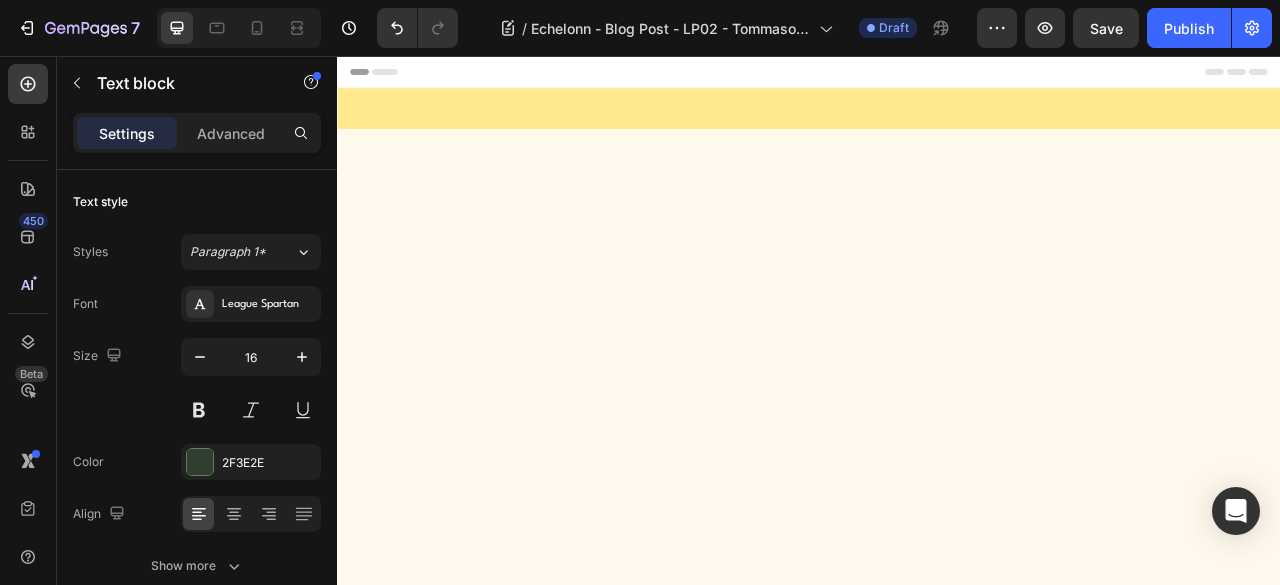 scroll, scrollTop: 0, scrollLeft: 0, axis: both 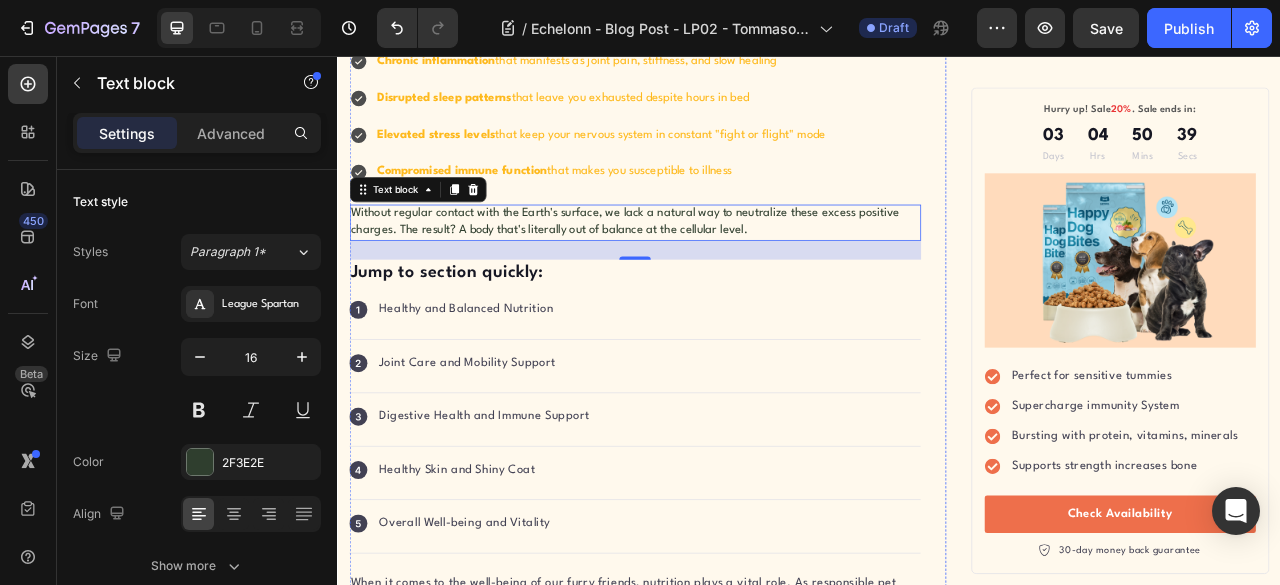 click on "Think about your typical day. You wake up in an insulated home, slip on rubber-soled shoes, drive to work in a car with rubber tires, and spend hours in buildings that completely isolate you from the Earth's surface. When was the last time your bare feet touched grass, sand, or soil?" at bounding box center [715, -74] 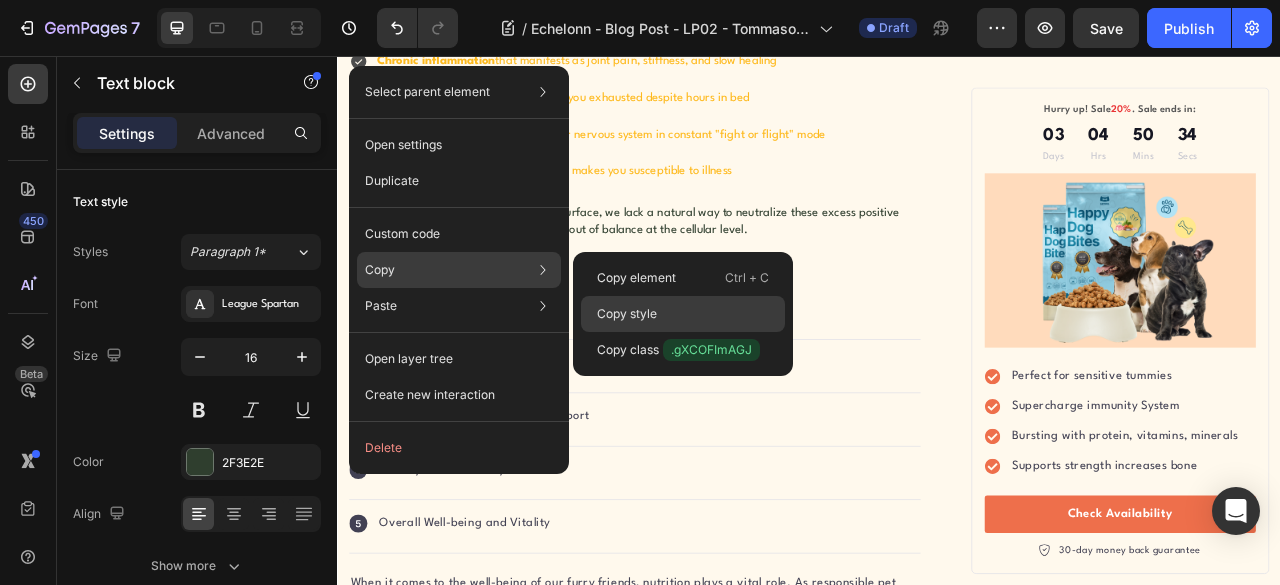 click on "Copy style" at bounding box center [627, 314] 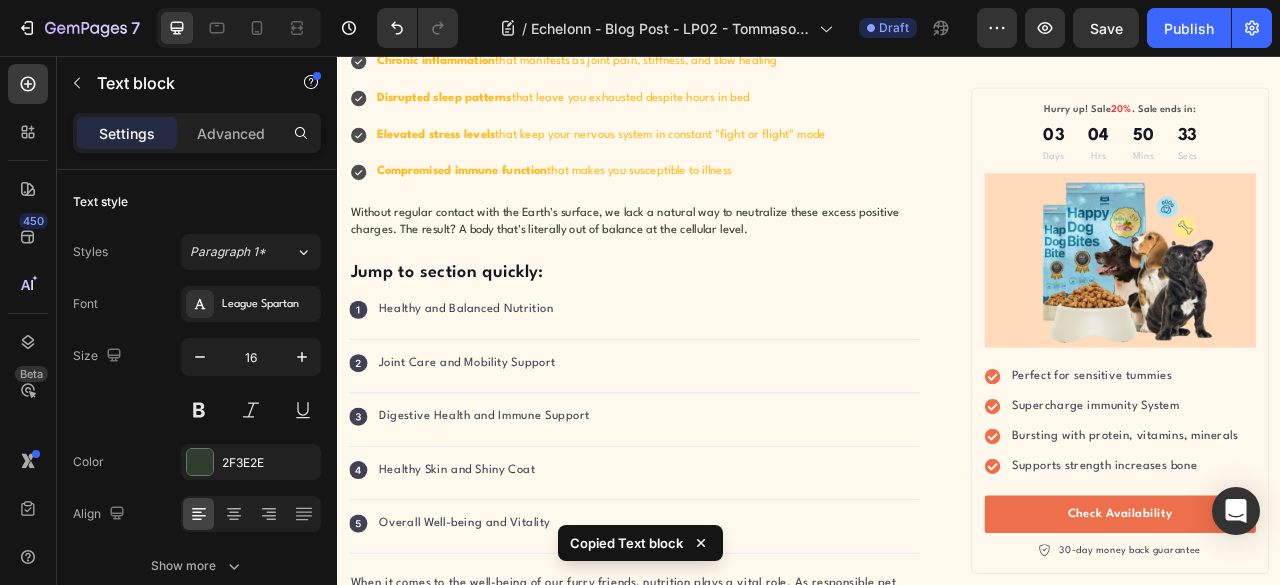 scroll, scrollTop: 1628, scrollLeft: 0, axis: vertical 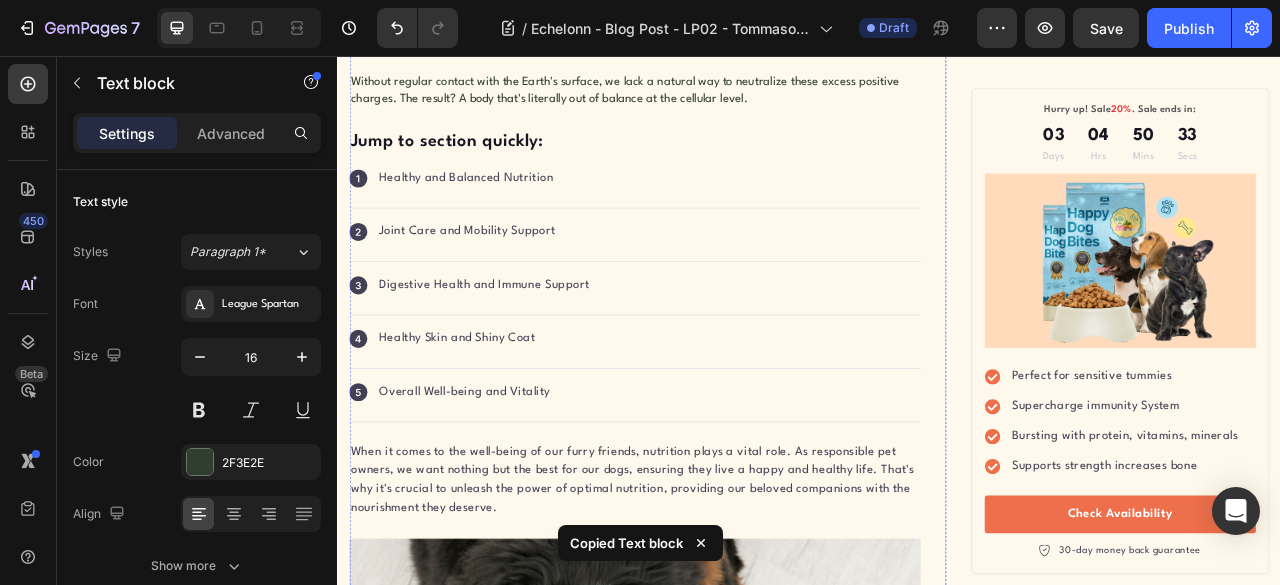 click on "Chronic inflammation  that manifests as joint pain, stiffness, and slow healing" at bounding box center (672, -104) 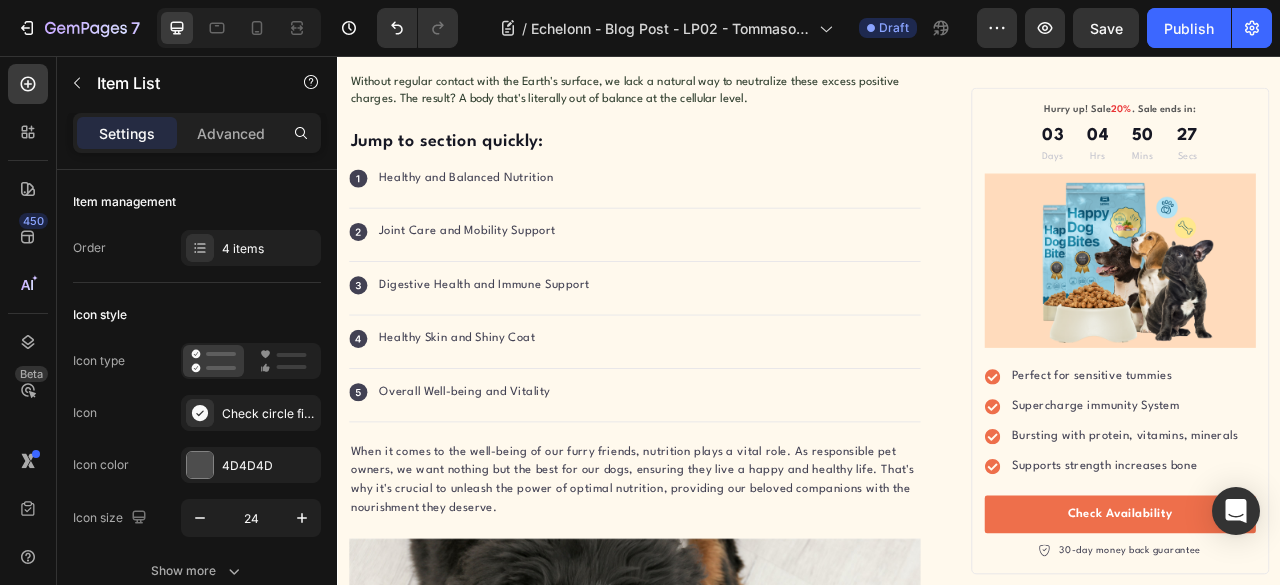 drag, startPoint x: 757, startPoint y: 238, endPoint x: 436, endPoint y: 246, distance: 321.09967 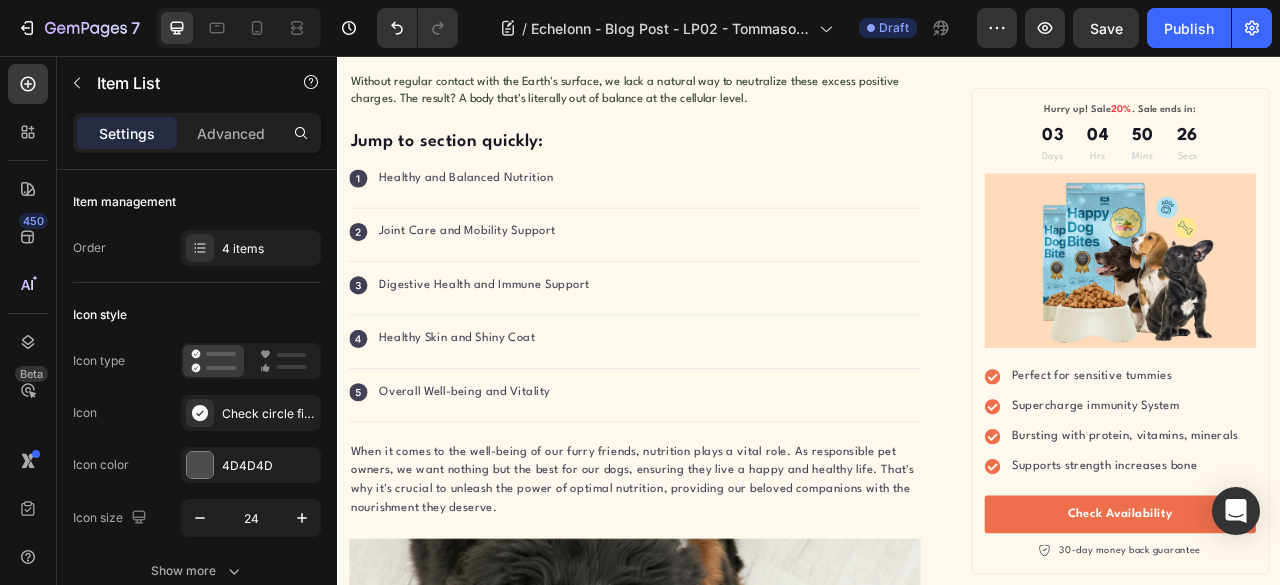 drag, startPoint x: 436, startPoint y: 246, endPoint x: 899, endPoint y: 268, distance: 463.52237 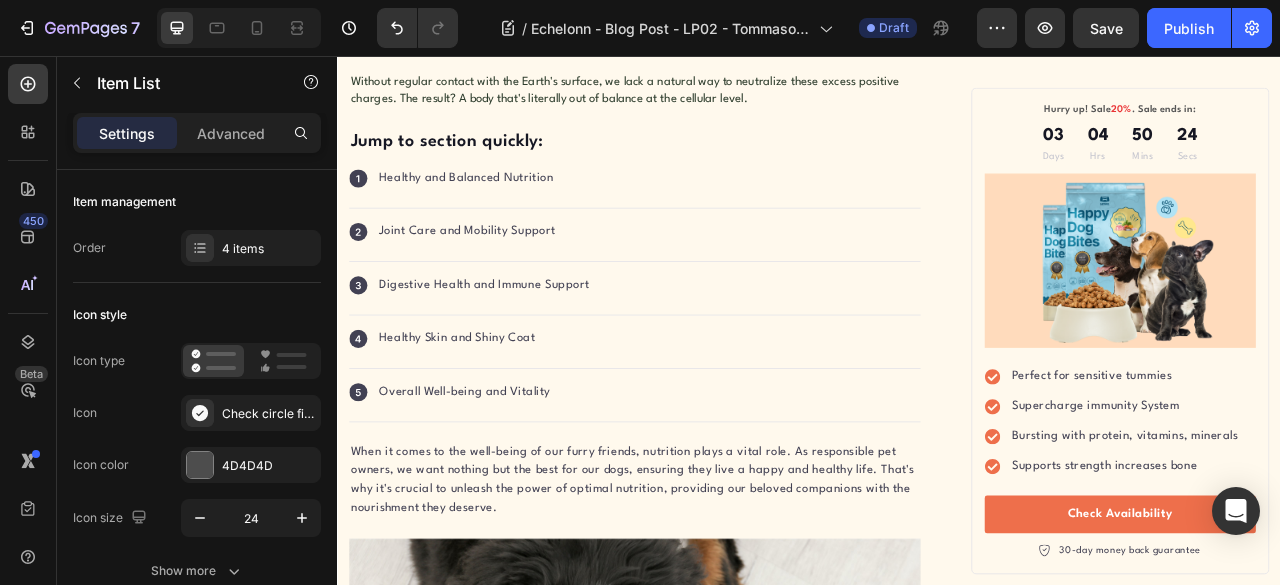 drag, startPoint x: 761, startPoint y: 246, endPoint x: 508, endPoint y: 313, distance: 261.72122 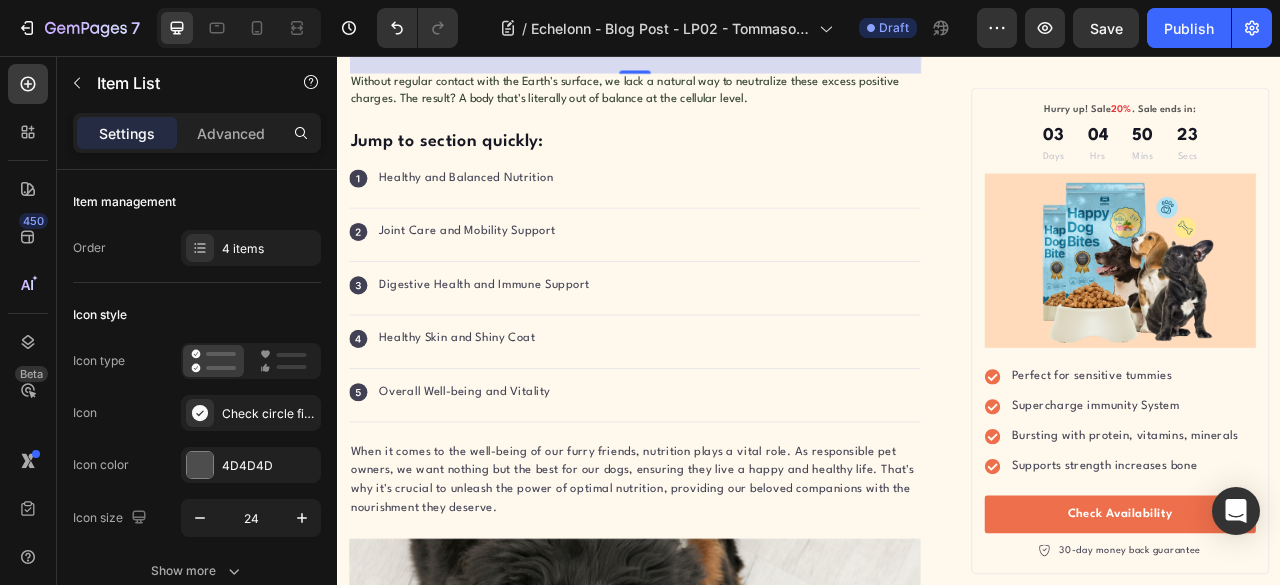 click on "Chronic inflammation" at bounding box center (462, -105) 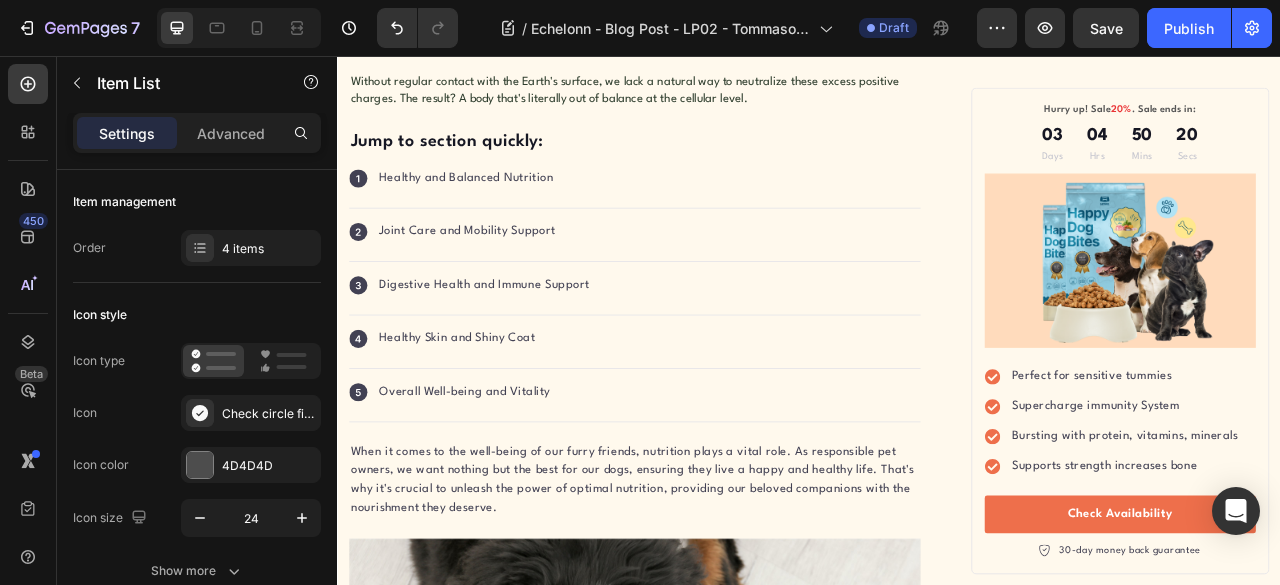 click on "Chronic inflammation  that manifests as joint pain, stiffness, and slow healing Disrupted sleep patterns  that leave you exhausted despite hours in bed Elevated stress levels  that keep your nervous system in constant "fight or flight" mode Compromised immune function  that makes you susceptible to illness" at bounding box center (715, -34) 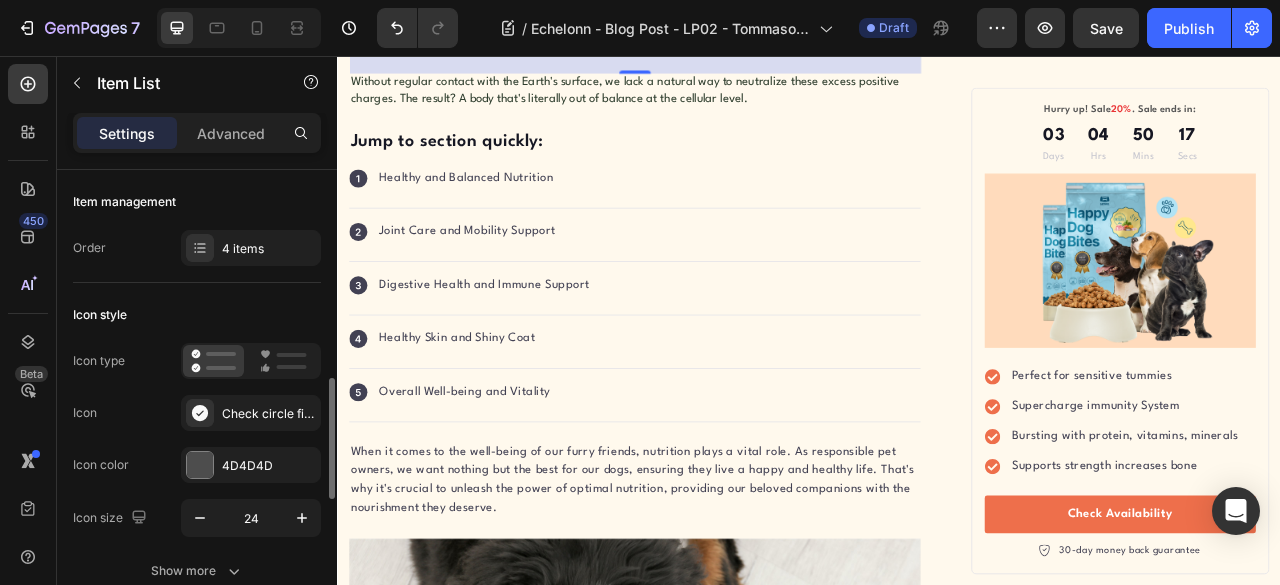 scroll, scrollTop: 166, scrollLeft: 0, axis: vertical 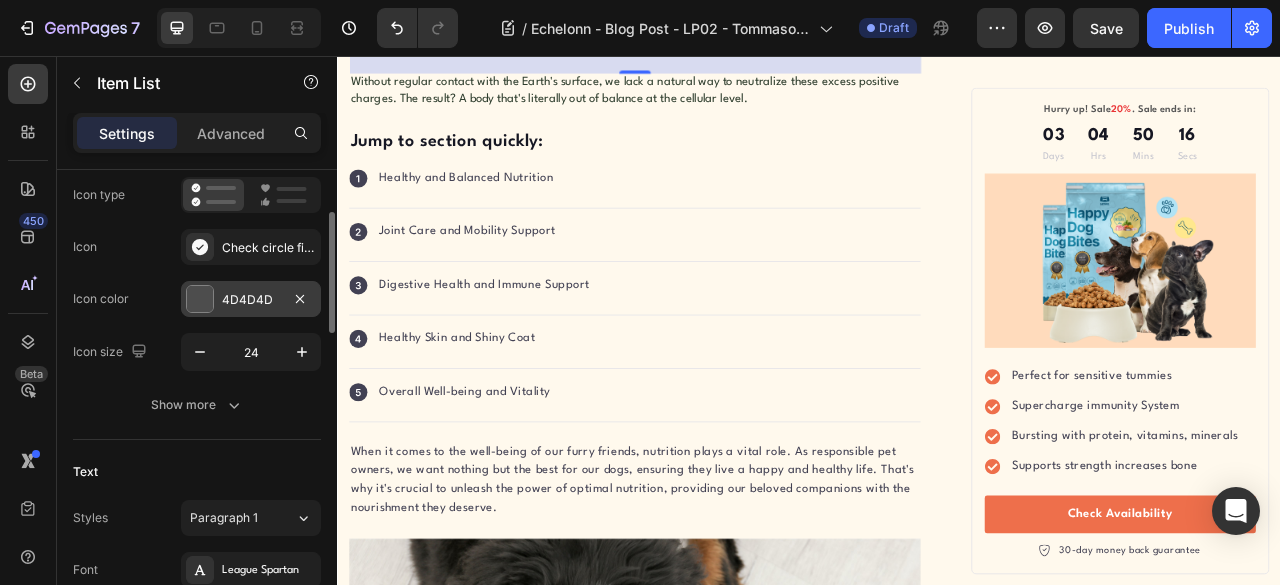 click at bounding box center (200, 299) 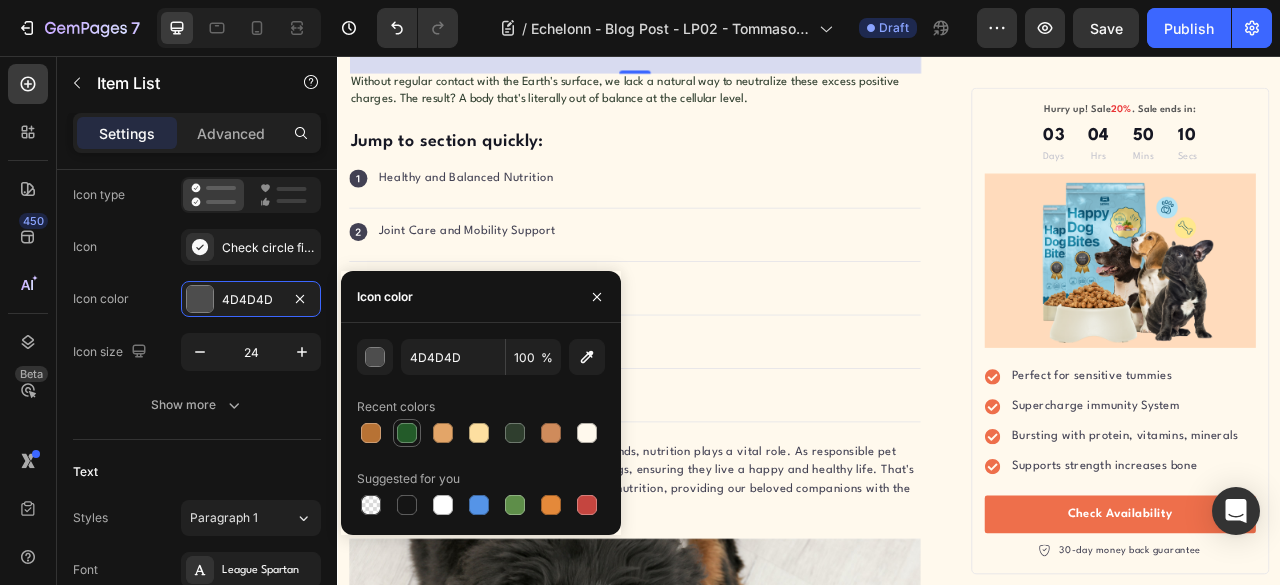 click at bounding box center (407, 433) 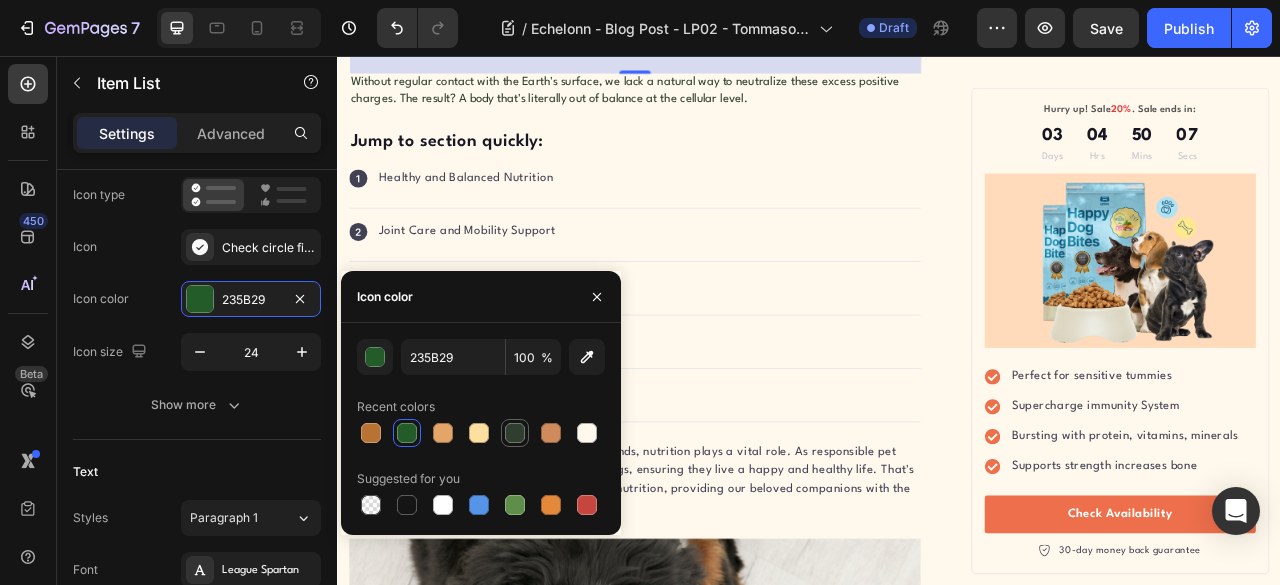 click at bounding box center [515, 433] 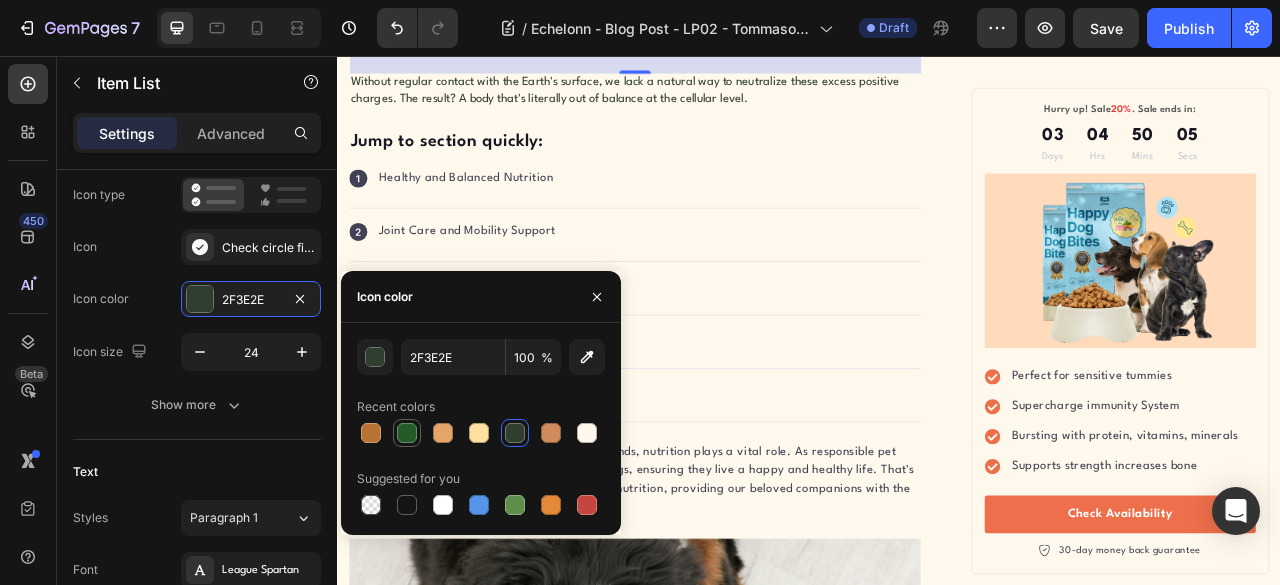 click at bounding box center [407, 433] 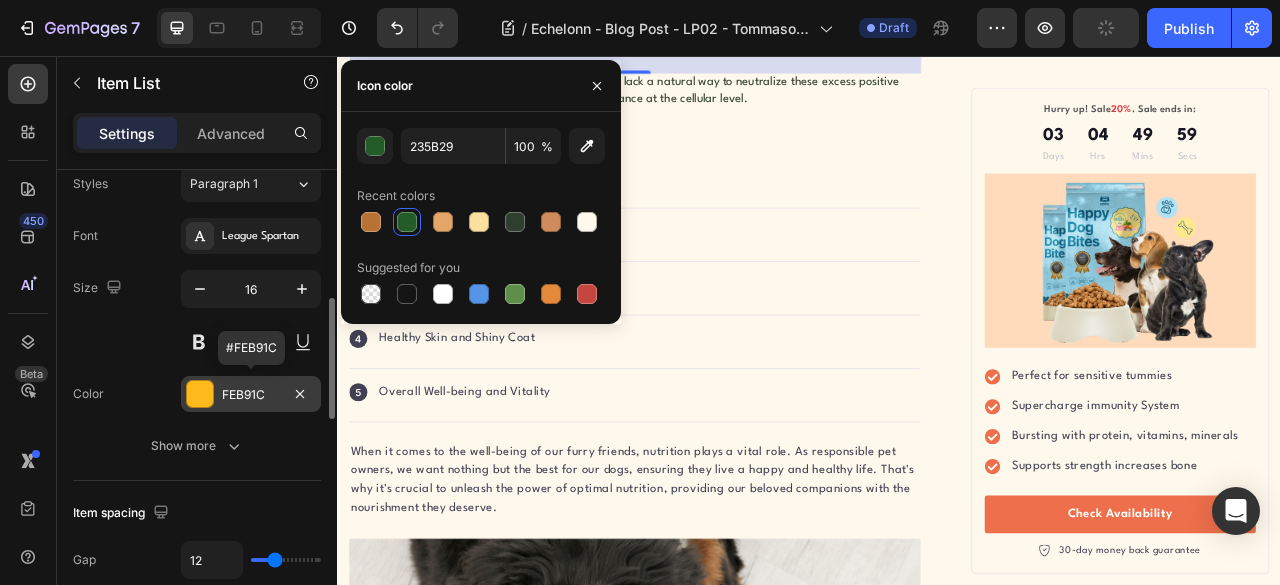 scroll, scrollTop: 333, scrollLeft: 0, axis: vertical 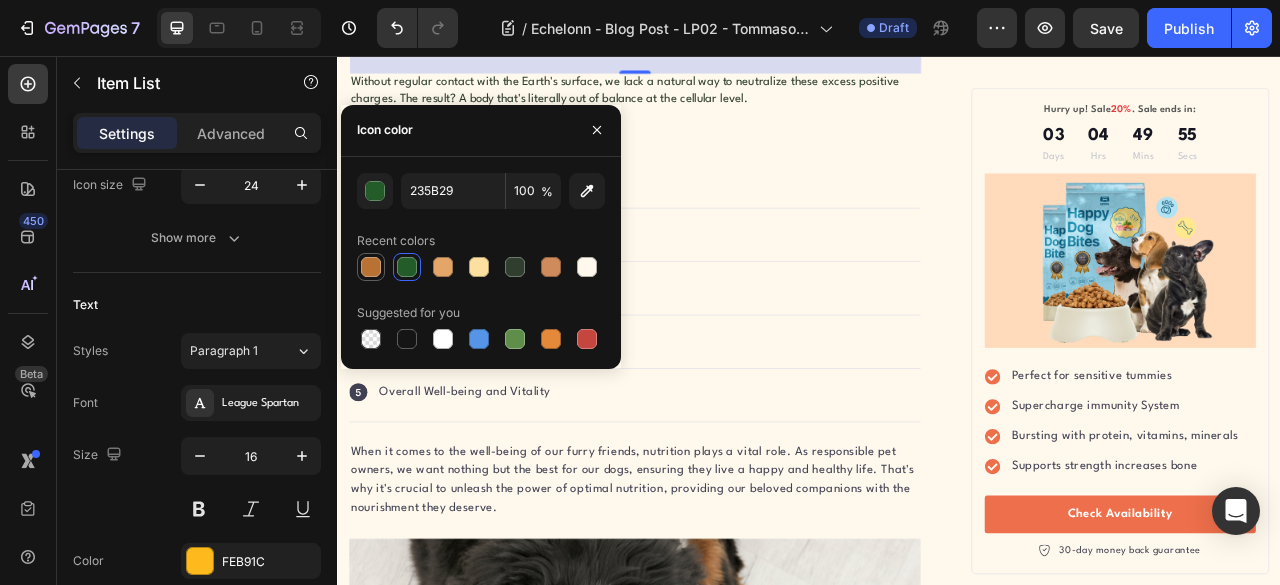 click at bounding box center [371, 267] 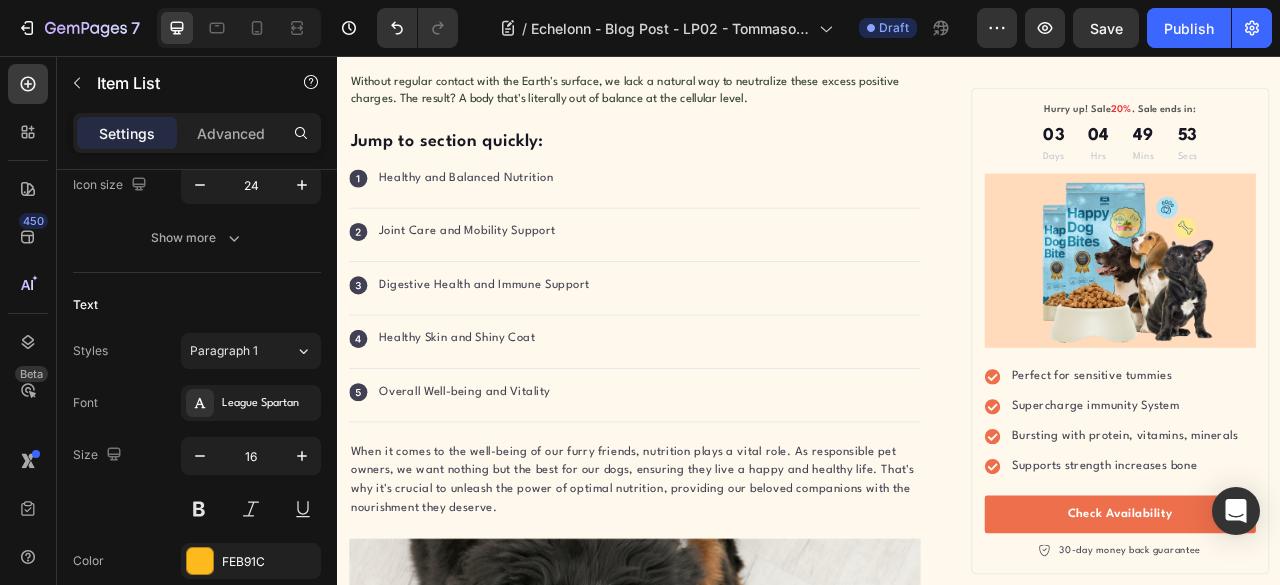 click on "Chronic inflammation" at bounding box center (462, -105) 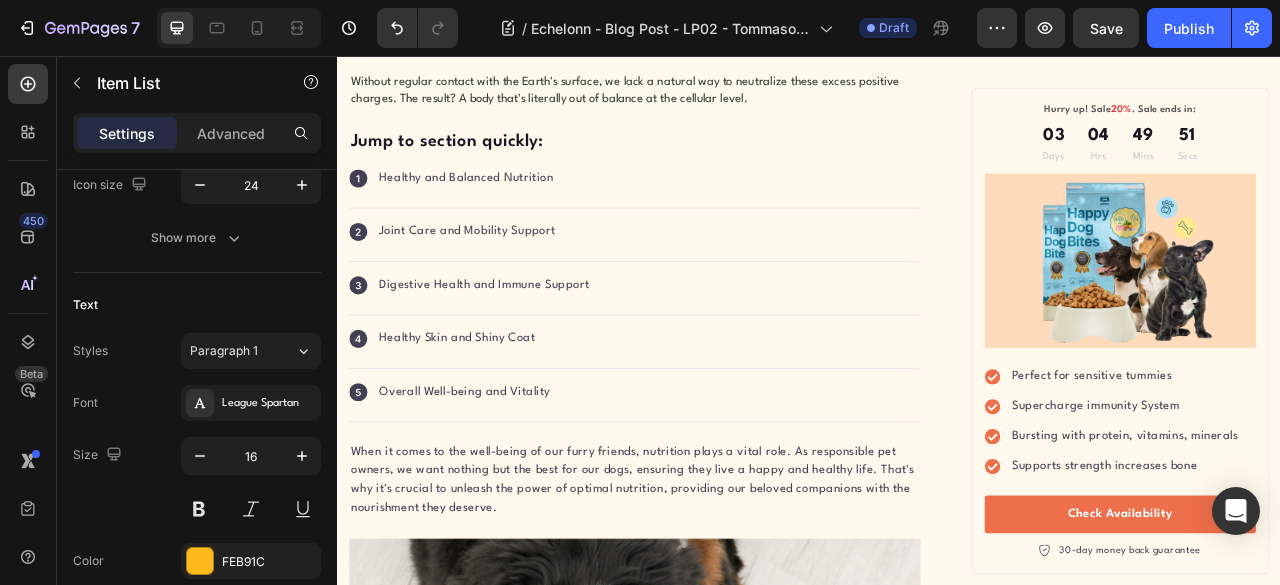 click on "Chronic inflammation  that manifests as joint pain, stiffness, and slow healing Disrupted sleep patterns  that leave you exhausted despite hours in bed Elevated stress levels  that keep your nervous system in constant "fight or flight" mode Compromised immune function  that makes you susceptible to illness" at bounding box center (715, -34) 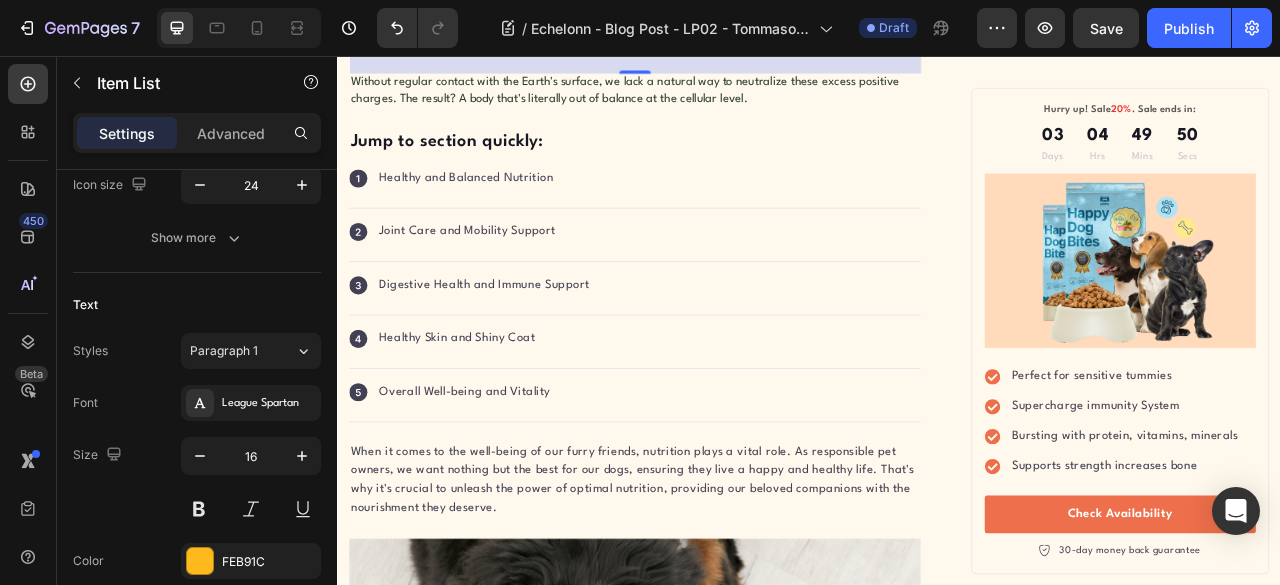 click on "Chronic inflammation  that manifests as joint pain, stiffness, and slow healing Disrupted sleep patterns  that leave you exhausted despite hours in bed Elevated stress levels  that keep your nervous system in constant "fight or flight" mode Compromised immune function  that makes you susceptible to illness" at bounding box center (715, -34) 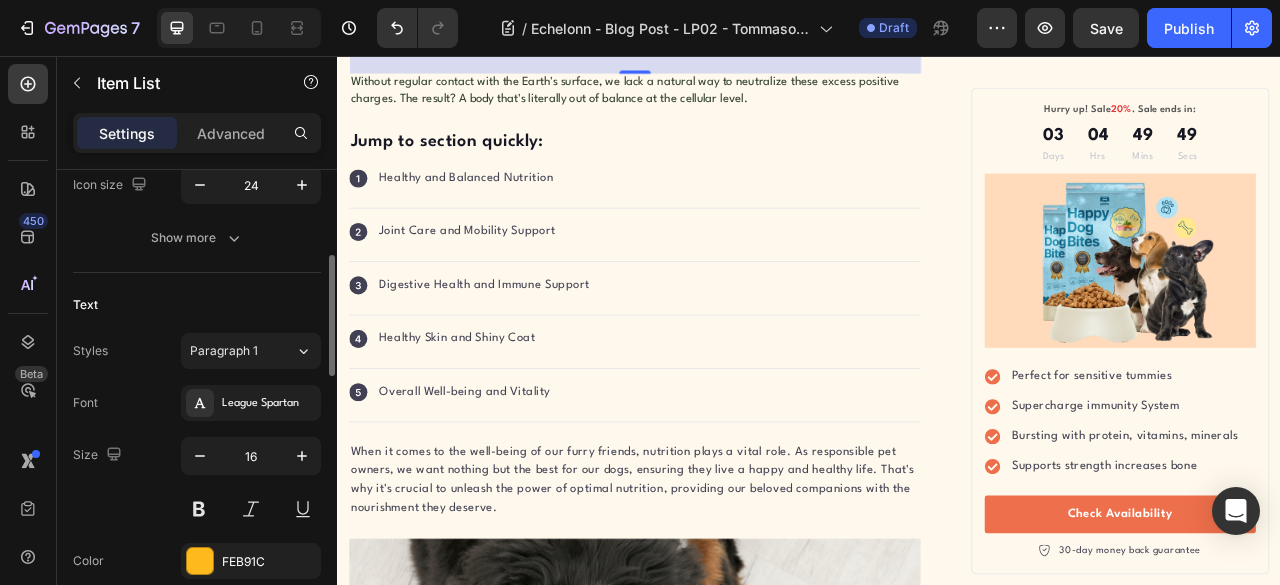 scroll, scrollTop: 500, scrollLeft: 0, axis: vertical 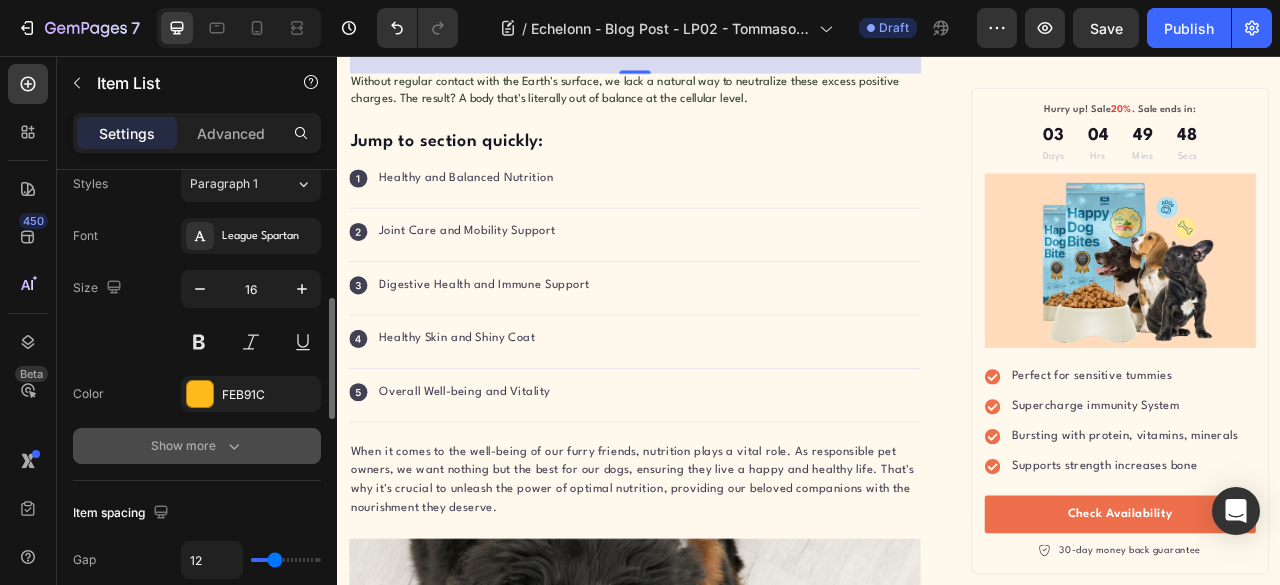 click on "Show more" at bounding box center [197, 446] 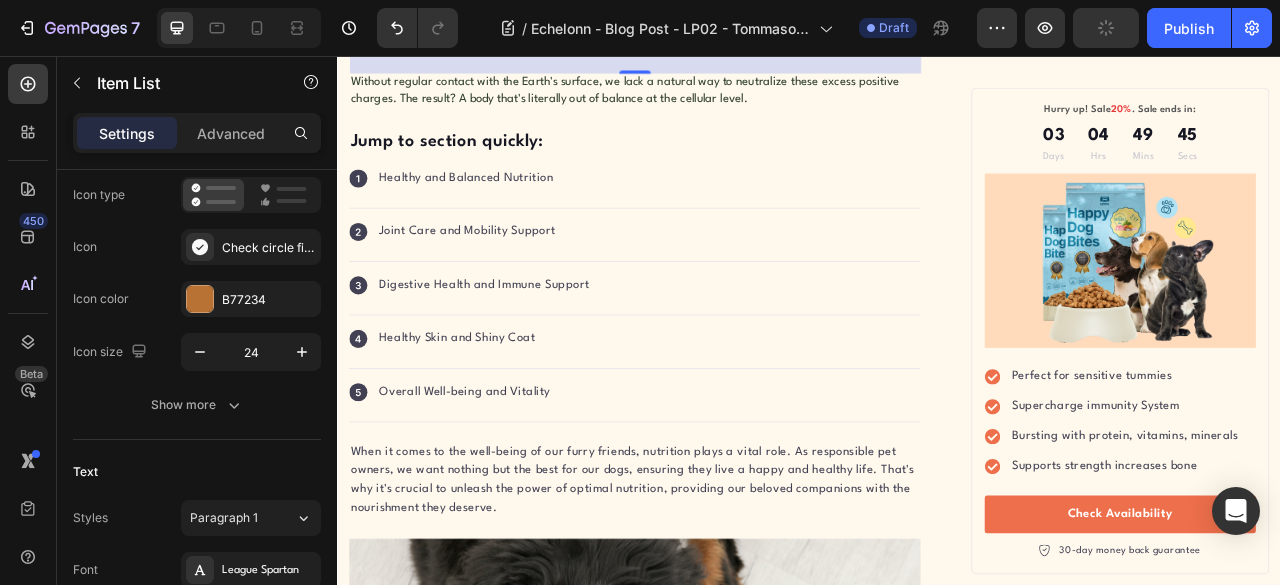 scroll, scrollTop: 500, scrollLeft: 0, axis: vertical 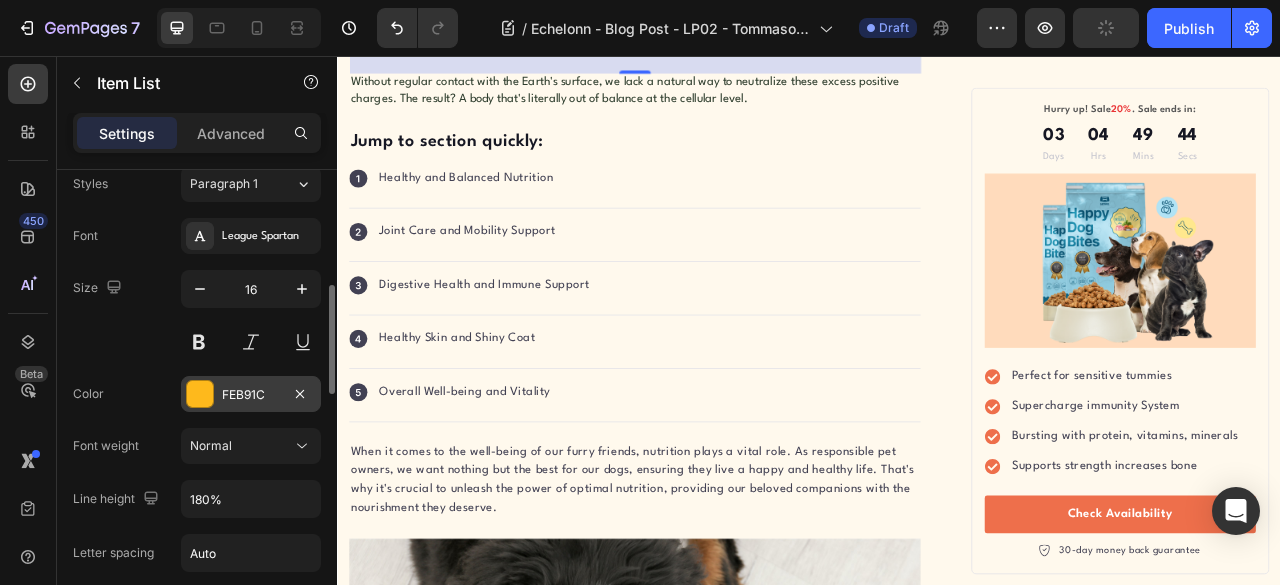 click at bounding box center [200, 394] 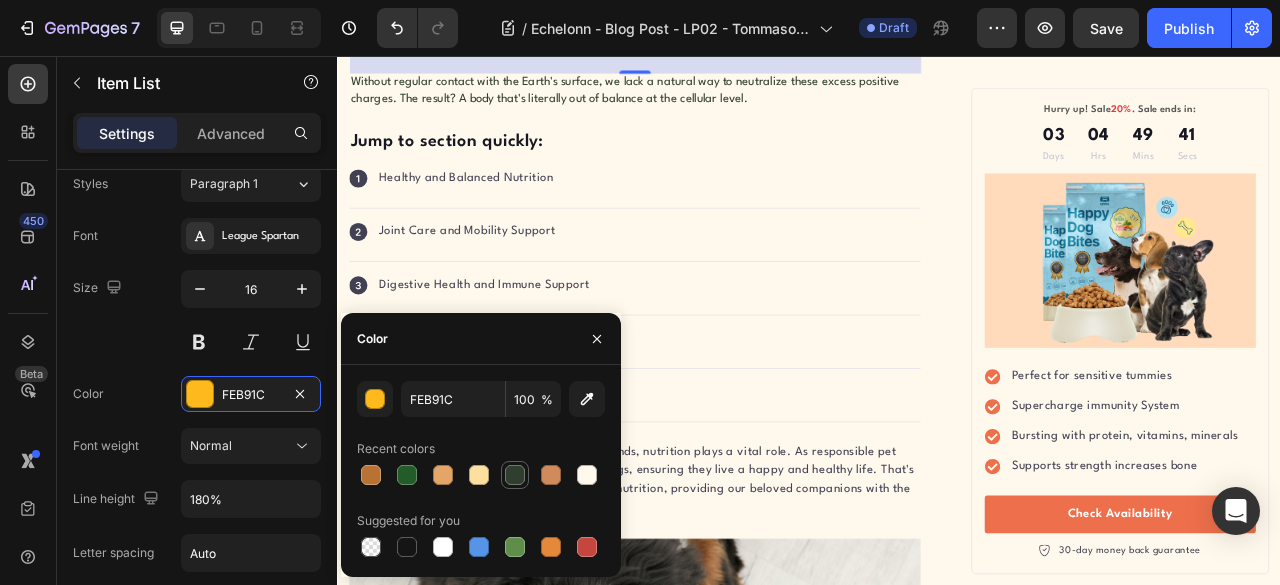 click at bounding box center [515, 475] 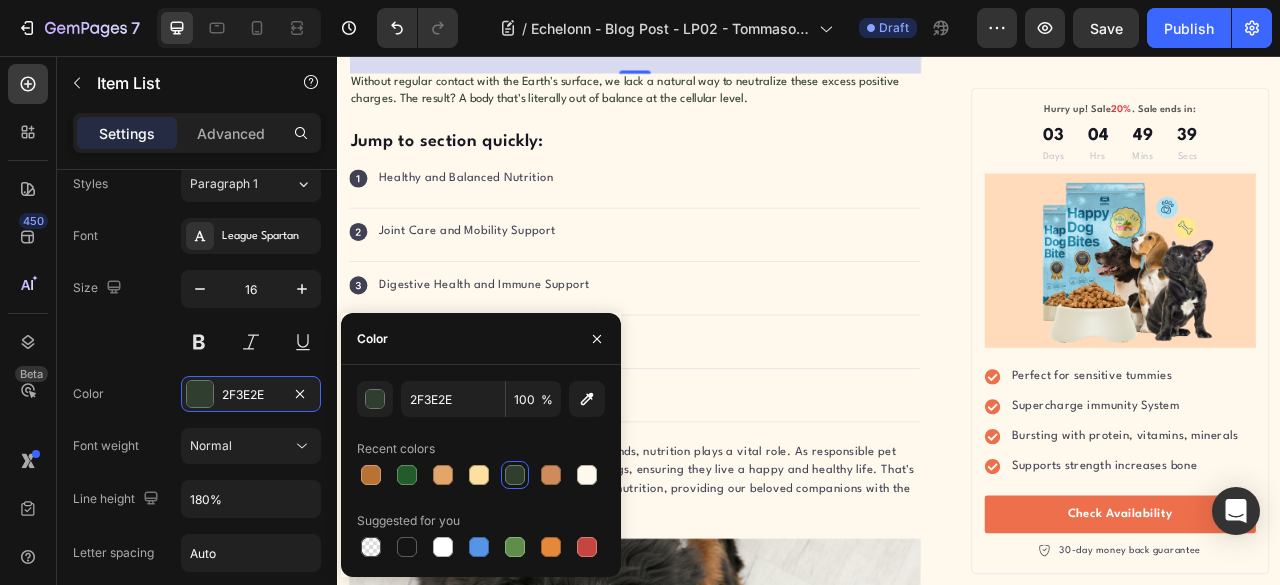 scroll, scrollTop: 1461, scrollLeft: 0, axis: vertical 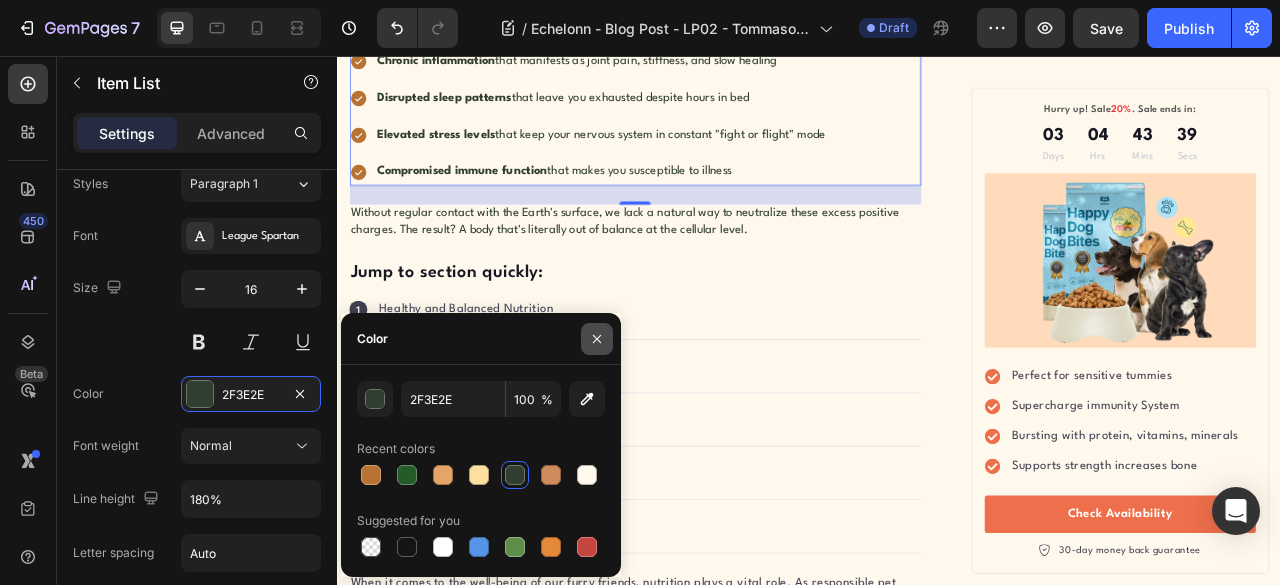 click 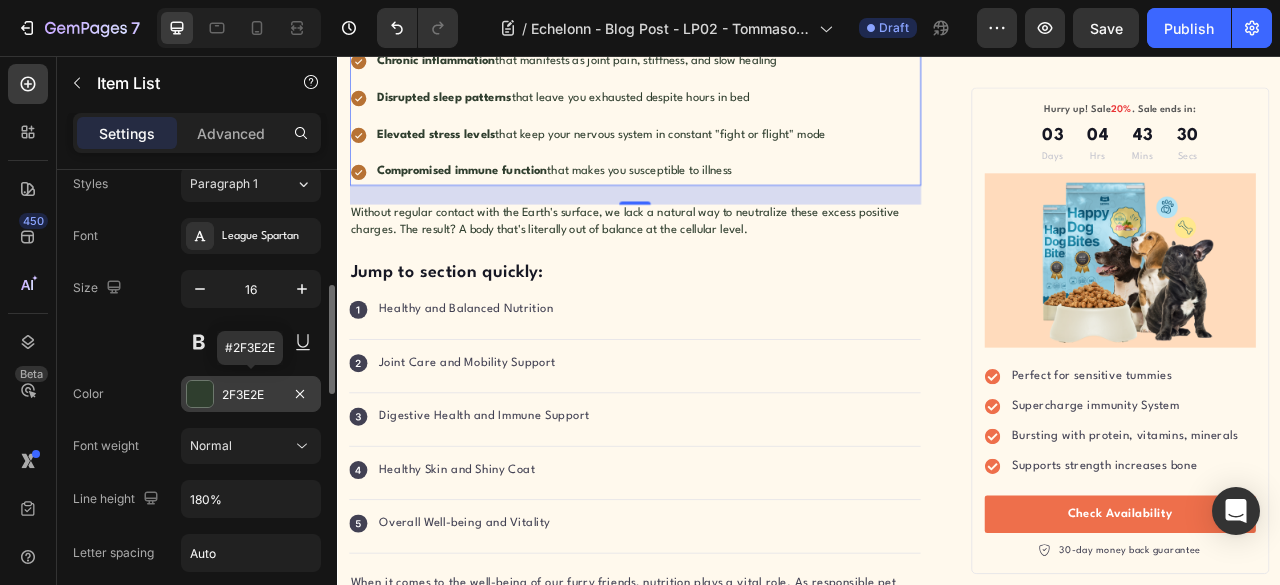 click at bounding box center (200, 394) 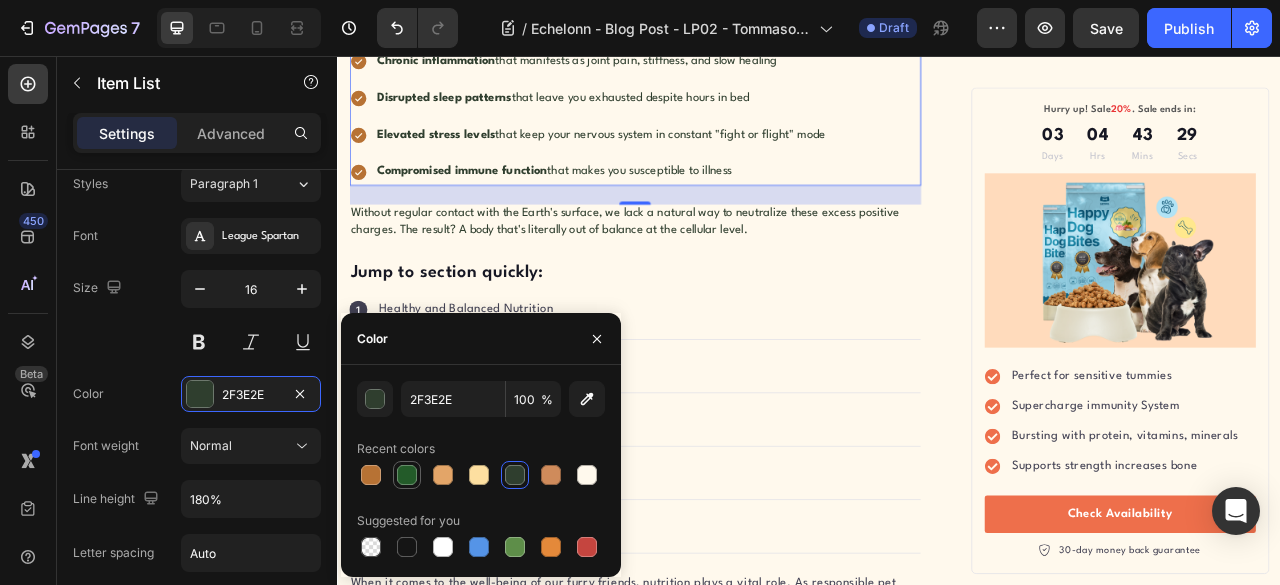 click at bounding box center [407, 475] 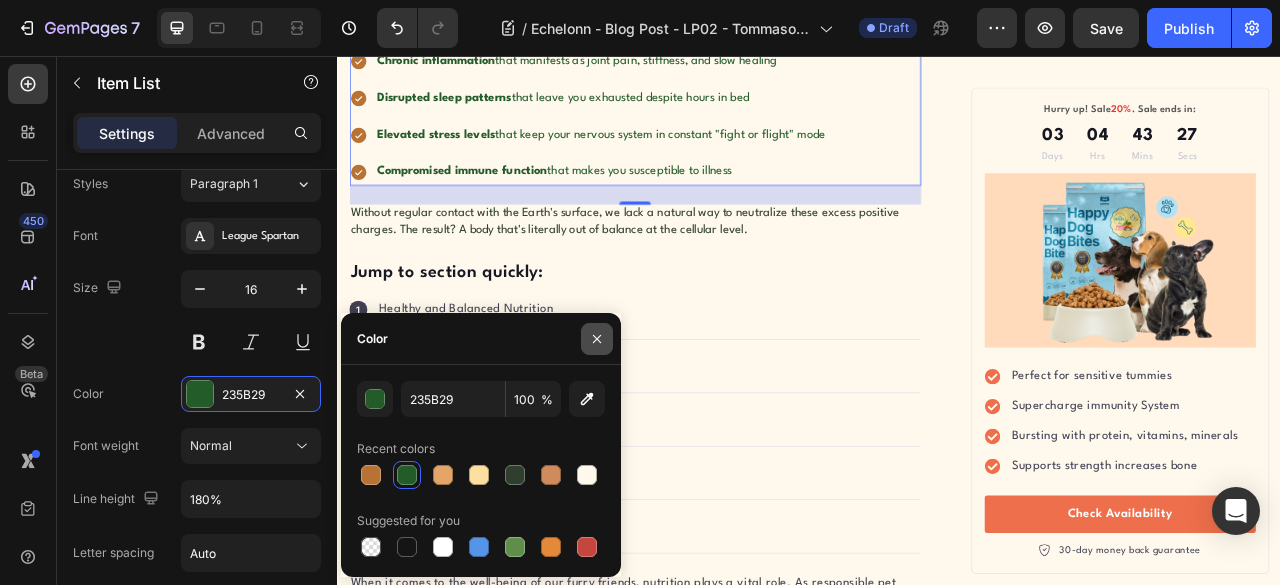 click 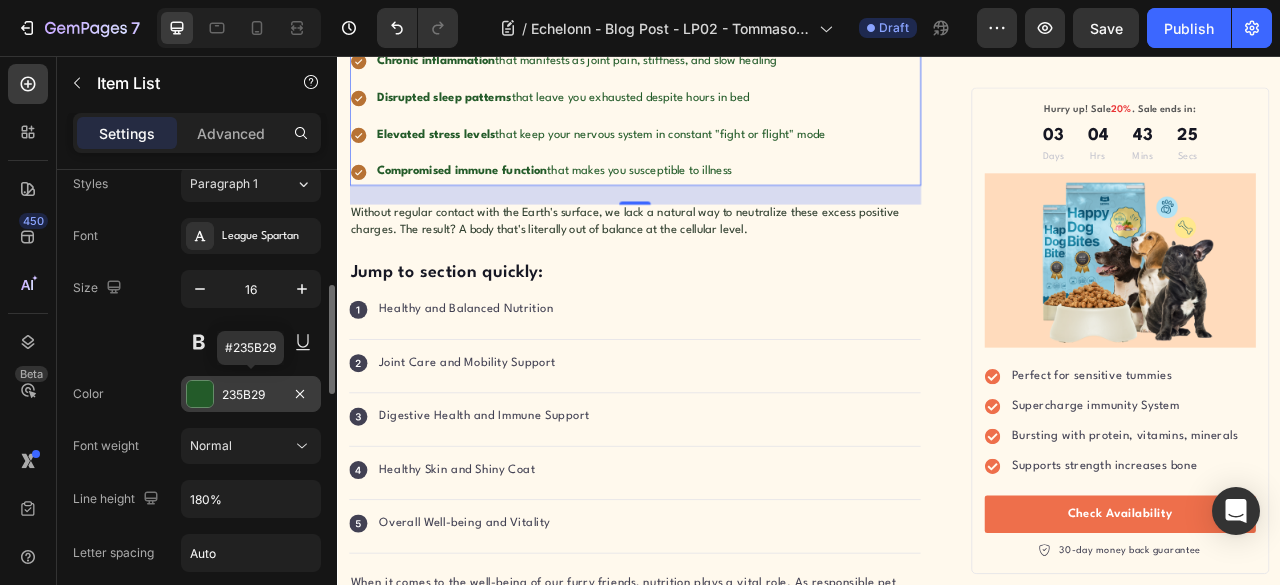 click on "235B29" at bounding box center [251, 395] 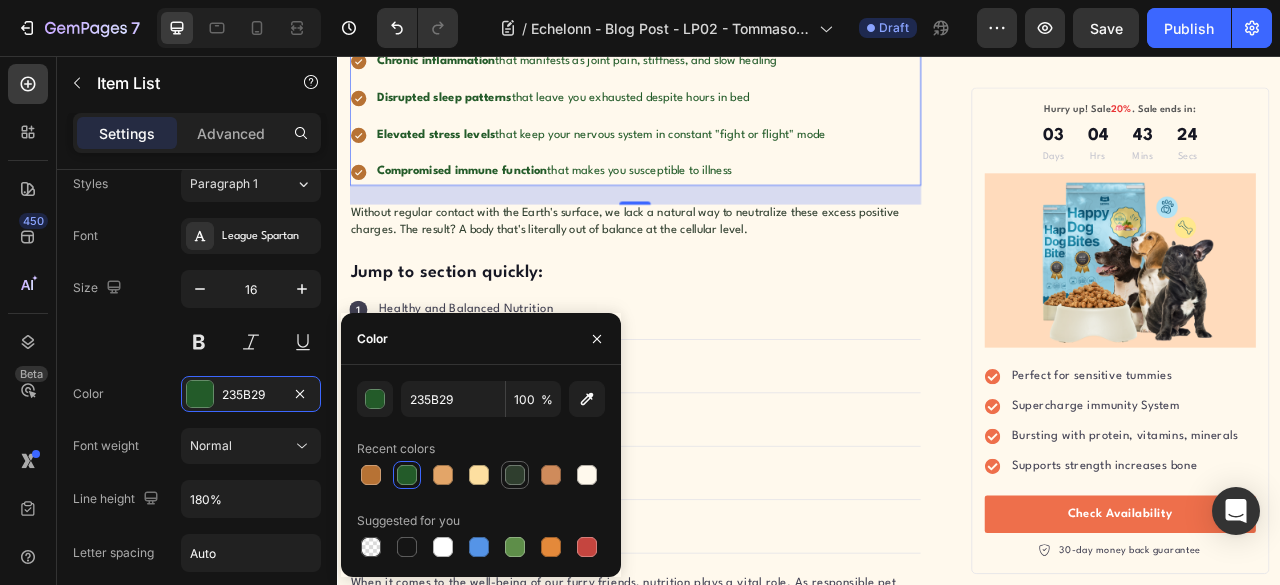 click at bounding box center (515, 475) 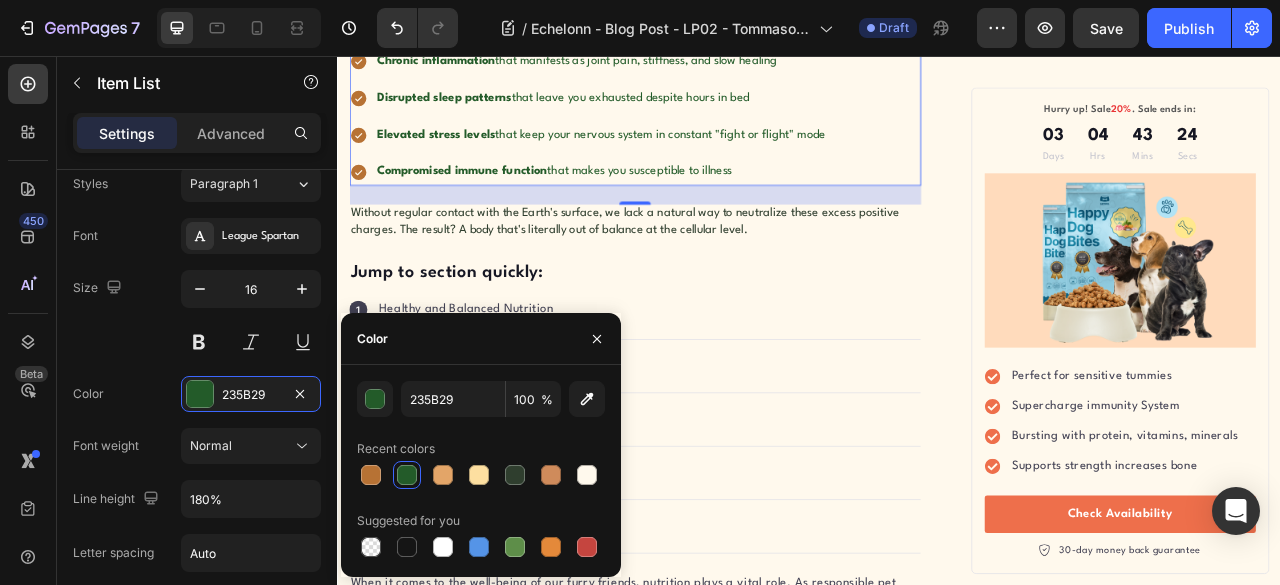 type on "2F3E2E" 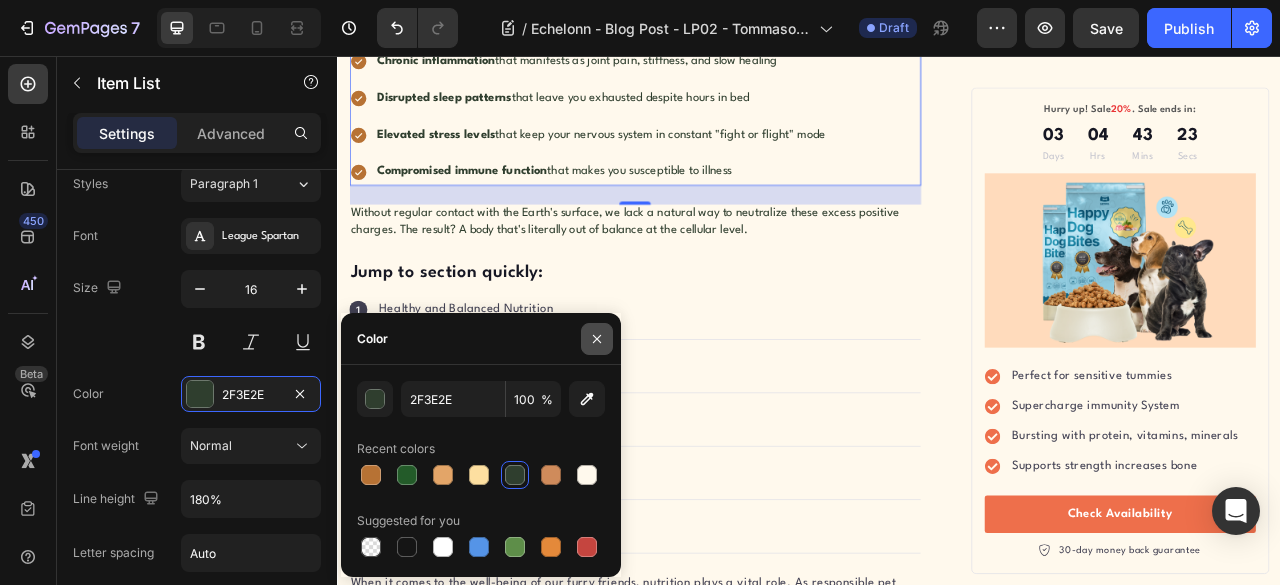 click at bounding box center (597, 339) 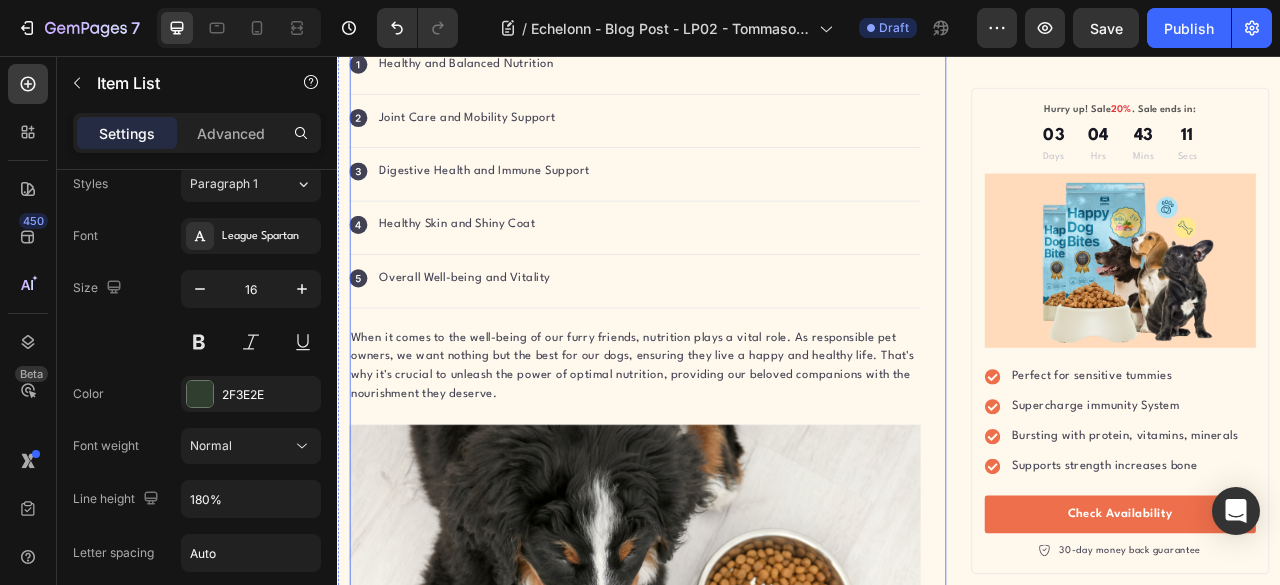 scroll, scrollTop: 1794, scrollLeft: 0, axis: vertical 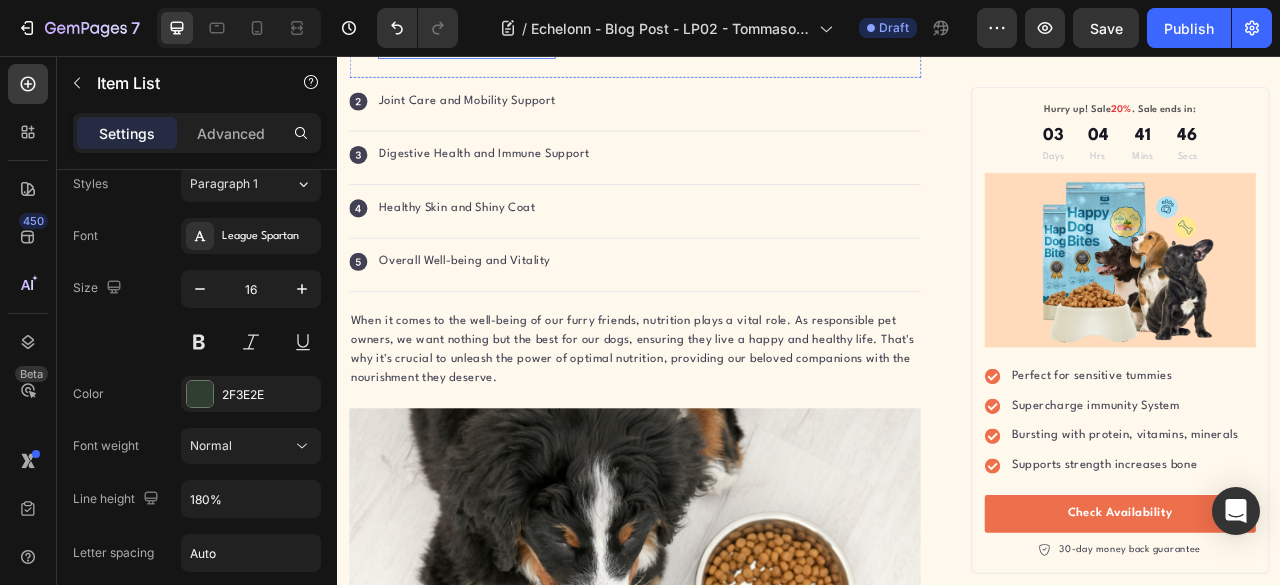 click on "Healthy and Balanced Nutrition" at bounding box center [501, 46] 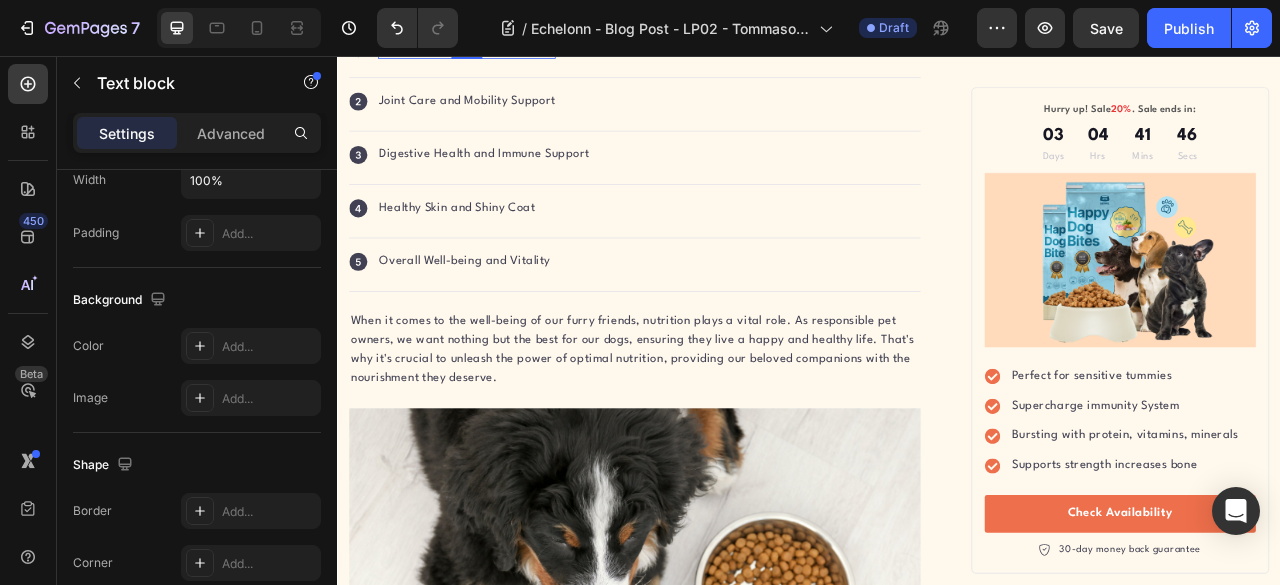 scroll, scrollTop: 0, scrollLeft: 0, axis: both 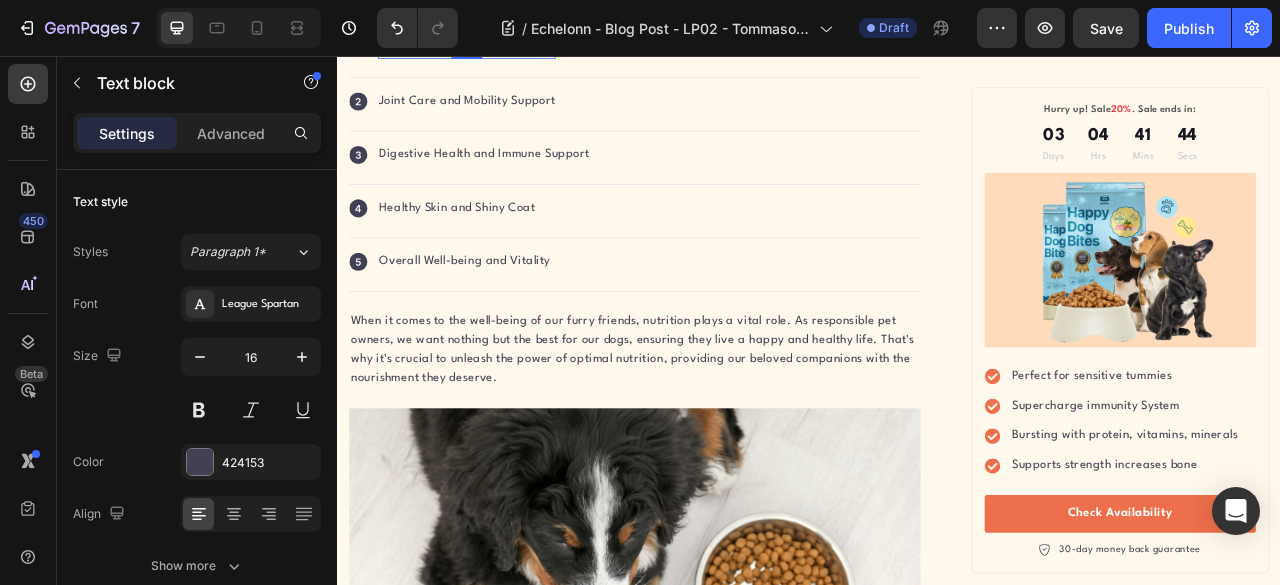 click on "Healthy and Balanced Nutrition" at bounding box center (501, 46) 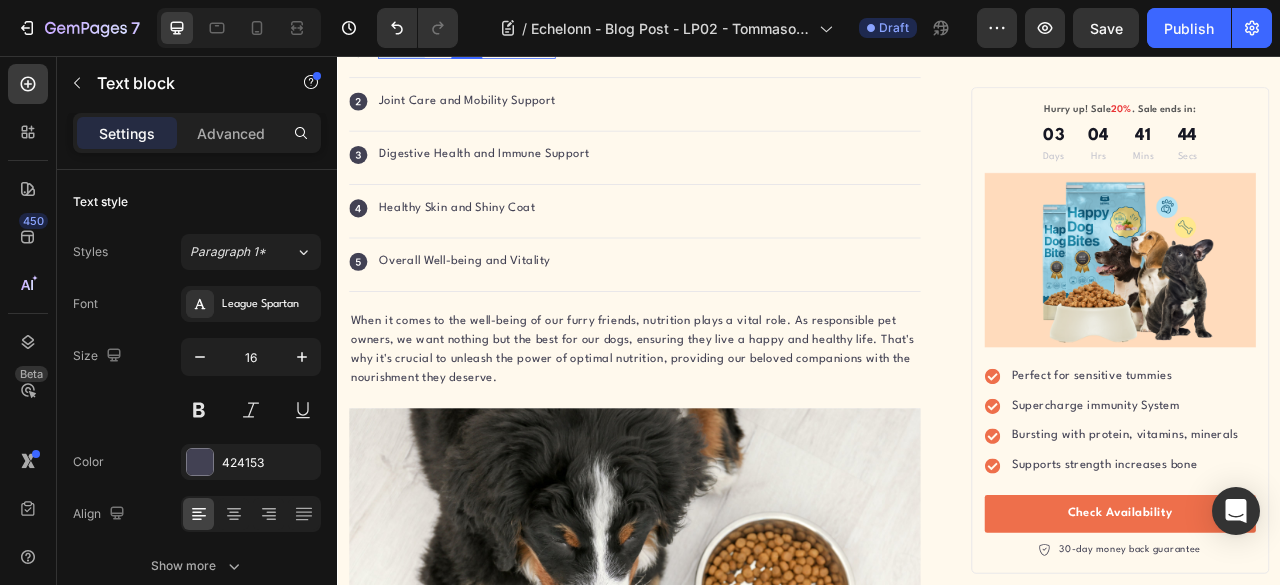 click on "Healthy and Balanced Nutrition" at bounding box center [501, 46] 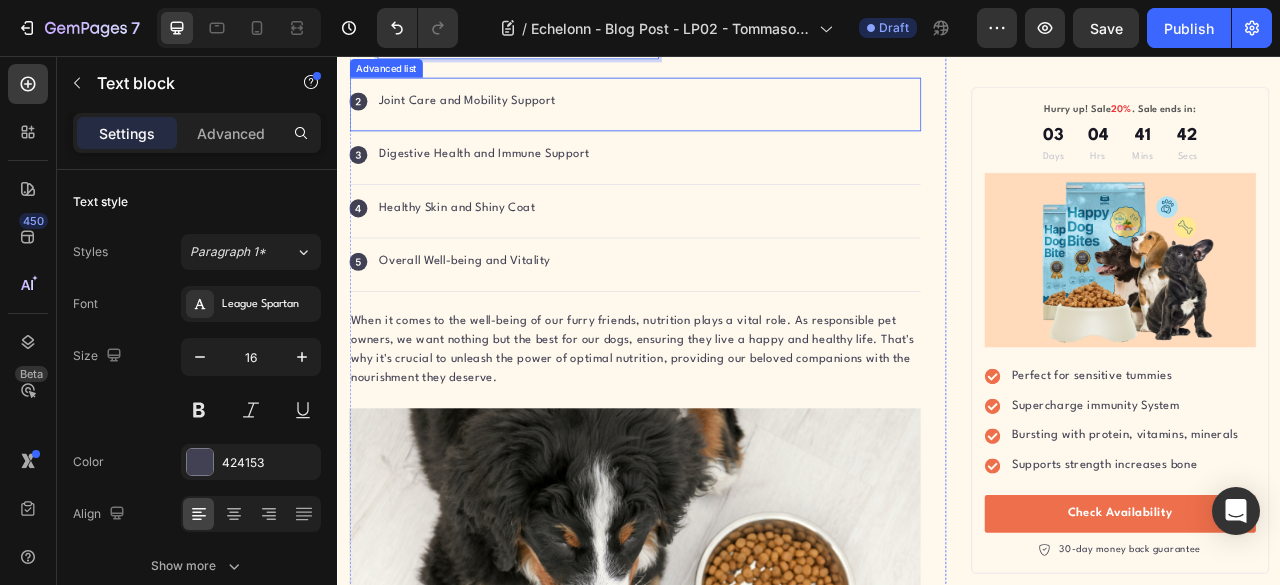 click on "Icon Joint Care and Mobility Support Text block" at bounding box center [715, 118] 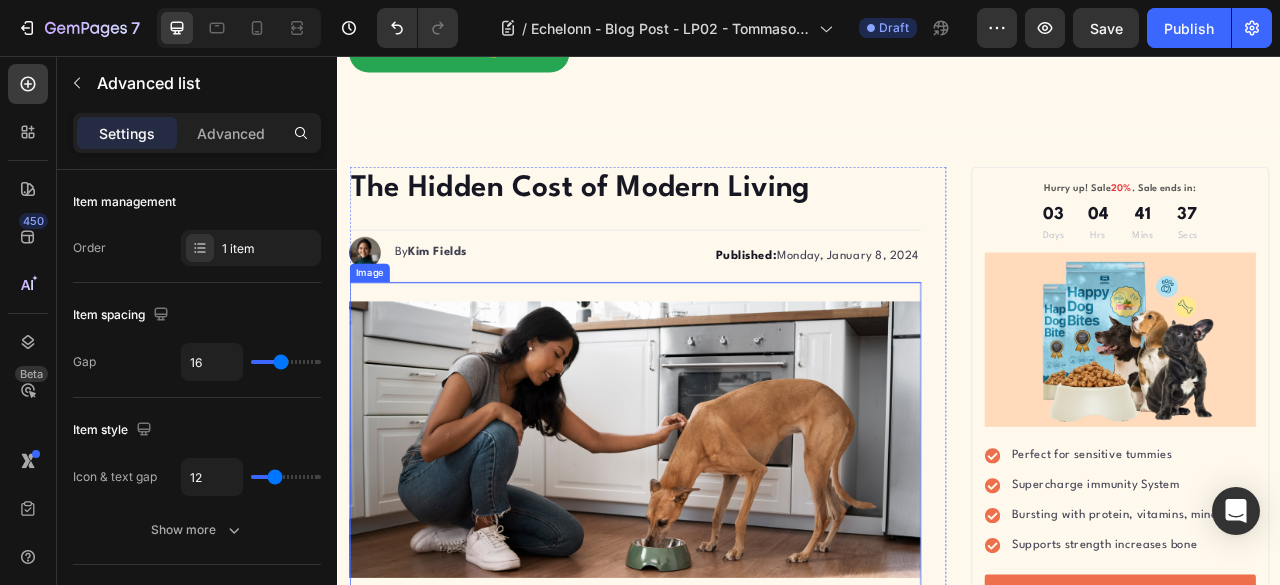 scroll, scrollTop: 961, scrollLeft: 0, axis: vertical 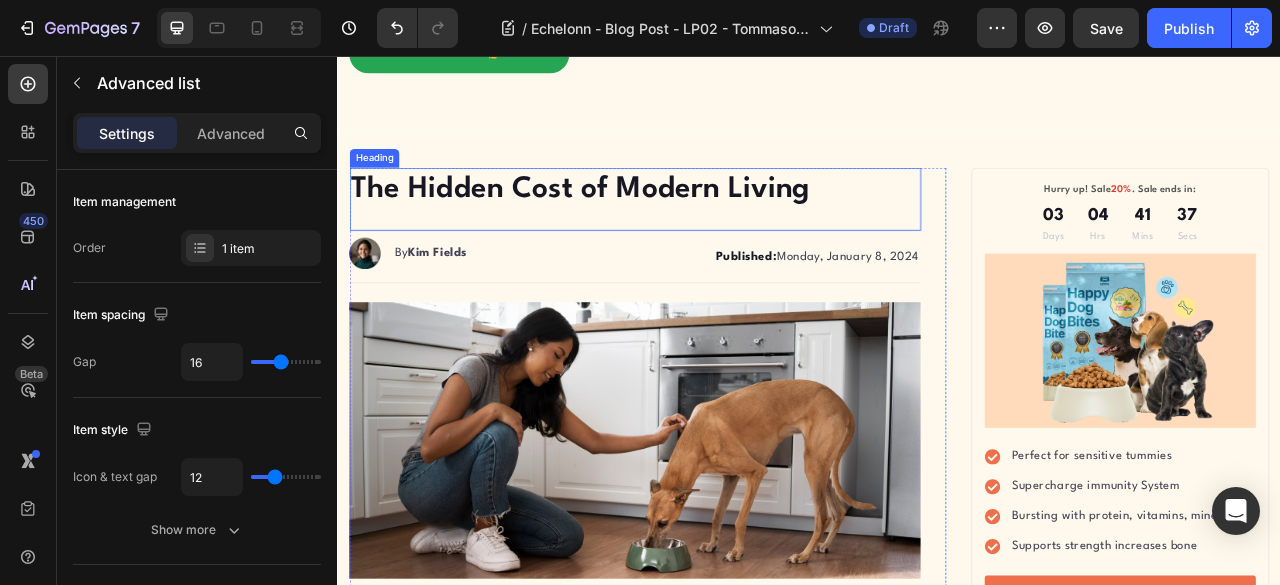 click on "The Hidden Cost of Modern Living" at bounding box center [715, 226] 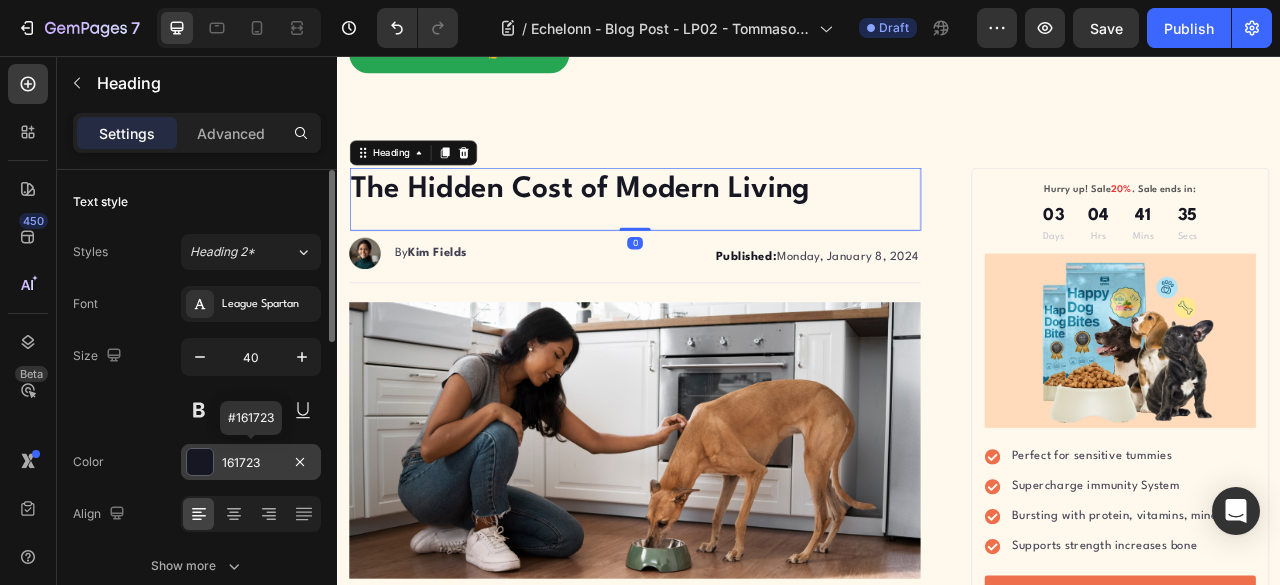 click at bounding box center [200, 462] 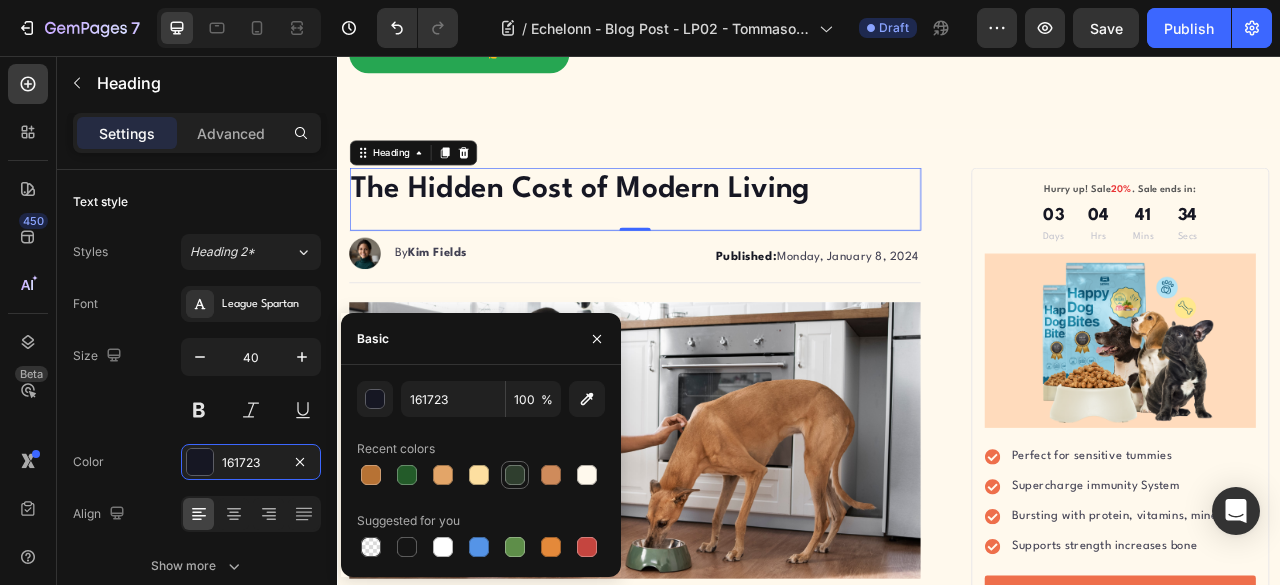 click at bounding box center (515, 475) 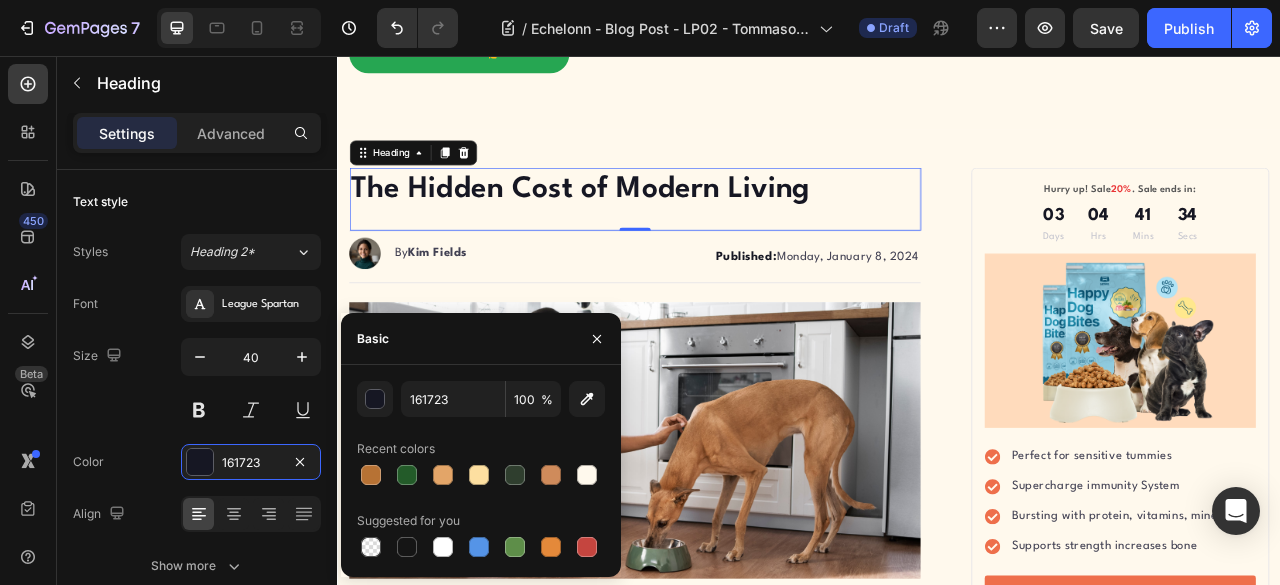 type on "2F3E2E" 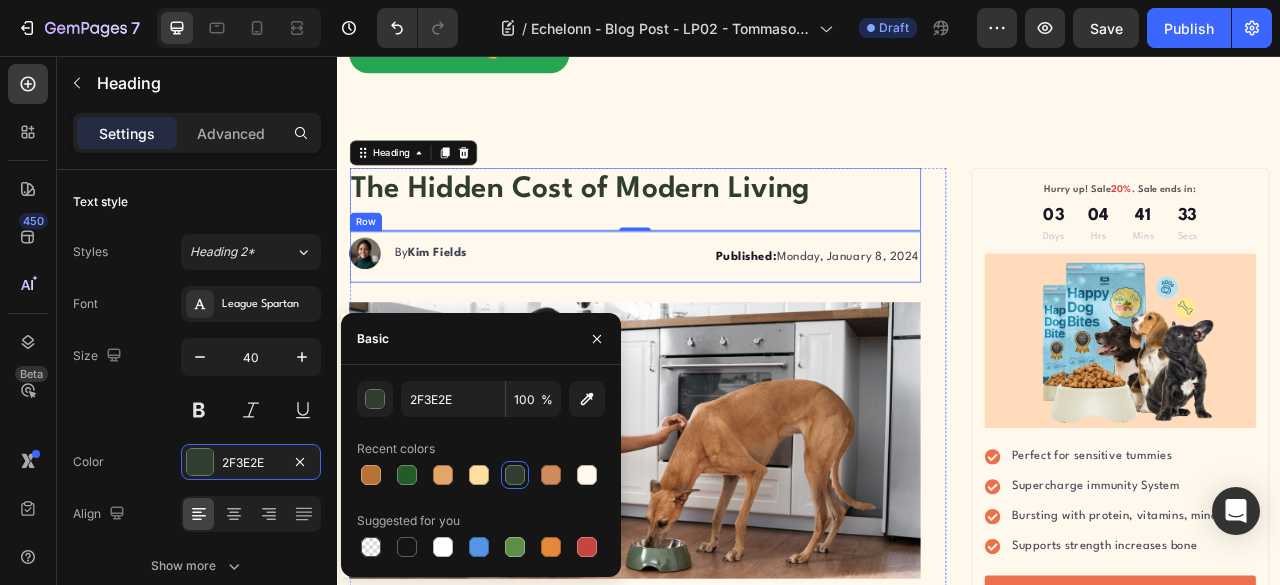 click on "Published:  Monday, January 8, 2024 Text block" at bounding box center (875, 311) 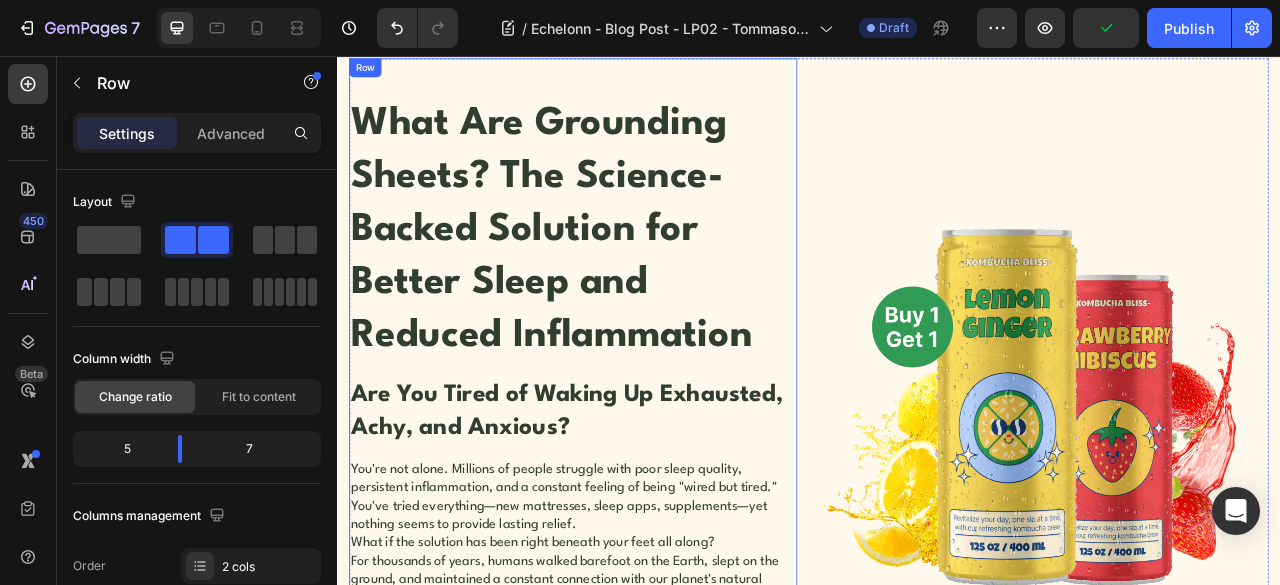 scroll, scrollTop: 0, scrollLeft: 0, axis: both 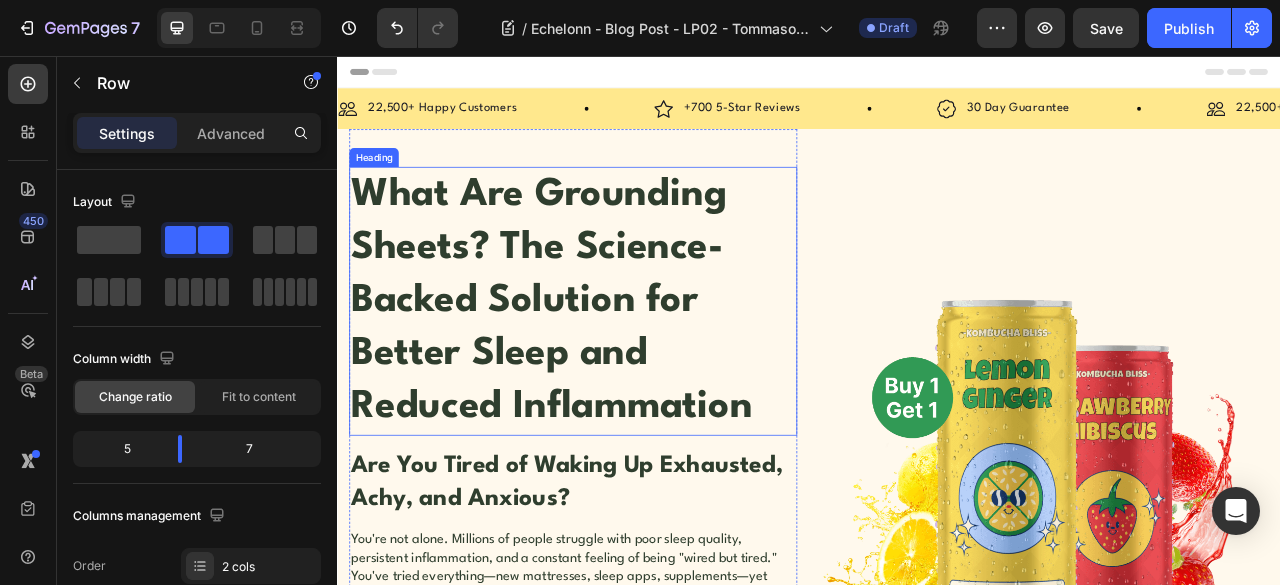 click on "What Are Grounding Sheets? The Science-Backed Solution for Better Sleep and Reduced Inflammation" at bounding box center (637, 368) 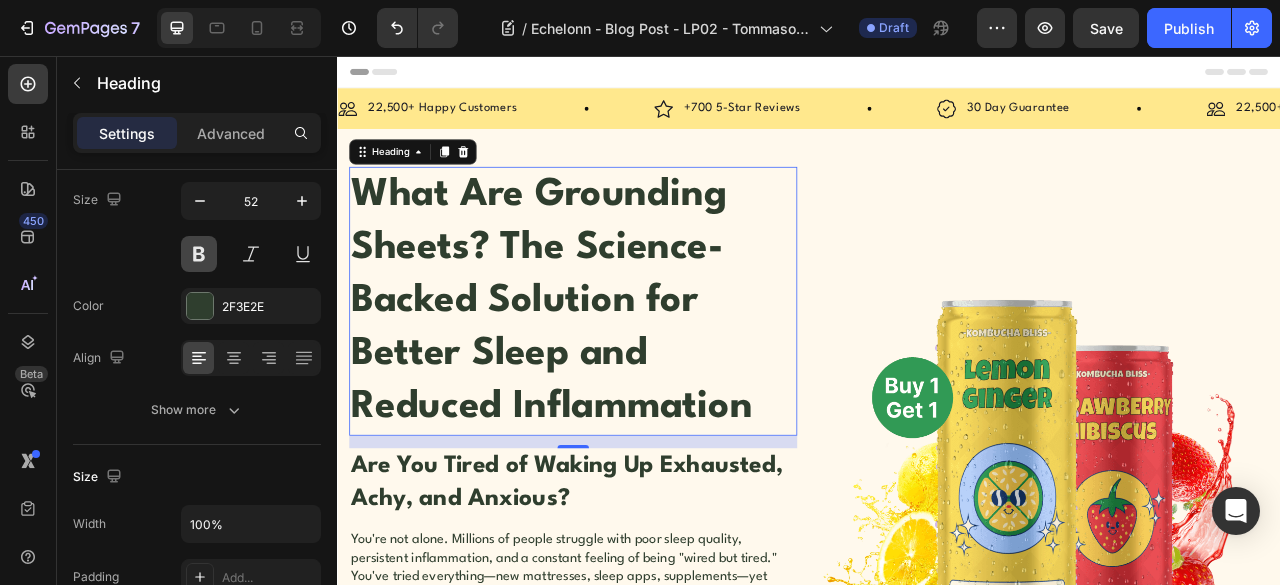 scroll, scrollTop: 0, scrollLeft: 0, axis: both 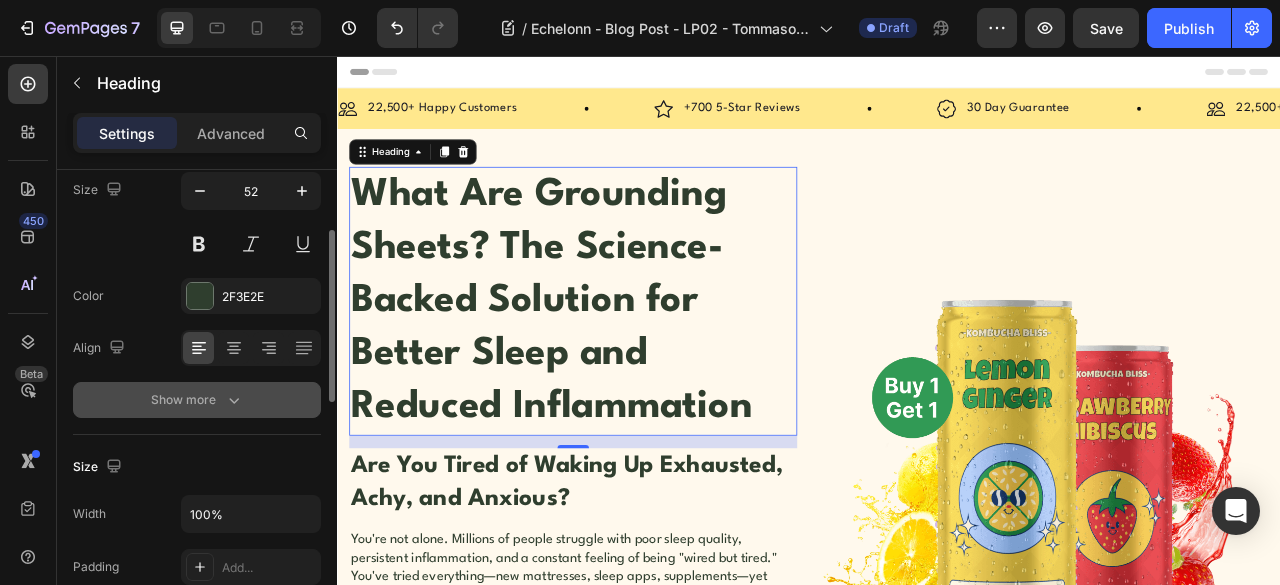 click on "Show more" at bounding box center (197, 400) 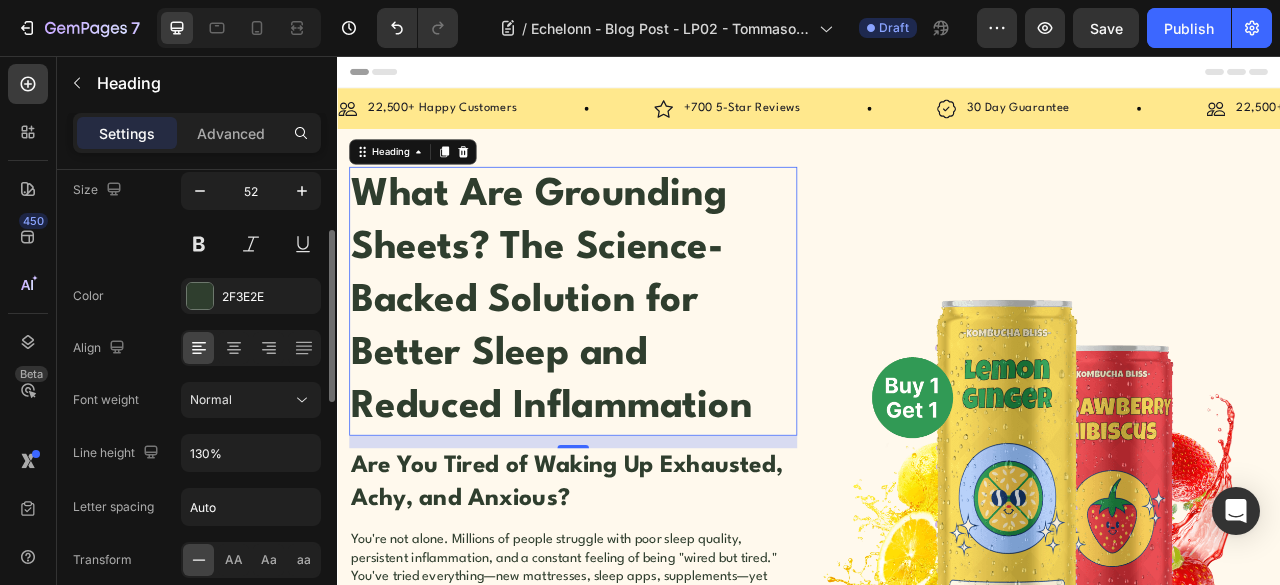 scroll, scrollTop: 333, scrollLeft: 0, axis: vertical 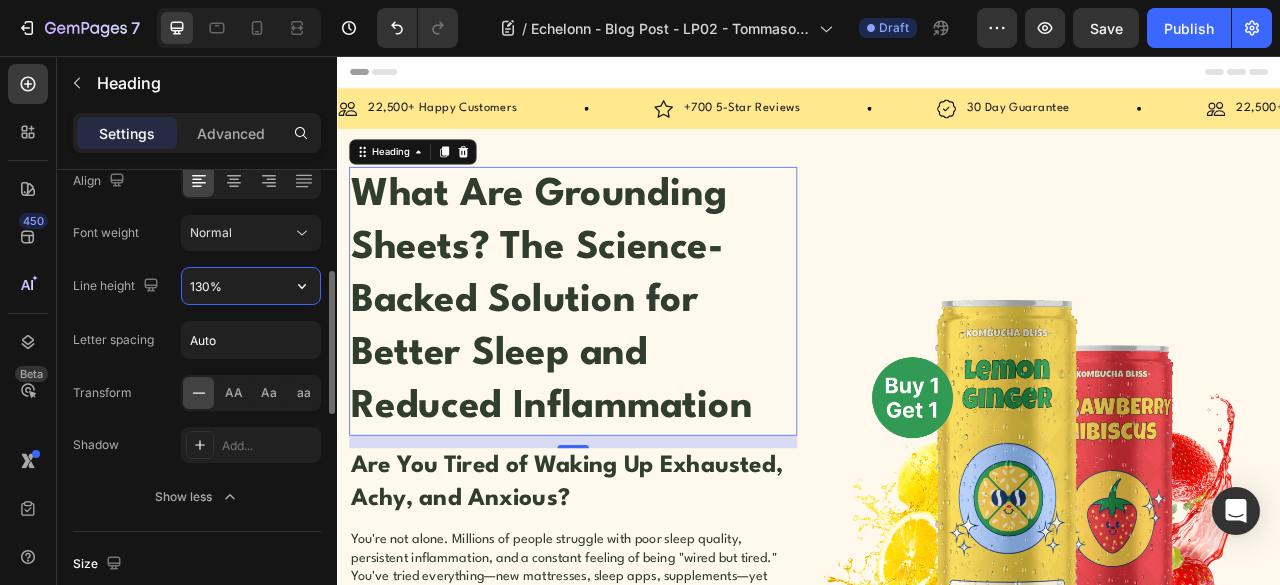 click on "130%" at bounding box center (251, 286) 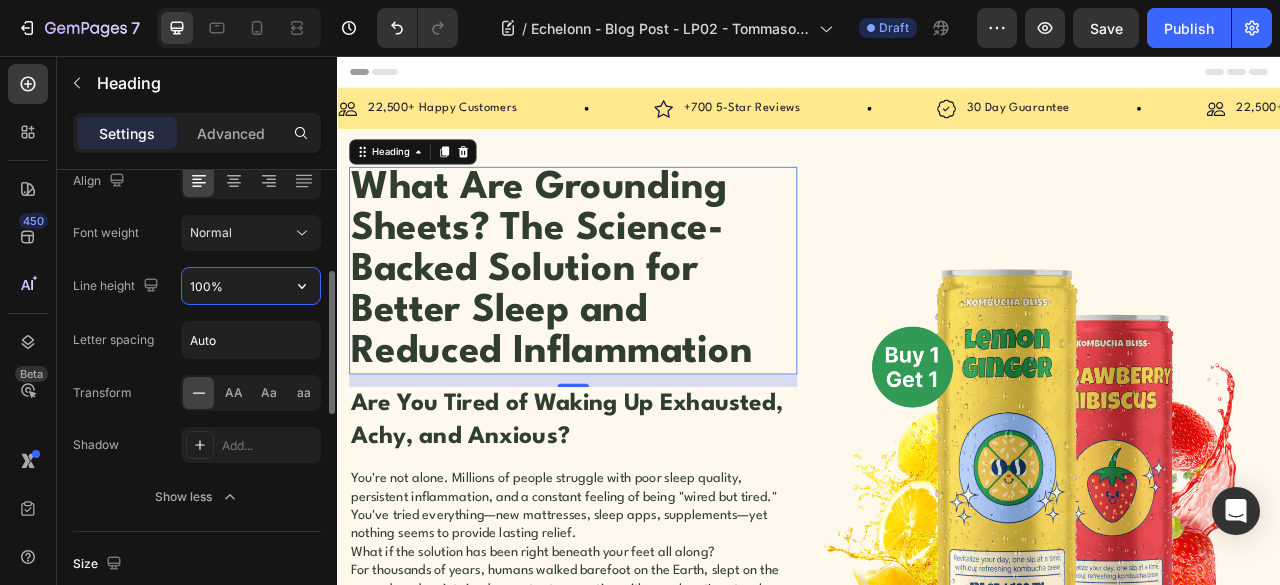 type on "130%" 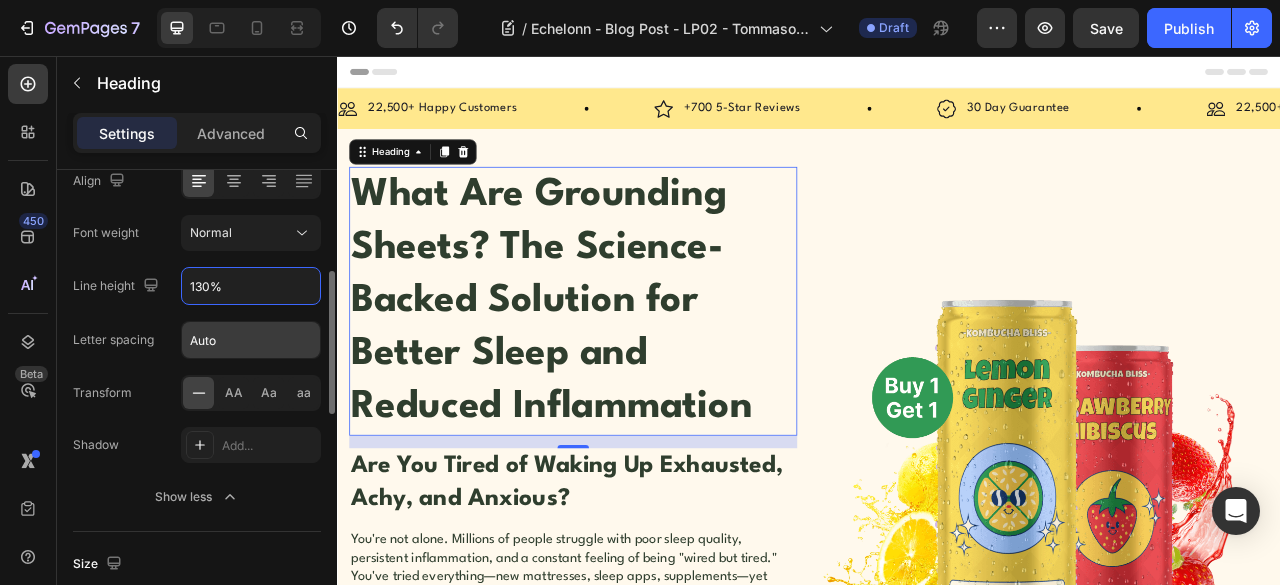 click on "Auto" at bounding box center (251, 340) 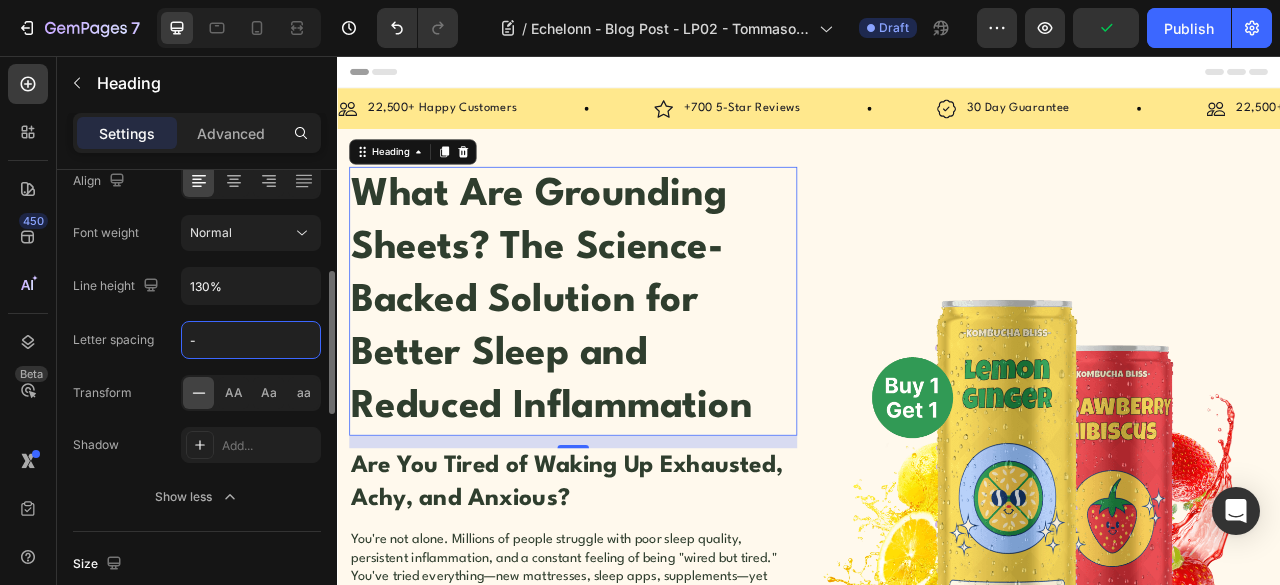 type on "-2" 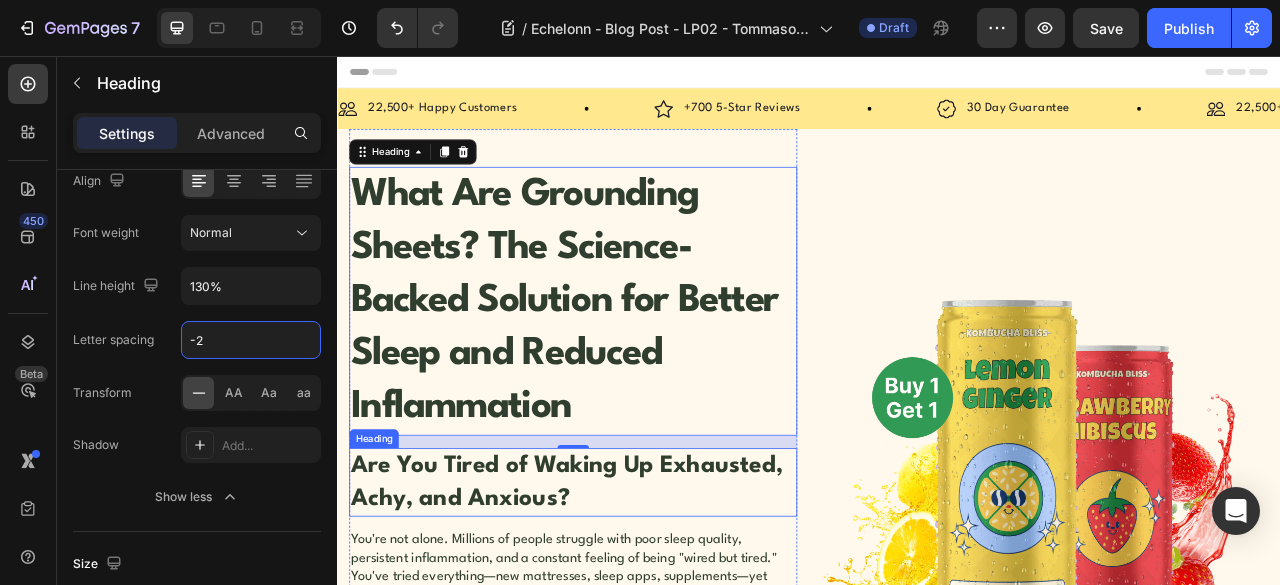click on "Are You Tired of Waking Up Exhausted, Achy, and Anxious?" at bounding box center (637, 598) 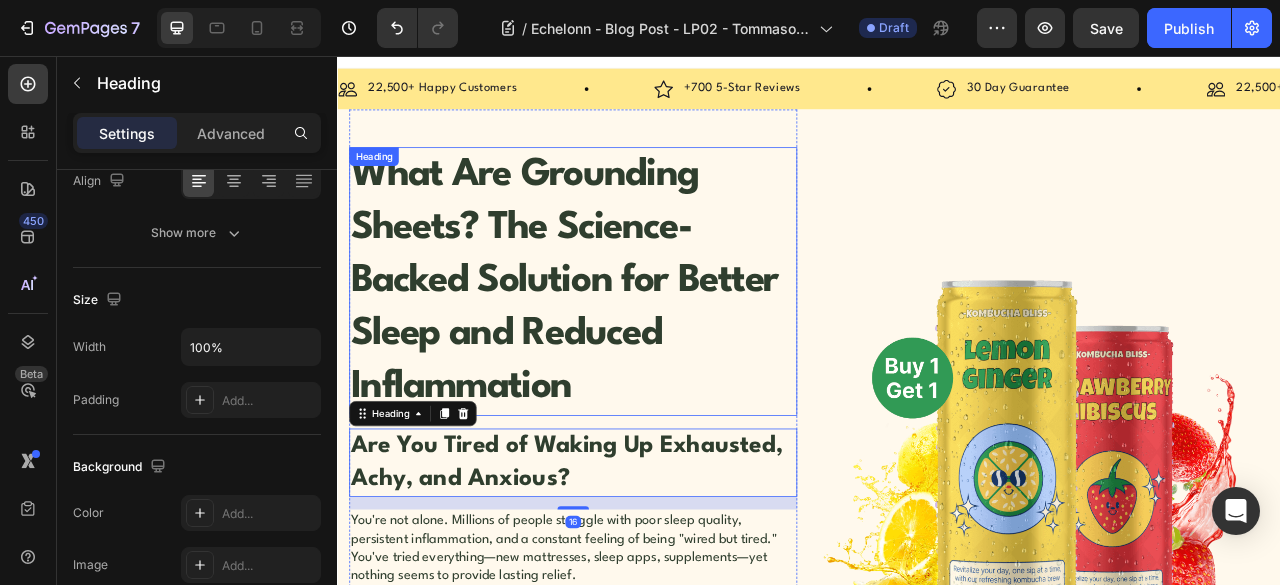 scroll, scrollTop: 0, scrollLeft: 0, axis: both 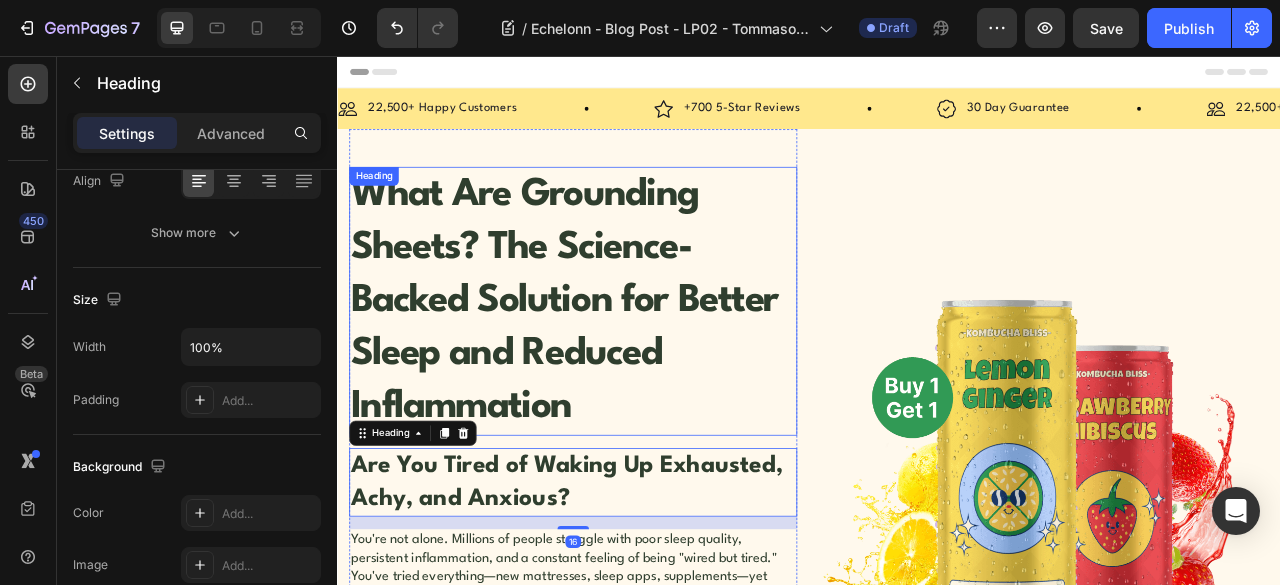 click on "What Are Grounding Sheets? The Science-Backed Solution for Better Sleep and Reduced Inflammation" at bounding box center [626, 367] 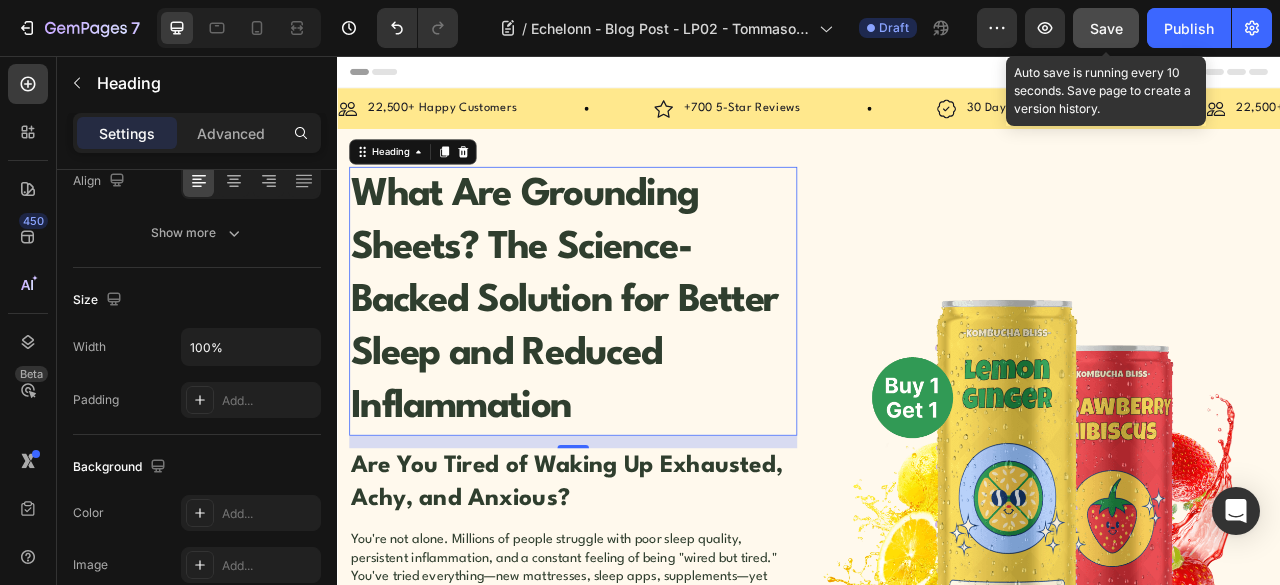 click on "Save" at bounding box center (1106, 28) 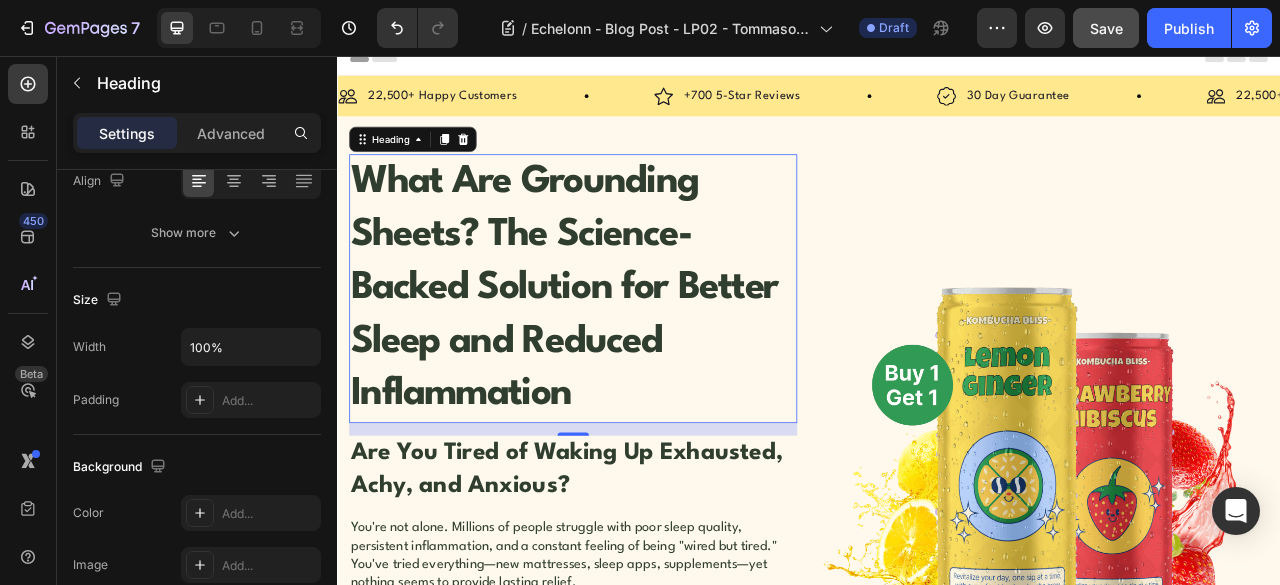 scroll, scrollTop: 0, scrollLeft: 0, axis: both 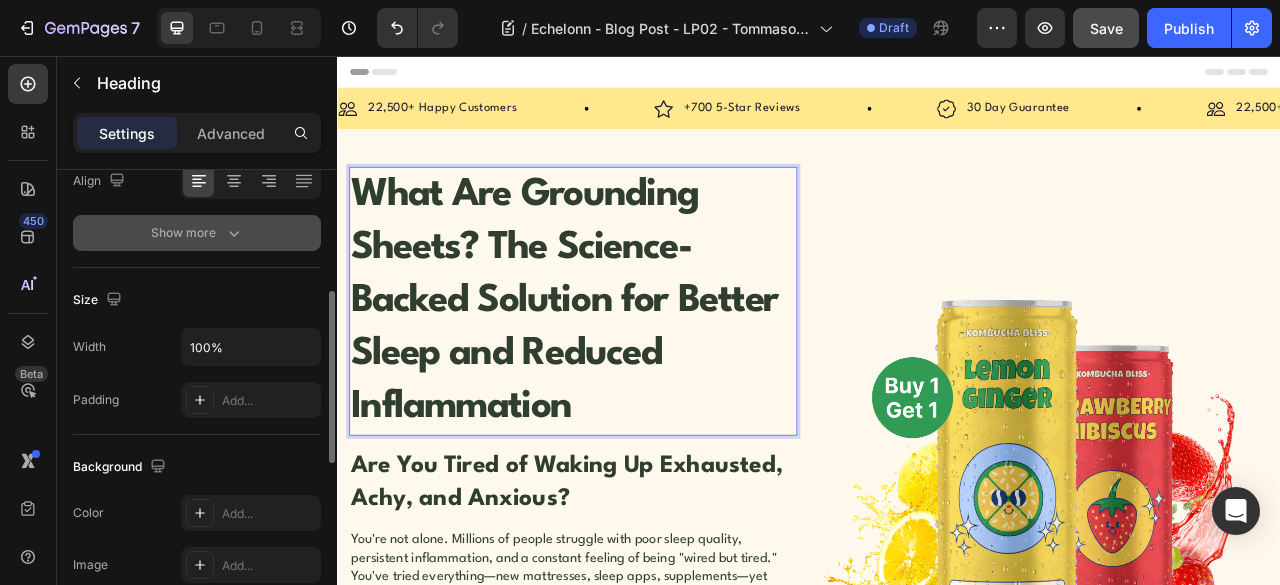 click 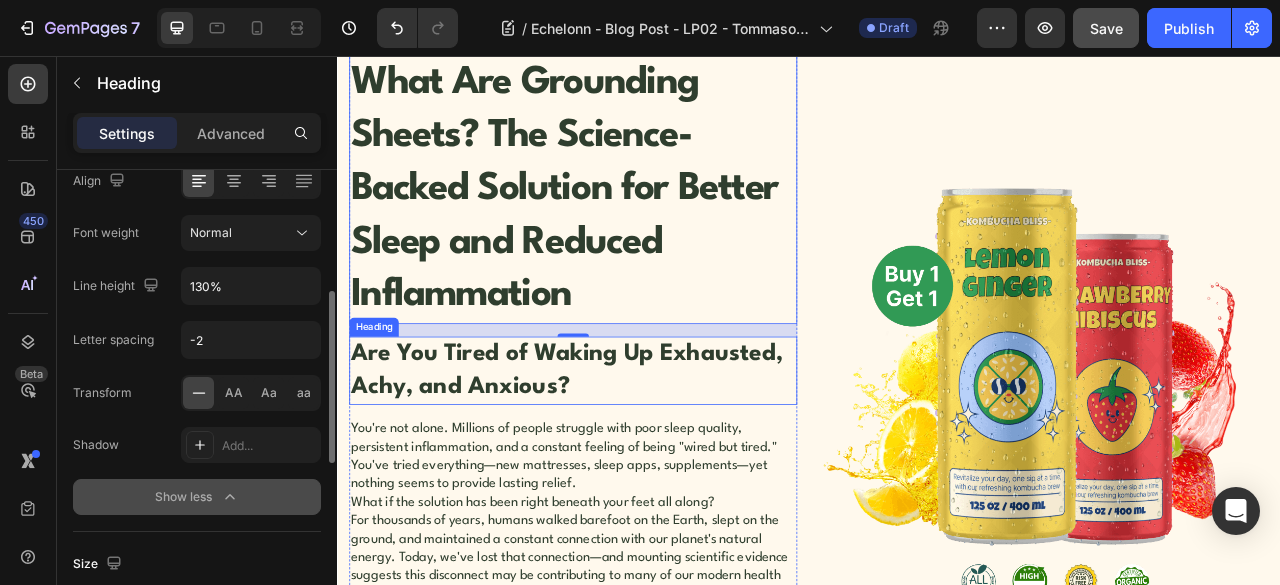 scroll, scrollTop: 166, scrollLeft: 0, axis: vertical 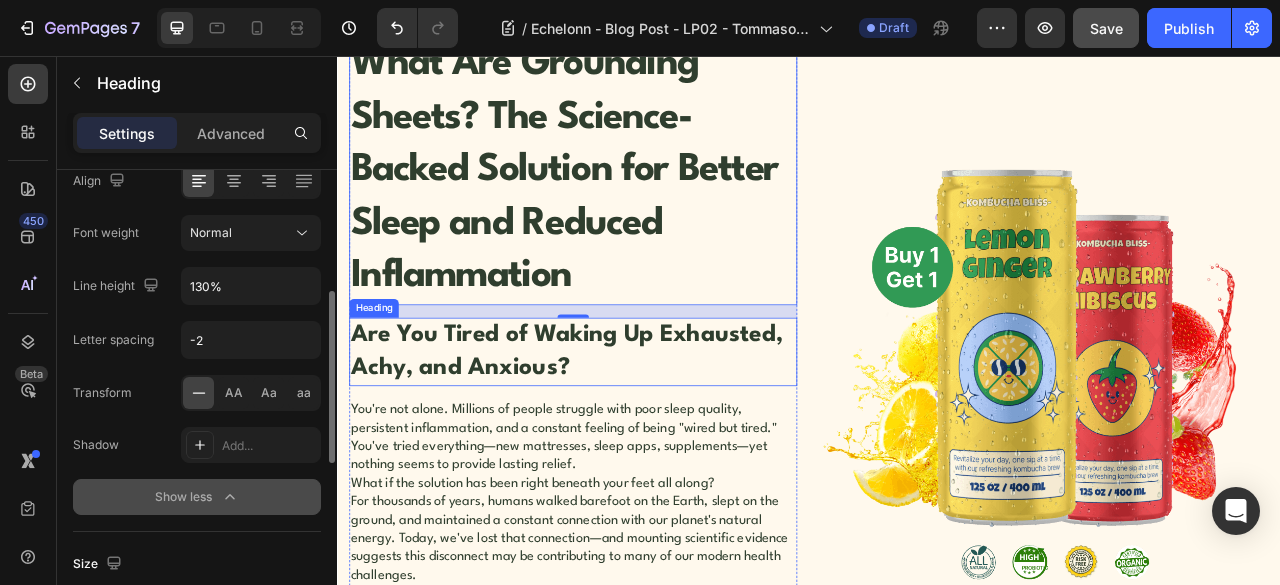 click on "Are You Tired of Waking Up Exhausted, Achy, and Anxious?" at bounding box center (629, 432) 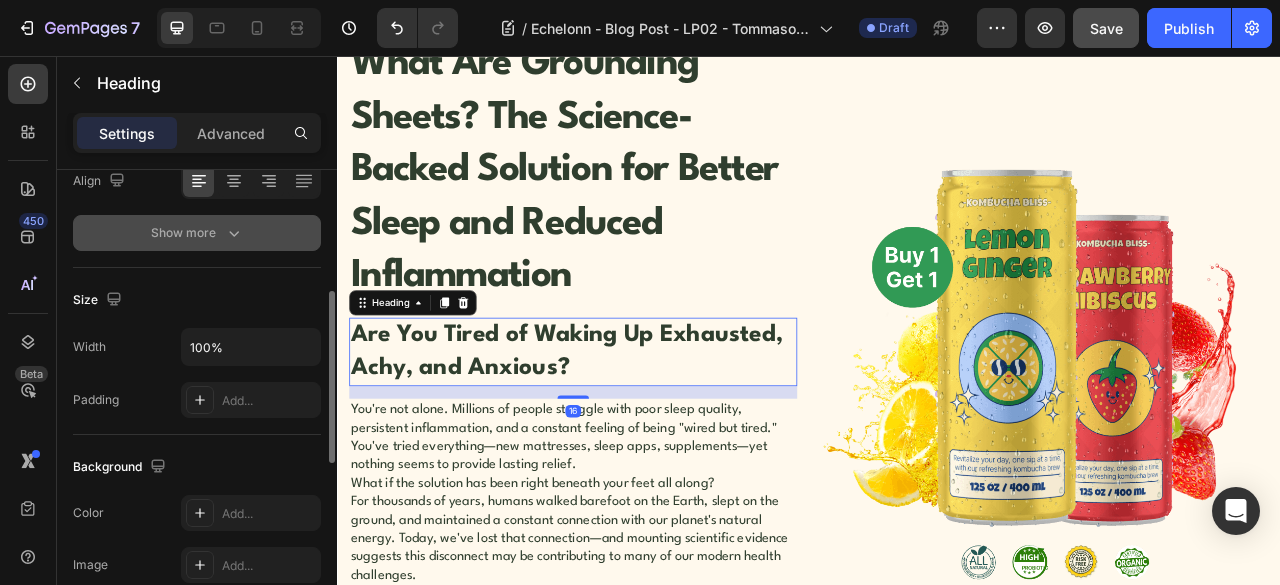 click 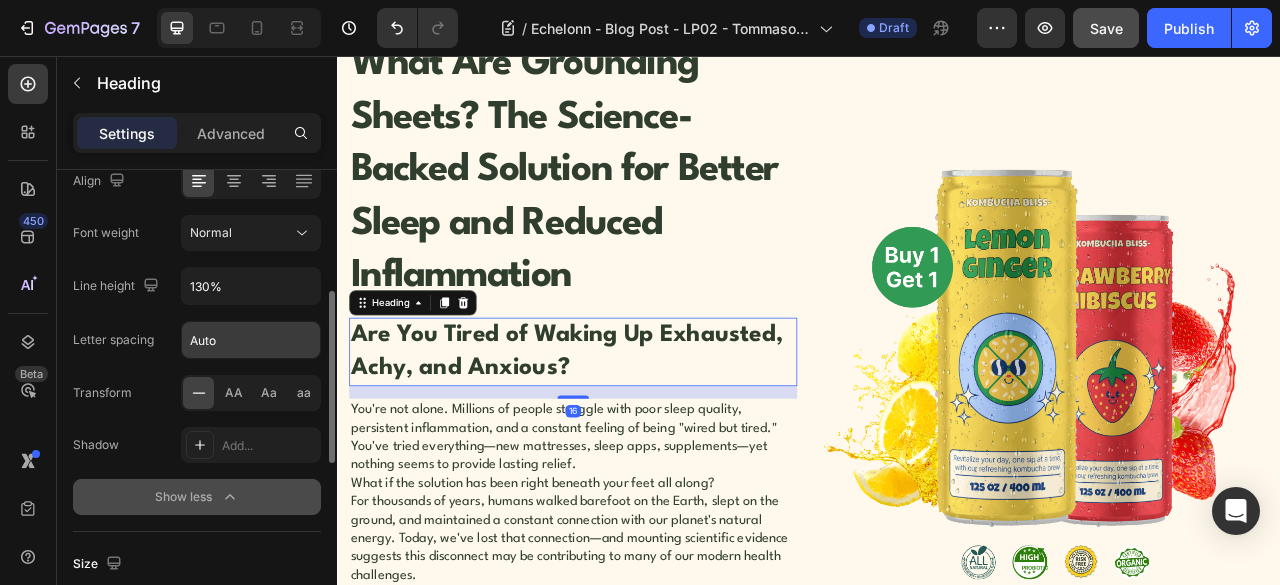 click on "Auto" at bounding box center (251, 340) 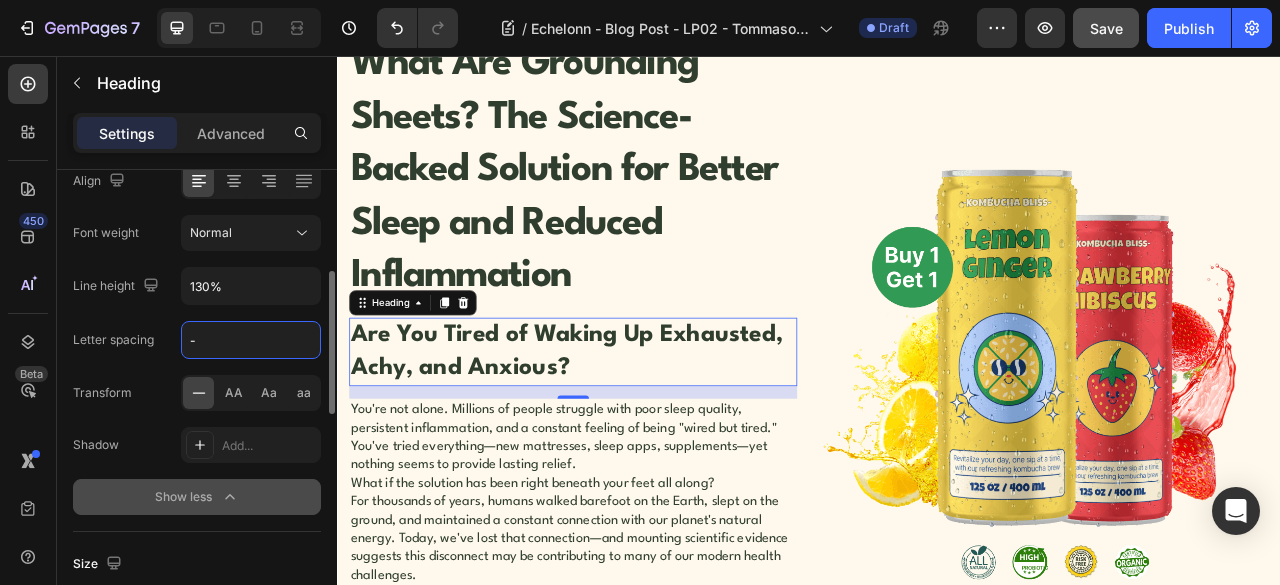type on "-1" 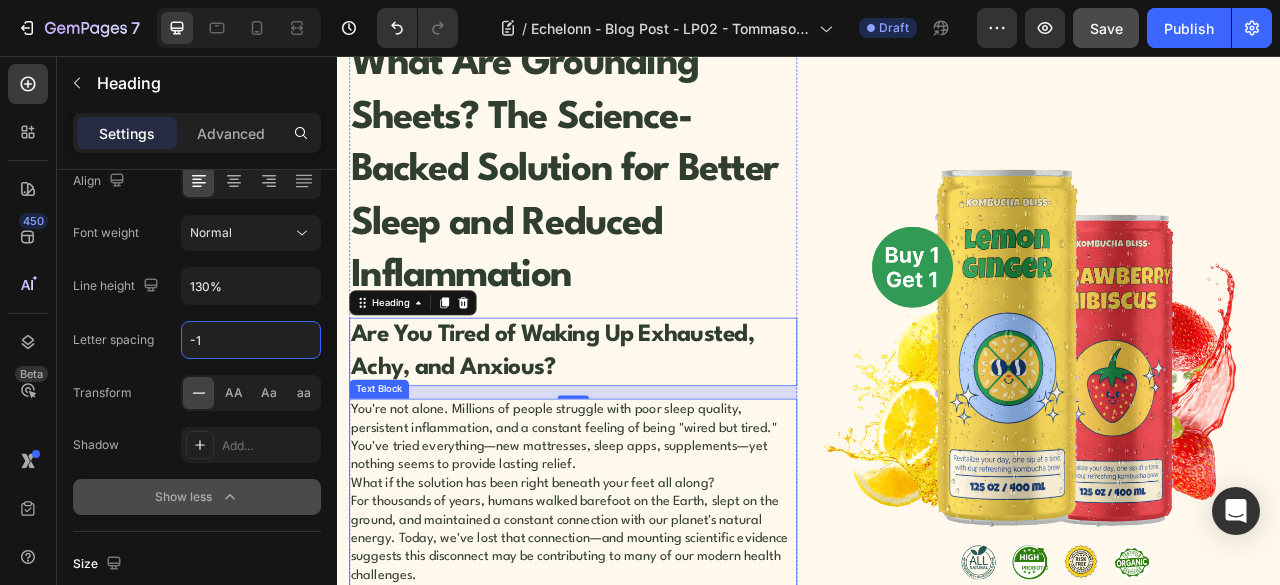 click on "You're not alone. Millions of people struggle with poor sleep quality, persistent inflammation, and a constant feeling of being "wired but tired." You've tried everything—new mattresses, sleep apps, supplements—yet nothing seems to provide lasting relief." at bounding box center [637, 541] 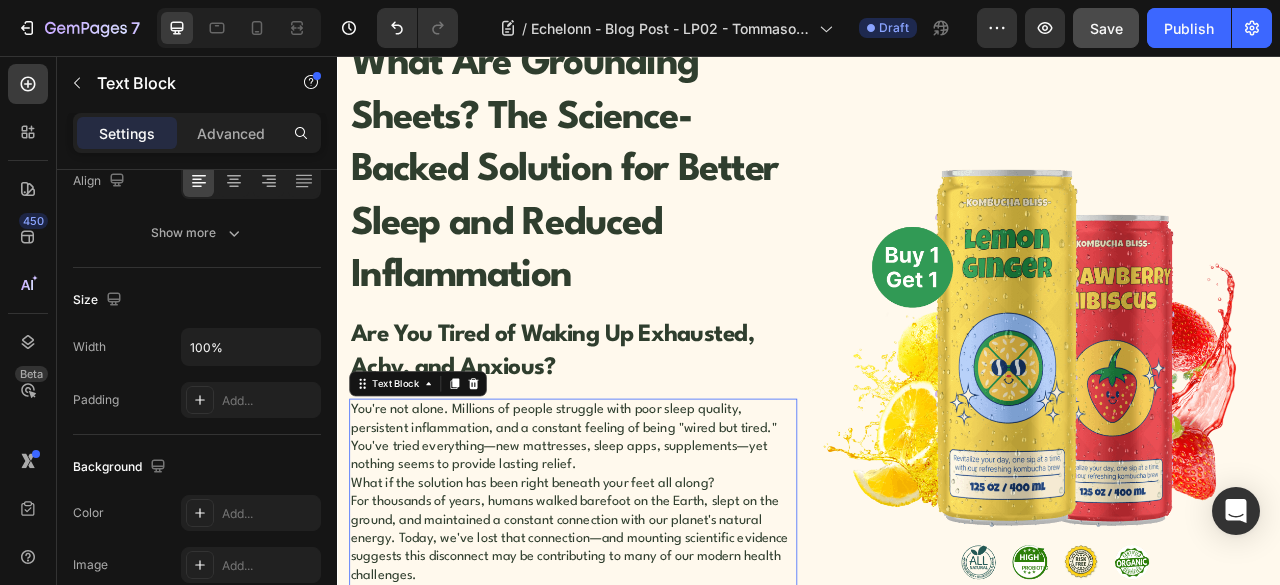 scroll, scrollTop: 0, scrollLeft: 0, axis: both 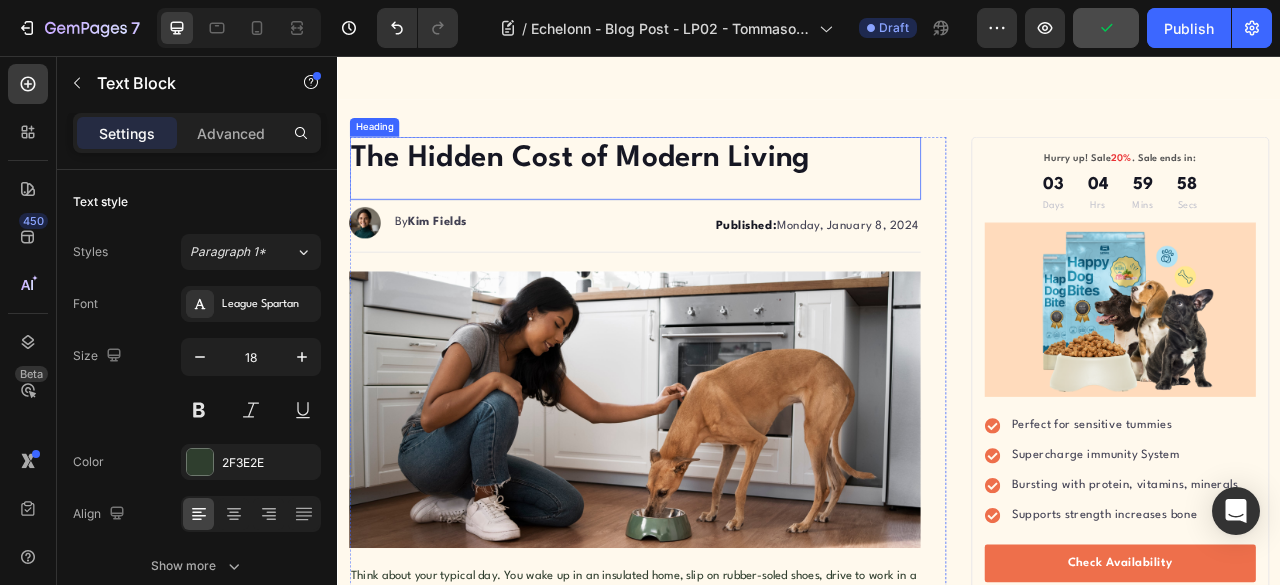 click on "The Hidden Cost of Modern Living" at bounding box center (715, 187) 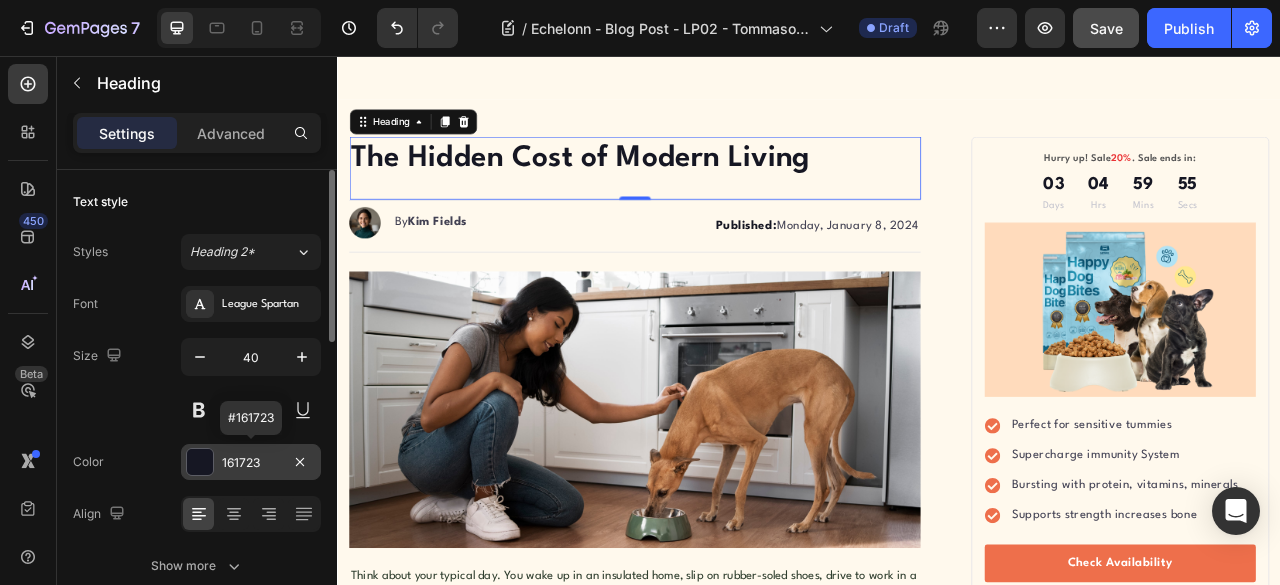 click at bounding box center [200, 462] 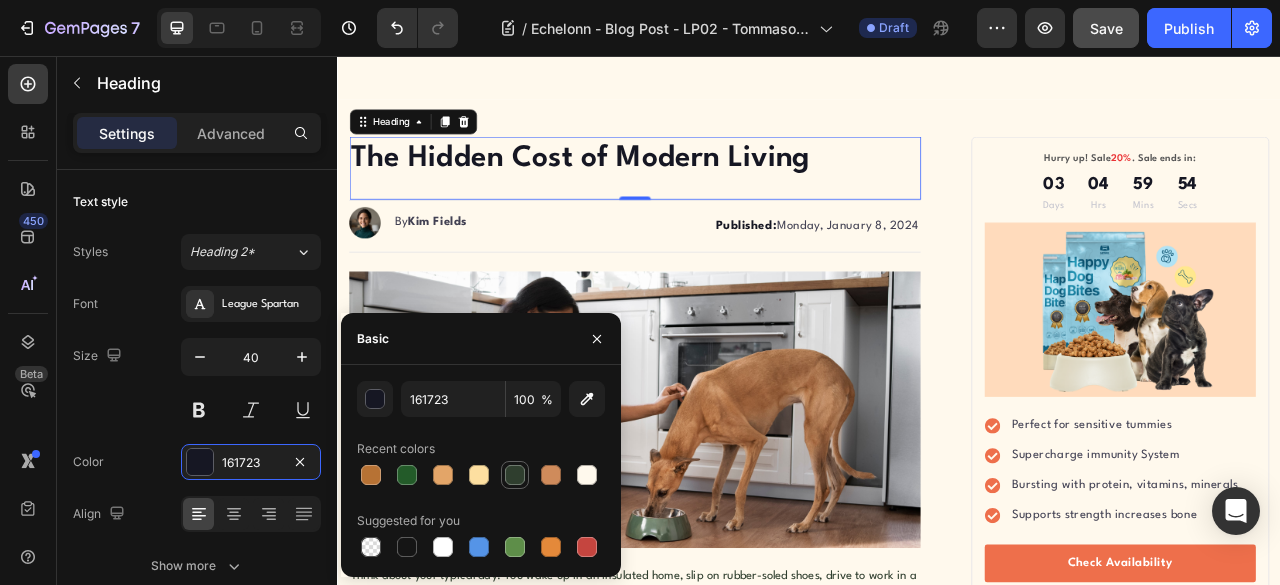click at bounding box center [515, 475] 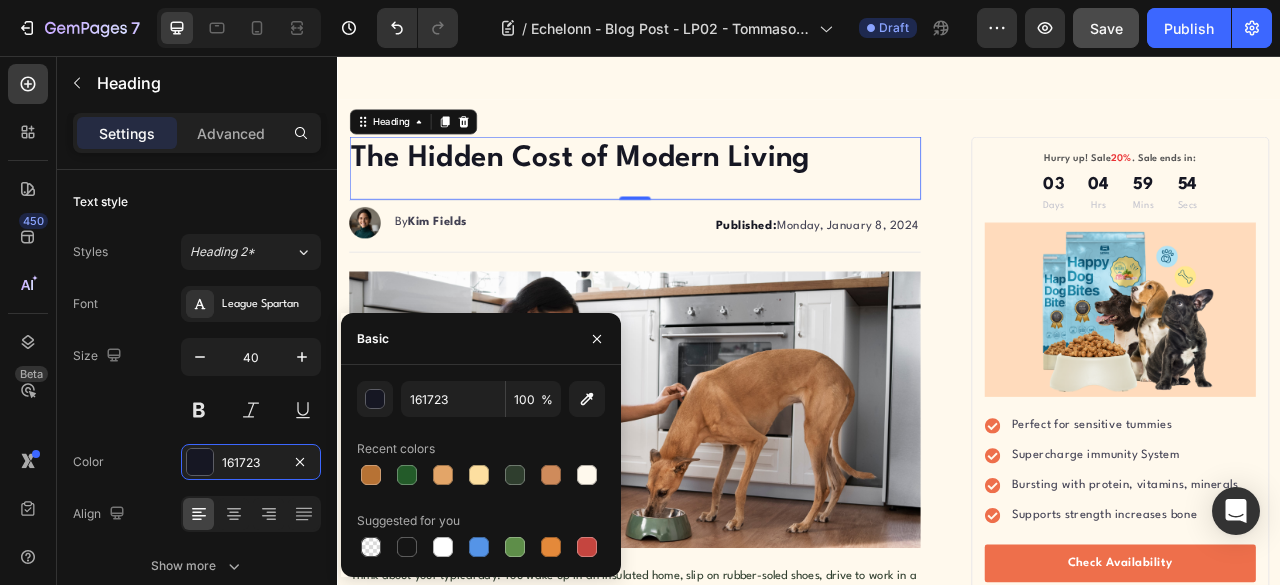 type on "2F3E2E" 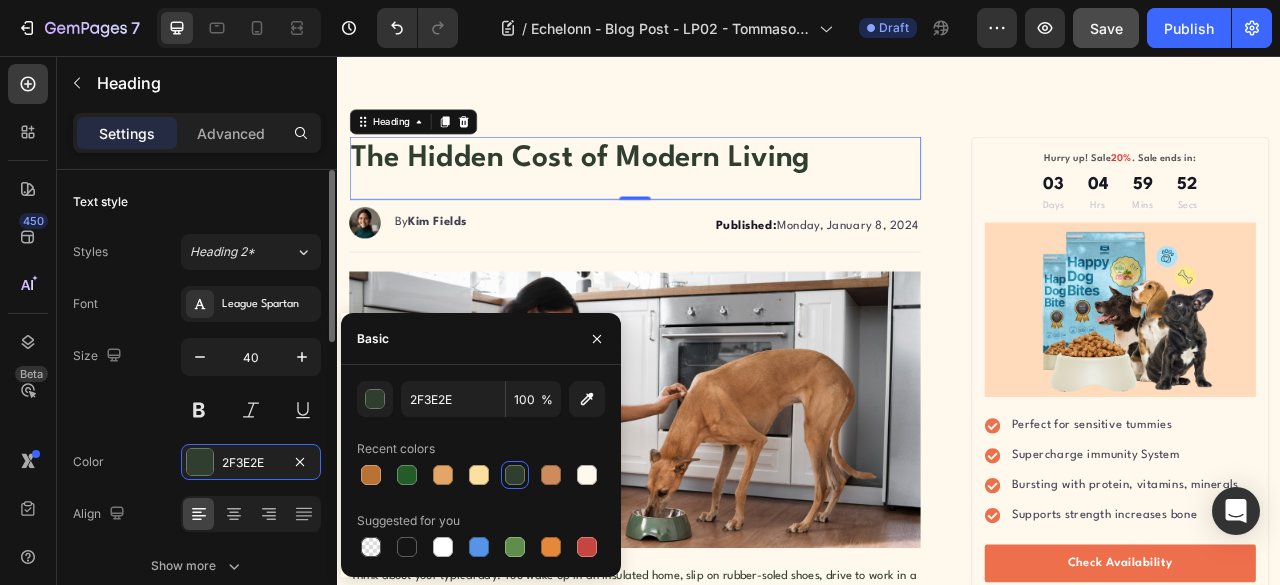 scroll, scrollTop: 166, scrollLeft: 0, axis: vertical 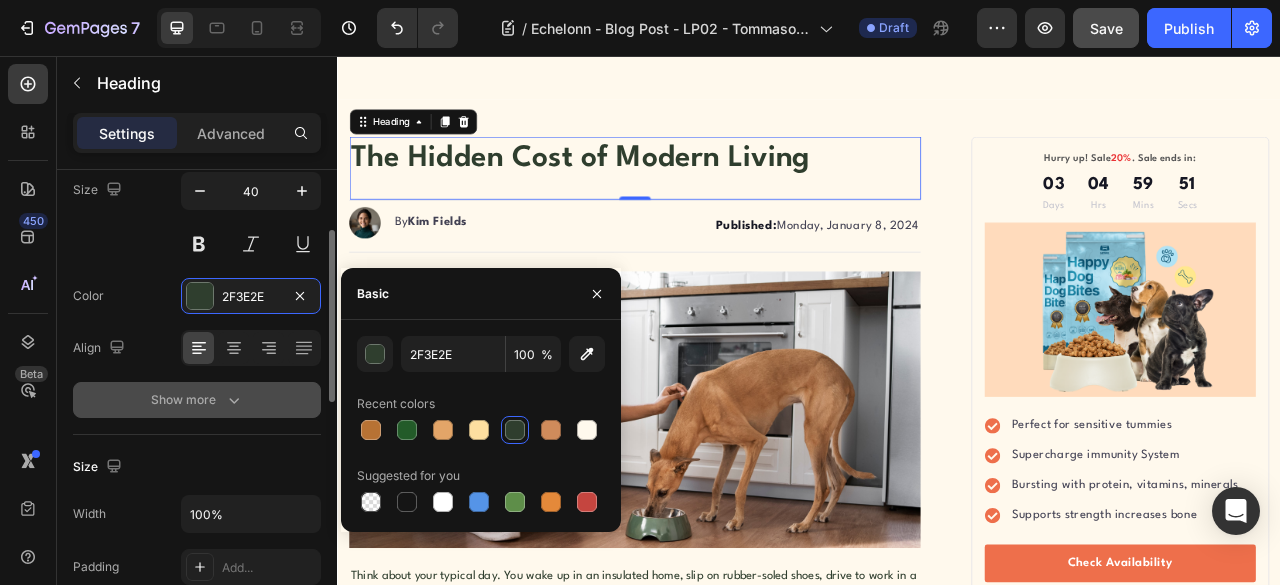 click on "Show more" at bounding box center [197, 400] 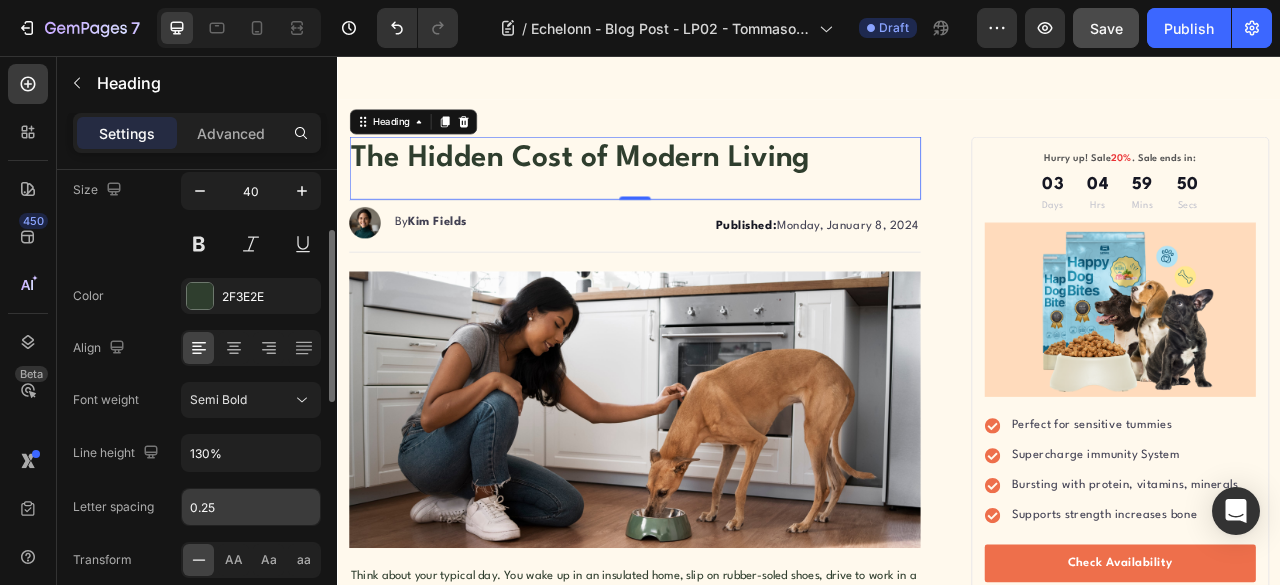 click on "0.25" at bounding box center (251, 507) 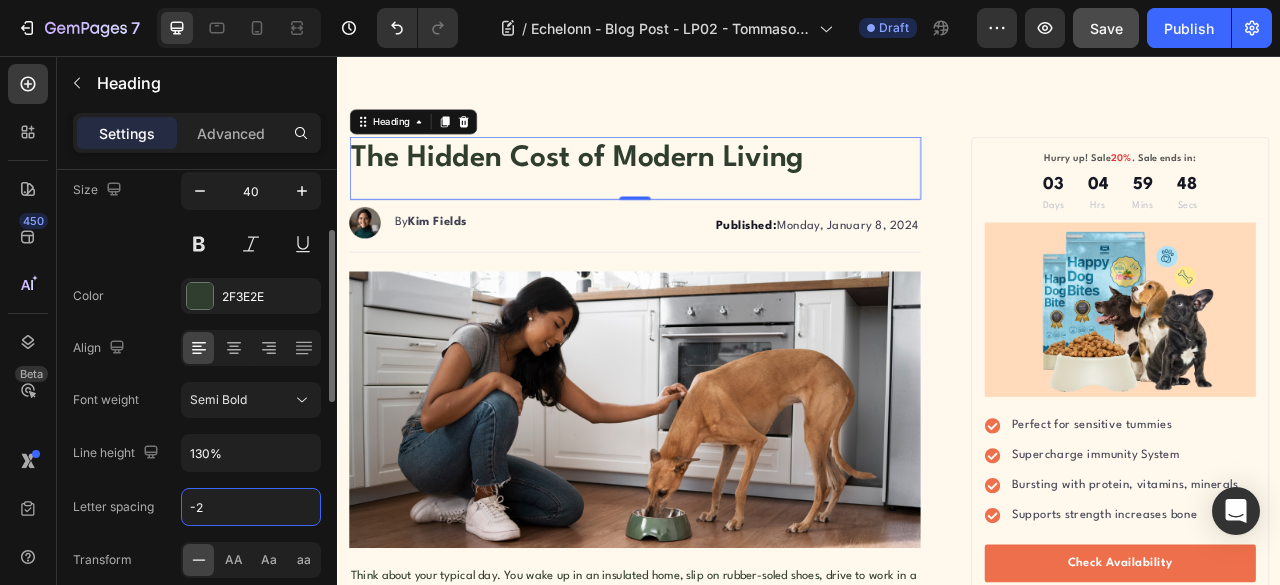 type on "-2" 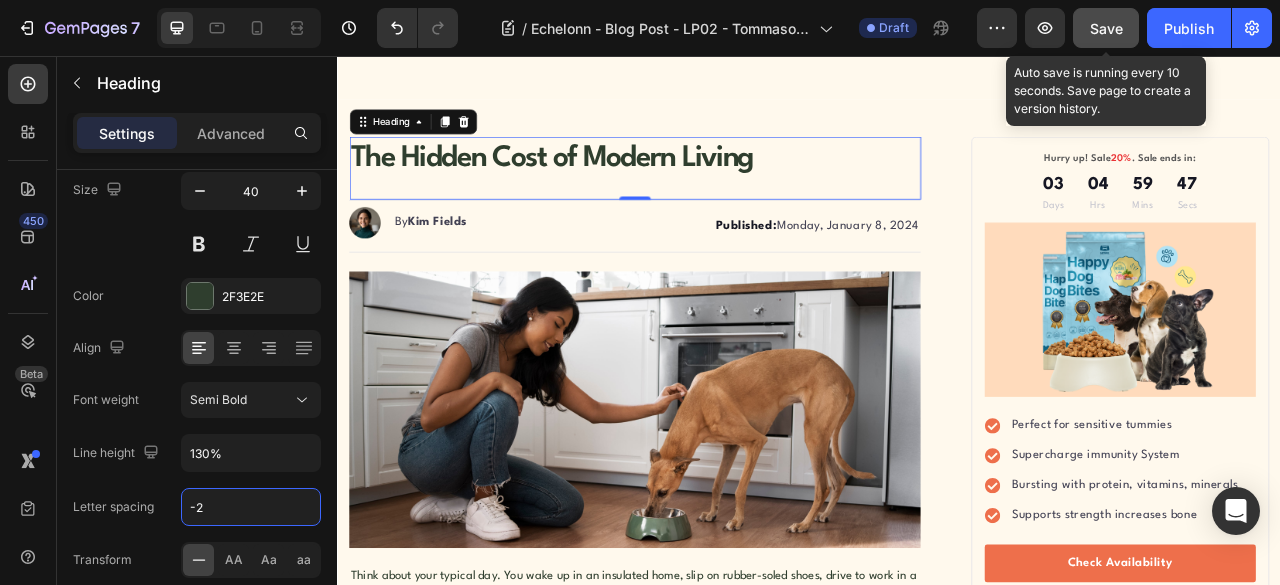 click on "Save" at bounding box center [1106, 28] 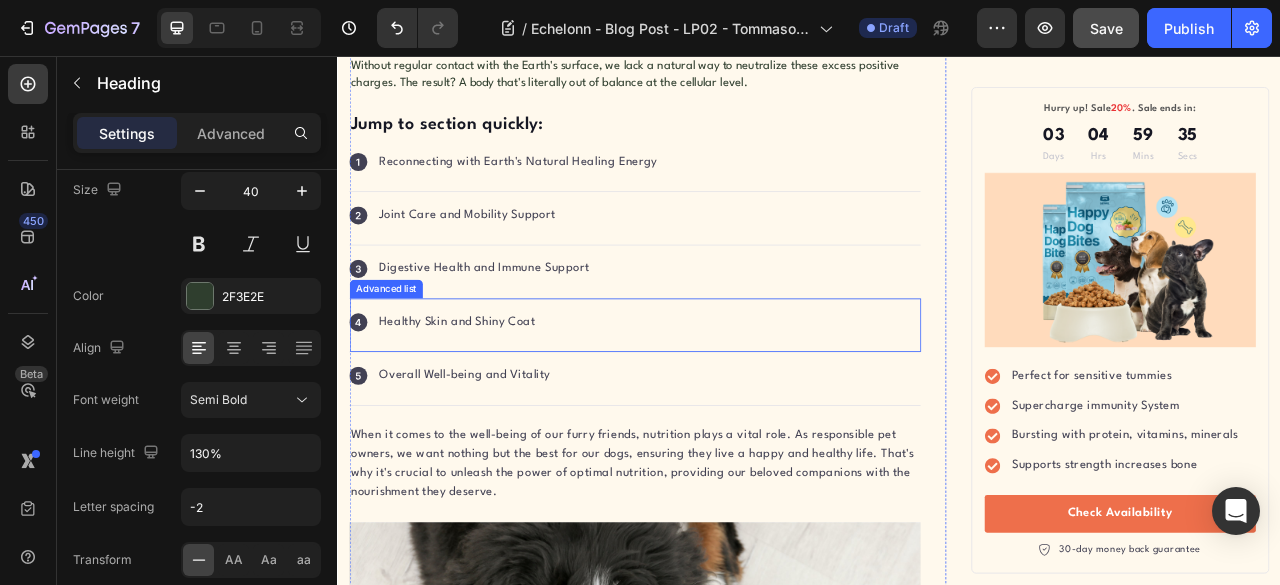 scroll, scrollTop: 1833, scrollLeft: 0, axis: vertical 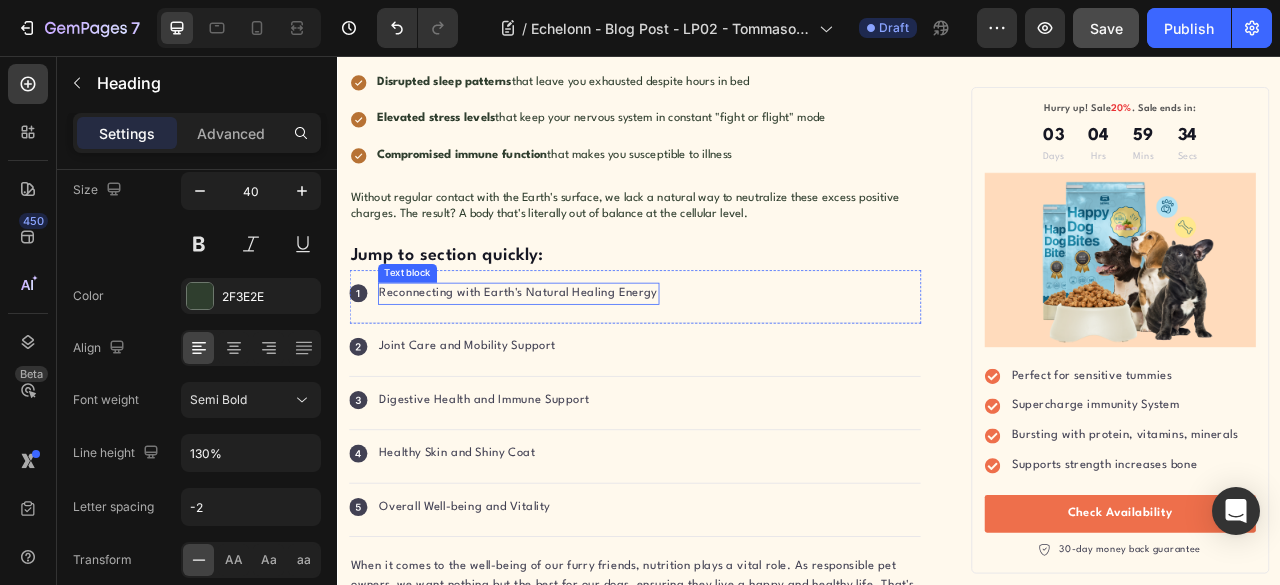 click on "Reconnecting with Earth's Natural Healing Energy" at bounding box center (567, 358) 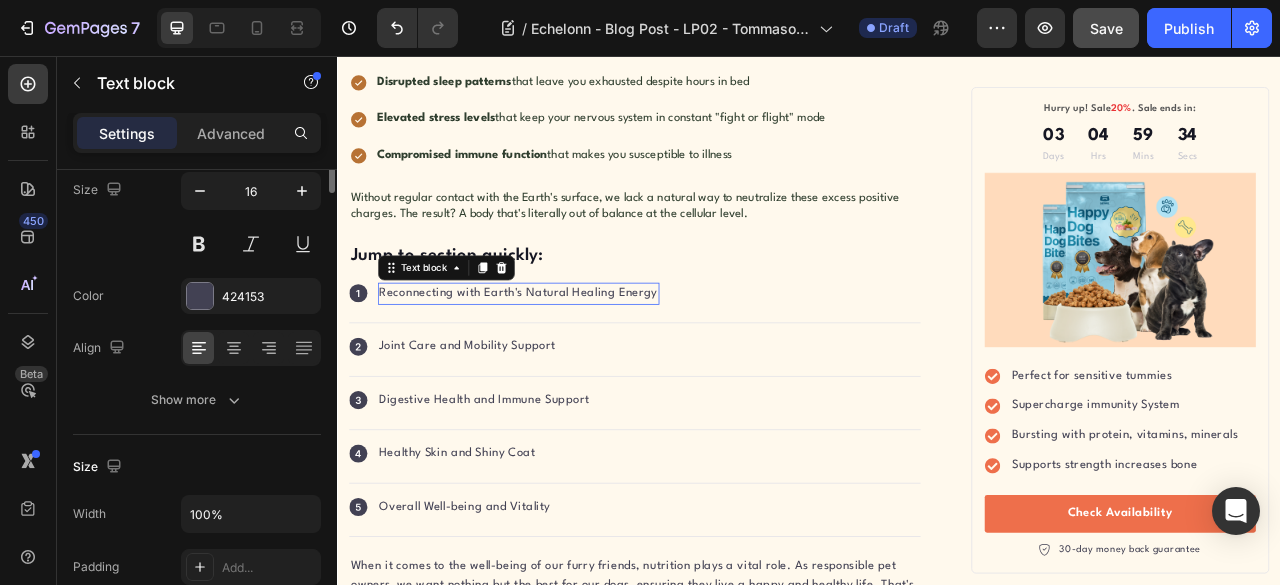 scroll, scrollTop: 0, scrollLeft: 0, axis: both 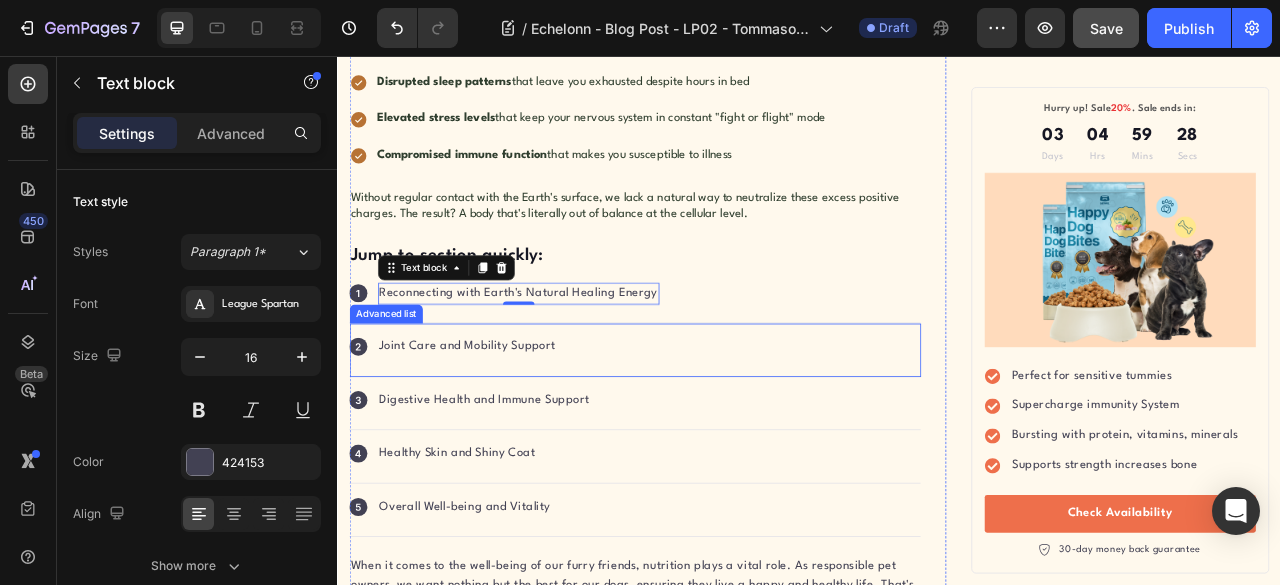 click on "Icon Joint Care and Mobility Support Text block" at bounding box center (715, 430) 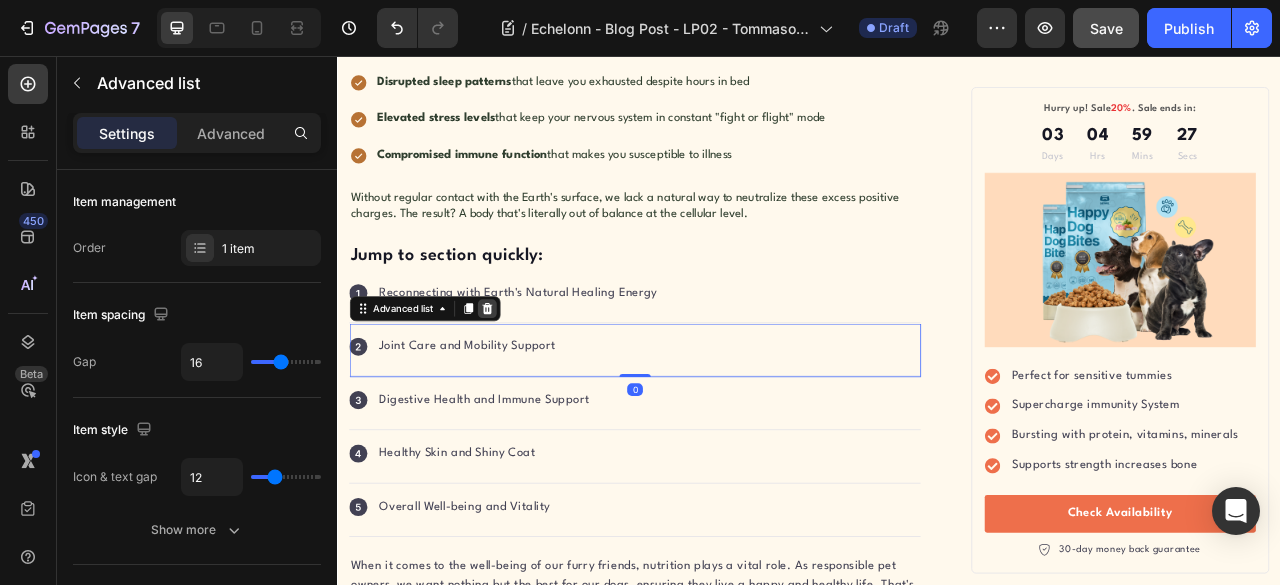 click 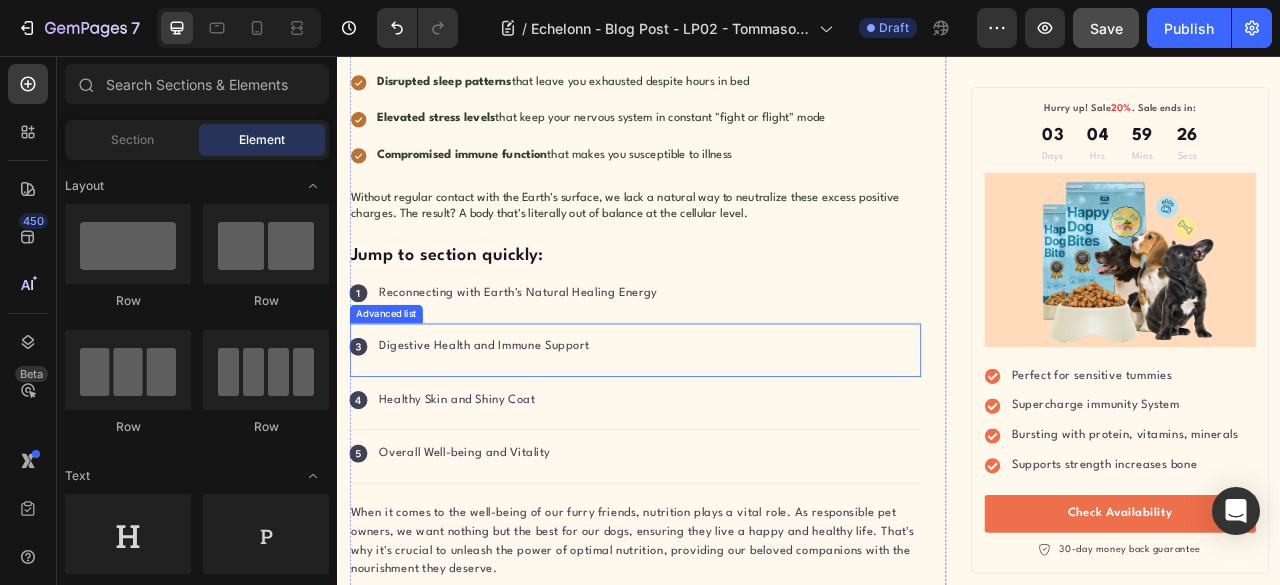 click on "Icon Digestive Health and Immune Support Text block" at bounding box center [715, 430] 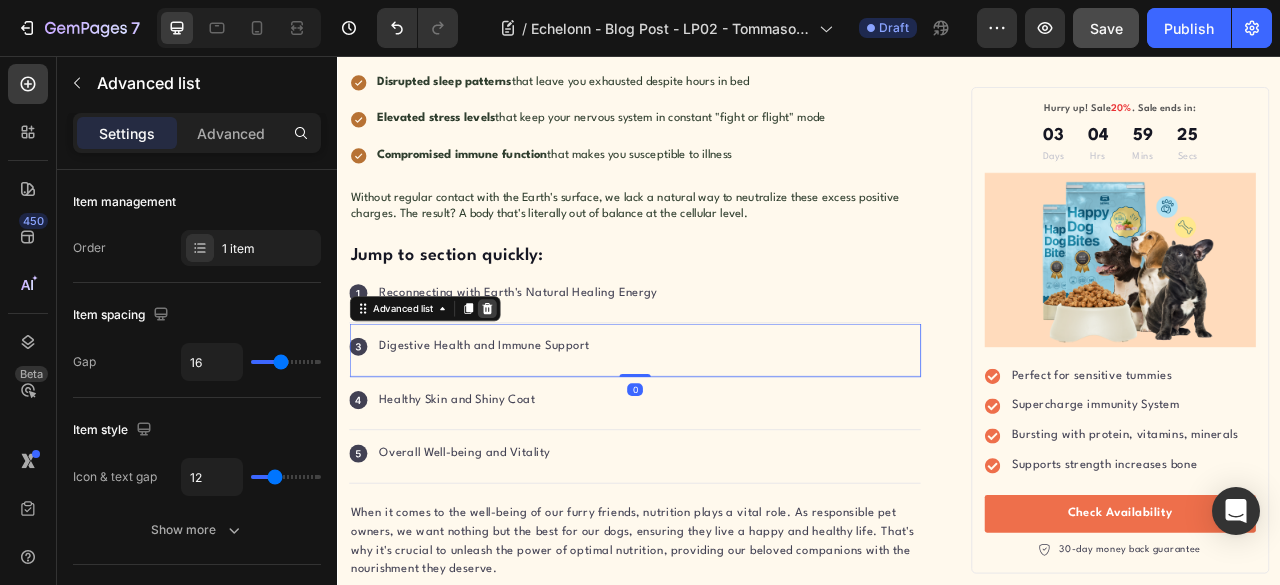 click 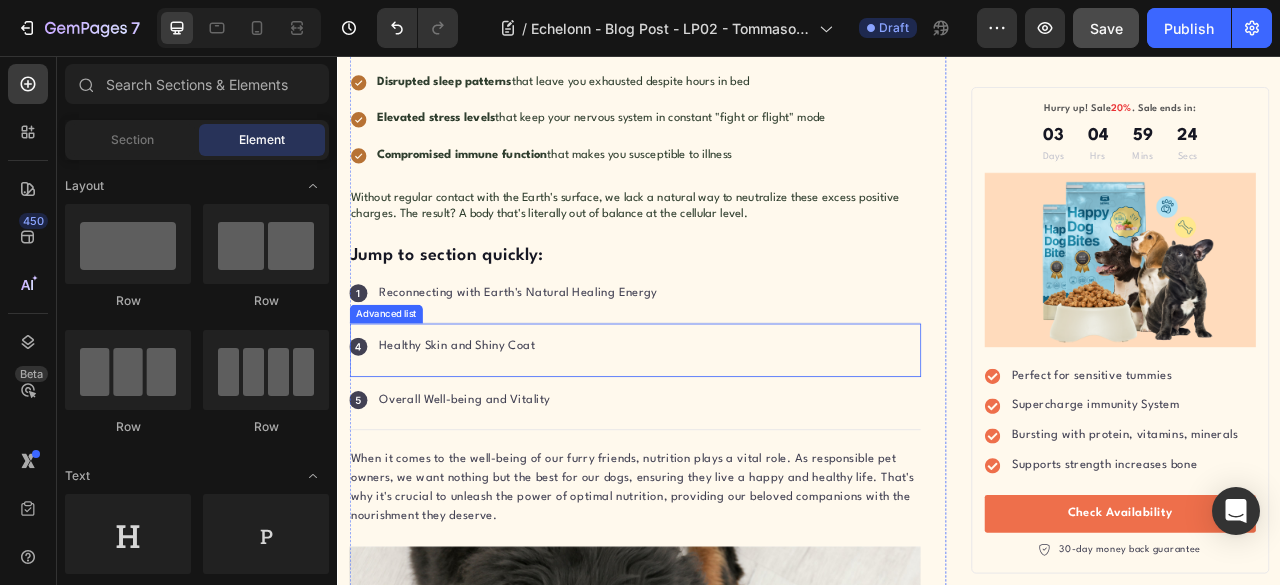 click on "Icon Healthy Skin and Shiny Coat Text block" at bounding box center (715, 430) 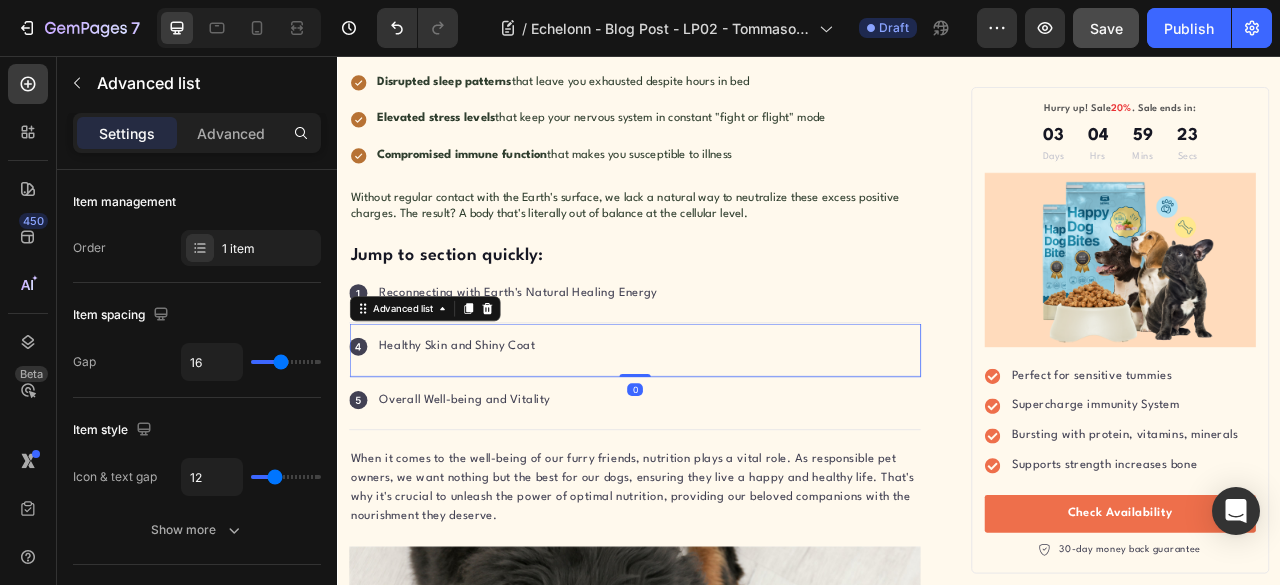 click 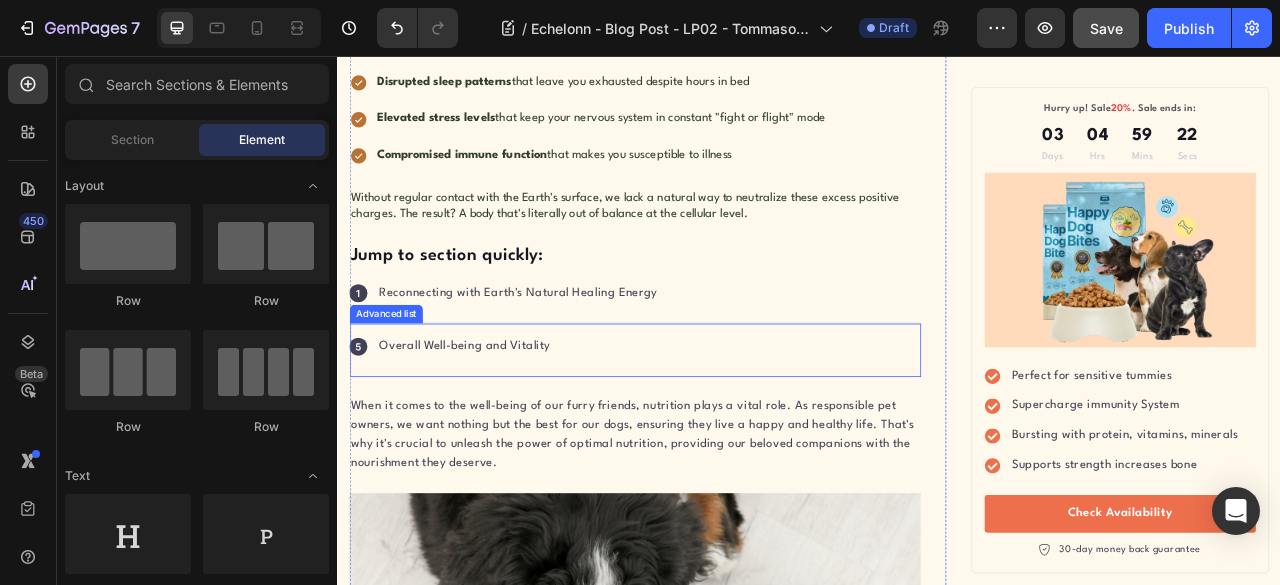 click on "Icon Overall Well-being and Vitality Text block" at bounding box center [715, 430] 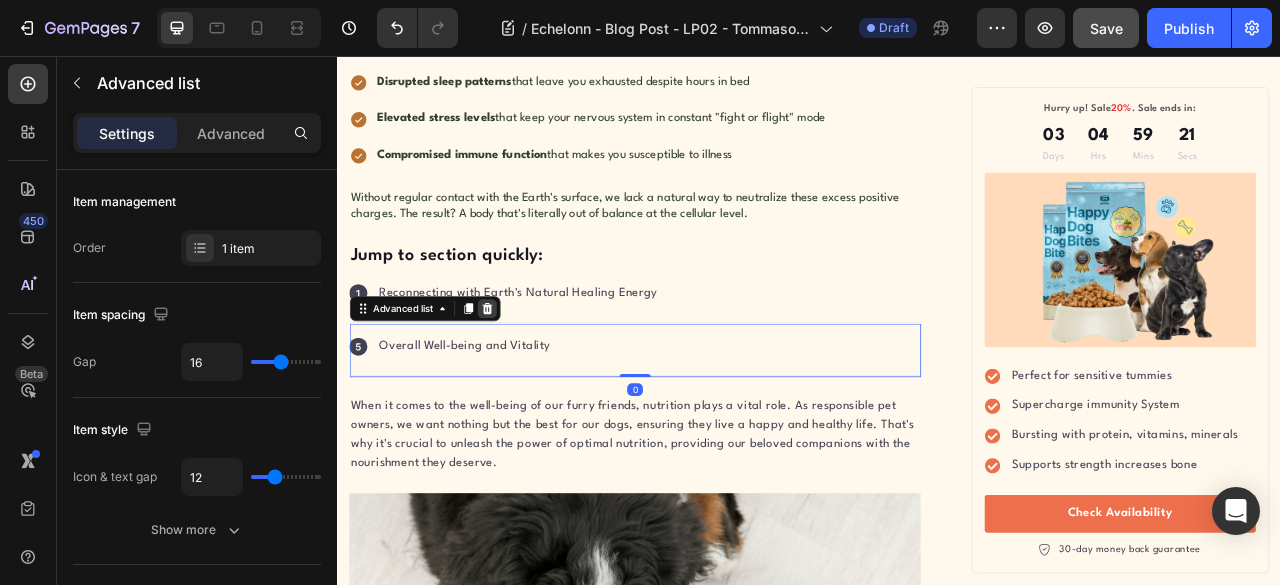 click 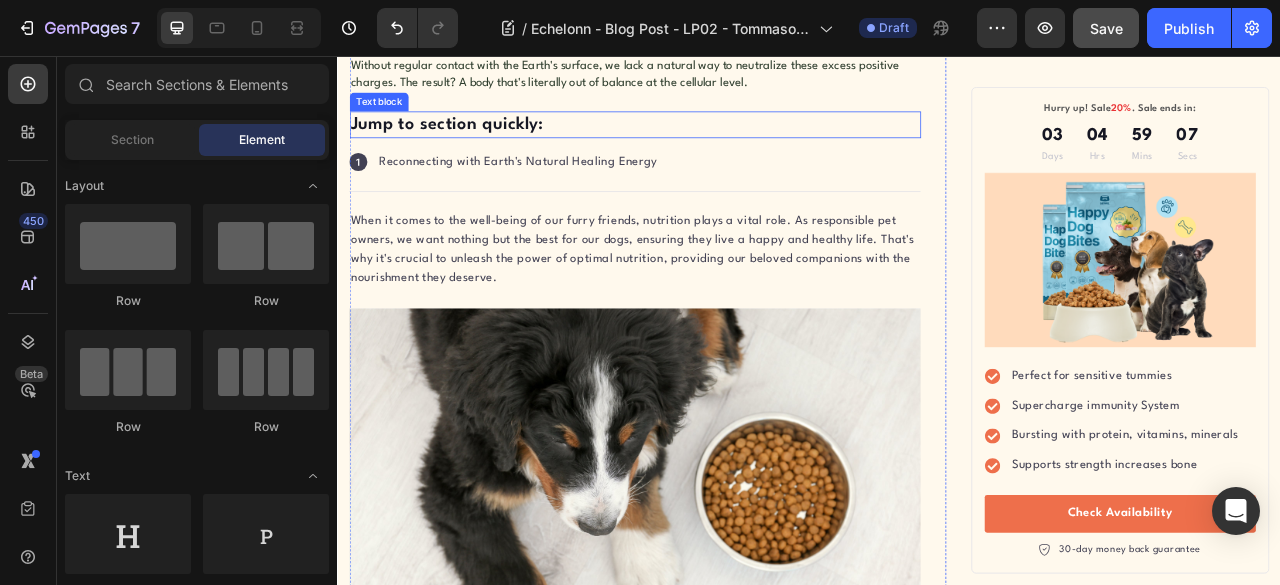 scroll, scrollTop: 1666, scrollLeft: 0, axis: vertical 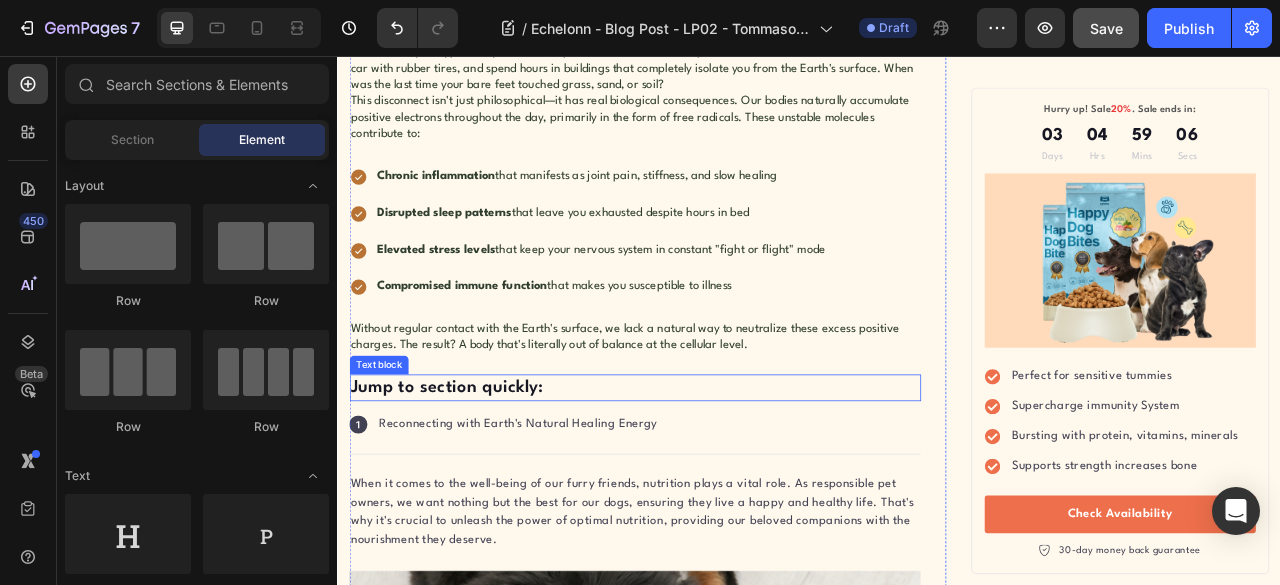 click on "Jump to section quickly:" at bounding box center [715, 478] 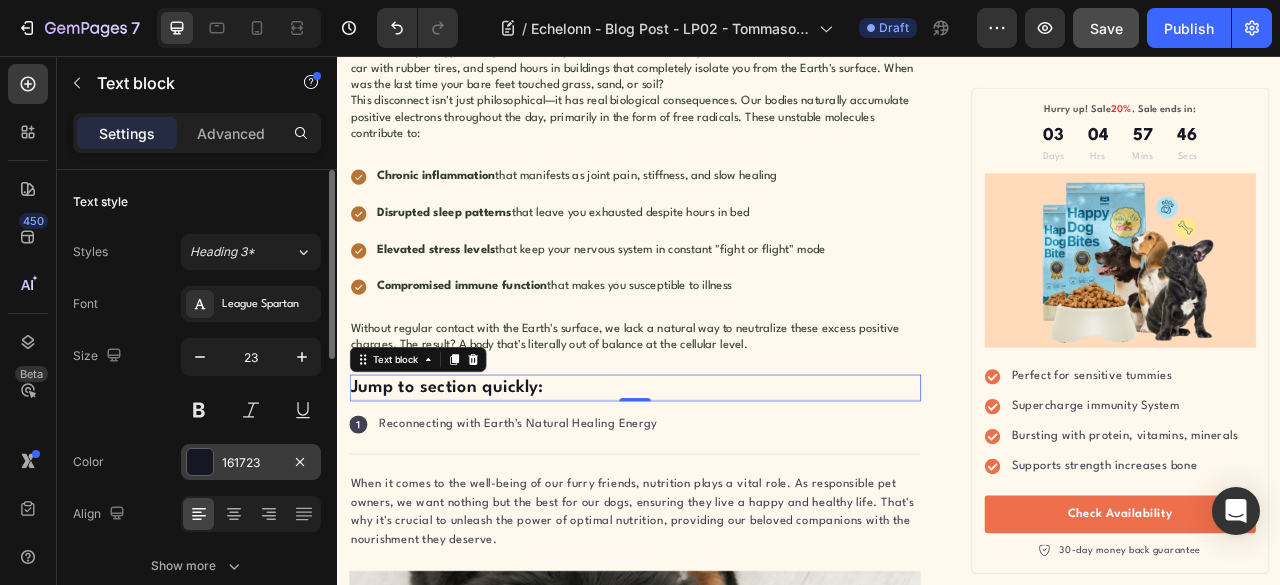 click at bounding box center [200, 462] 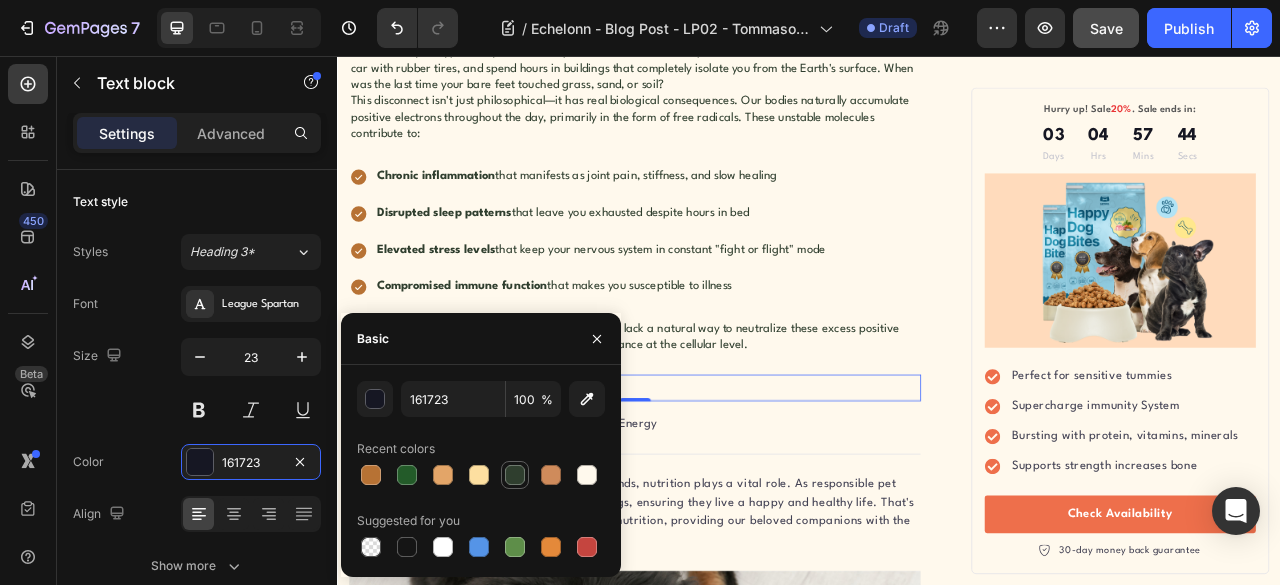 click at bounding box center (515, 475) 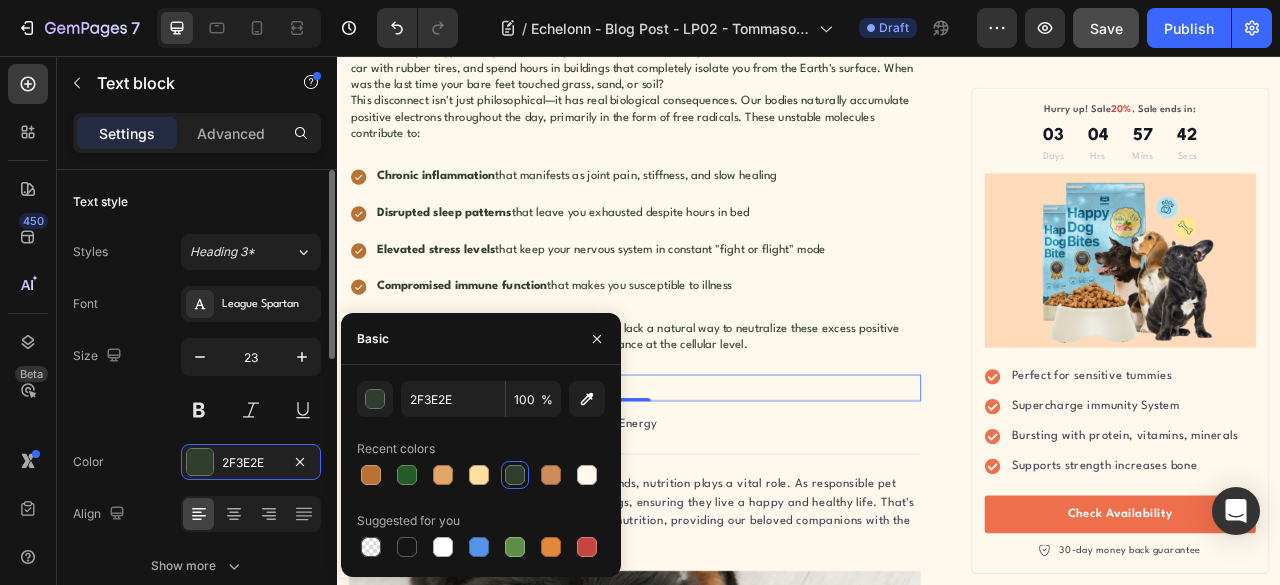 click on "Size 23" at bounding box center (197, 383) 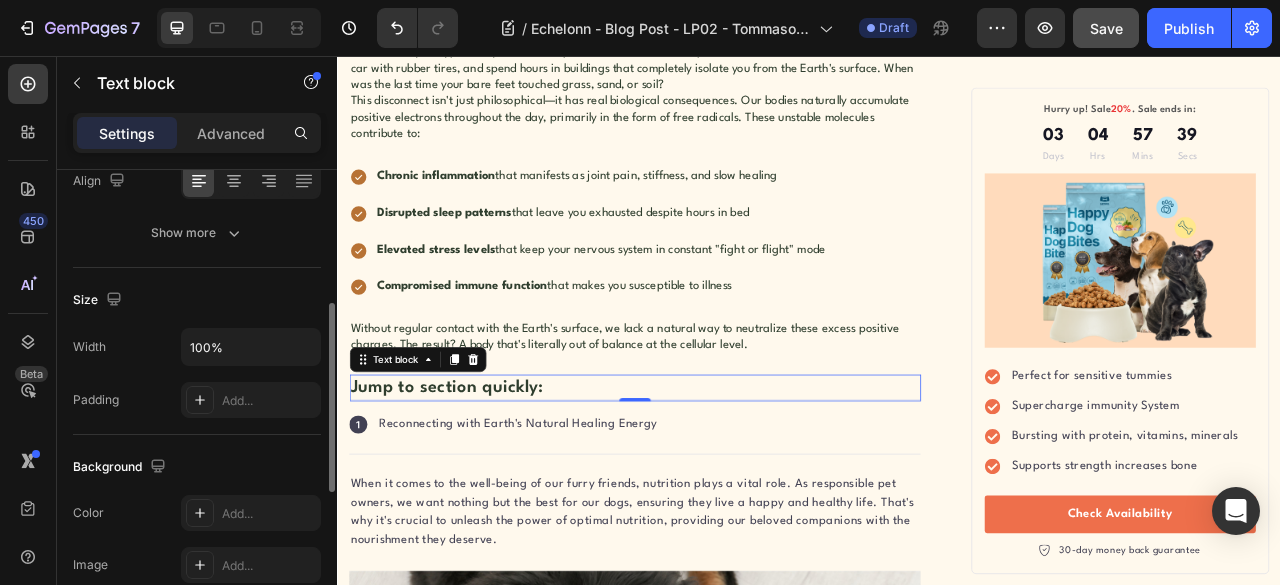 scroll, scrollTop: 166, scrollLeft: 0, axis: vertical 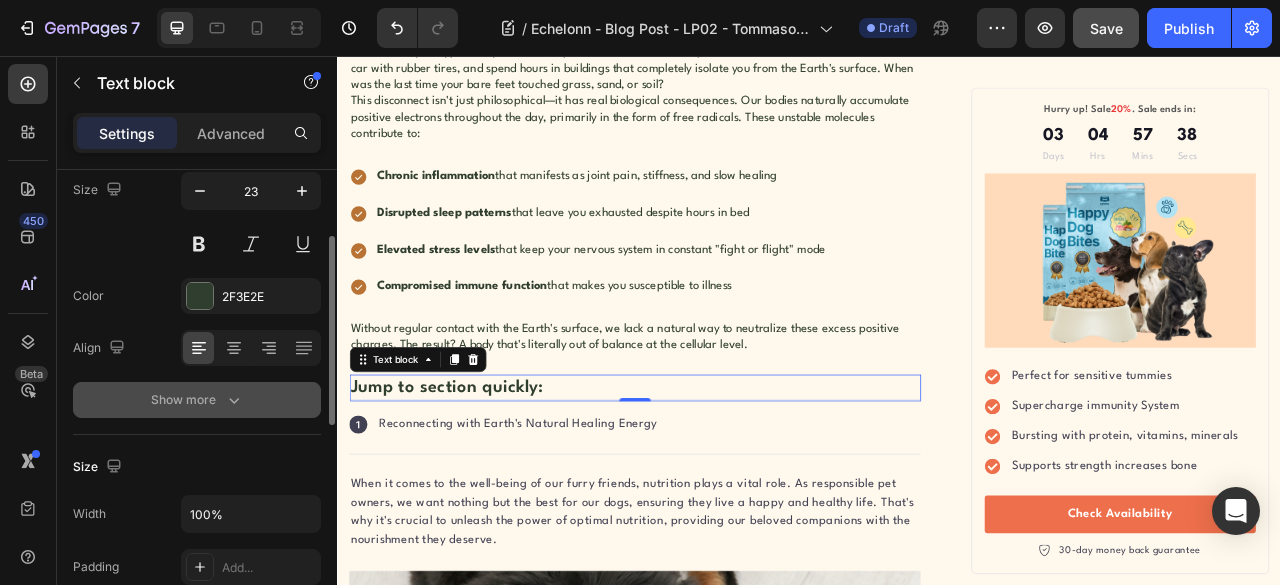 click on "Show more" at bounding box center [197, 400] 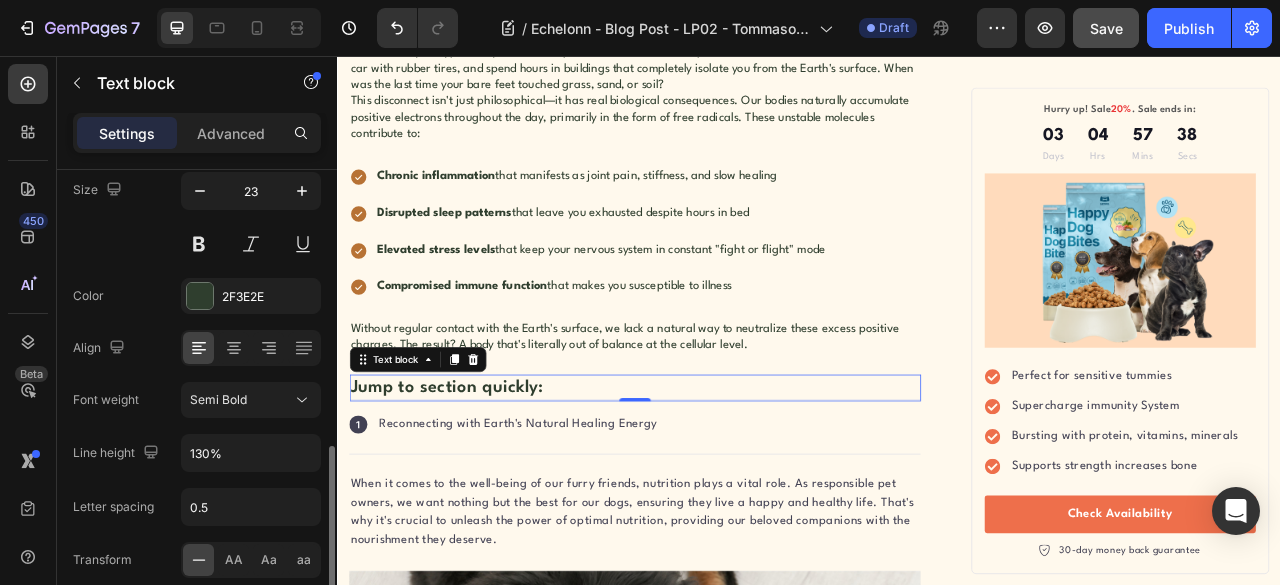 scroll, scrollTop: 333, scrollLeft: 0, axis: vertical 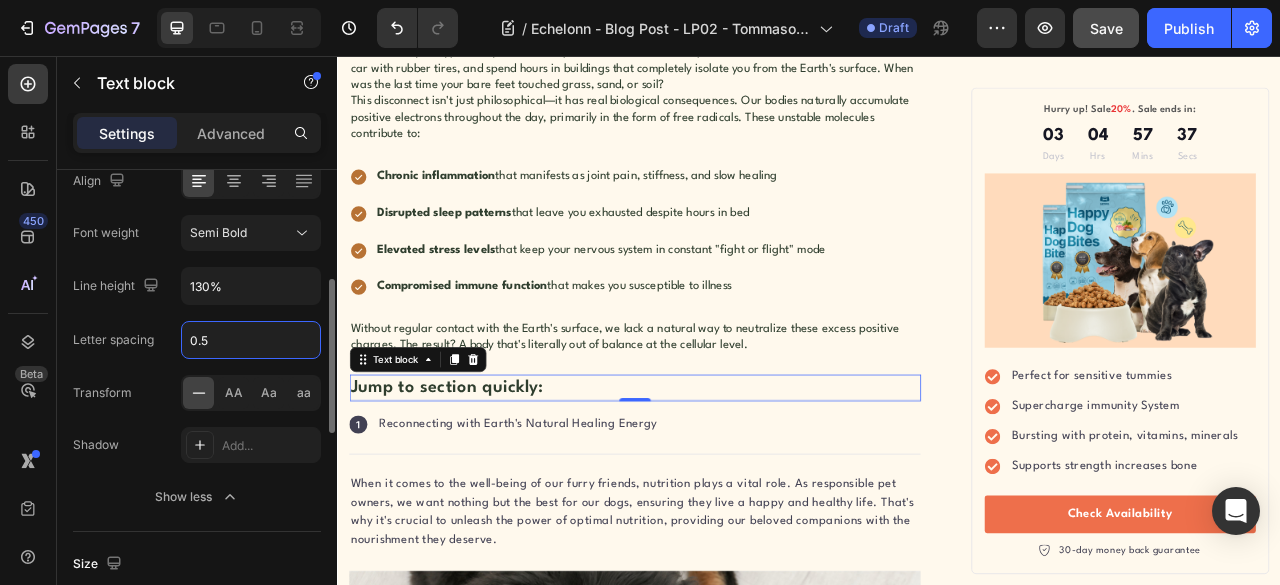 click on "0.5" at bounding box center [251, 340] 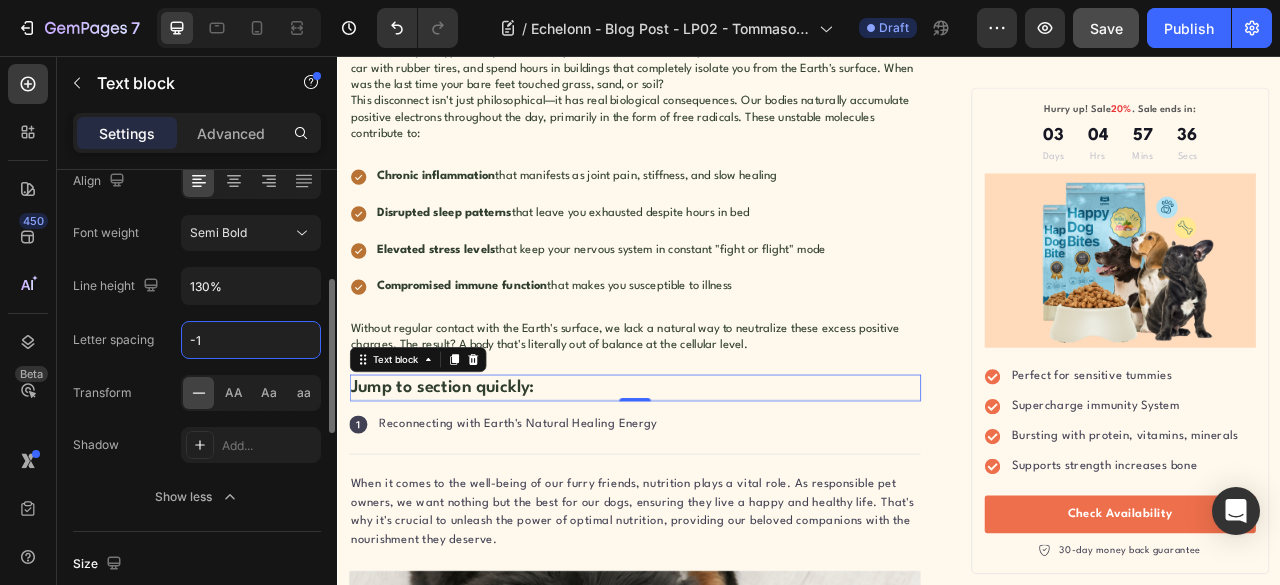 type on "-1" 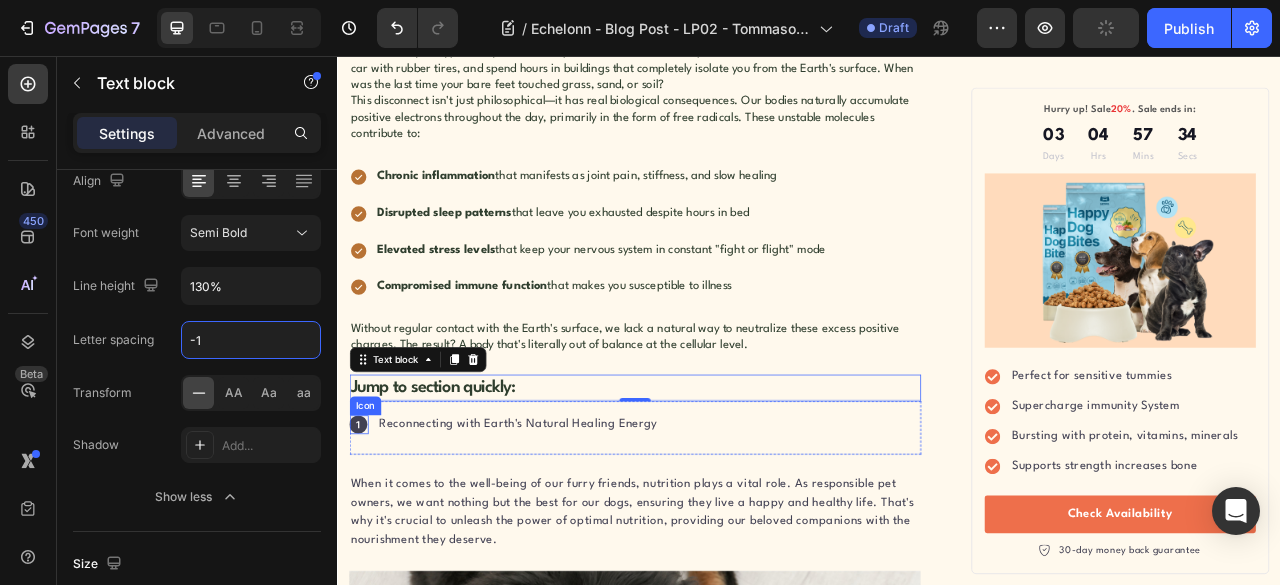 click 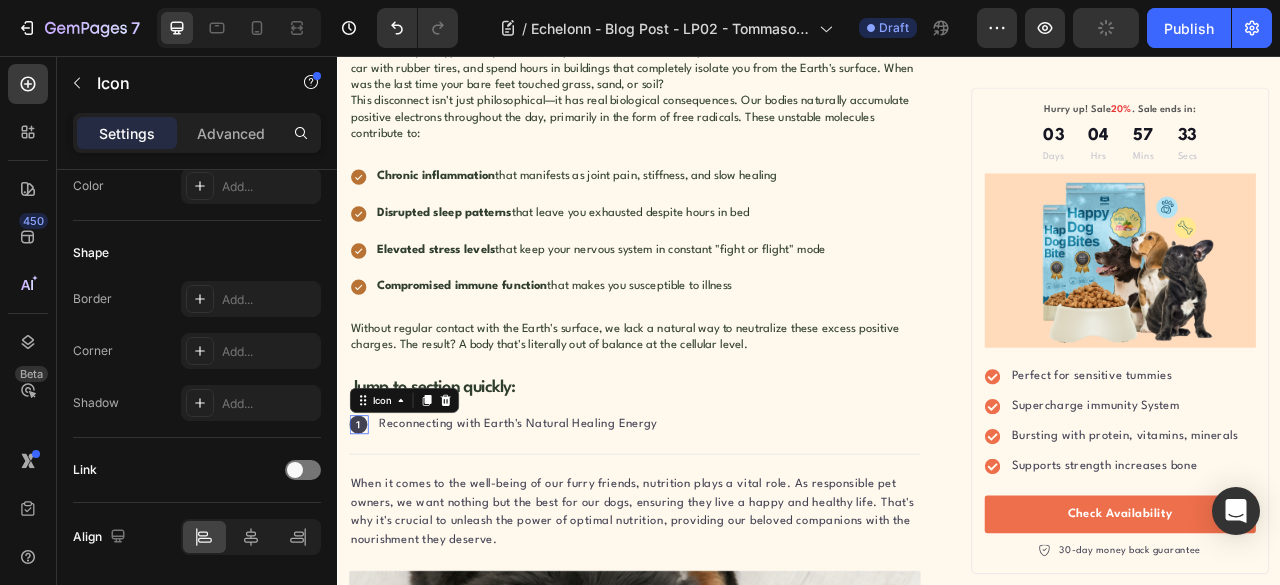 scroll, scrollTop: 0, scrollLeft: 0, axis: both 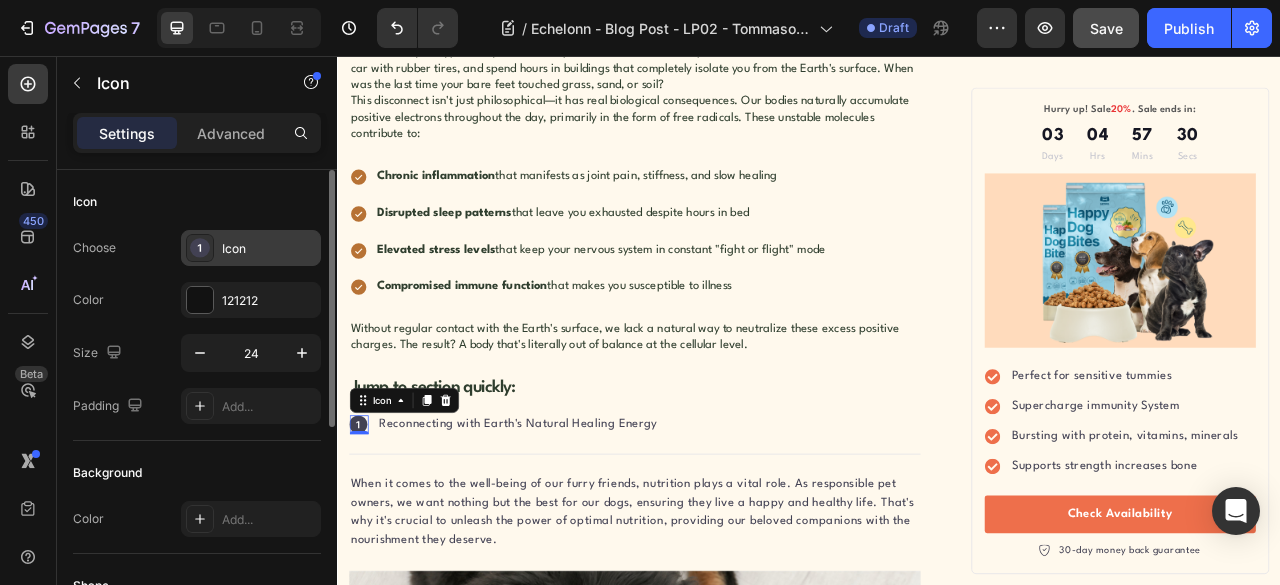 click 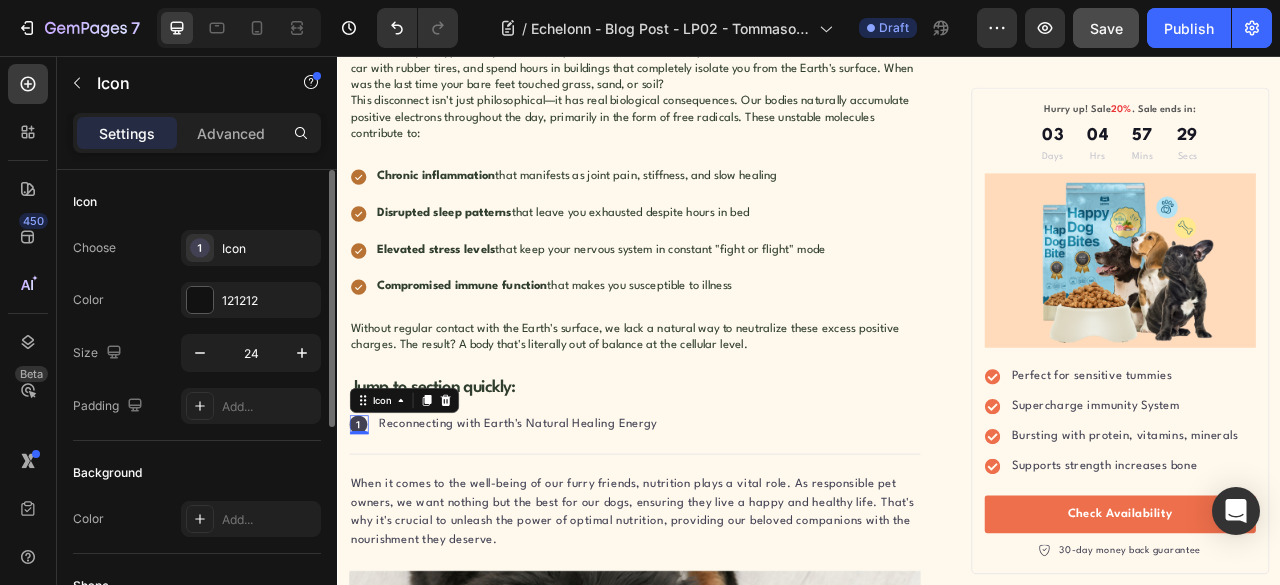 click on "Icon" at bounding box center [197, 202] 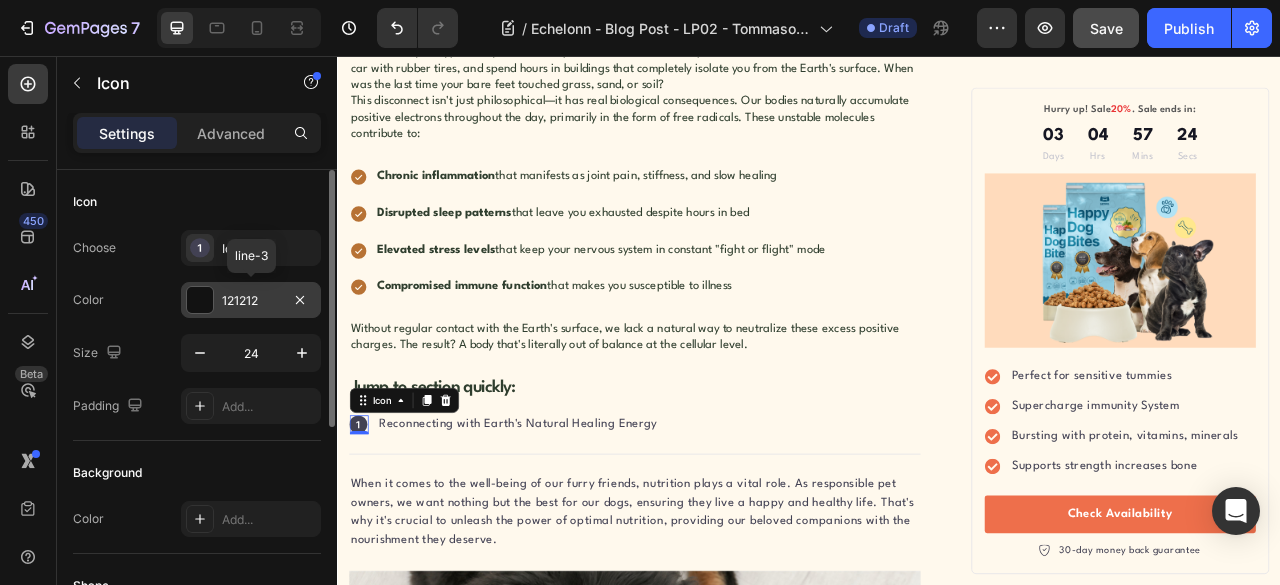 click at bounding box center [200, 300] 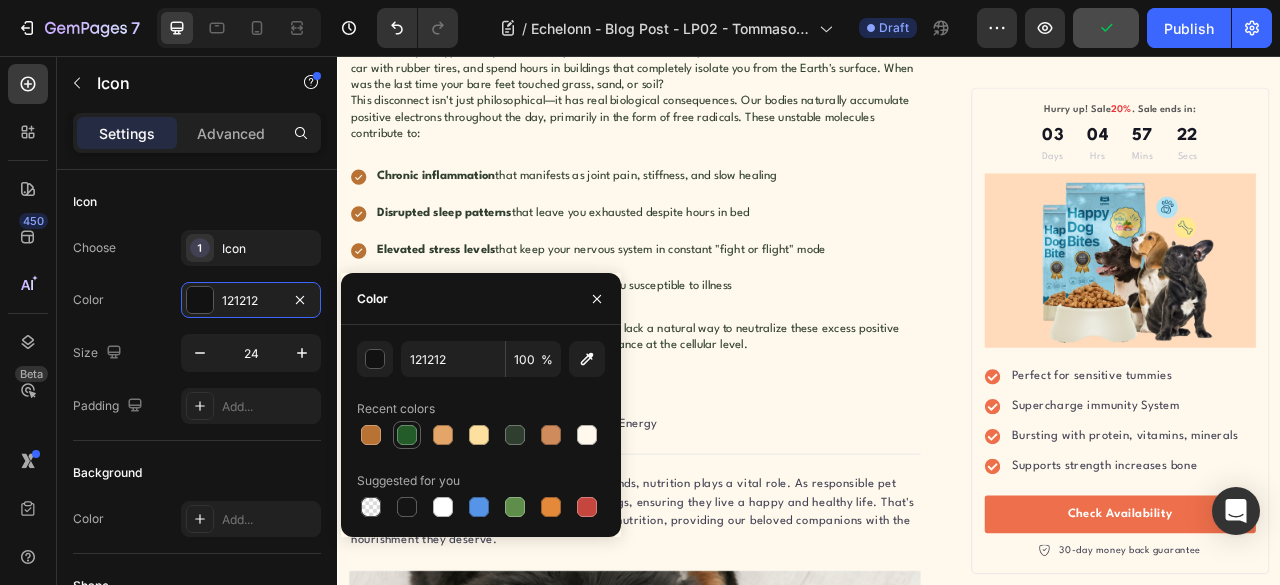 click at bounding box center [407, 435] 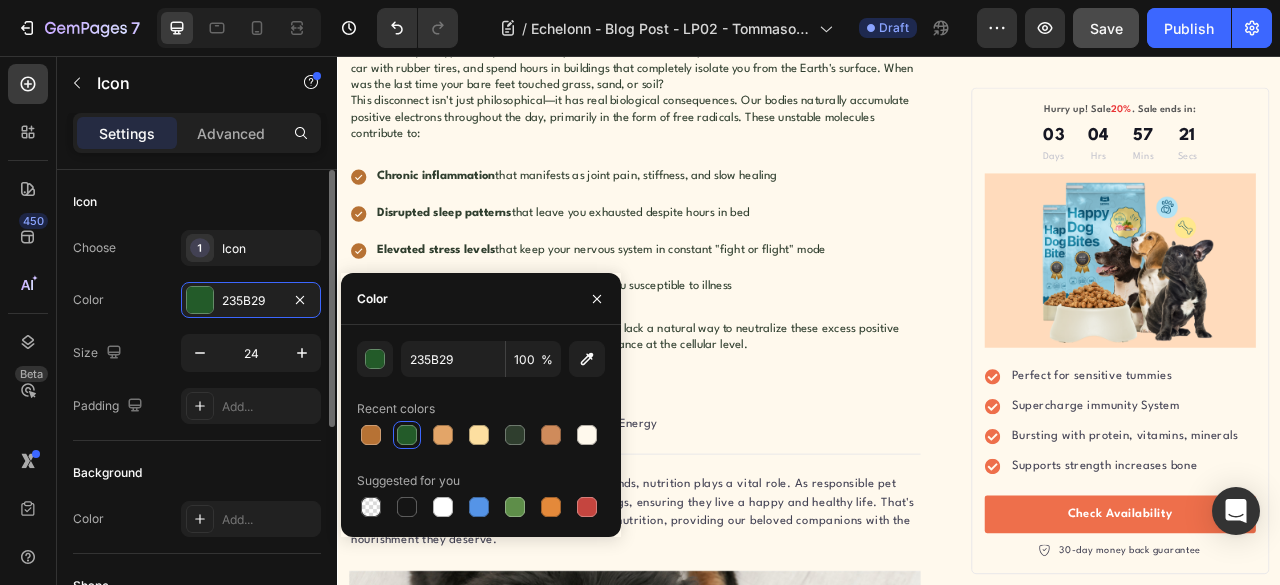 click on "Background Color Add..." 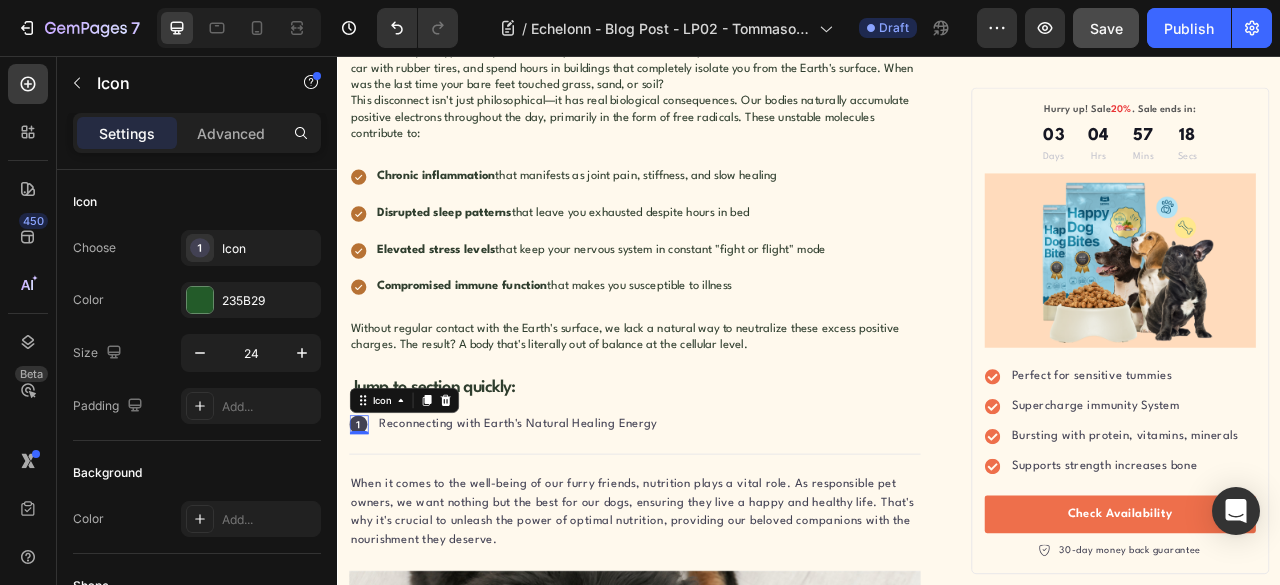 click 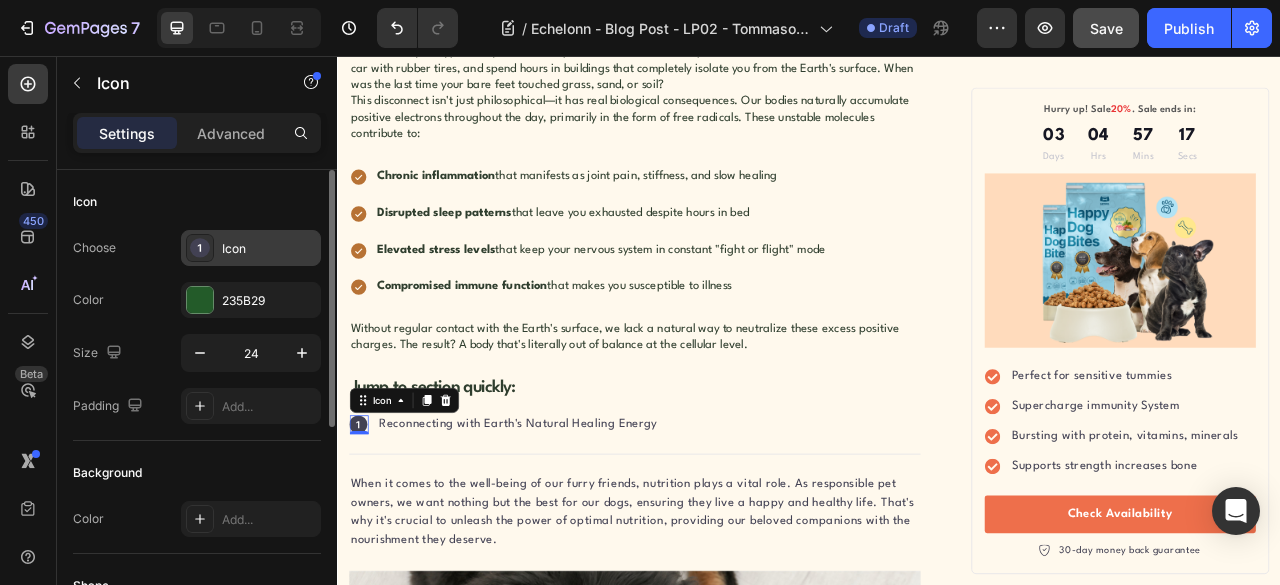 click on "Icon" at bounding box center [269, 249] 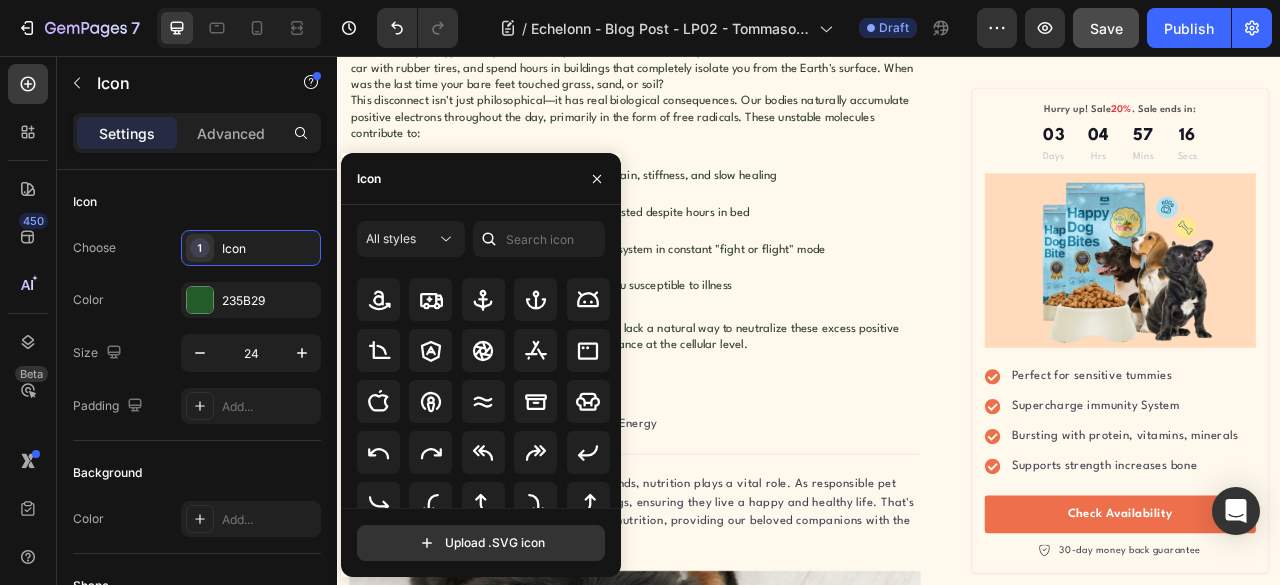 scroll, scrollTop: 0, scrollLeft: 0, axis: both 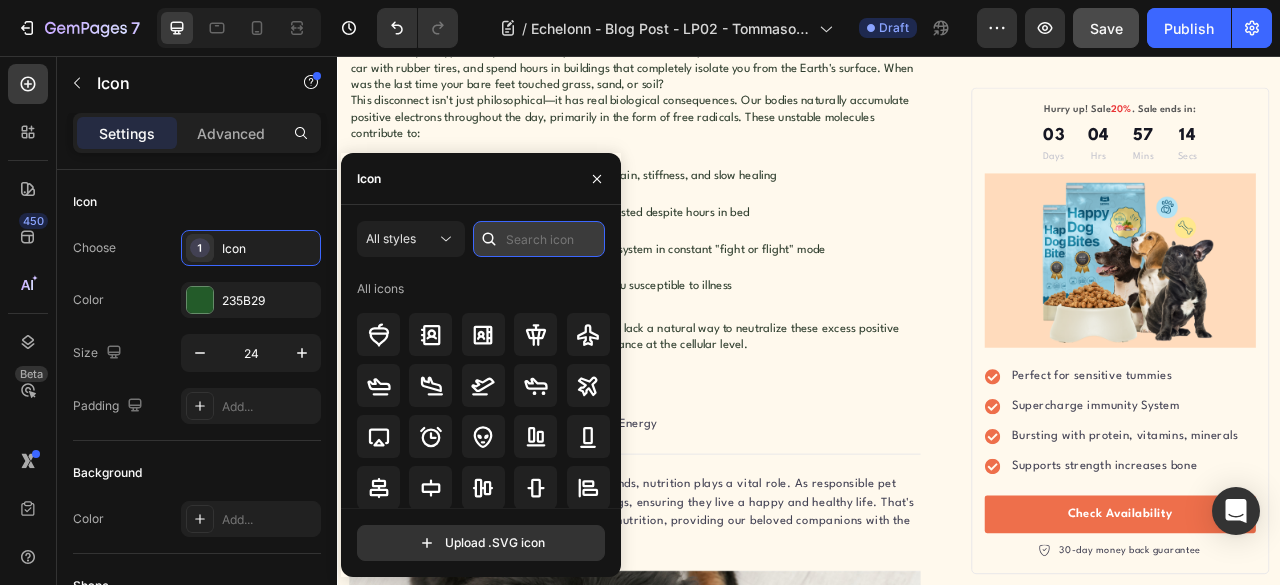 click at bounding box center (539, 239) 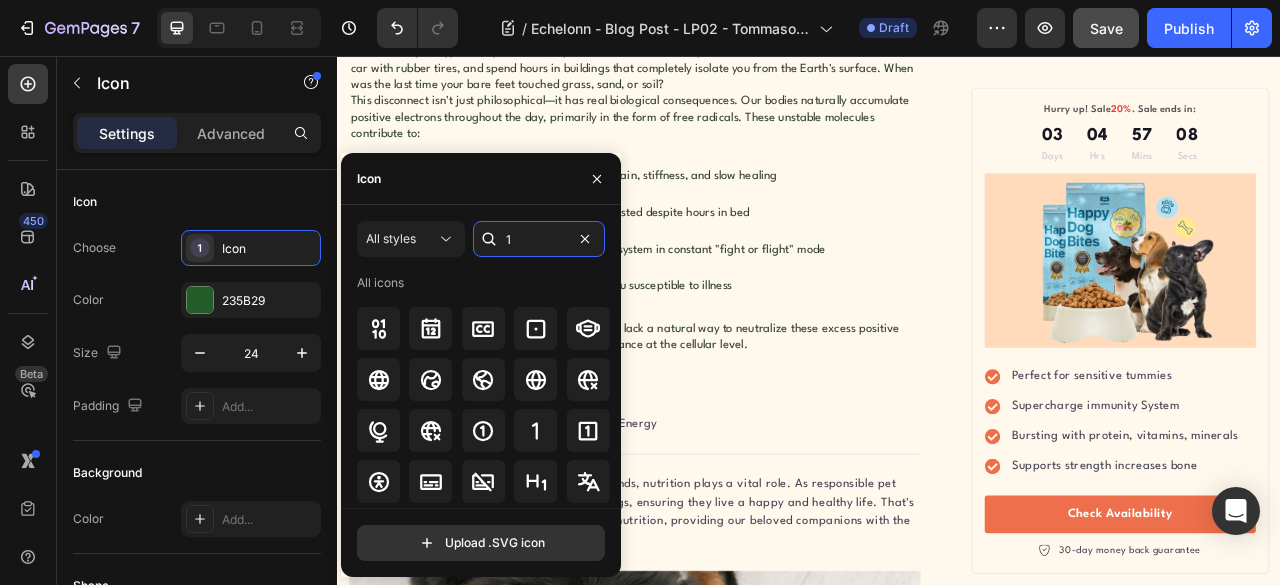 scroll, scrollTop: 0, scrollLeft: 0, axis: both 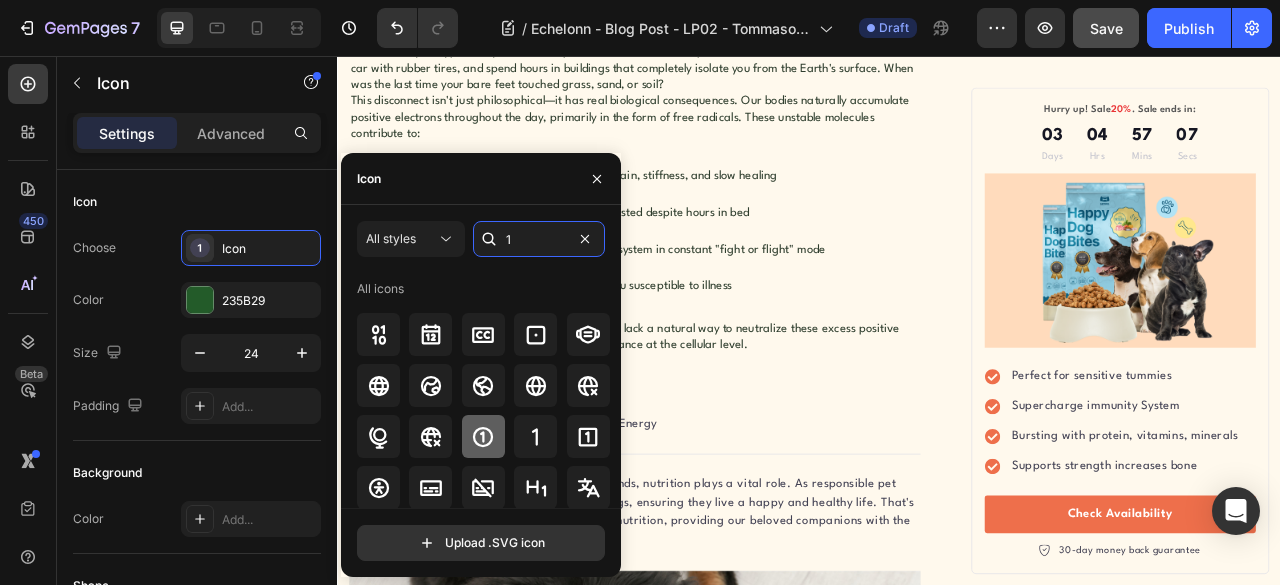 type on "1" 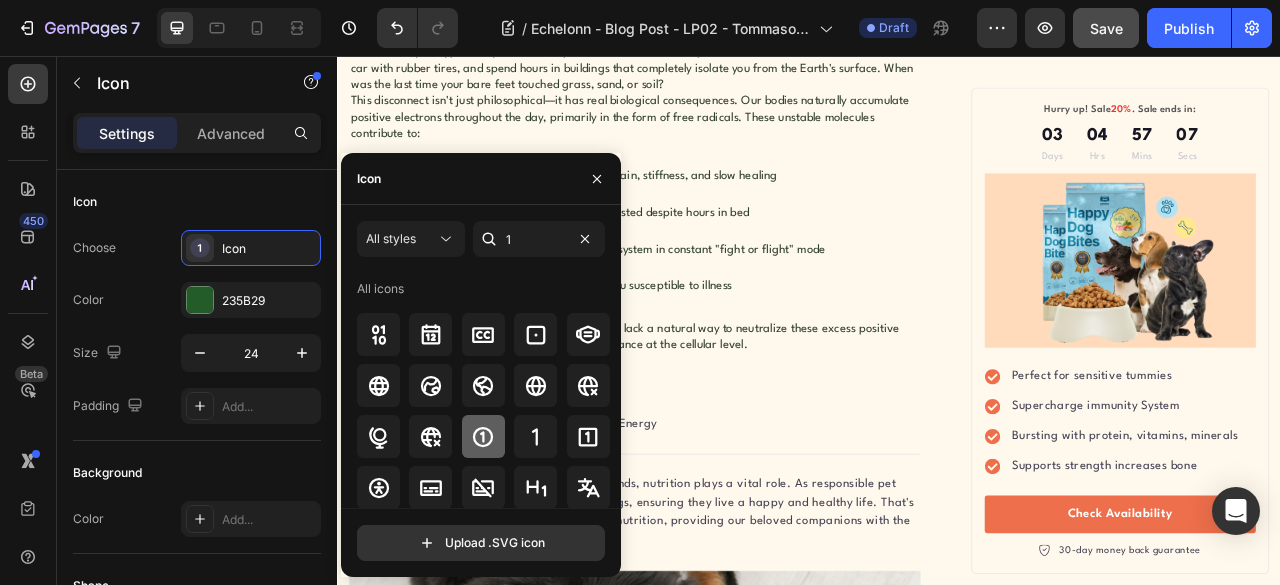 click 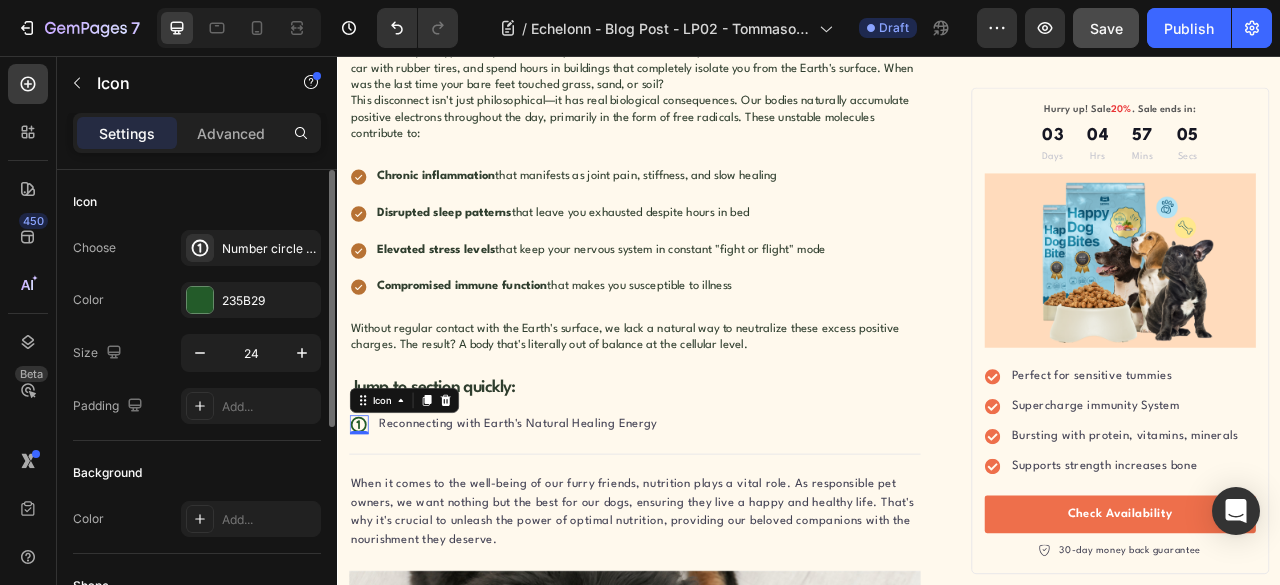 click on "Icon" at bounding box center (197, 202) 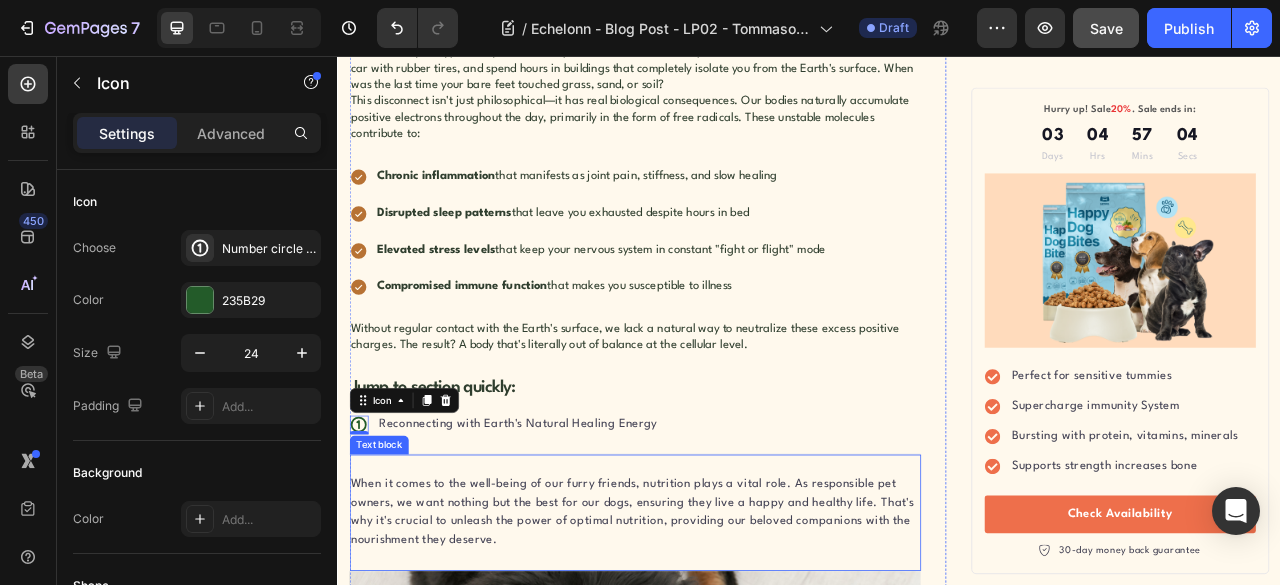 click on "When it comes to the well-being of our furry friends, nutrition plays a vital role. As responsible pet owners, we want nothing but the best for our dogs, ensuring they live a happy and healthy life. That's why it's crucial to unleash the power of optimal nutrition, providing our beloved companions with the nourishment they deserve. Text block" at bounding box center (715, 637) 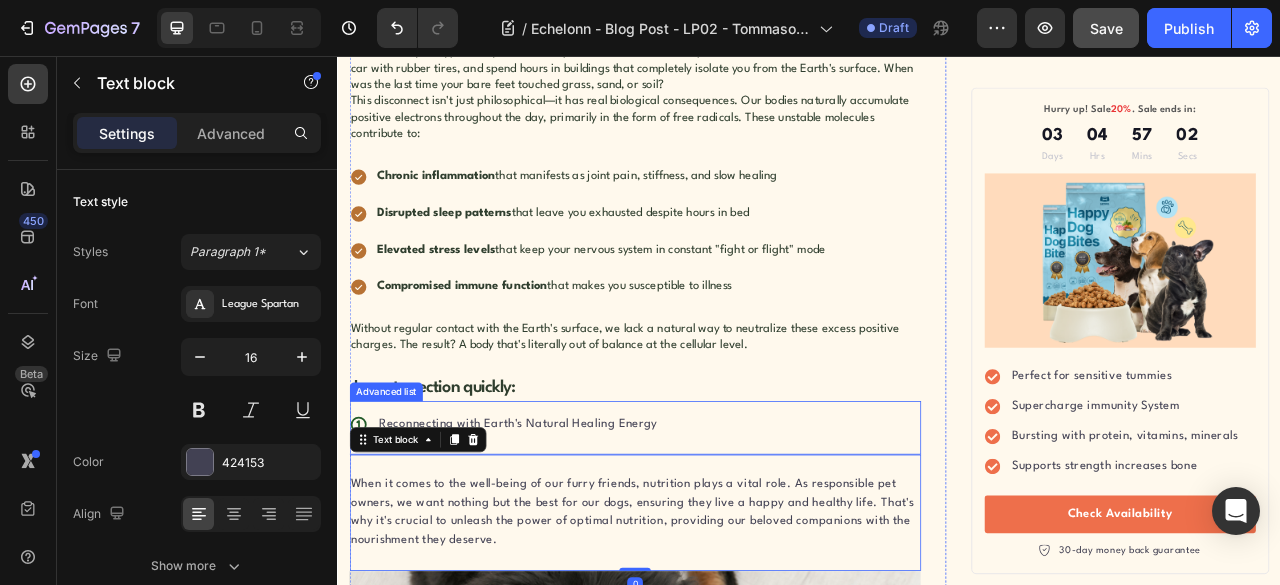 click on "Icon Reconnecting with Earth's Natural Healing Energy Text block" at bounding box center [715, 529] 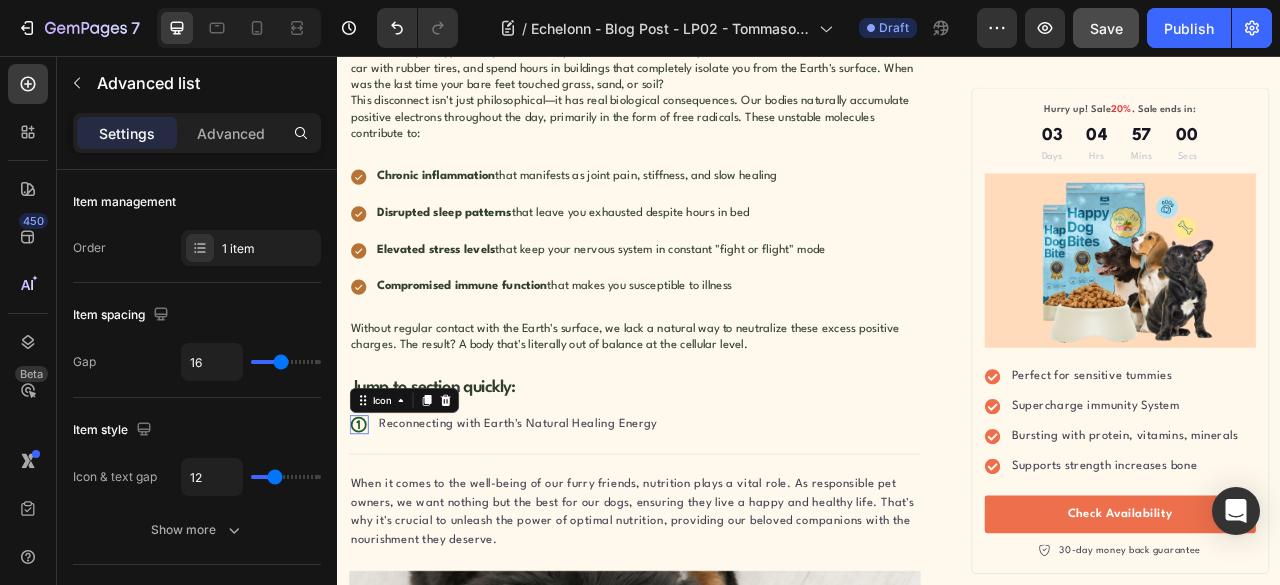 click 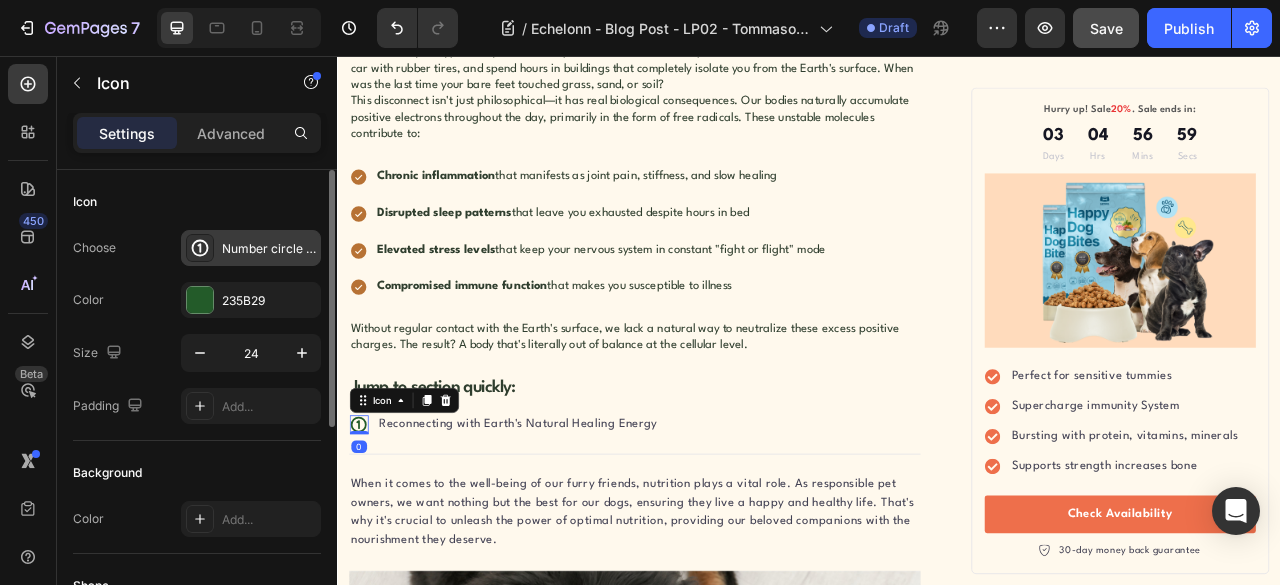 click on "Number circle one bold" at bounding box center (269, 249) 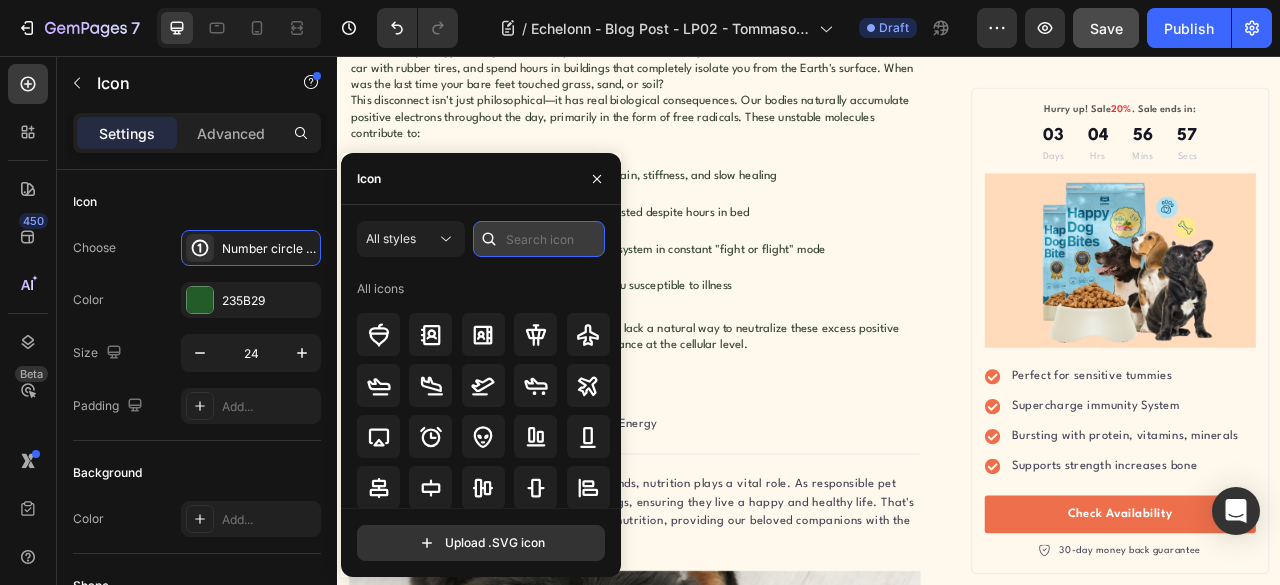 click at bounding box center [539, 239] 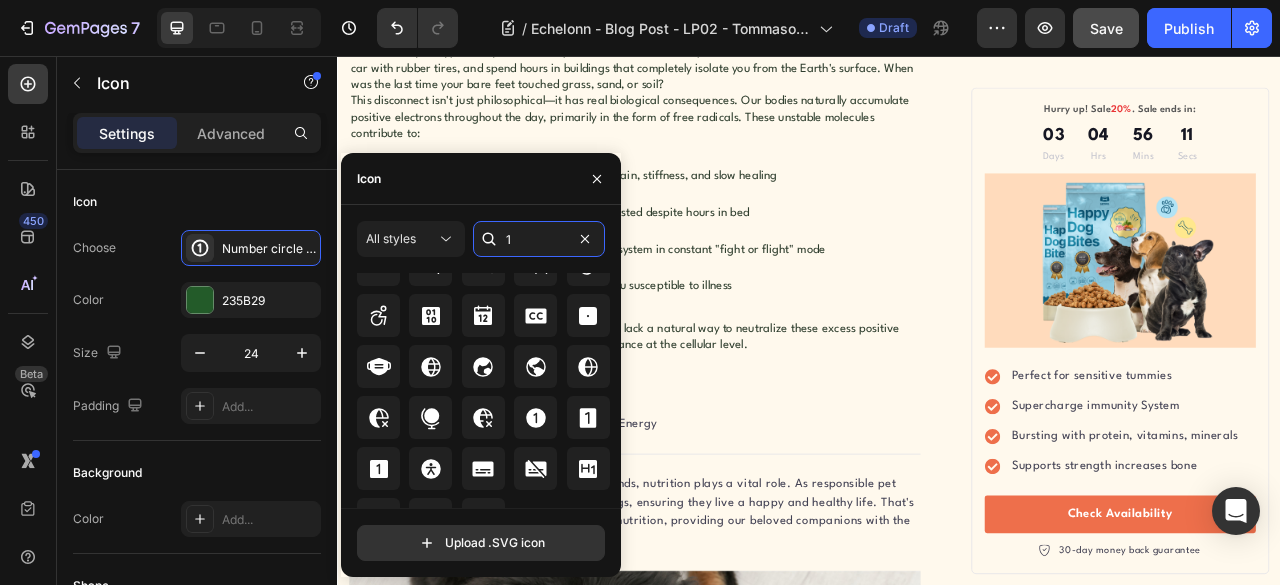 scroll, scrollTop: 454, scrollLeft: 0, axis: vertical 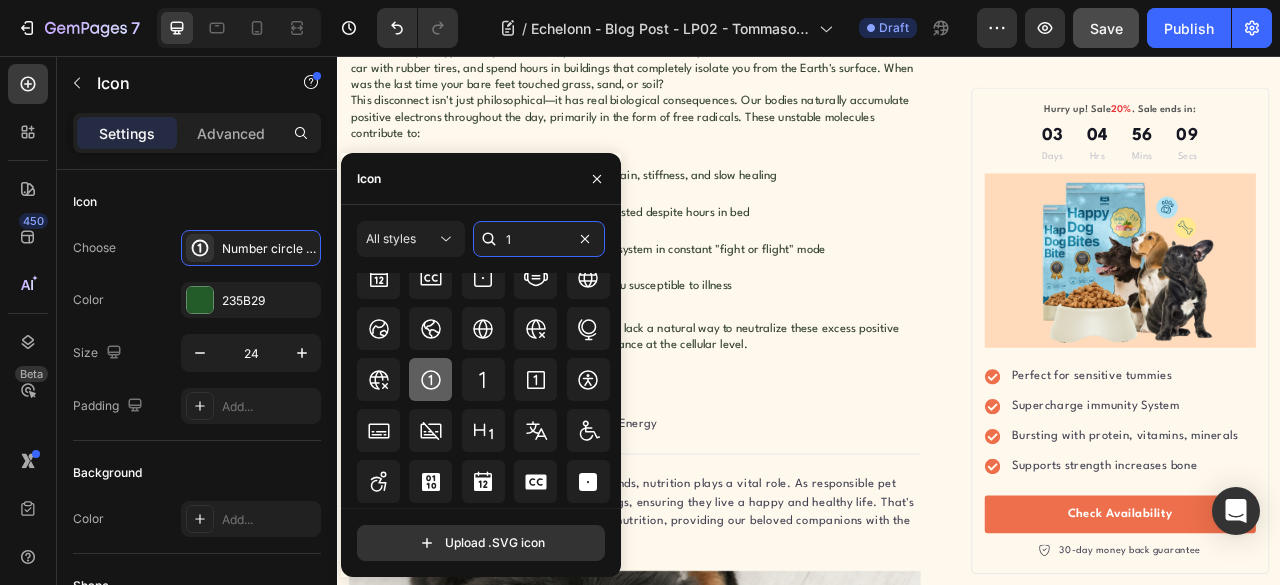 type on "1" 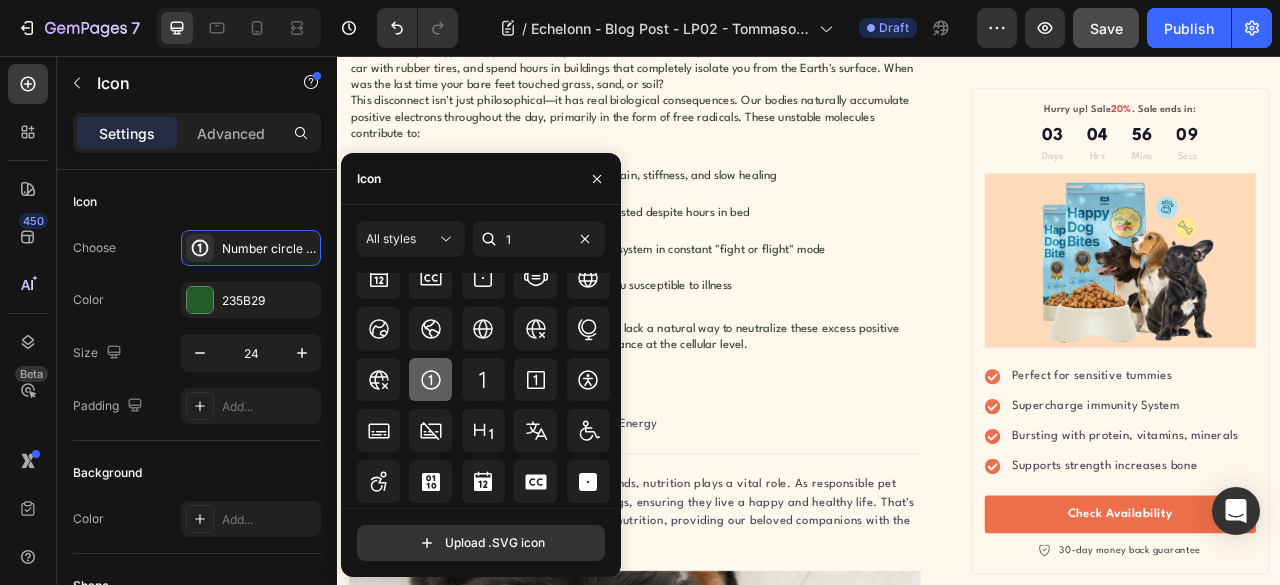 click 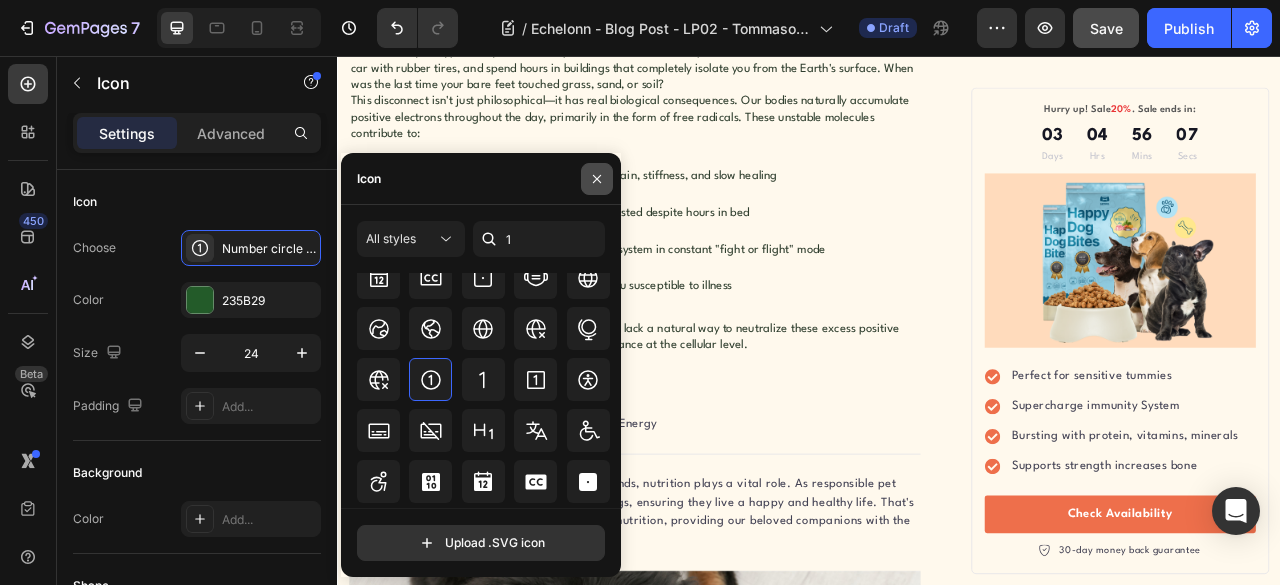 click 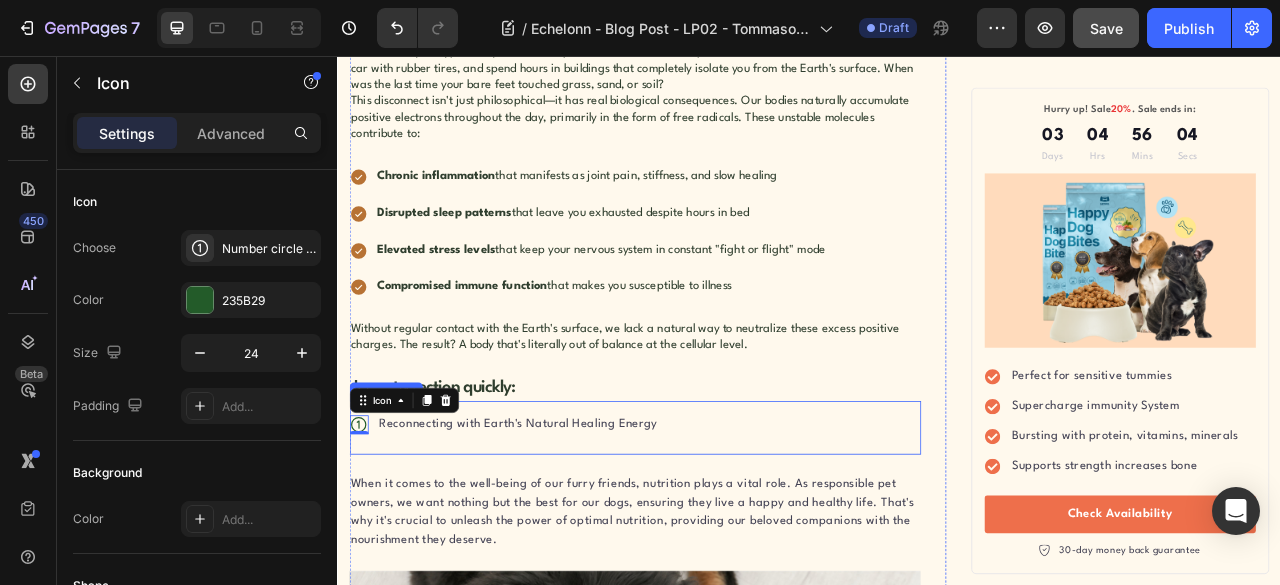 click on "Icon   0 Reconnecting with Earth's Natural Healing Energy Text block" at bounding box center (715, 529) 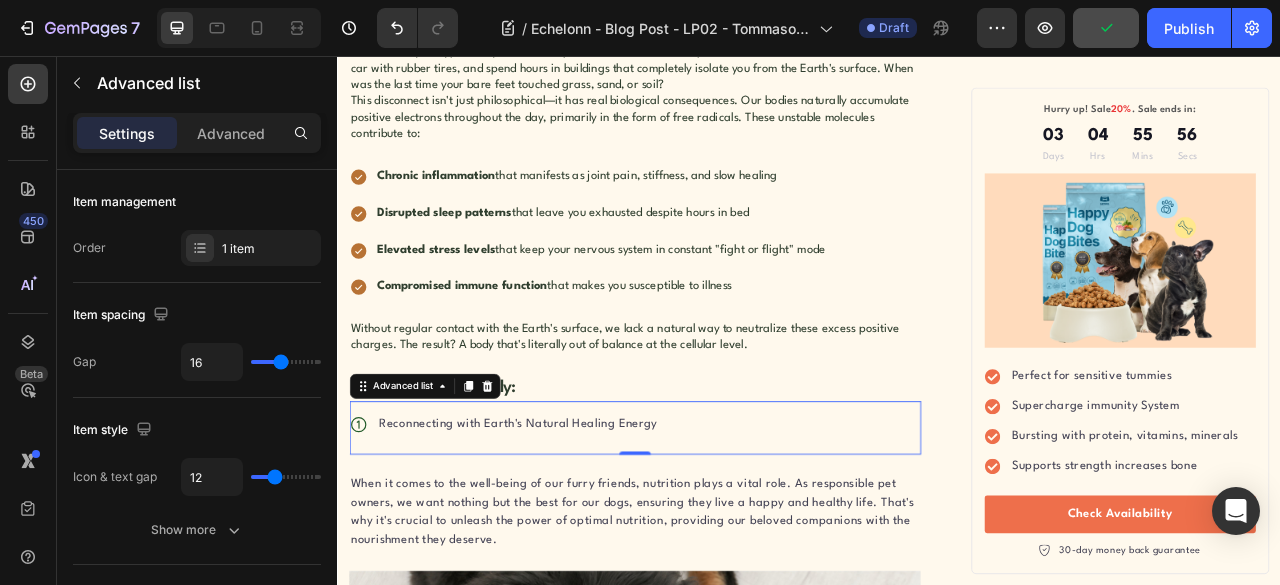 click on "Icon Reconnecting with Earth's Natural Healing Energy Text block" at bounding box center [715, 529] 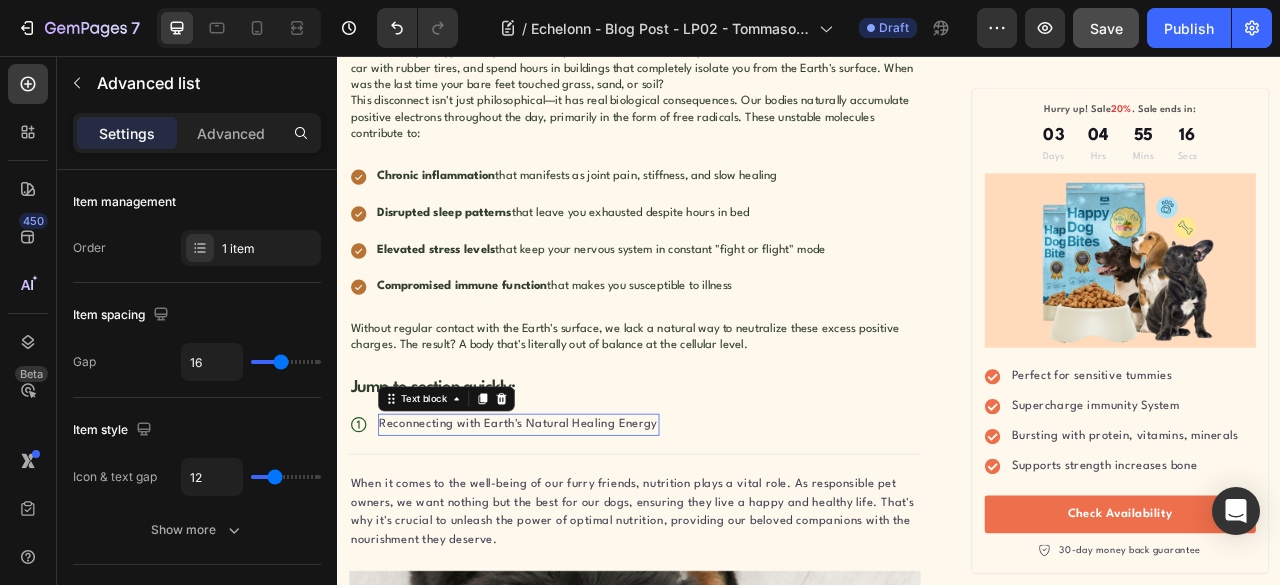 click on "Reconnecting with Earth's Natural Healing Energy" at bounding box center [567, 525] 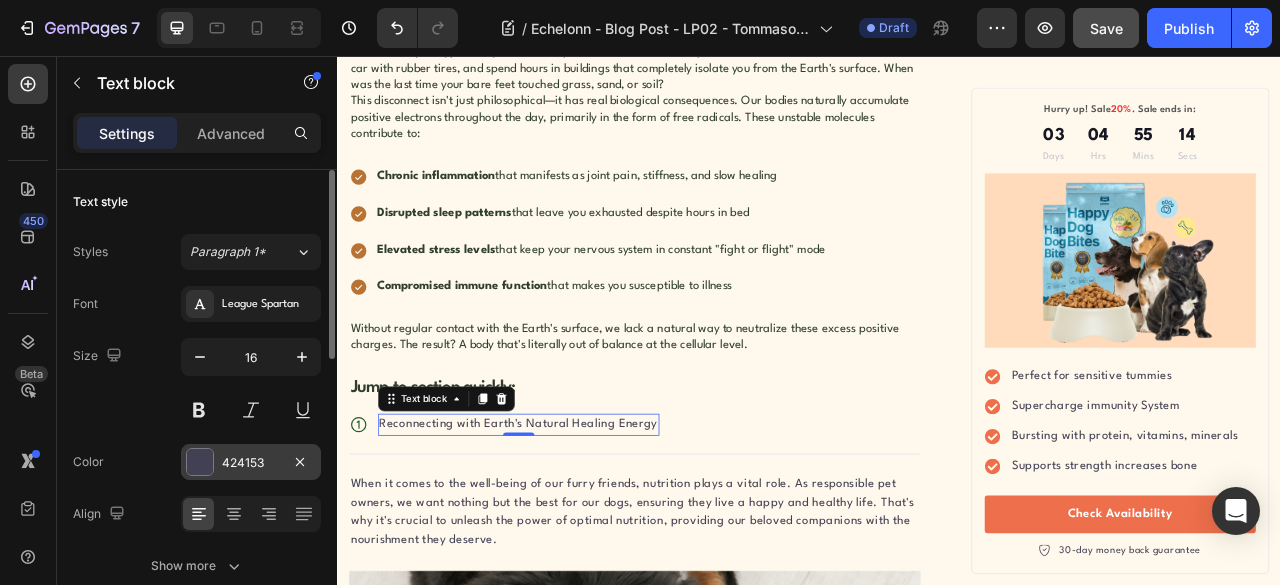 click at bounding box center (200, 462) 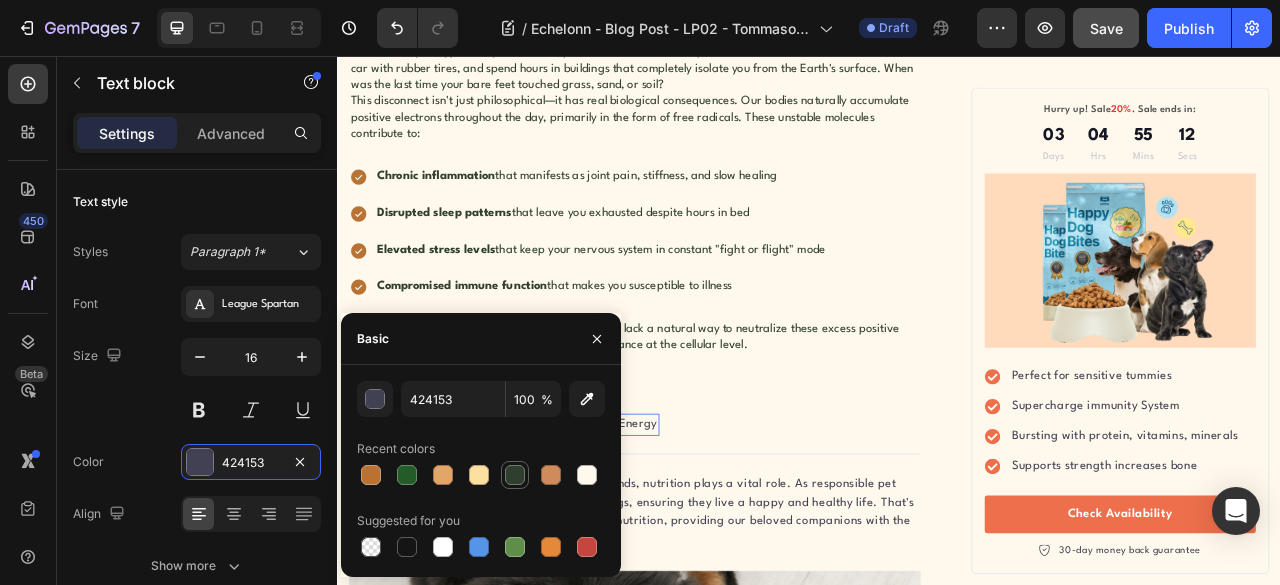 click at bounding box center [515, 475] 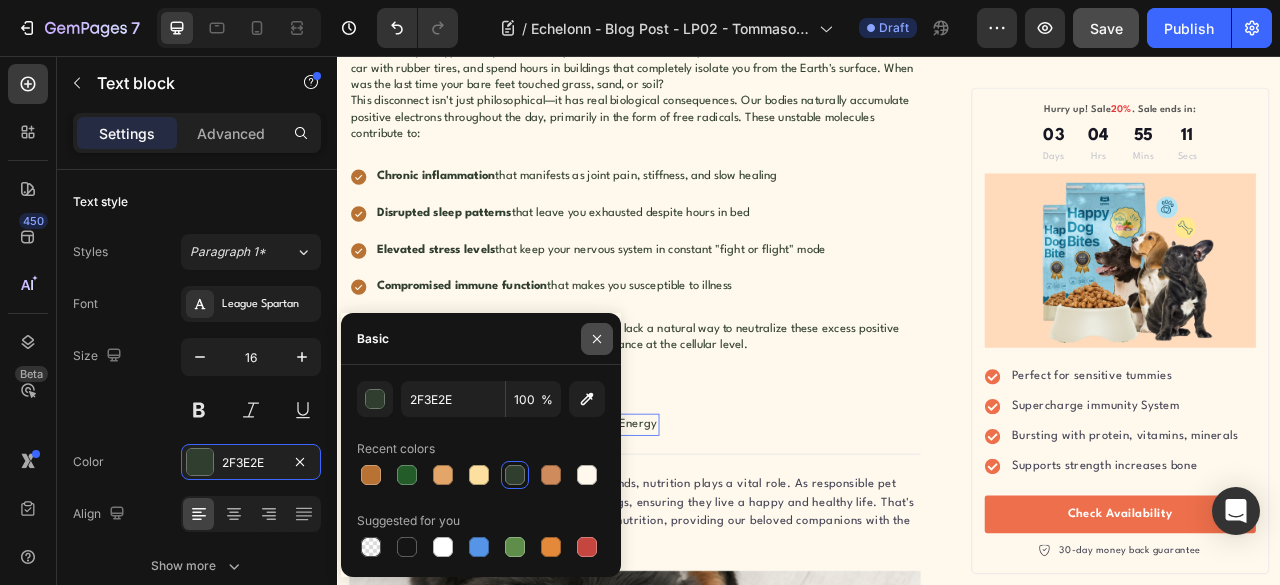 click 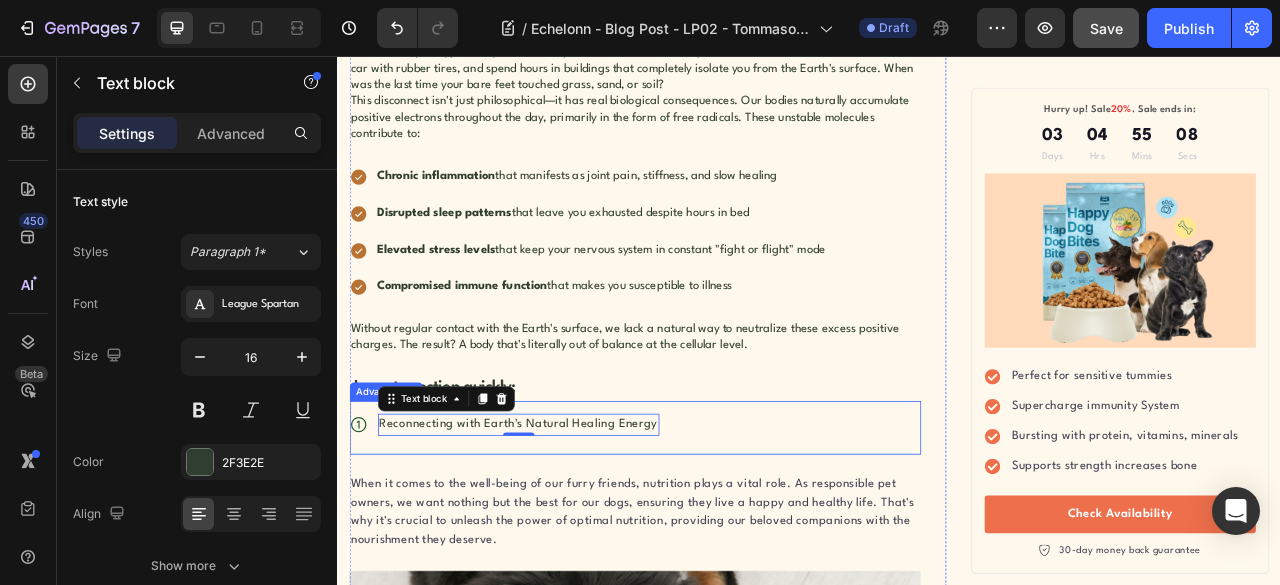 click on "Icon Reconnecting with Earth's Natural Healing Energy Text block   0" at bounding box center [715, 529] 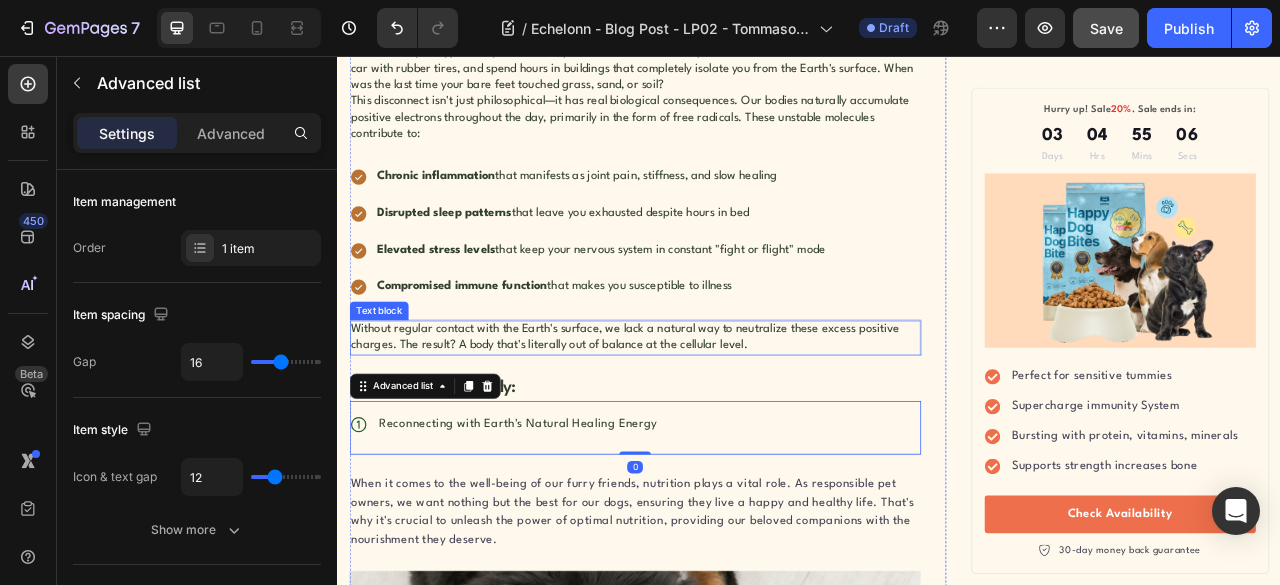 click on "Without regular contact with the Earth's surface, we lack a natural way to neutralize these excess positive charges. The result? A body that's literally out of balance at the cellular level." at bounding box center (715, 415) 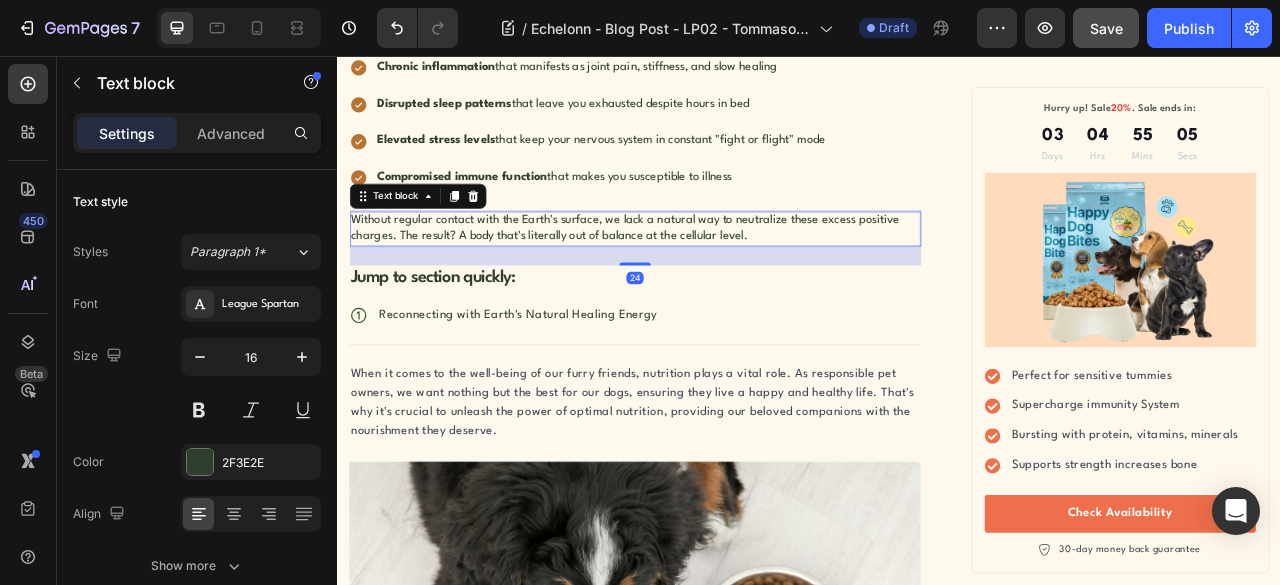 scroll, scrollTop: 1833, scrollLeft: 0, axis: vertical 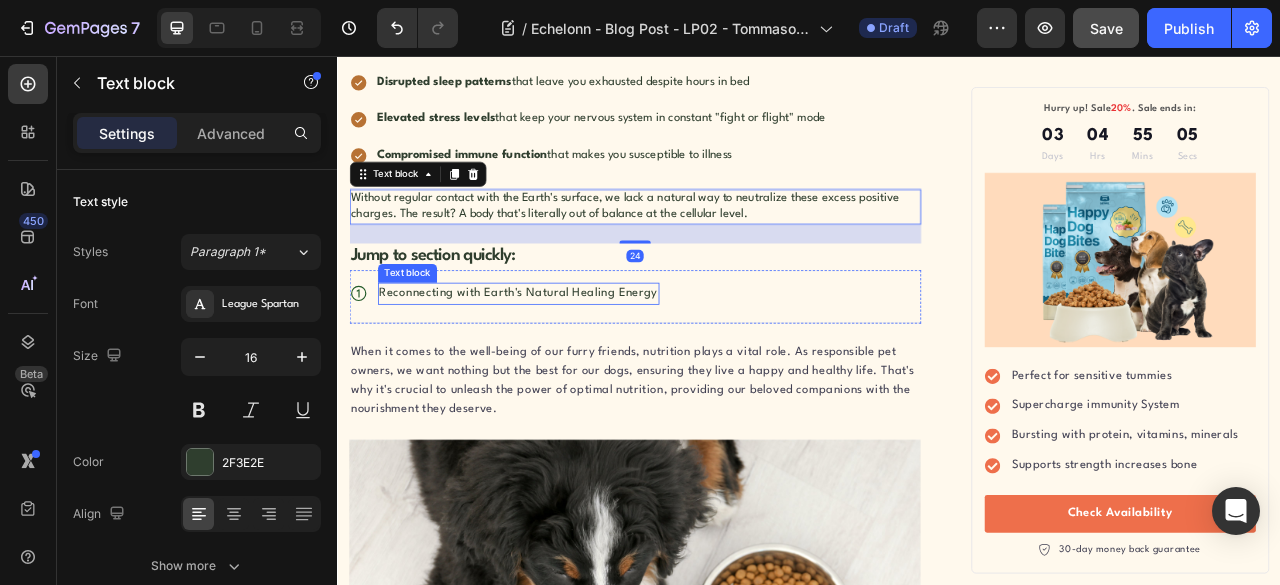 click on "Reconnecting with Earth's Natural Healing Energy" at bounding box center (567, 358) 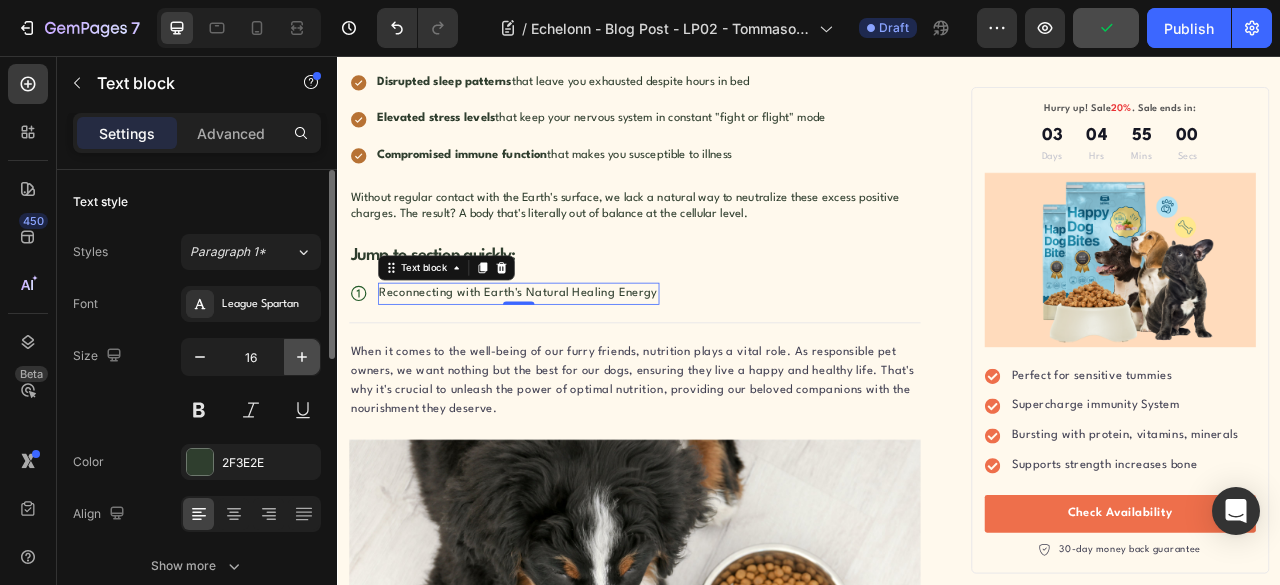 click 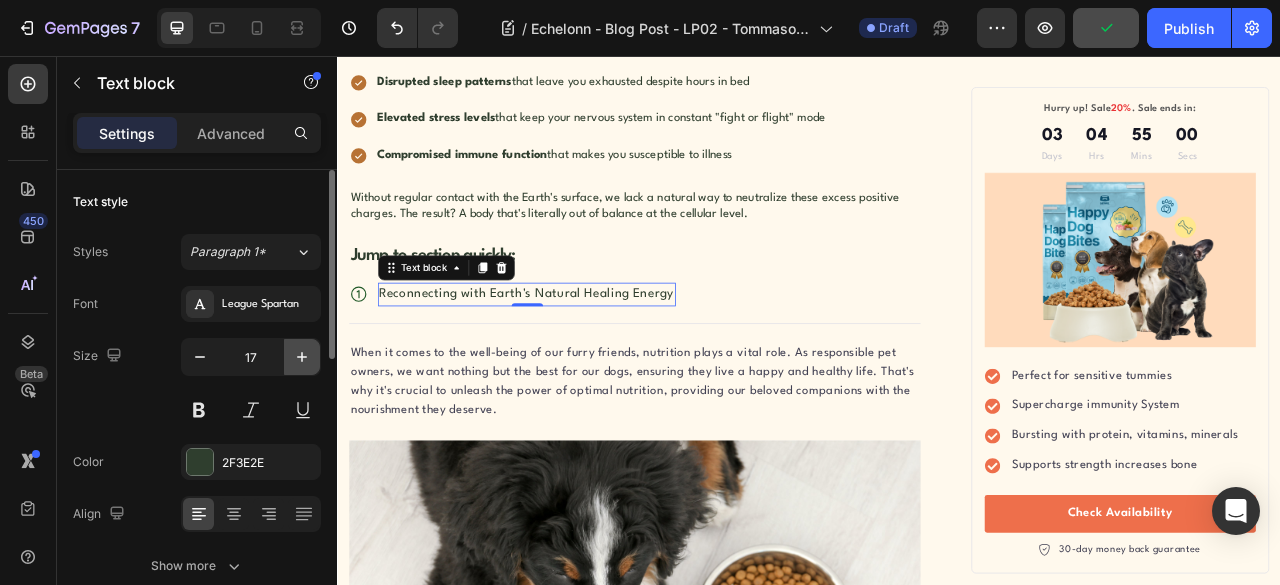 click 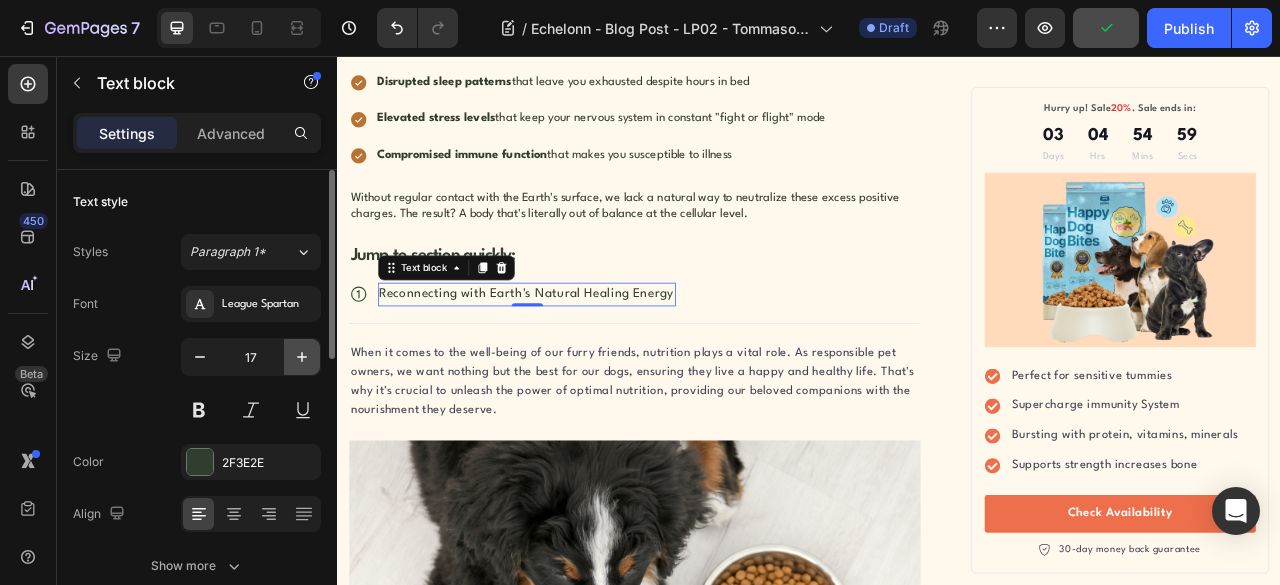type on "18" 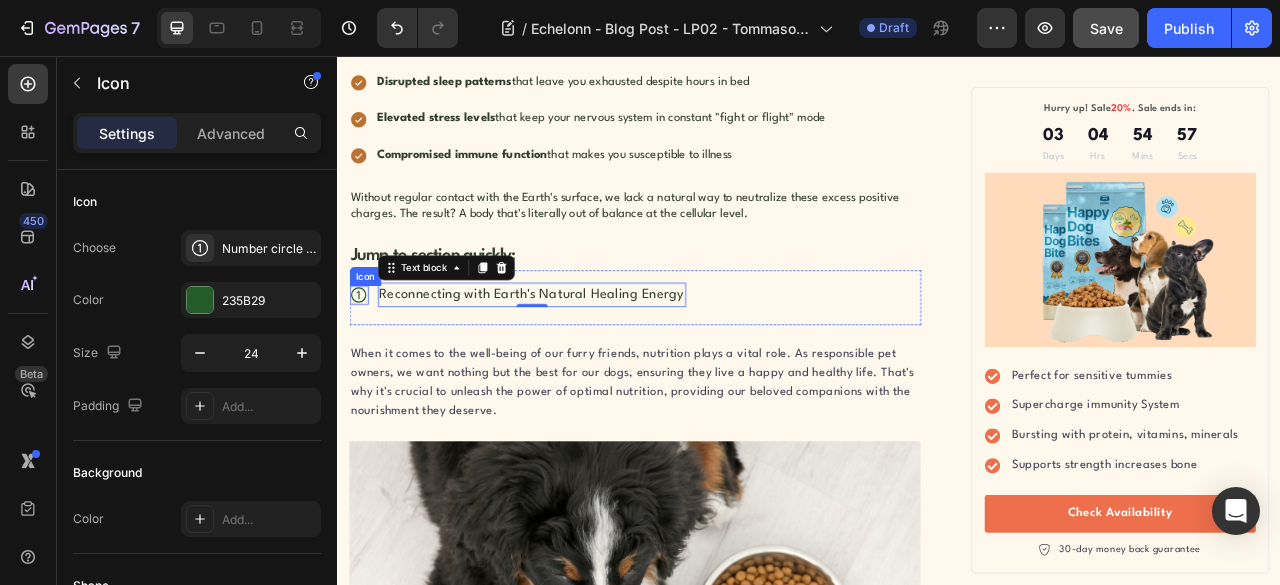 click 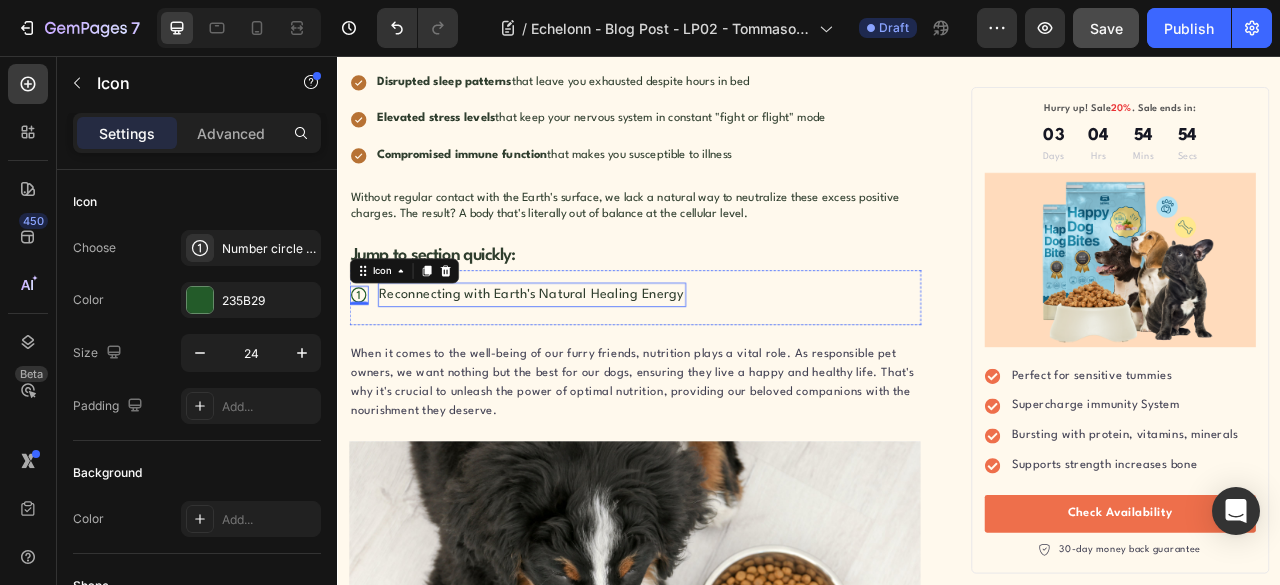 click on "Reconnecting with Earth's Natural Healing Energy" at bounding box center (584, 359) 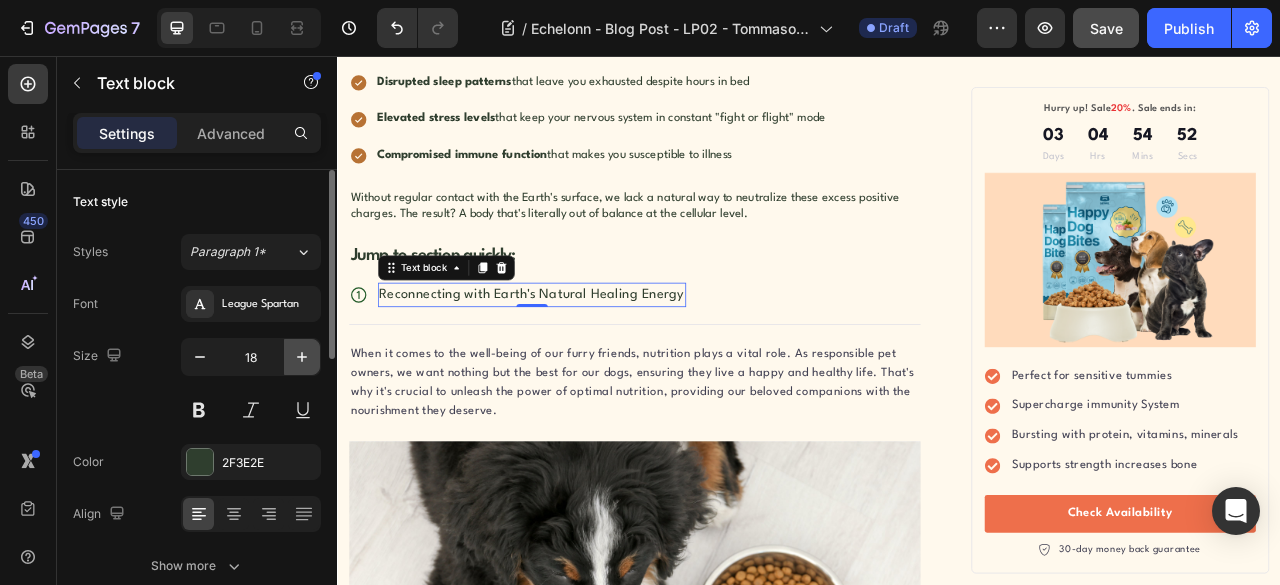 click 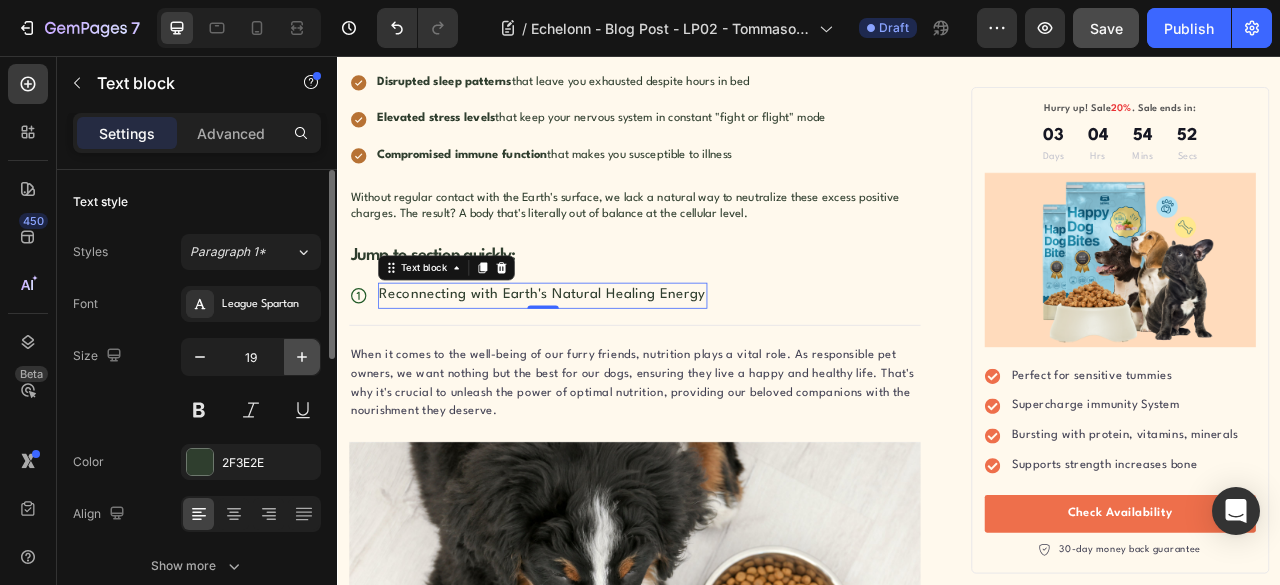 click 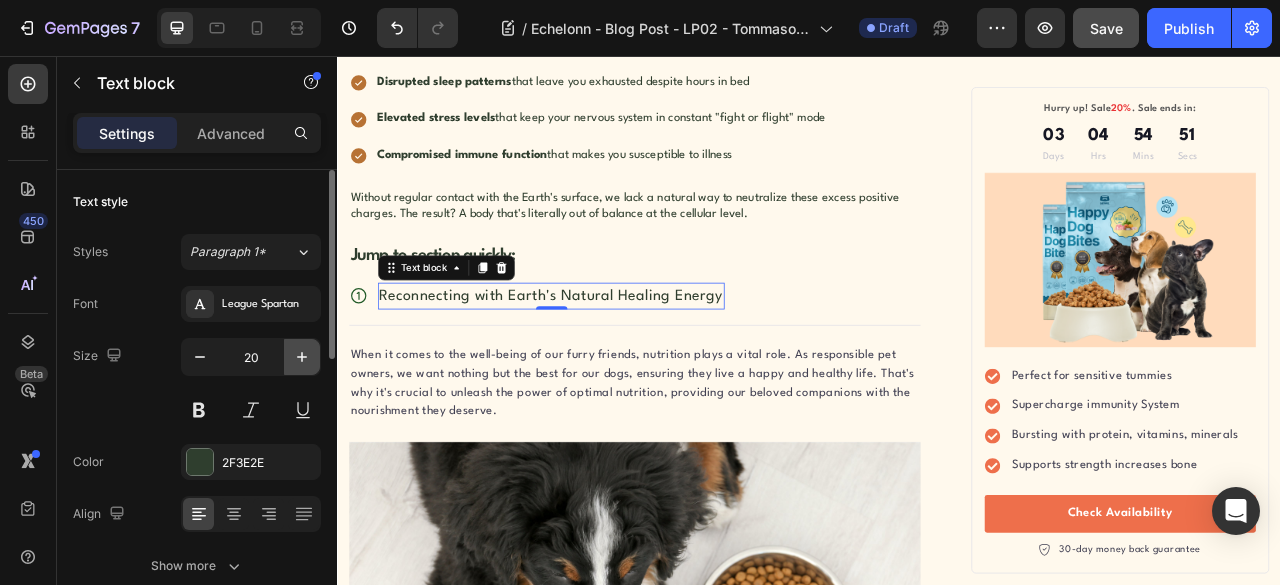 click 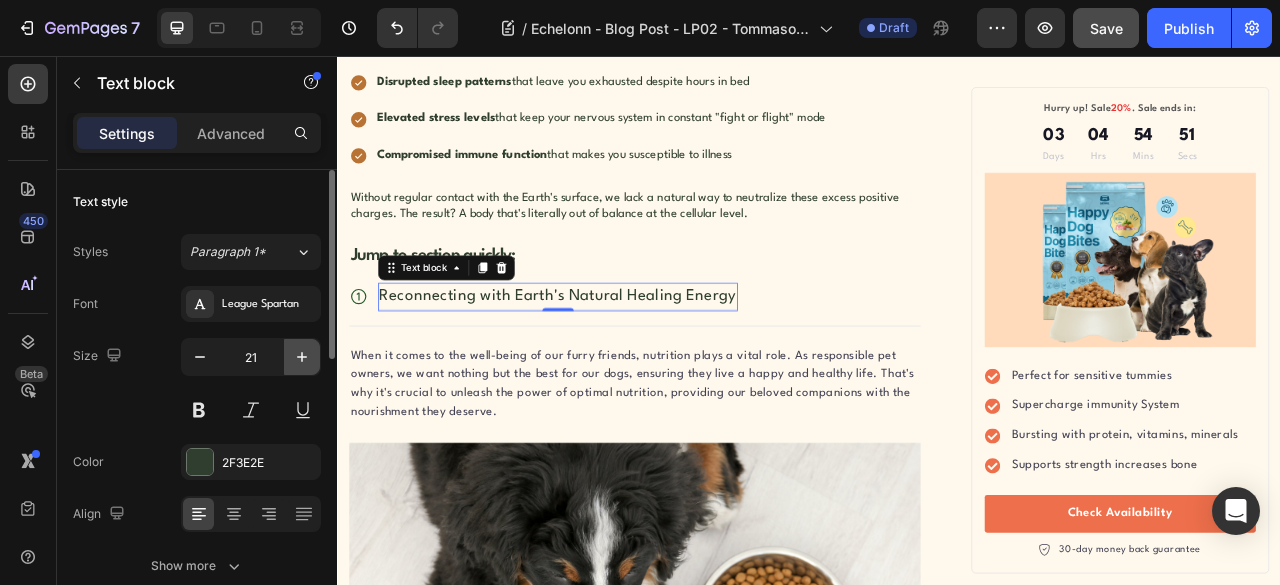click 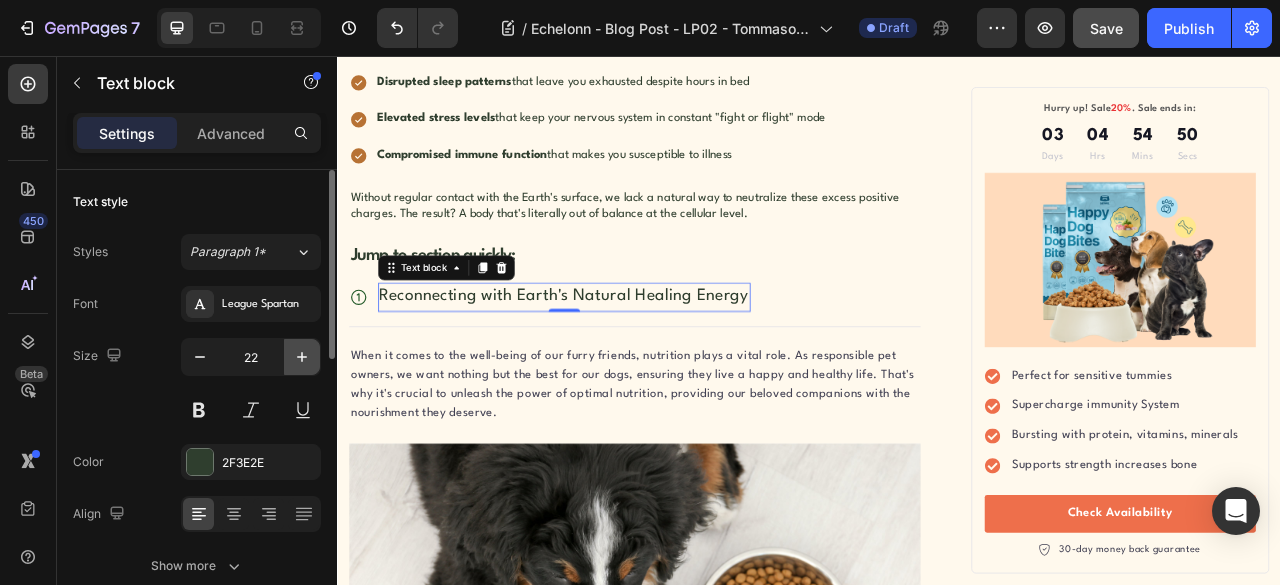 click 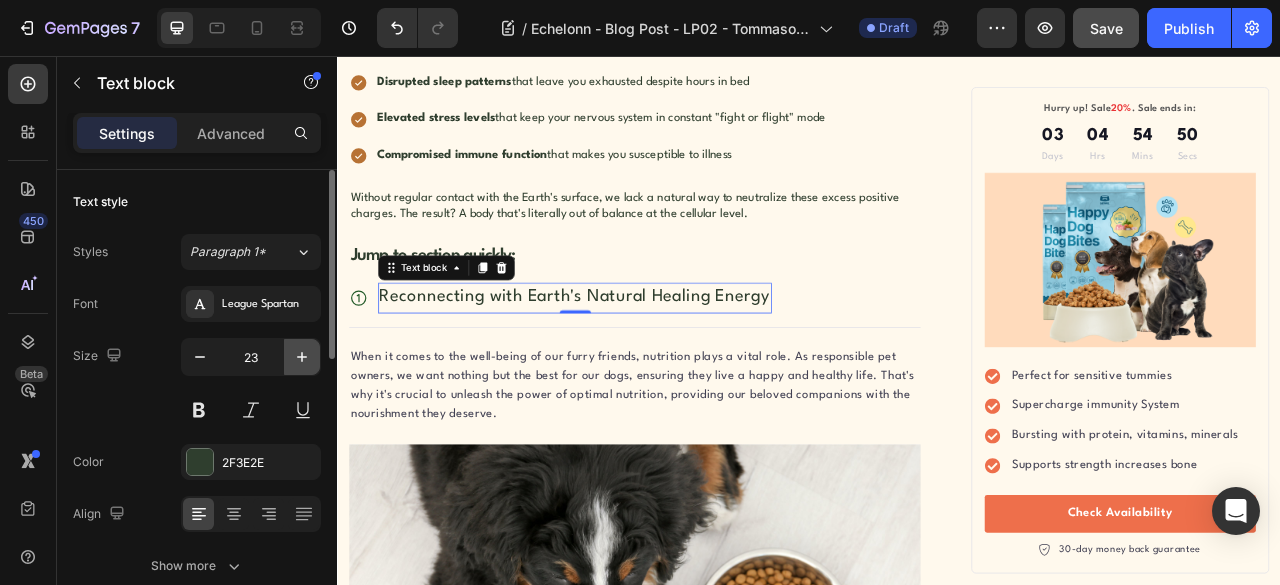 click 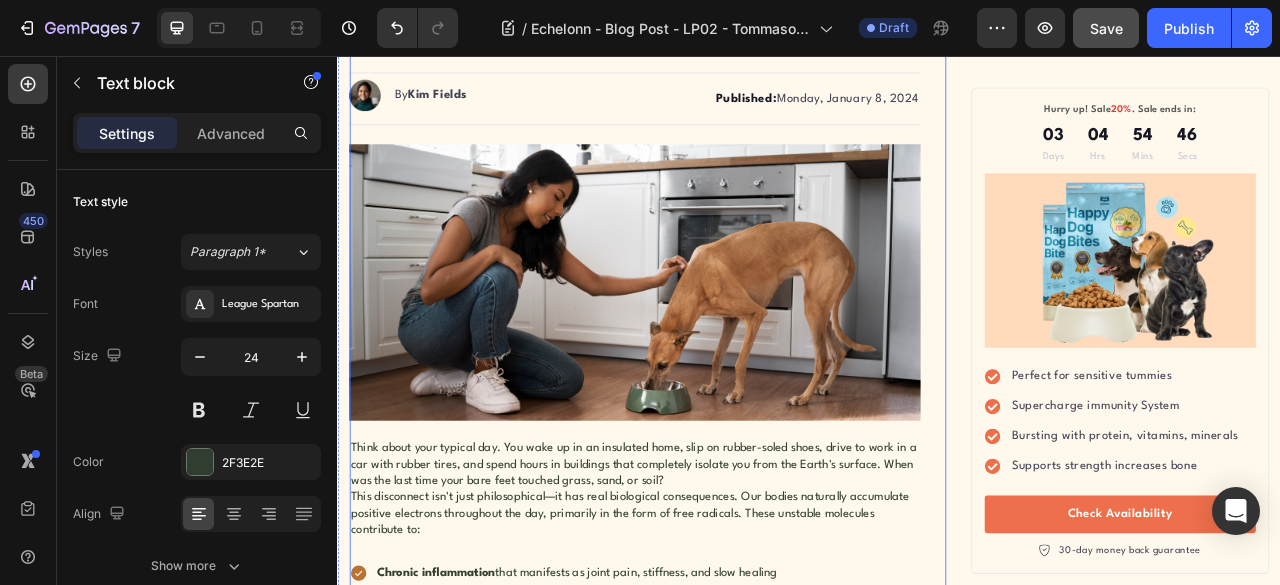 scroll, scrollTop: 1000, scrollLeft: 0, axis: vertical 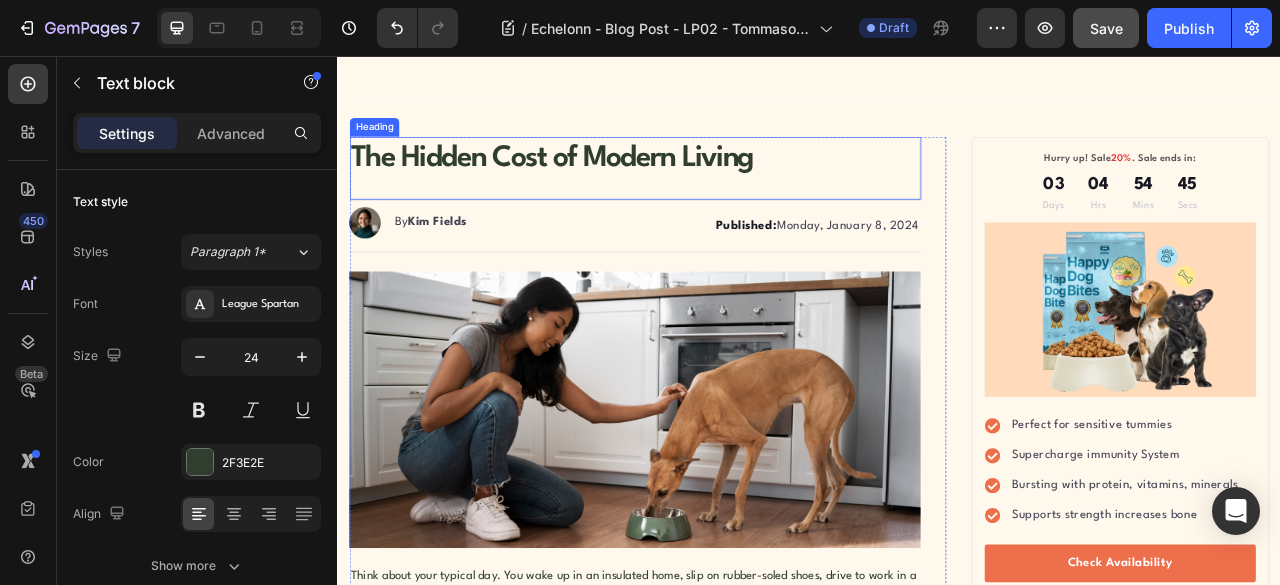 click on "The Hidden Cost of Modern Living" at bounding box center (715, 187) 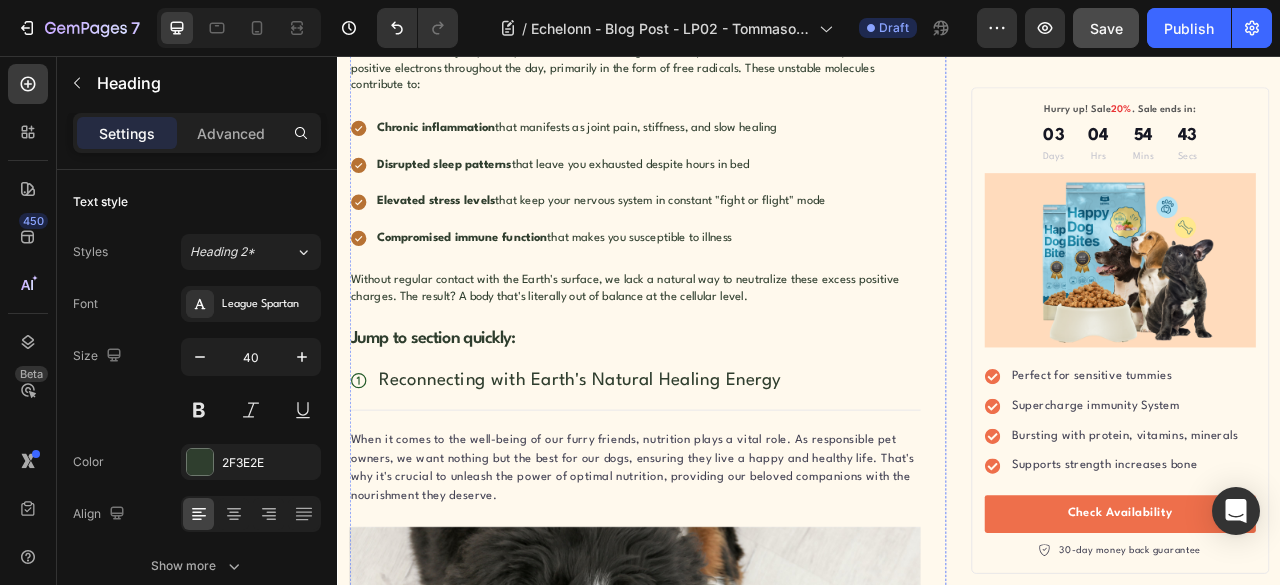 scroll, scrollTop: 1833, scrollLeft: 0, axis: vertical 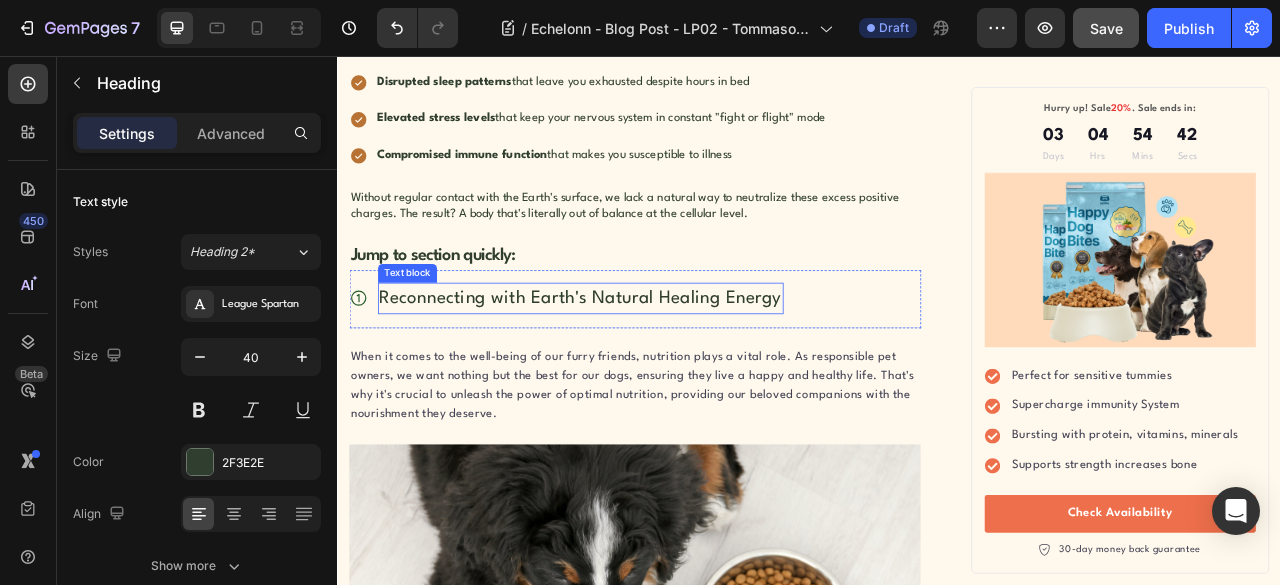 click on "Reconnecting with Earth's Natural Healing Energy" at bounding box center [646, 364] 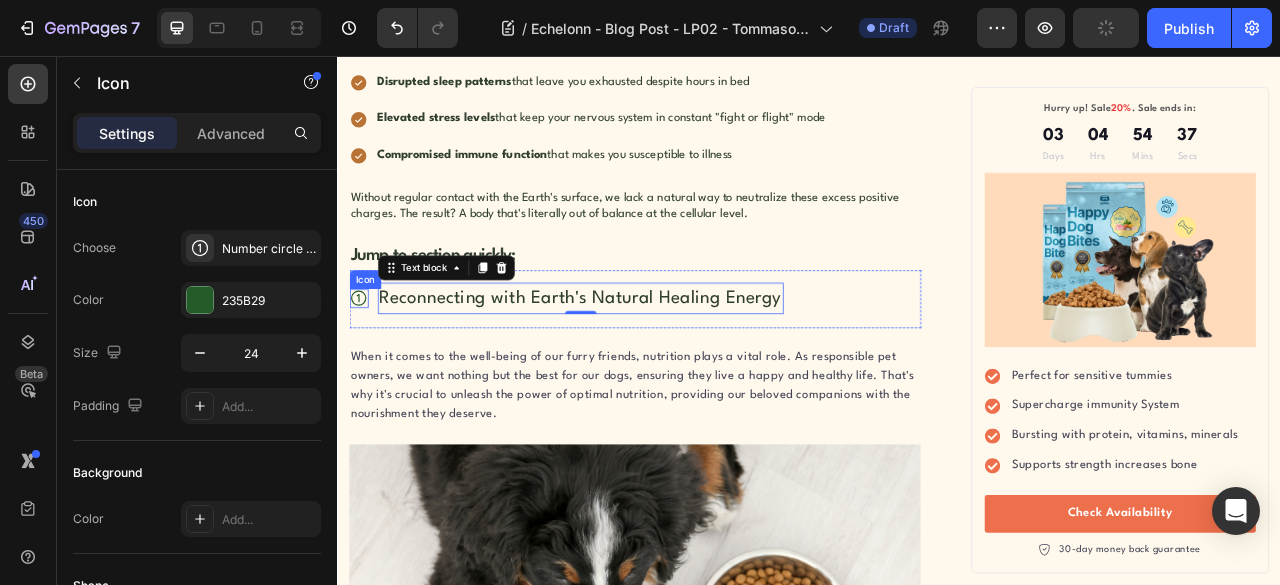 click 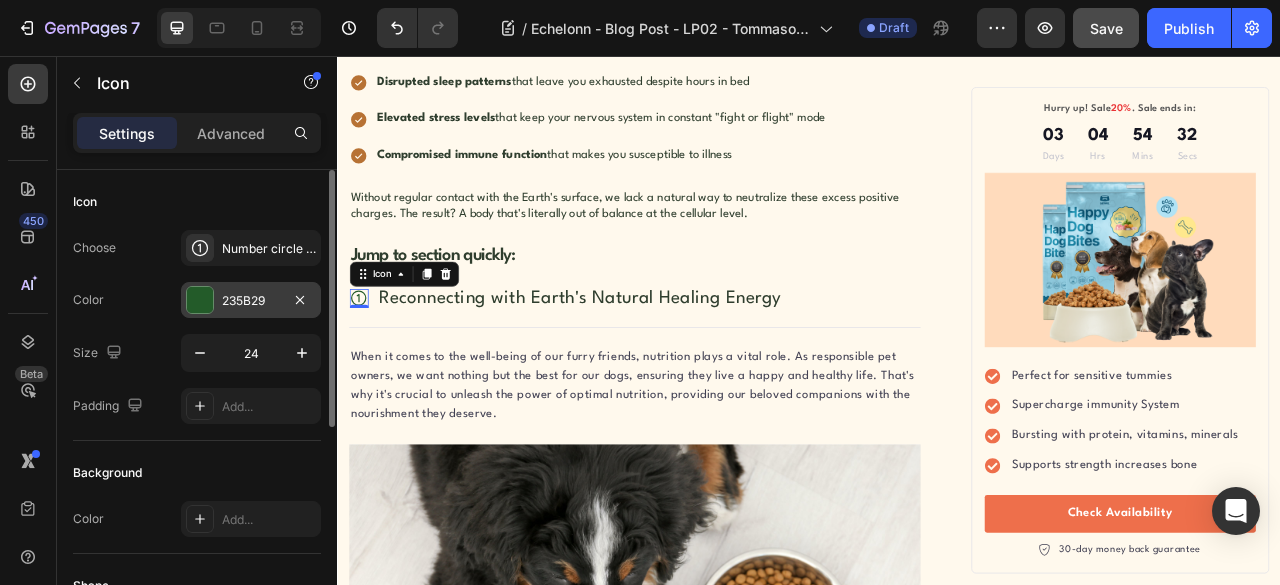 click at bounding box center [200, 300] 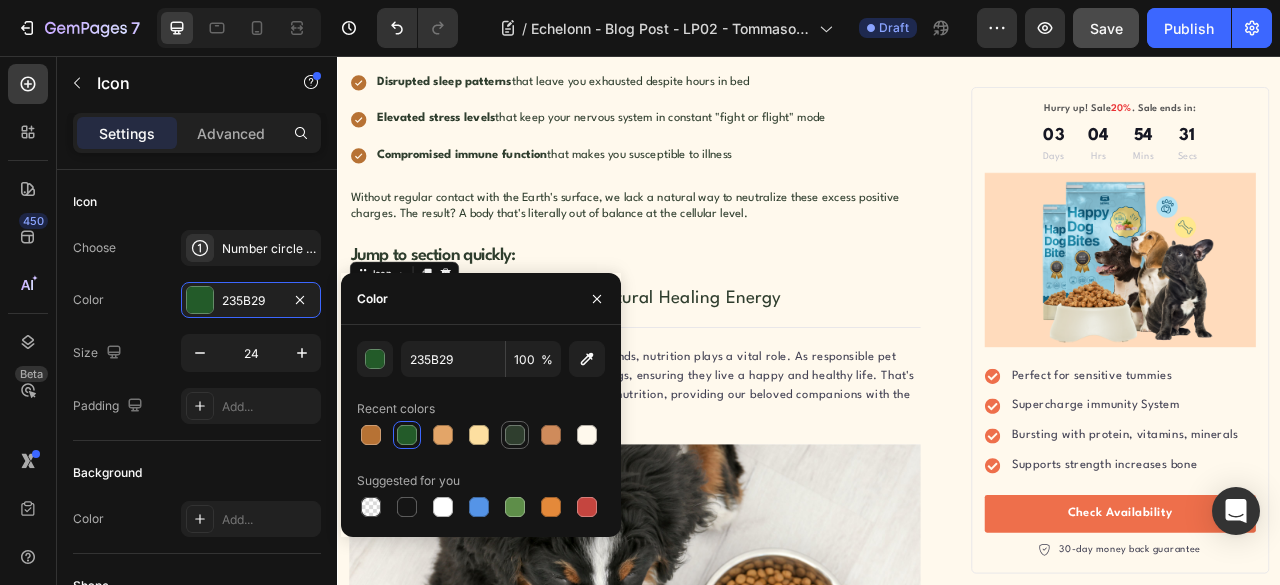 click at bounding box center (515, 435) 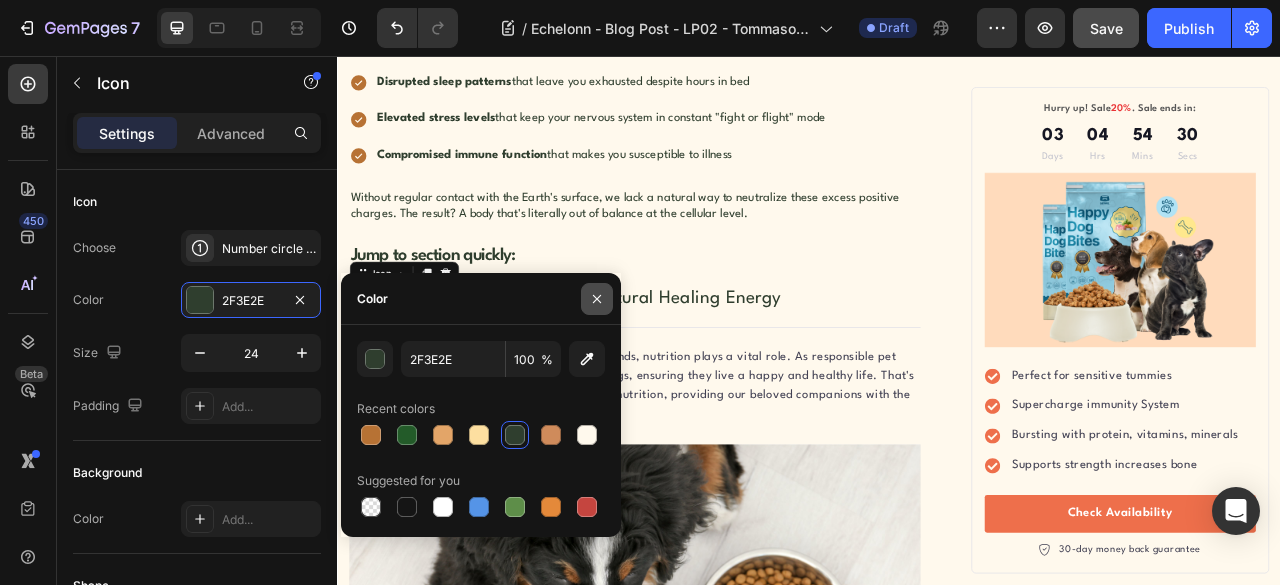click 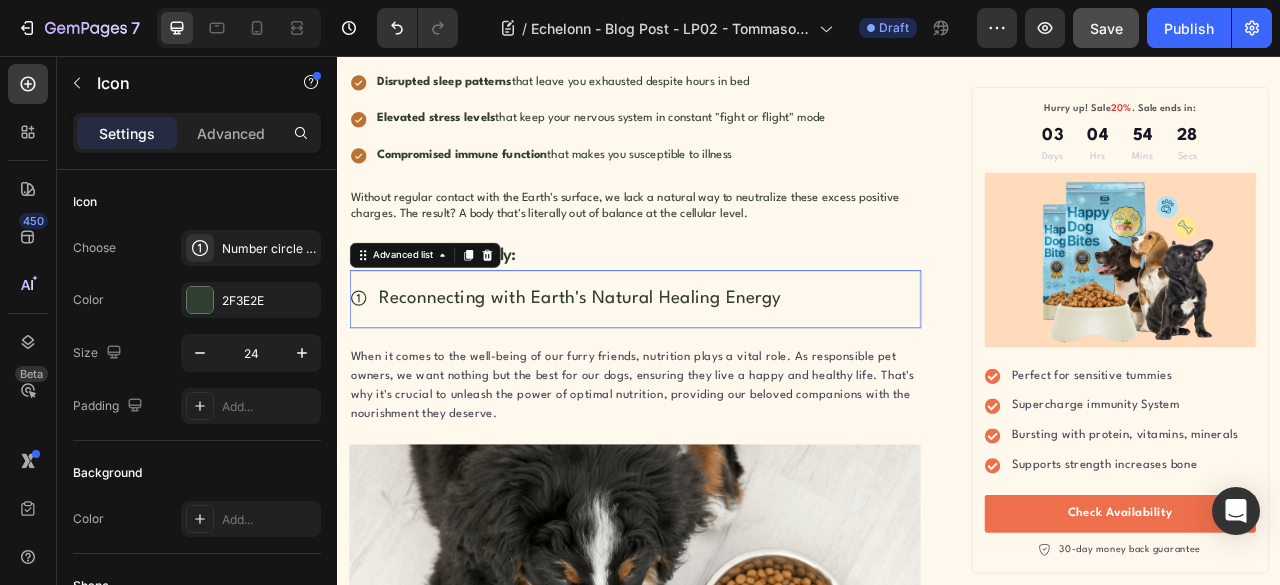 click on "Icon Reconnecting with Earth's Natural Healing Energy Text block" at bounding box center [715, 365] 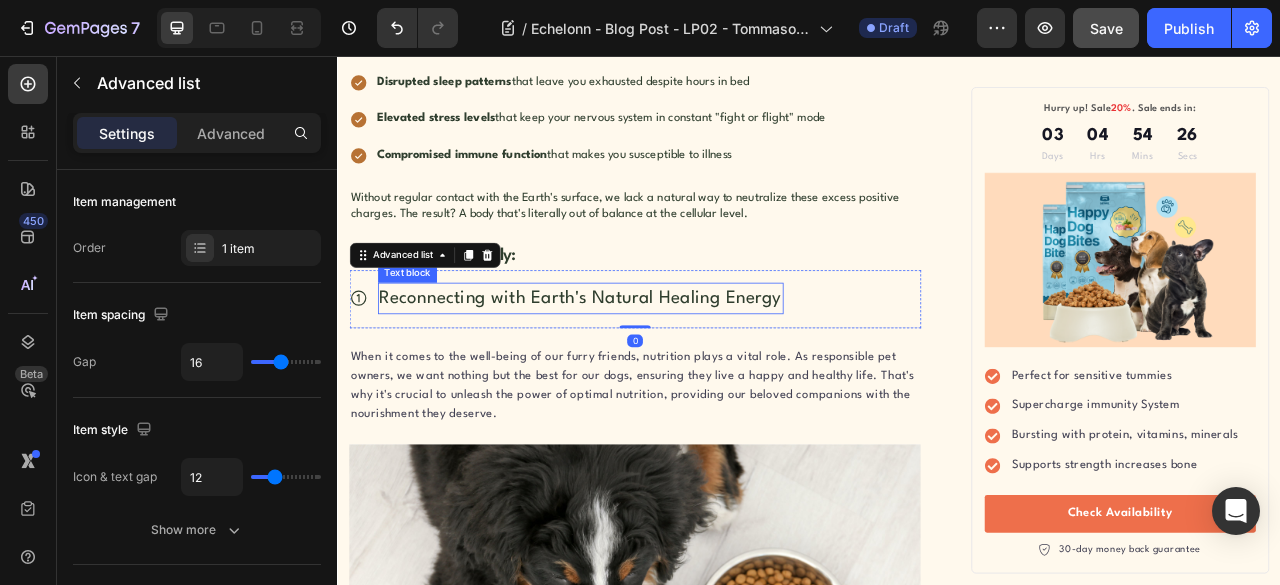 click on "Reconnecting with Earth's Natural Healing Energy" at bounding box center (646, 364) 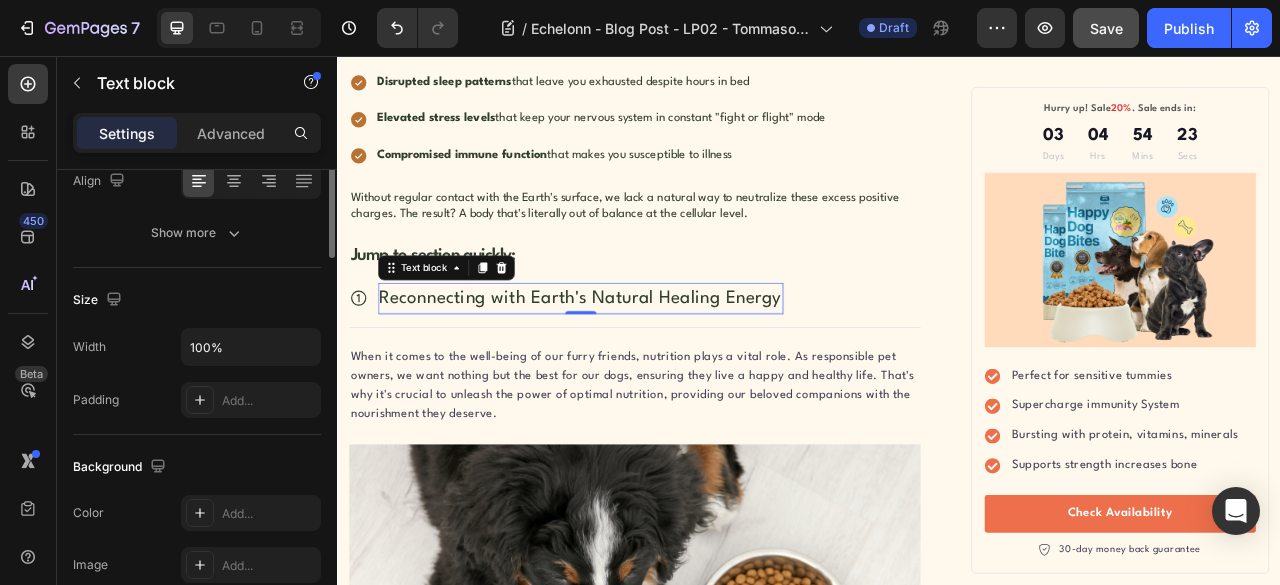 scroll, scrollTop: 166, scrollLeft: 0, axis: vertical 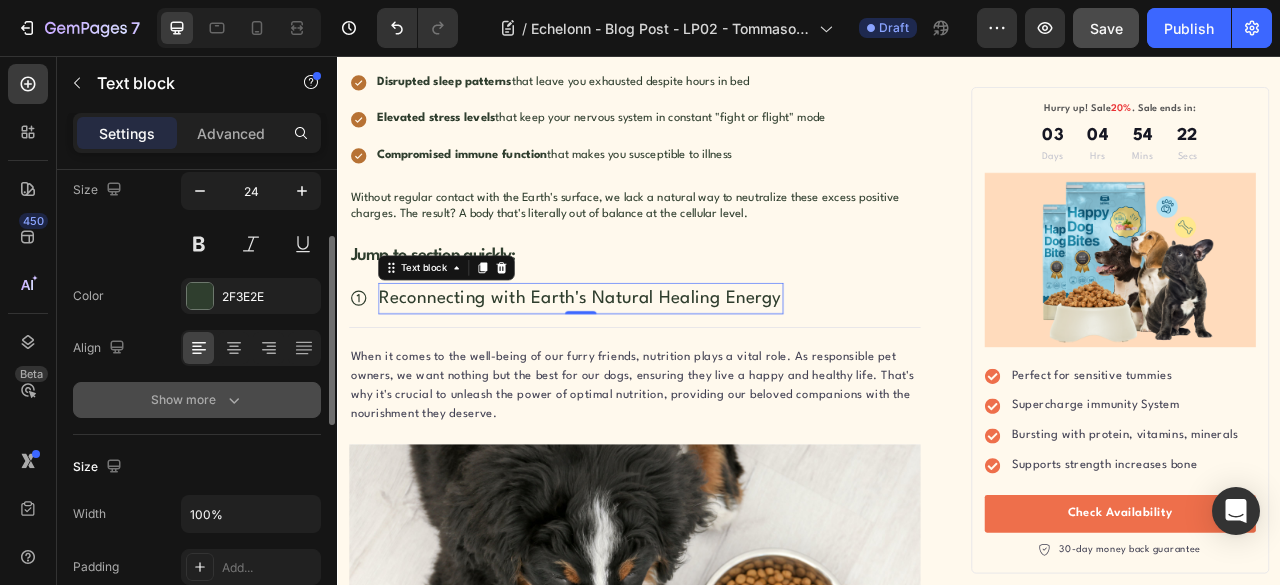 click 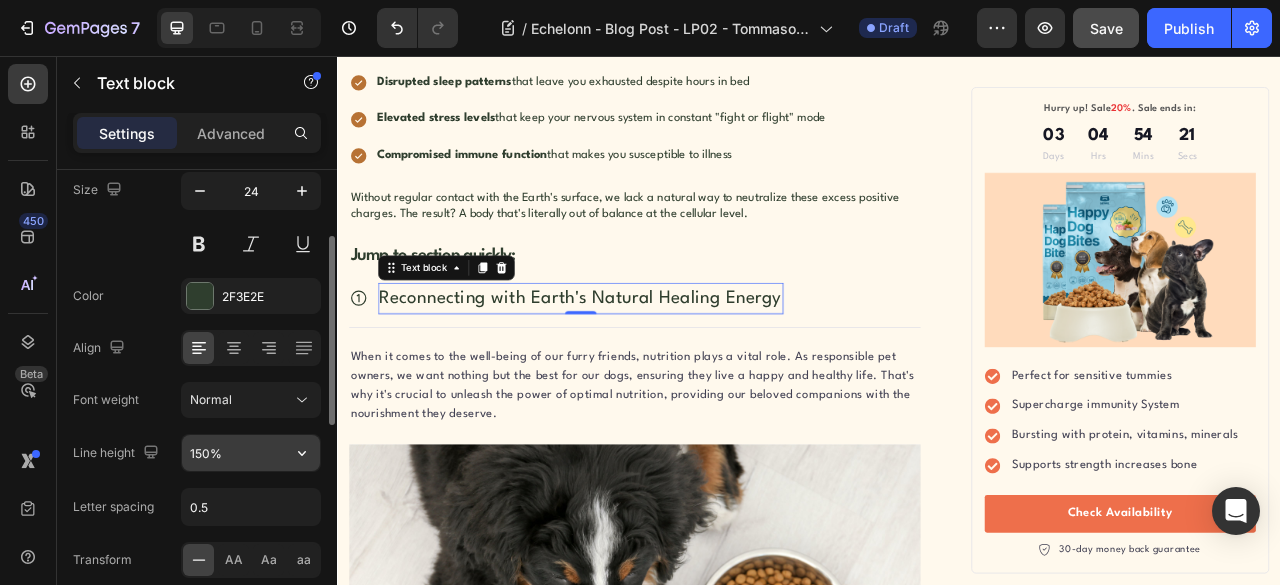 click on "150%" at bounding box center [251, 453] 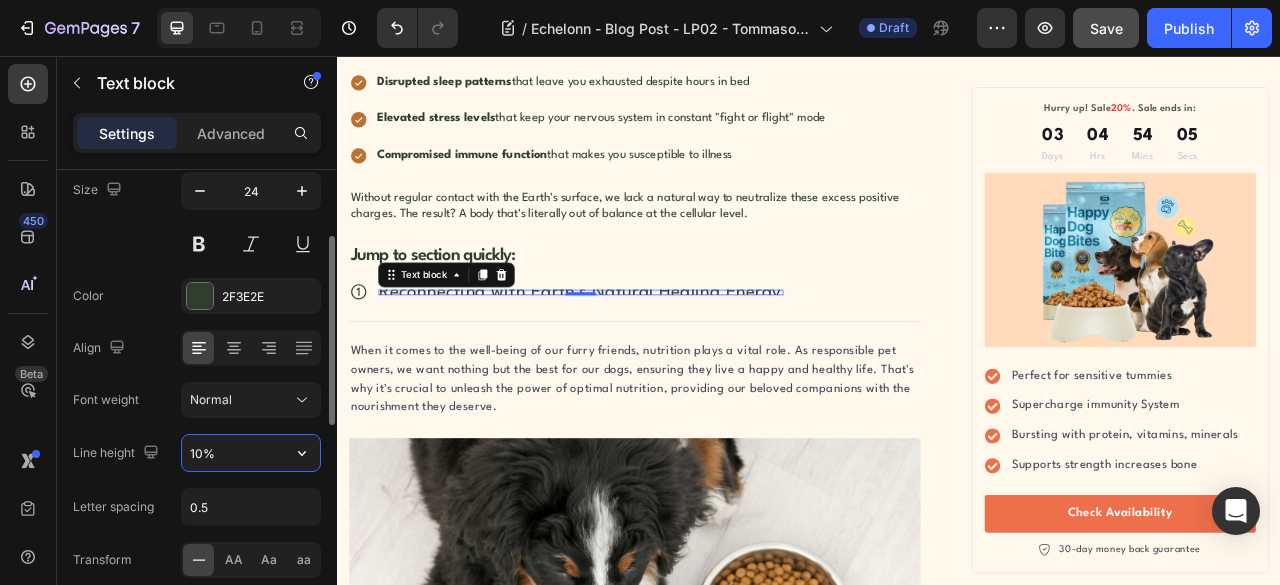 type on "100%" 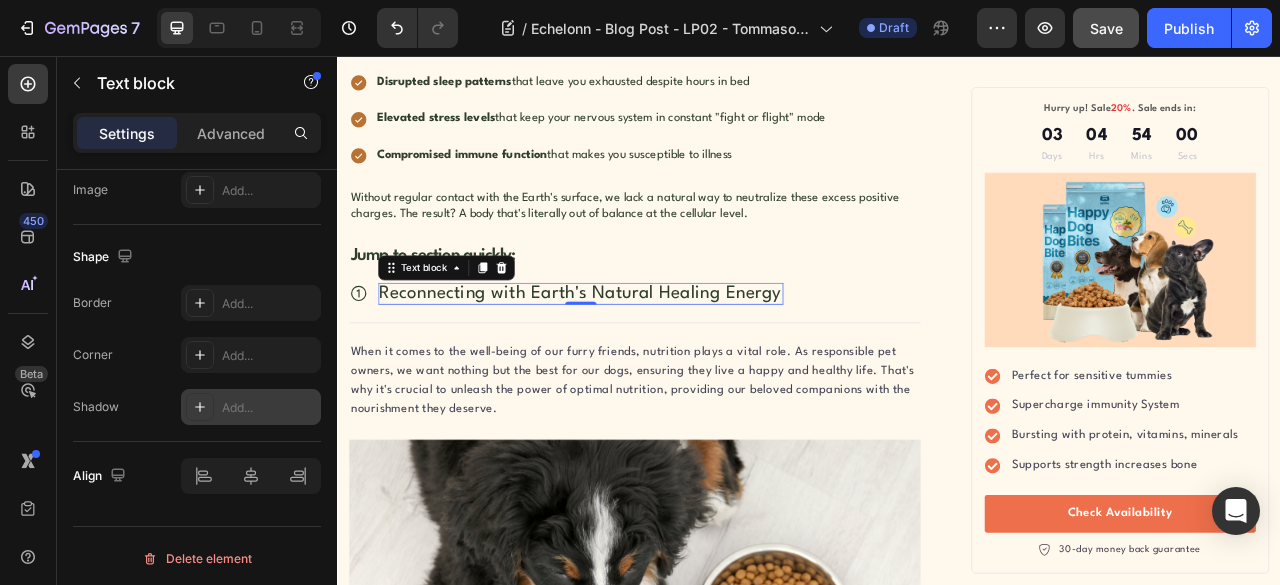 scroll, scrollTop: 0, scrollLeft: 0, axis: both 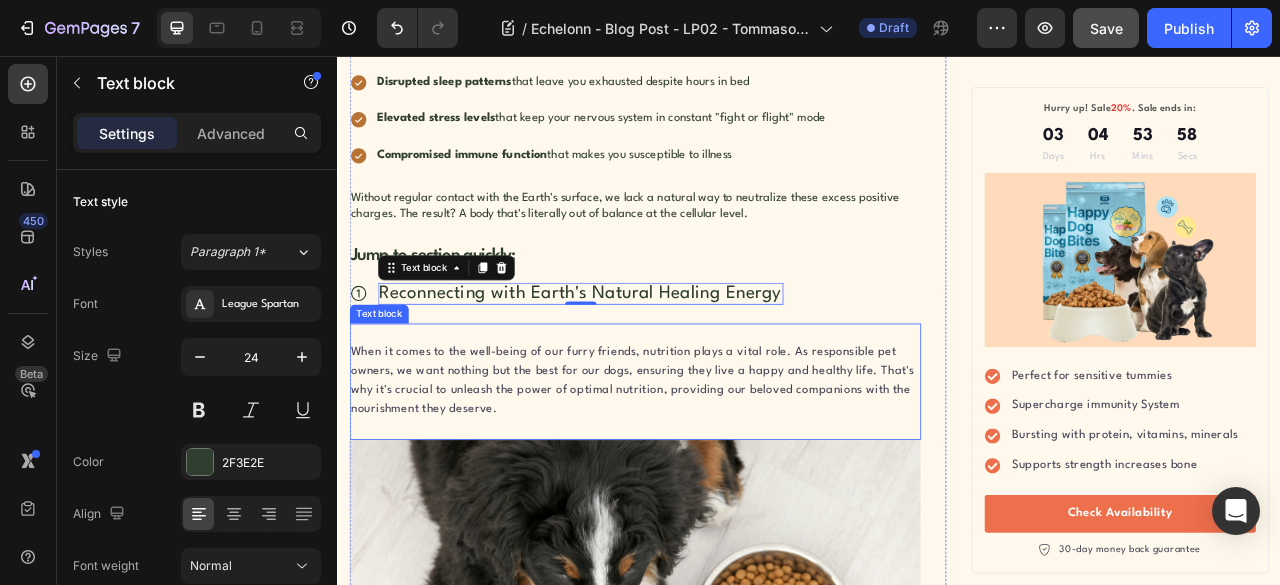 click on "When it comes to the well-being of our furry friends, nutrition plays a vital role. As responsible pet owners, we want nothing but the best for our dogs, ensuring they live a happy and healthy life. That's why it's crucial to unleash the power of optimal nutrition, providing our beloved companions with the nourishment they deserve." at bounding box center [715, 470] 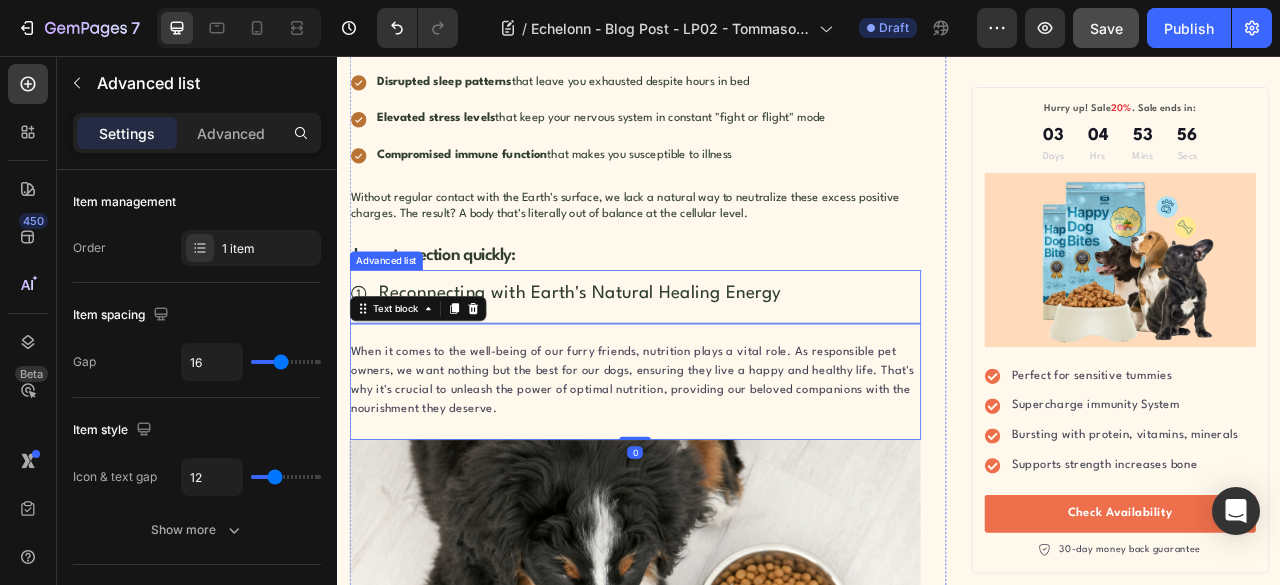 click on "Icon Reconnecting with Earth's Natural Healing Energy Text block" at bounding box center (715, 362) 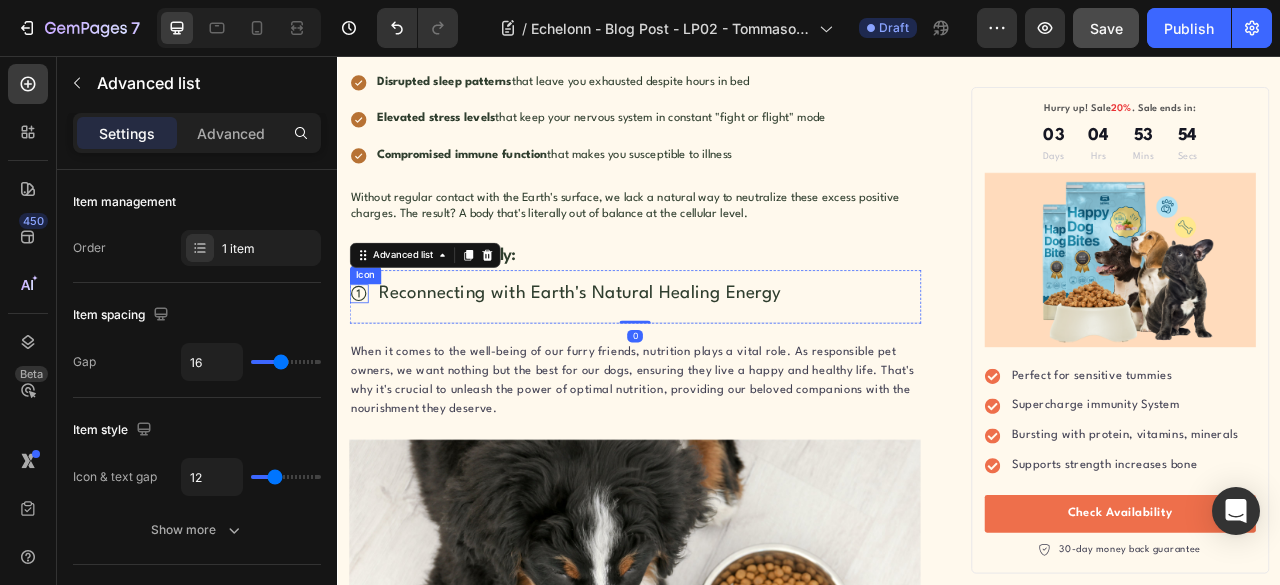 click 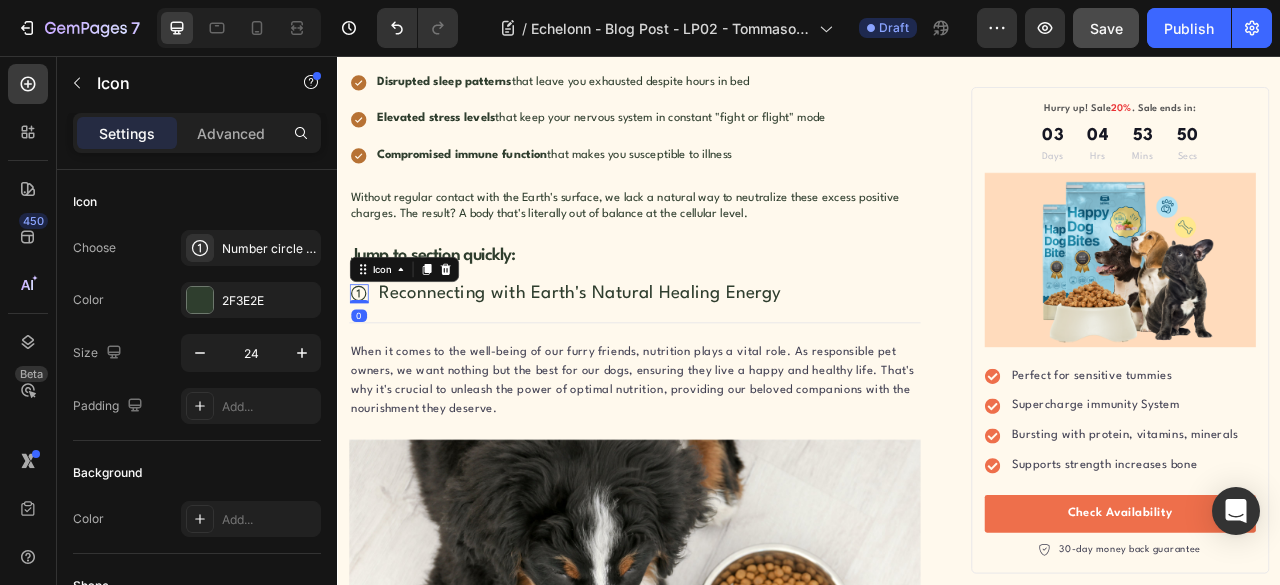 drag, startPoint x: 369, startPoint y: 359, endPoint x: 377, endPoint y: 344, distance: 17 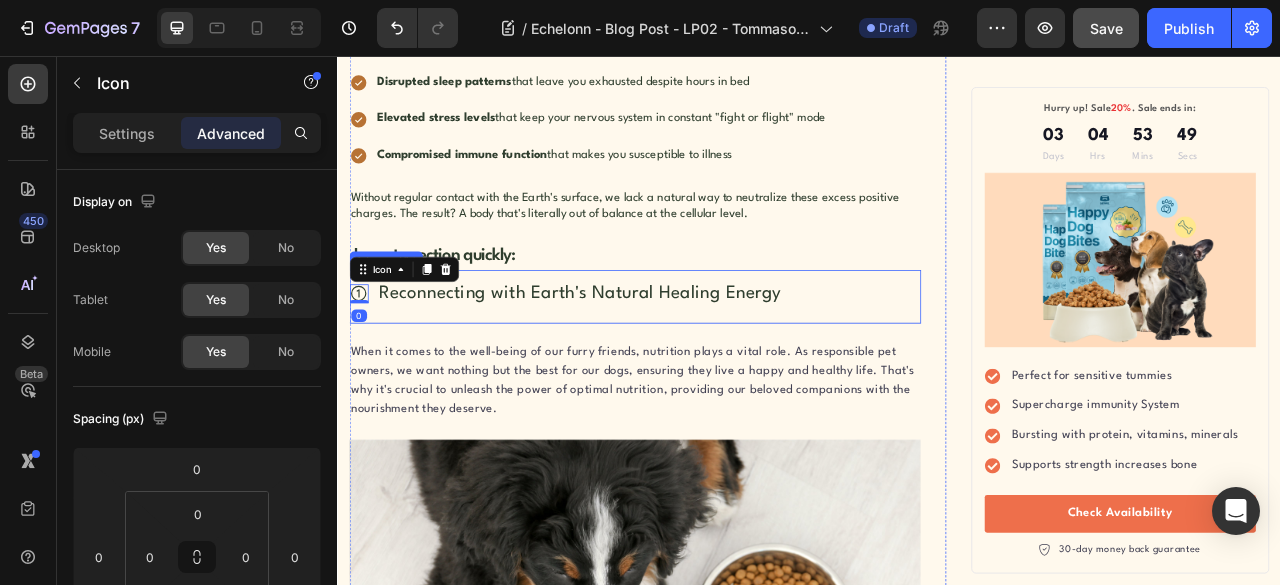 click on "Icon   0 Reconnecting with Earth's Natural Healing Energy Text block" at bounding box center (715, 362) 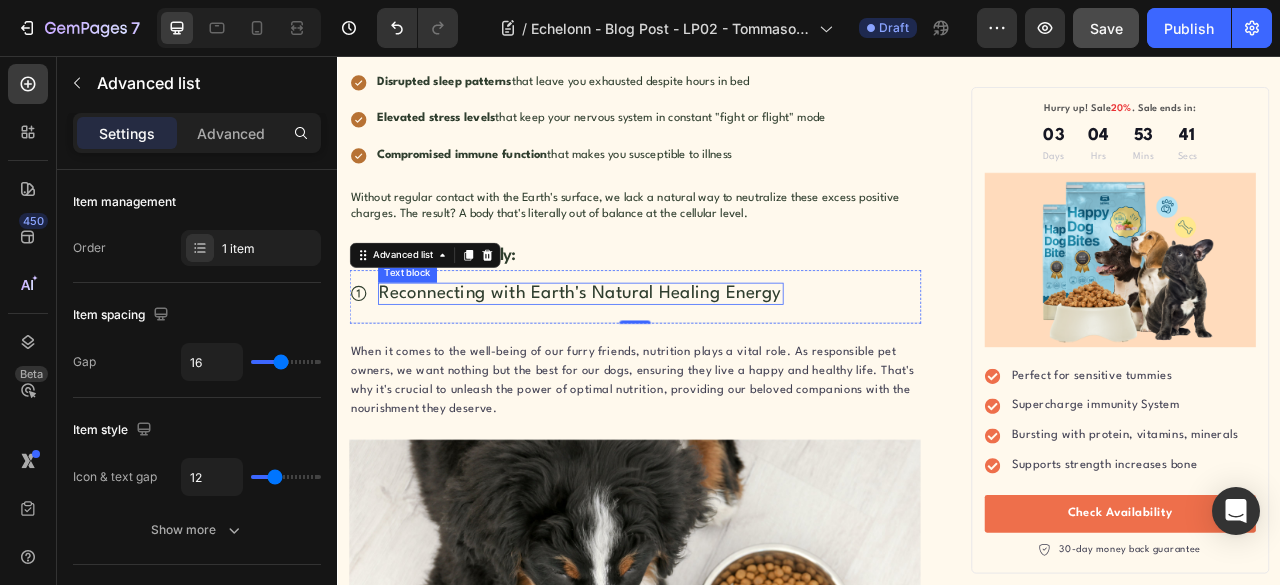 click on "Reconnecting with Earth's Natural Healing Energy" at bounding box center [646, 358] 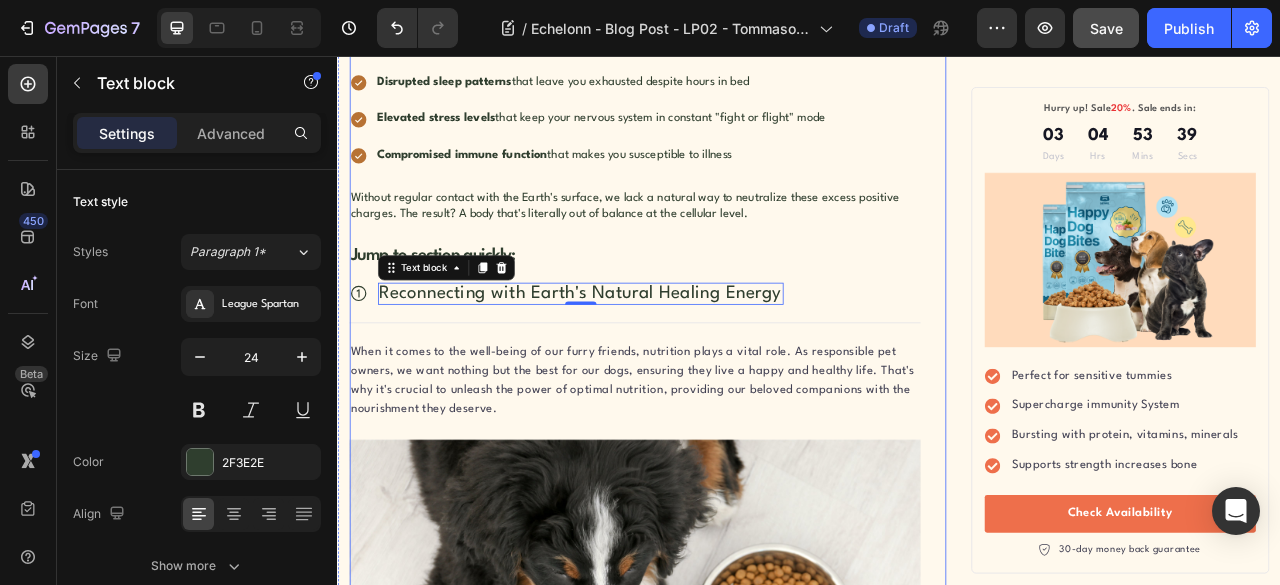 click on "The Hidden Cost of Modern Living Heading Image By  Kim Fields Text block Advanced list Published:  Monday, January 8, 2024 Text block Row Image Think about your typical day. You wake up in an insulated home, slip on rubber-soled shoes, drive to work in a car with rubber tires, and spend hours in buildings that completely isolate you from the Earth's surface. When was the last time your bare feet touched grass, sand, or soil? This disconnect isn't just philosophical—it has real biological consequences. Our bodies naturally accumulate positive electrons throughout the day, primarily in the form of free radicals. These unstable molecules contribute to: Text block Chronic inflammation  that manifests as joint pain, stiffness, and slow healing Disrupted sleep patterns  that leave you exhausted despite hours in bed Elevated stress levels  that keep your nervous system in constant "fight or flight" mode Compromised immune function  that makes you susceptible to illness Item List Text block Jump to section quickly:" at bounding box center [715, 2372] 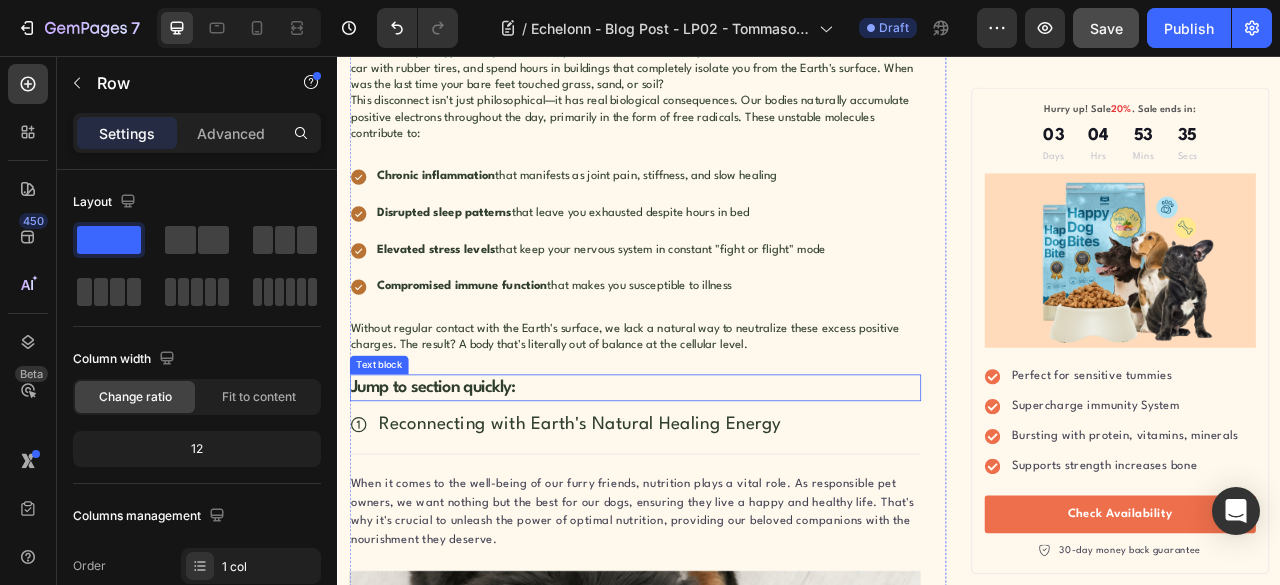 scroll, scrollTop: 1833, scrollLeft: 0, axis: vertical 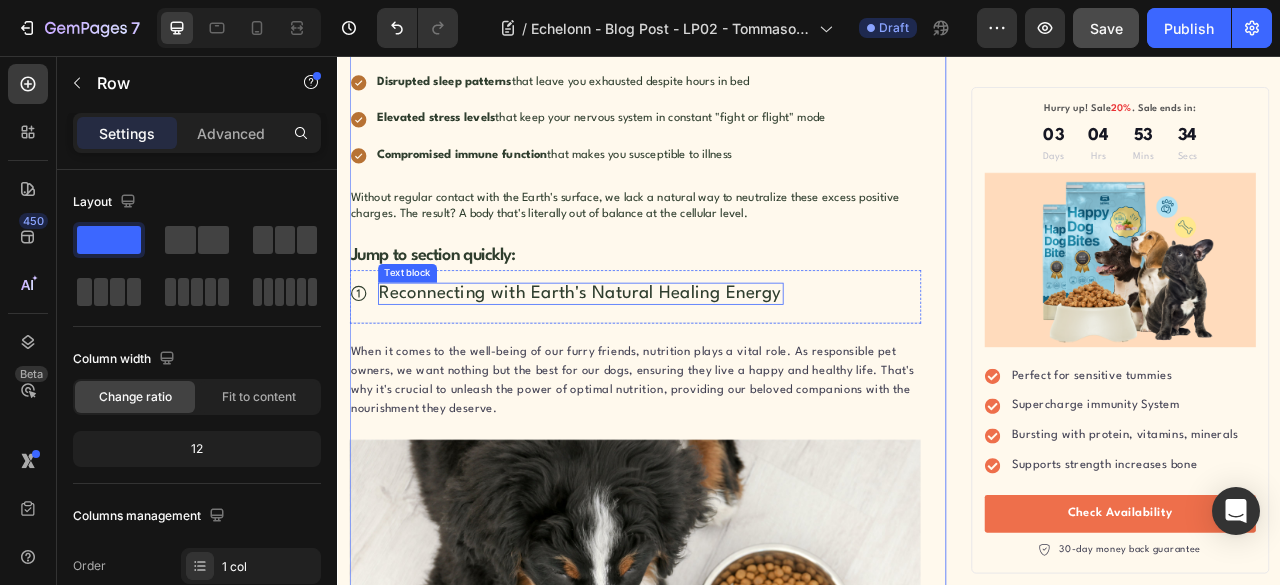 click on "Reconnecting with Earth's Natural Healing Energy" at bounding box center (646, 358) 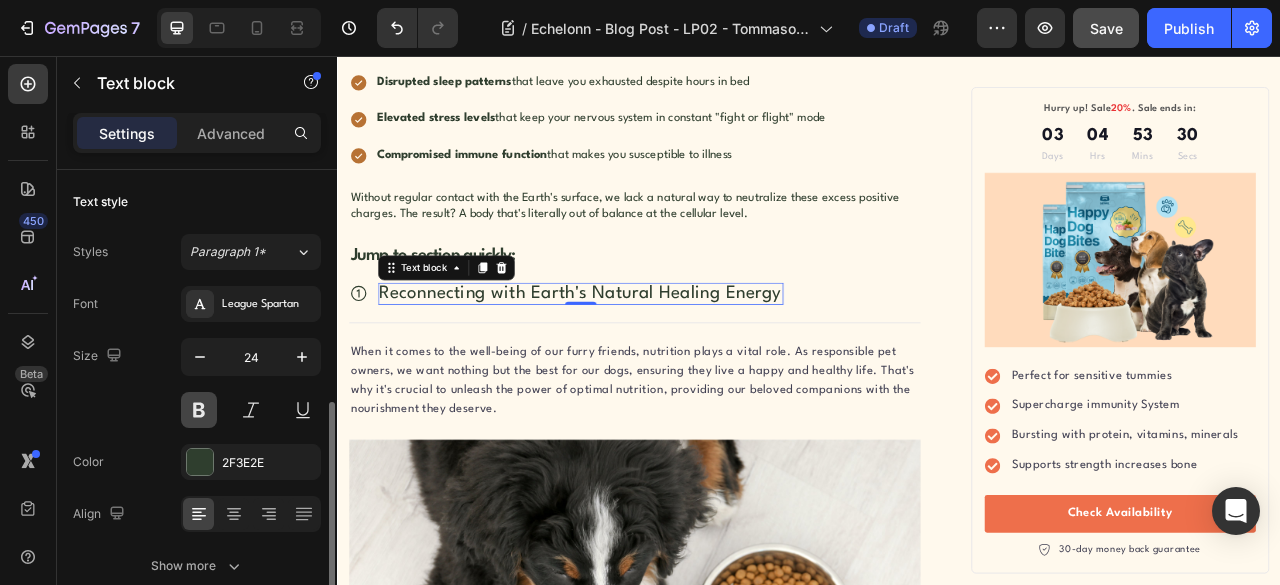 scroll, scrollTop: 166, scrollLeft: 0, axis: vertical 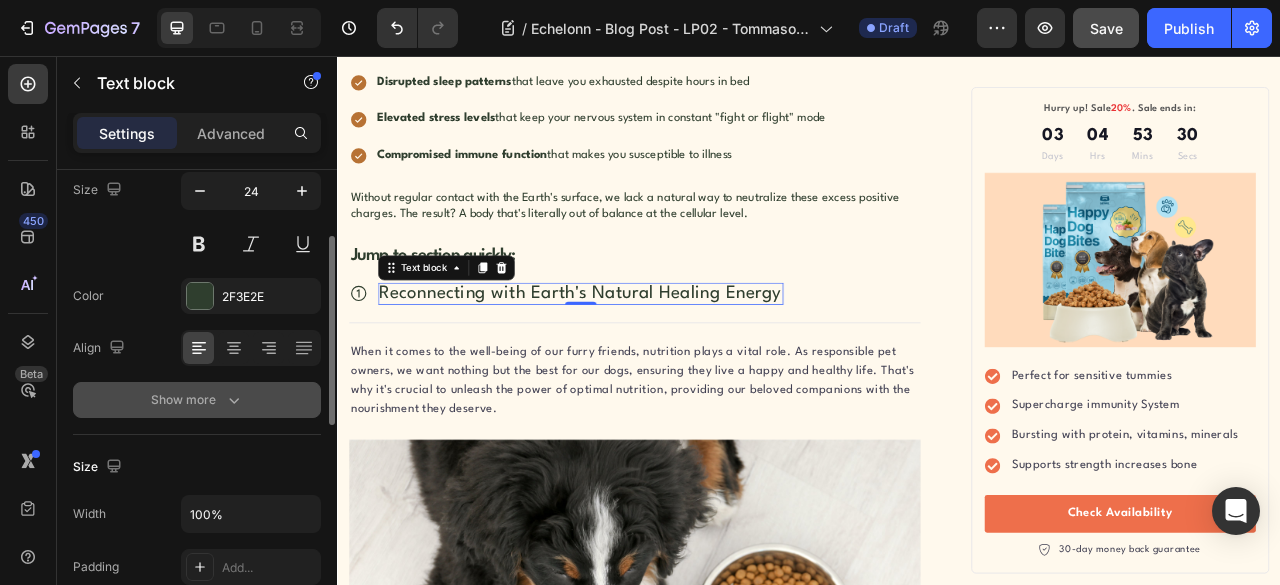 click on "Show more" at bounding box center (197, 400) 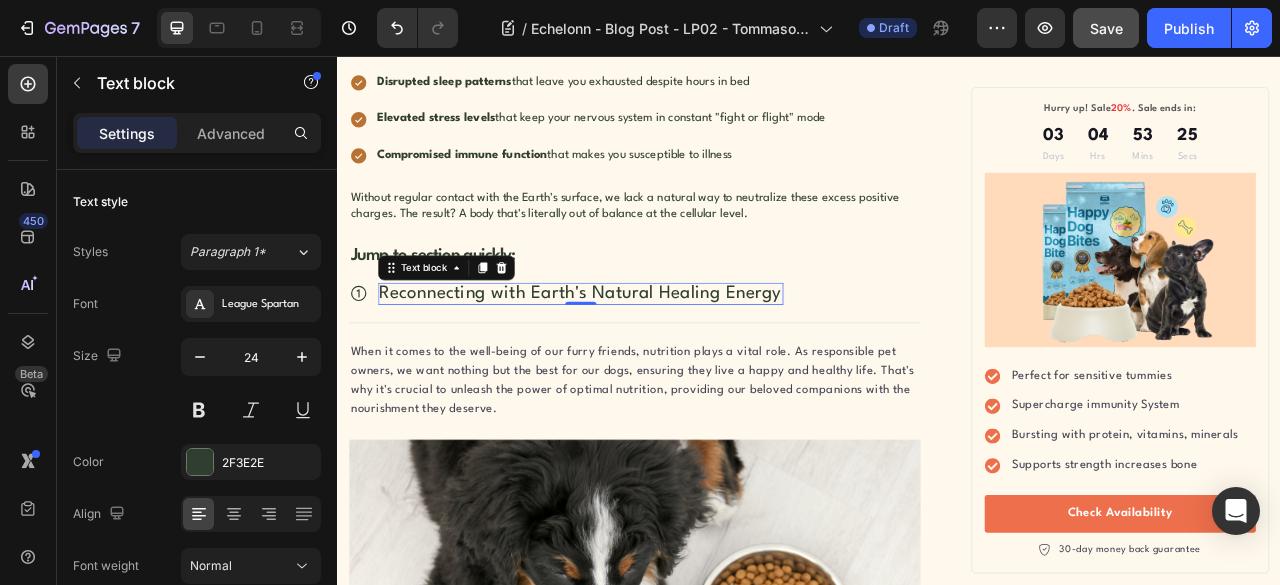 scroll, scrollTop: 333, scrollLeft: 0, axis: vertical 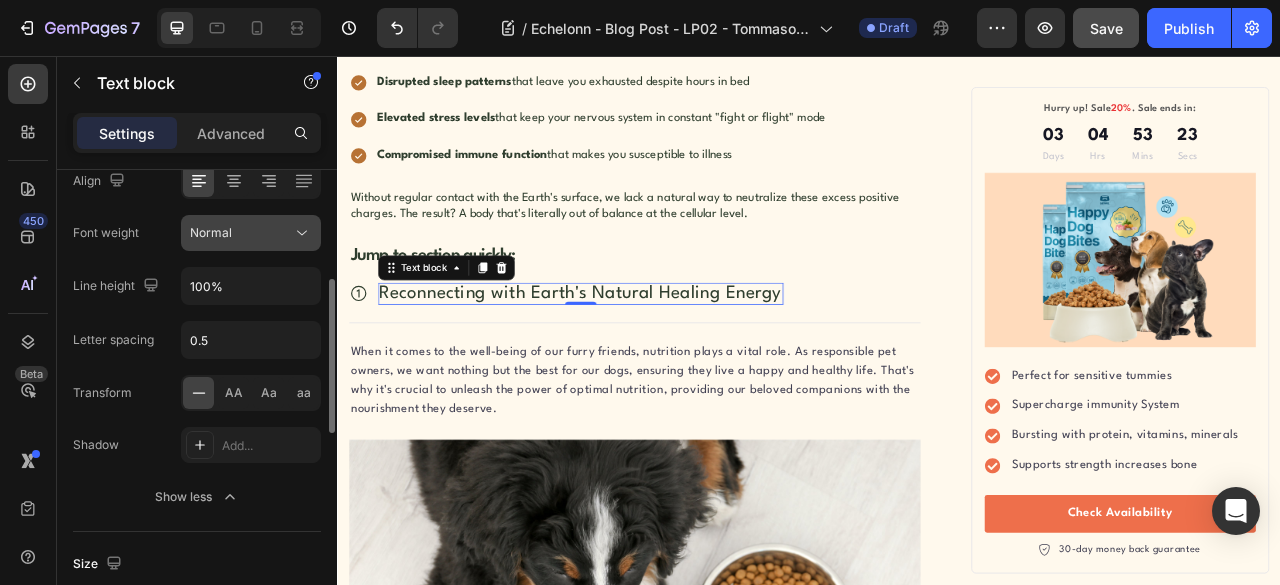 click on "Normal" 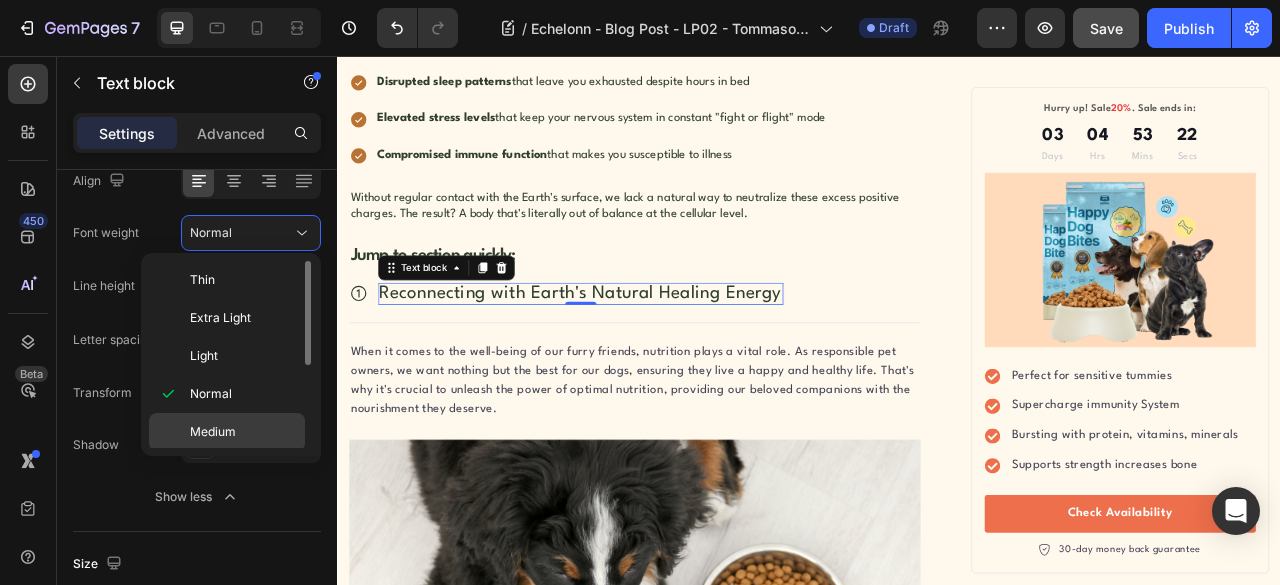 click on "Medium" 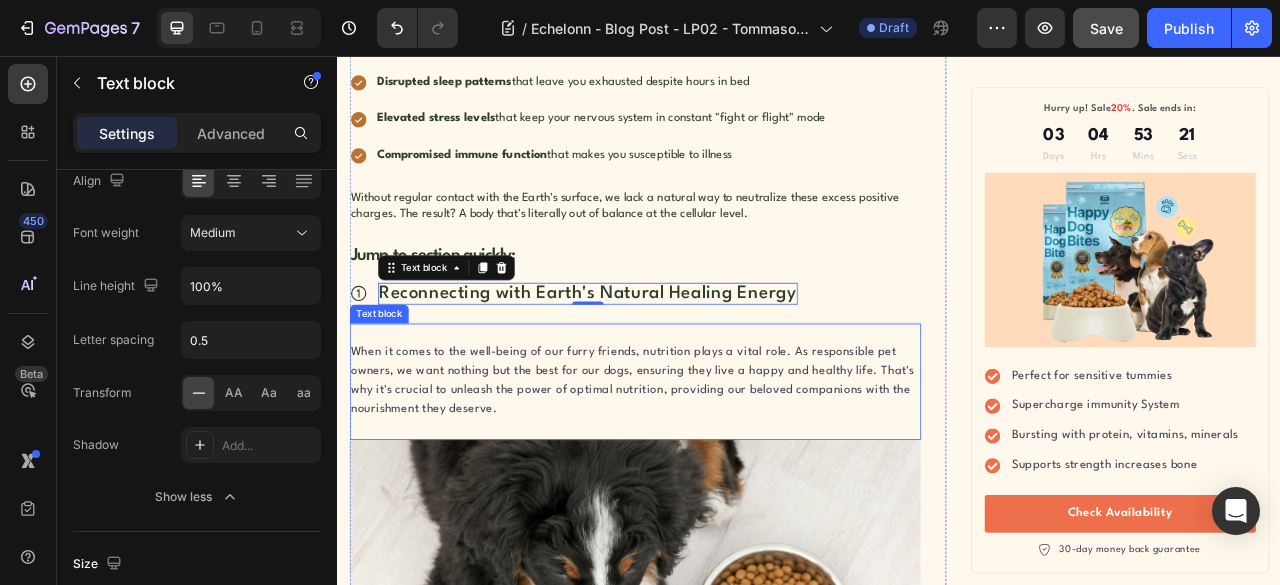 click on "When it comes to the well-being of our furry friends, nutrition plays a vital role. As responsible pet owners, we want nothing but the best for our dogs, ensuring they live a happy and healthy life. That's why it's crucial to unleash the power of optimal nutrition, providing our beloved companions with the nourishment they deserve." at bounding box center (715, 470) 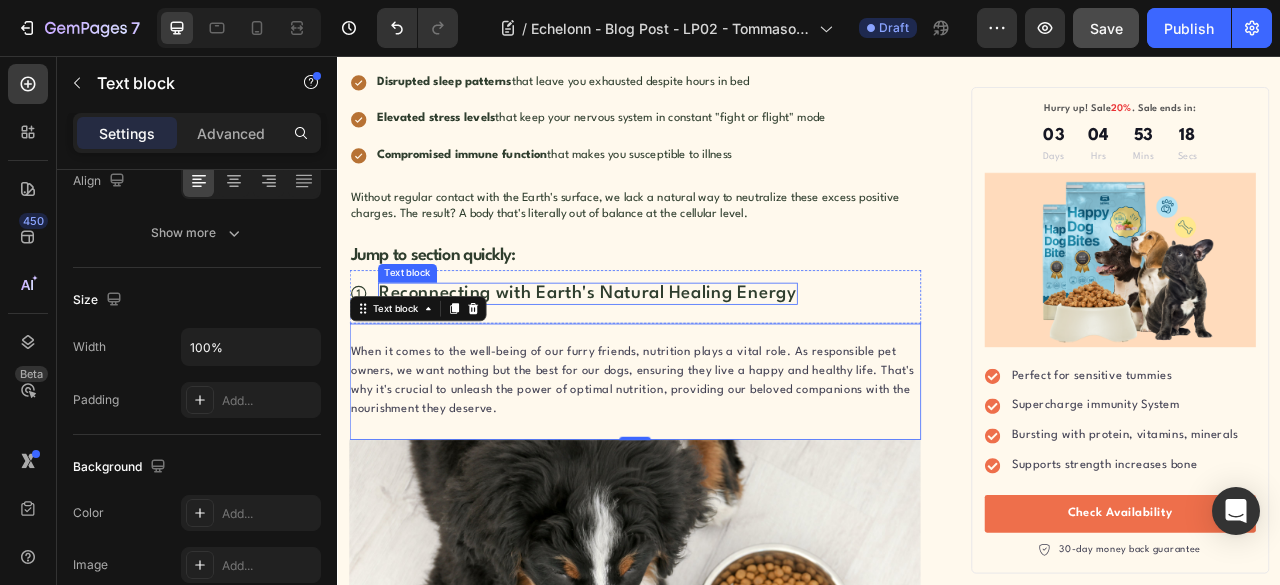 click on "Reconnecting with Earth's Natural Healing Energy" at bounding box center [655, 358] 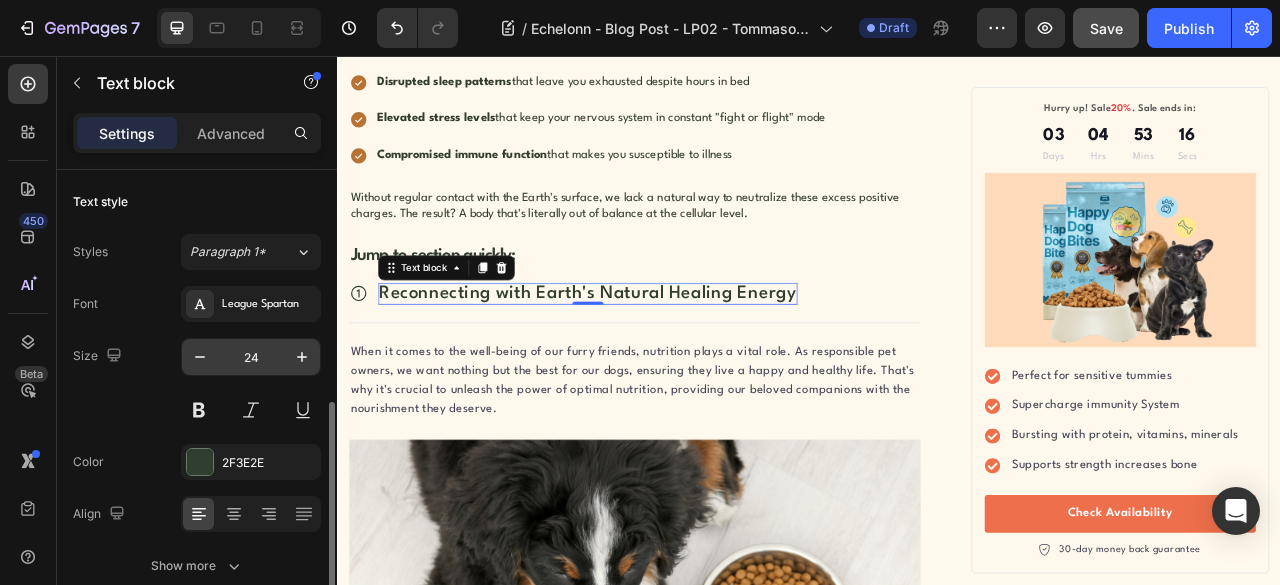 scroll, scrollTop: 166, scrollLeft: 0, axis: vertical 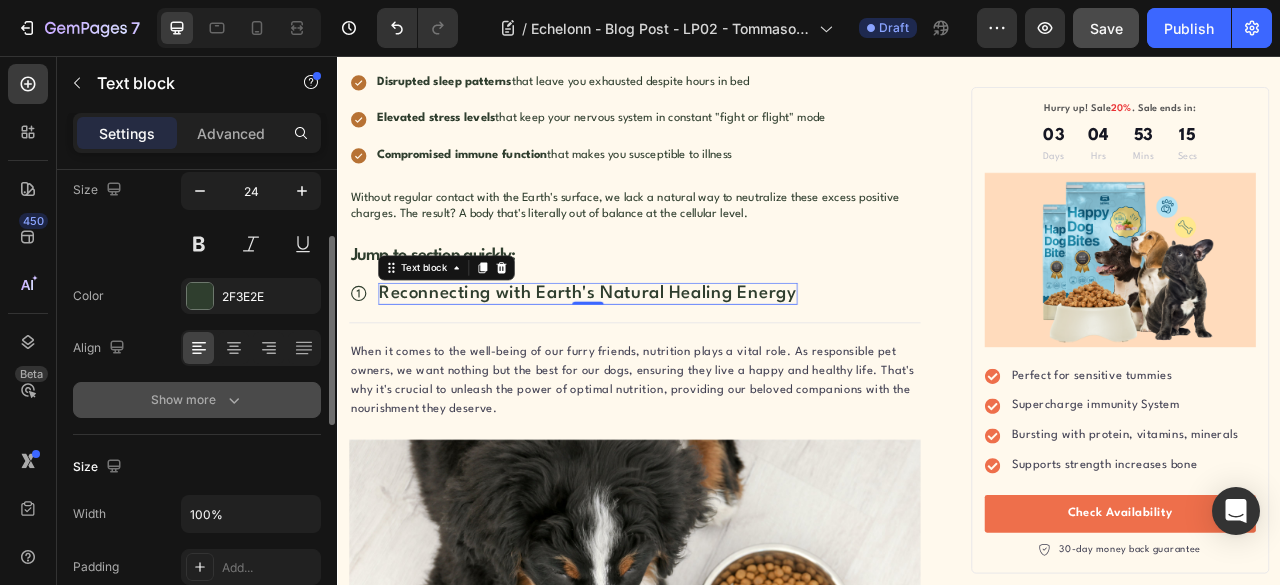 click on "Show more" at bounding box center [197, 400] 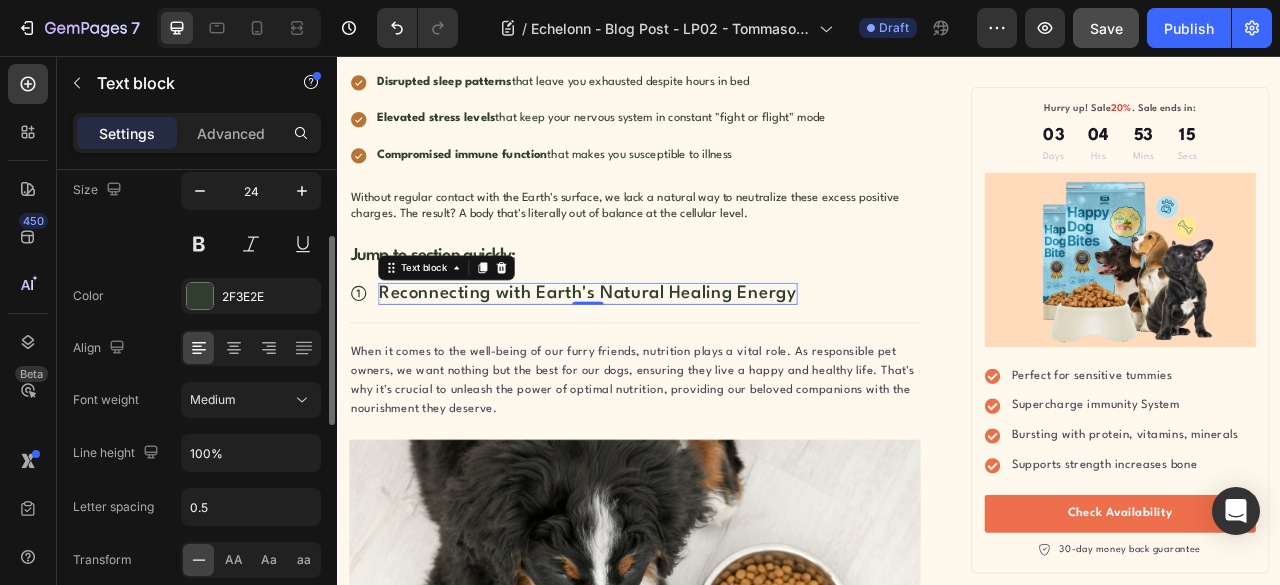 scroll, scrollTop: 333, scrollLeft: 0, axis: vertical 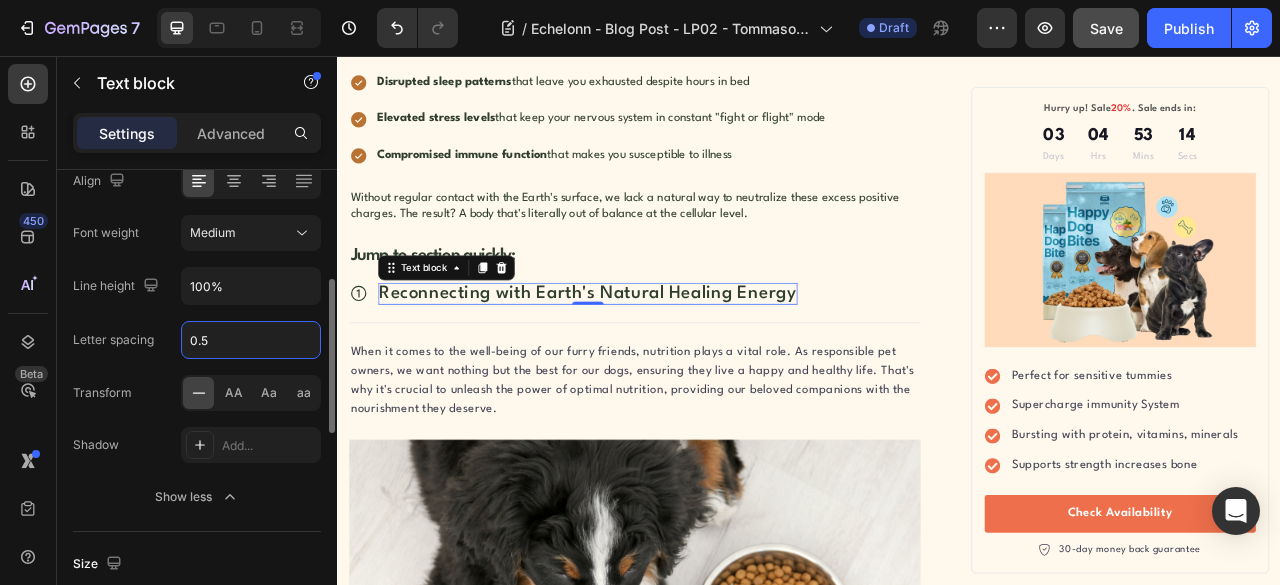 click on "0.5" at bounding box center [251, 340] 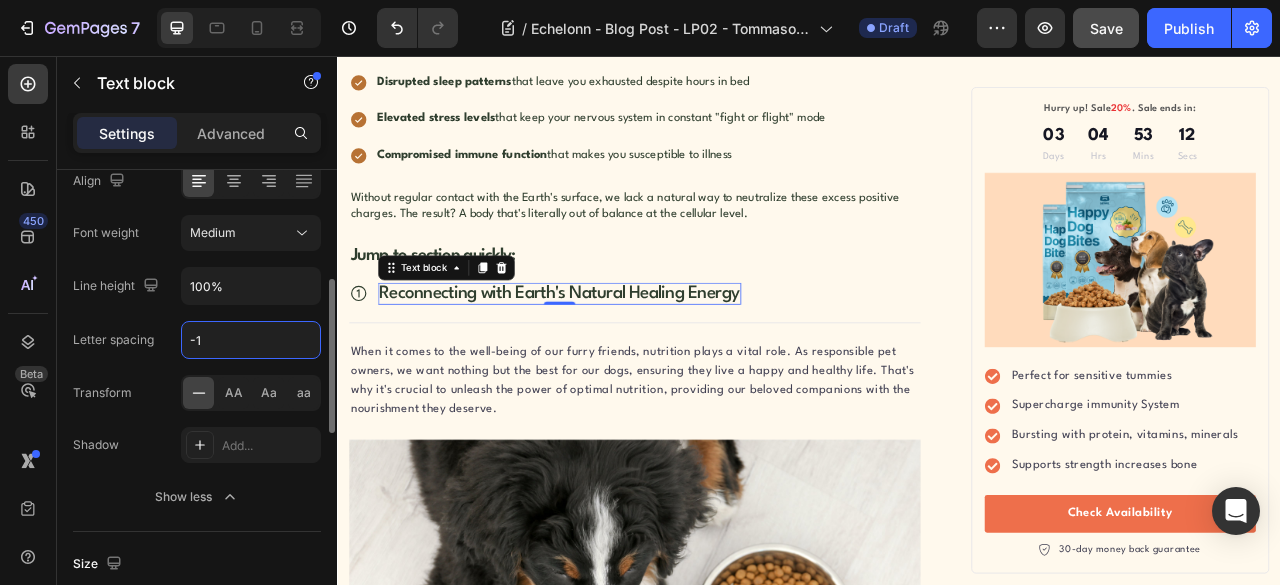 type on "-1" 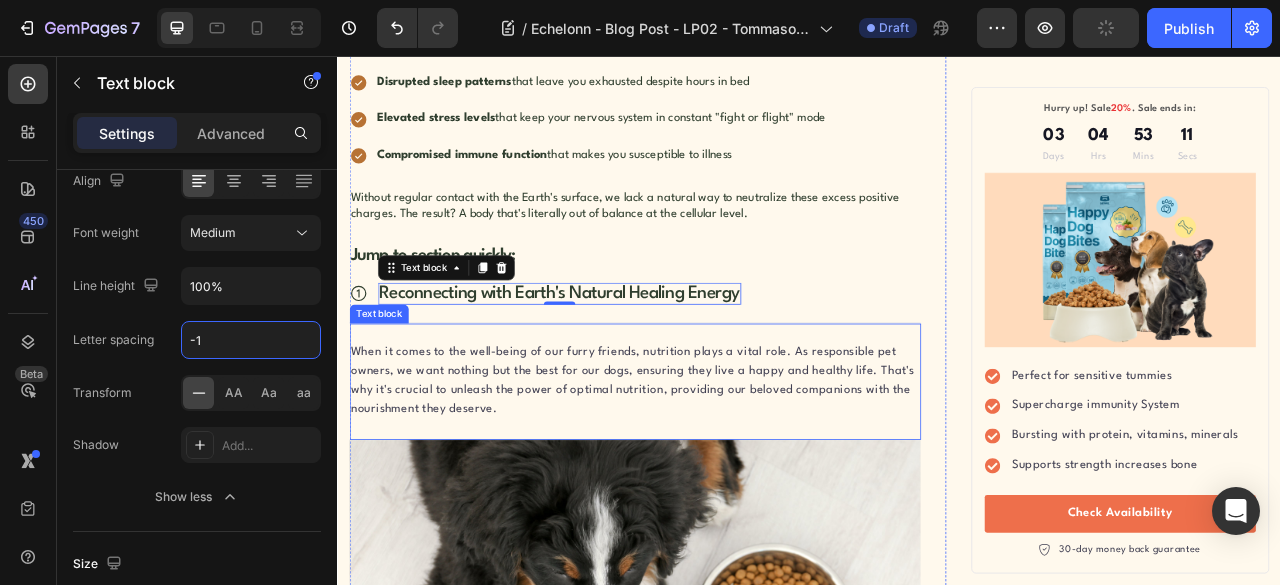 click on "When it comes to the well-being of our furry friends, nutrition plays a vital role. As responsible pet owners, we want nothing but the best for our dogs, ensuring they live a happy and healthy life. That's why it's crucial to unleash the power of optimal nutrition, providing our beloved companions with the nourishment they deserve." at bounding box center [715, 470] 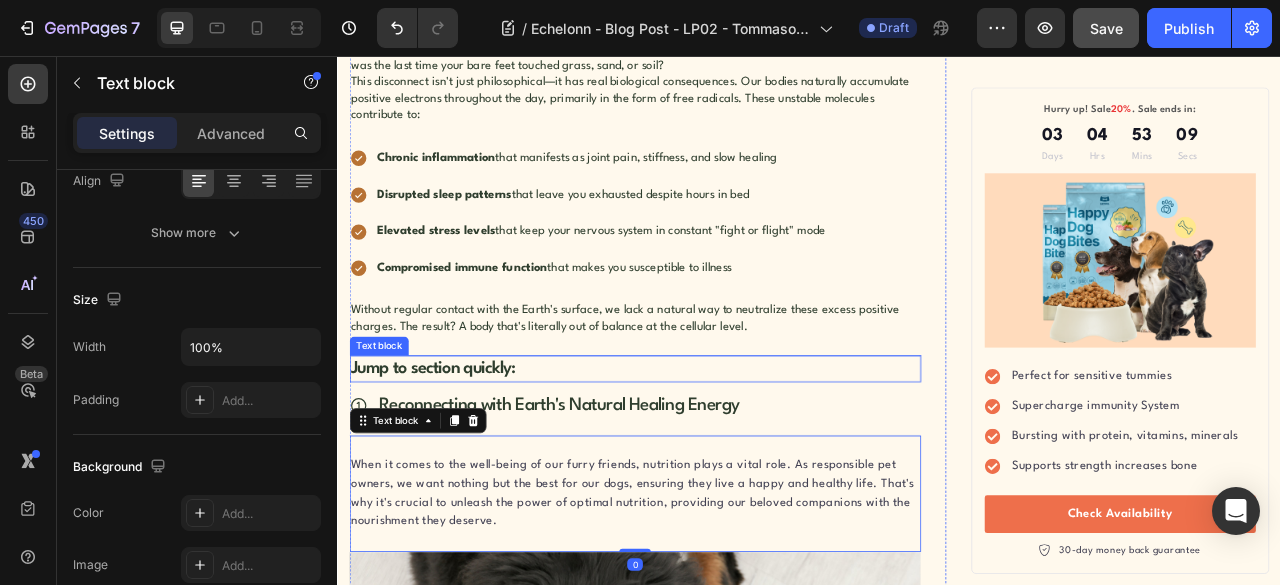 scroll, scrollTop: 1833, scrollLeft: 0, axis: vertical 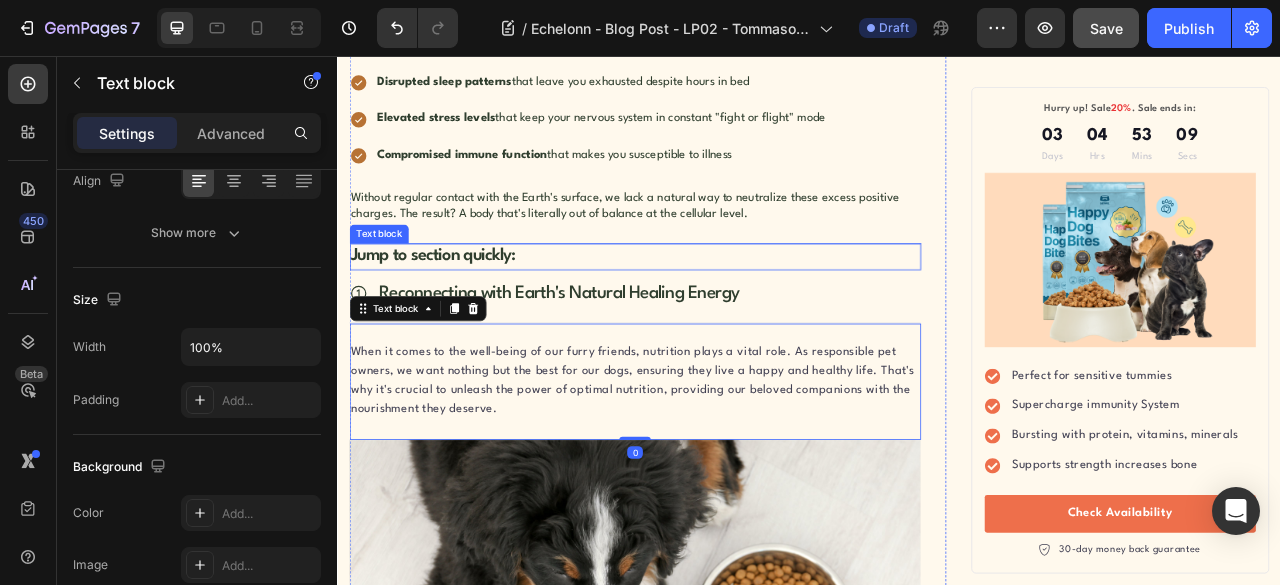 click on "Jump to section quickly:" at bounding box center [715, 311] 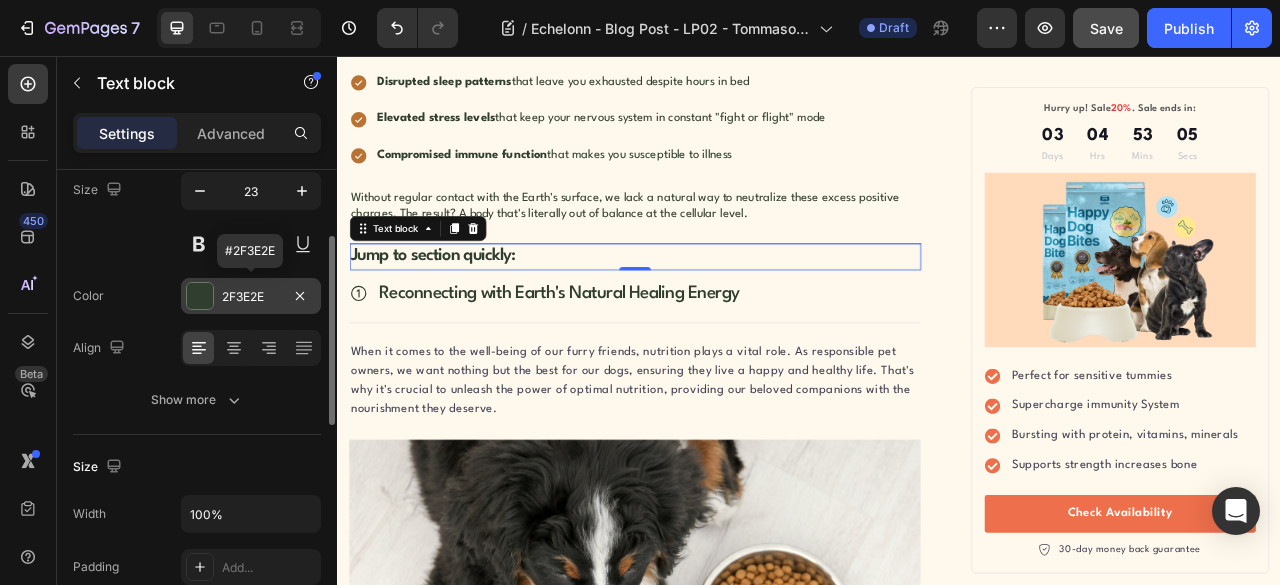 scroll, scrollTop: 0, scrollLeft: 0, axis: both 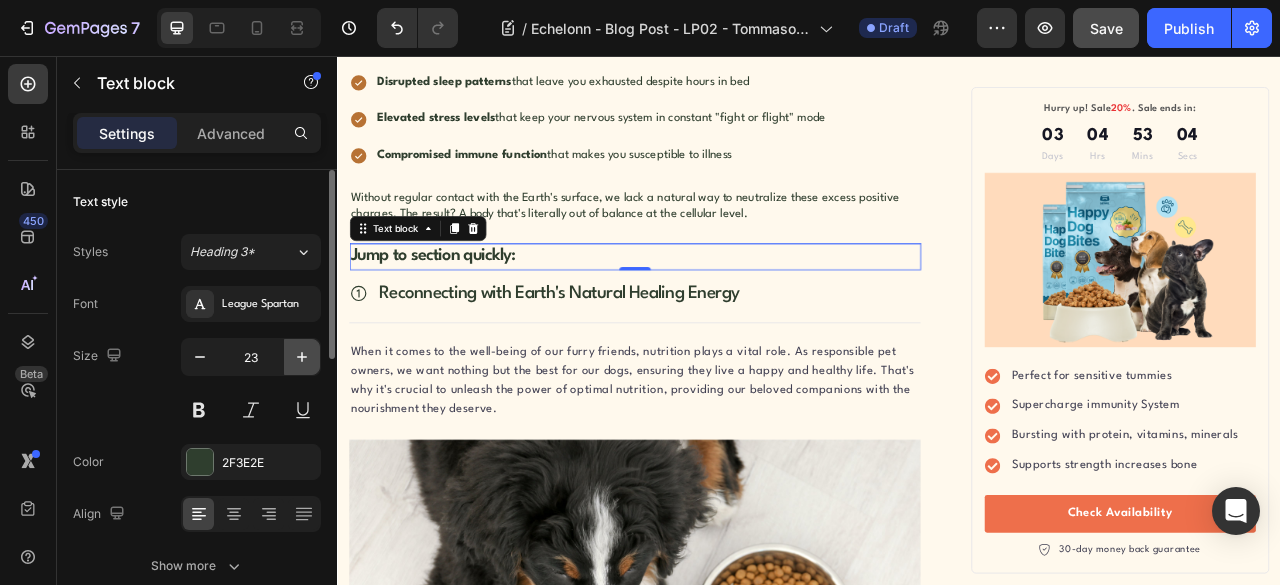click 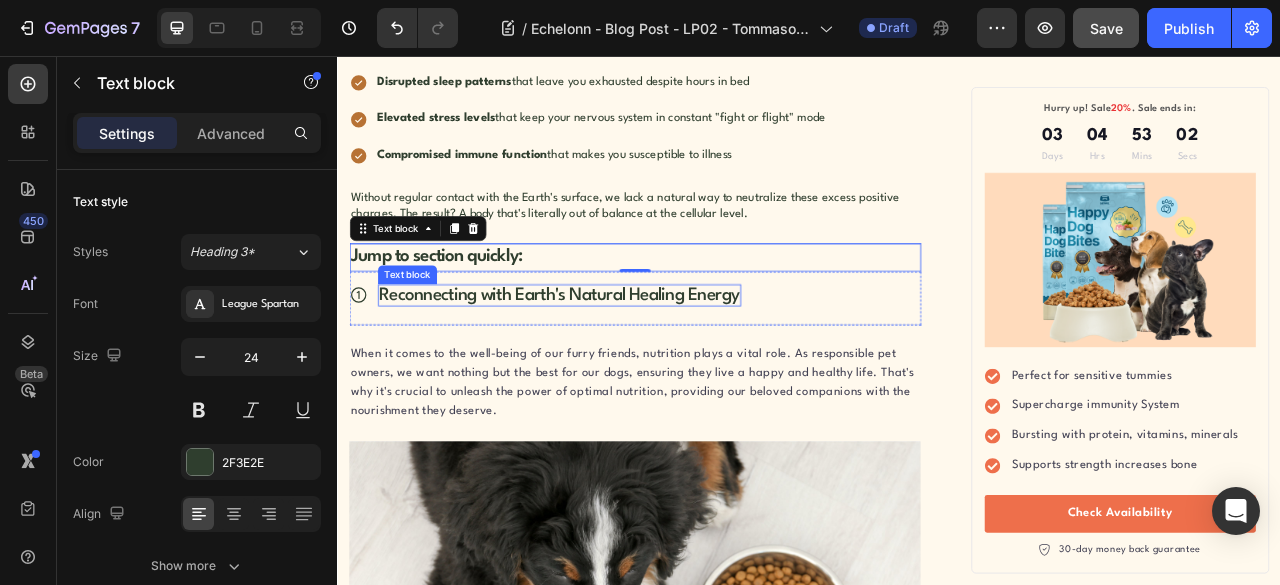 click on "Reconnecting with Earth's Natural Healing Energy" at bounding box center [619, 360] 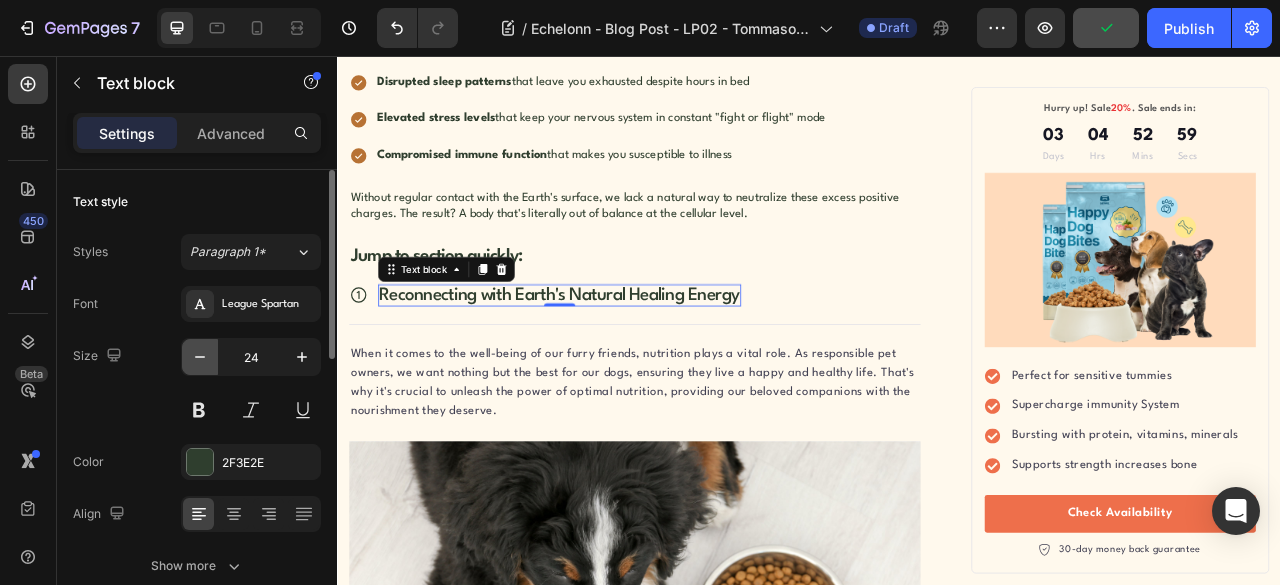 click 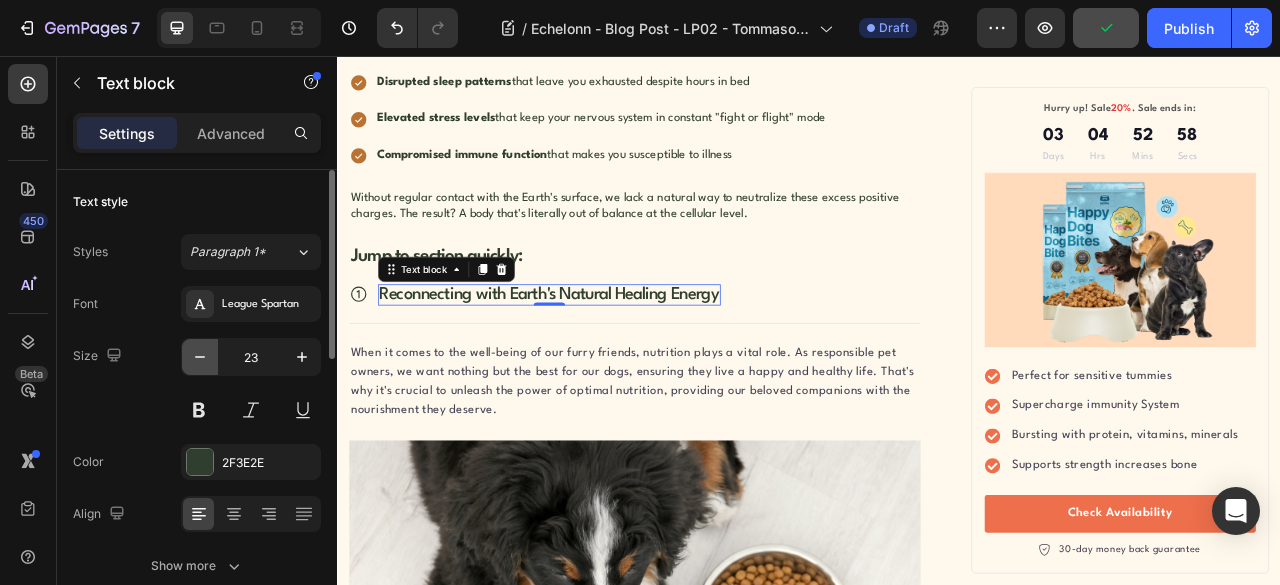 click 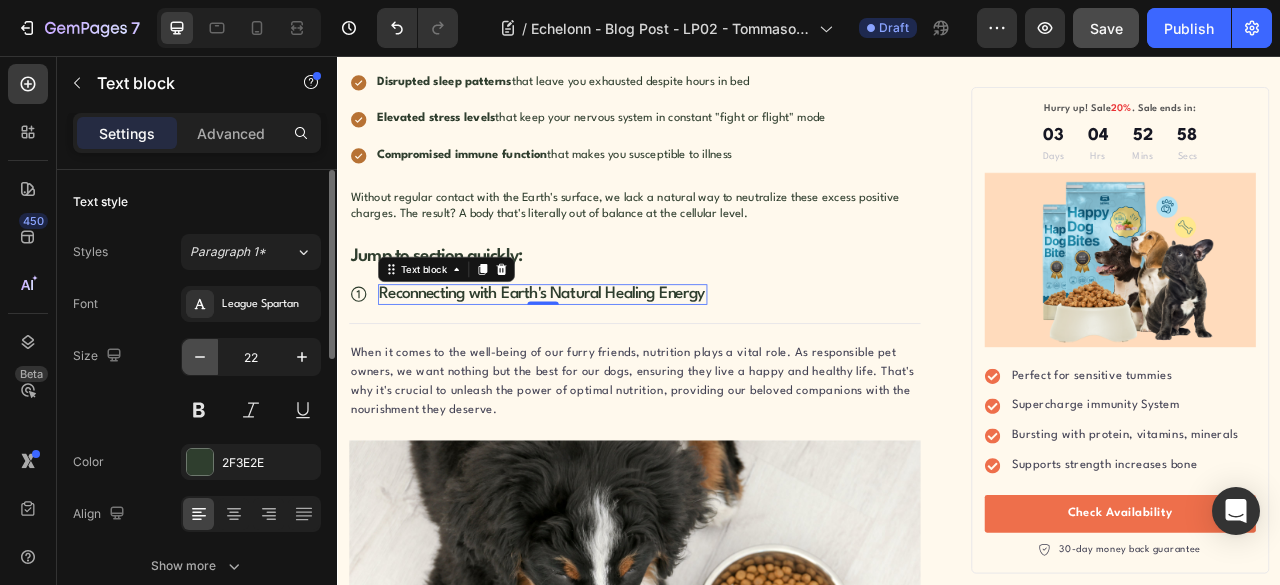 click 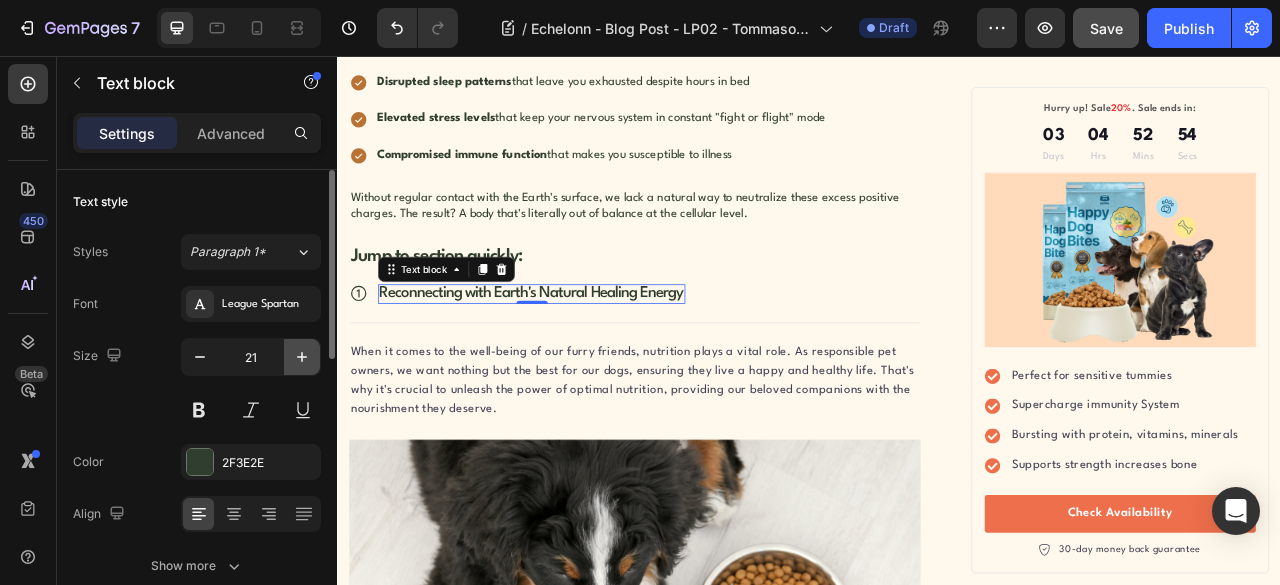 click 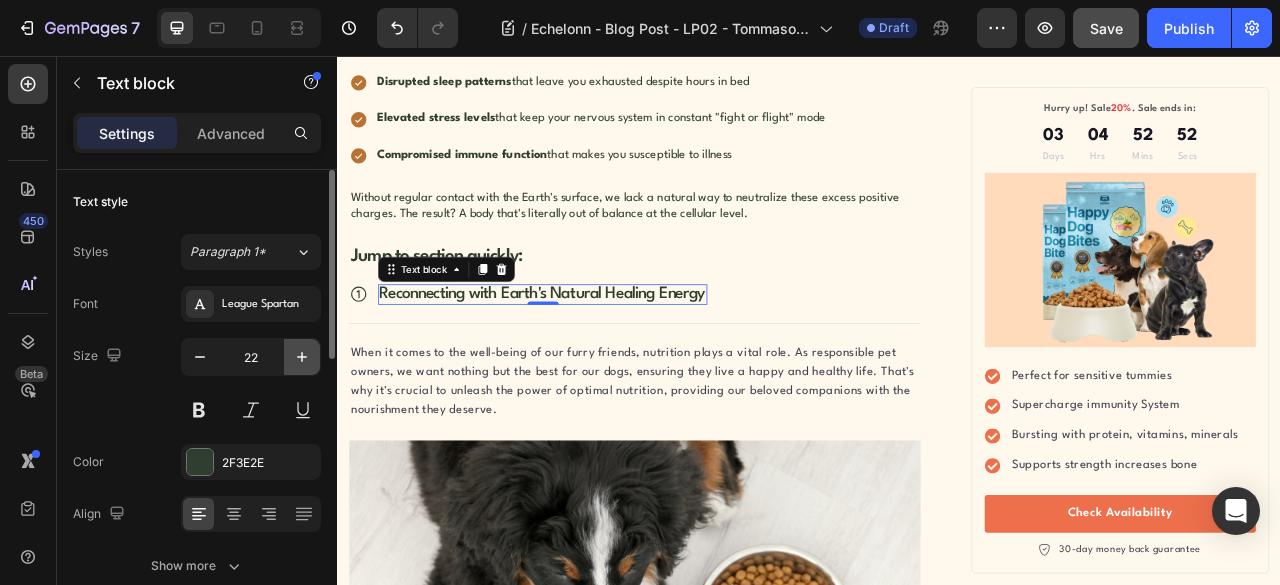 click 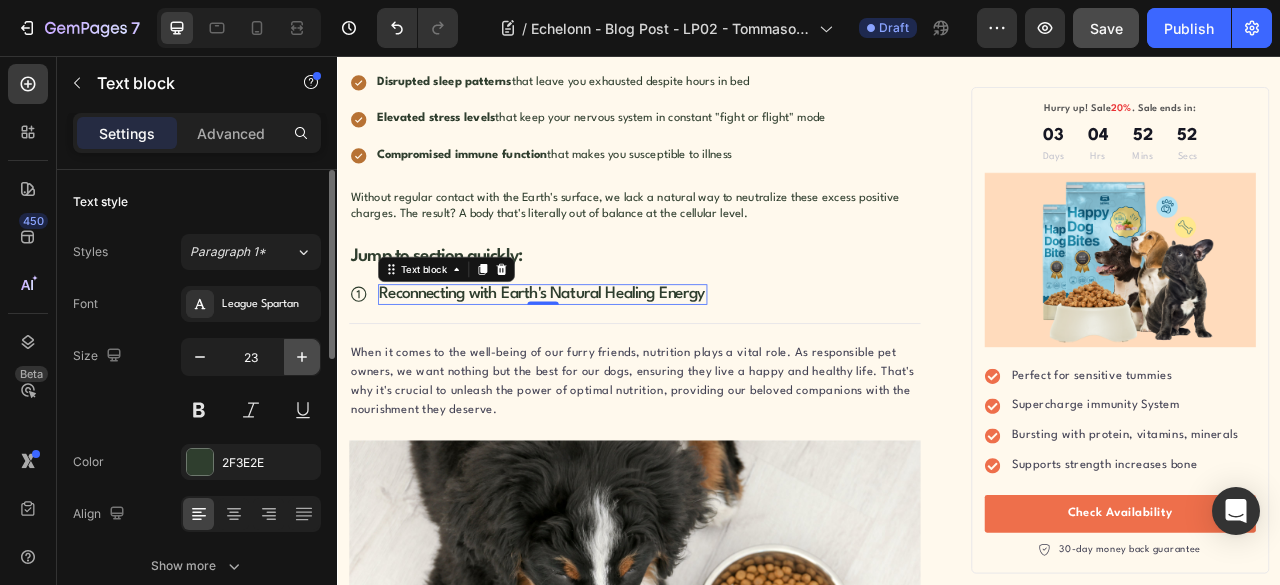 click 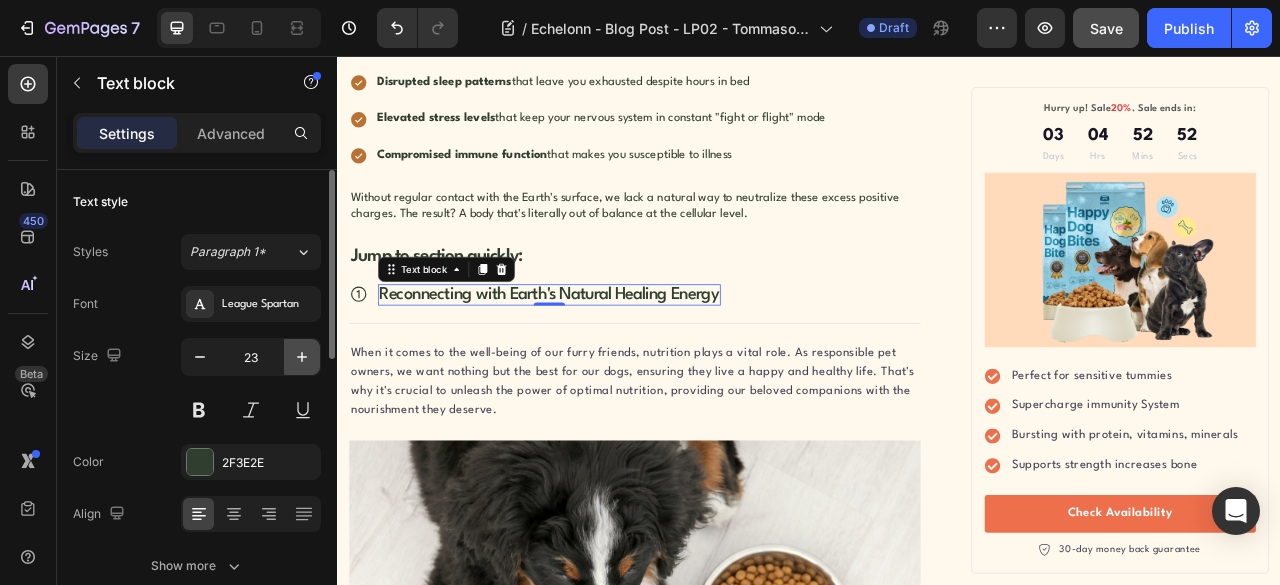 type on "24" 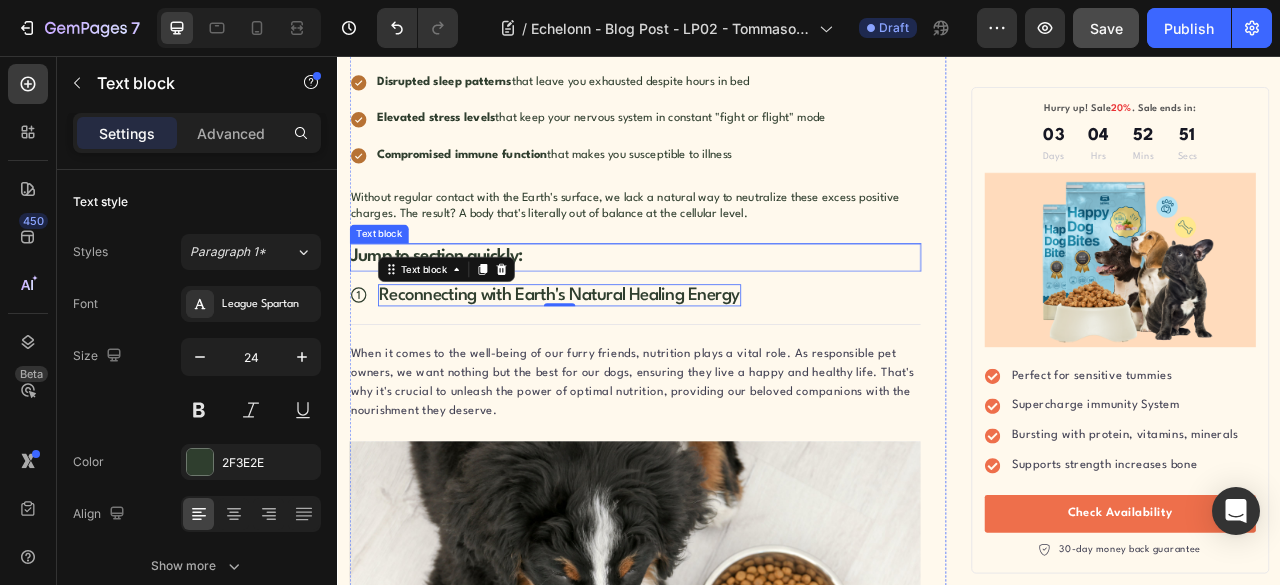 click on "Jump to section quickly:" at bounding box center (715, 311) 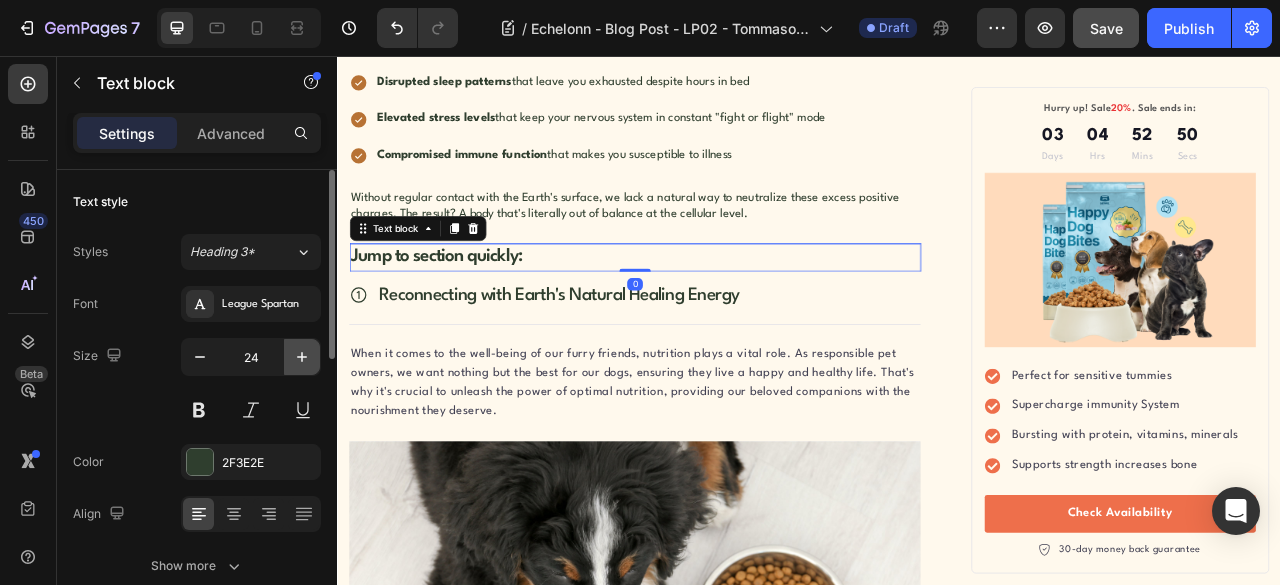 click 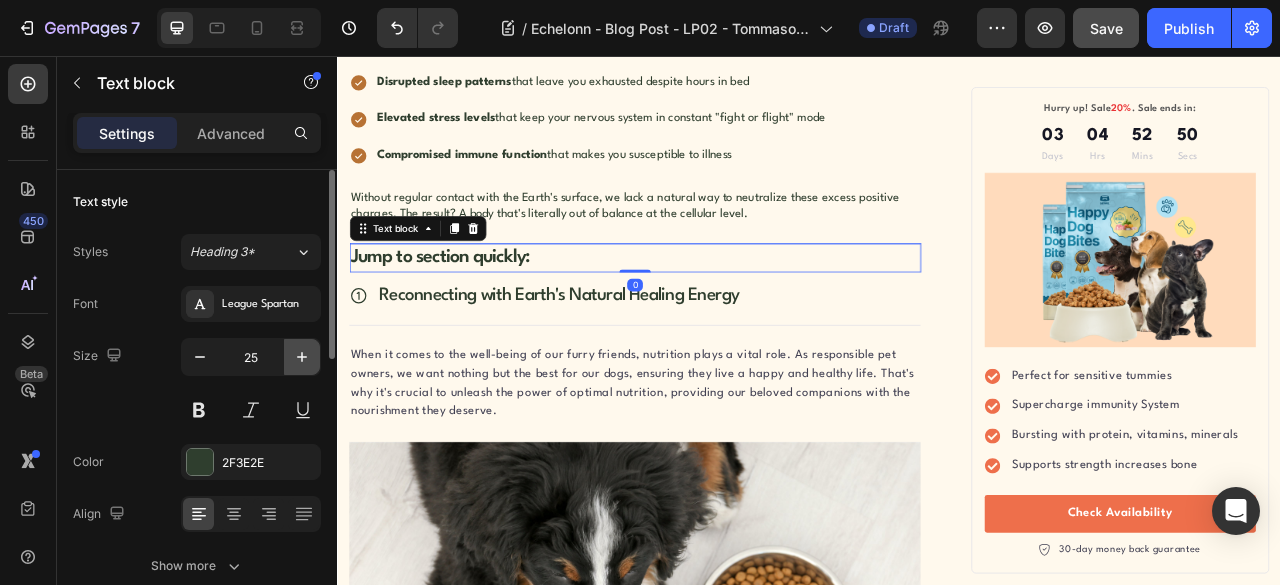 click 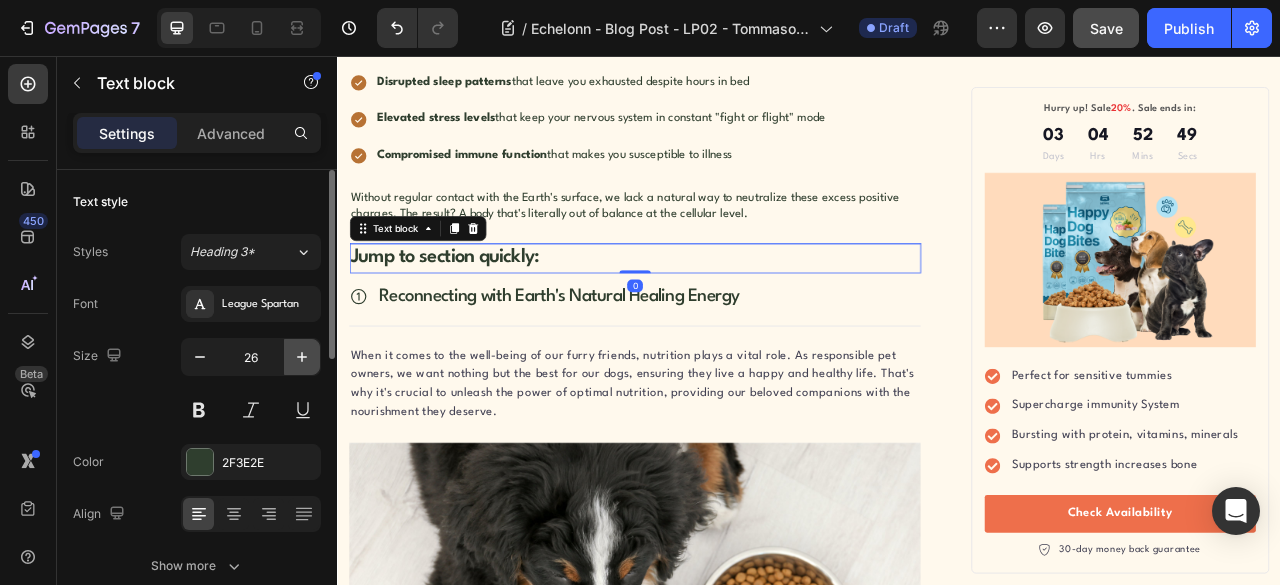 click 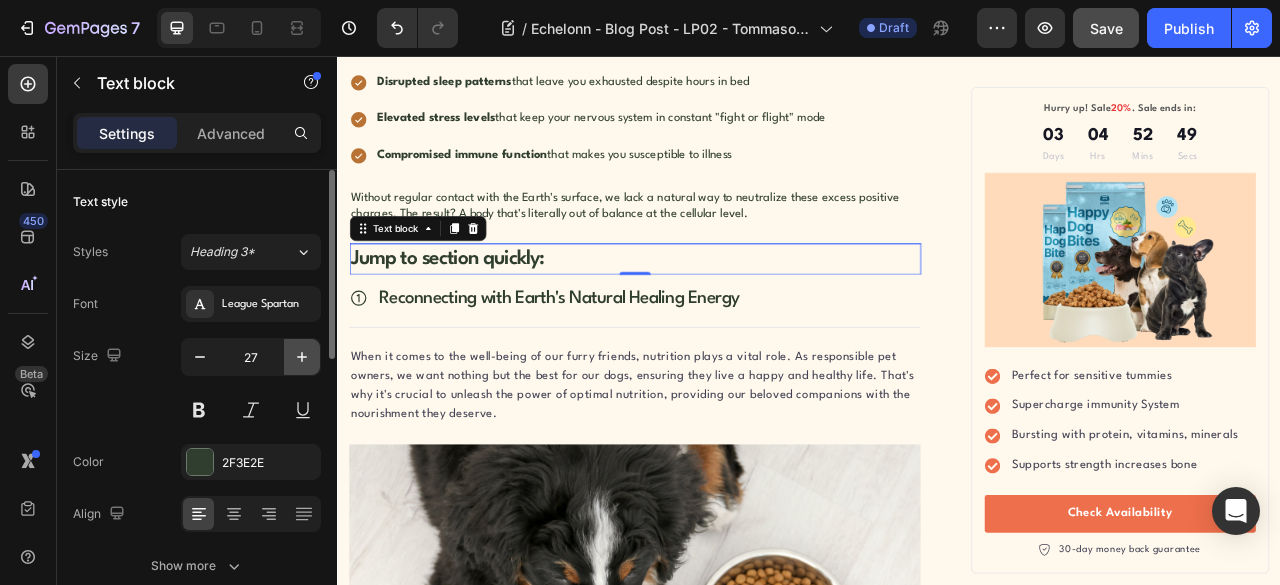 click 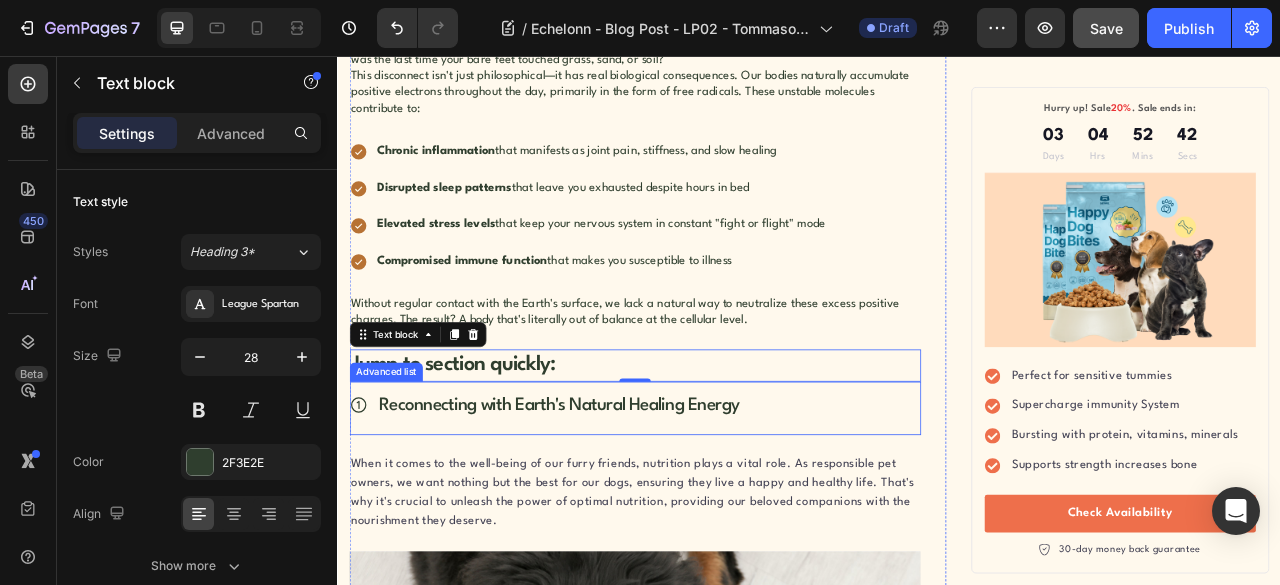 scroll, scrollTop: 1833, scrollLeft: 0, axis: vertical 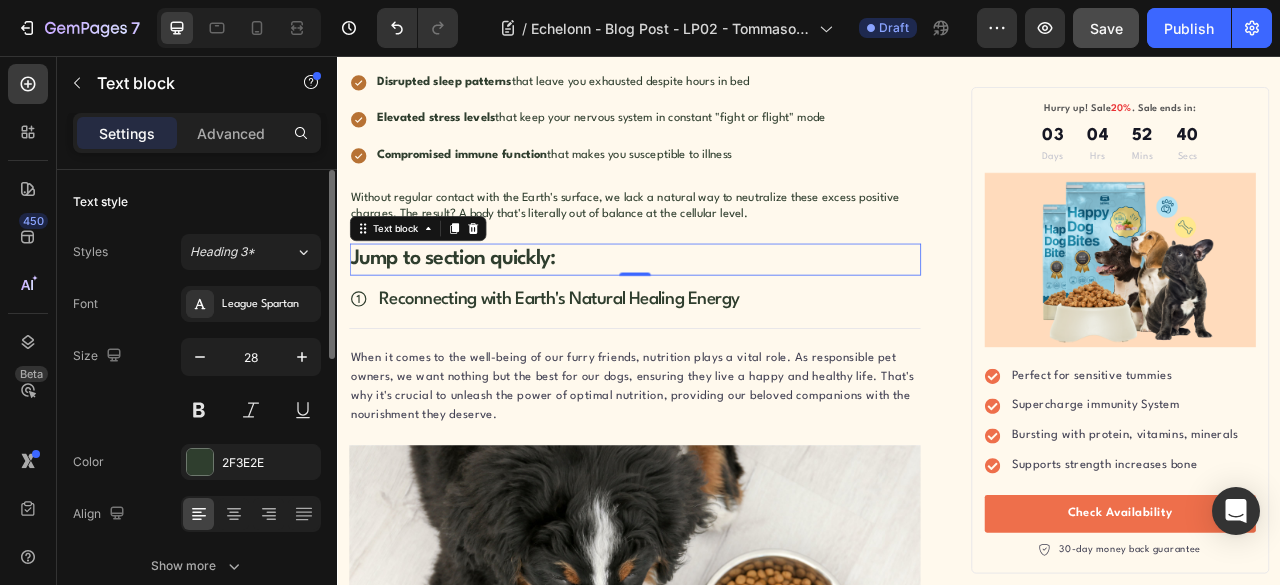 click on "Styles Heading 3* Font League Spartan Size 28 Color 2F3E2E Align Show more" at bounding box center (197, 407) 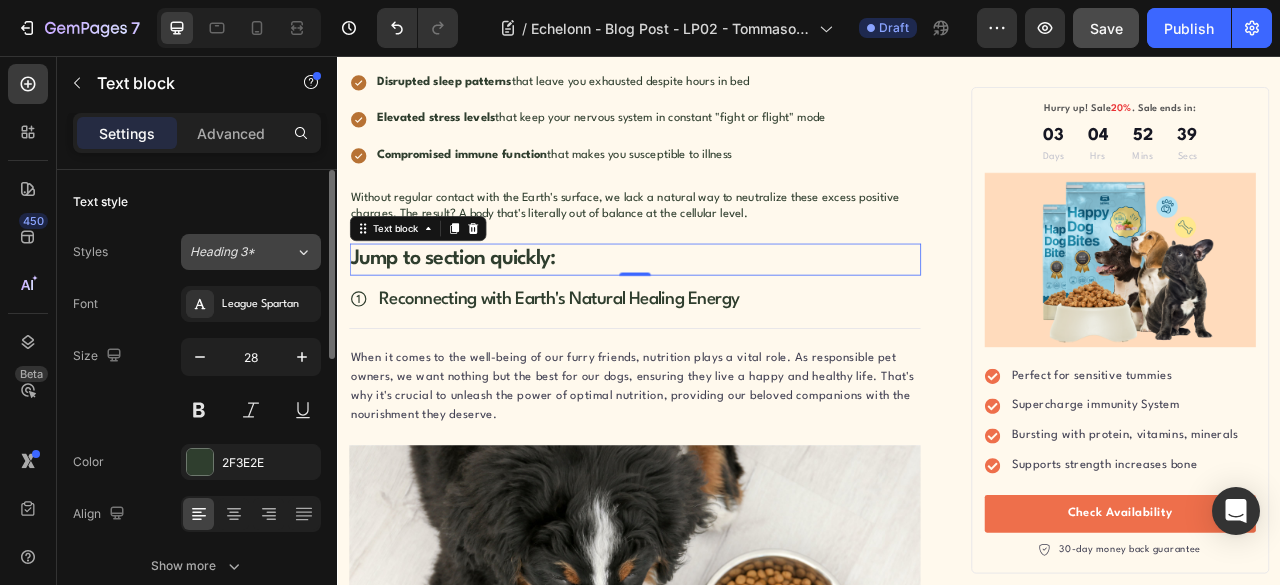 click 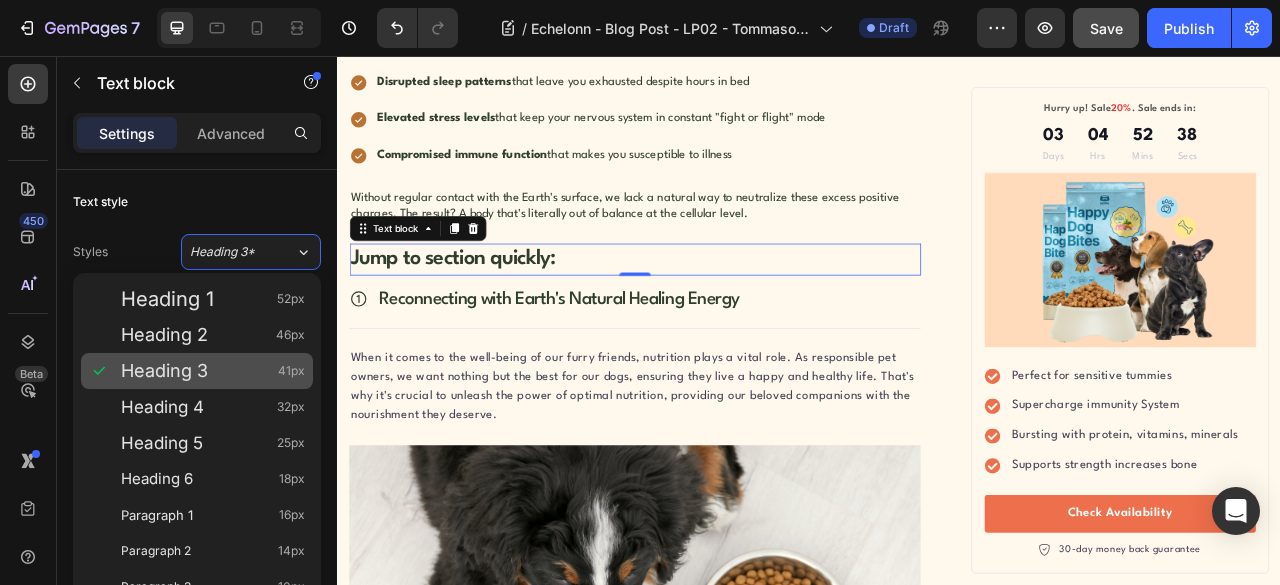 click on "Heading 3 41px" at bounding box center [213, 371] 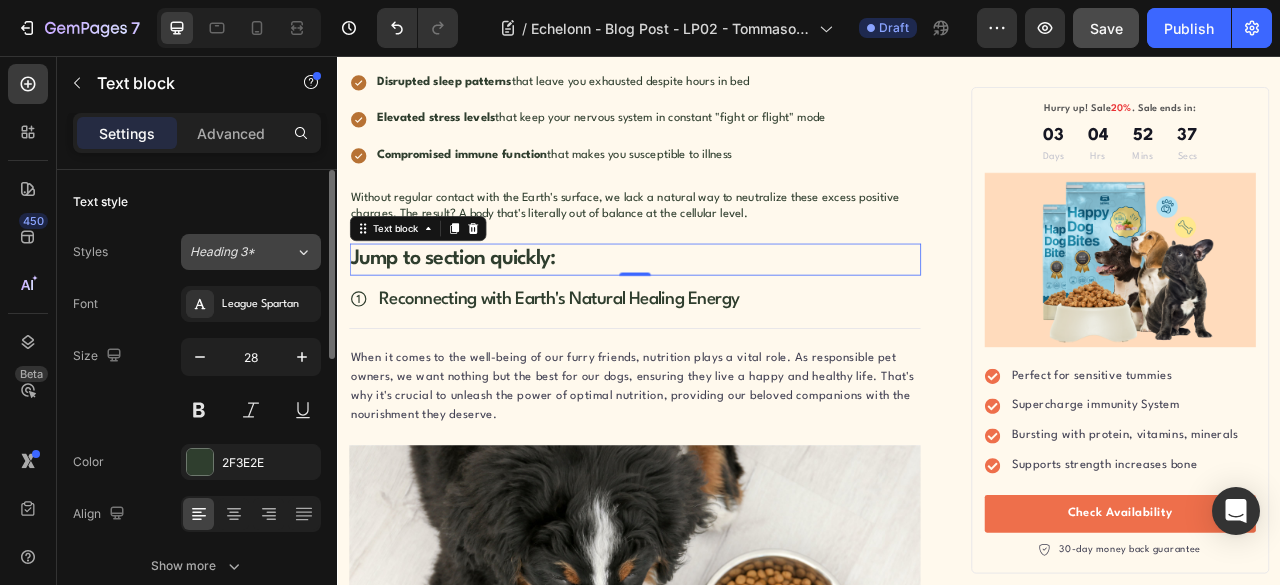 click on "Heading 3*" at bounding box center [242, 252] 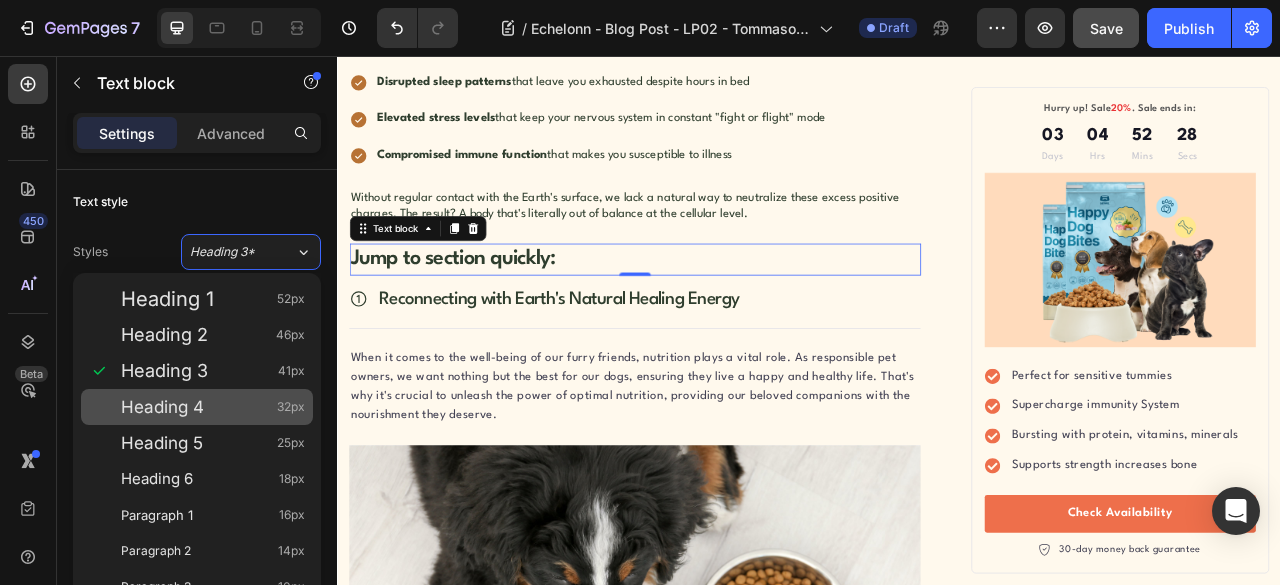 click on "Heading 4 32px" at bounding box center (213, 407) 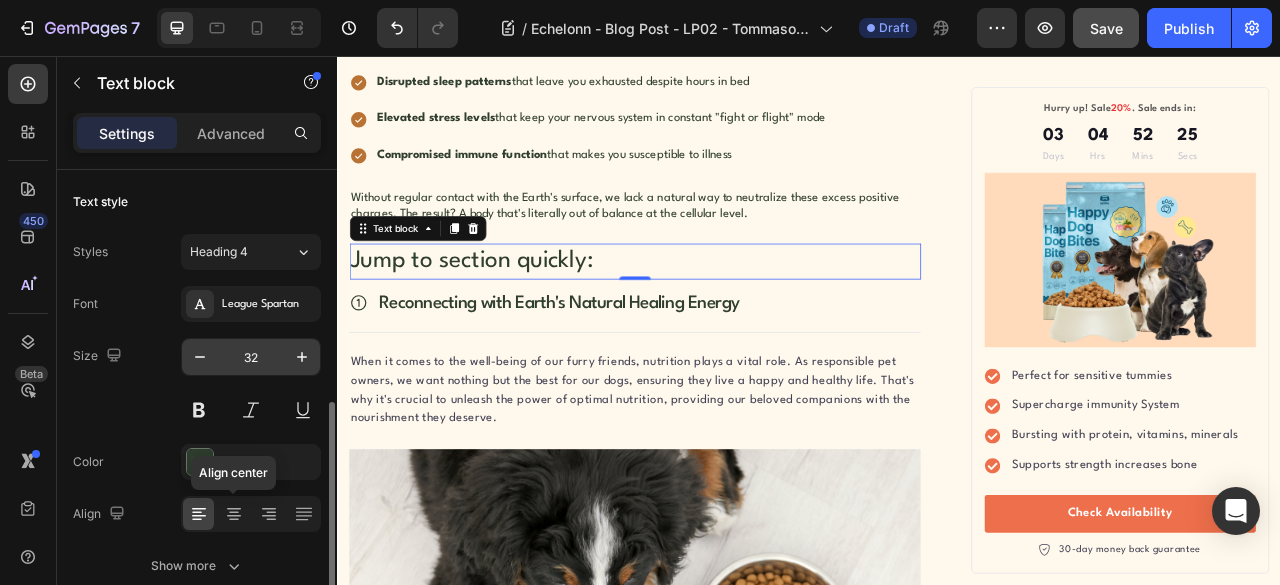 scroll, scrollTop: 166, scrollLeft: 0, axis: vertical 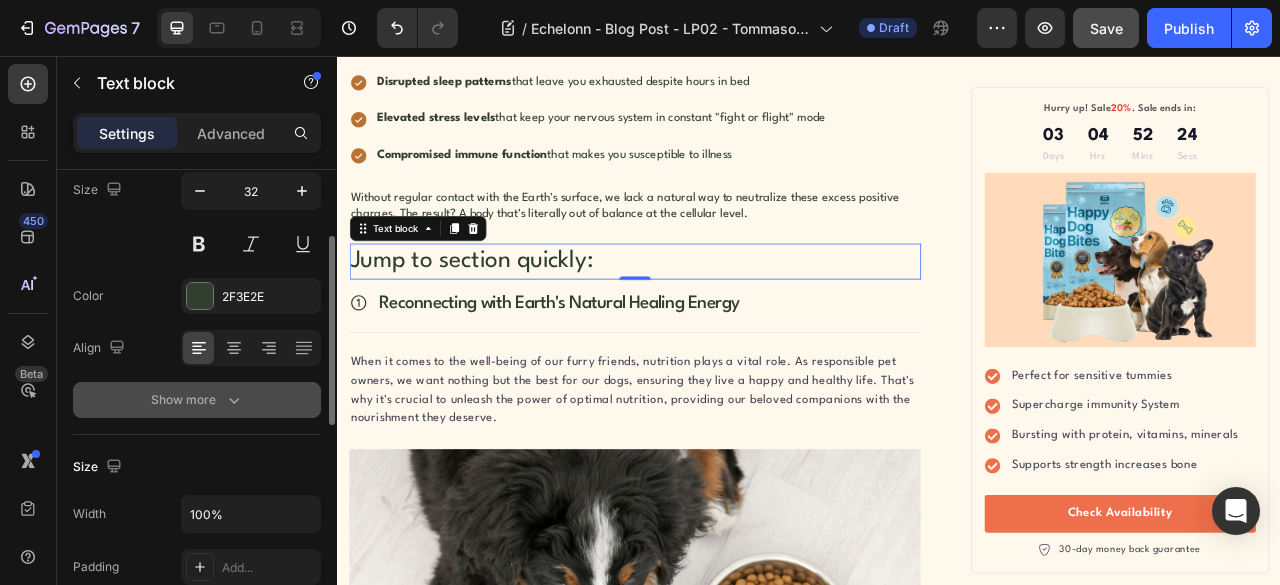 click 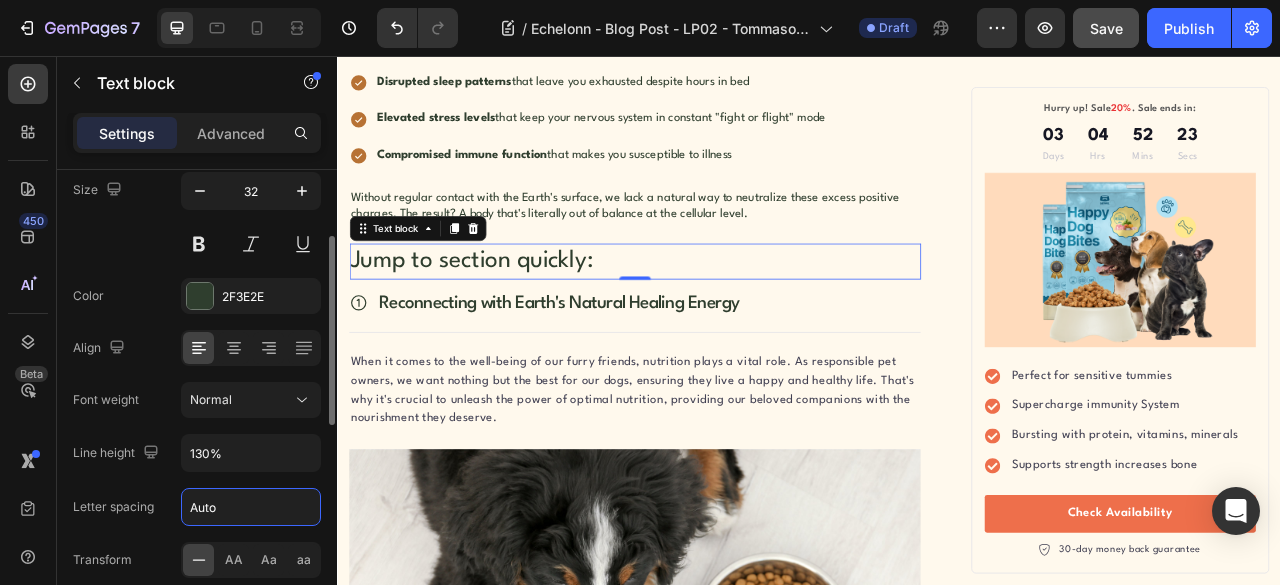 click on "Auto" at bounding box center (251, 507) 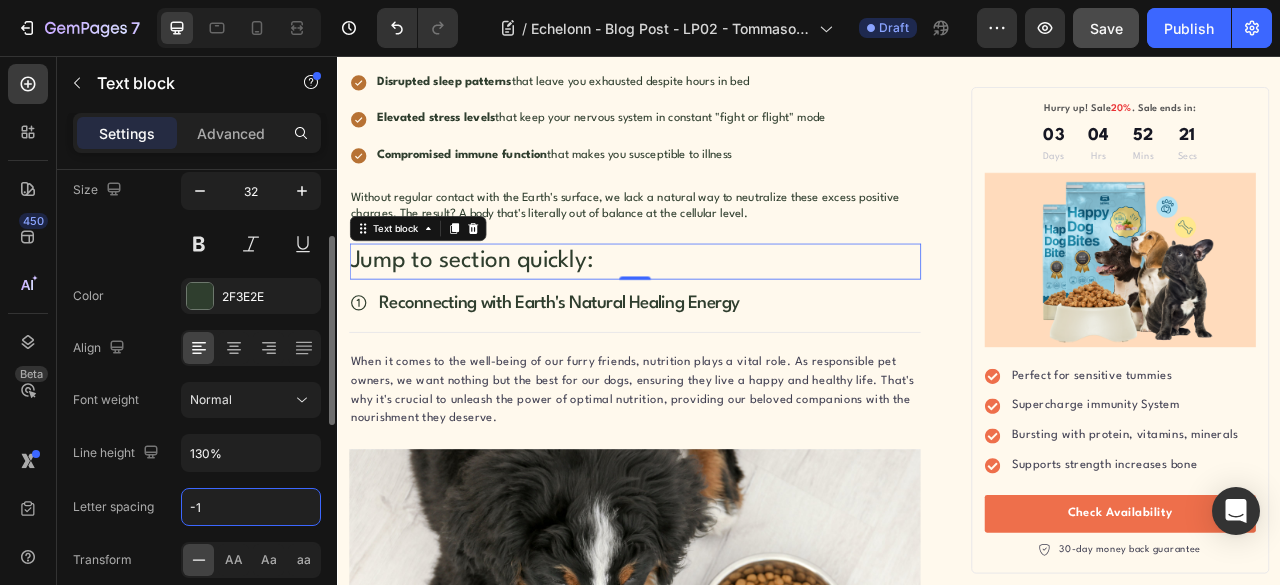 type on "-1" 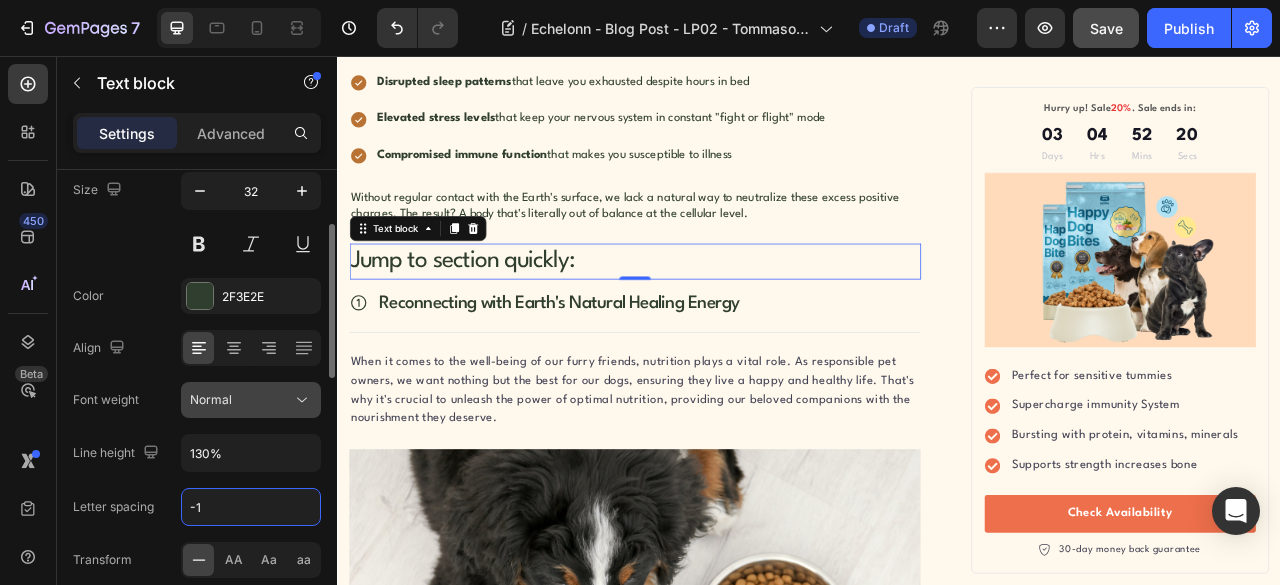 click on "Normal" at bounding box center [211, 400] 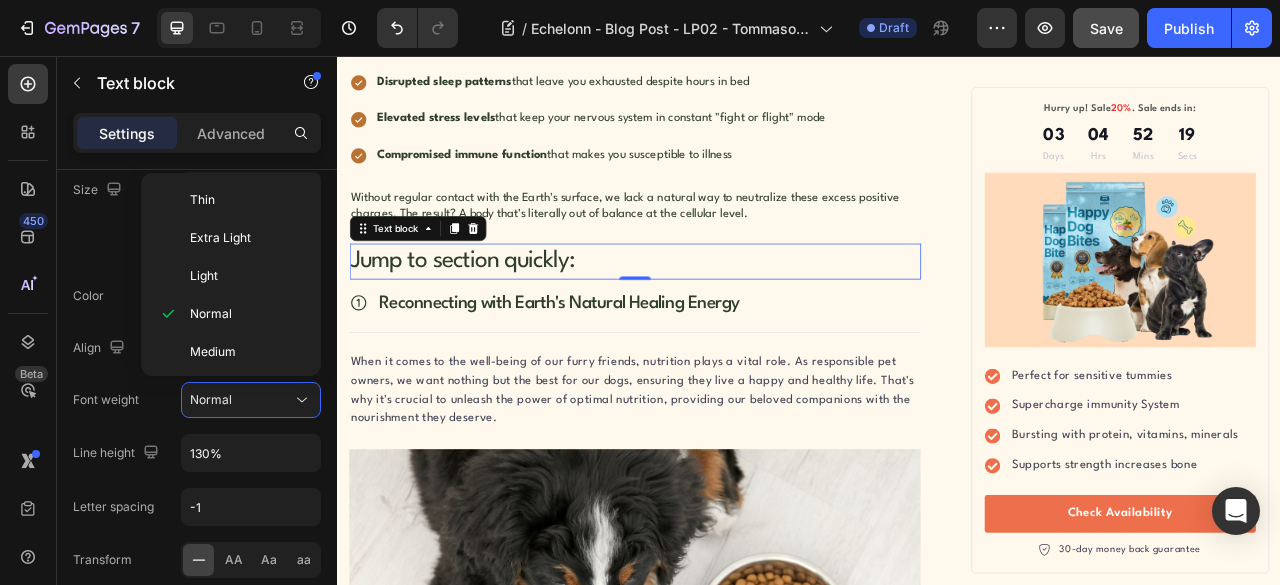 scroll, scrollTop: 148, scrollLeft: 0, axis: vertical 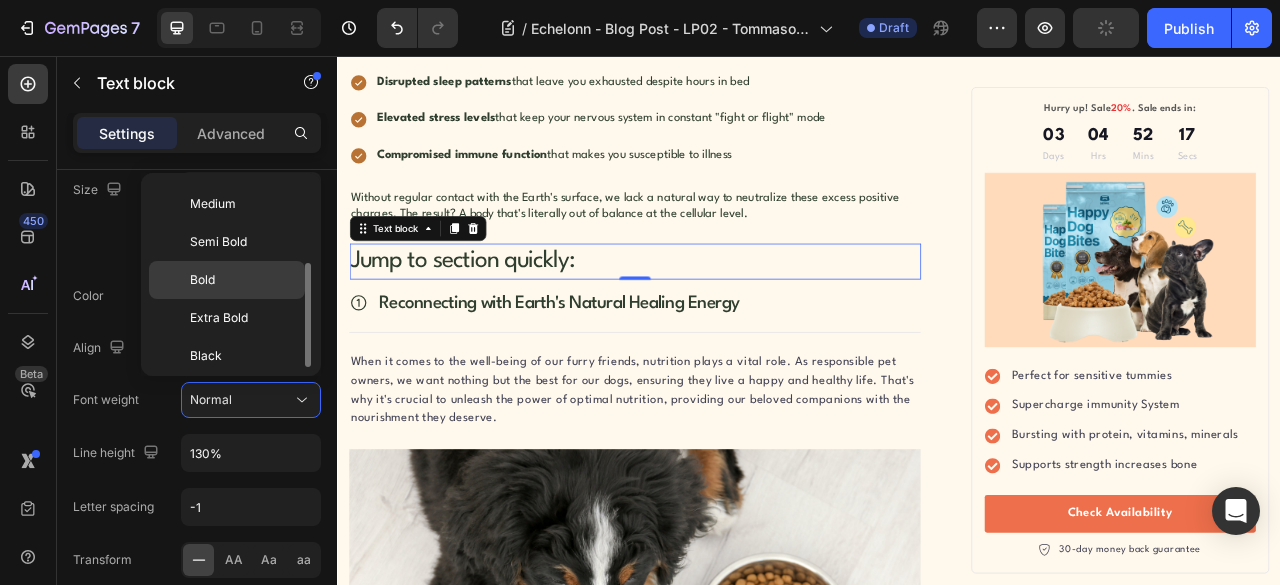 click on "Bold" at bounding box center [243, 280] 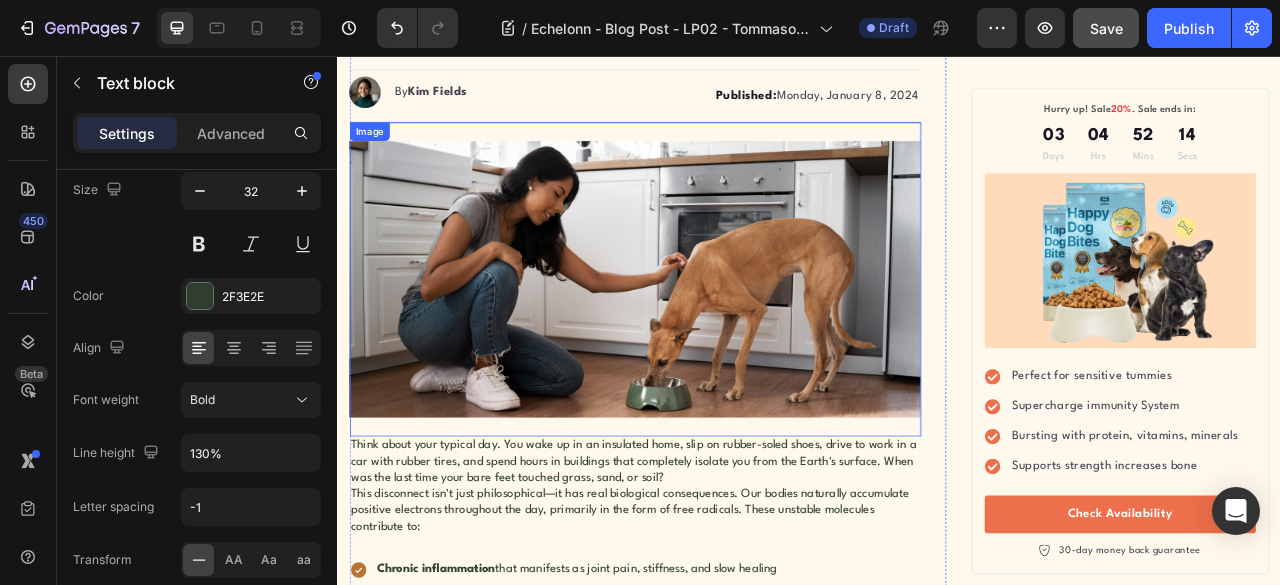 scroll, scrollTop: 1000, scrollLeft: 0, axis: vertical 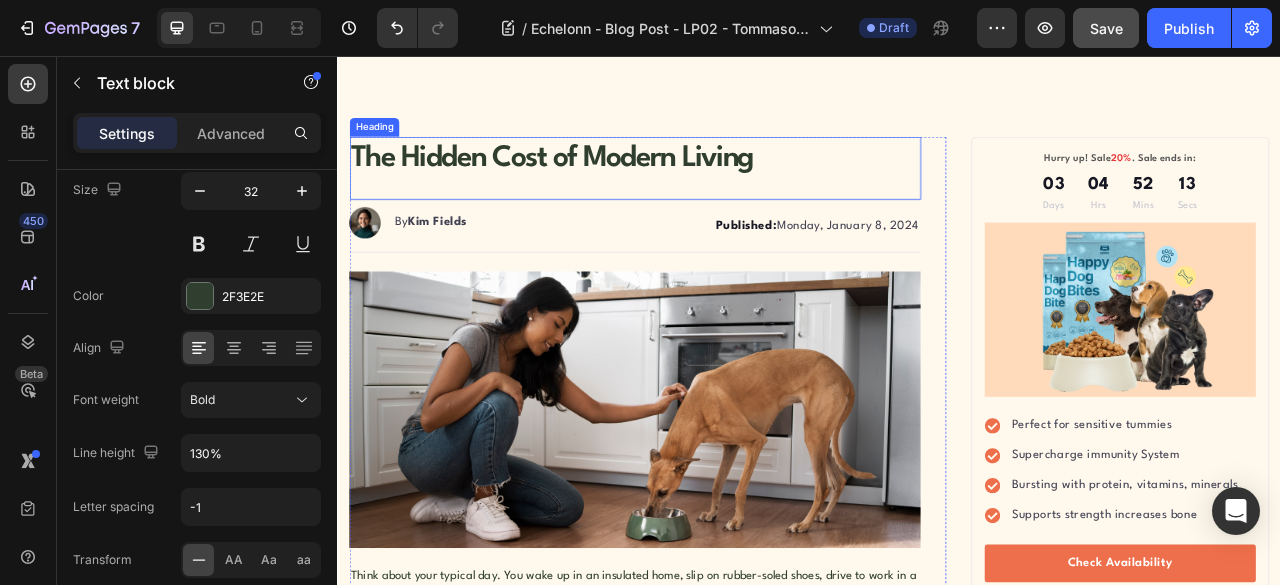 click on "The Hidden Cost of Modern Living" at bounding box center (715, 187) 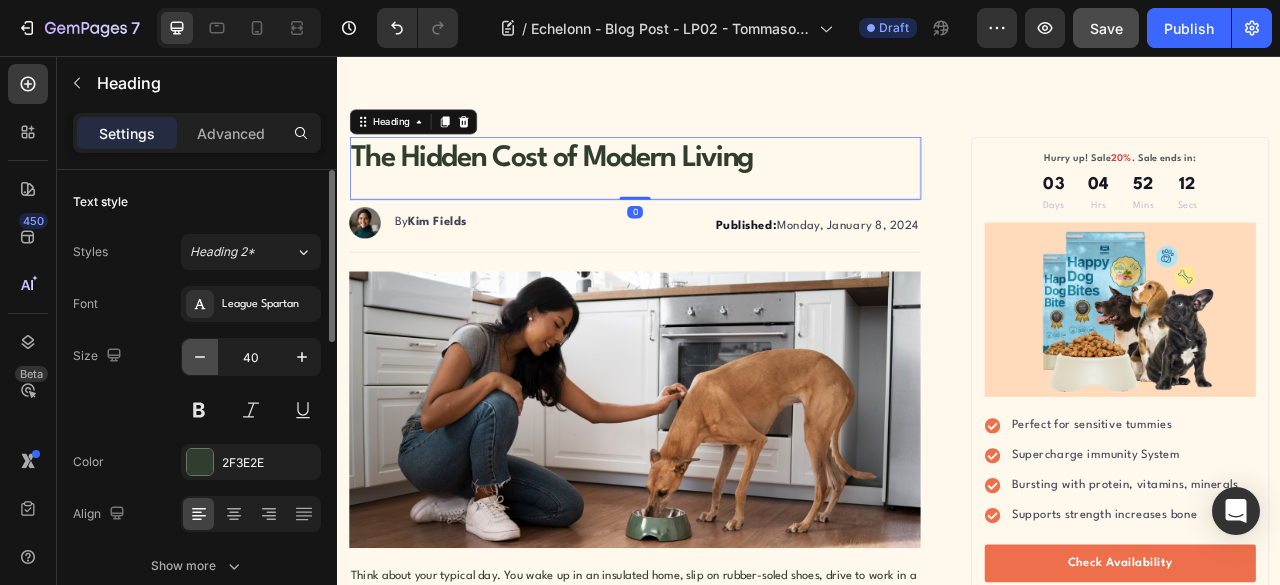 scroll, scrollTop: 166, scrollLeft: 0, axis: vertical 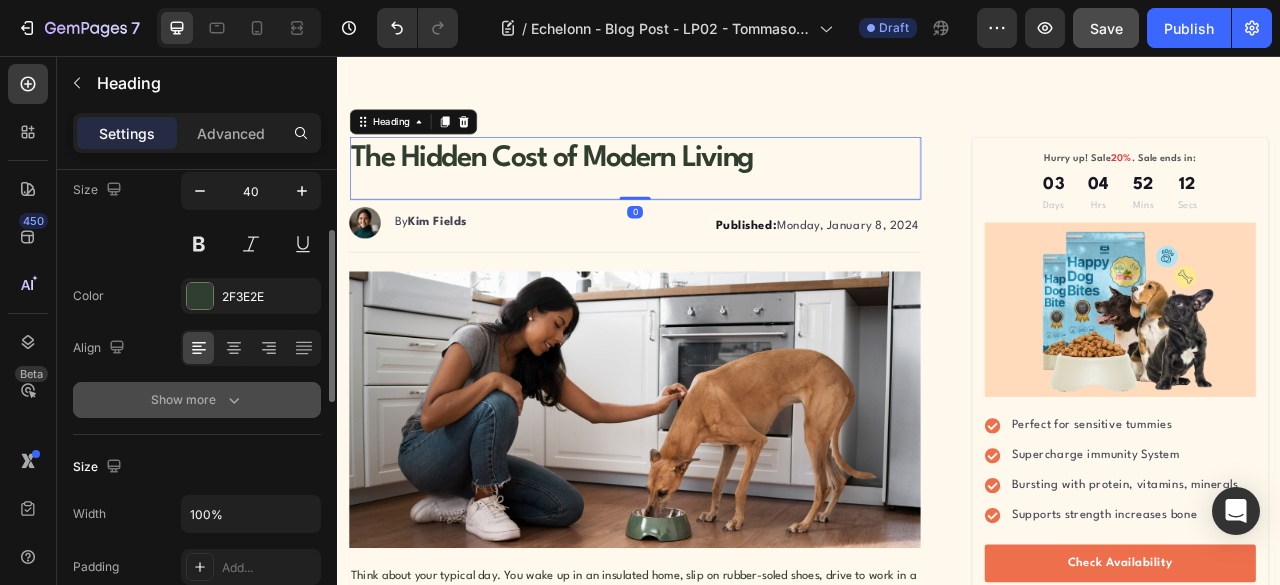 click 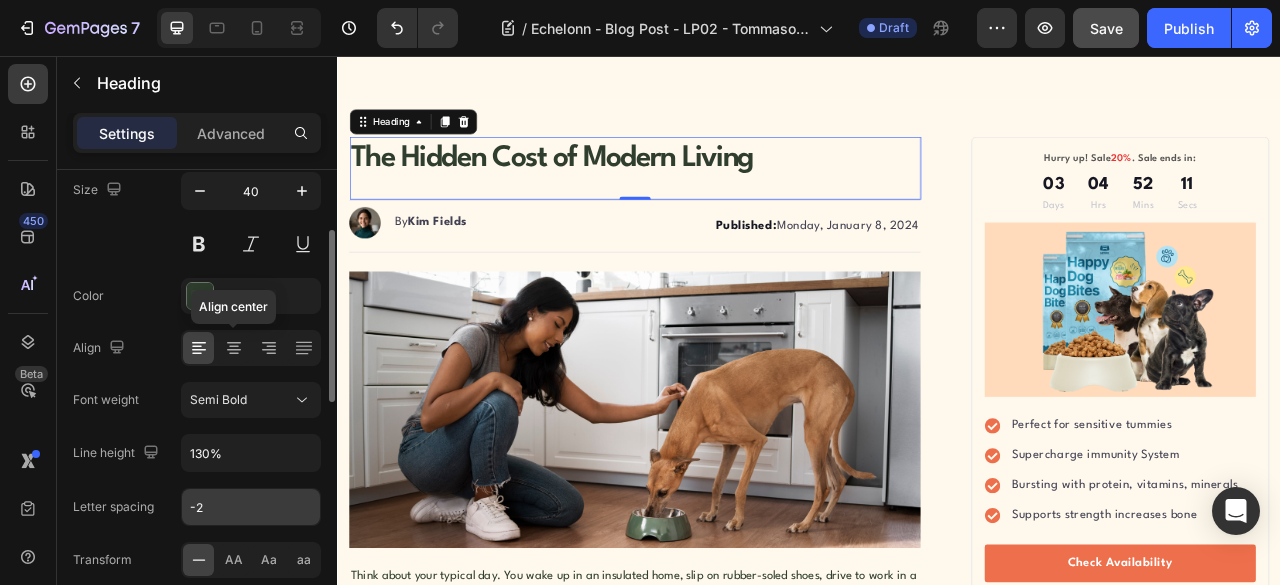 scroll, scrollTop: 333, scrollLeft: 0, axis: vertical 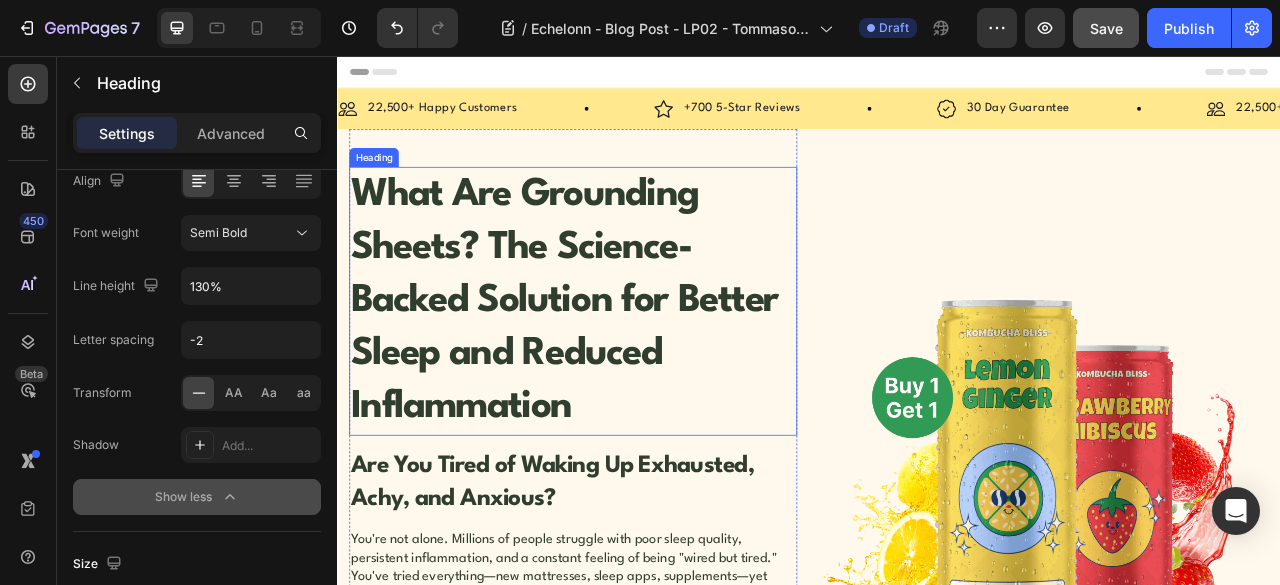 click on "What Are Grounding Sheets? The Science-Backed Solution for Better Sleep and Reduced Inflammation" at bounding box center (626, 367) 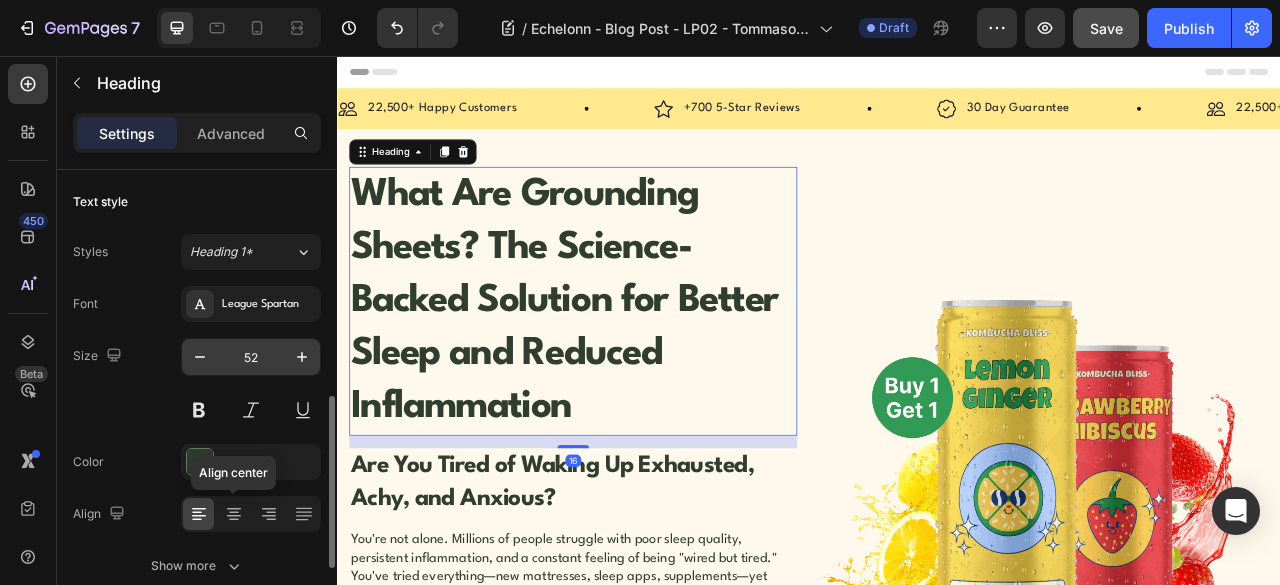 scroll, scrollTop: 166, scrollLeft: 0, axis: vertical 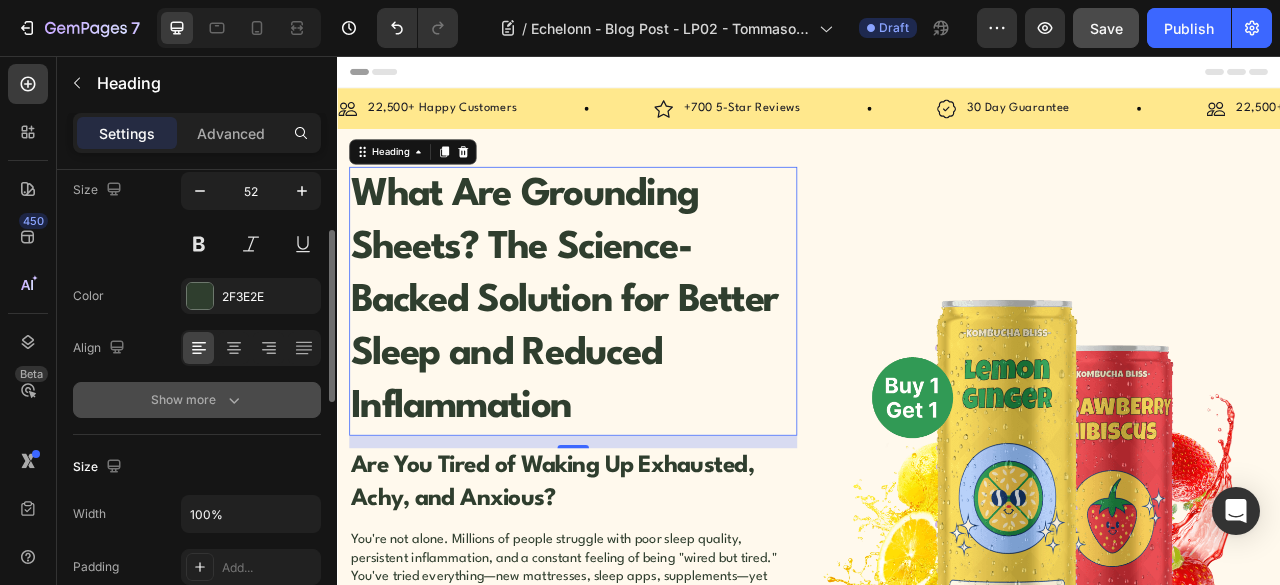 click on "Show more" at bounding box center [197, 400] 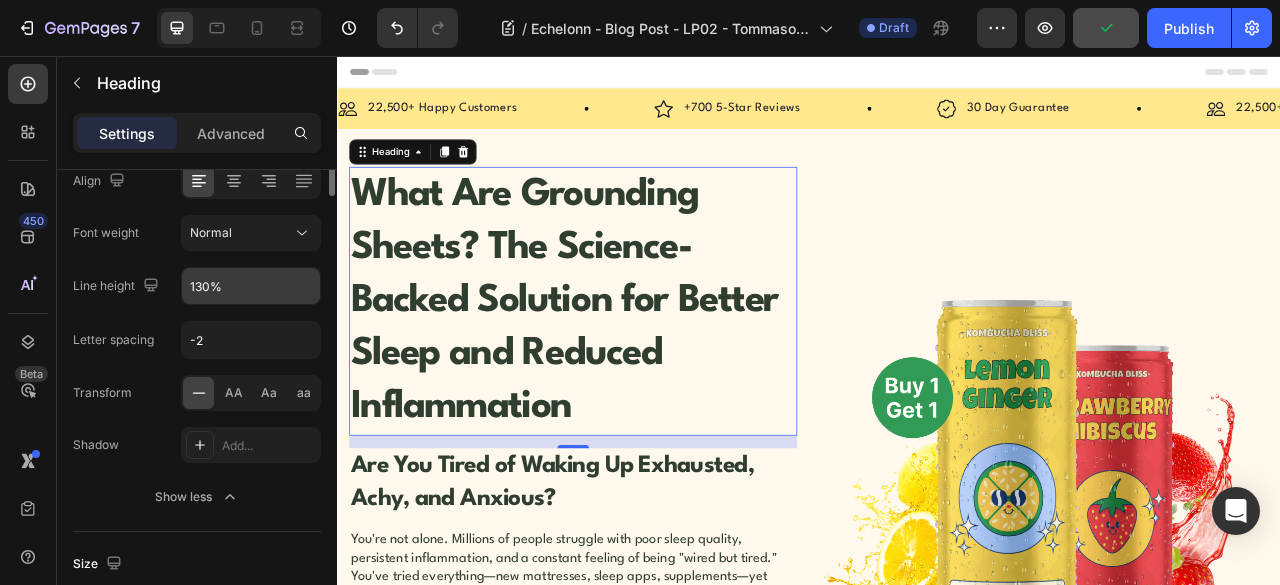 scroll, scrollTop: 166, scrollLeft: 0, axis: vertical 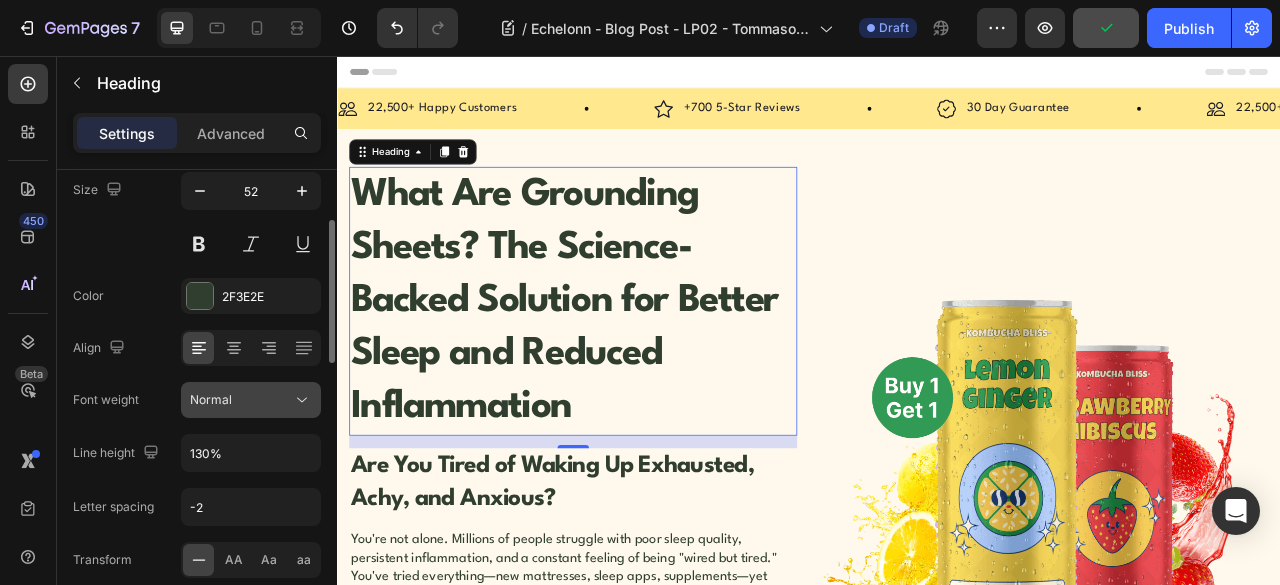 click on "Normal" at bounding box center (241, 400) 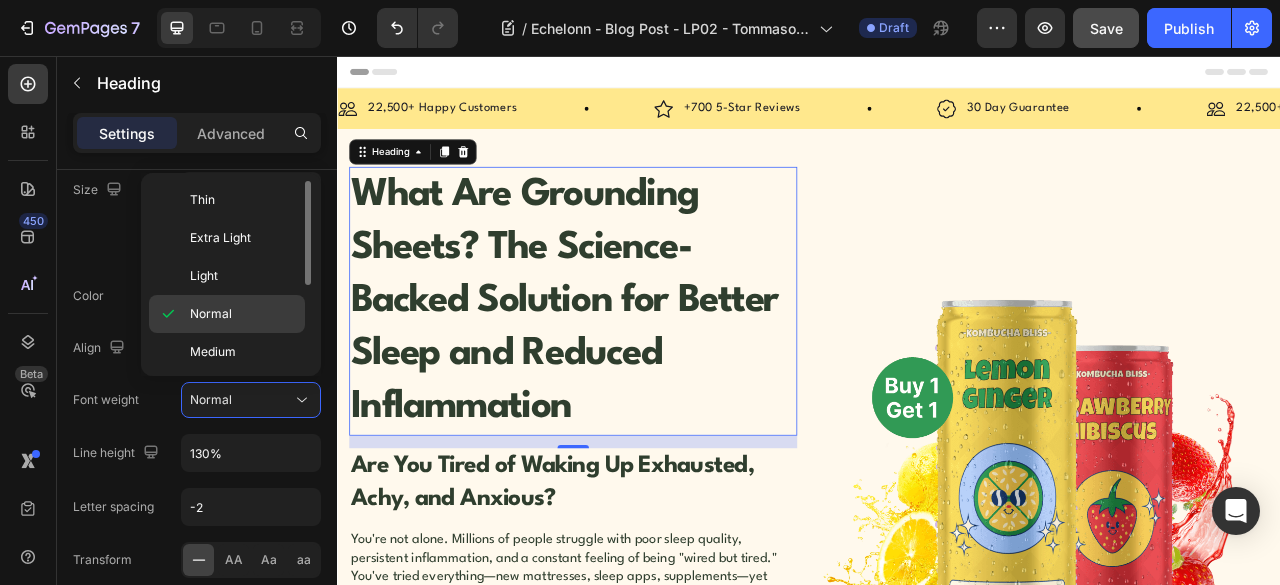 scroll, scrollTop: 148, scrollLeft: 0, axis: vertical 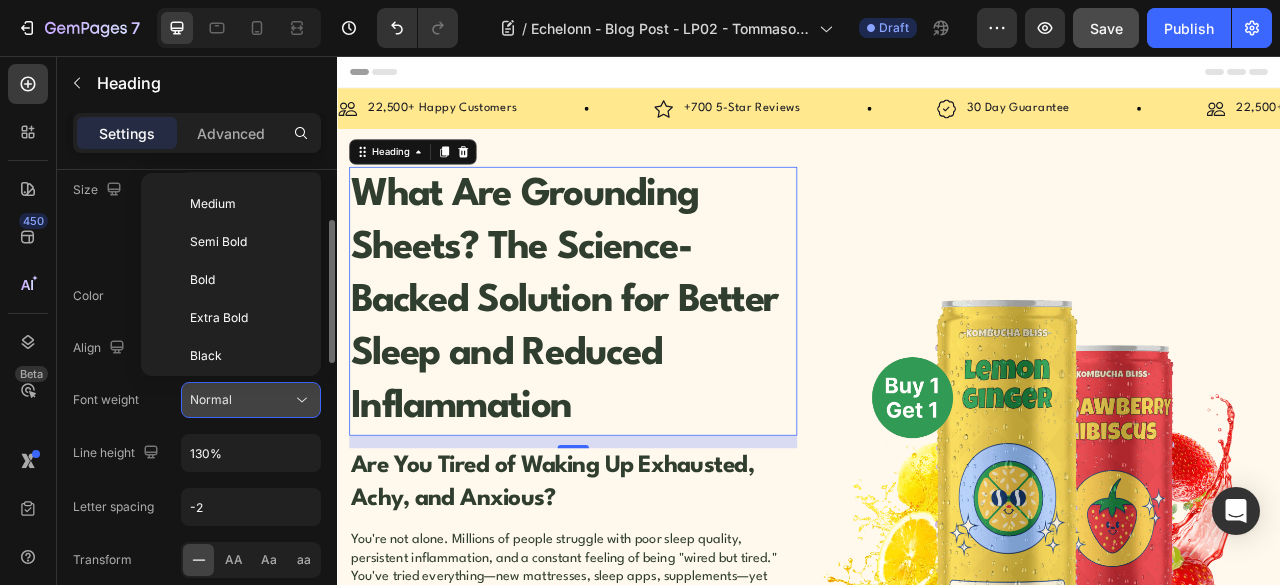 click on "Normal" at bounding box center [211, 399] 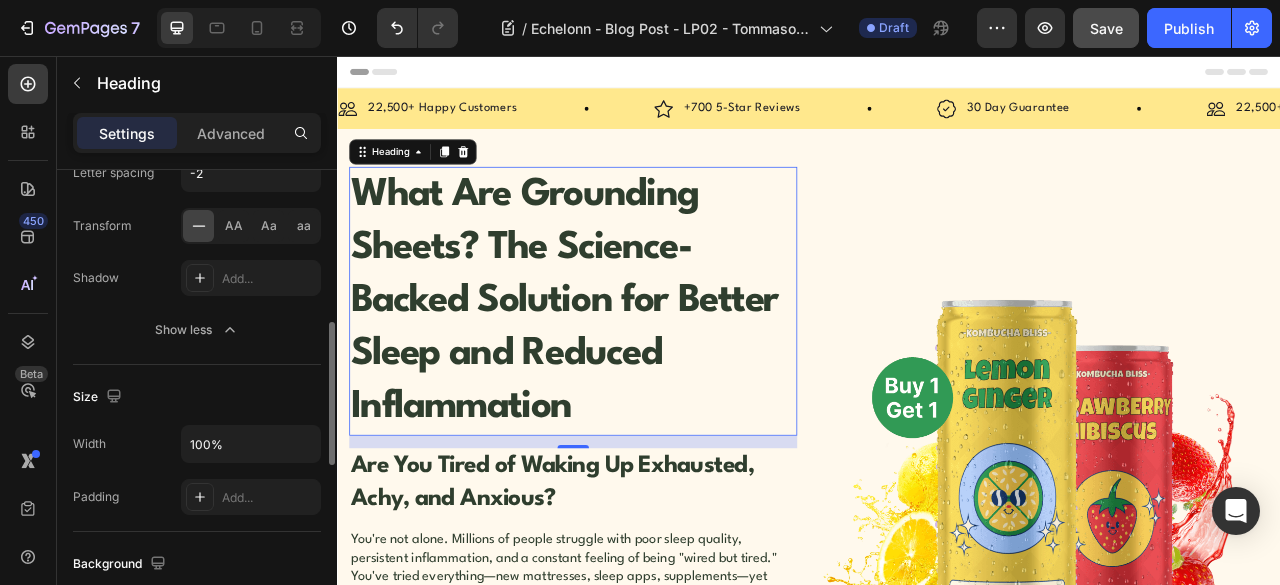scroll, scrollTop: 666, scrollLeft: 0, axis: vertical 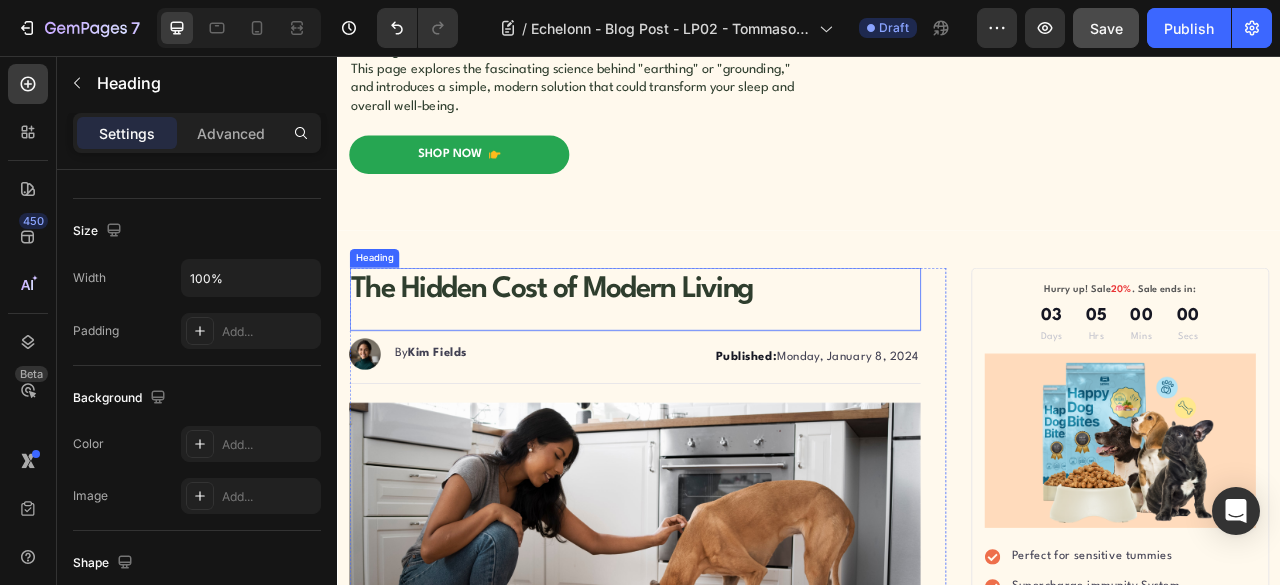 click on "The Hidden Cost of Modern Living" at bounding box center (715, 354) 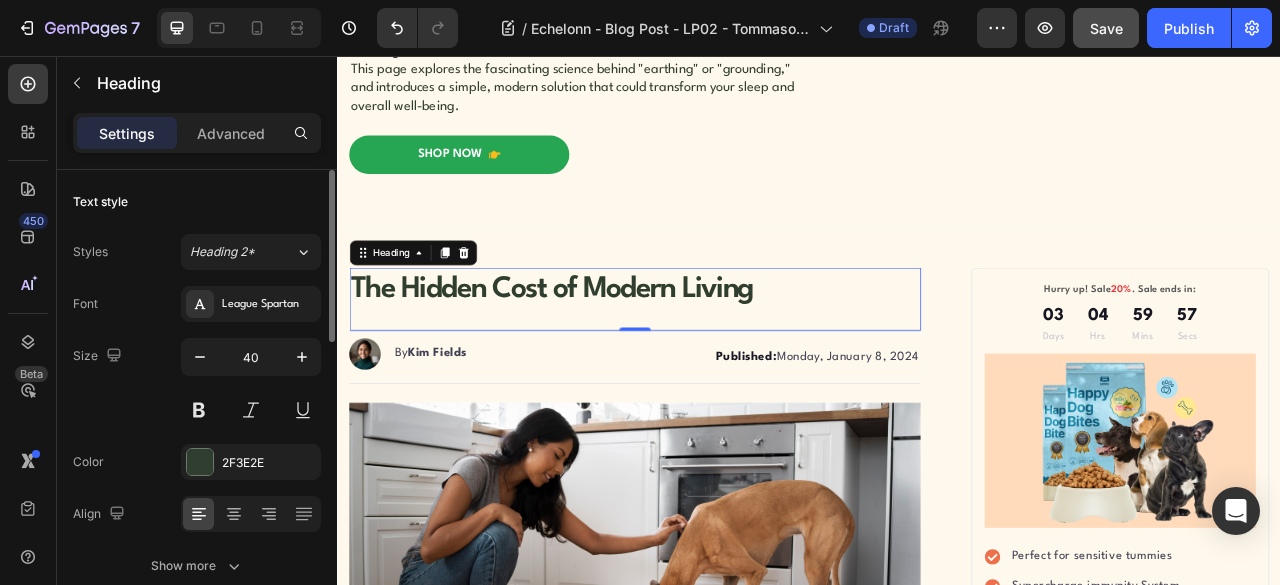 scroll, scrollTop: 166, scrollLeft: 0, axis: vertical 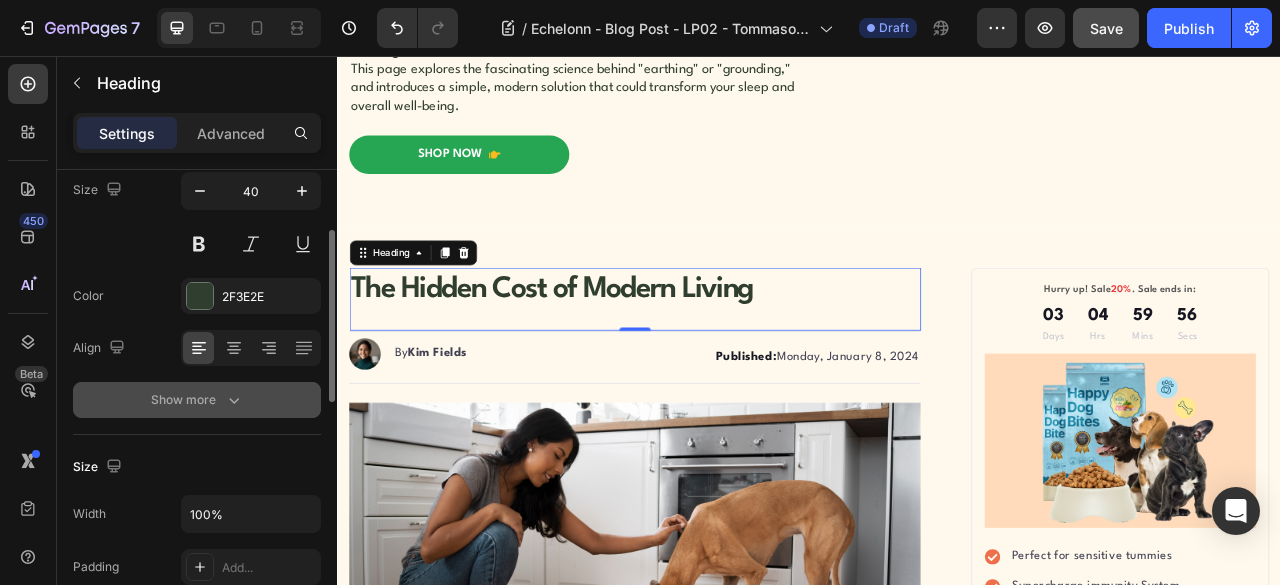 click 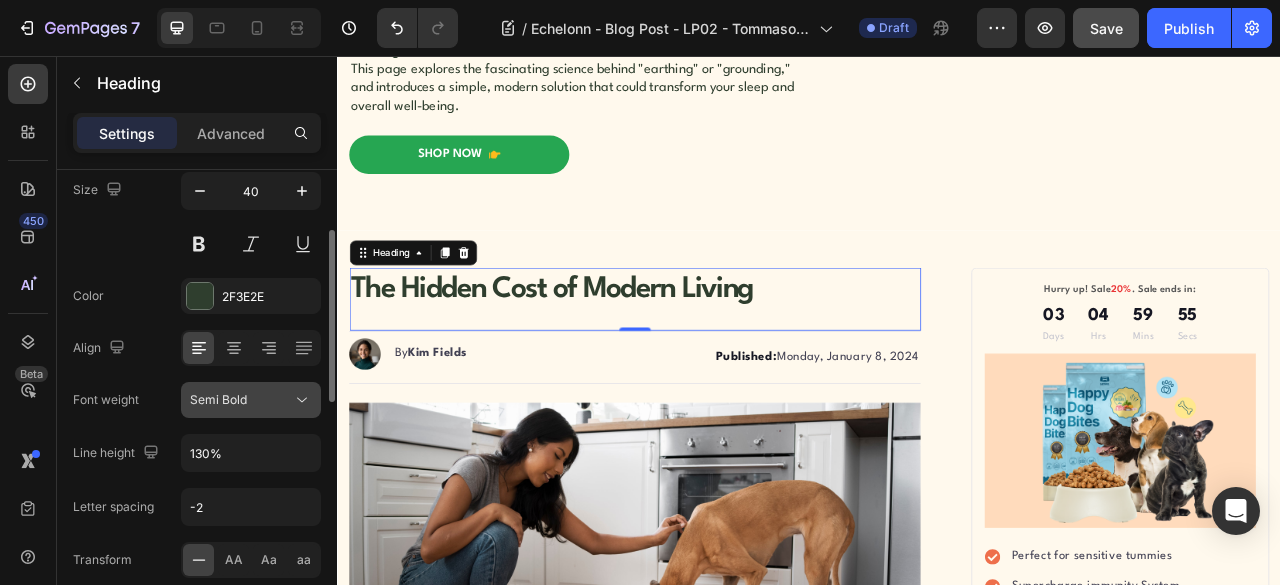 click on "Semi Bold" at bounding box center [218, 400] 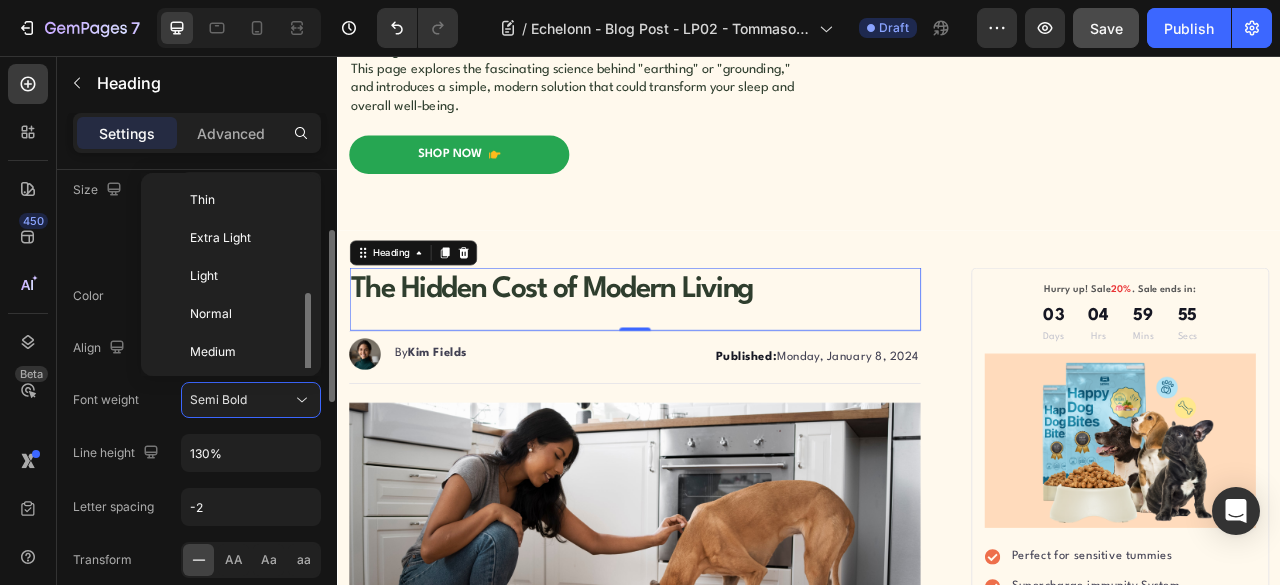 scroll, scrollTop: 72, scrollLeft: 0, axis: vertical 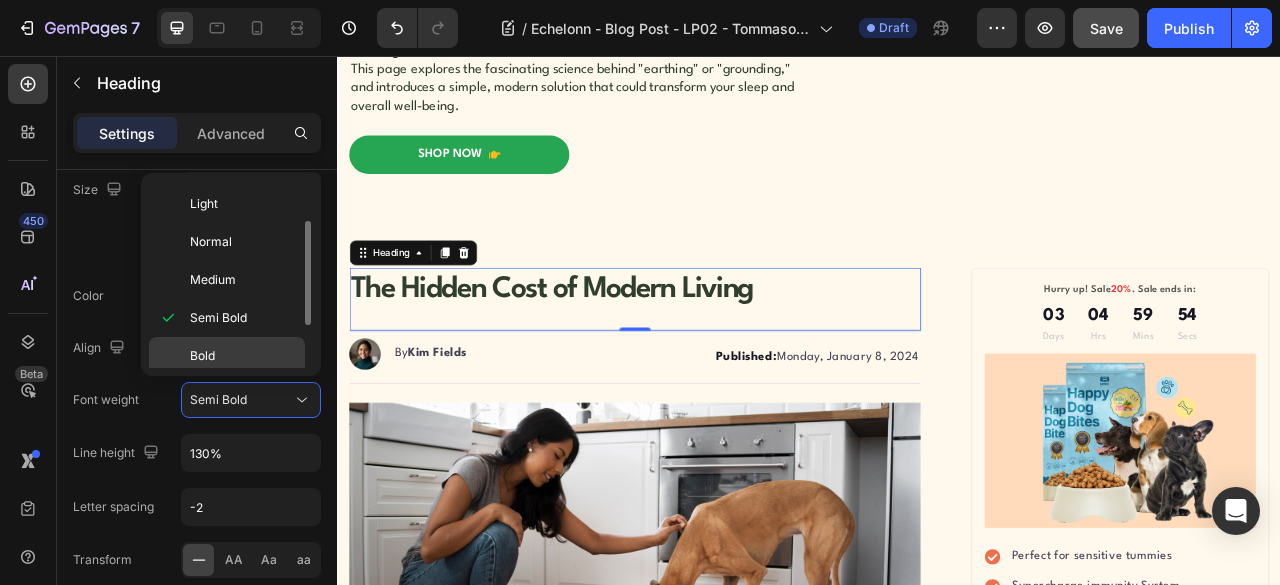click on "Bold" at bounding box center [243, 356] 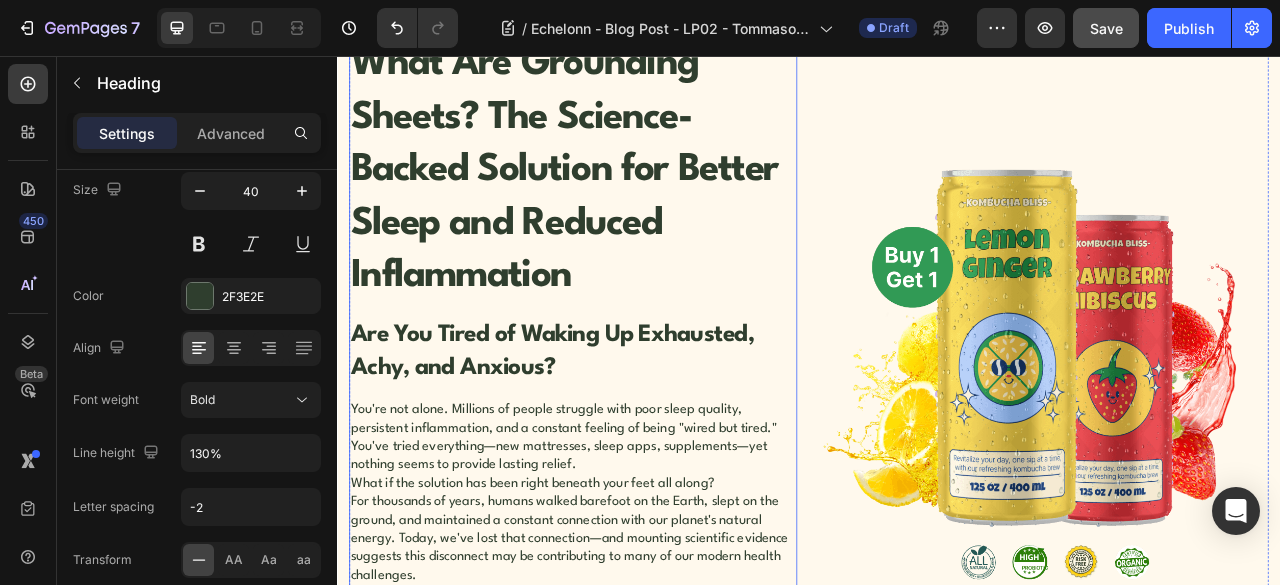scroll, scrollTop: 0, scrollLeft: 0, axis: both 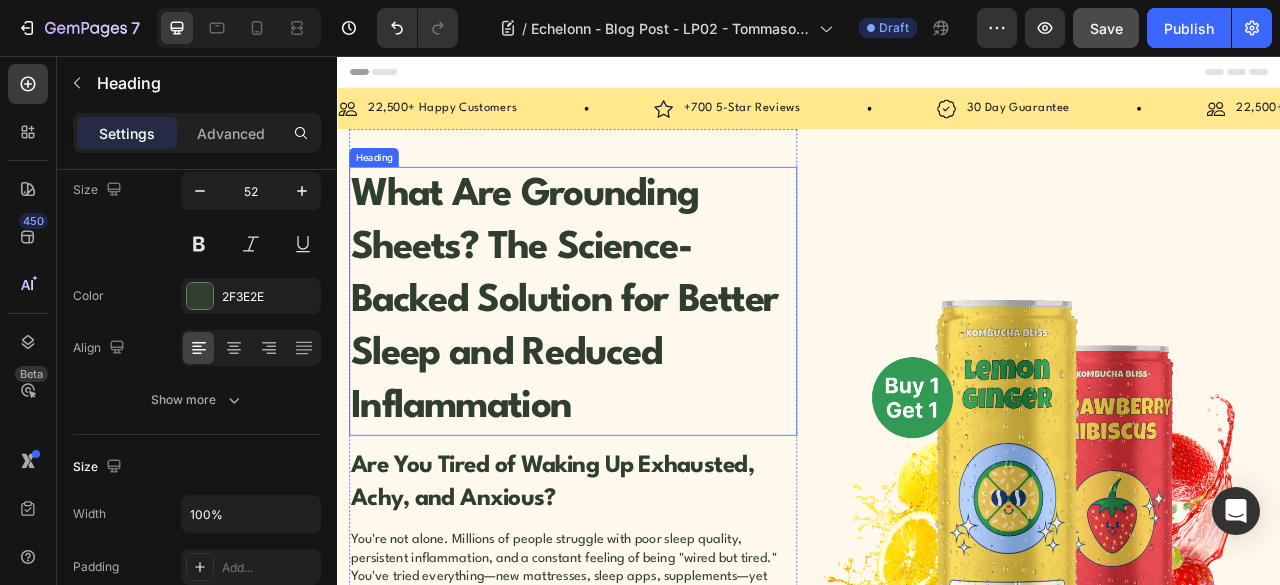 click on "What Are Grounding Sheets? The Science-Backed Solution for Better Sleep and Reduced Inflammation" at bounding box center (626, 367) 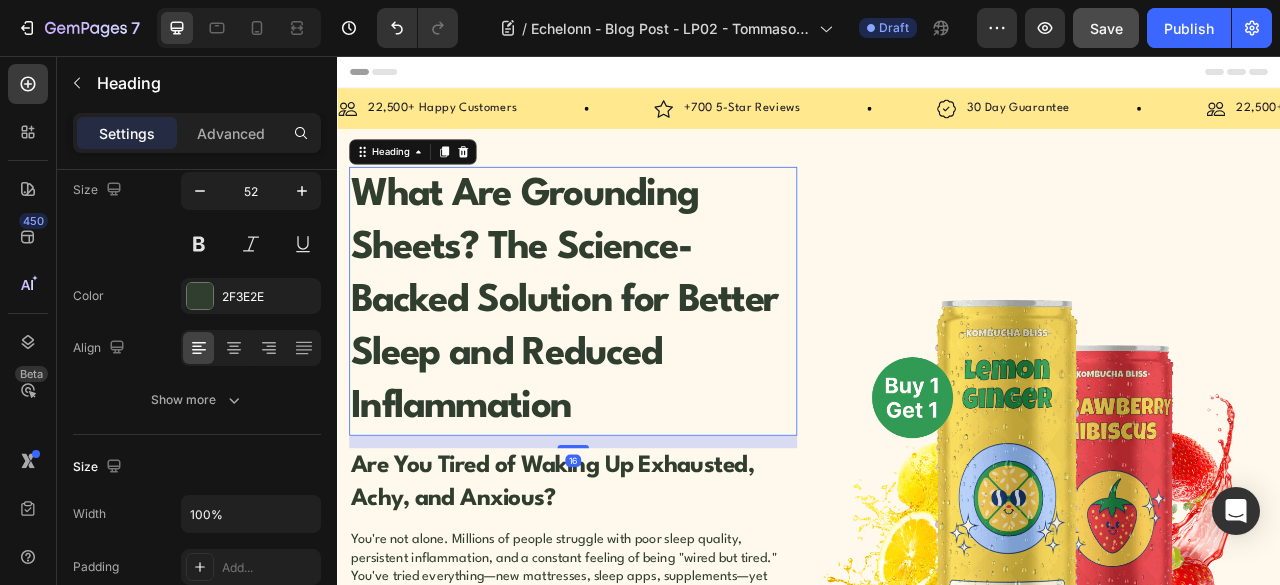 scroll, scrollTop: 166, scrollLeft: 0, axis: vertical 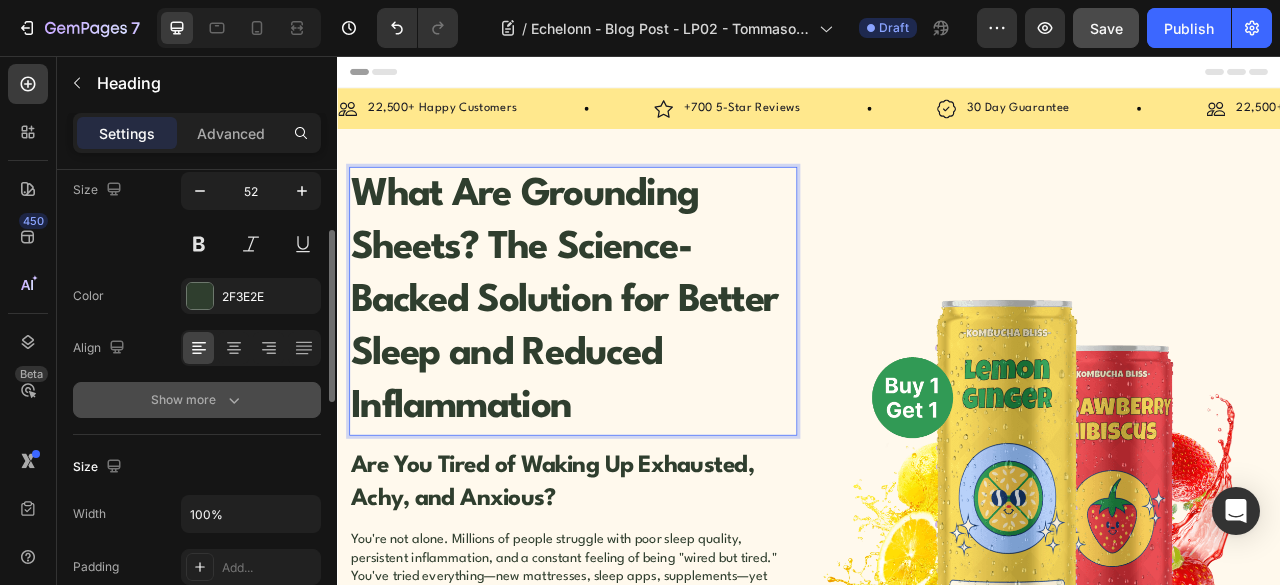 click 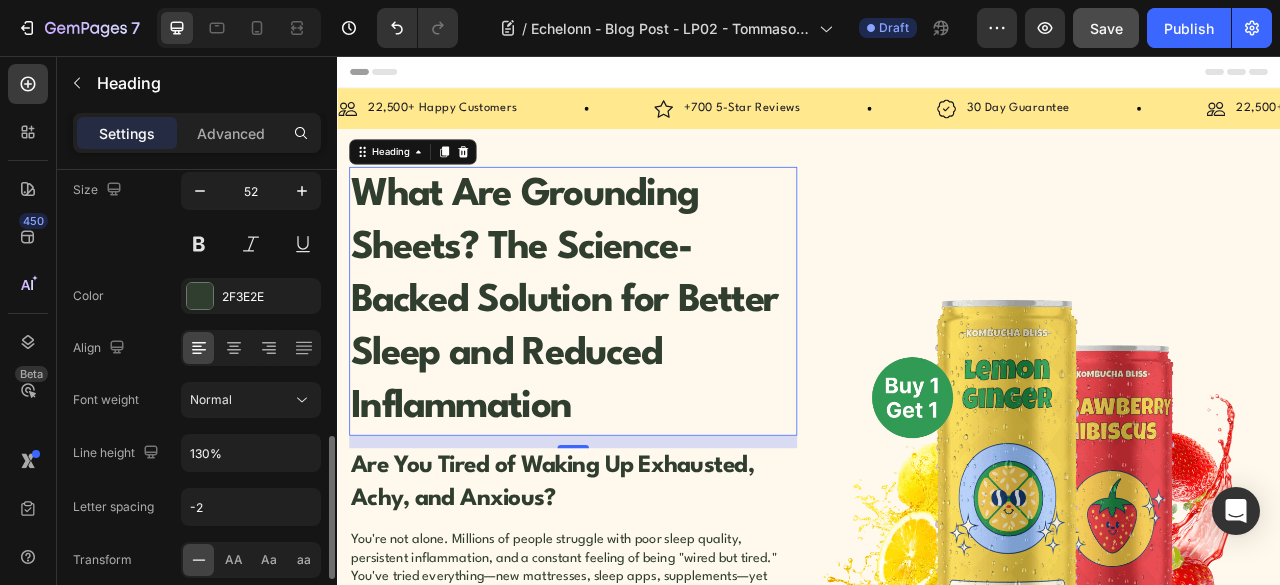 scroll, scrollTop: 332, scrollLeft: 0, axis: vertical 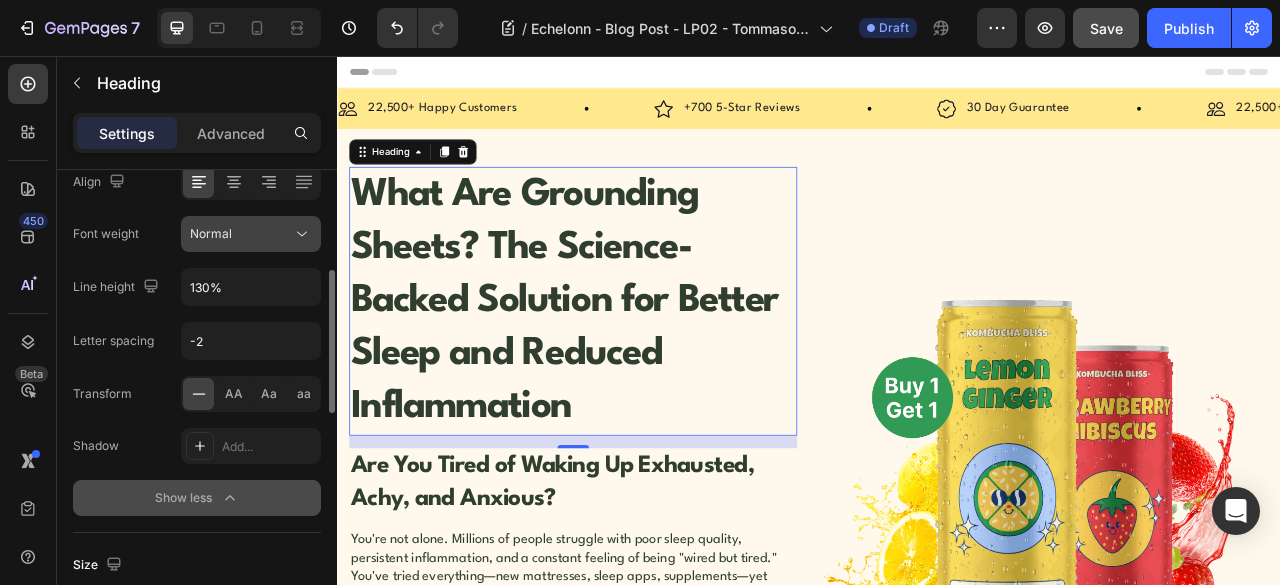 click on "Normal" at bounding box center [241, 234] 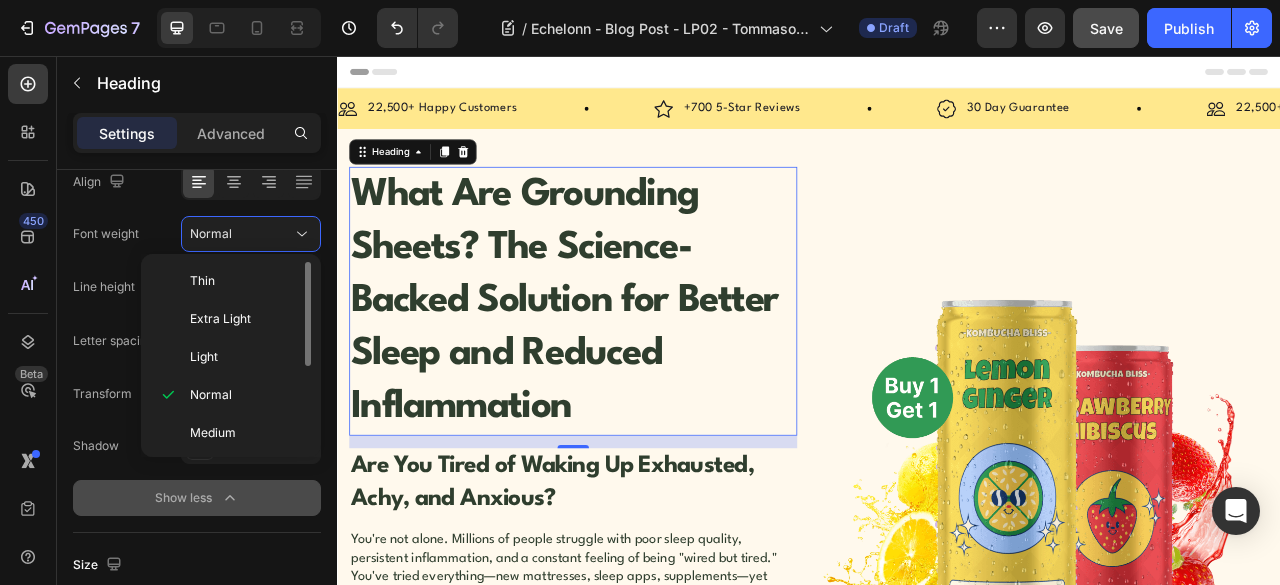 scroll, scrollTop: 148, scrollLeft: 0, axis: vertical 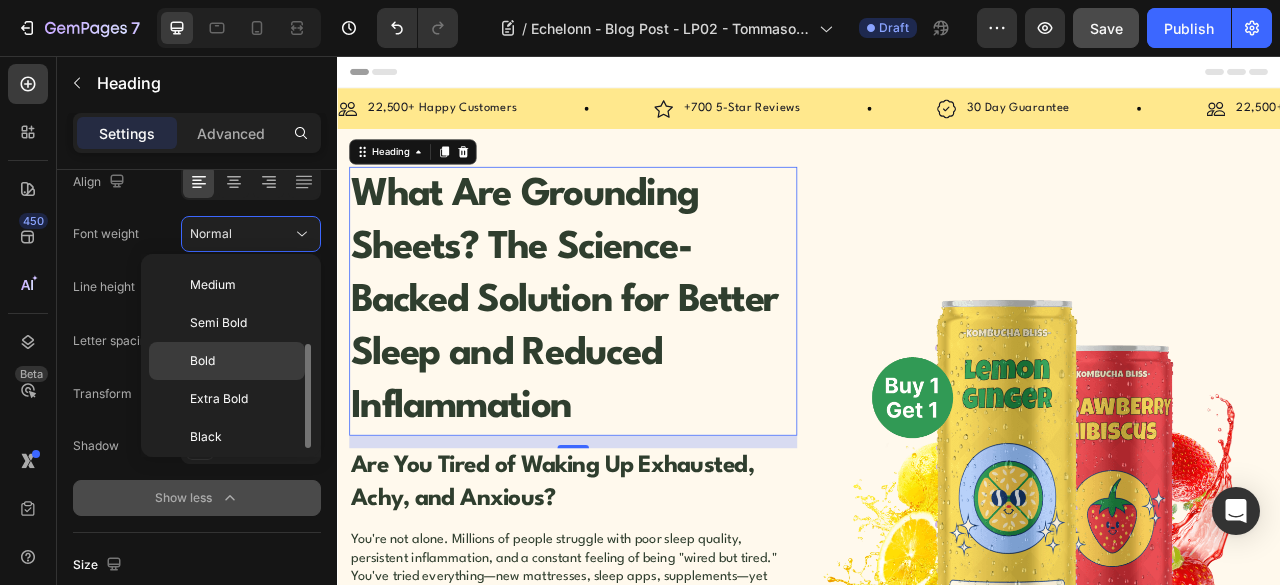 click on "Bold" at bounding box center (243, 361) 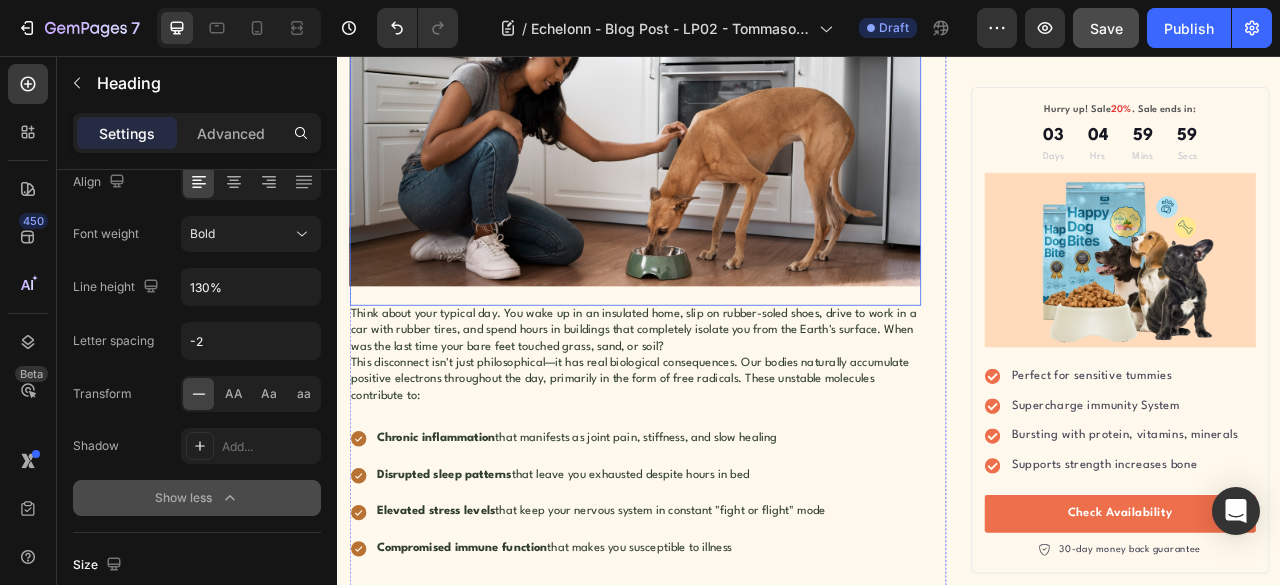 scroll, scrollTop: 1666, scrollLeft: 0, axis: vertical 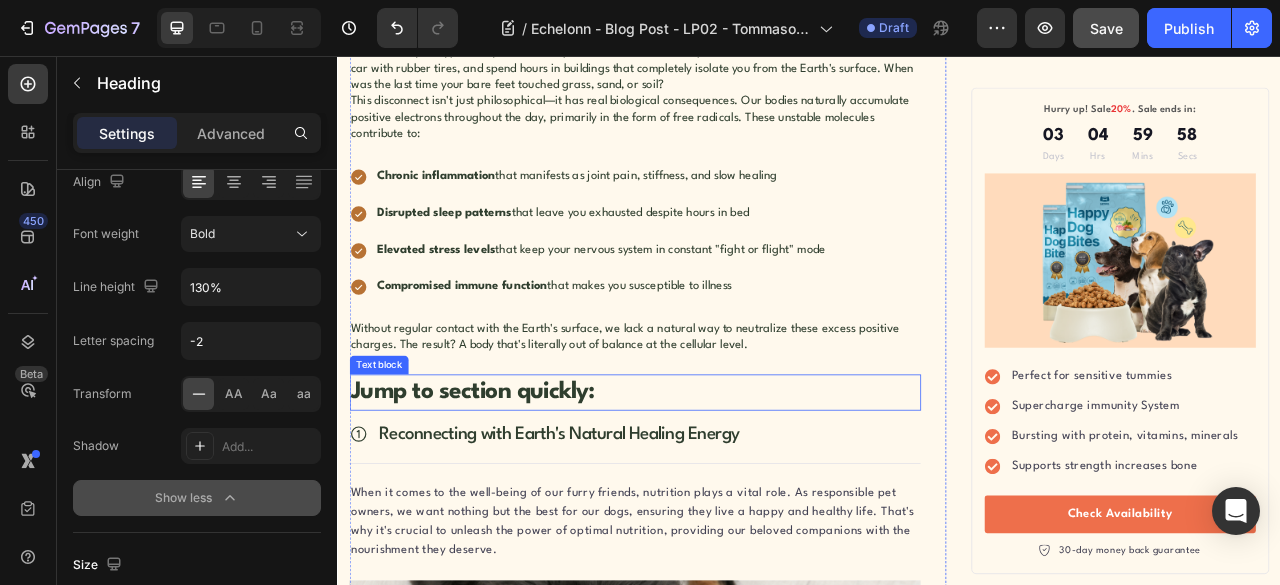 click on "Jump to section quickly:" at bounding box center [715, 484] 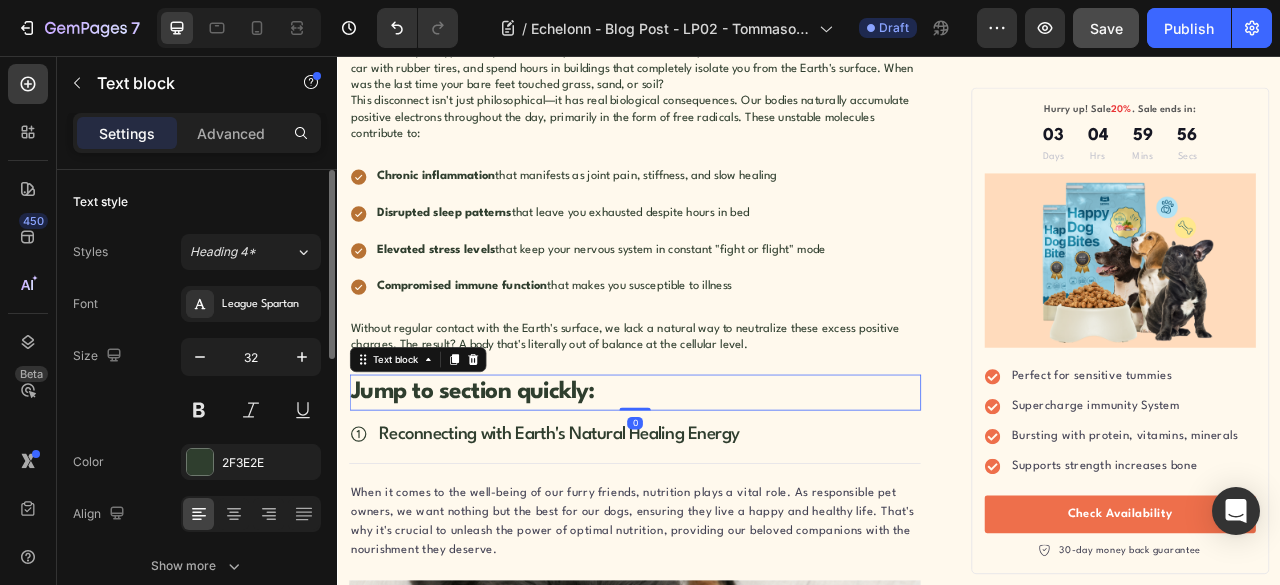 scroll, scrollTop: 166, scrollLeft: 0, axis: vertical 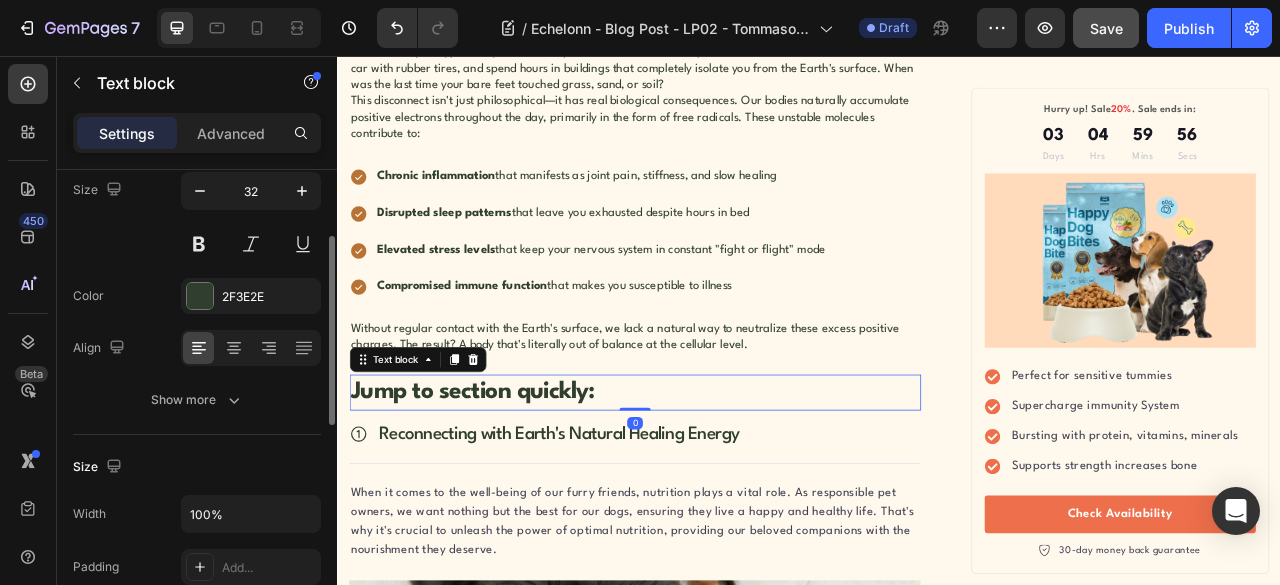 click on "Text style Styles Heading 4* Font League Spartan Size 32 Color 2F3E2E Align Show more" 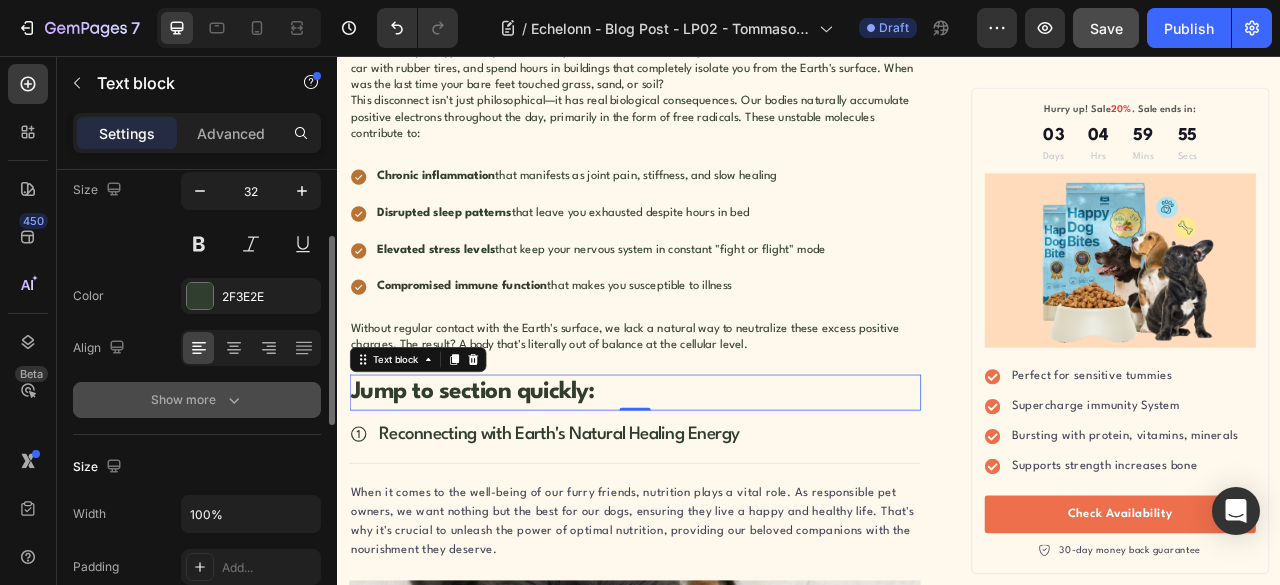 click on "Show more" at bounding box center [197, 400] 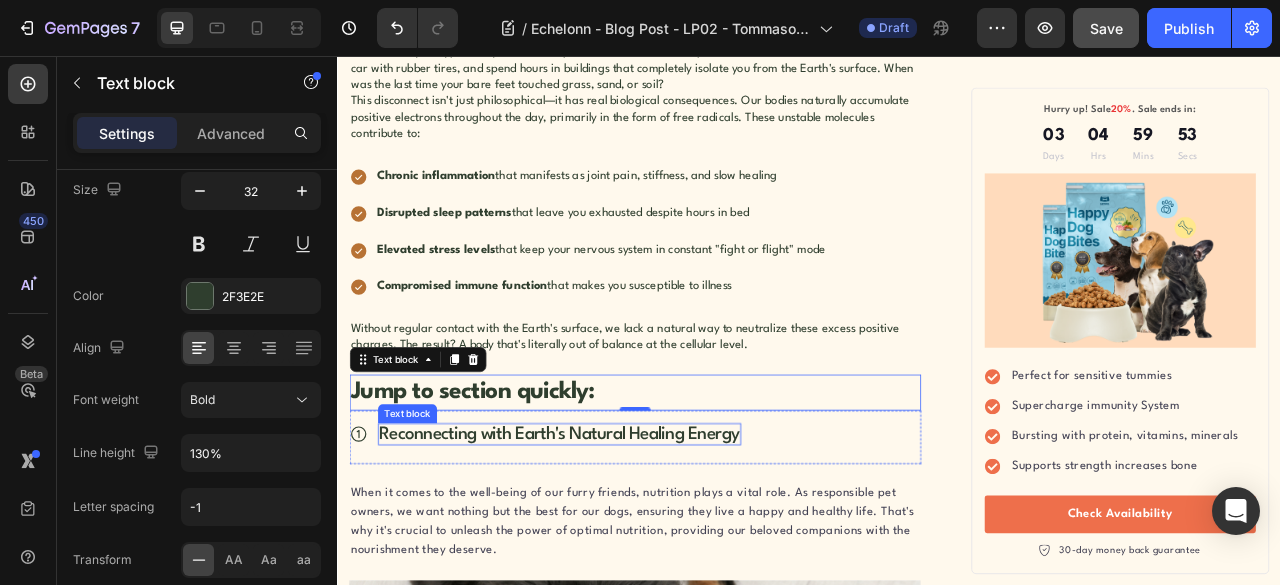 click on "Reconnecting with Earth's Natural Healing Energy" at bounding box center (619, 537) 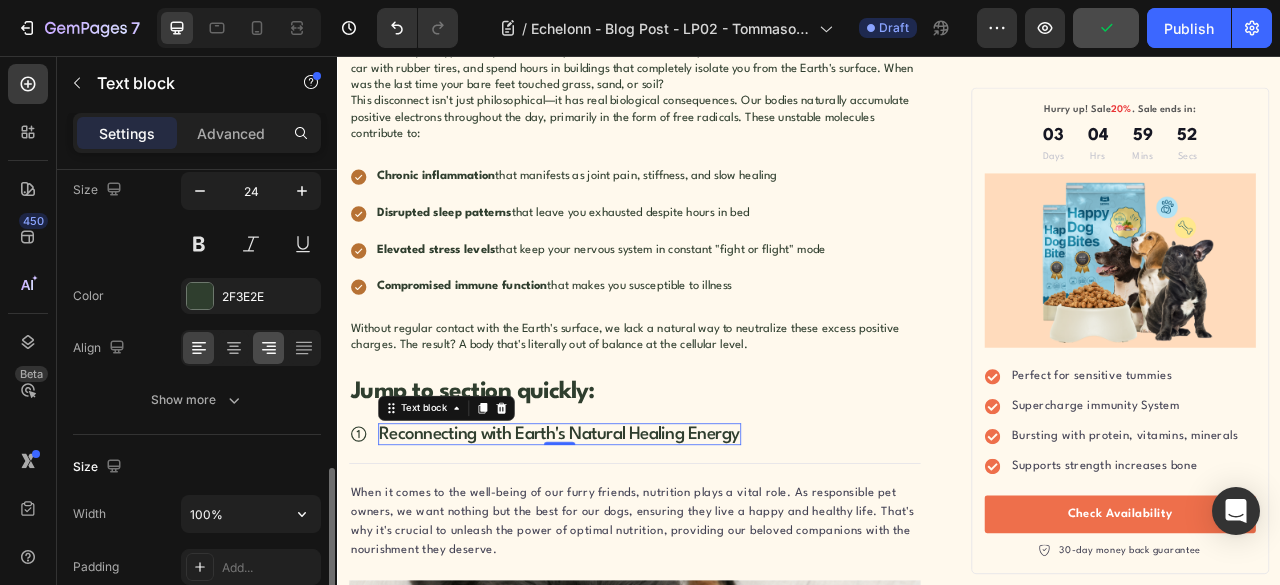 scroll, scrollTop: 332, scrollLeft: 0, axis: vertical 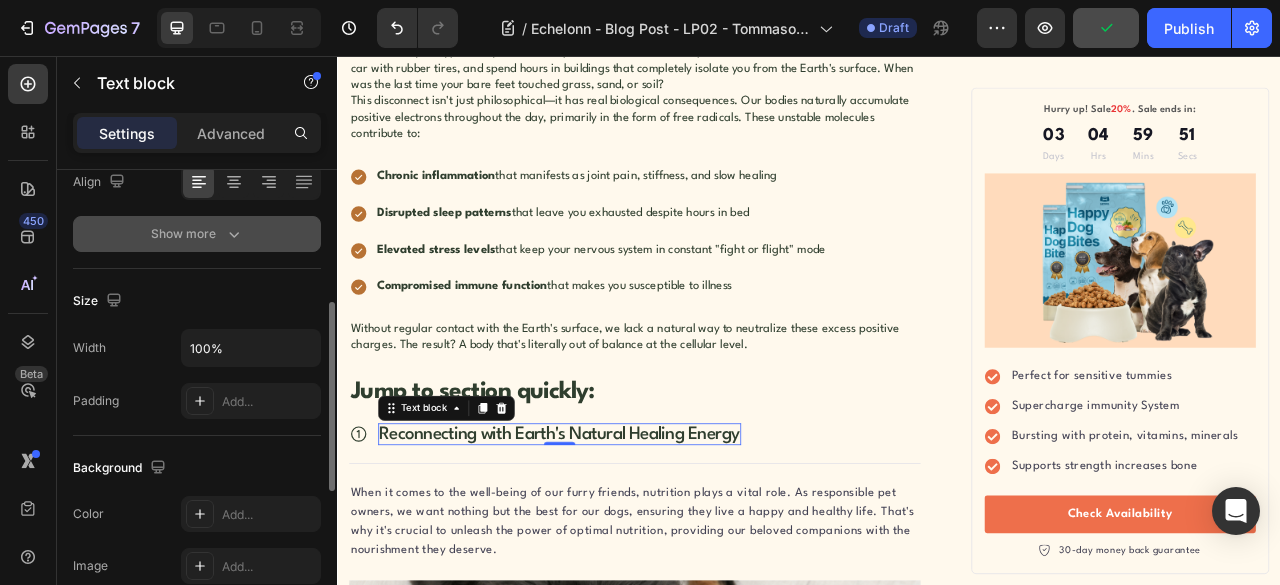 click on "Show more" at bounding box center [197, 234] 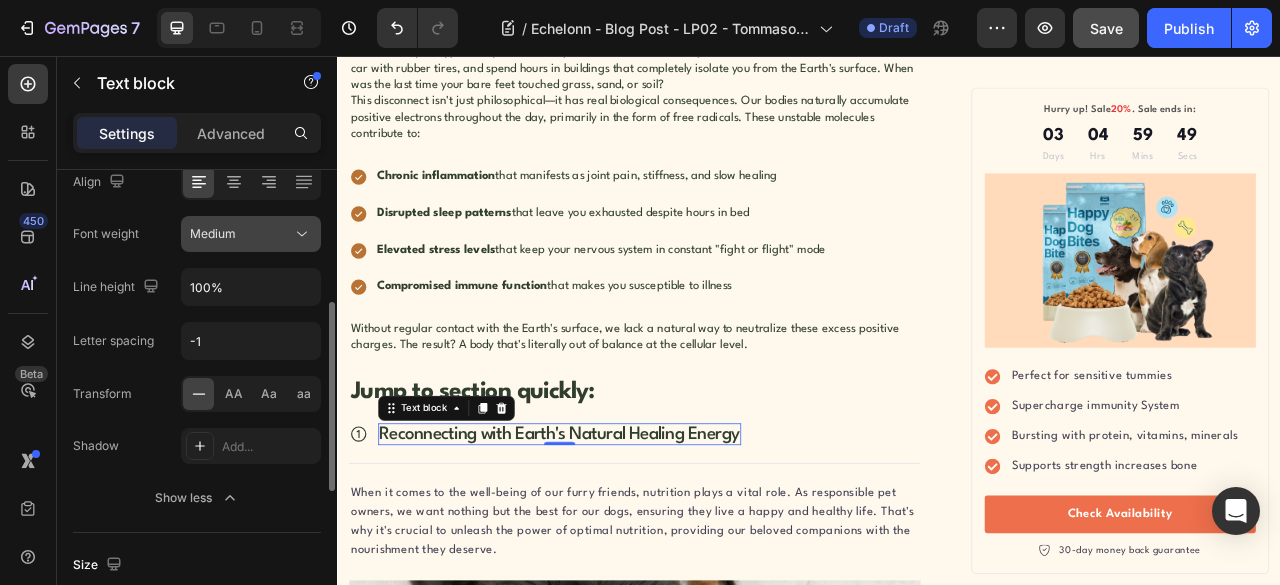 click 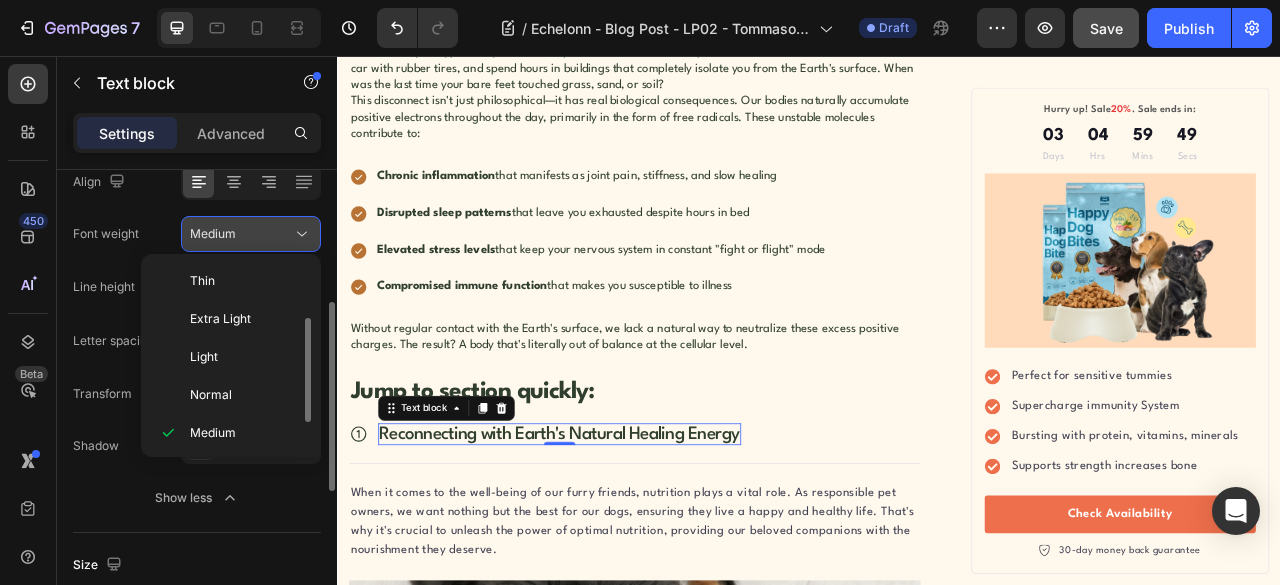 scroll, scrollTop: 36, scrollLeft: 0, axis: vertical 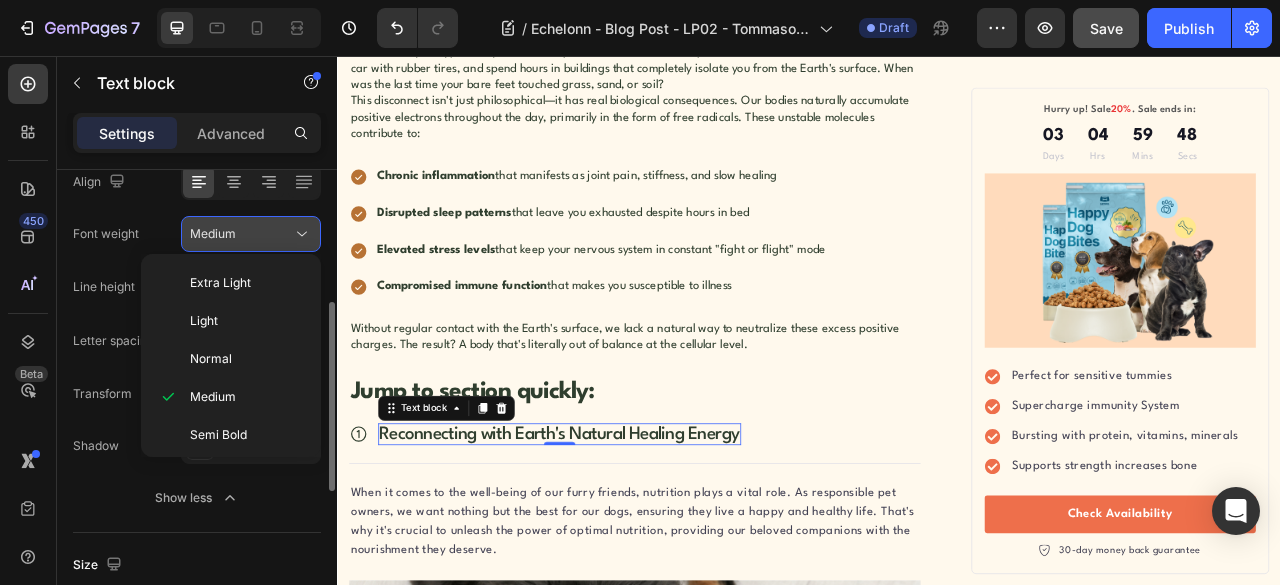 click 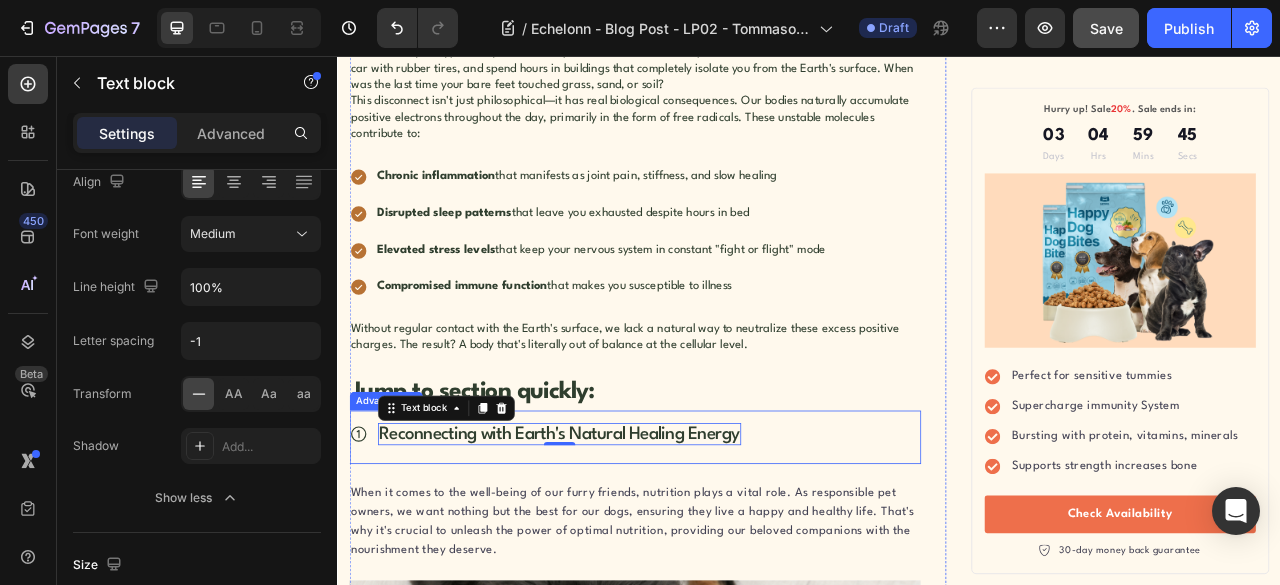 click on "Icon Reconnecting with Earth's Natural Healing Energy Text block   0" at bounding box center [715, 541] 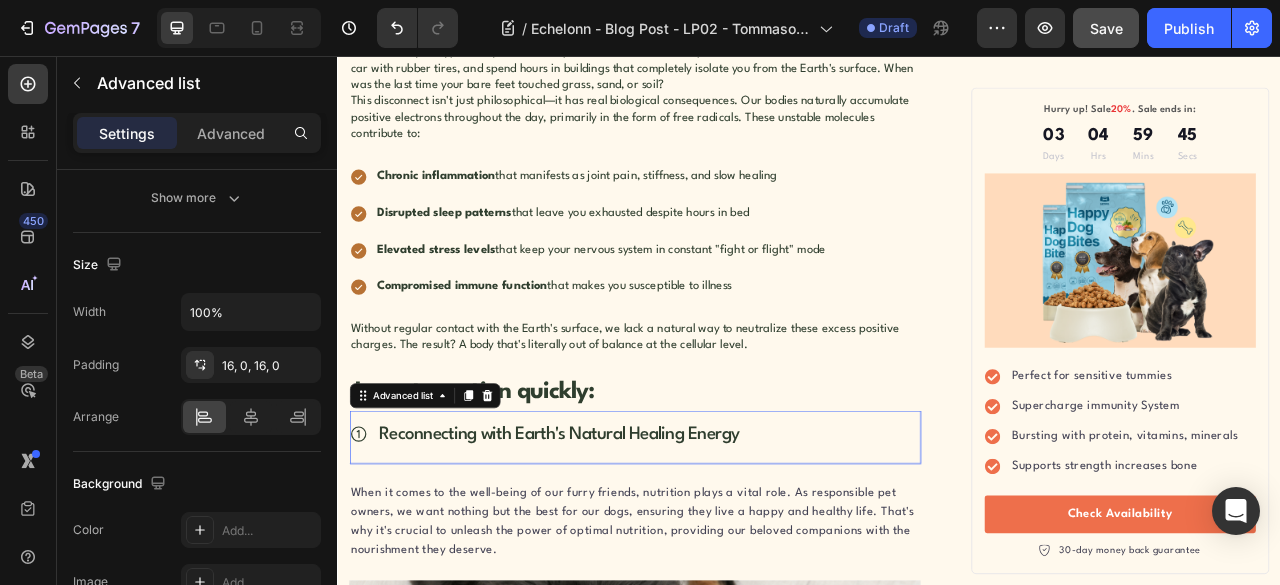 scroll, scrollTop: 0, scrollLeft: 0, axis: both 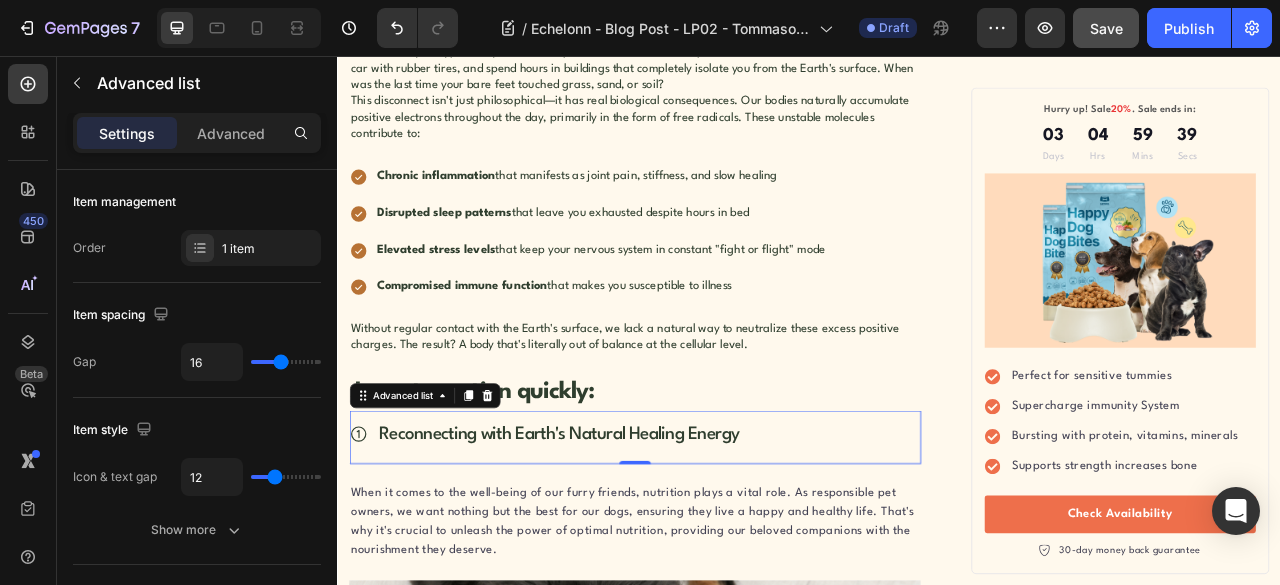 click on "Icon Reconnecting with Earth's Natural Healing Energy Text block" at bounding box center (601, 537) 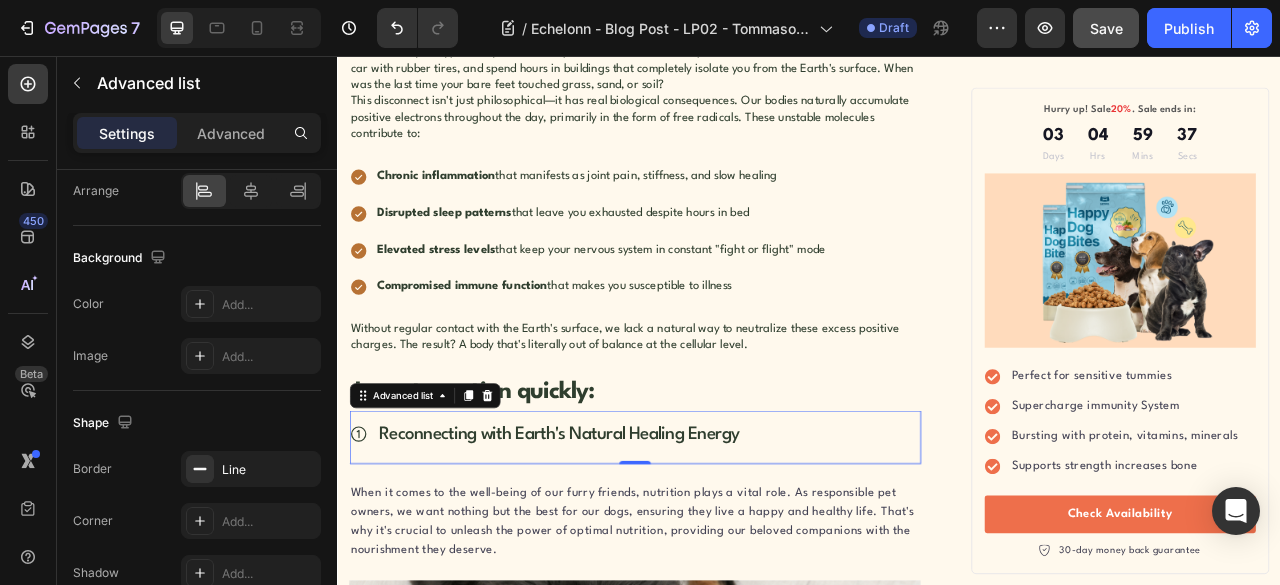 scroll, scrollTop: 0, scrollLeft: 0, axis: both 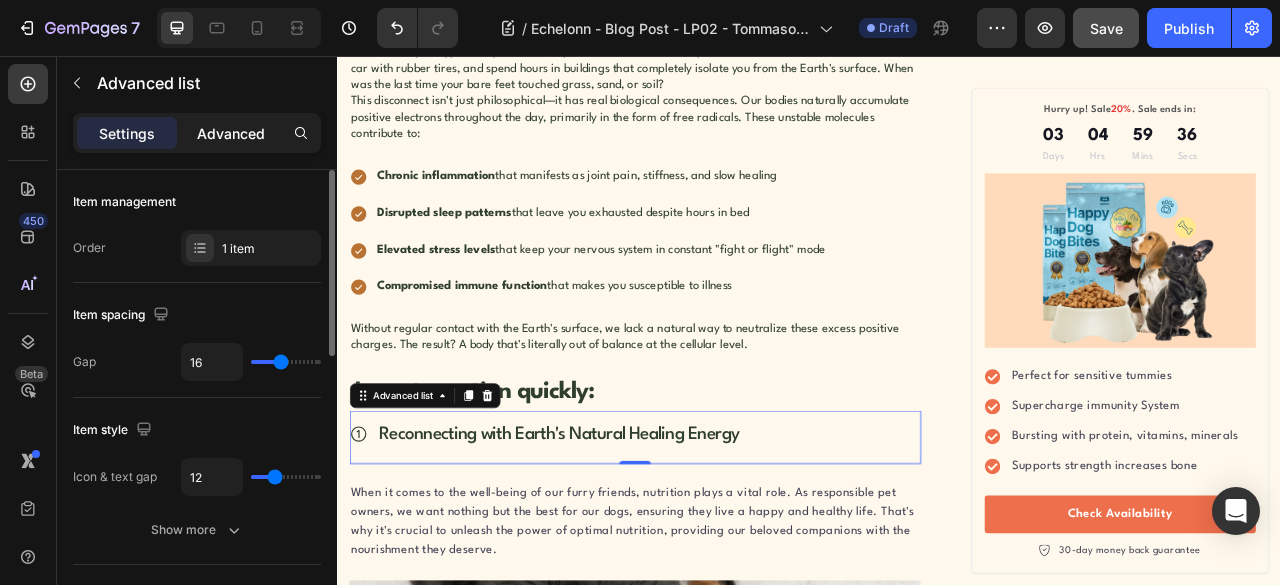 click on "Advanced" at bounding box center (231, 133) 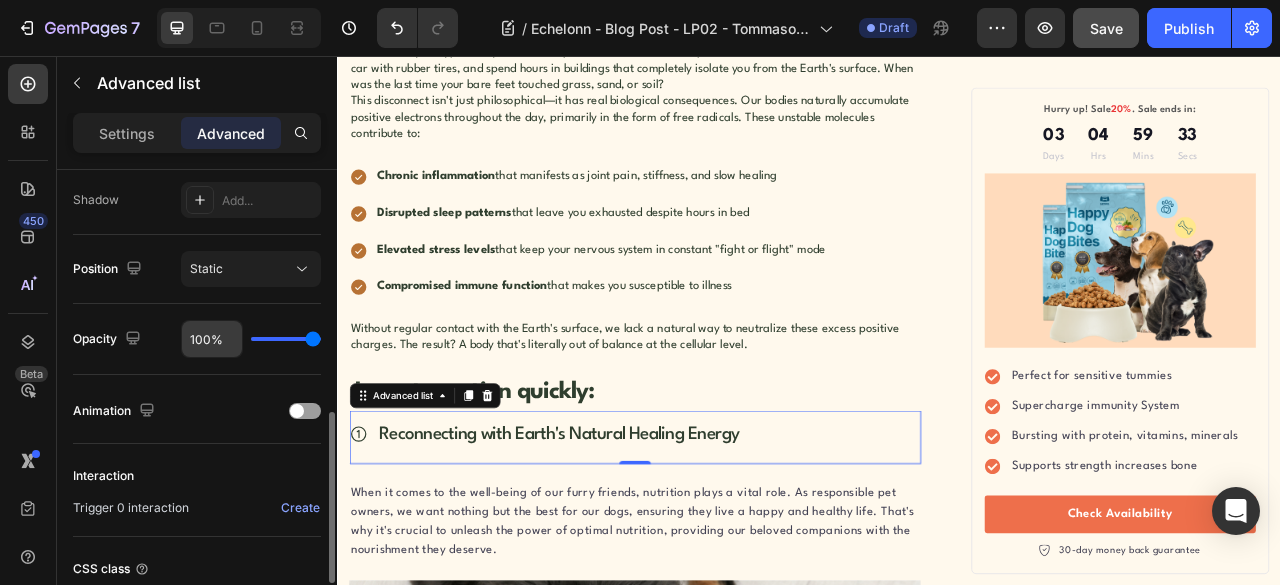 scroll, scrollTop: 828, scrollLeft: 0, axis: vertical 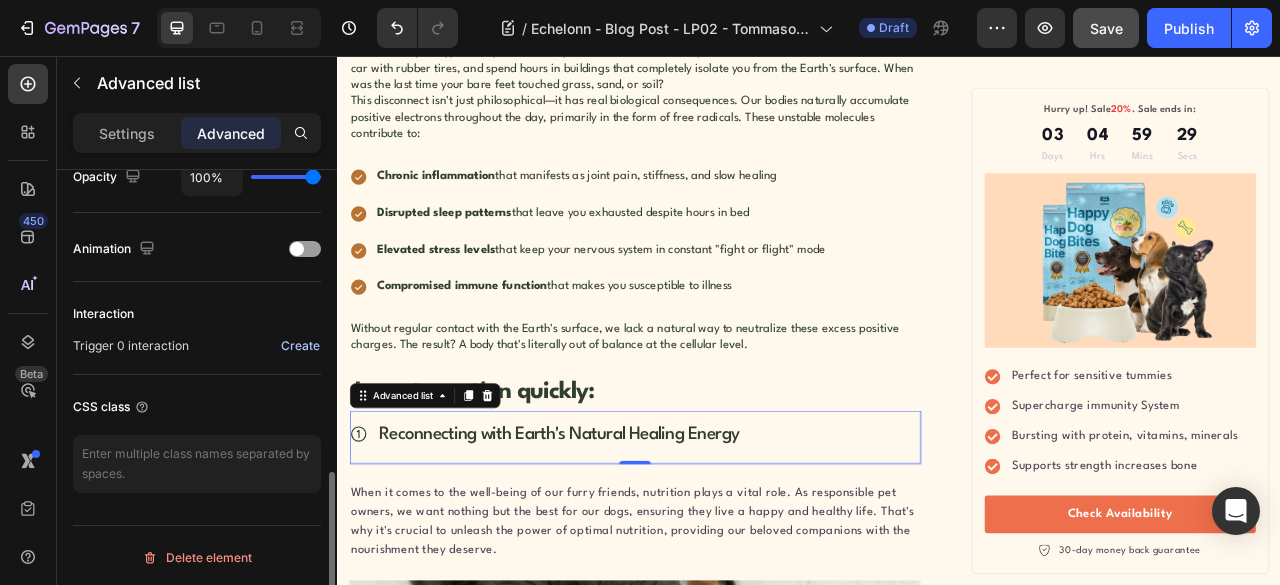 click on "Create" at bounding box center (300, 346) 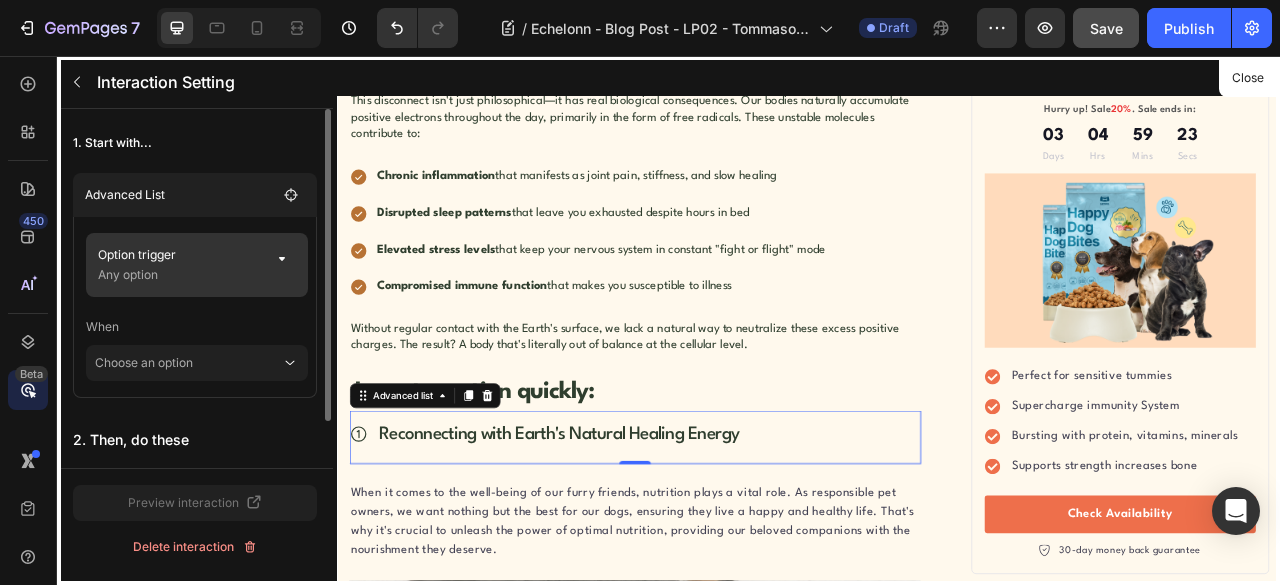 click on "Option trigger" at bounding box center [179, 255] 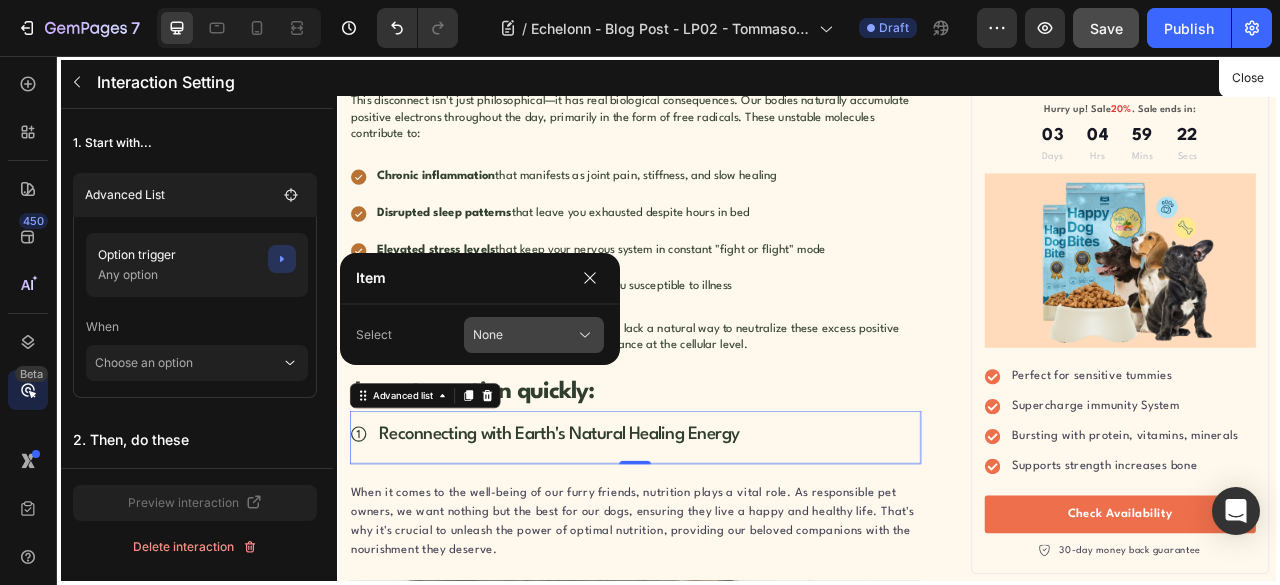 click on "None" 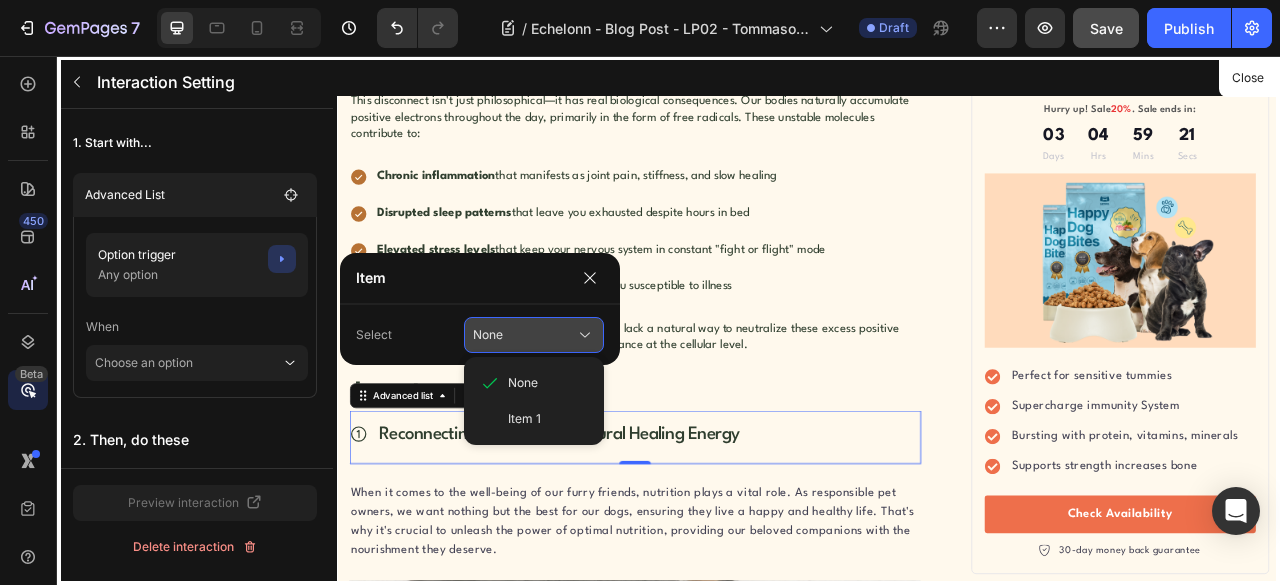 click on "None" 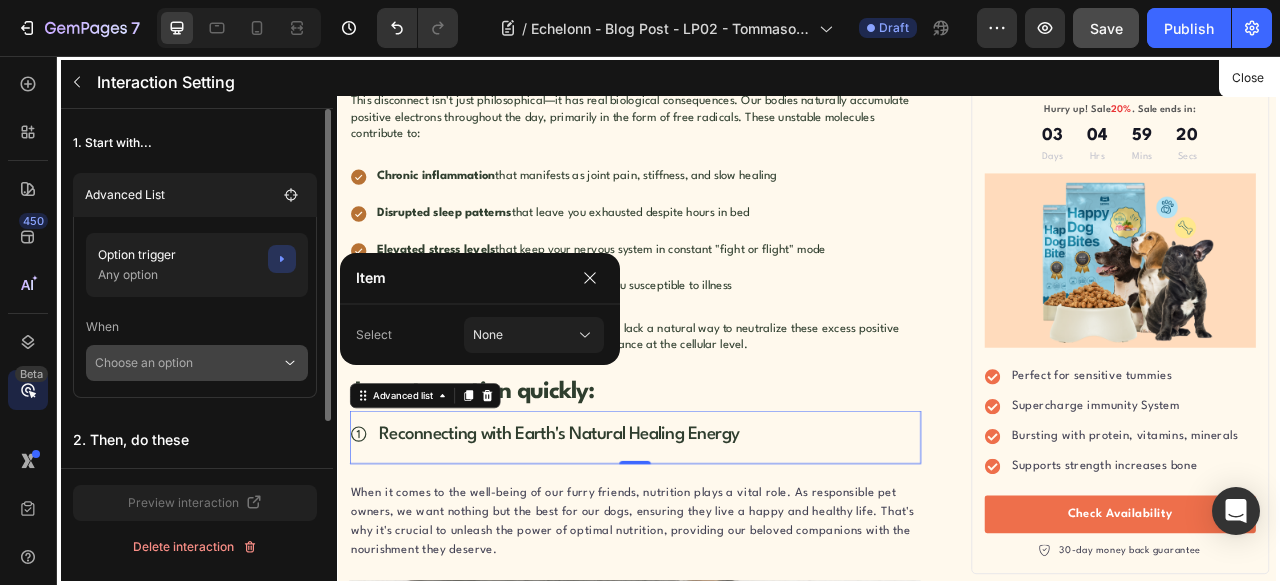 click on "Choose an option" at bounding box center [188, 363] 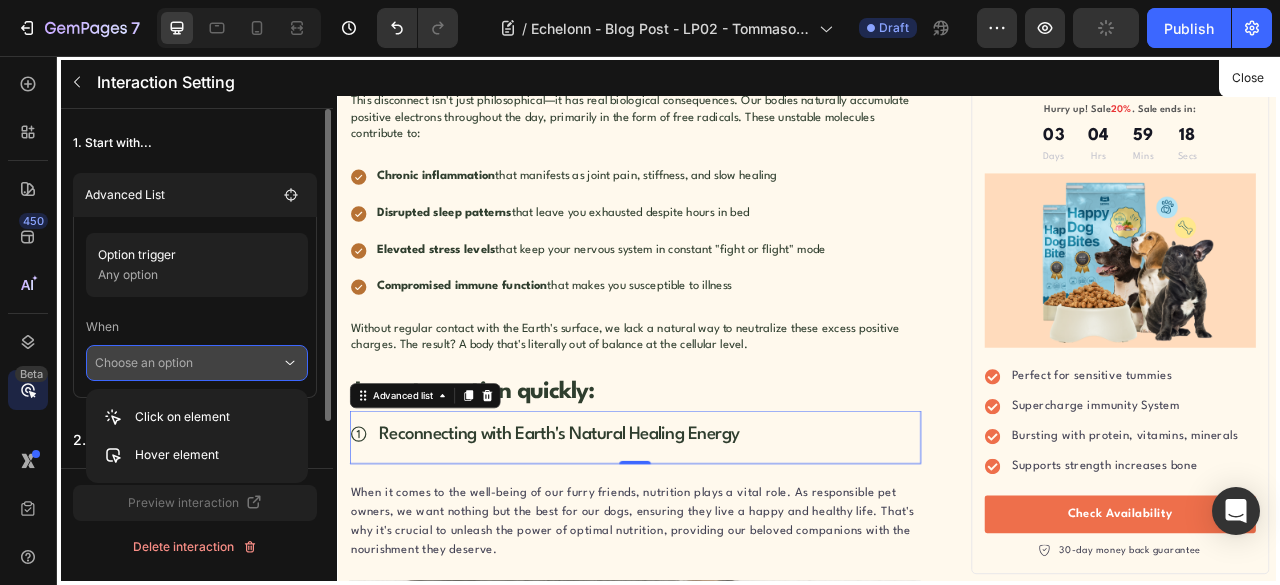 click on "Choose an option" at bounding box center (188, 363) 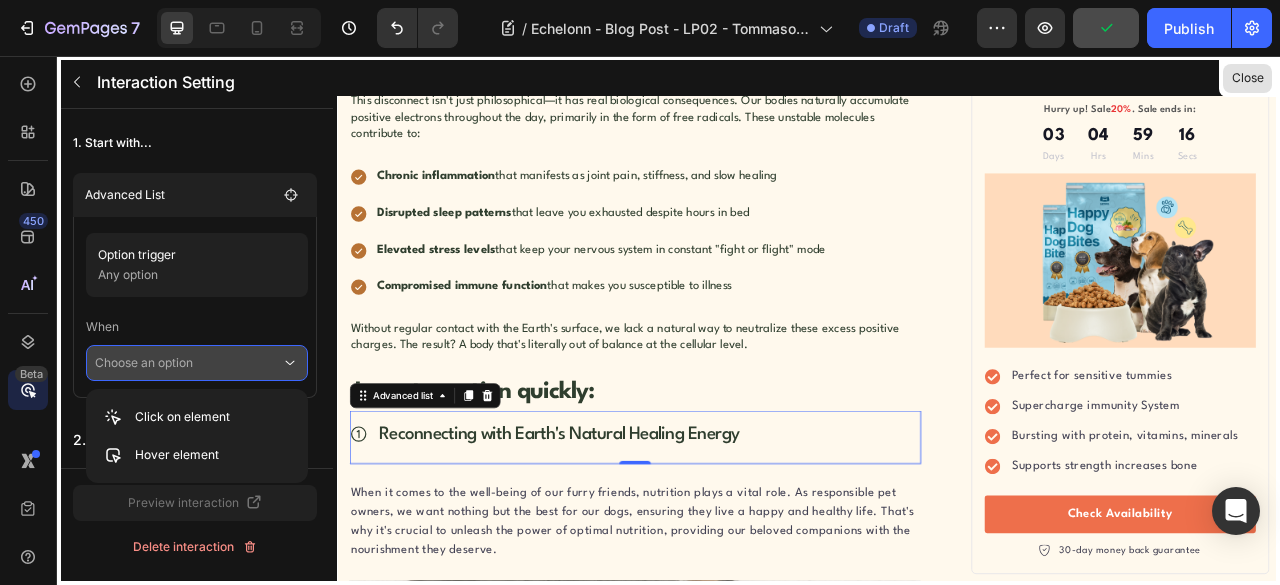 click on "Close" at bounding box center [1247, 78] 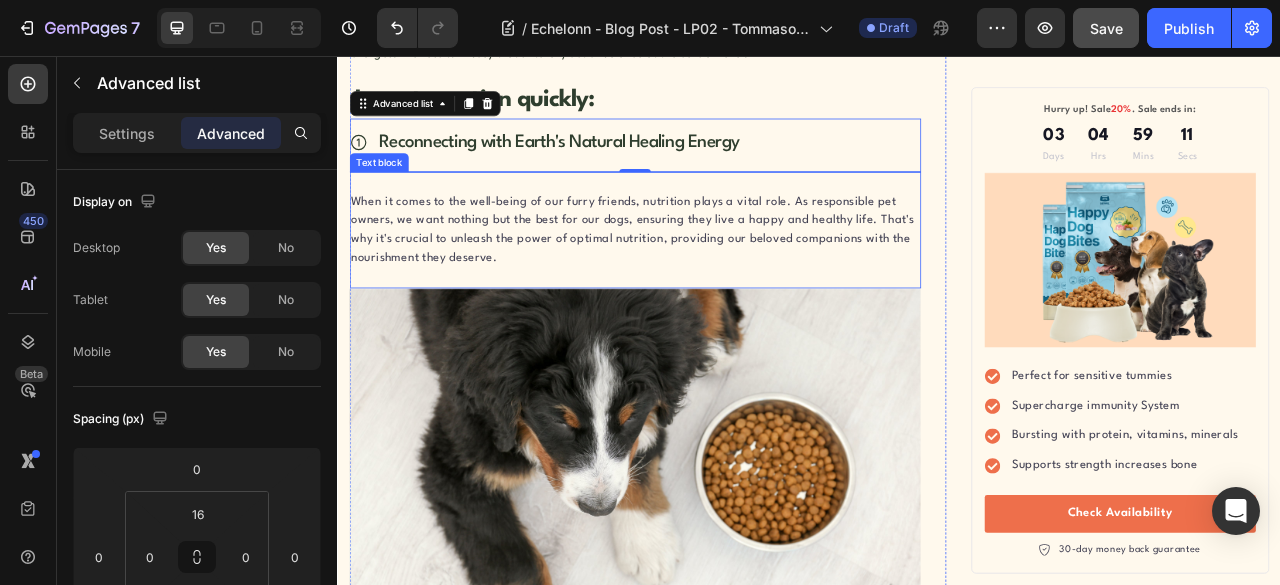 scroll, scrollTop: 1870, scrollLeft: 0, axis: vertical 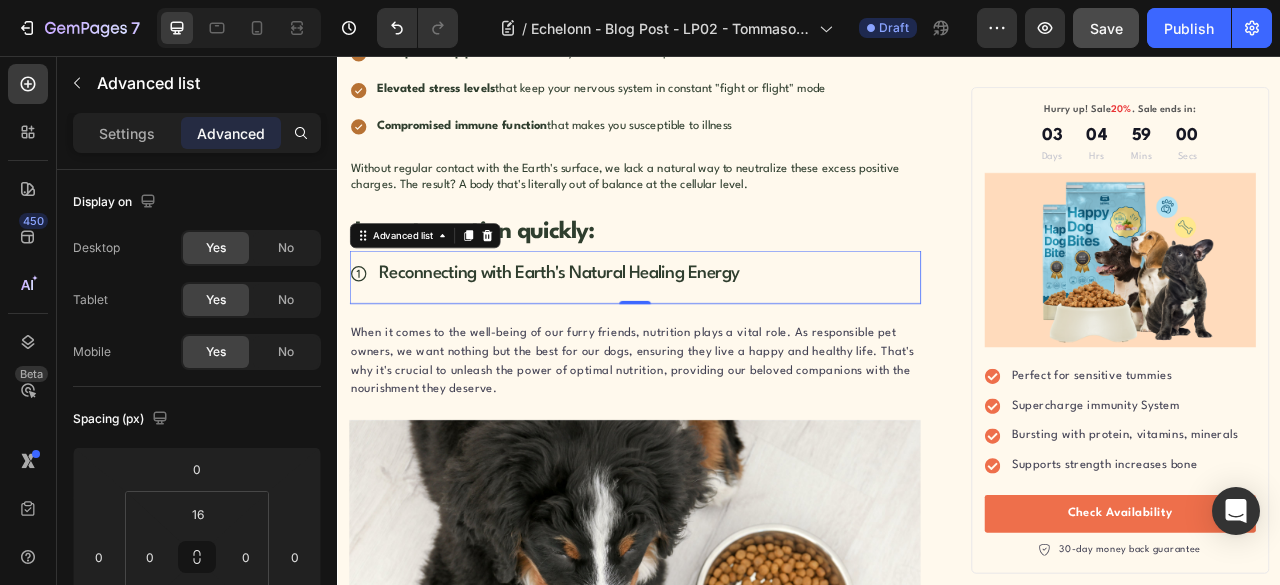 click on "Icon Reconnecting with Earth's Natural Healing Energy Text block" at bounding box center (715, 337) 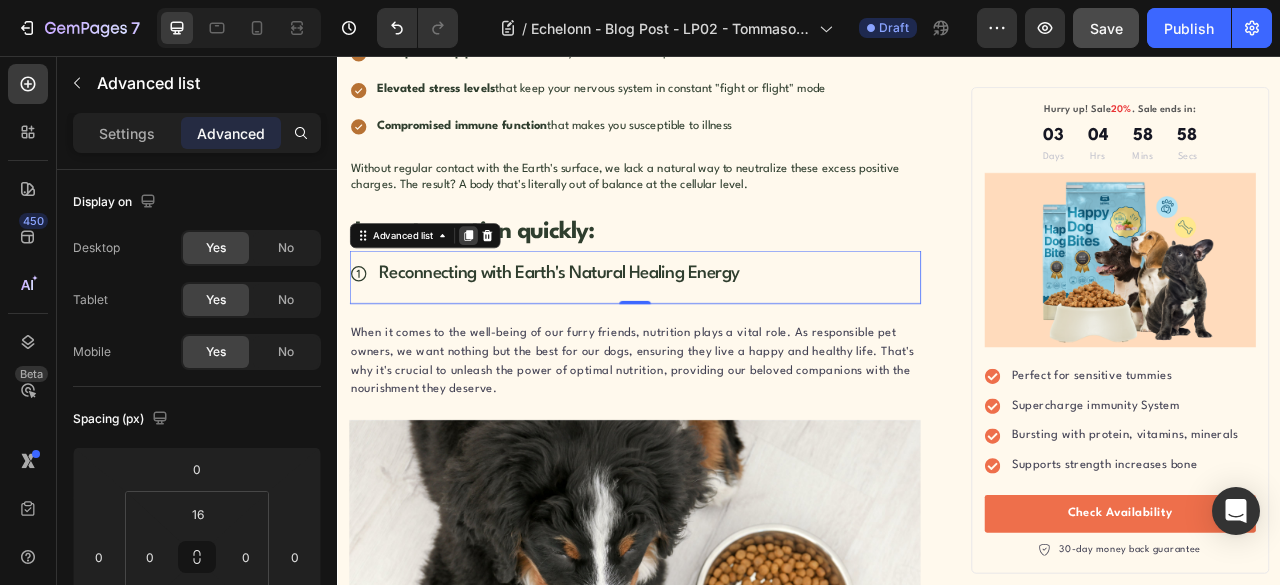 click at bounding box center [503, 284] 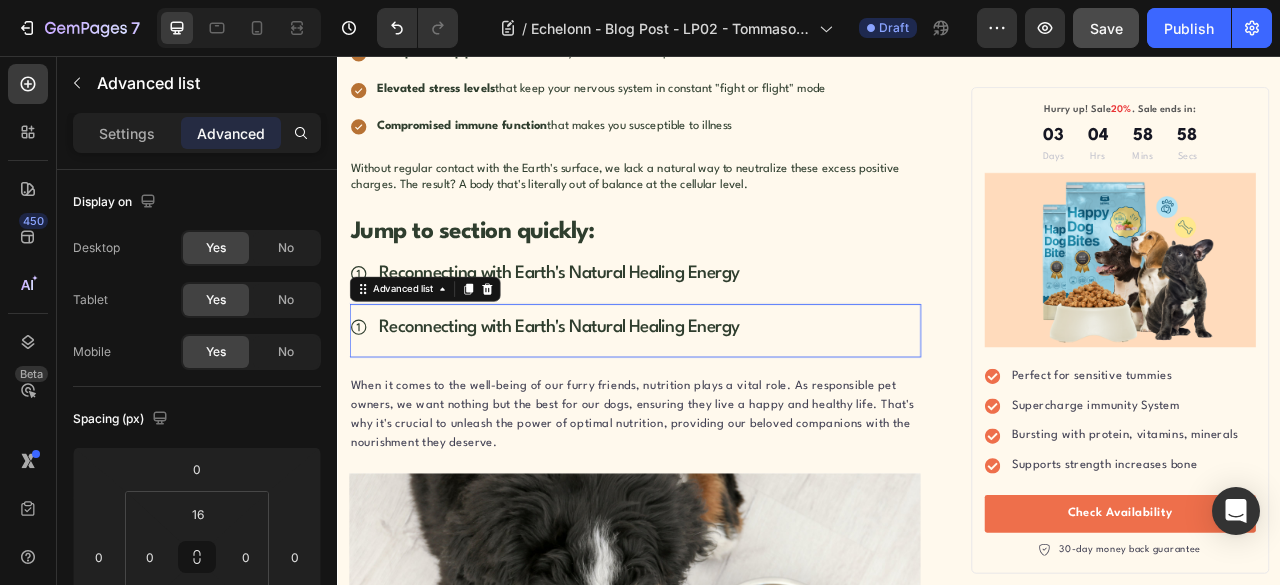 scroll, scrollTop: 828, scrollLeft: 0, axis: vertical 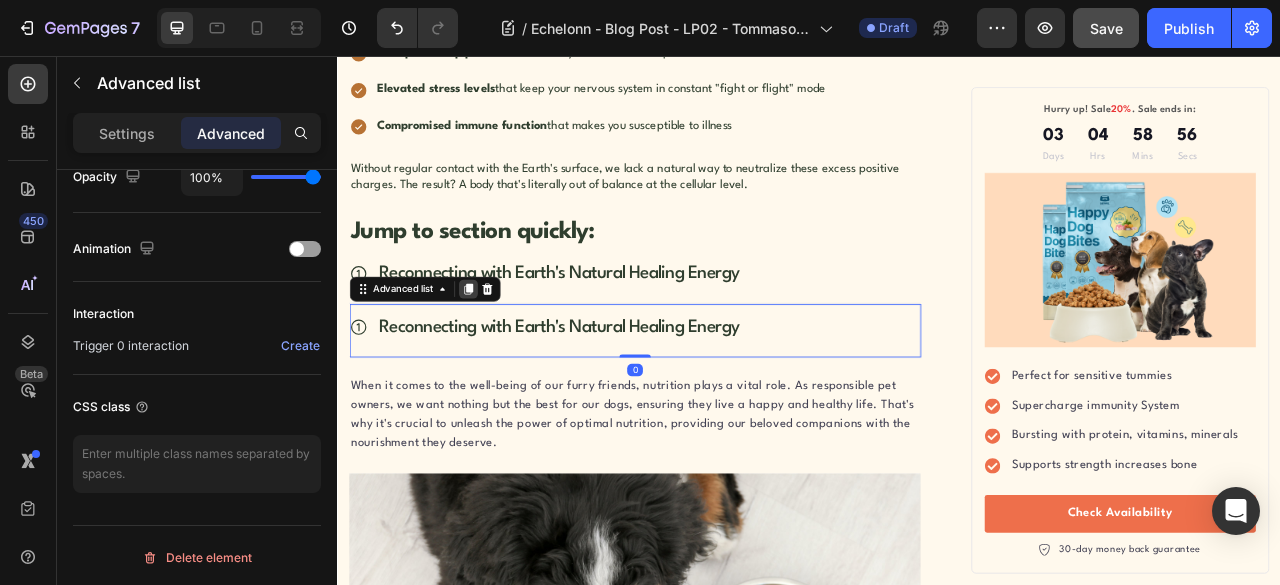 click 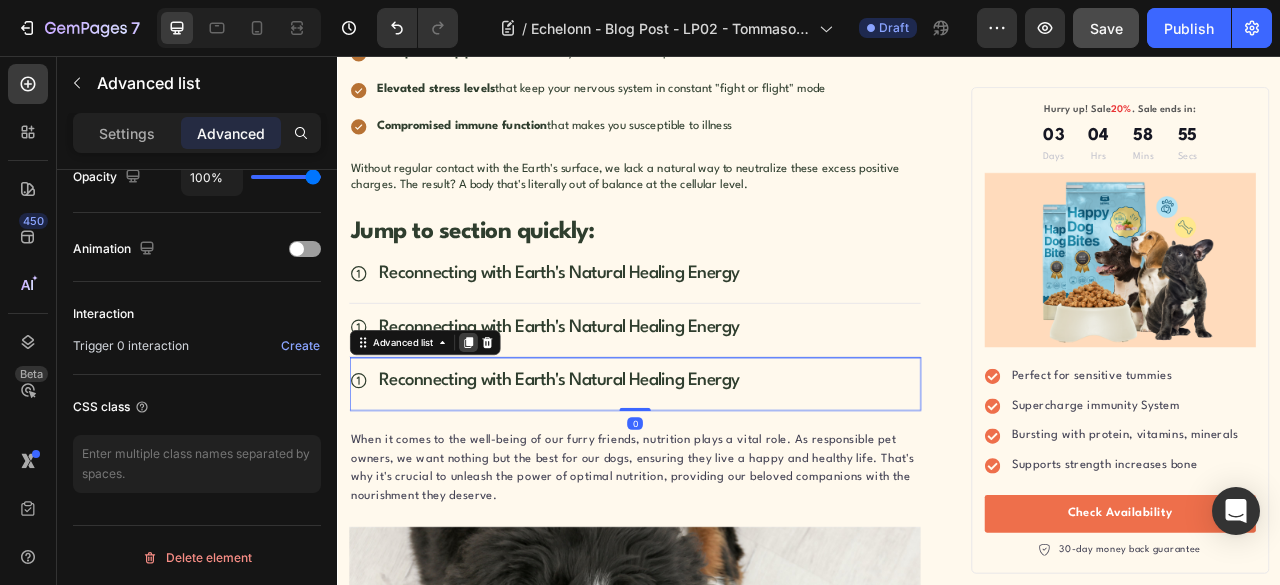 click at bounding box center (503, 420) 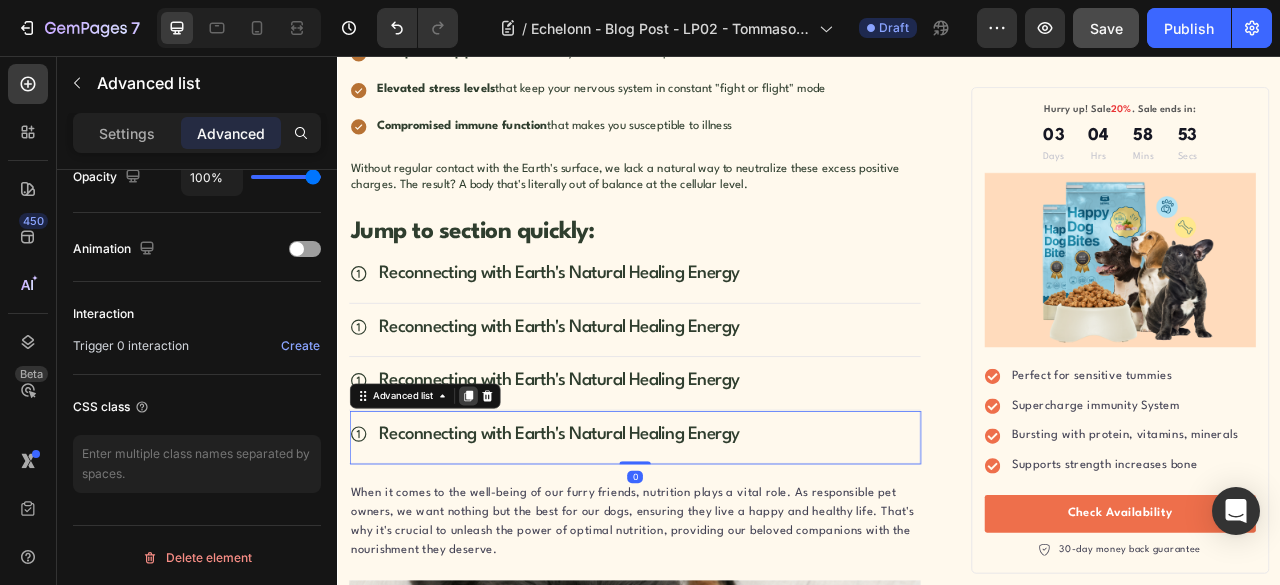 click 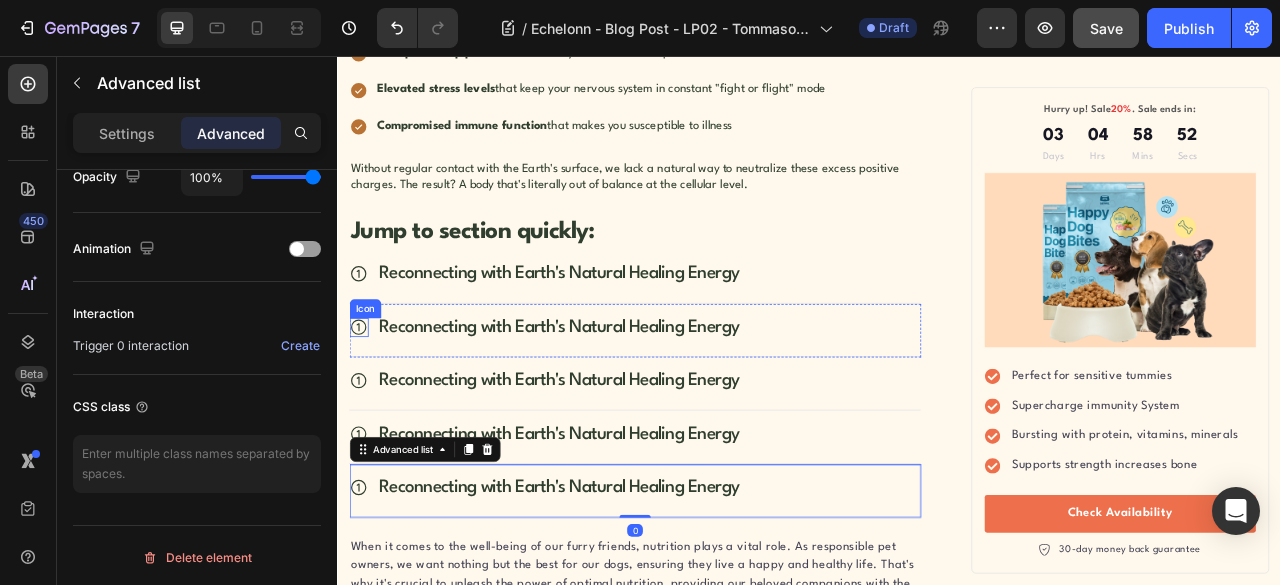 click 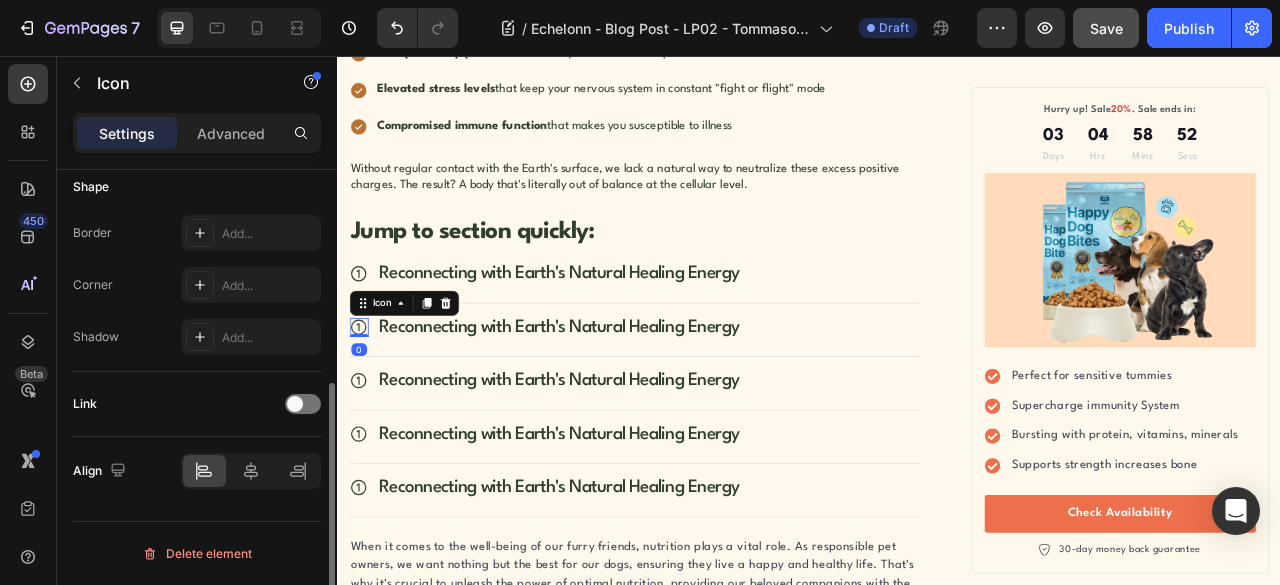scroll, scrollTop: 0, scrollLeft: 0, axis: both 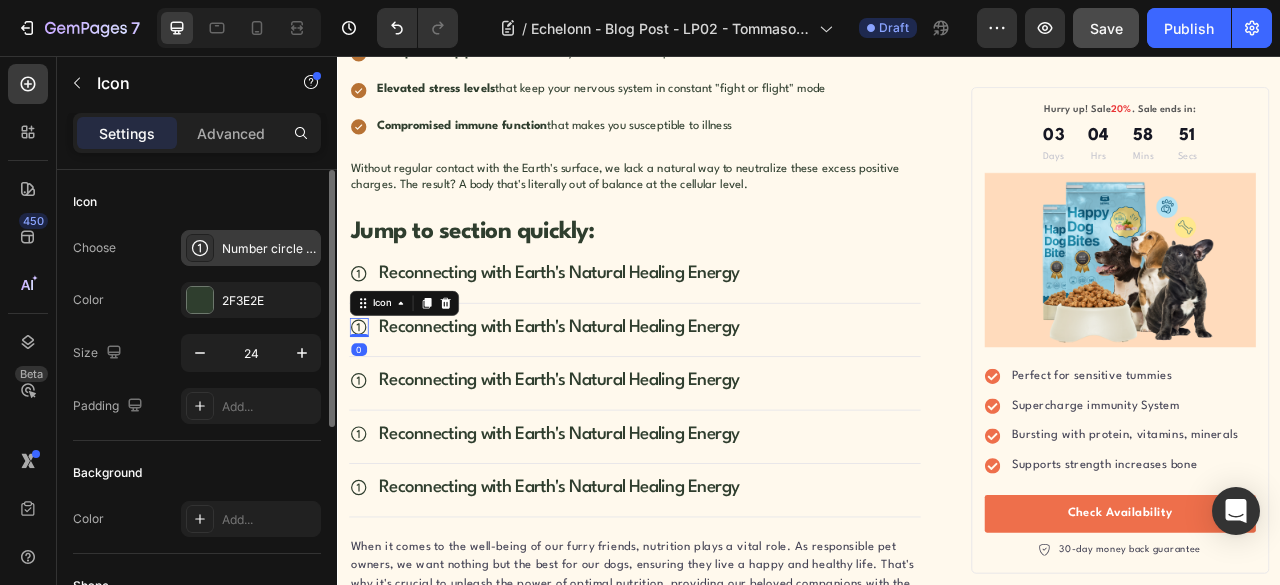 click on "Number circle one regular" at bounding box center (269, 249) 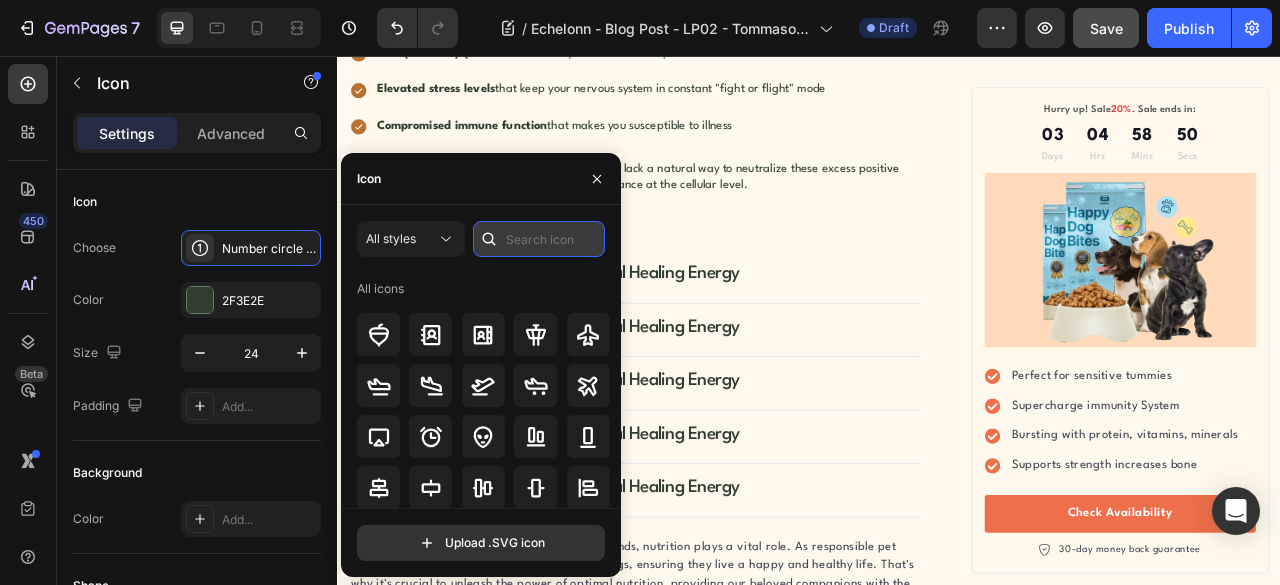 click at bounding box center (539, 239) 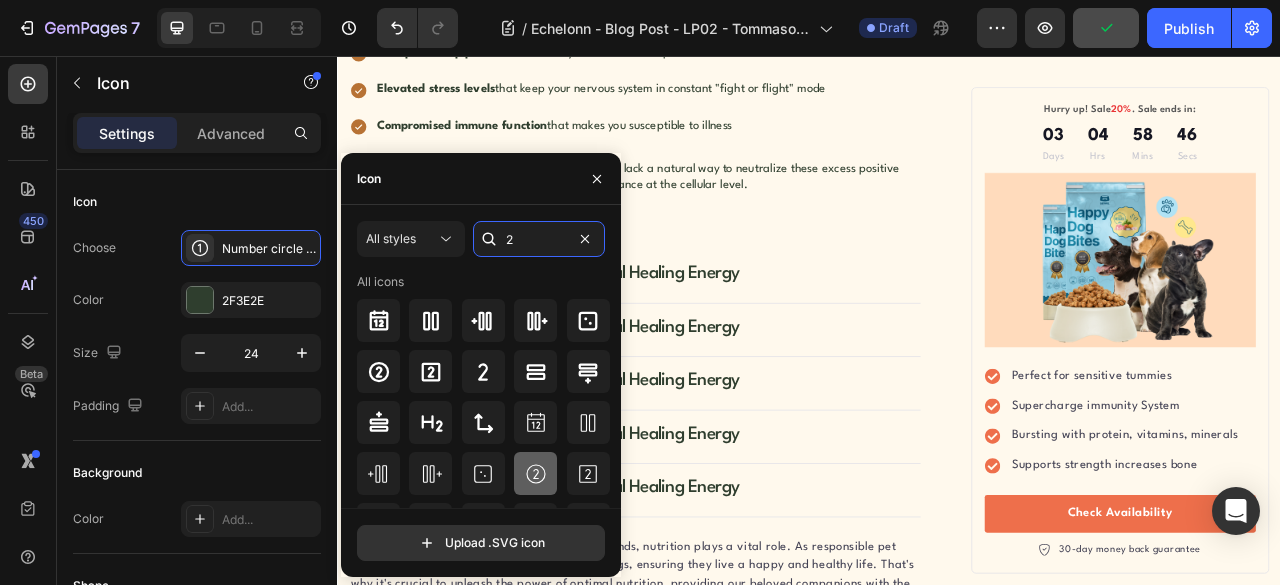 type on "2" 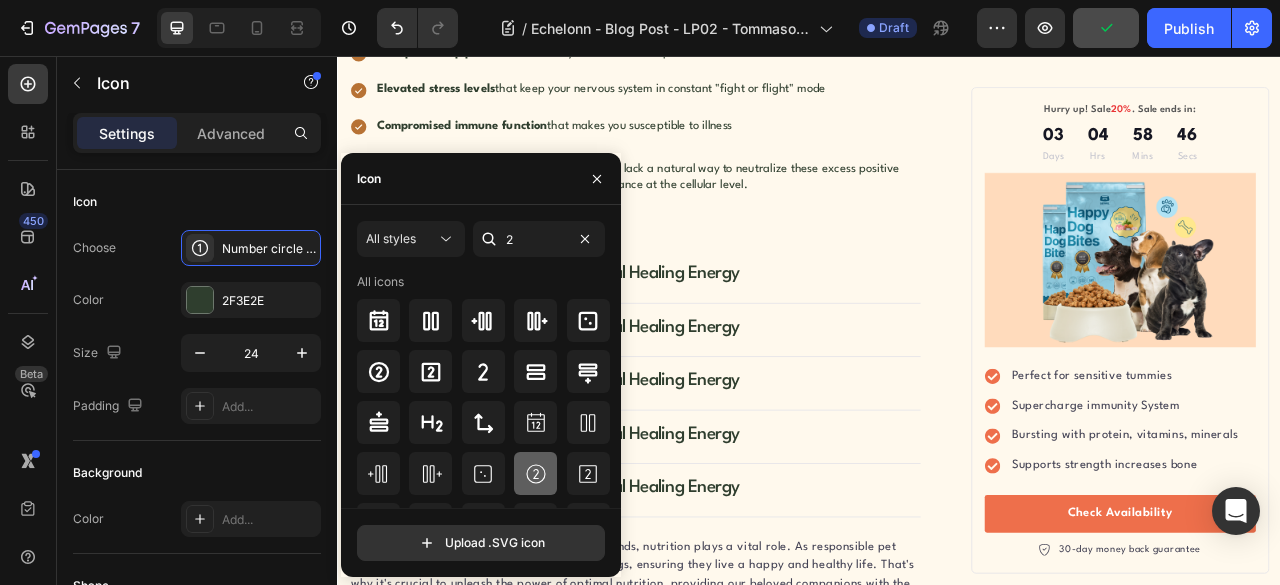 click 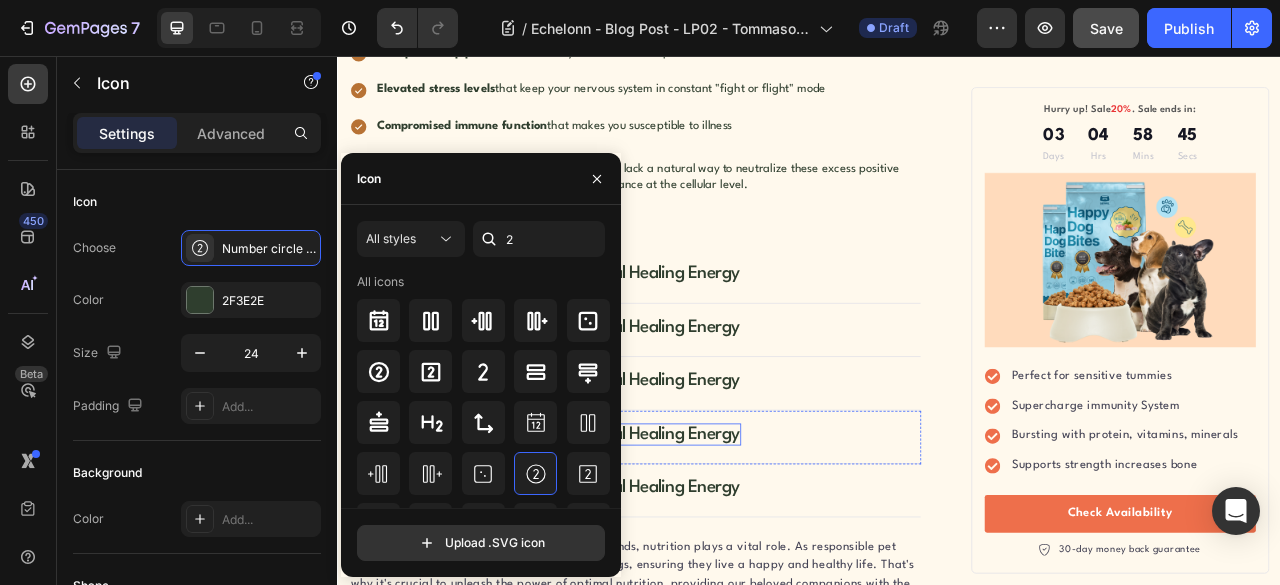 click on "Reconnecting with Earth's Natural Healing Energy" at bounding box center (619, 537) 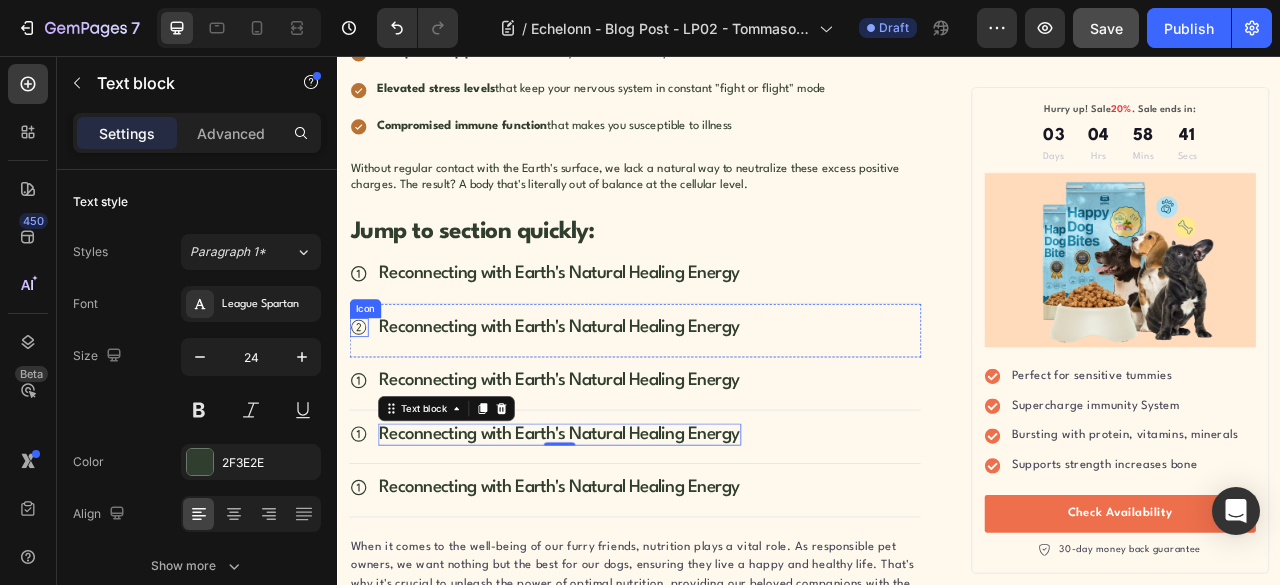 click 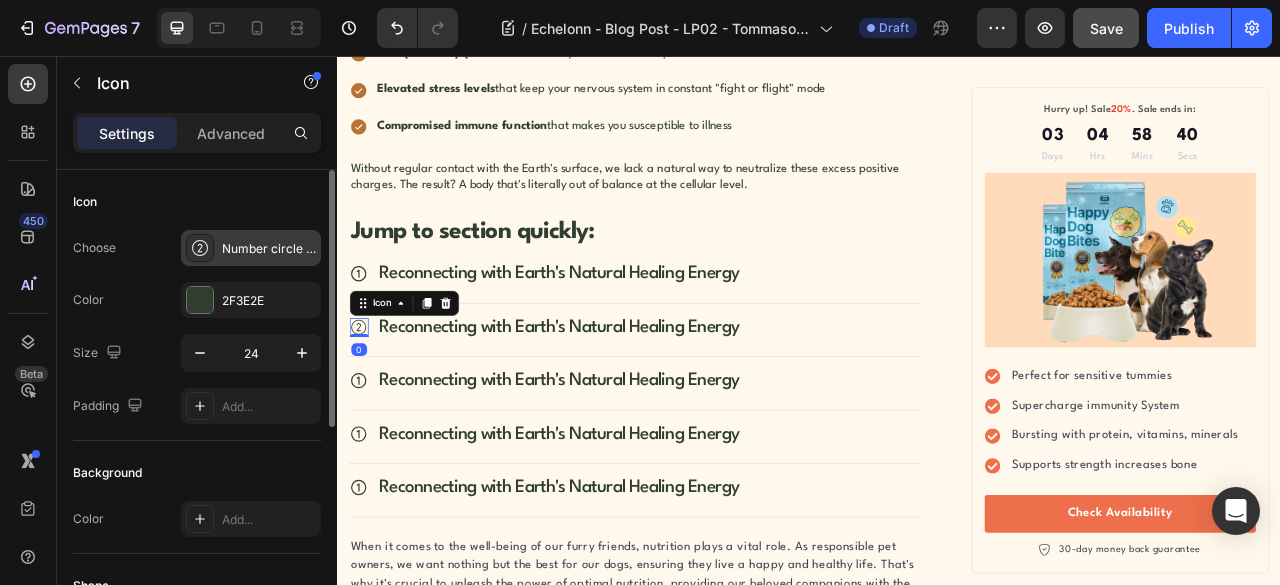 click on "Number circle two light" at bounding box center (269, 249) 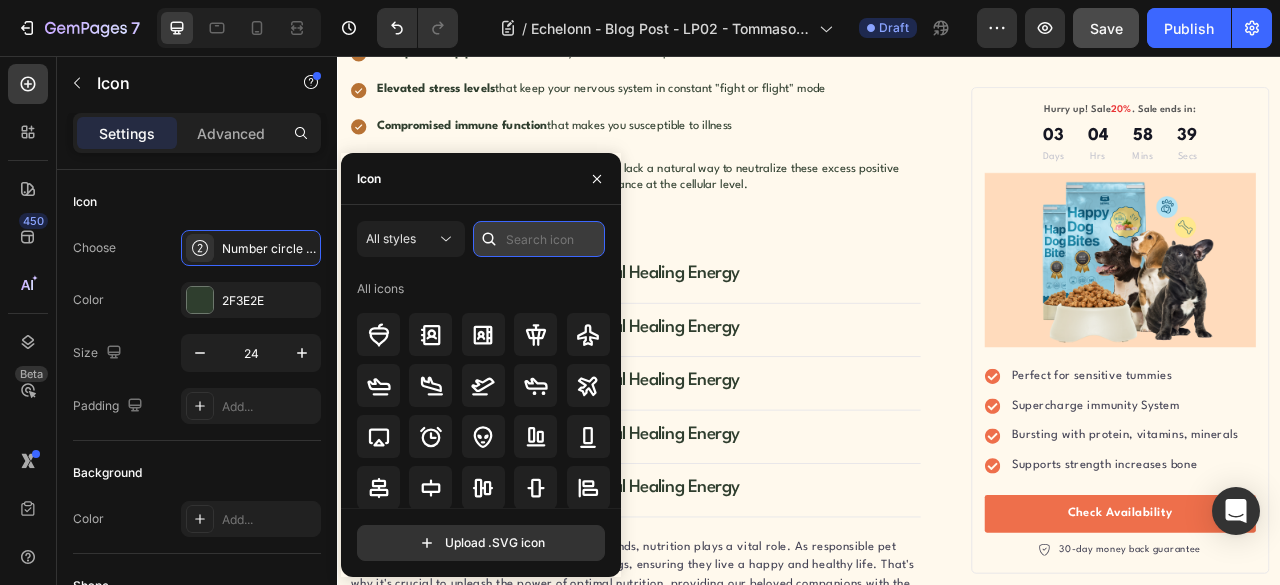 click at bounding box center (539, 239) 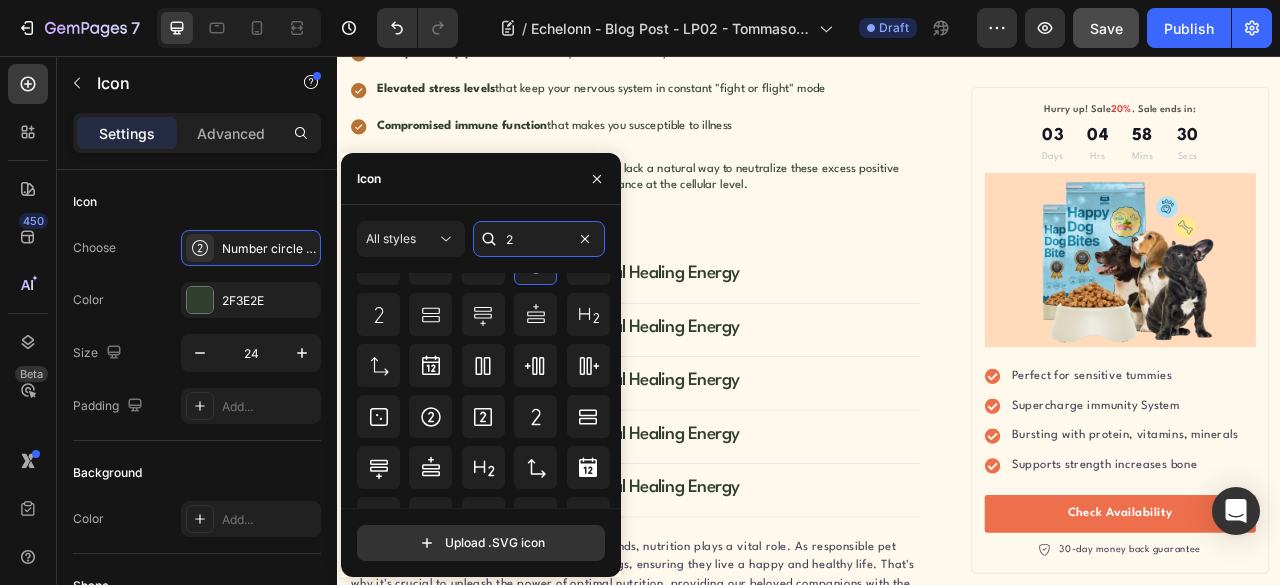 scroll, scrollTop: 276, scrollLeft: 0, axis: vertical 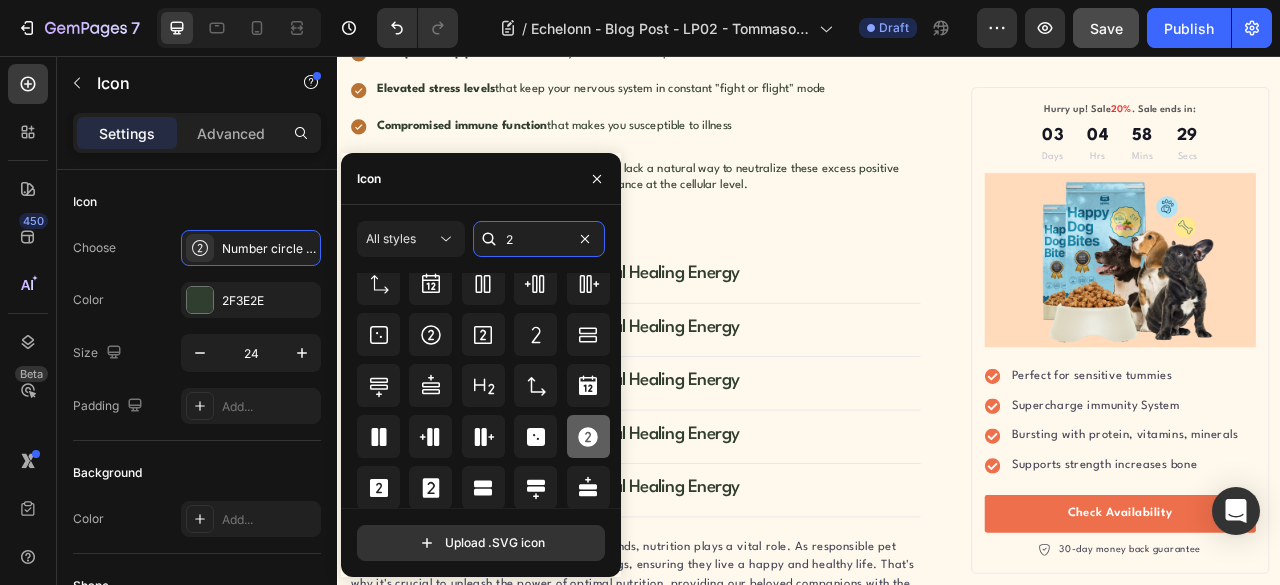 type on "2" 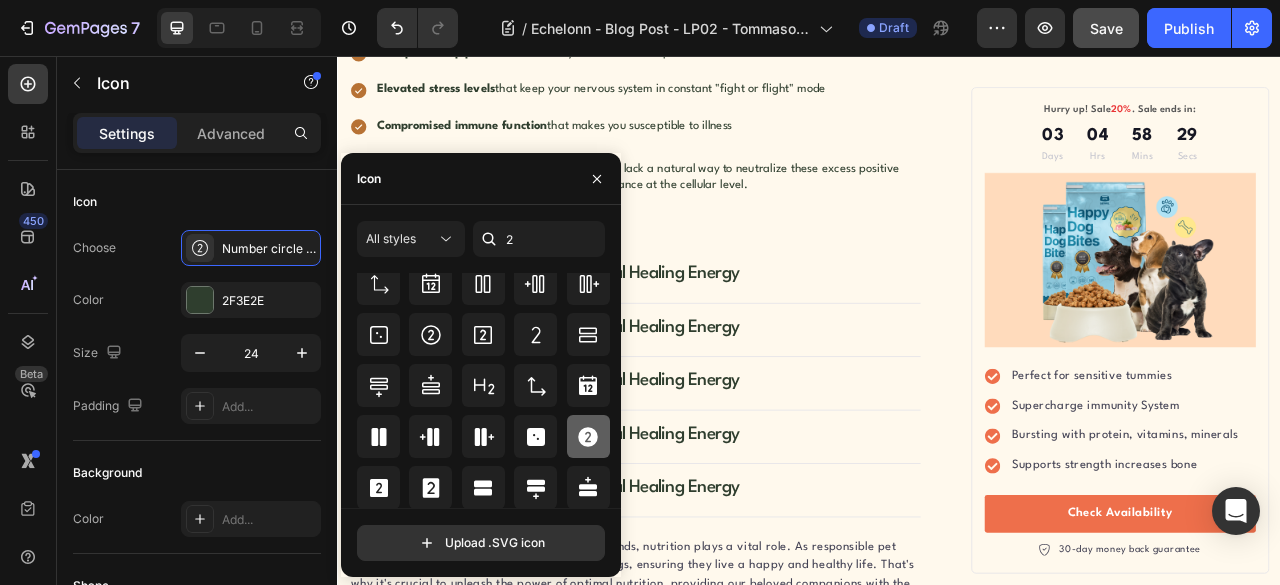 click 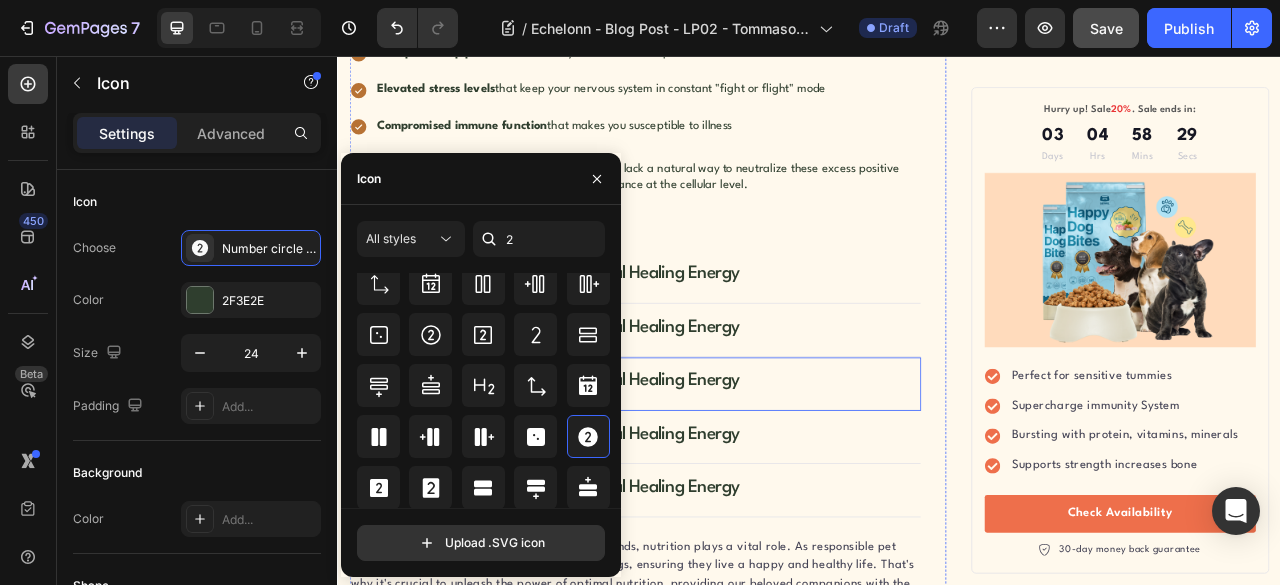 click on "Icon Reconnecting with Earth's Natural Healing Energy Text block" at bounding box center (715, 473) 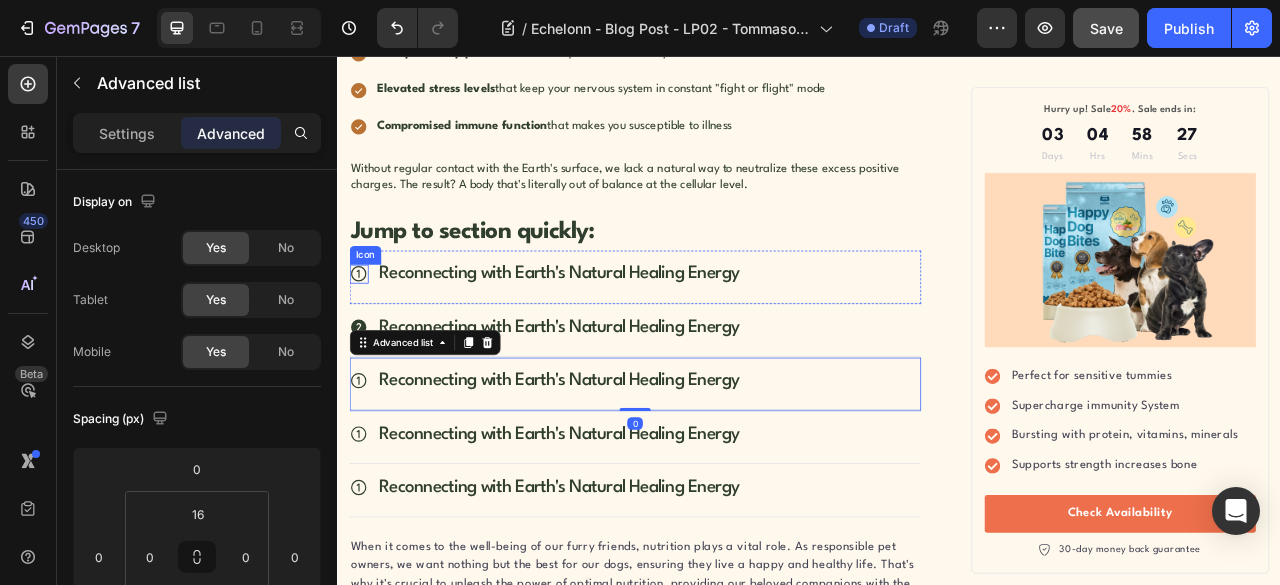 click 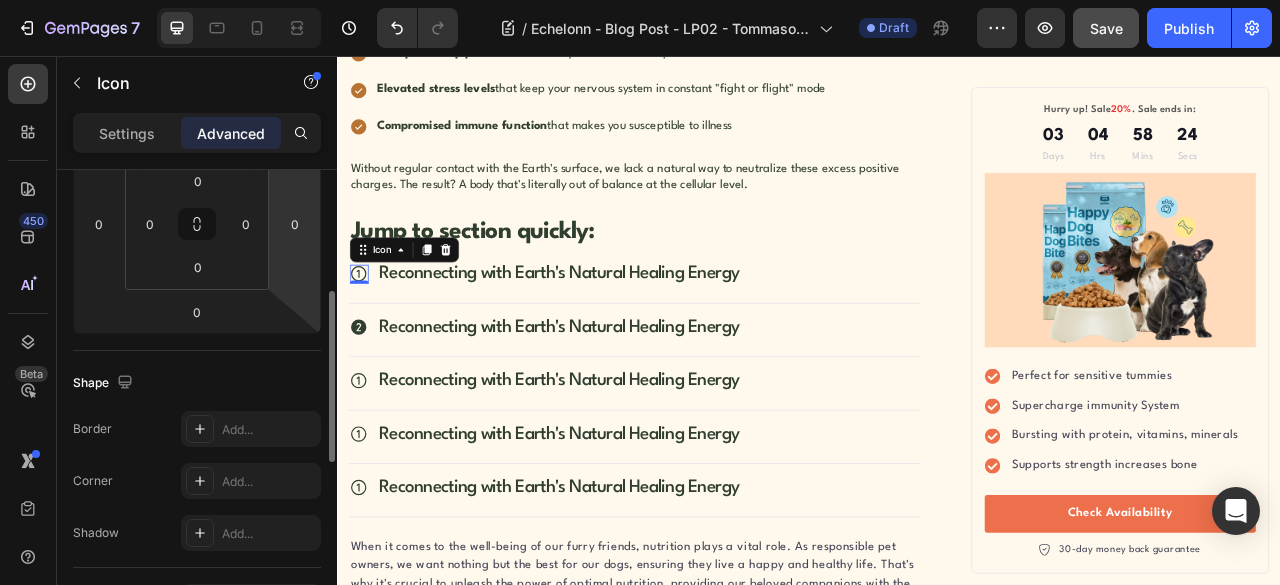 scroll, scrollTop: 0, scrollLeft: 0, axis: both 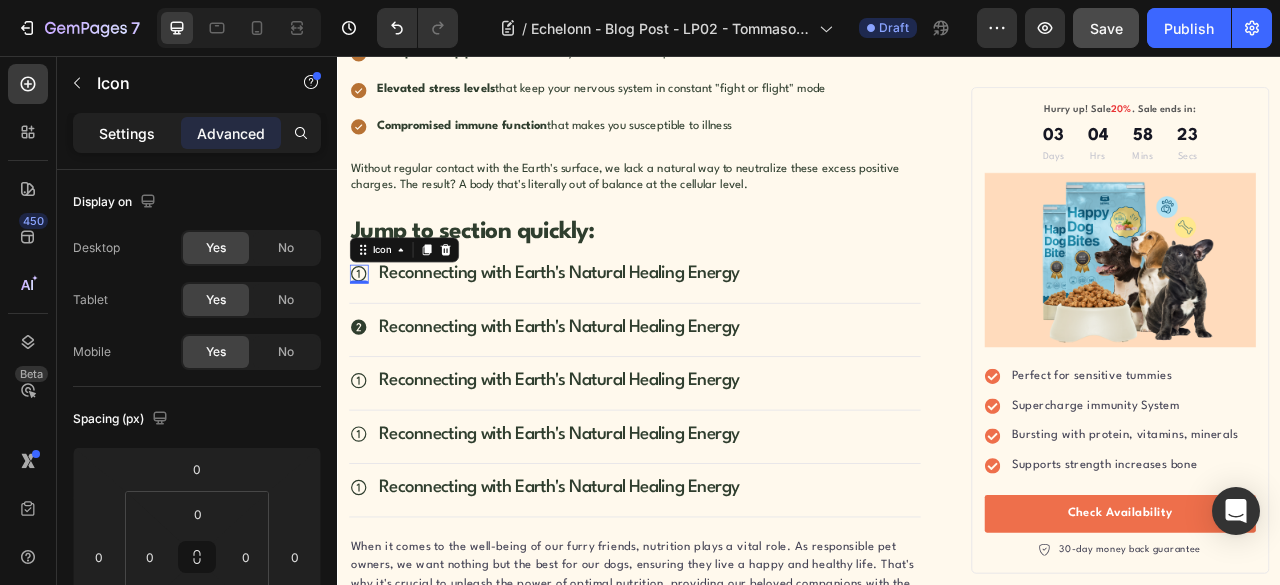 click on "Settings" at bounding box center [127, 133] 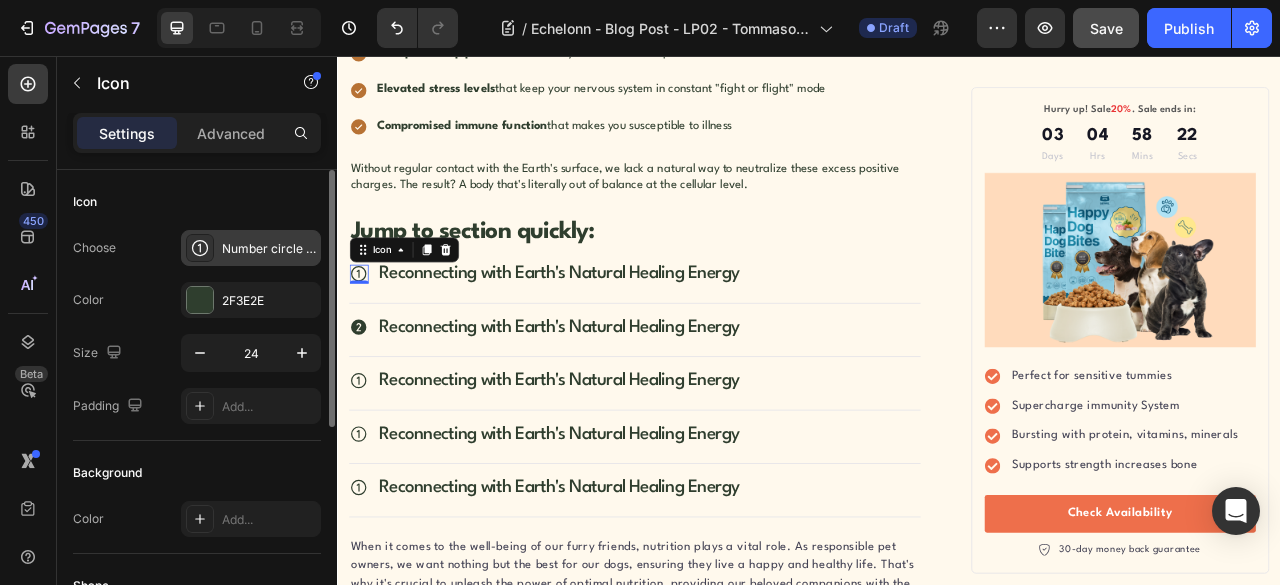 click on "Number circle one regular" at bounding box center [269, 249] 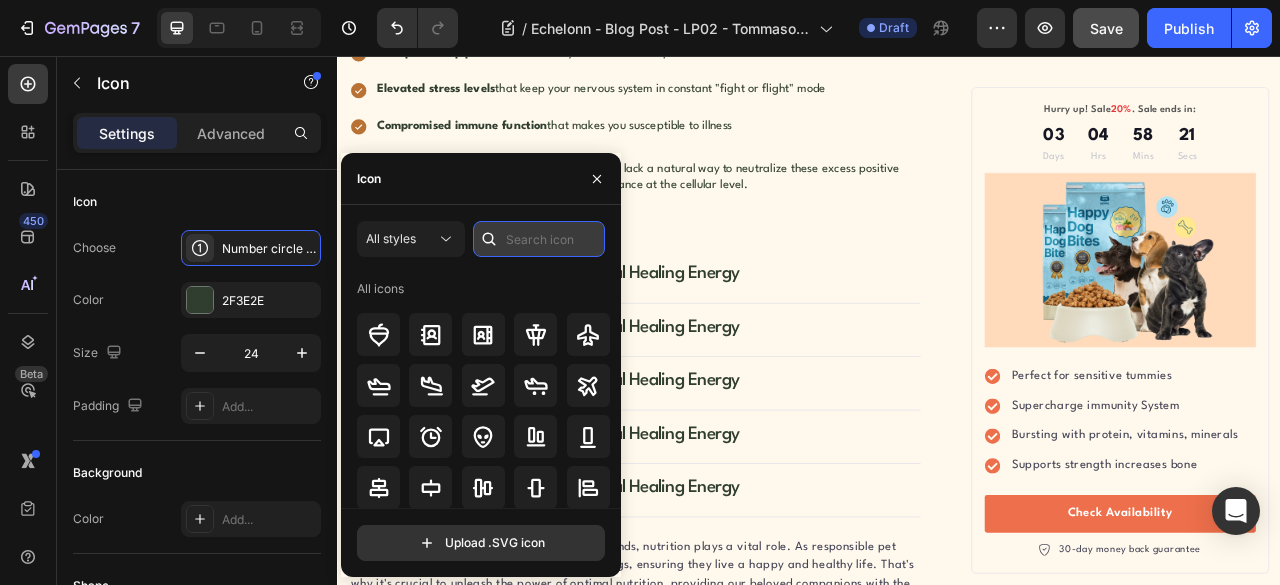 click at bounding box center [539, 239] 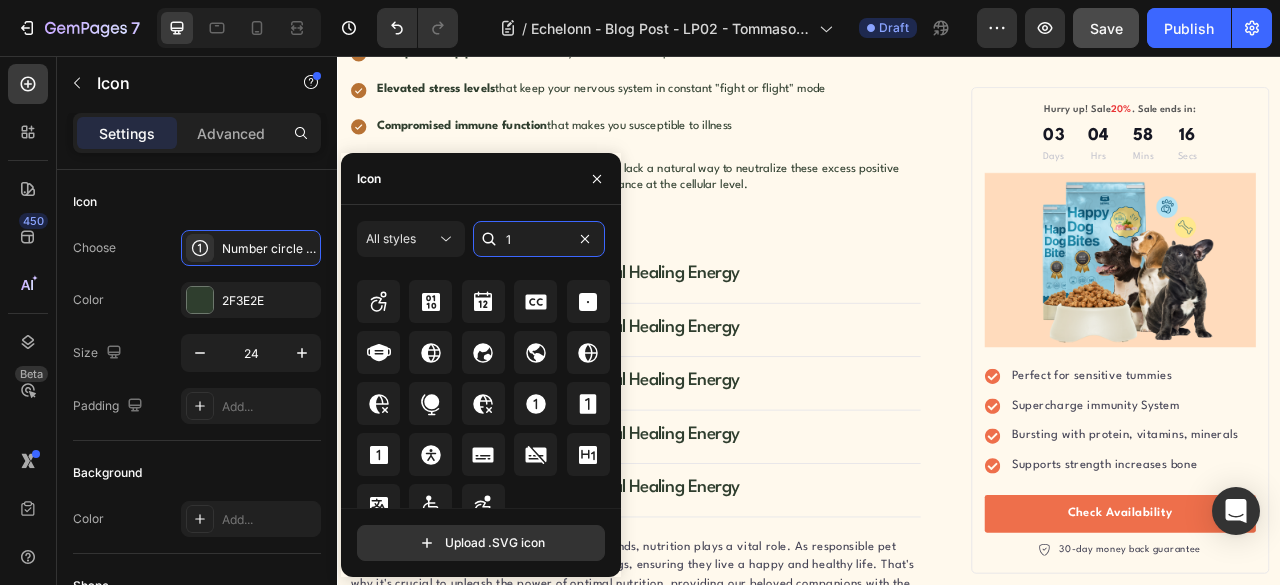 scroll, scrollTop: 620, scrollLeft: 0, axis: vertical 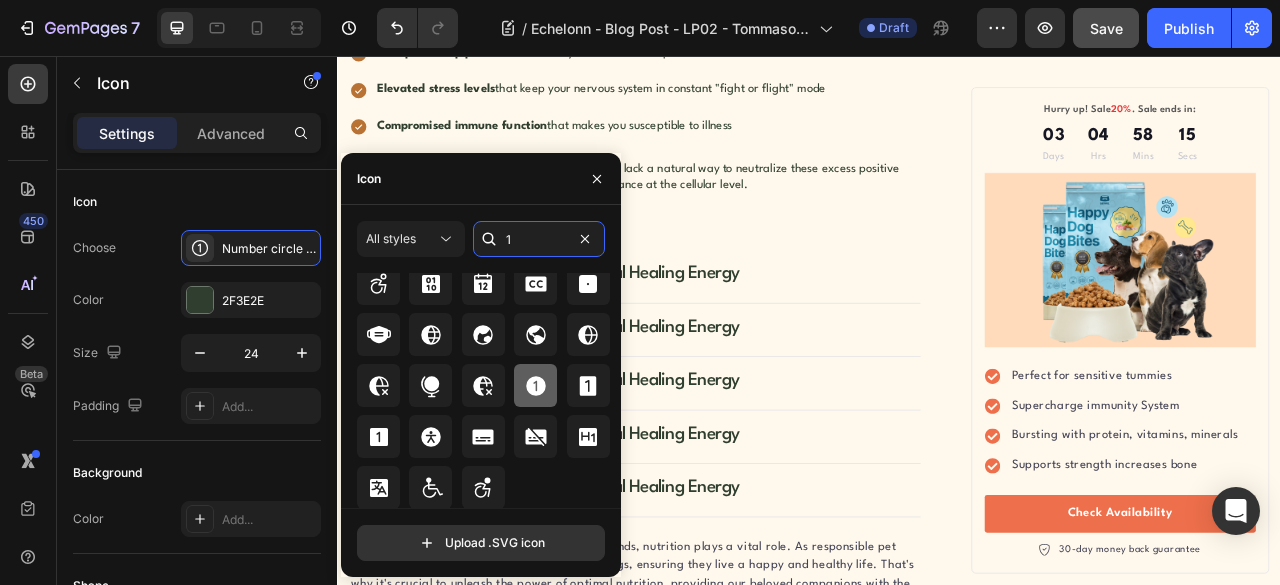 type on "1" 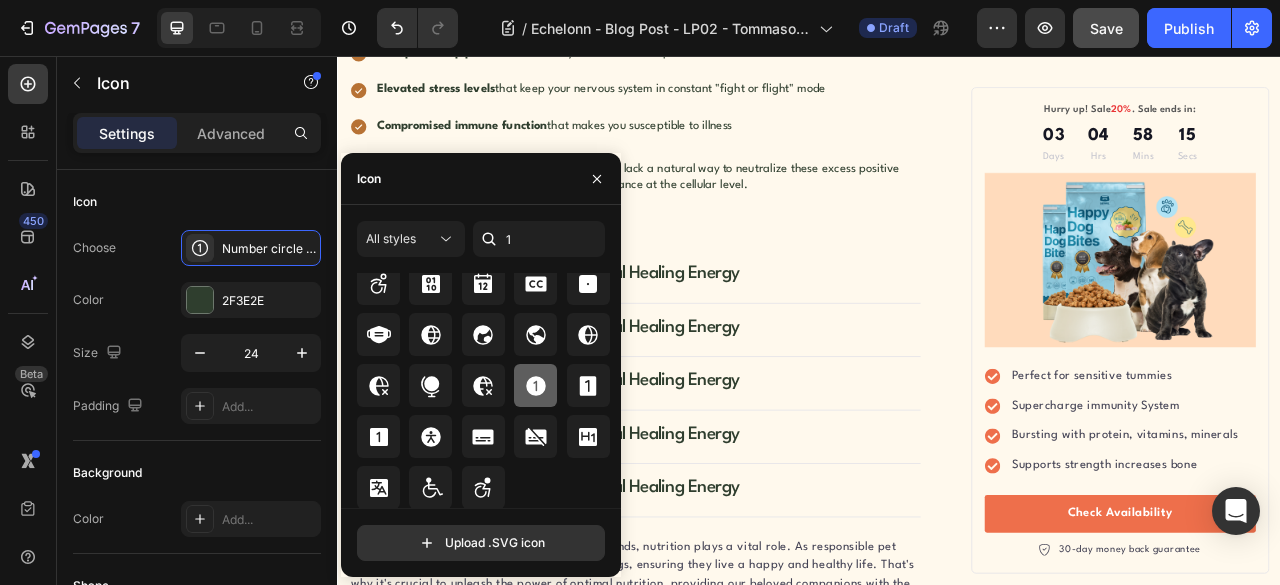 click 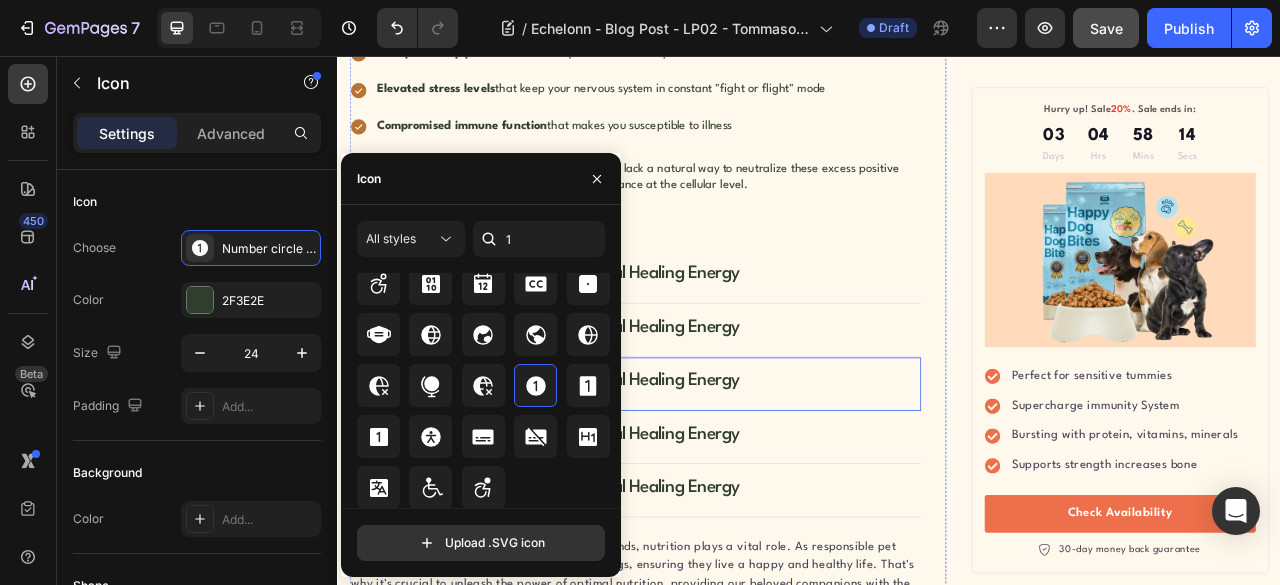 click on "Icon Reconnecting with Earth's Natural Healing Energy Text block" at bounding box center (715, 473) 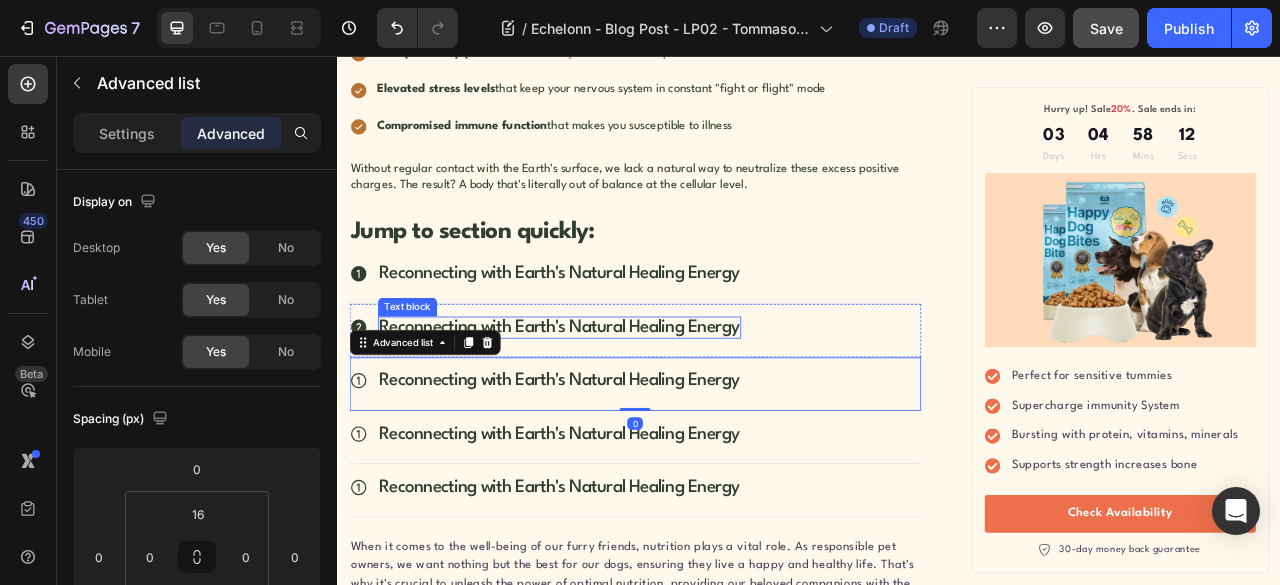 click on "Reconnecting with Earth's Natural Healing Energy" at bounding box center [619, 401] 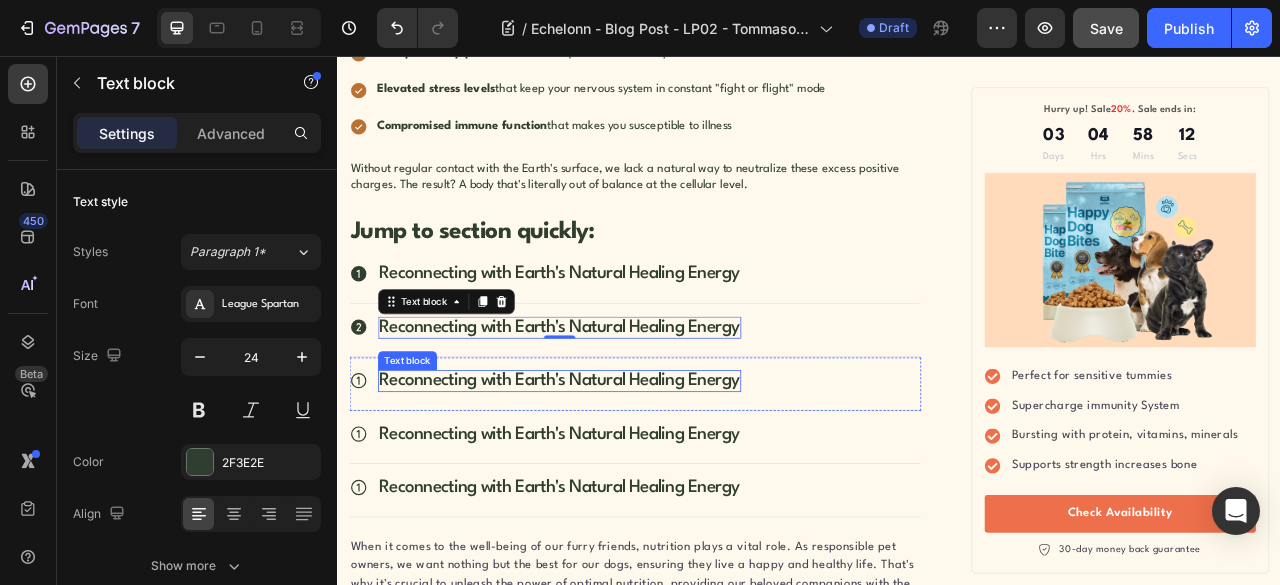 click on "Reconnecting with Earth's Natural Healing Energy" at bounding box center (619, 469) 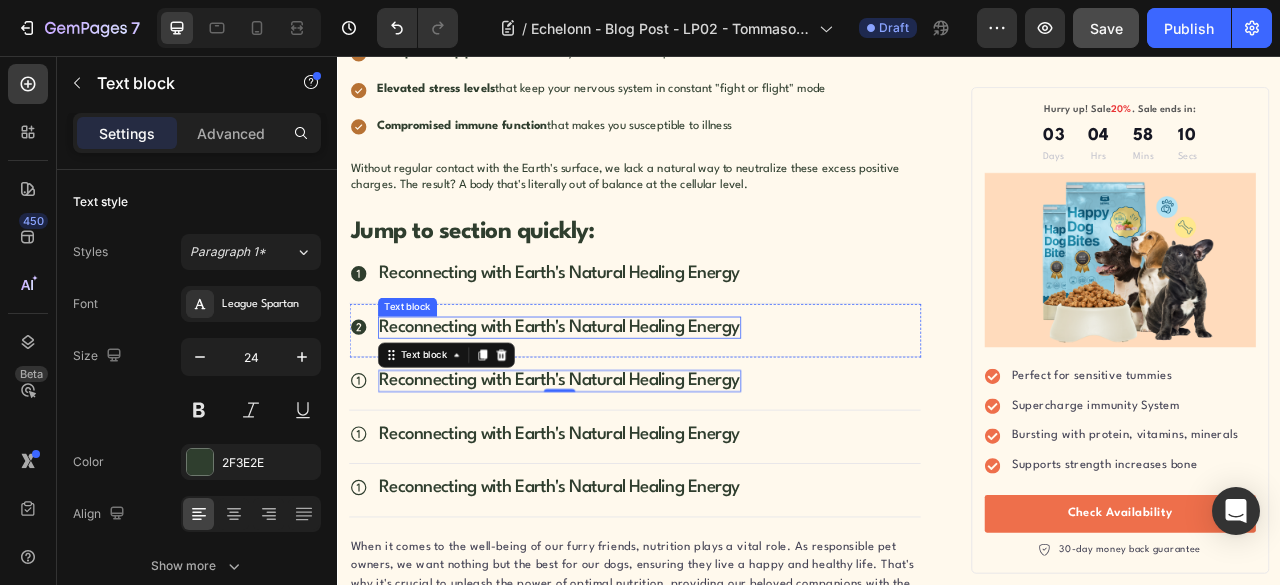 click on "Reconnecting with Earth's Natural Healing Energy" at bounding box center [619, 401] 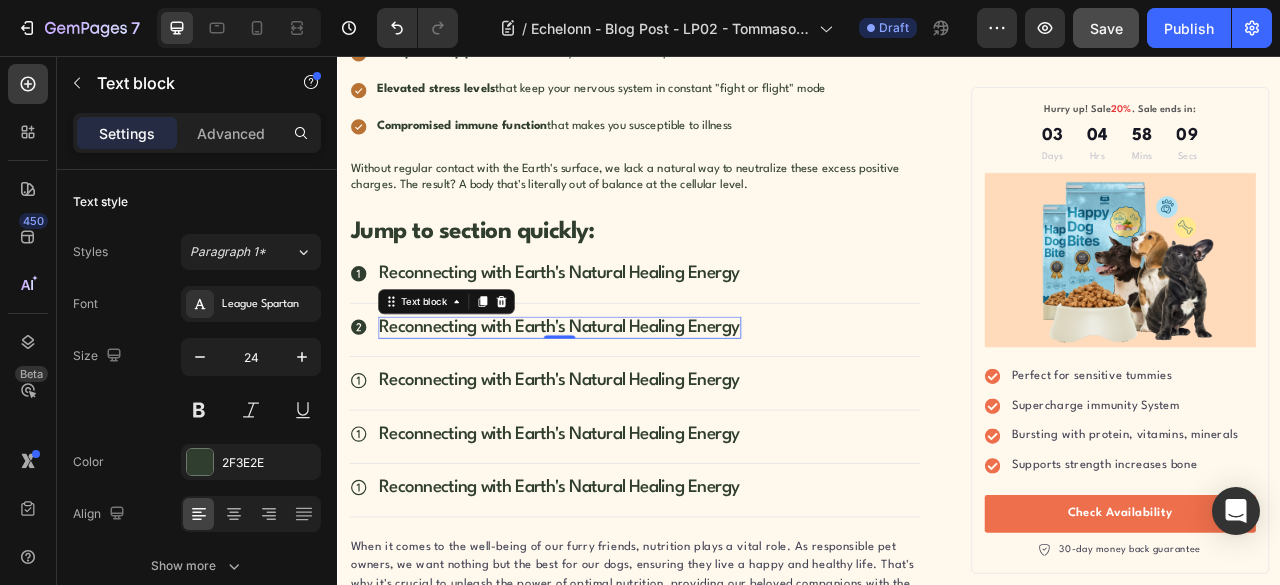click on "Reconnecting with Earth's Natural Healing Energy" at bounding box center (619, 401) 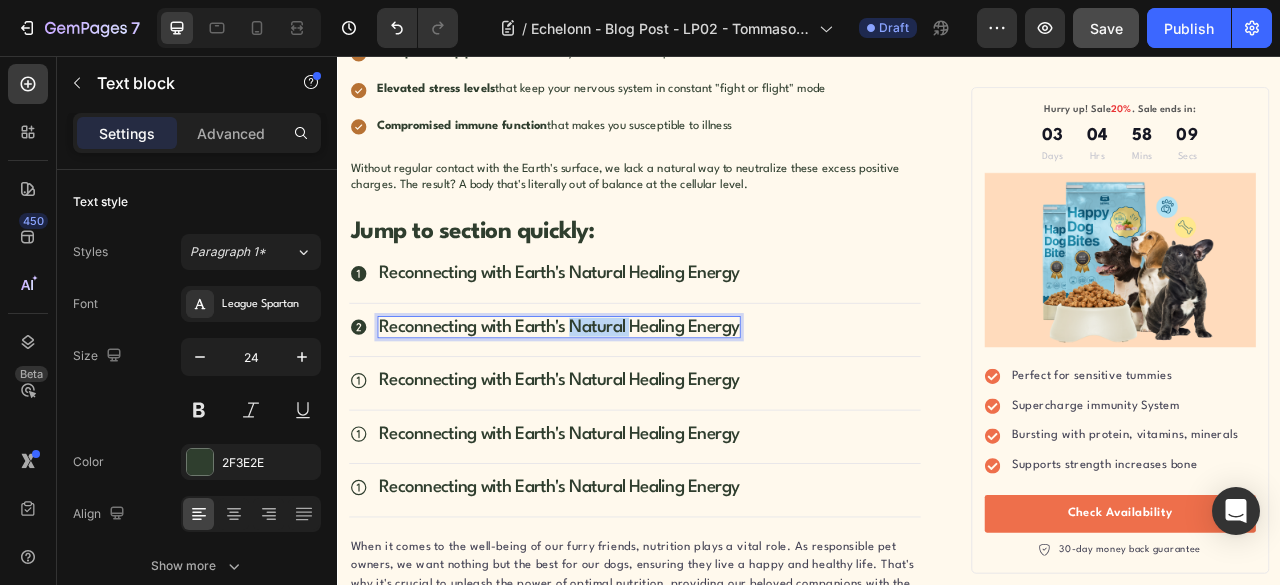 click on "Reconnecting with Earth's Natural Healing Energy" at bounding box center (619, 401) 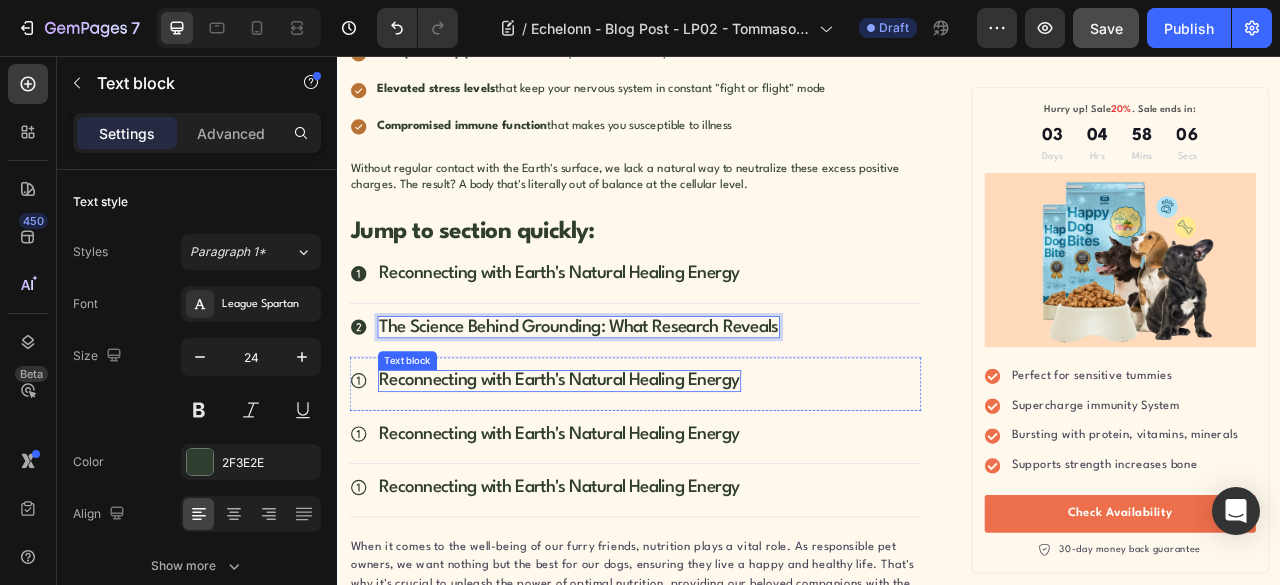 click on "Reconnecting with Earth's Natural Healing Energy" at bounding box center (619, 469) 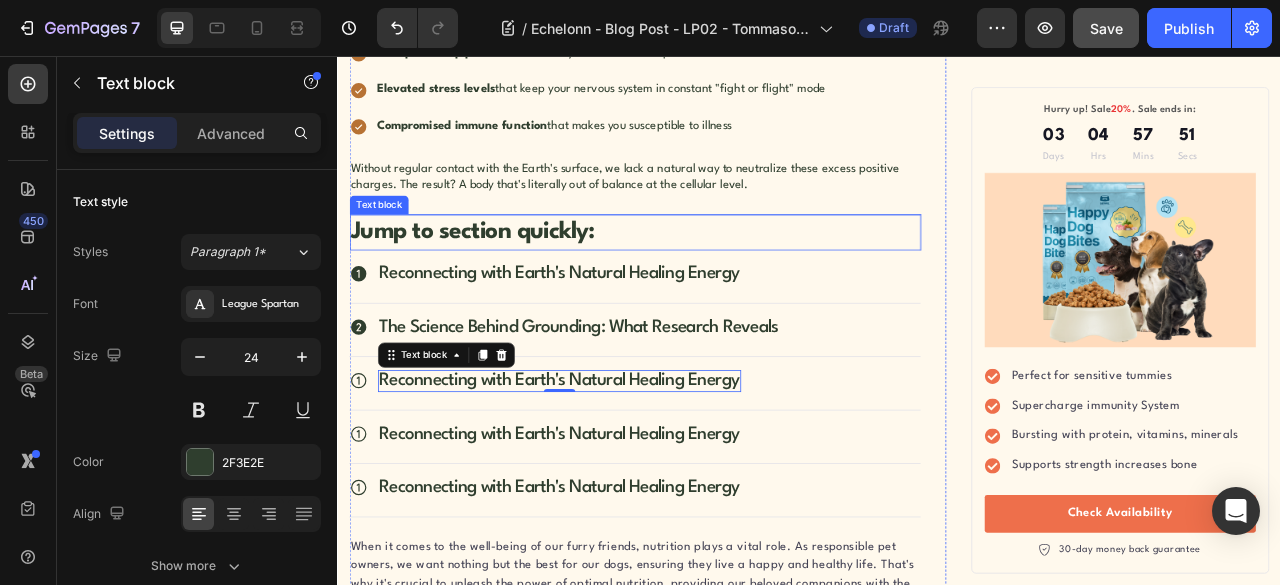scroll, scrollTop: 2037, scrollLeft: 0, axis: vertical 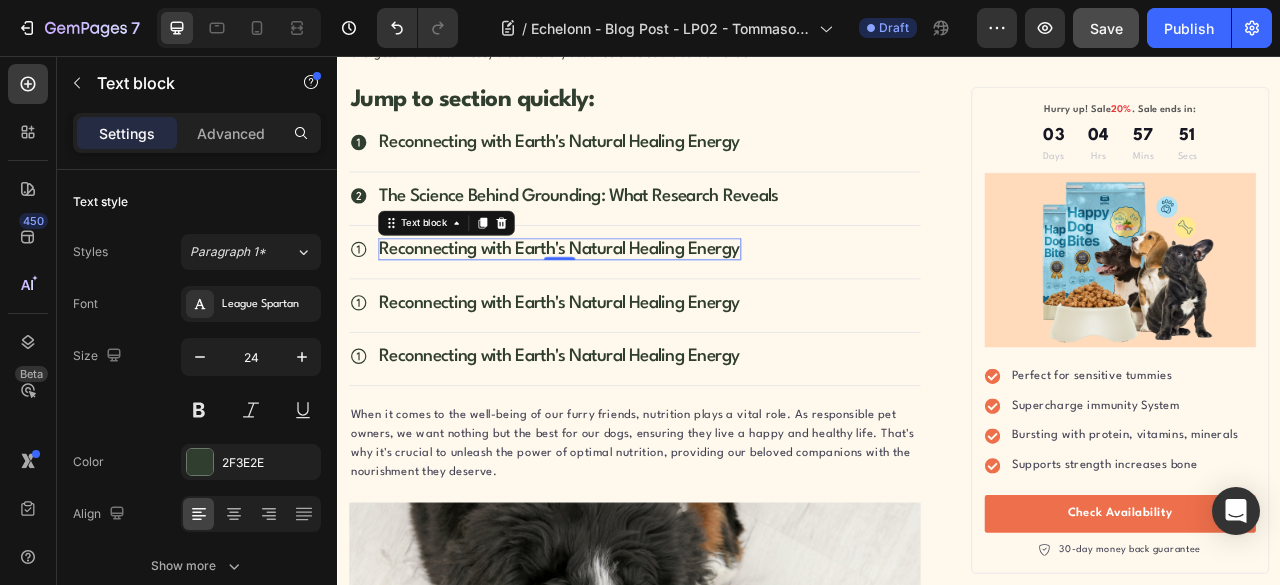 click on "Reconnecting with Earth's Natural Healing Energy" at bounding box center (619, 302) 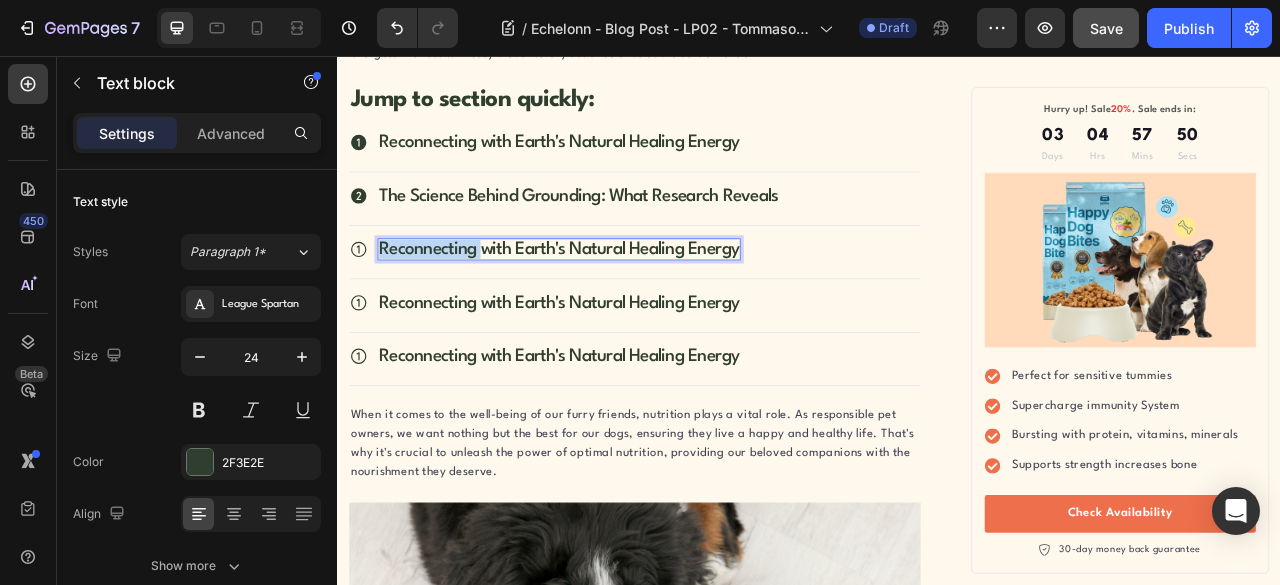 click on "Reconnecting with Earth's Natural Healing Energy" at bounding box center (619, 302) 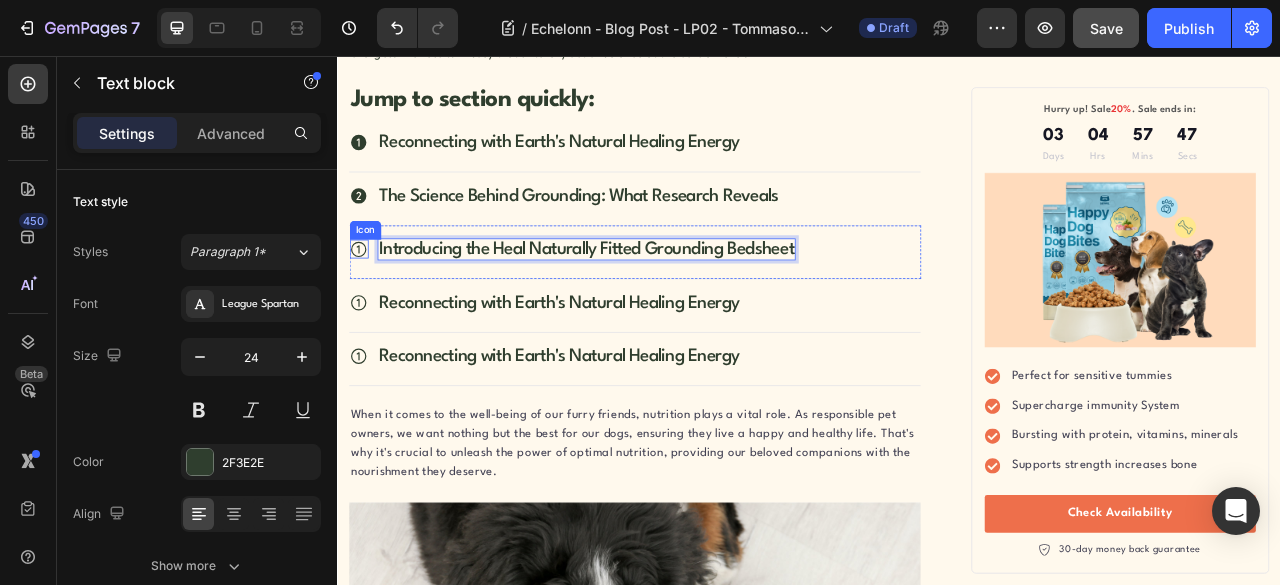 click 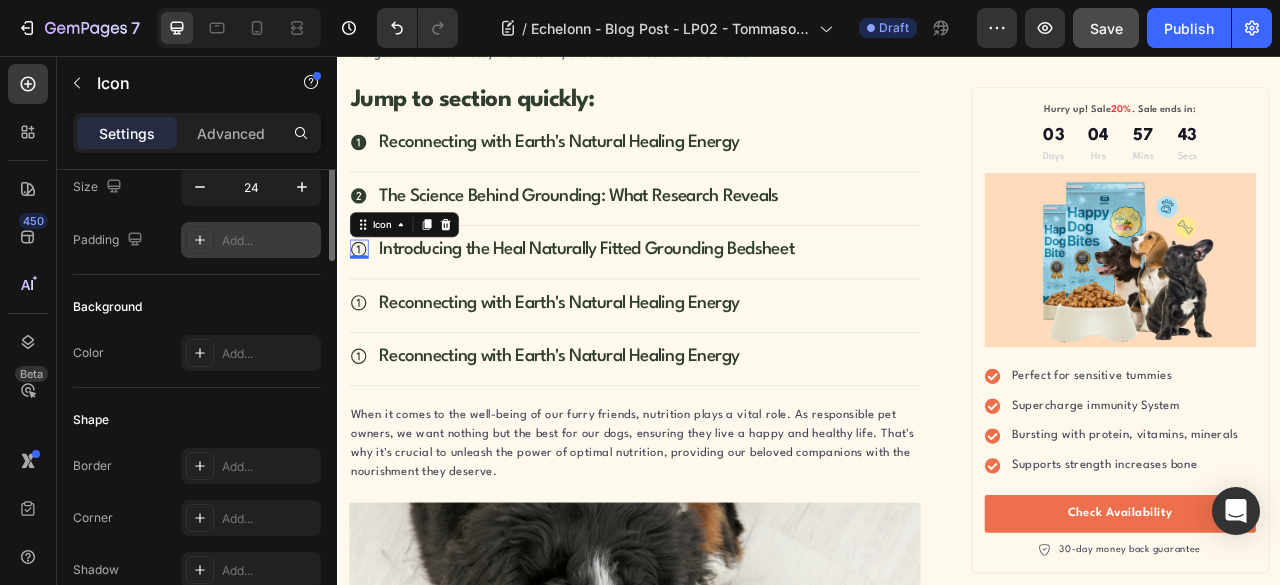 scroll, scrollTop: 0, scrollLeft: 0, axis: both 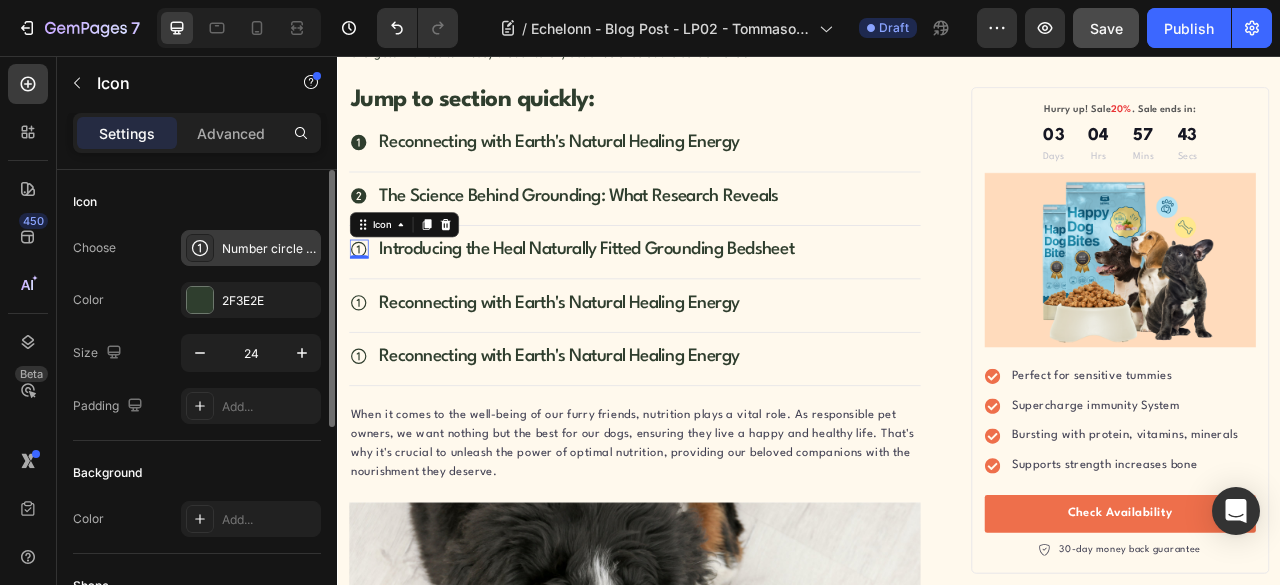 click on "Number circle one regular" at bounding box center (269, 249) 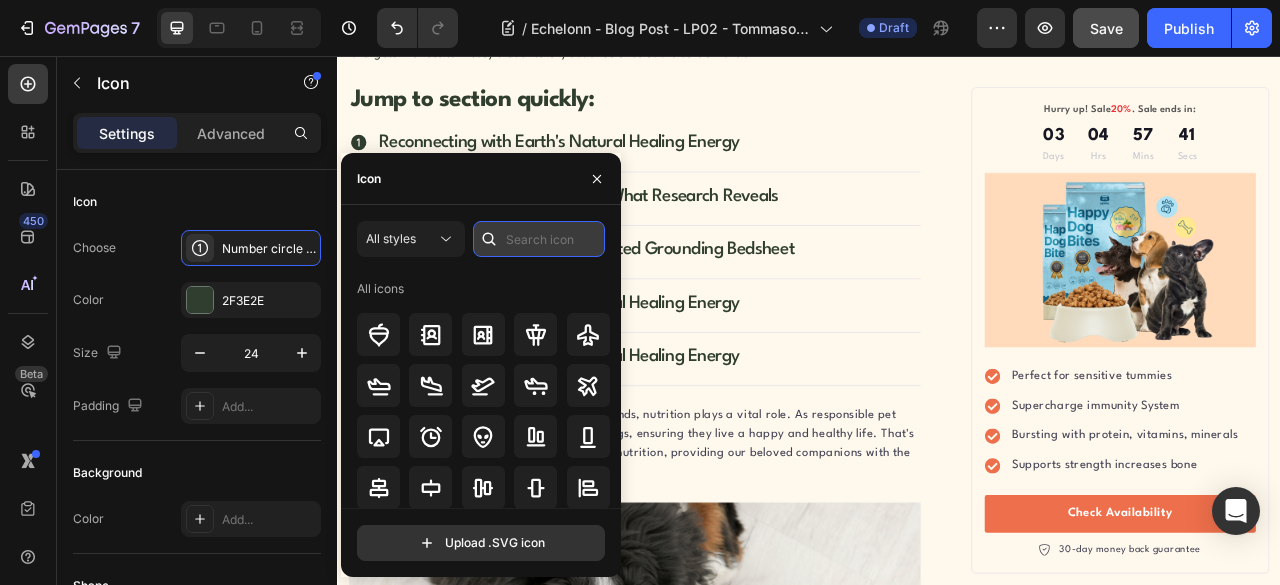 click at bounding box center [539, 239] 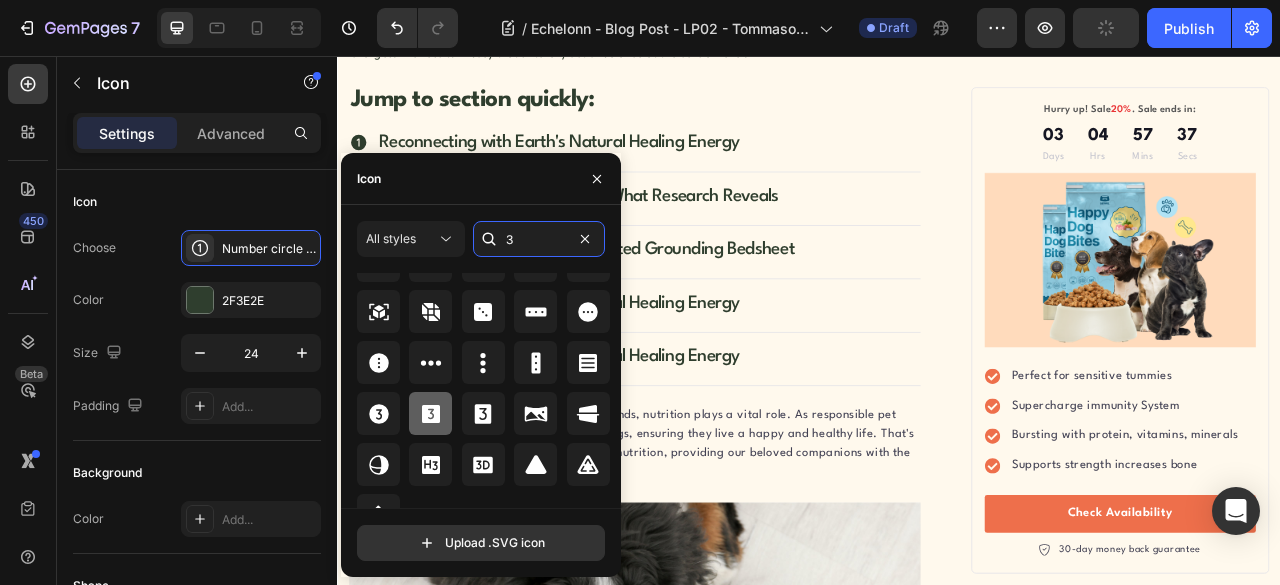 scroll, scrollTop: 706, scrollLeft: 0, axis: vertical 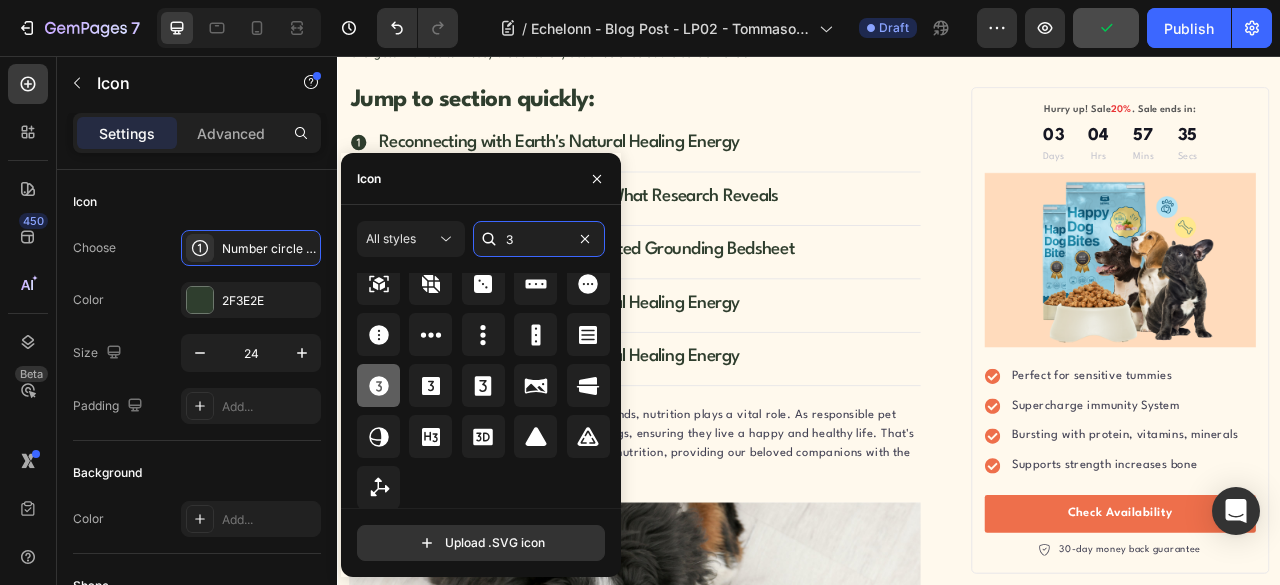 type on "3" 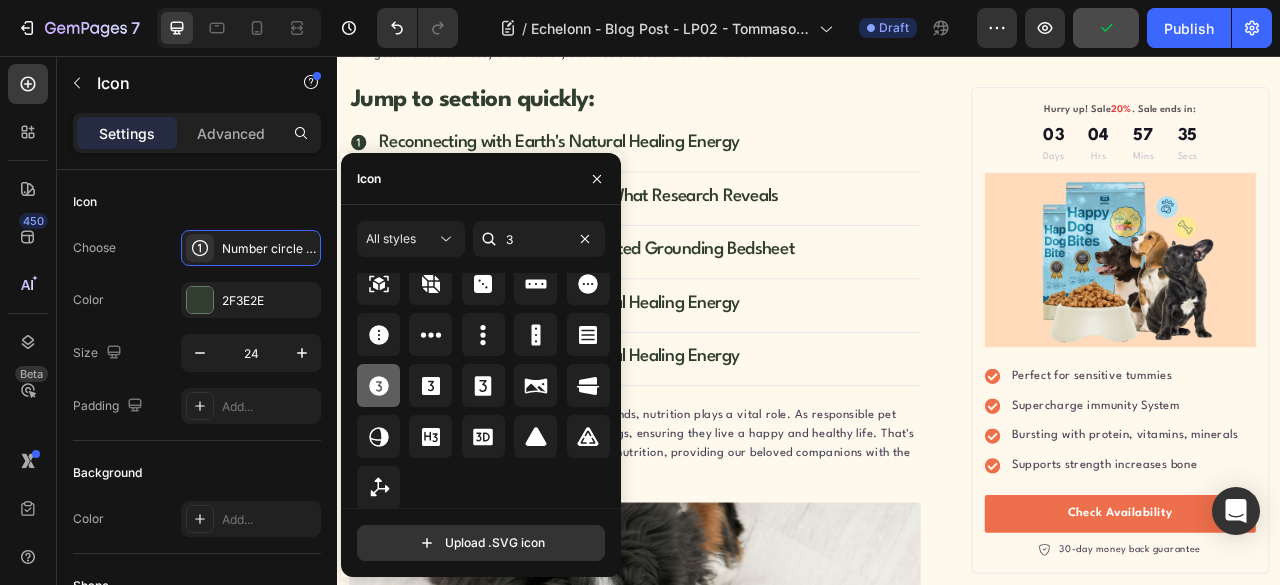 click 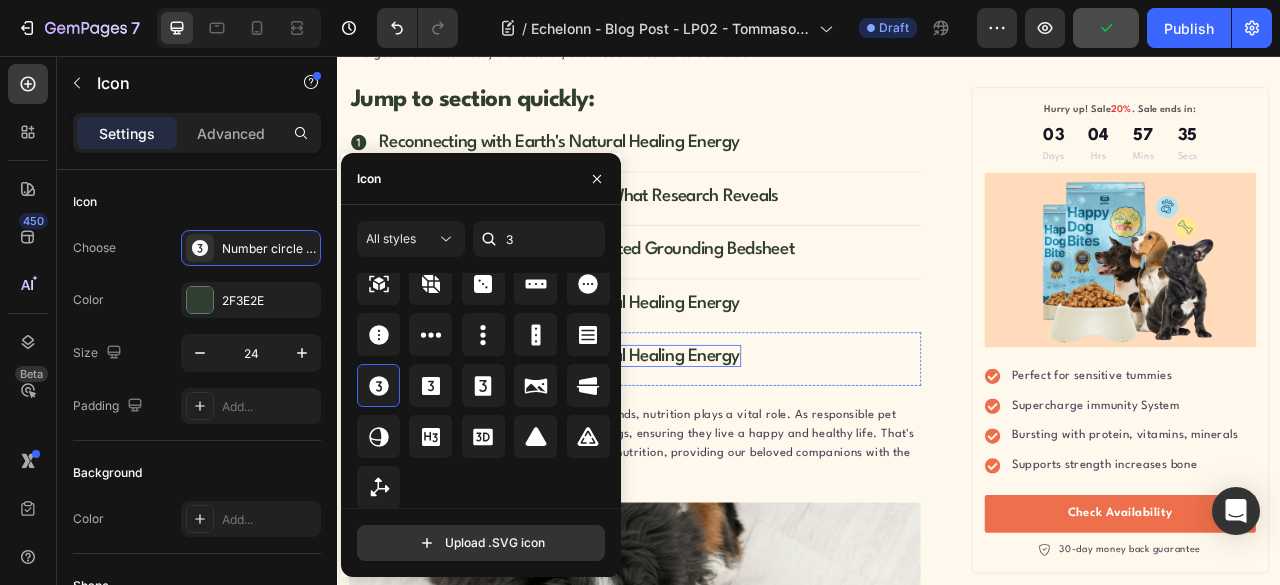 click on "Icon Reconnecting with Earth's Natural Healing Energy Text block" at bounding box center [715, 442] 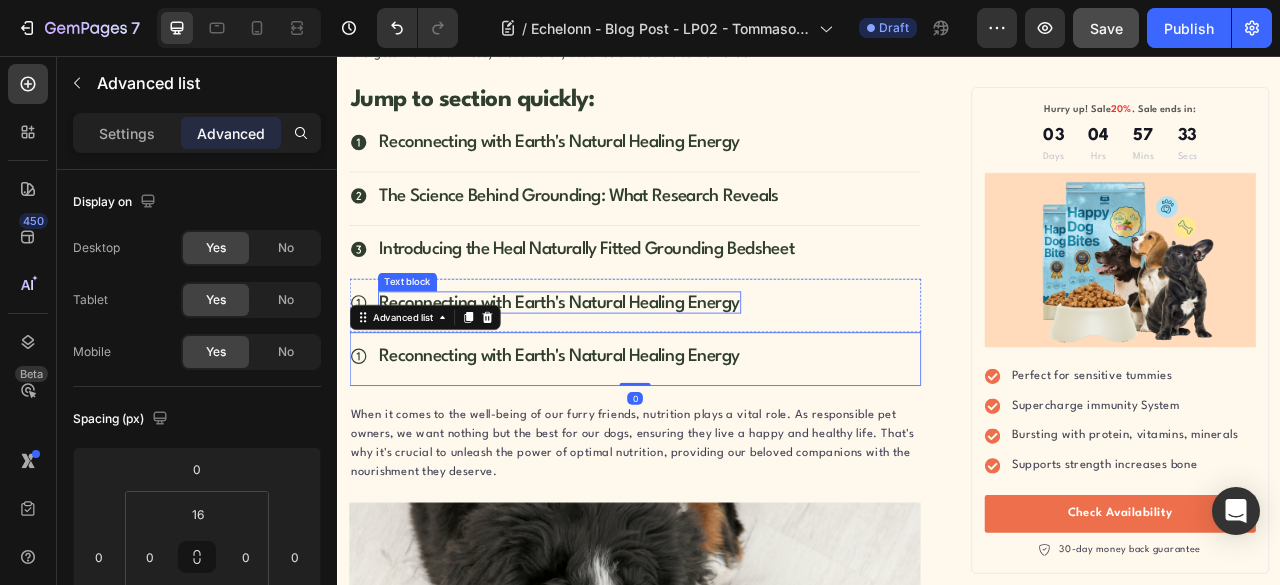 click on "Reconnecting with Earth's Natural Healing Energy" at bounding box center (619, 370) 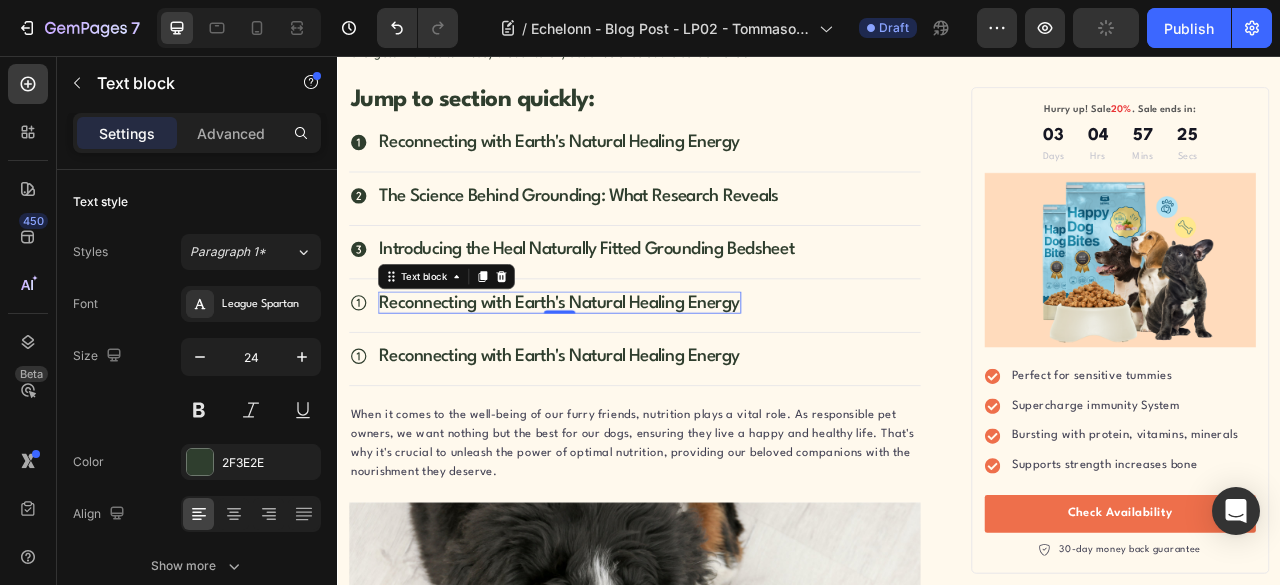 click on "Reconnecting with Earth's Natural Healing Energy" at bounding box center (619, 370) 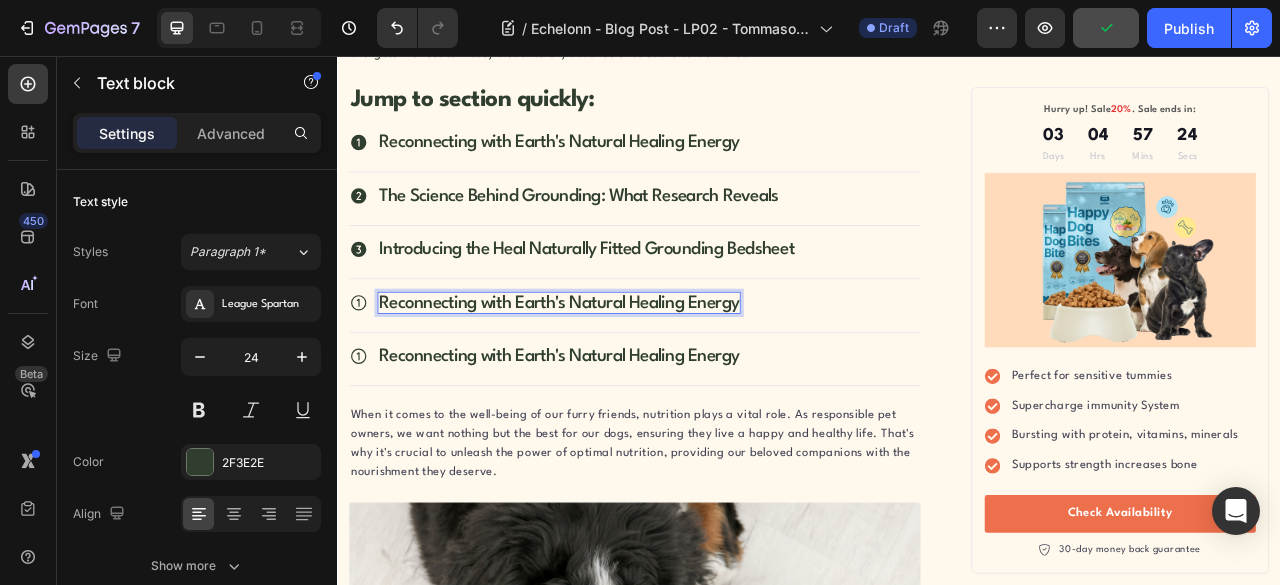 click on "Reconnecting with Earth's Natural Healing Energy" at bounding box center [619, 370] 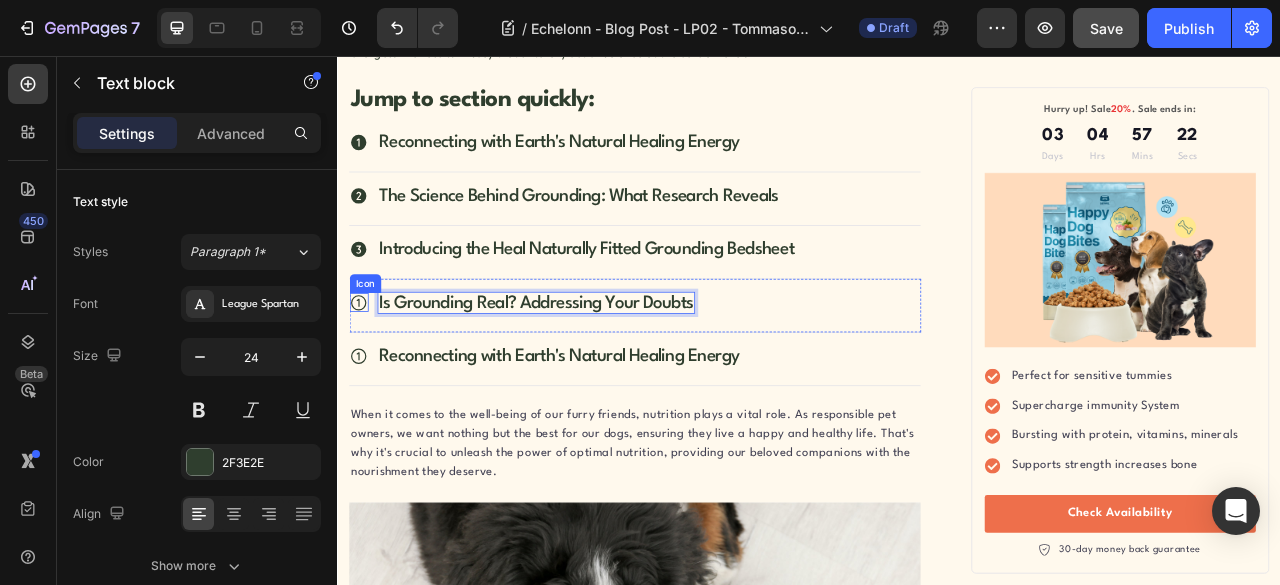 click 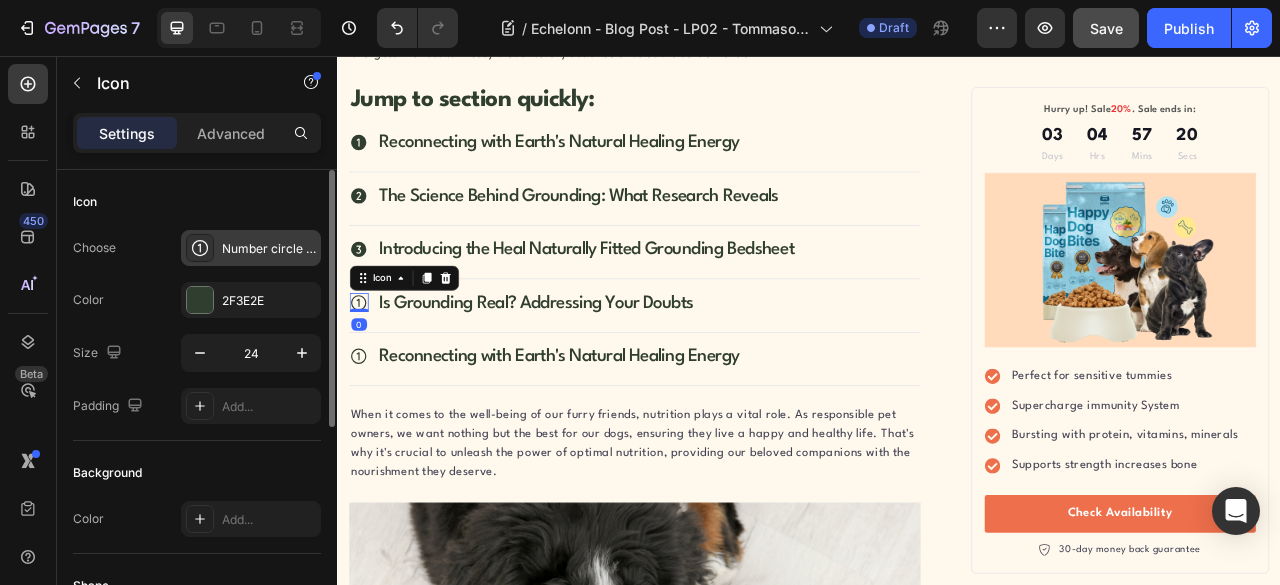 click on "Number circle one regular" at bounding box center (269, 249) 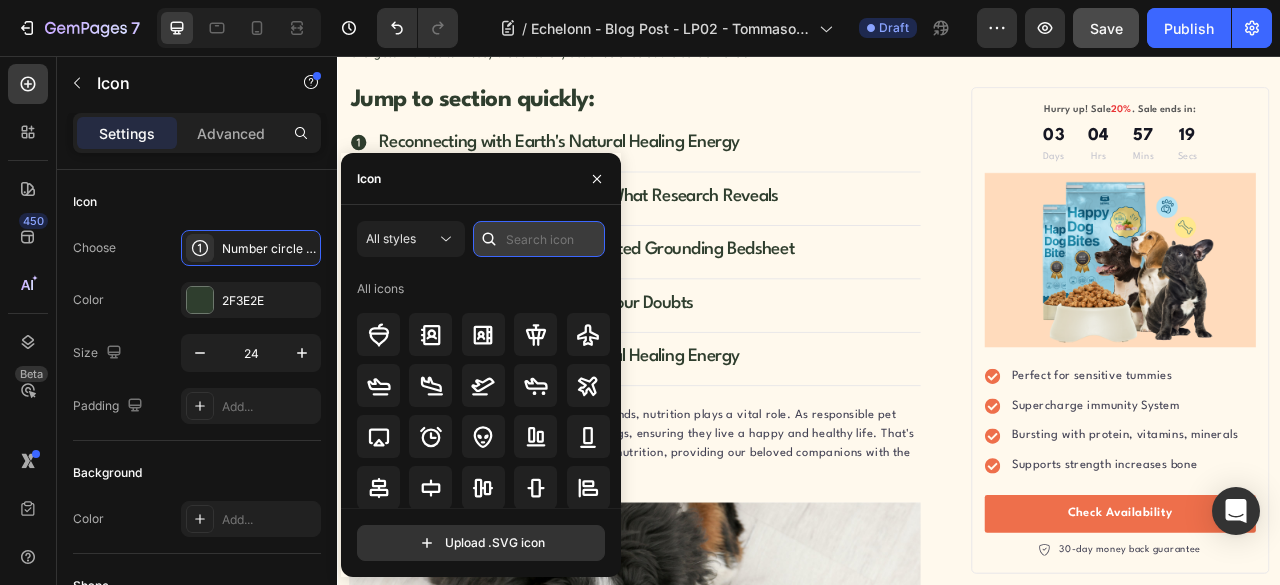 click at bounding box center [539, 239] 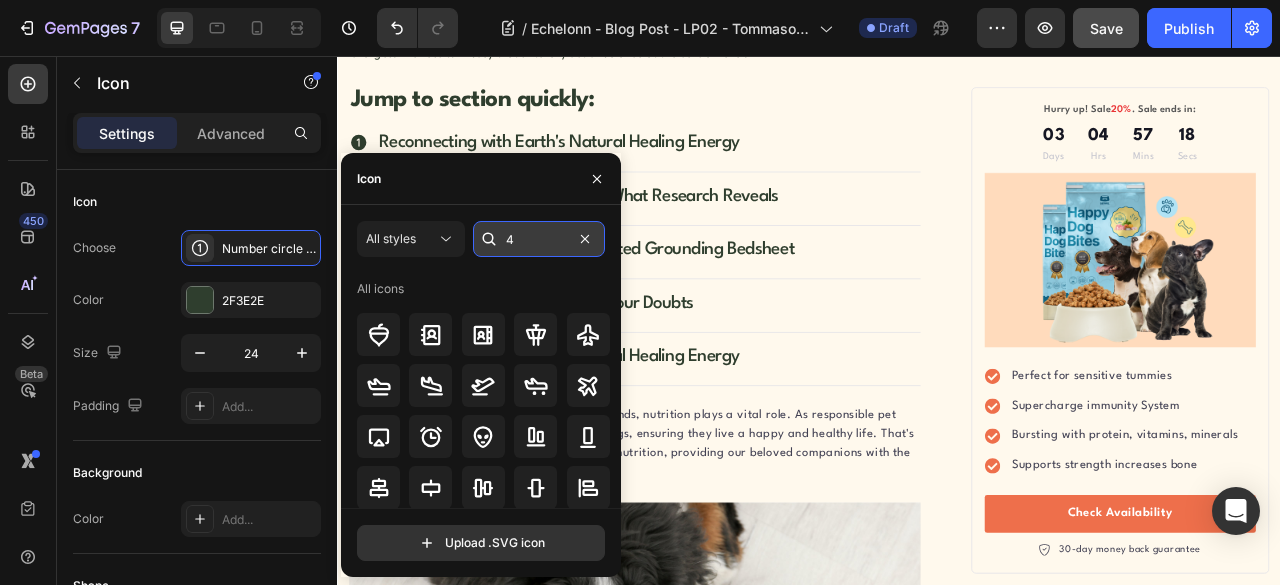 type on "4" 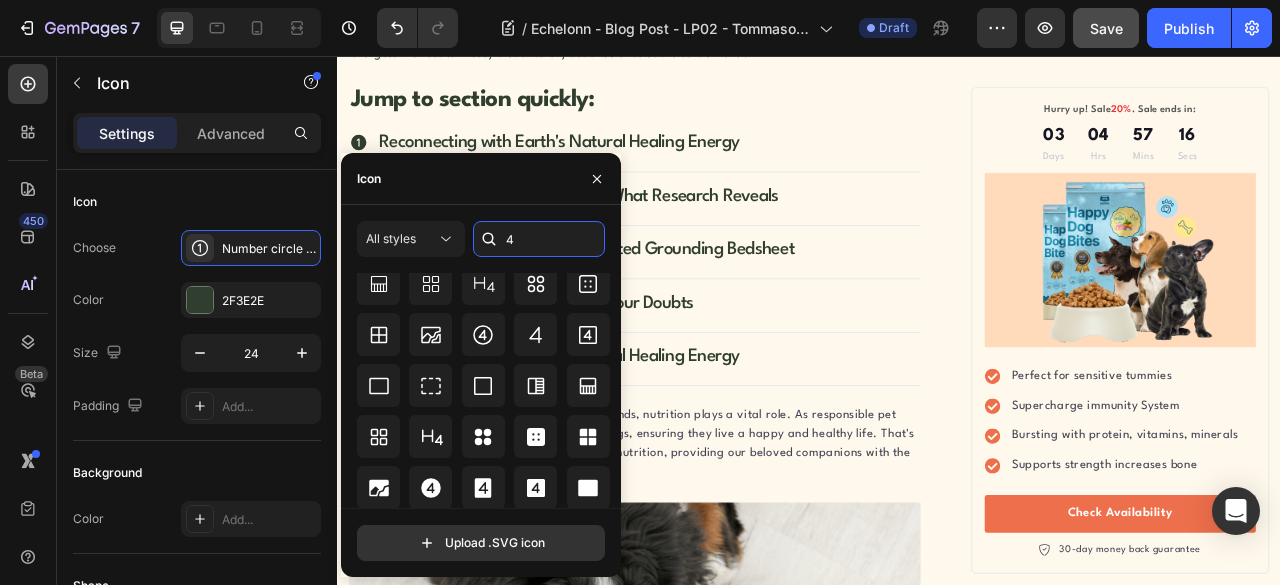 scroll, scrollTop: 362, scrollLeft: 0, axis: vertical 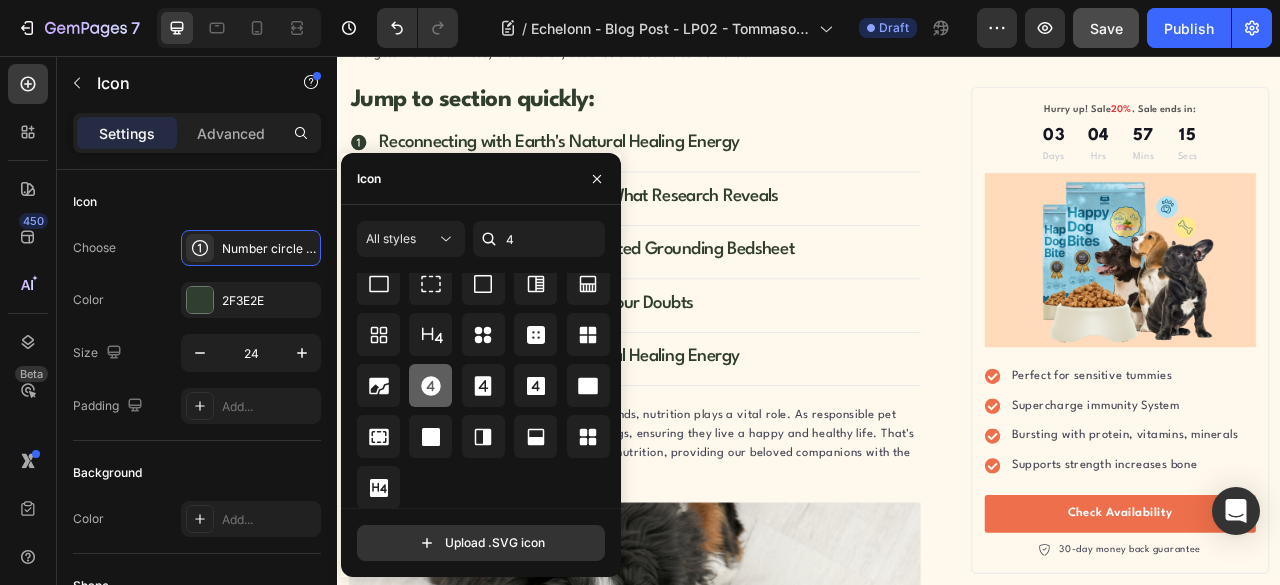 click 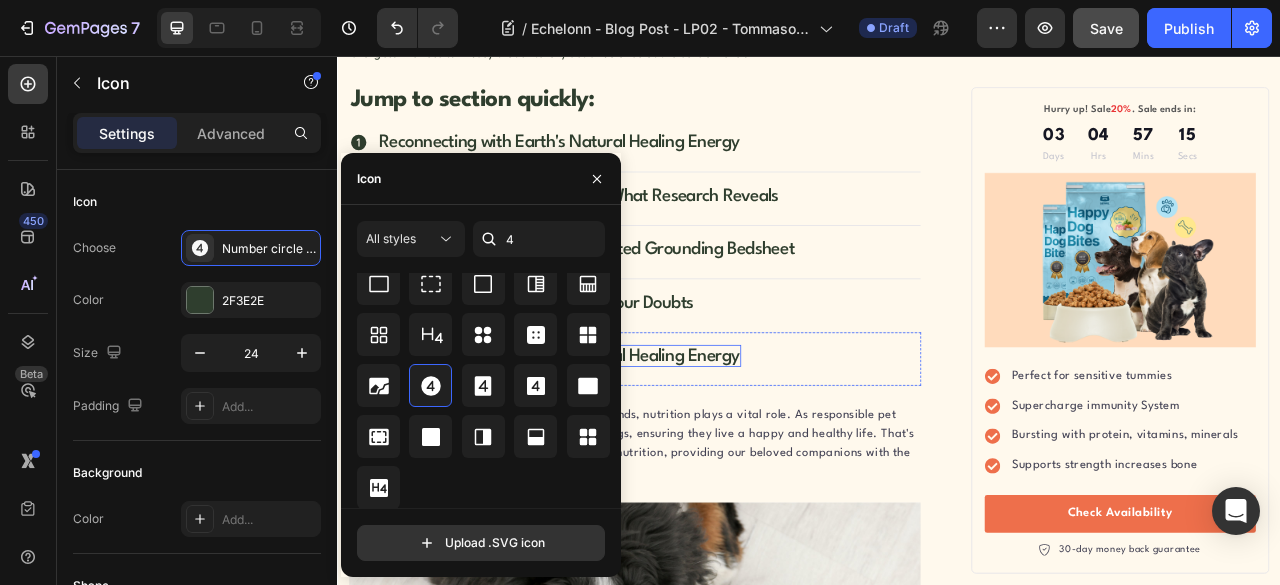 click on "Icon Reconnecting with Earth's Natural Healing Energy Text block" at bounding box center [715, 442] 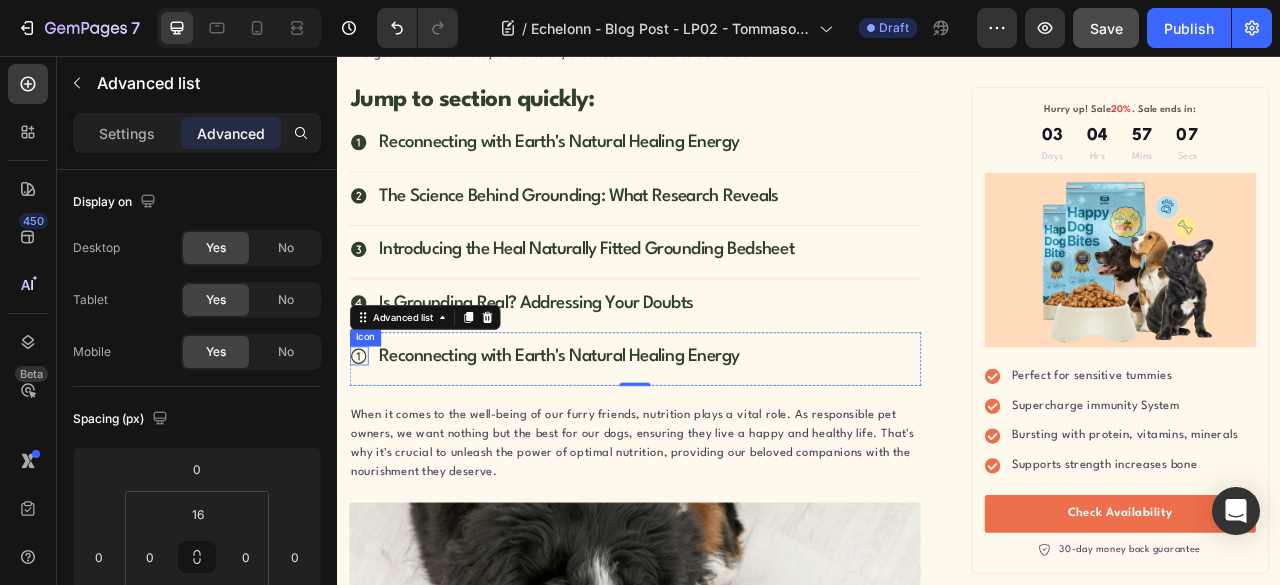 click 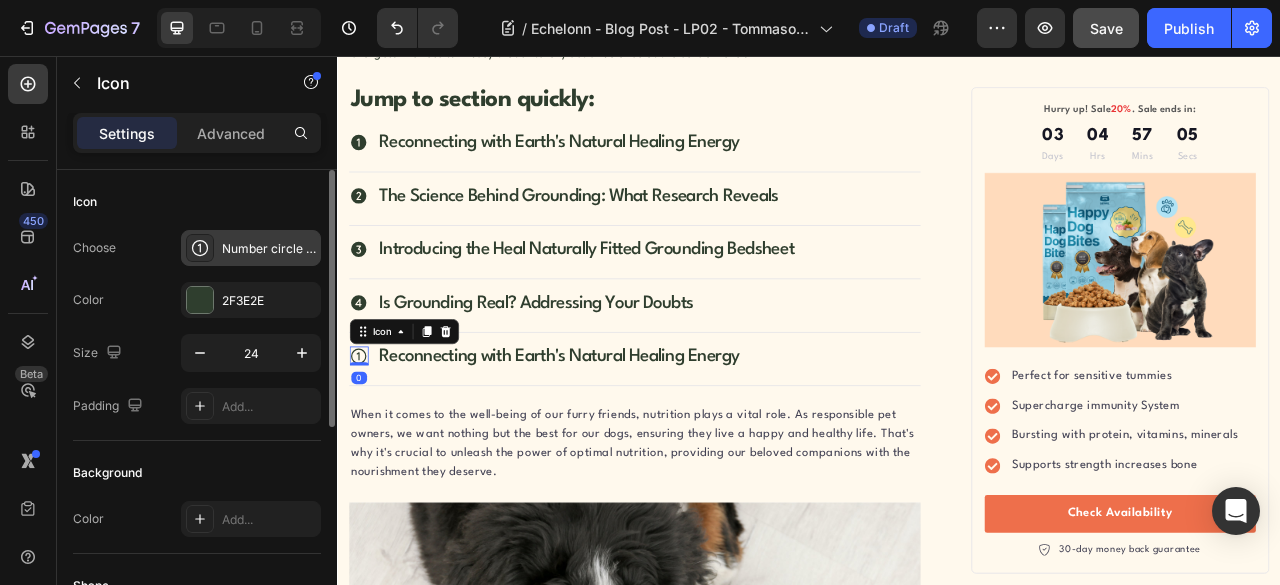 click on "Number circle one regular" at bounding box center (269, 249) 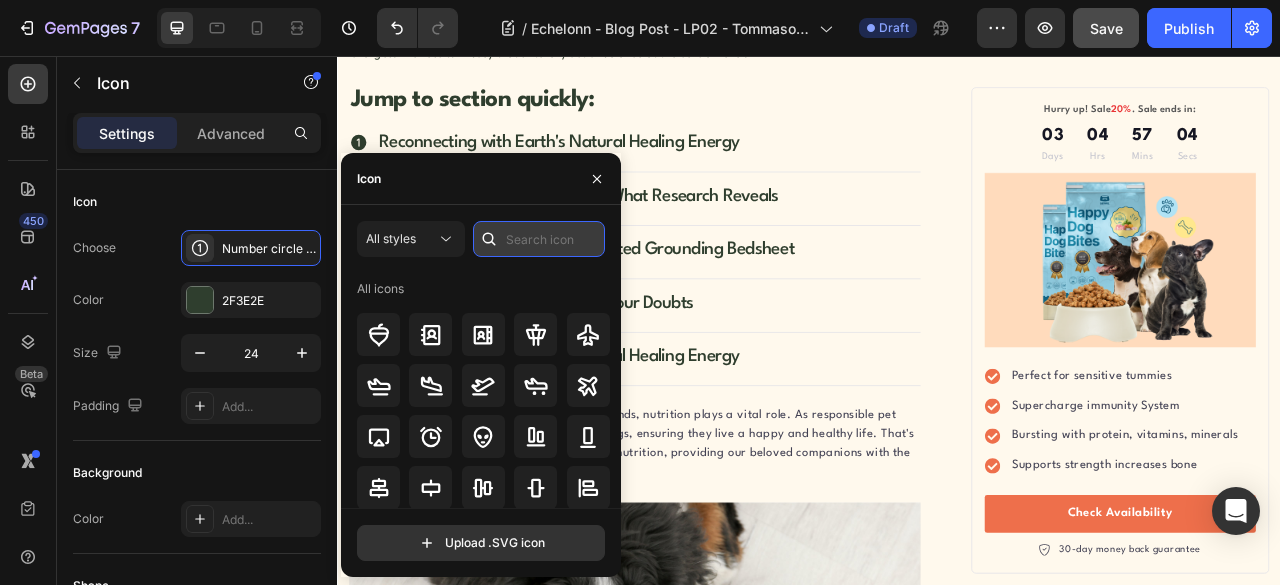 click at bounding box center [539, 239] 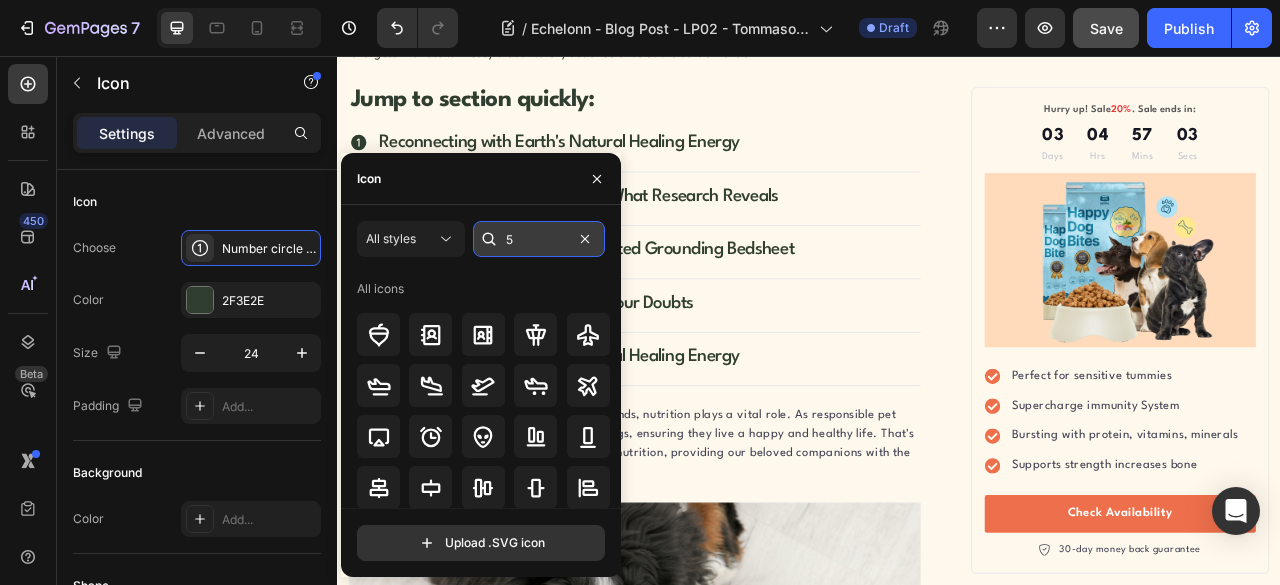 type on "5" 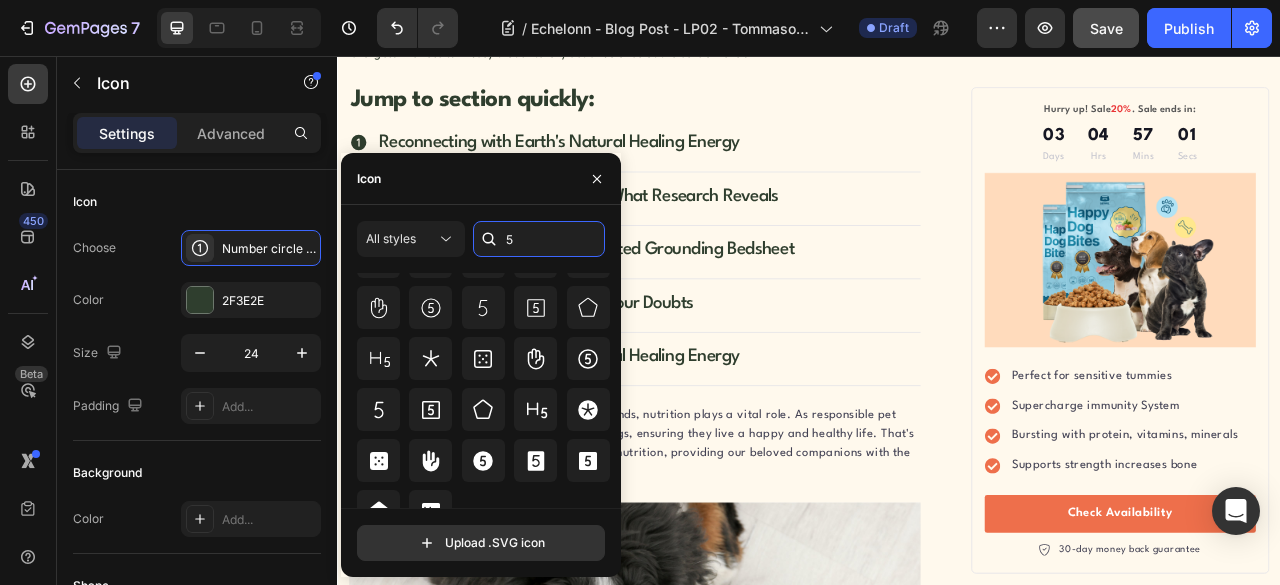 scroll, scrollTop: 140, scrollLeft: 0, axis: vertical 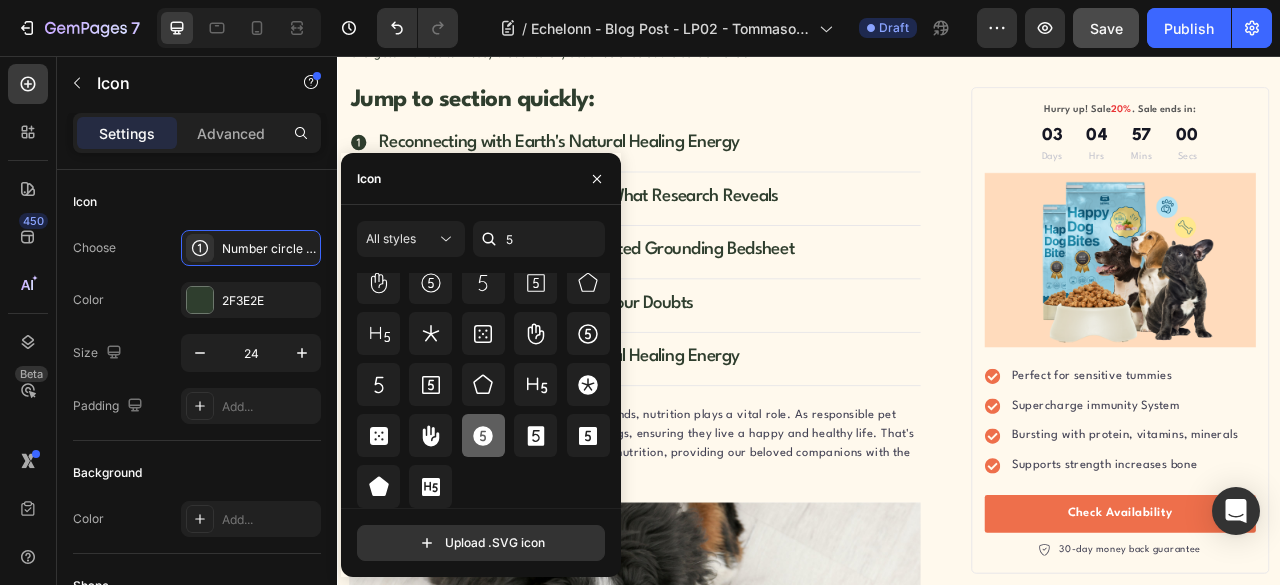 click 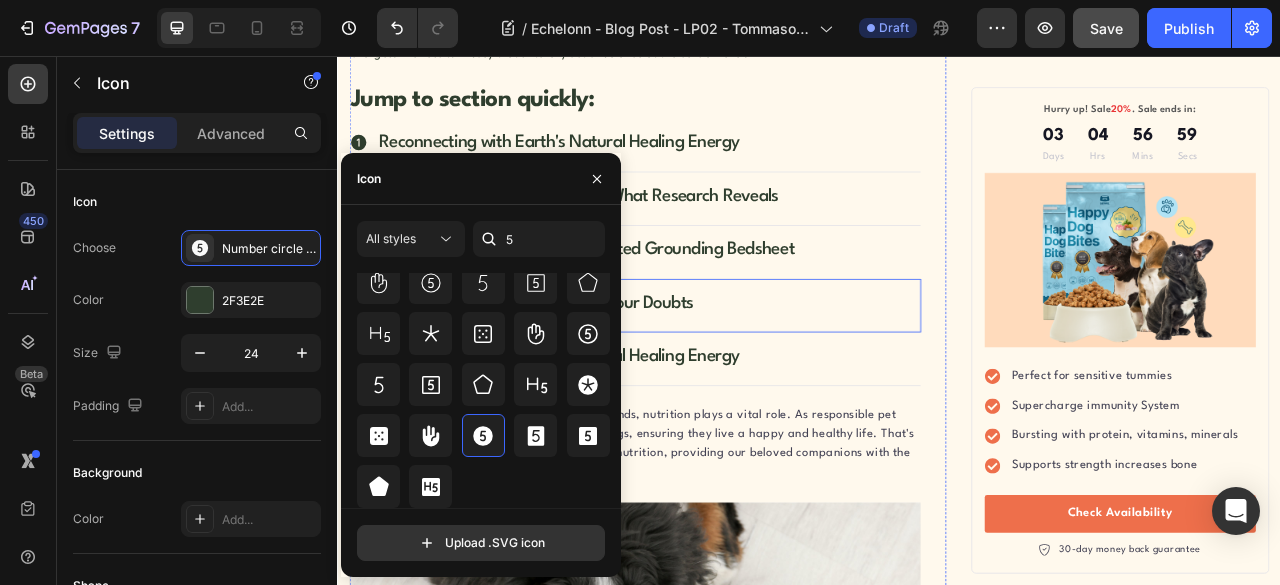 click on "Icon Is Grounding Real? Addressing Your Doubts Text block" at bounding box center (715, 374) 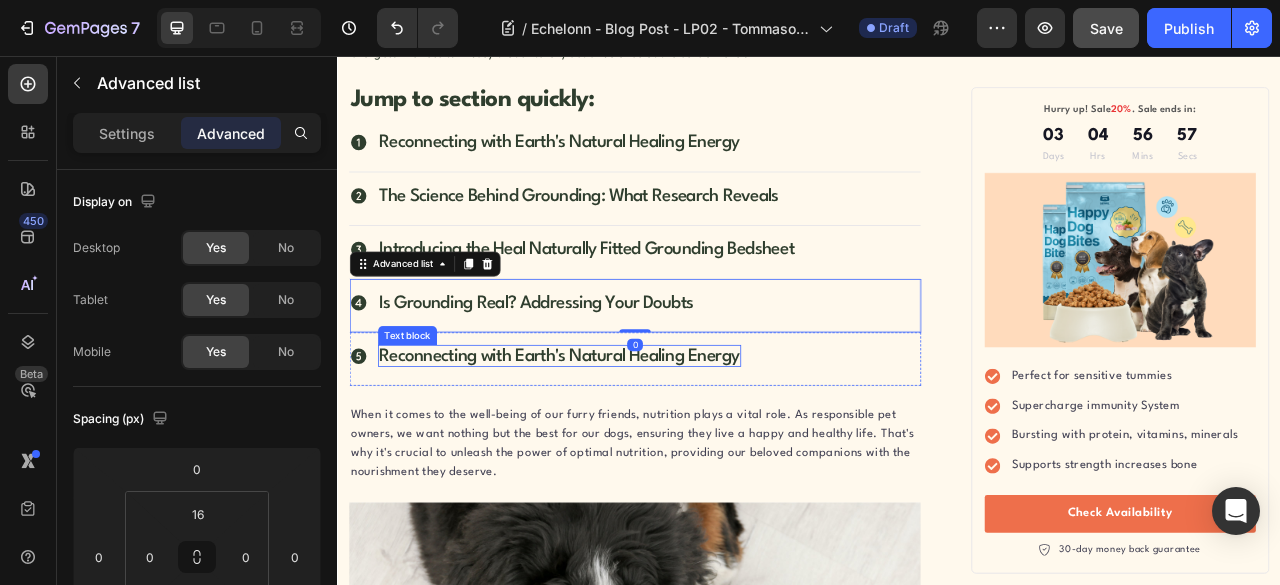 click on "Reconnecting with Earth's Natural Healing Energy" at bounding box center (619, 438) 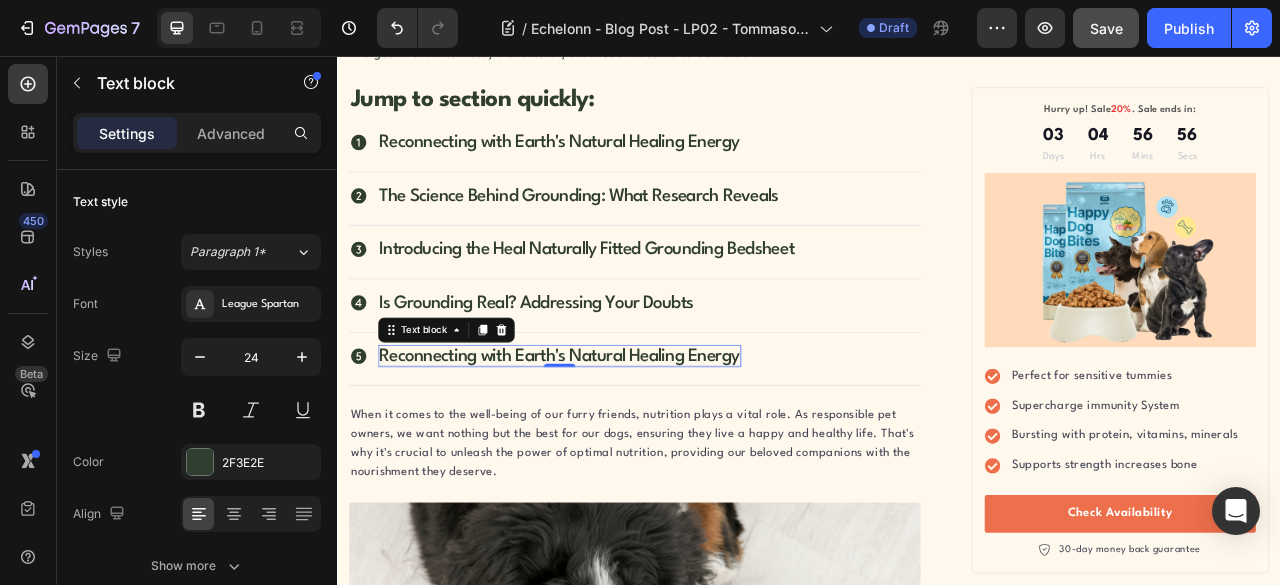 click on "Reconnecting with Earth's Natural Healing Energy" at bounding box center (619, 438) 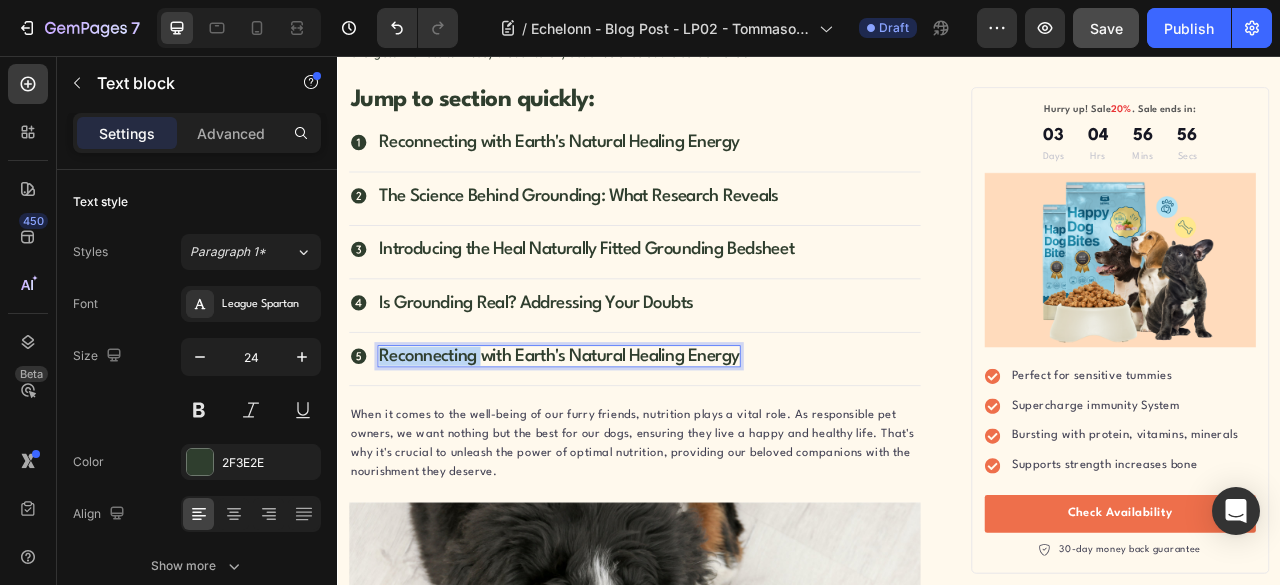 click on "Reconnecting with Earth's Natural Healing Energy" at bounding box center [619, 438] 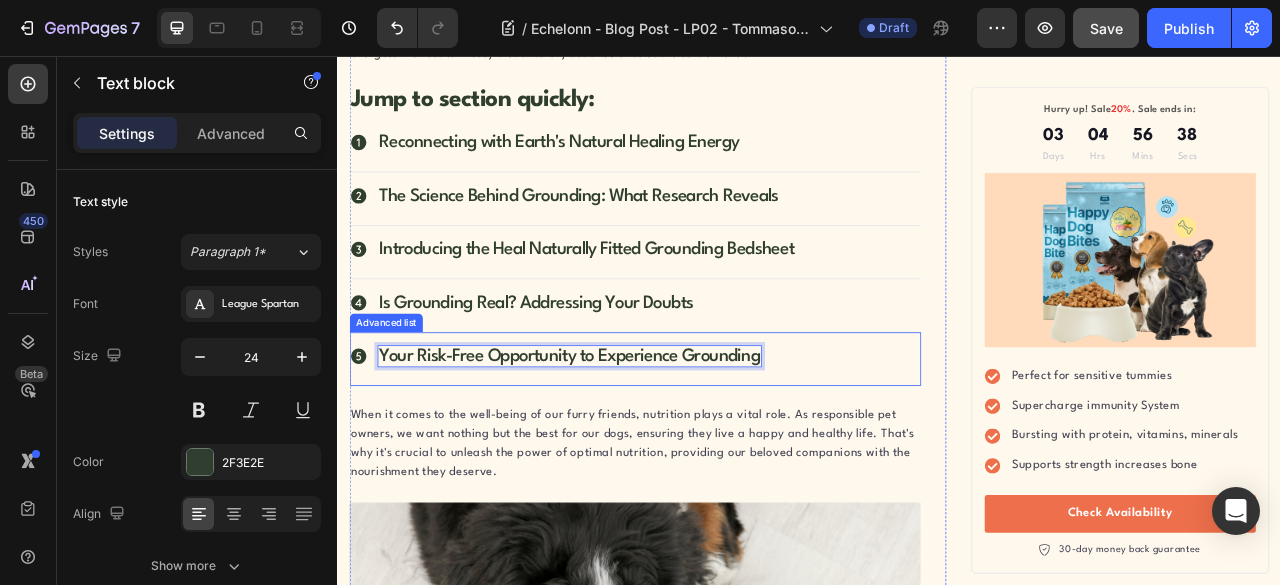 click on "Icon Your Risk-Free Opportunity to Experience Grounding Text block   0" at bounding box center [715, 442] 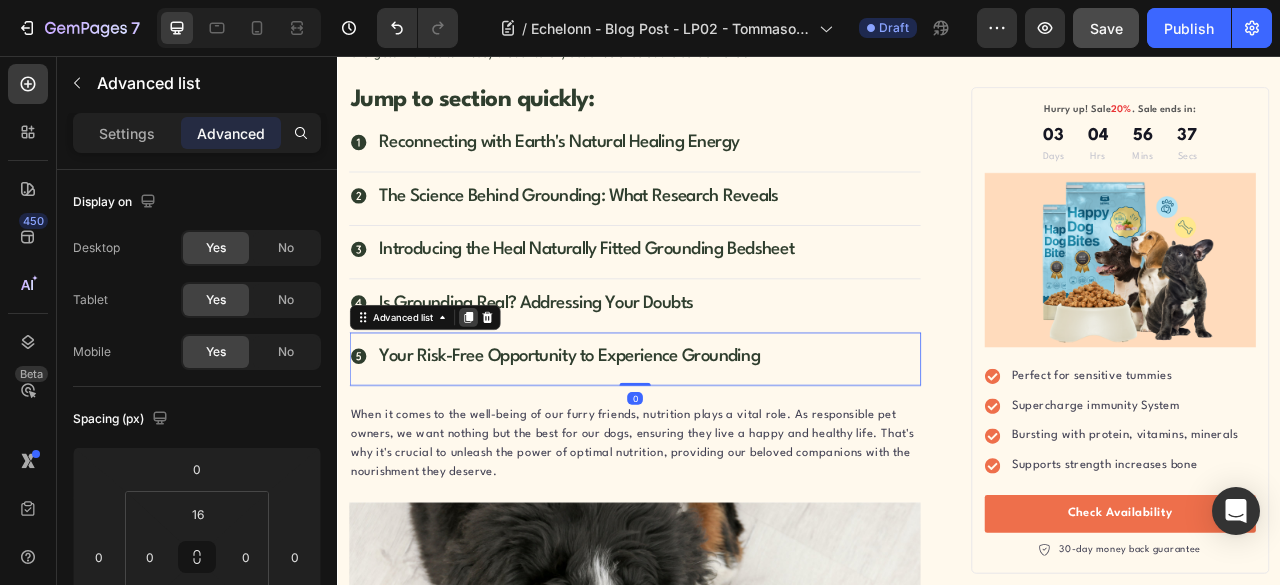 click 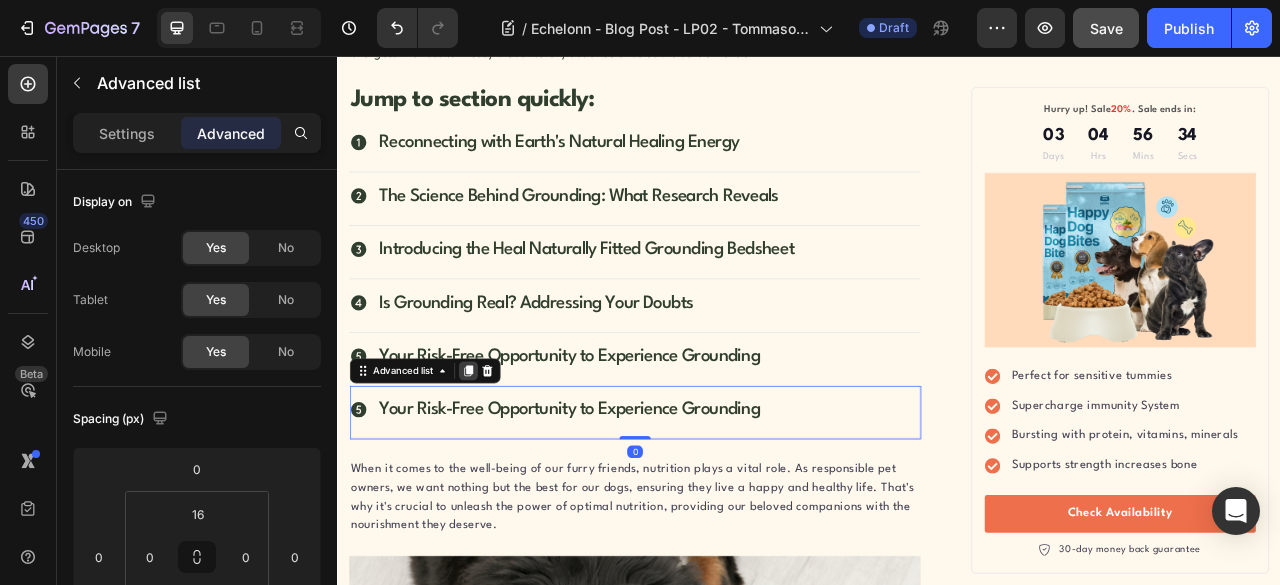 click 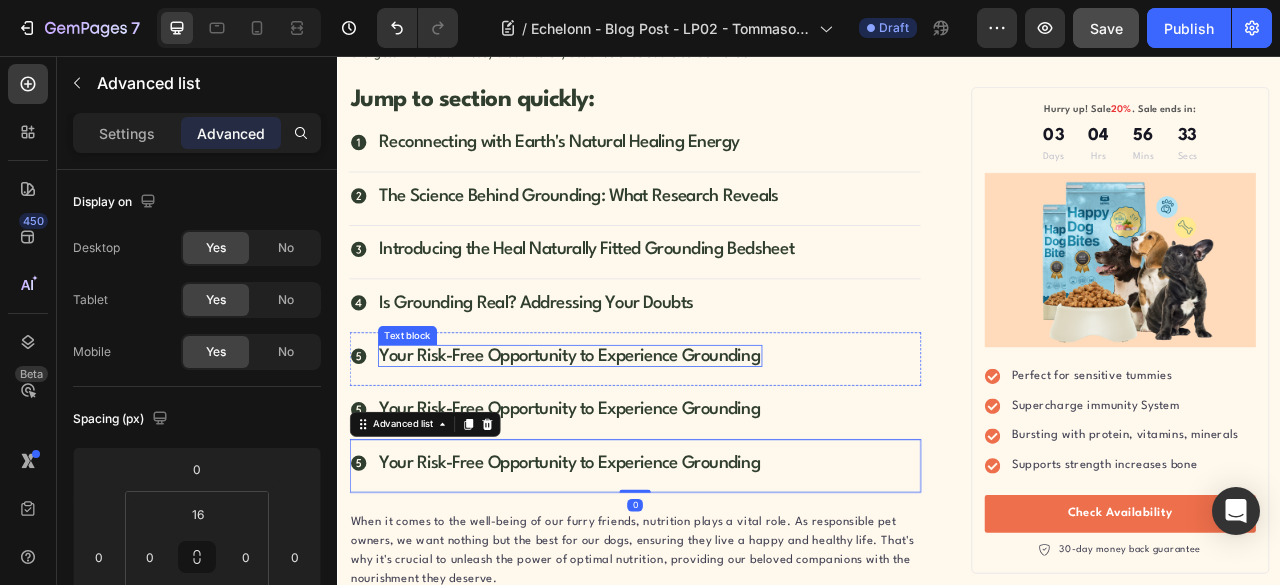 scroll, scrollTop: 2204, scrollLeft: 0, axis: vertical 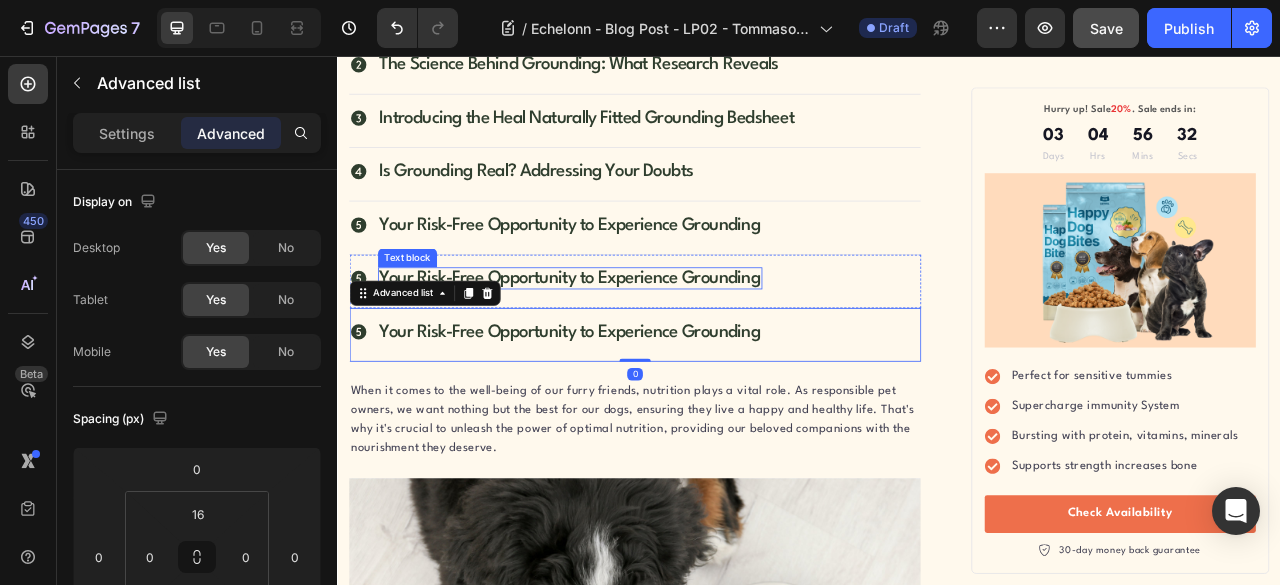 click on "Your Risk-Free Opportunity to Experience Grounding" at bounding box center (632, 339) 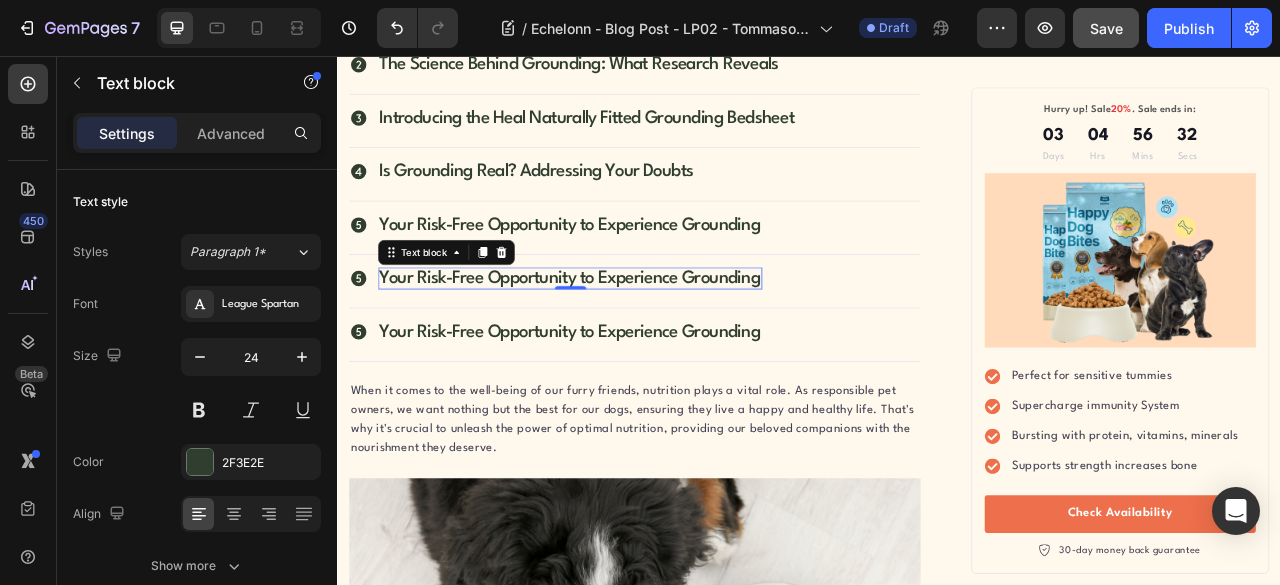 click on "Your Risk-Free Opportunity to Experience Grounding" at bounding box center [632, 339] 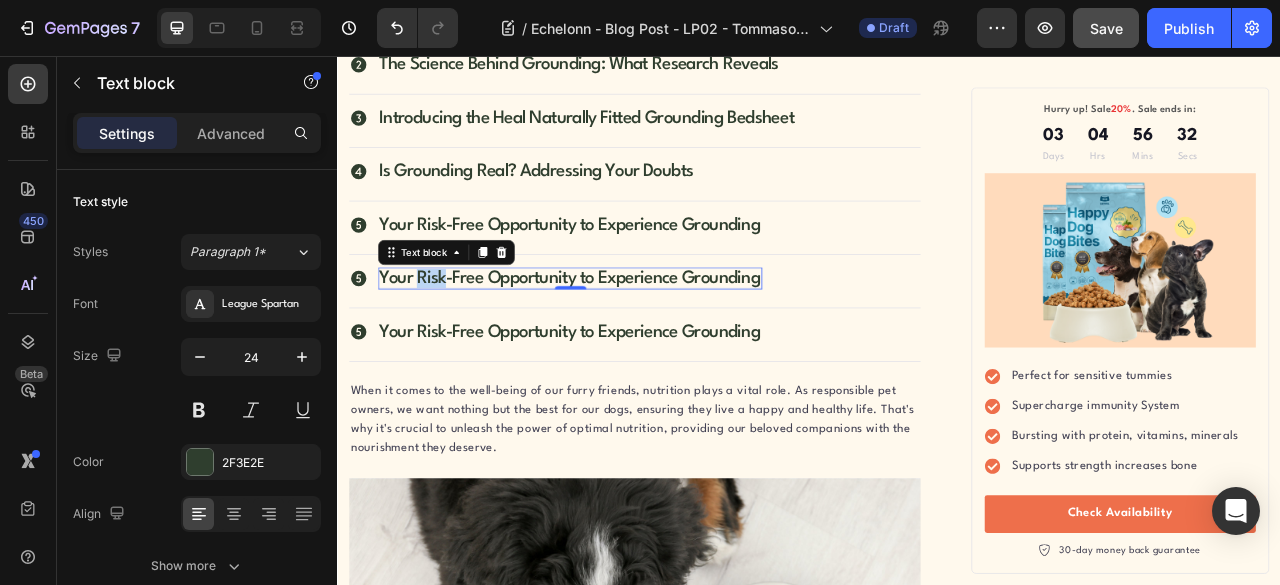 click on "Your Risk-Free Opportunity to Experience Grounding" at bounding box center (632, 339) 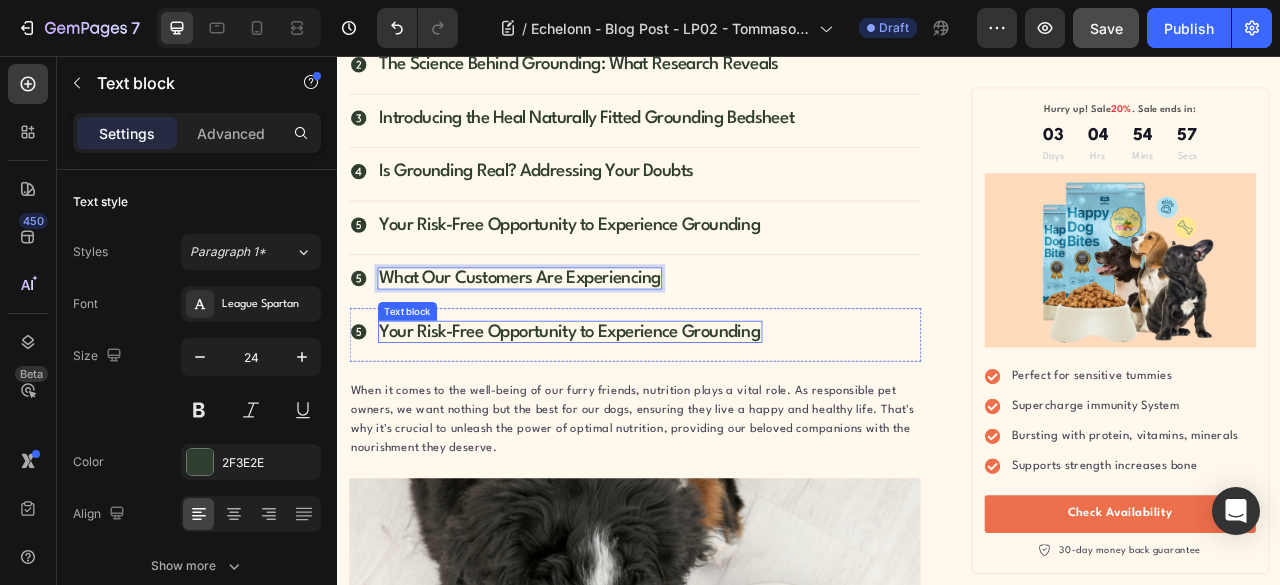 click on "Your Risk-Free Opportunity to Experience Grounding" at bounding box center [632, 407] 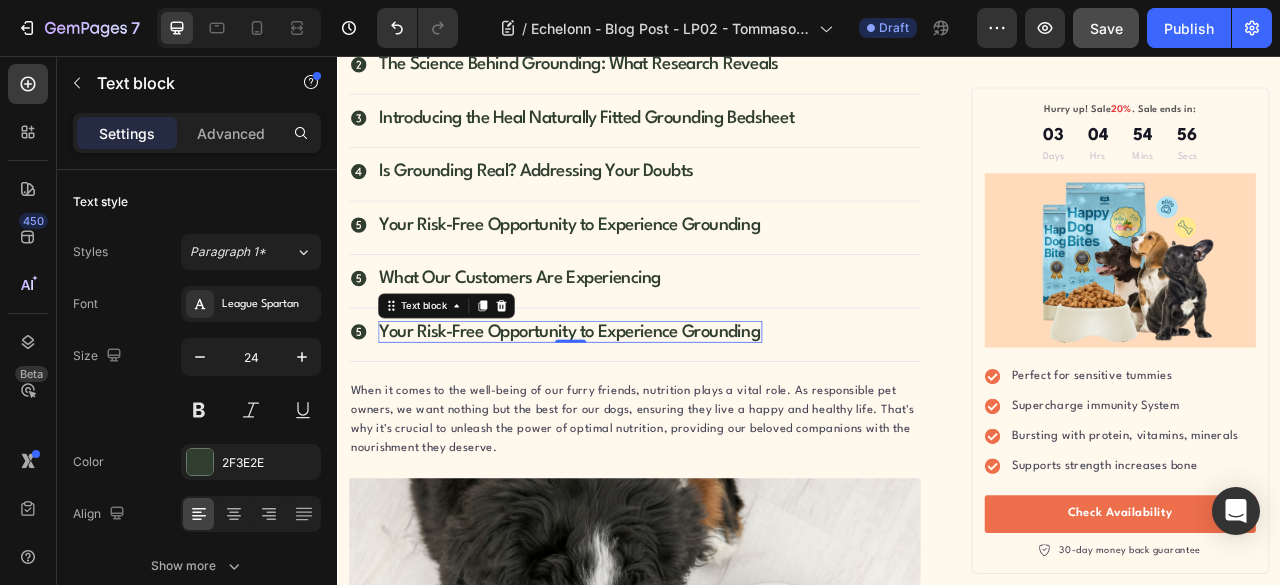 click on "Your Risk-Free Opportunity to Experience Grounding" at bounding box center (632, 407) 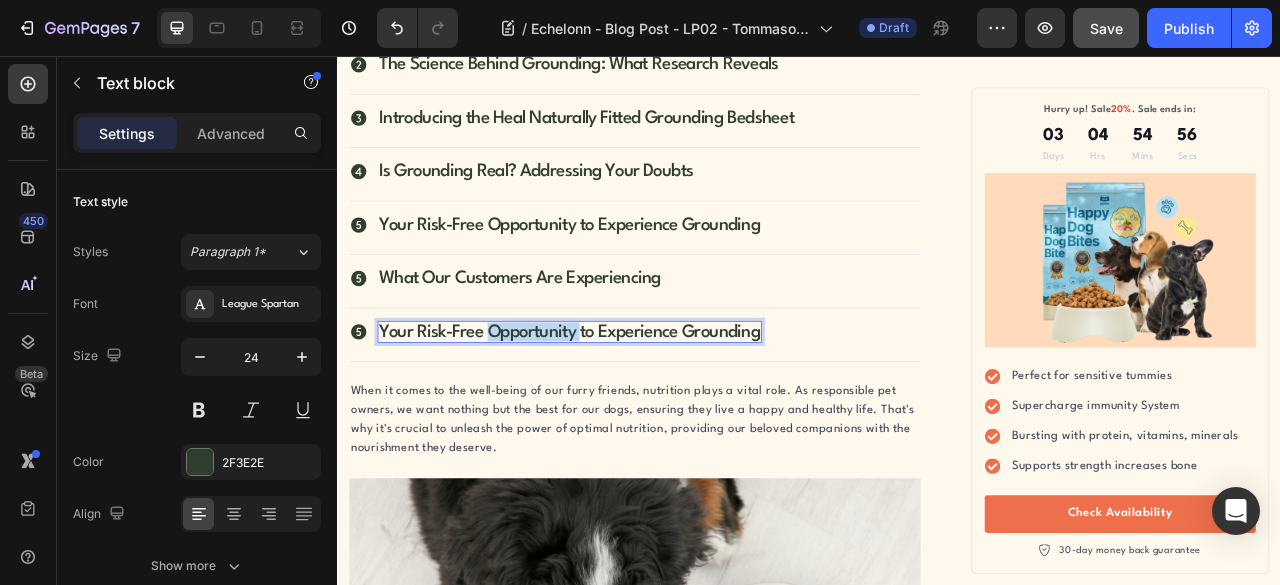 click on "Your Risk-Free Opportunity to Experience Grounding" at bounding box center (632, 407) 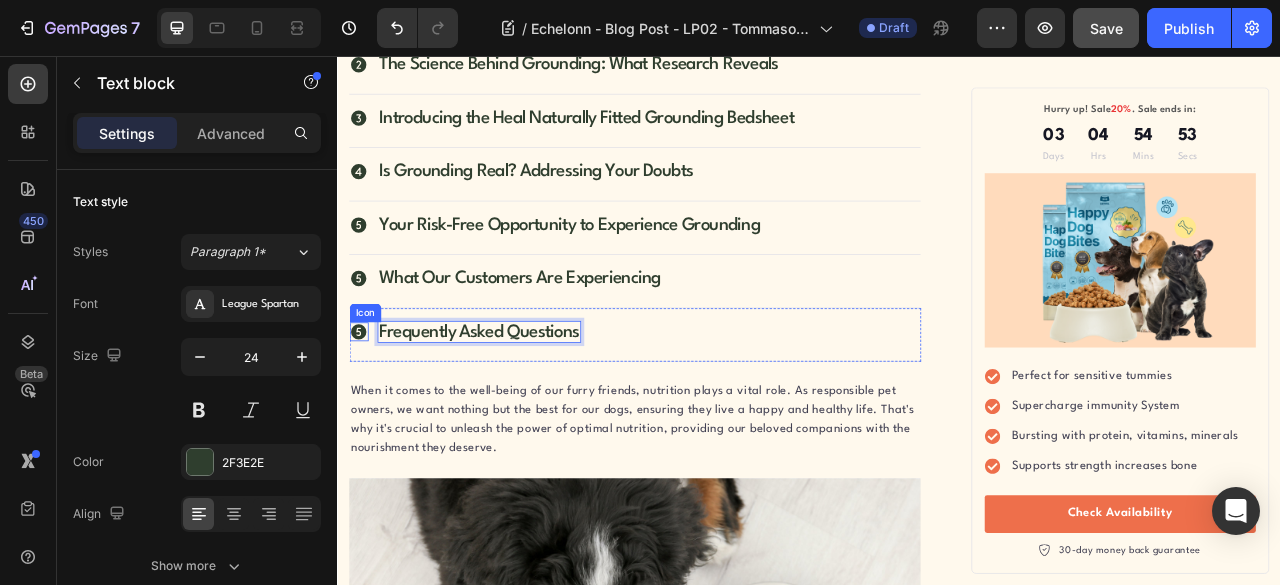 click 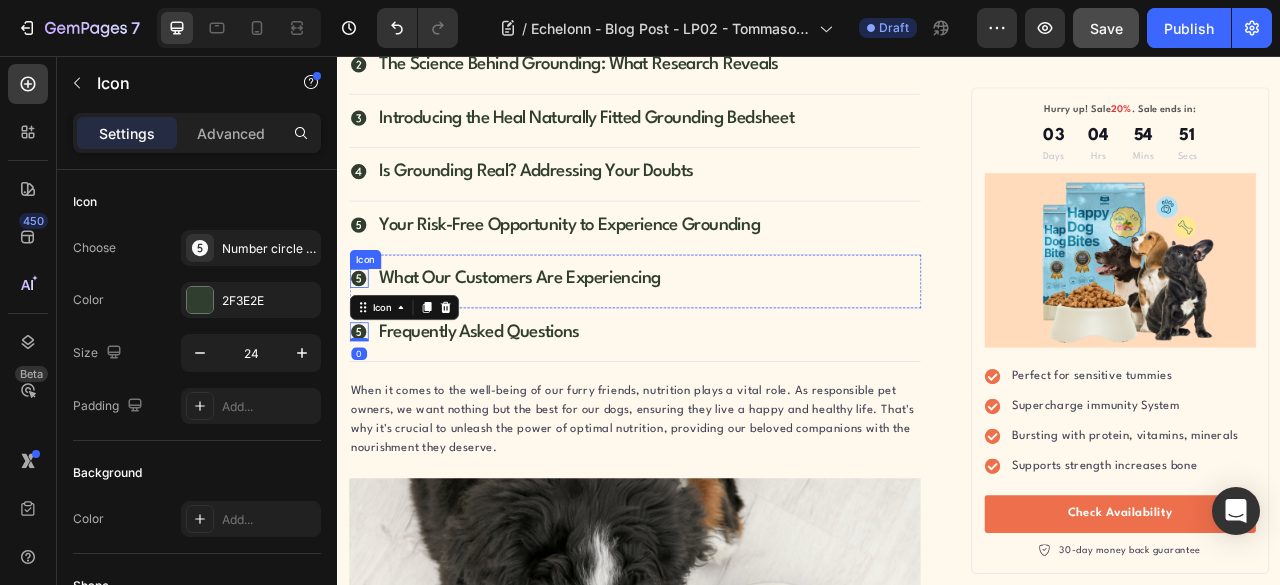 click 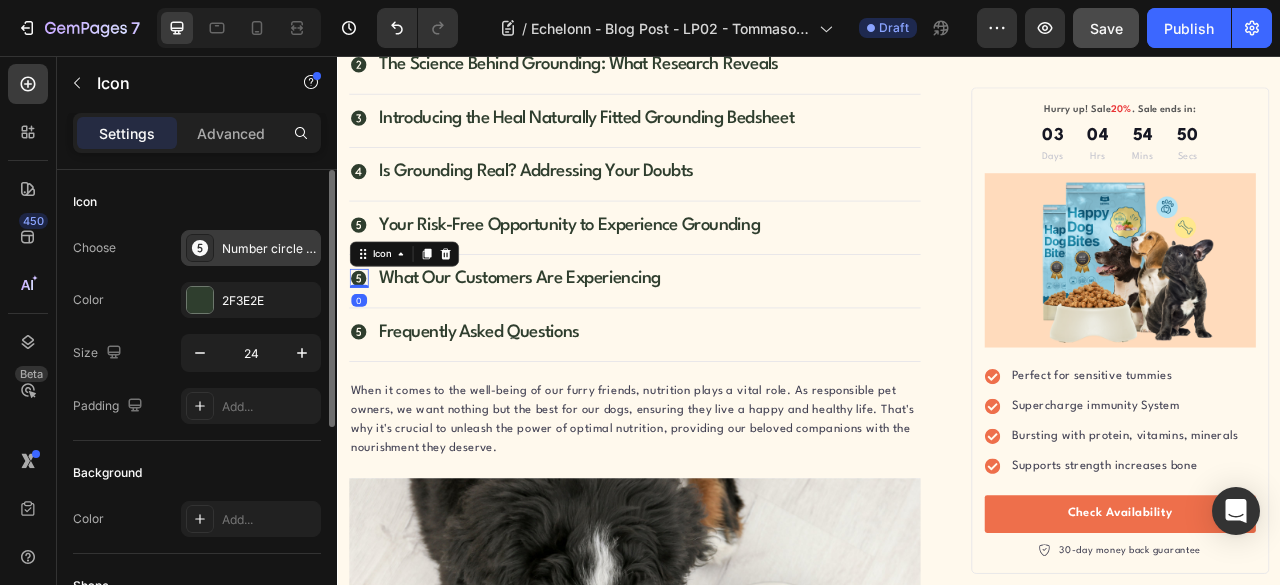 click on "Number circle five filled" at bounding box center [269, 249] 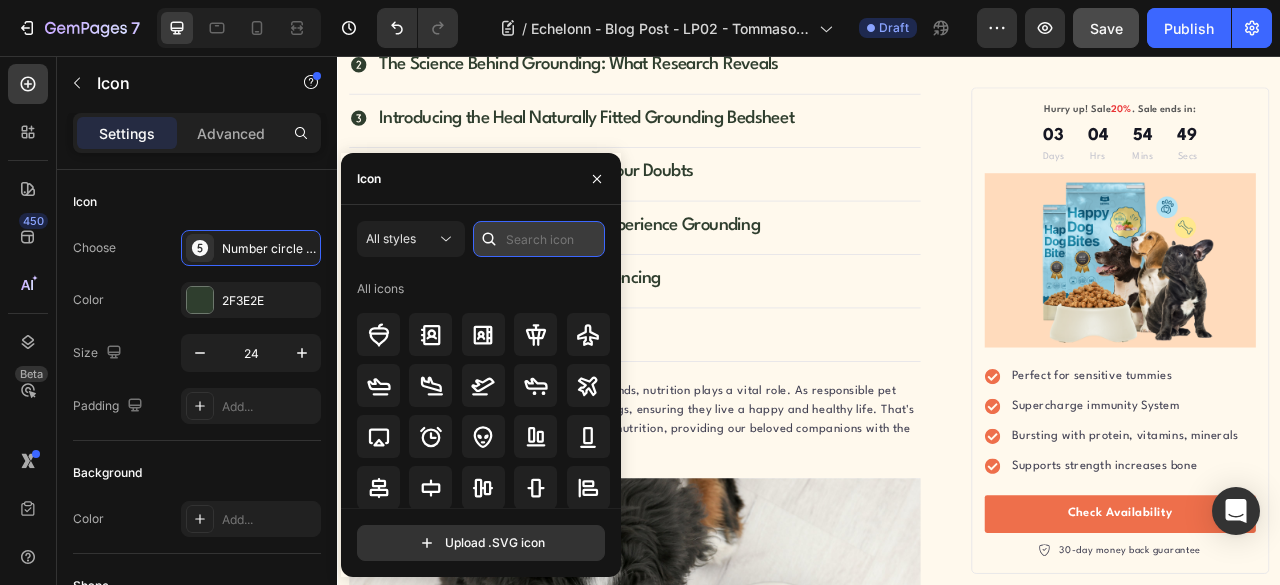 click at bounding box center (539, 239) 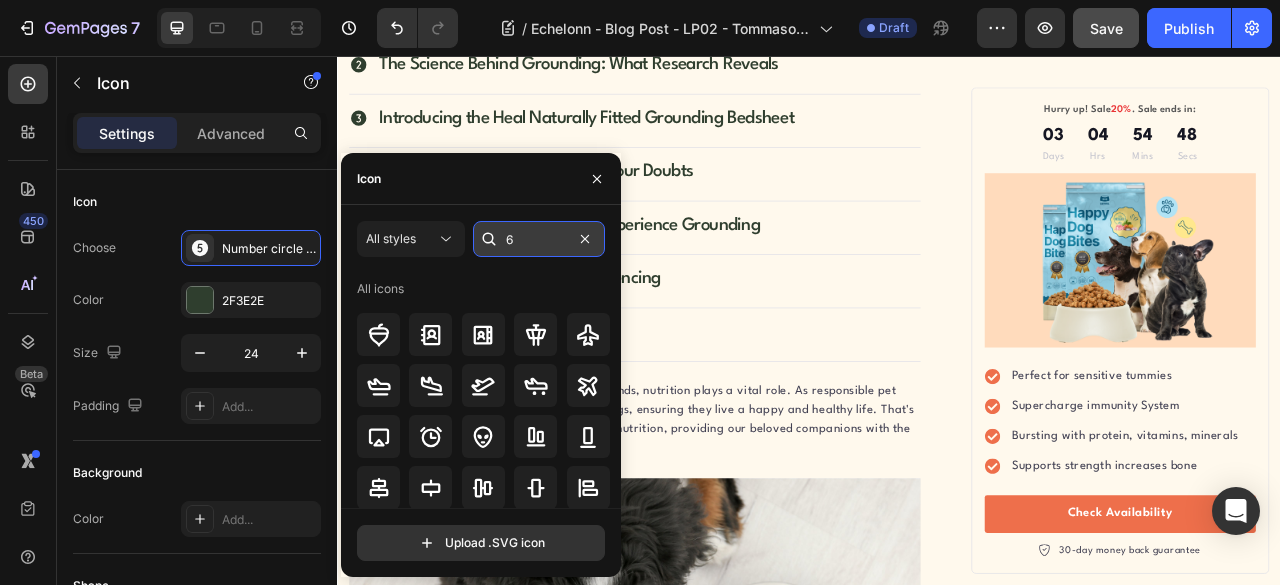 type on "6" 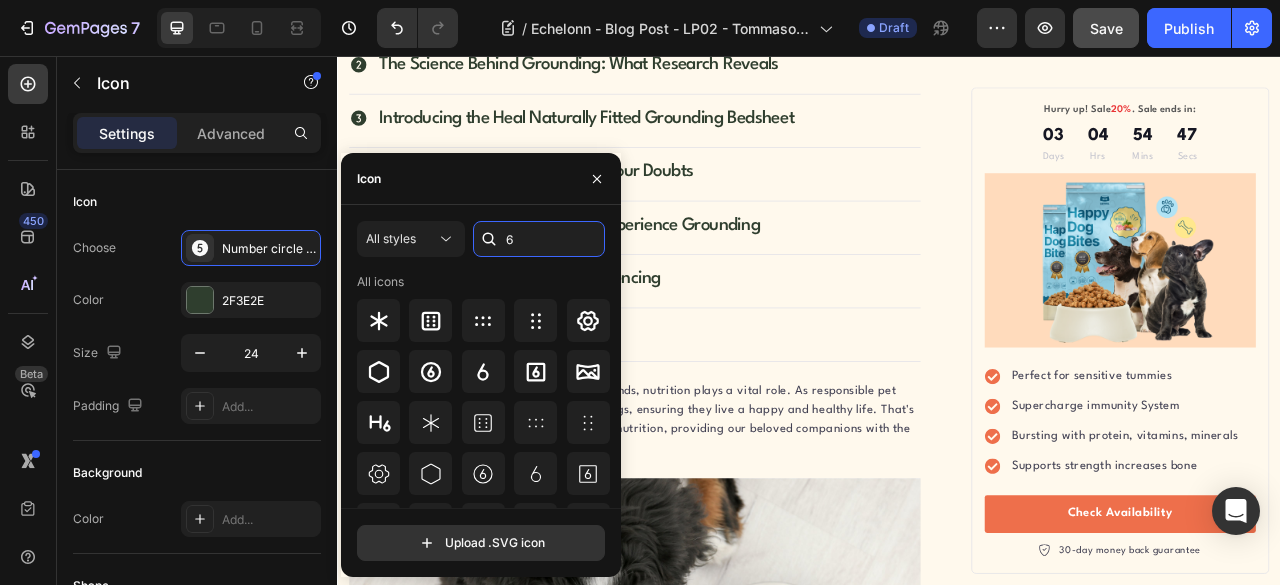 scroll, scrollTop: 234, scrollLeft: 0, axis: vertical 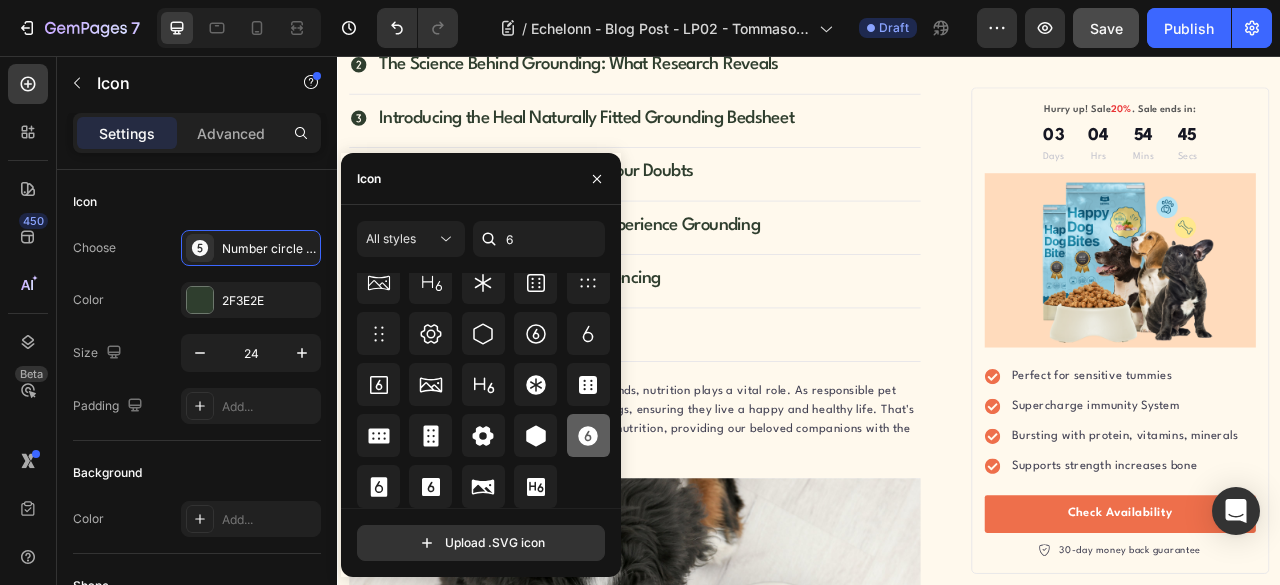 click 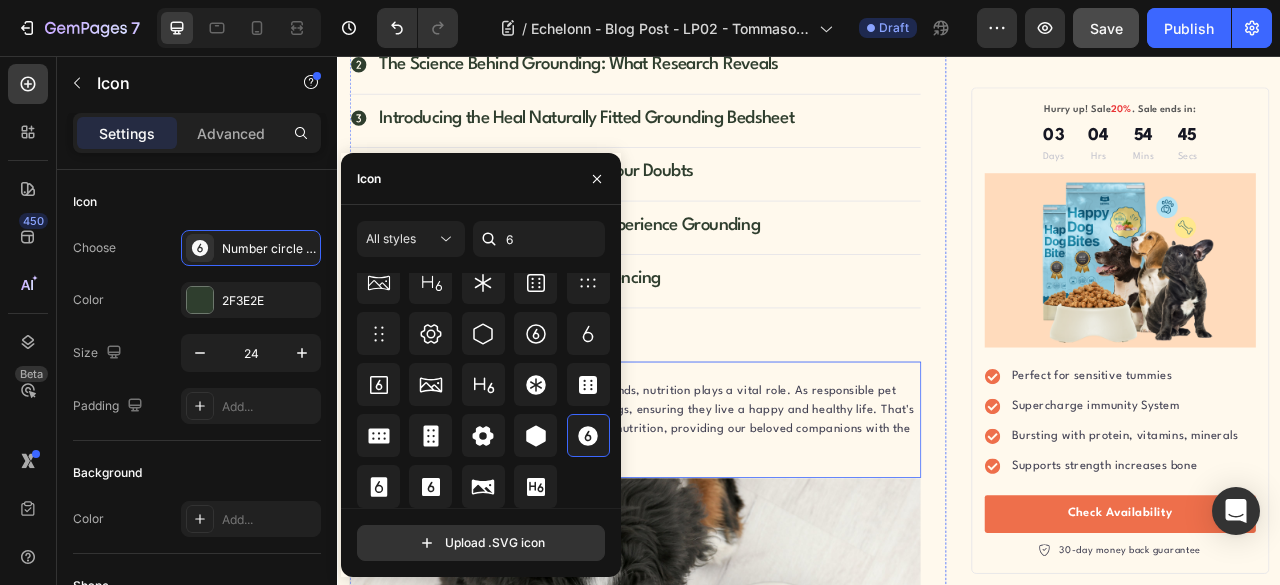 click on "When it comes to the well-being of our furry friends, nutrition plays a vital role. As responsible pet owners, we want nothing but the best for our dogs, ensuring they live a happy and healthy life. That's why it's crucial to unleash the power of optimal nutrition, providing our beloved companions with the nourishment they deserve." at bounding box center [715, 519] 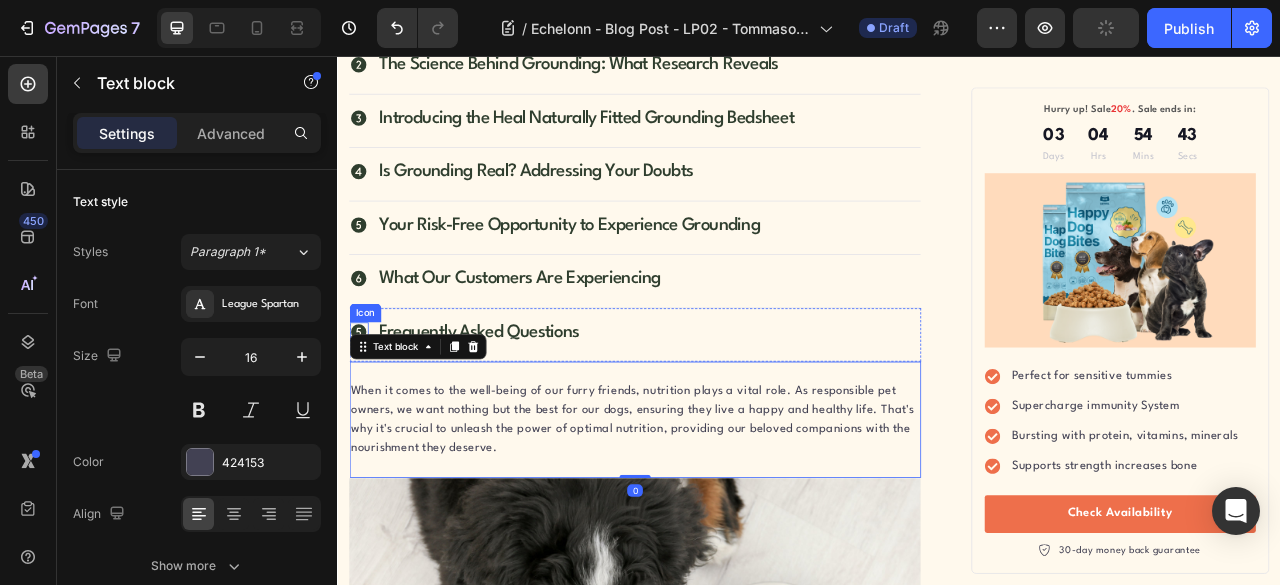 click 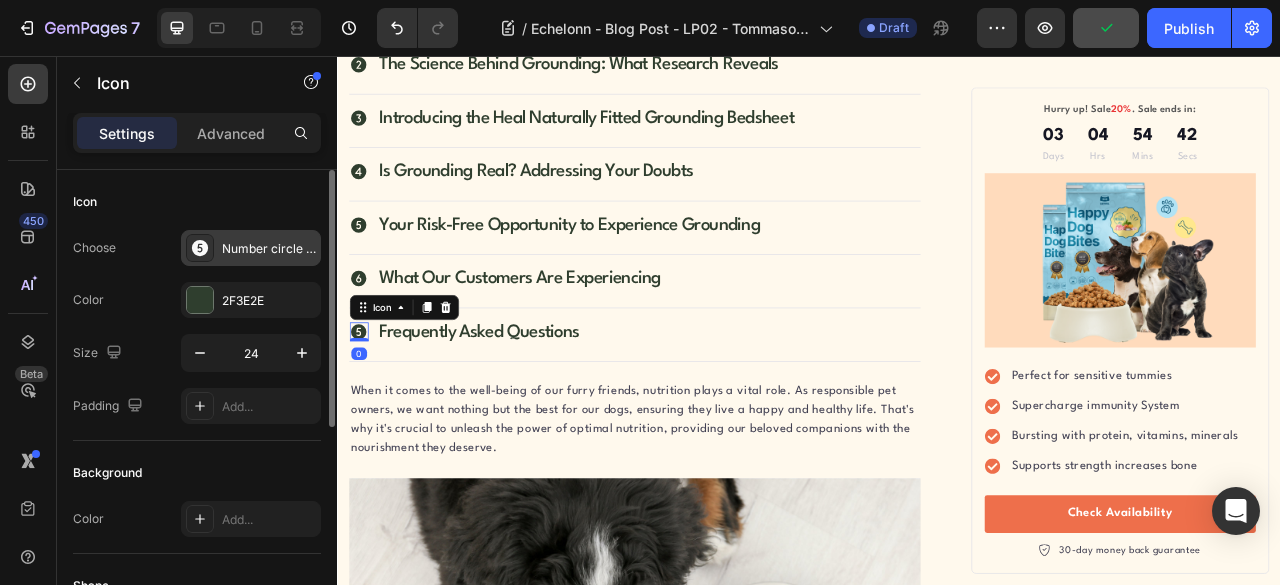 click on "Number circle five filled" at bounding box center (269, 249) 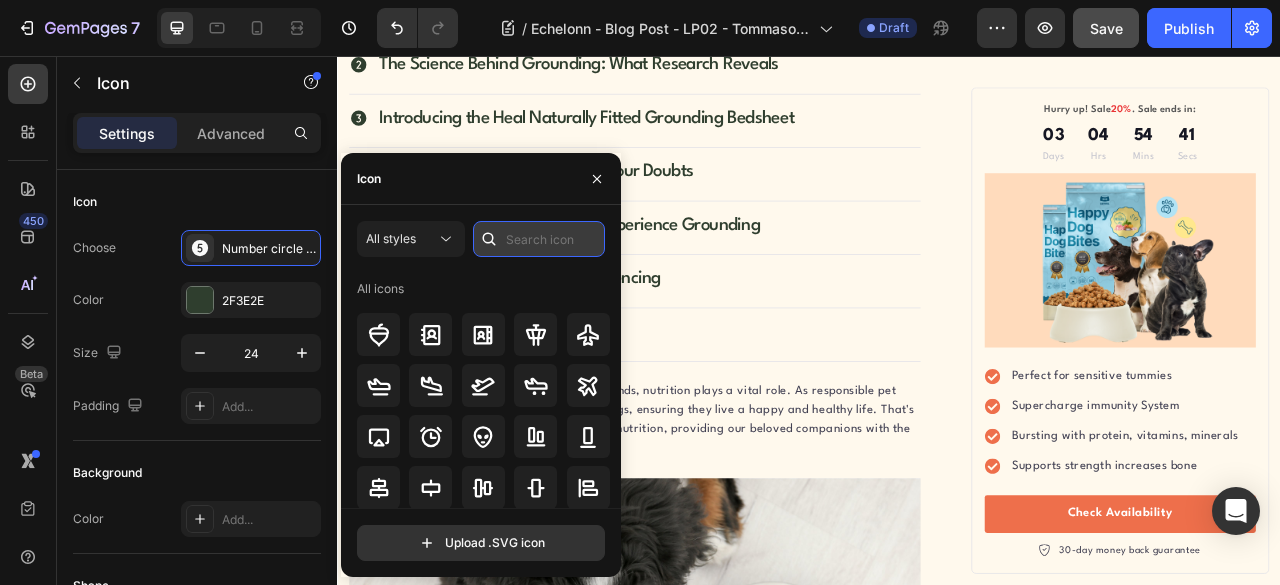 click at bounding box center (539, 239) 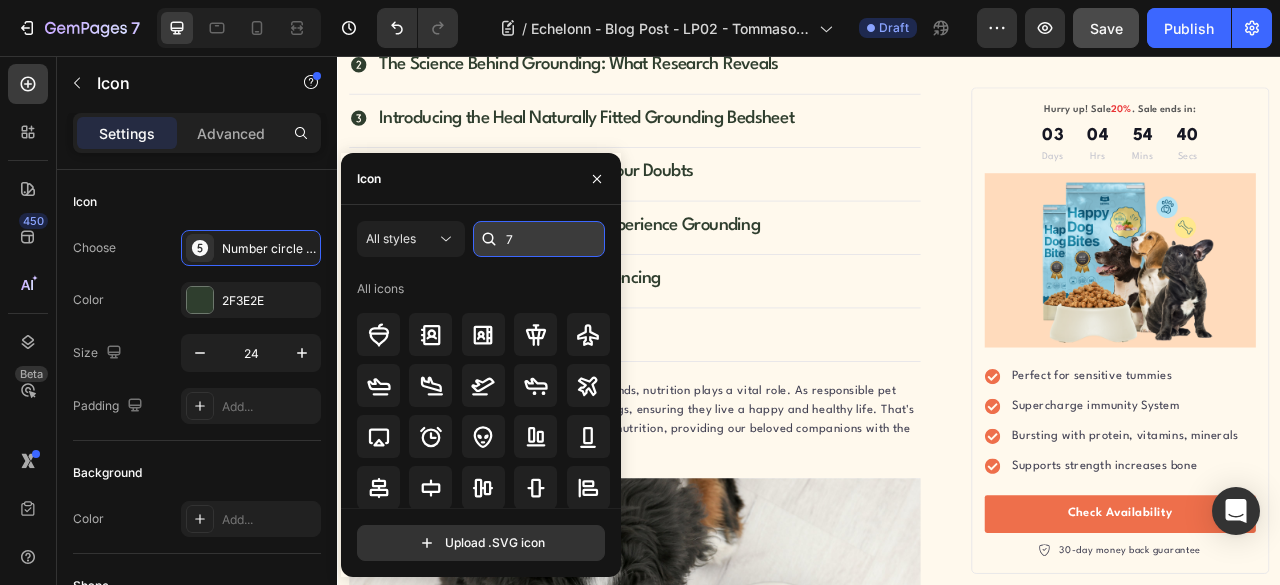 type on "7" 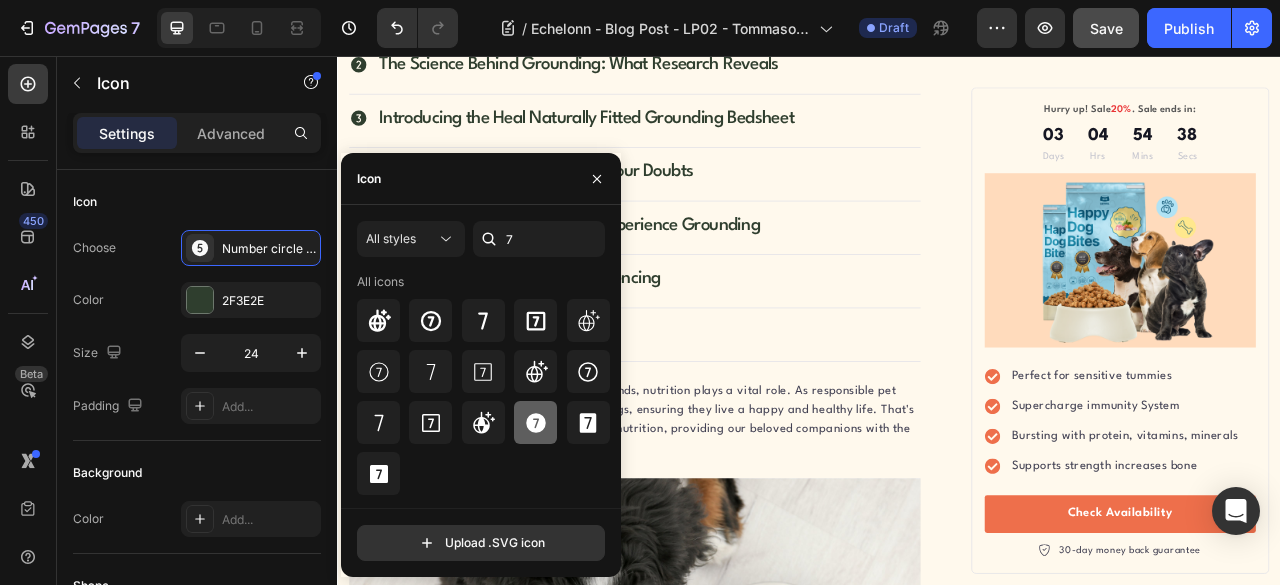 click 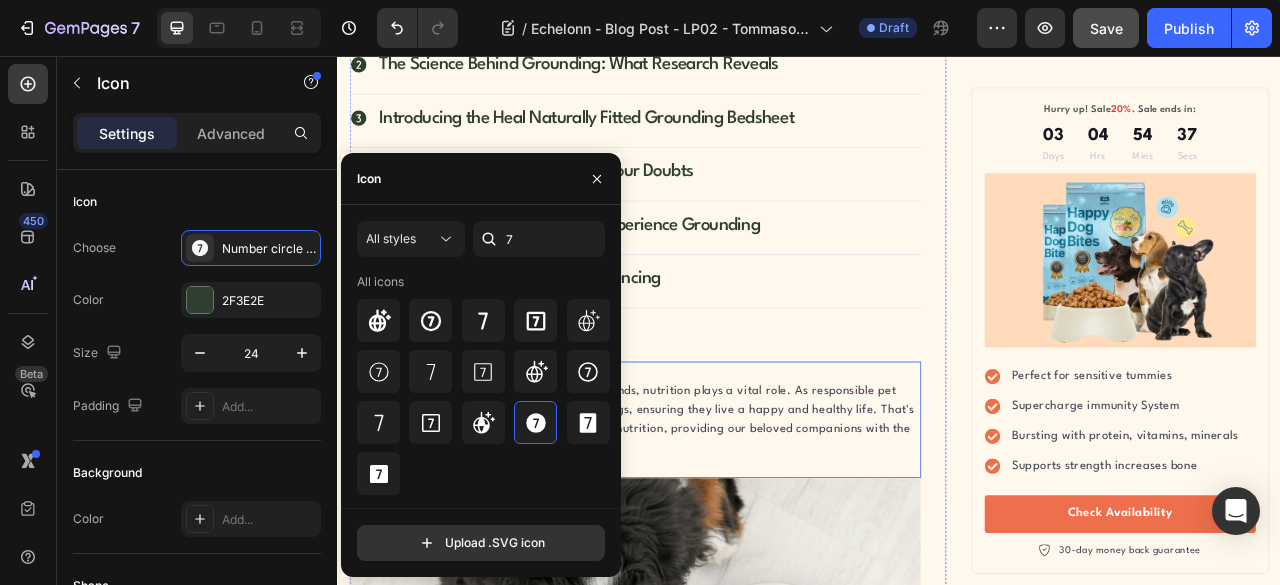 click on "When it comes to the well-being of our furry friends, nutrition plays a vital role. As responsible pet owners, we want nothing but the best for our dogs, ensuring they live a happy and healthy life. That's why it's crucial to unleash the power of optimal nutrition, providing our beloved companions with the nourishment they deserve." at bounding box center (715, 519) 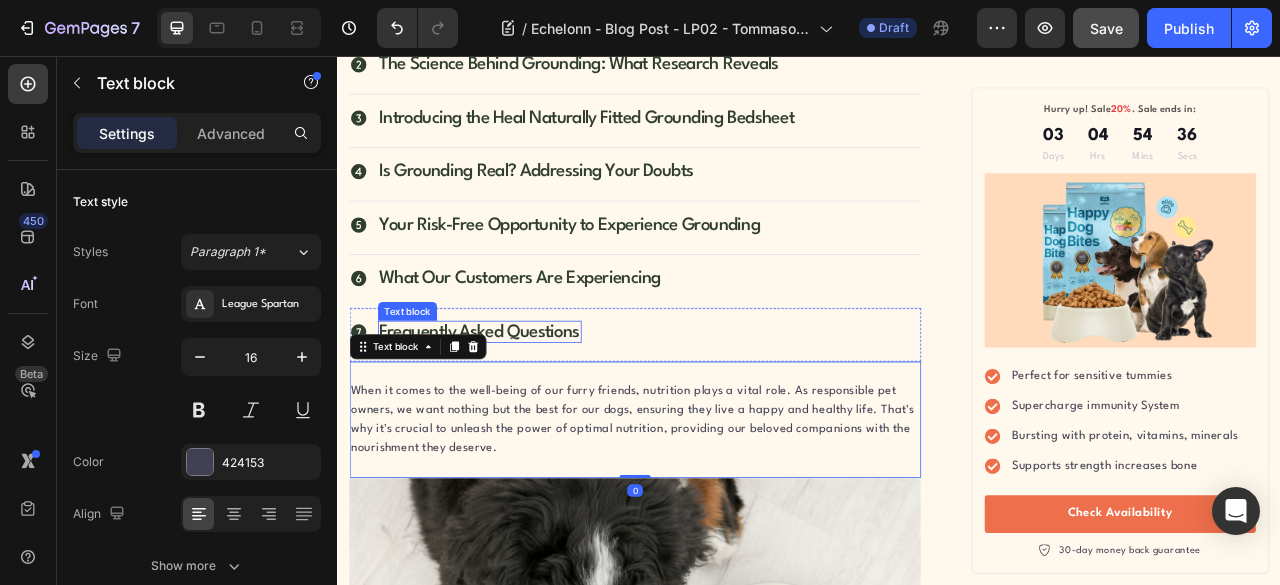 click on "Frequently Asked Questions" at bounding box center (517, 407) 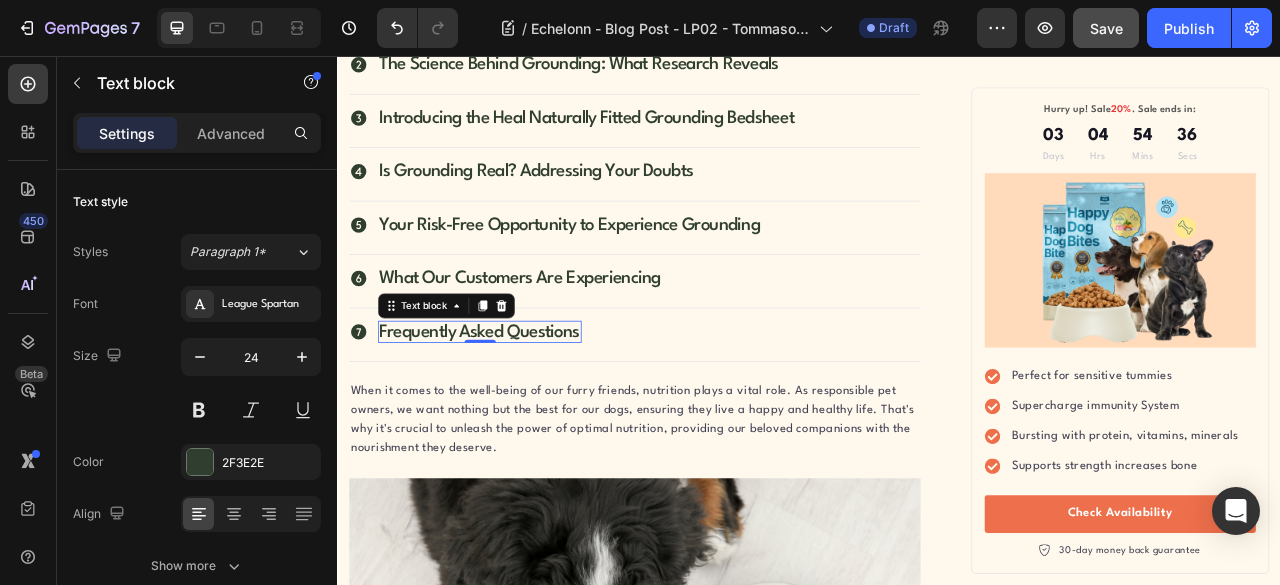click on "Icon Frequently Asked Questions Text block   0" at bounding box center (715, 411) 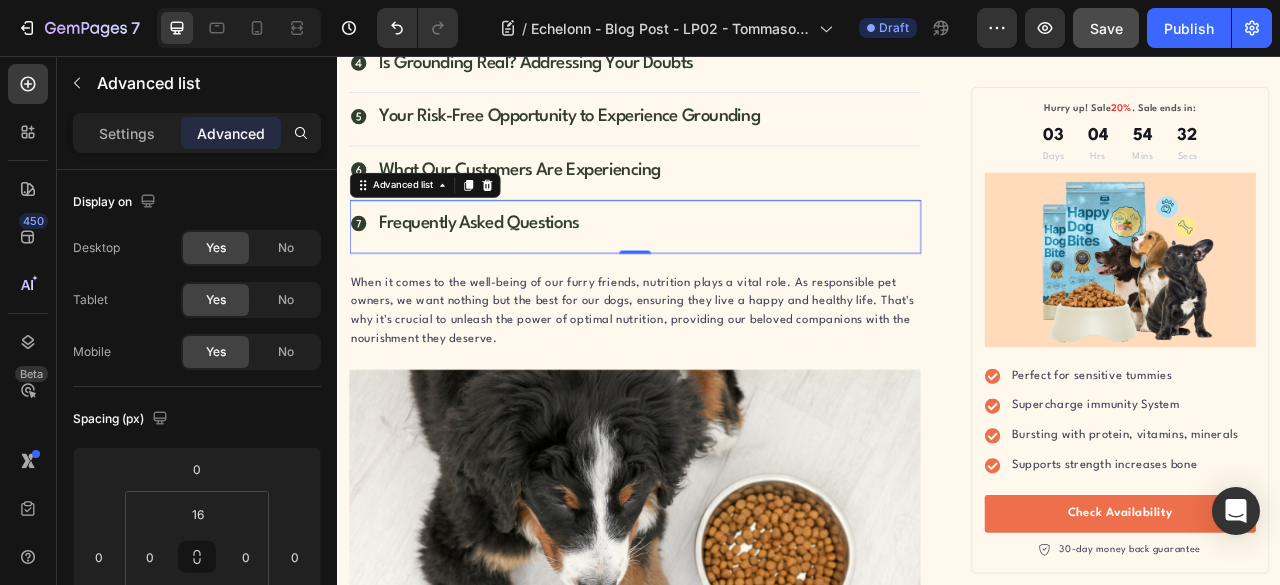 scroll, scrollTop: 2370, scrollLeft: 0, axis: vertical 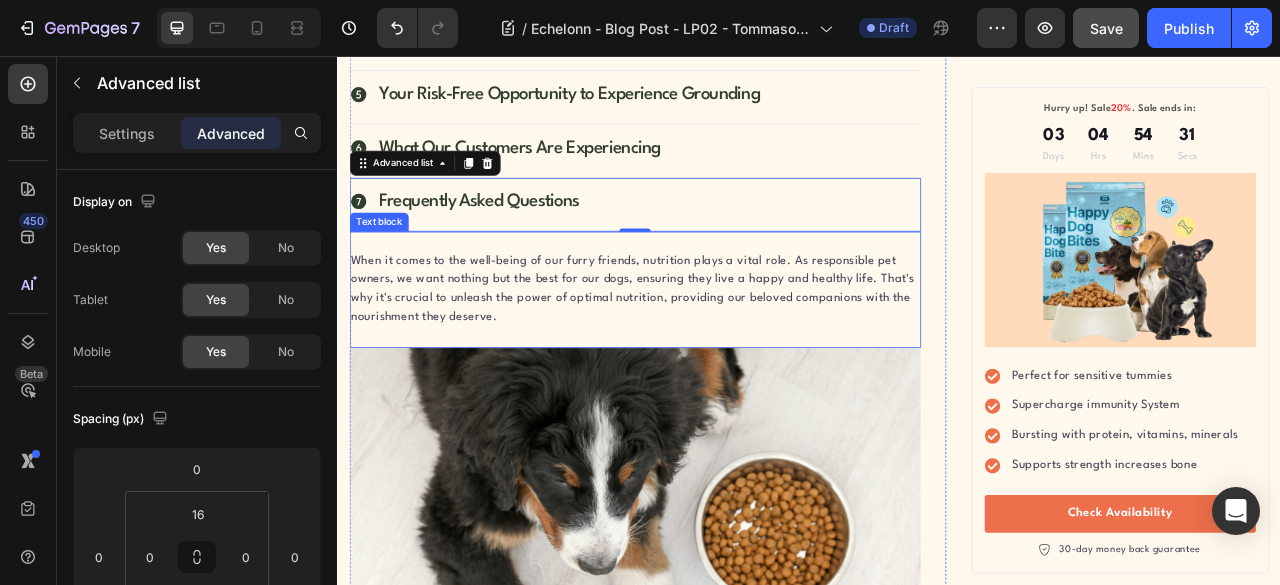 click on "When it comes to the well-being of our furry friends, nutrition plays a vital role. As responsible pet owners, we want nothing but the best for our dogs, ensuring they live a happy and healthy life. That's why it's crucial to unleash the power of optimal nutrition, providing our beloved companions with the nourishment they deserve." at bounding box center [715, 353] 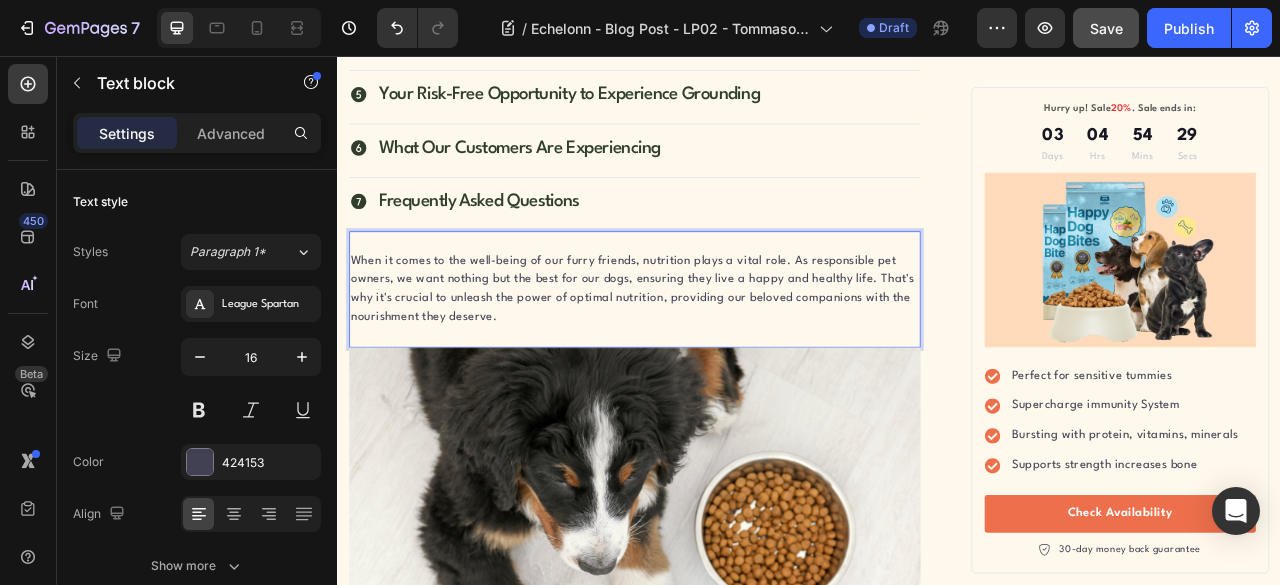 click on "When it comes to the well-being of our furry friends, nutrition plays a vital role. As responsible pet owners, we want nothing but the best for our dogs, ensuring they live a happy and healthy life. That's why it's crucial to unleash the power of optimal nutrition, providing our beloved companions with the nourishment they deserve." at bounding box center [715, 353] 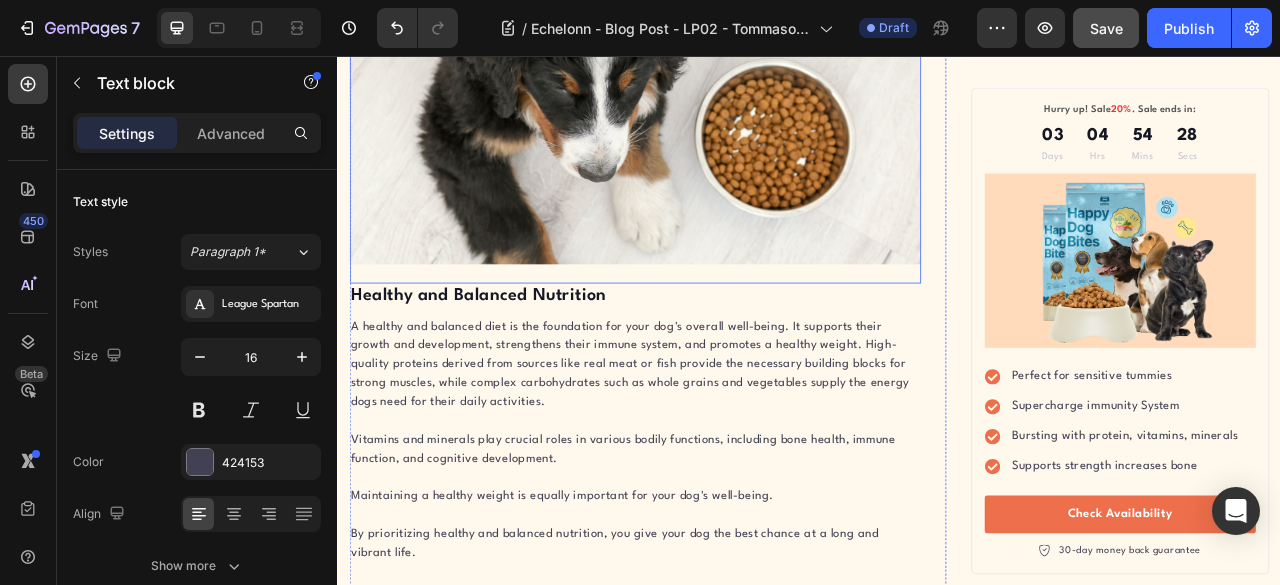 scroll, scrollTop: 2370, scrollLeft: 0, axis: vertical 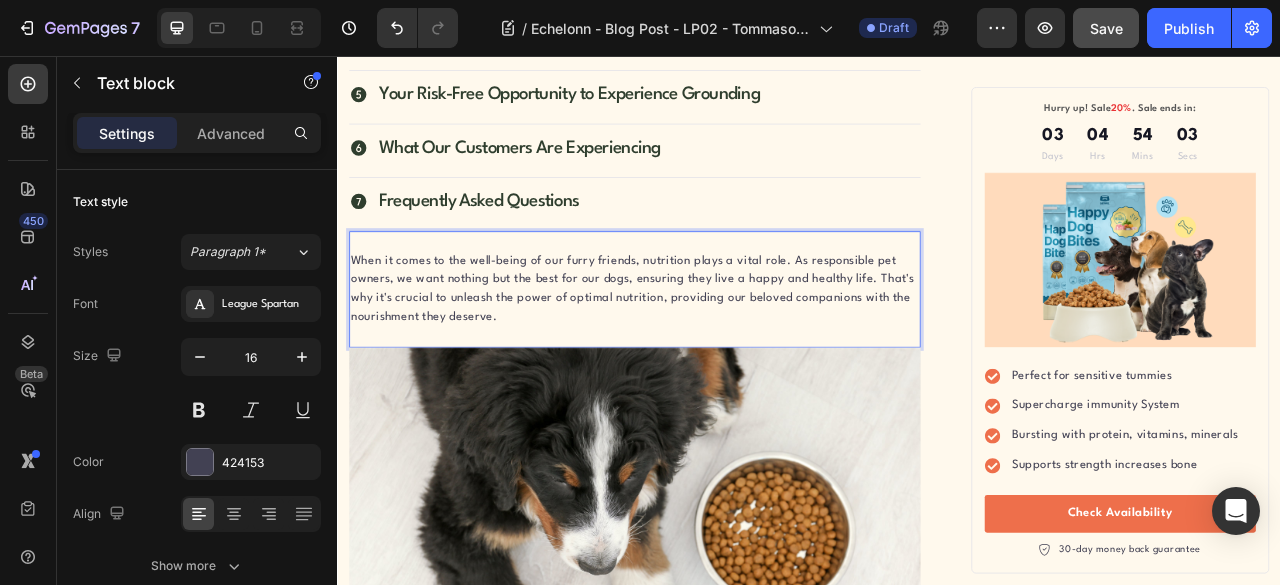 click on "When it comes to the well-being of our furry friends, nutrition plays a vital role. As responsible pet owners, we want nothing but the best for our dogs, ensuring they live a happy and healthy life. That's why it's crucial to unleash the power of optimal nutrition, providing our beloved companions with the nourishment they deserve." at bounding box center (715, 353) 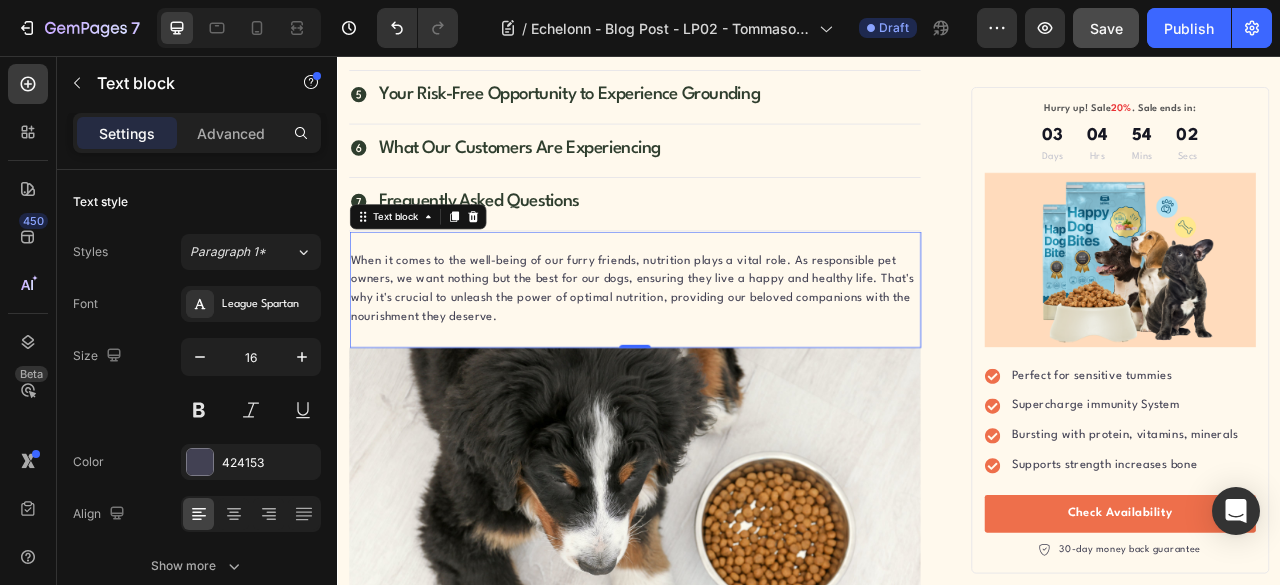 click on "When it comes to the well-being of our furry friends, nutrition plays a vital role. As responsible pet owners, we want nothing but the best for our dogs, ensuring they live a happy and healthy life. That's why it's crucial to unleash the power of optimal nutrition, providing our beloved companions with the nourishment they deserve. Text block   0" at bounding box center [715, 353] 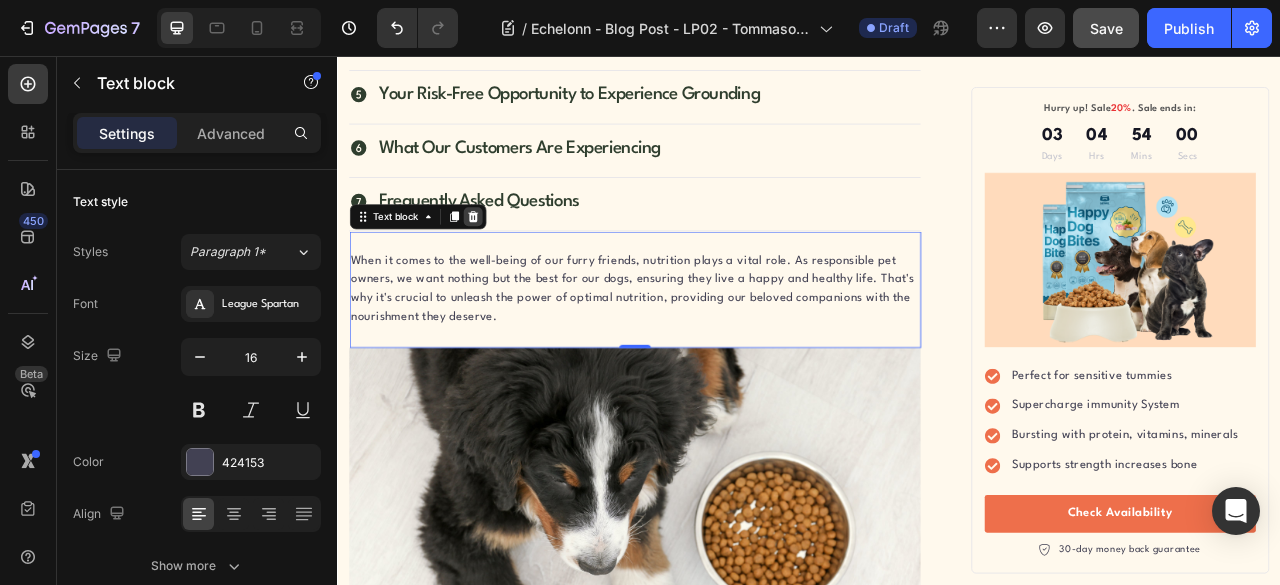 click 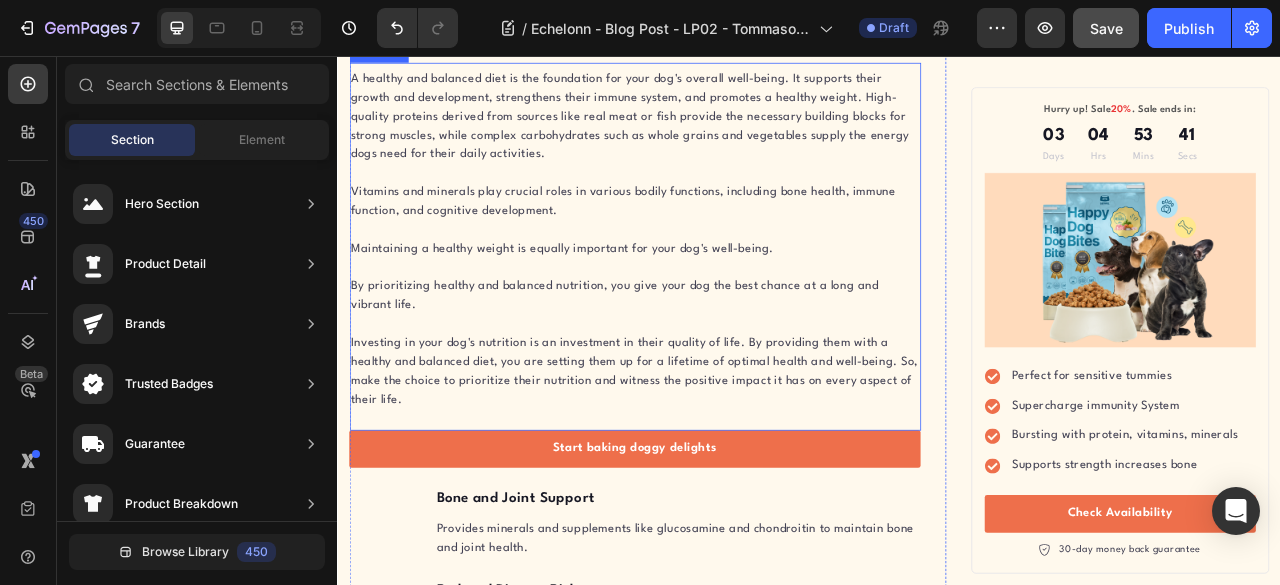 scroll, scrollTop: 2870, scrollLeft: 0, axis: vertical 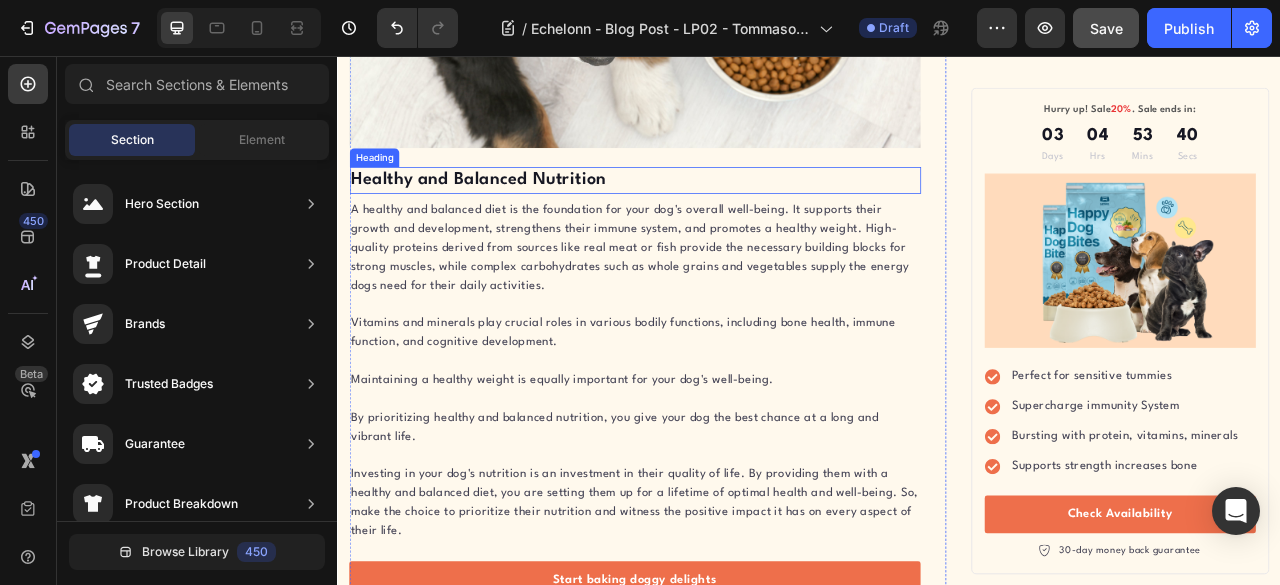 click on "Healthy and Balanced Nutrition" at bounding box center [715, 214] 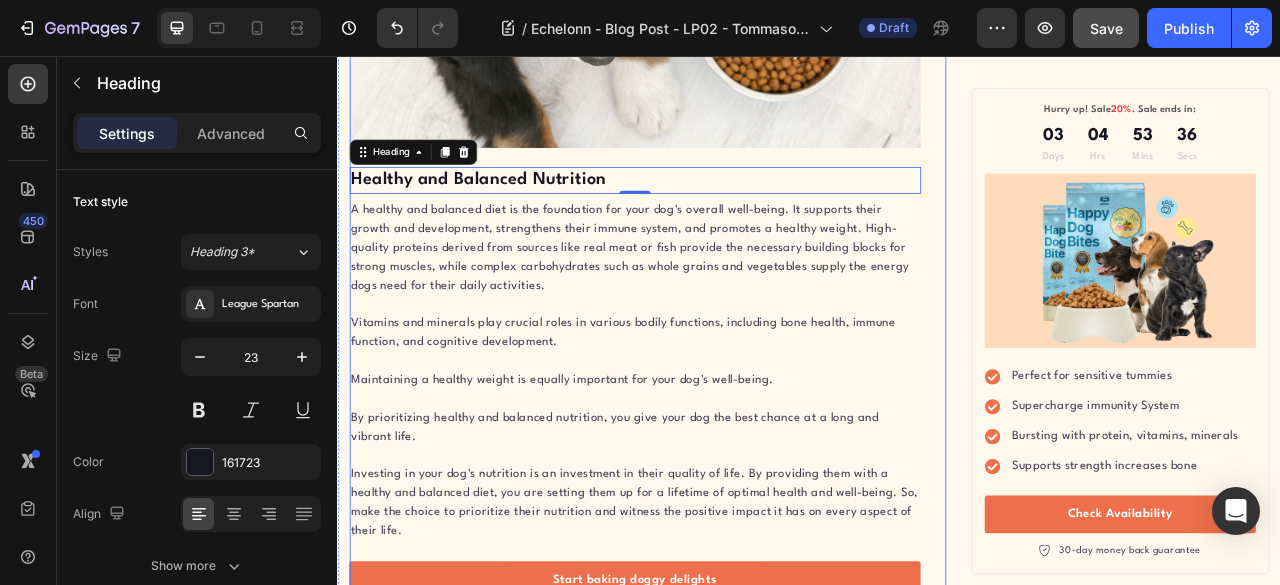click on "The Hidden Cost of Modern Living Heading Image By  Kim Fields Text block Advanced list Published:  Monday, January 8, 2024 Text block Row Image Think about your typical day. You wake up in an insulated home, slip on rubber-soled shoes, drive to work in a car with rubber tires, and spend hours in buildings that completely isolate you from the Earth's surface. When was the last time your bare feet touched grass, sand, or soil? This disconnect isn't just philosophical—it has real biological consequences. Our bodies naturally accumulate positive electrons throughout the day, primarily in the form of free radicals. These unstable molecules contribute to: Text block Chronic inflammation  that manifests as joint pain, stiffness, and slow healing Disrupted sleep patterns  that leave you exhausted despite hours in bed Elevated stress levels  that keep your nervous system in constant "fight or flight" mode Compromised immune function  that makes you susceptible to illness Item List Text block Jump to section quickly:" at bounding box center (731, 1471) 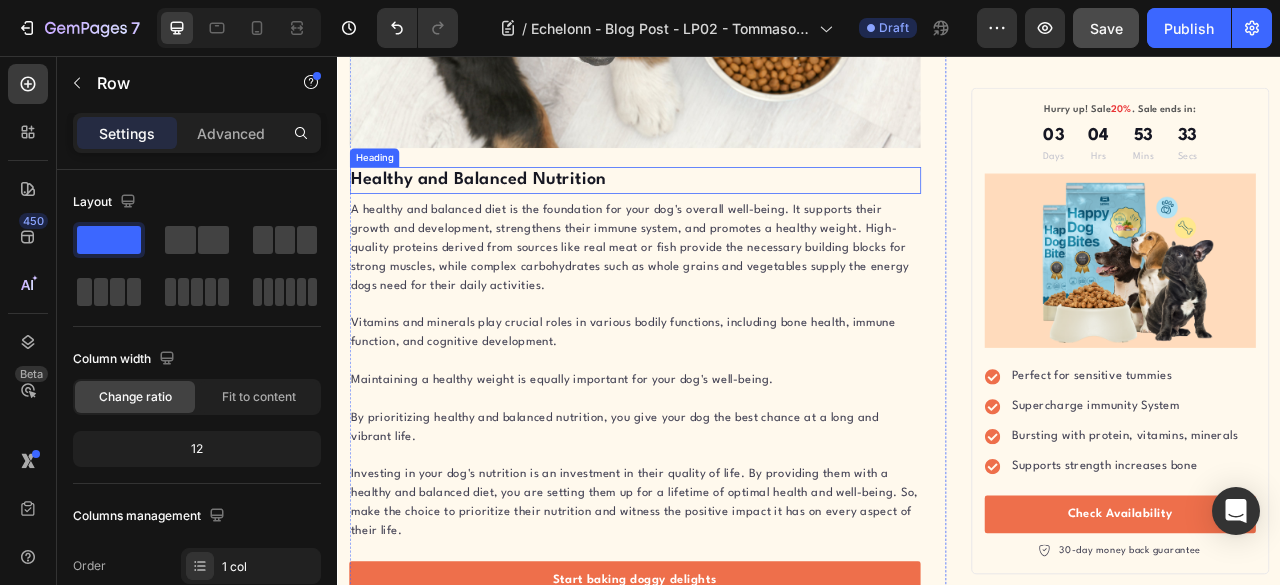 click on "Healthy and Balanced Nutrition" at bounding box center [715, 214] 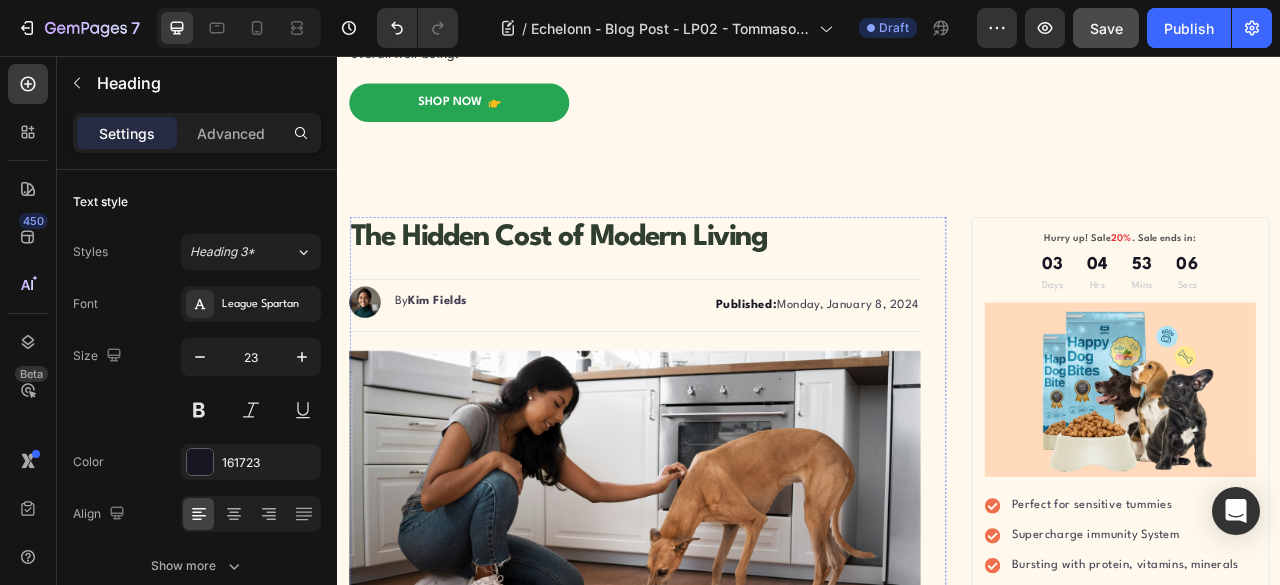 scroll, scrollTop: 870, scrollLeft: 0, axis: vertical 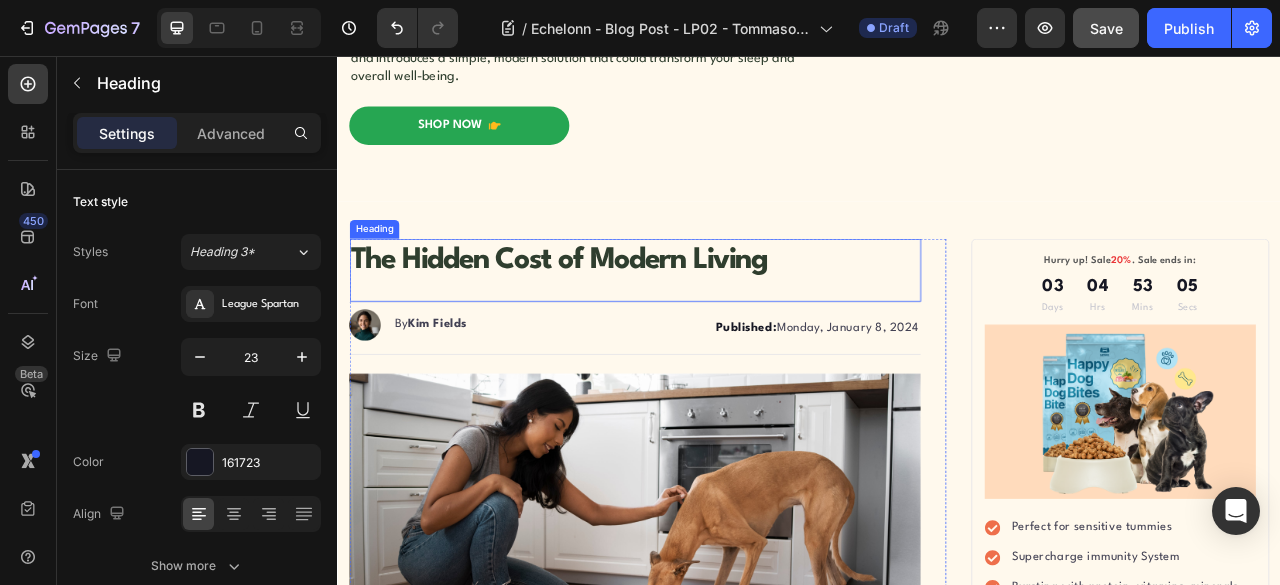 click on "The Hidden Cost of Modern Living" at bounding box center [715, 317] 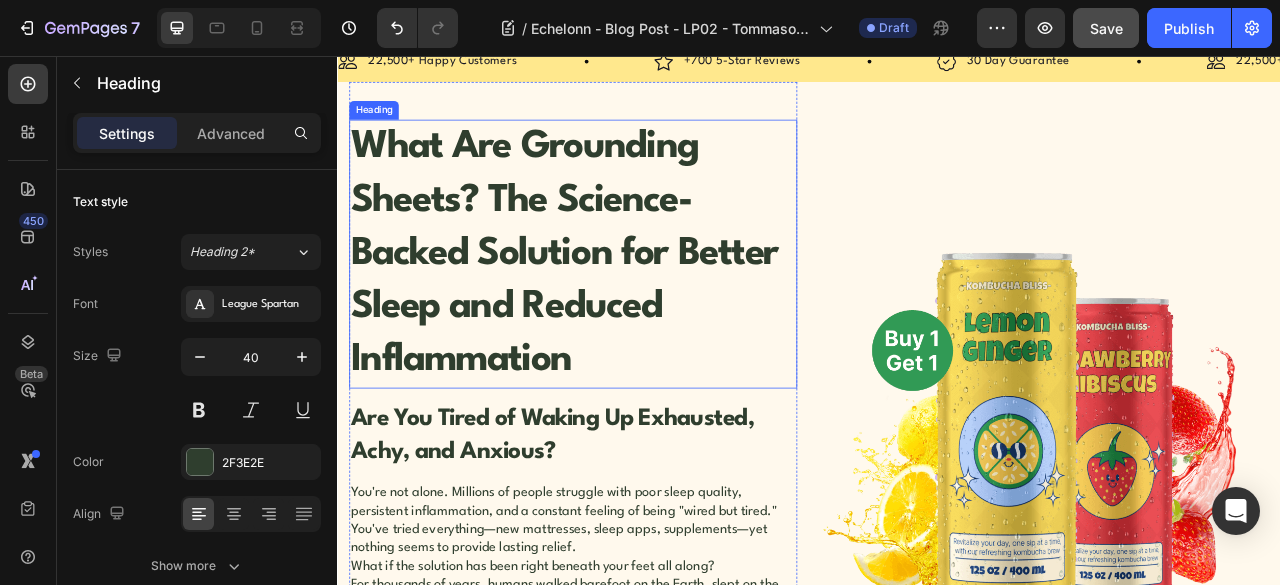 scroll, scrollTop: 0, scrollLeft: 0, axis: both 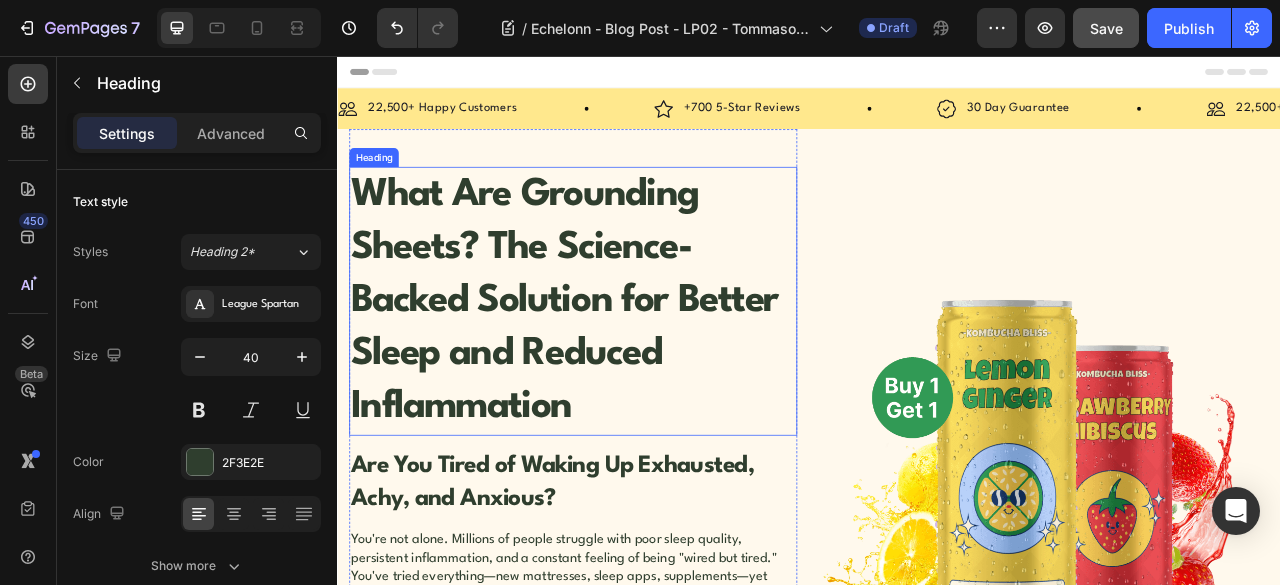 click on "What Are Grounding Sheets? The Science-Backed Solution for Better Sleep and Reduced Inflammation" at bounding box center (626, 367) 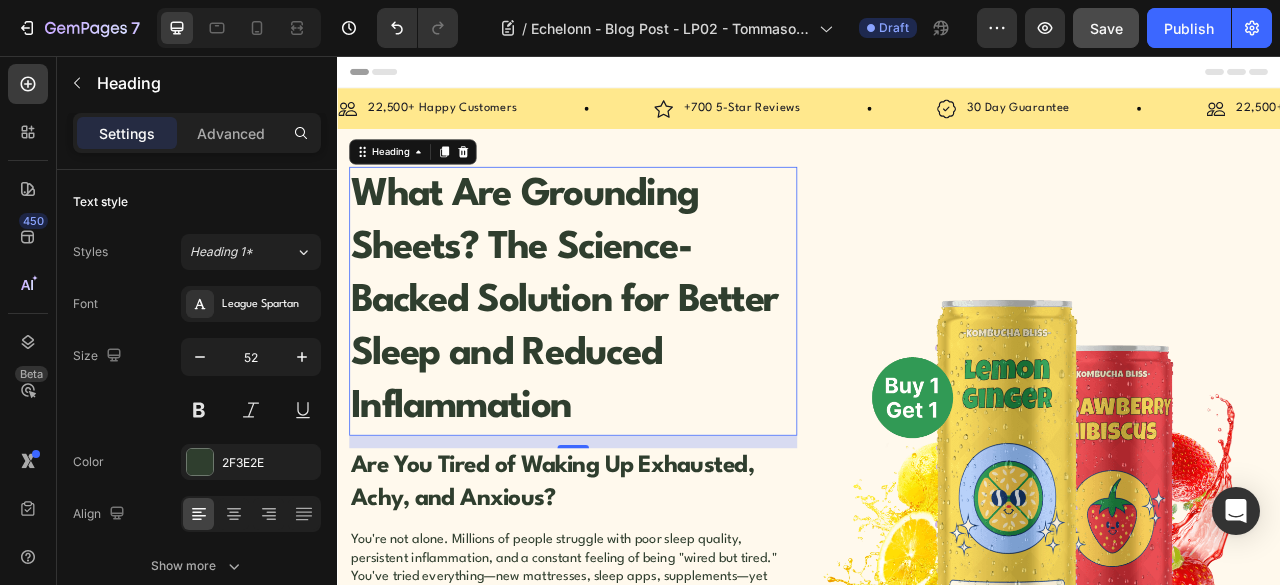 scroll, scrollTop: 166, scrollLeft: 0, axis: vertical 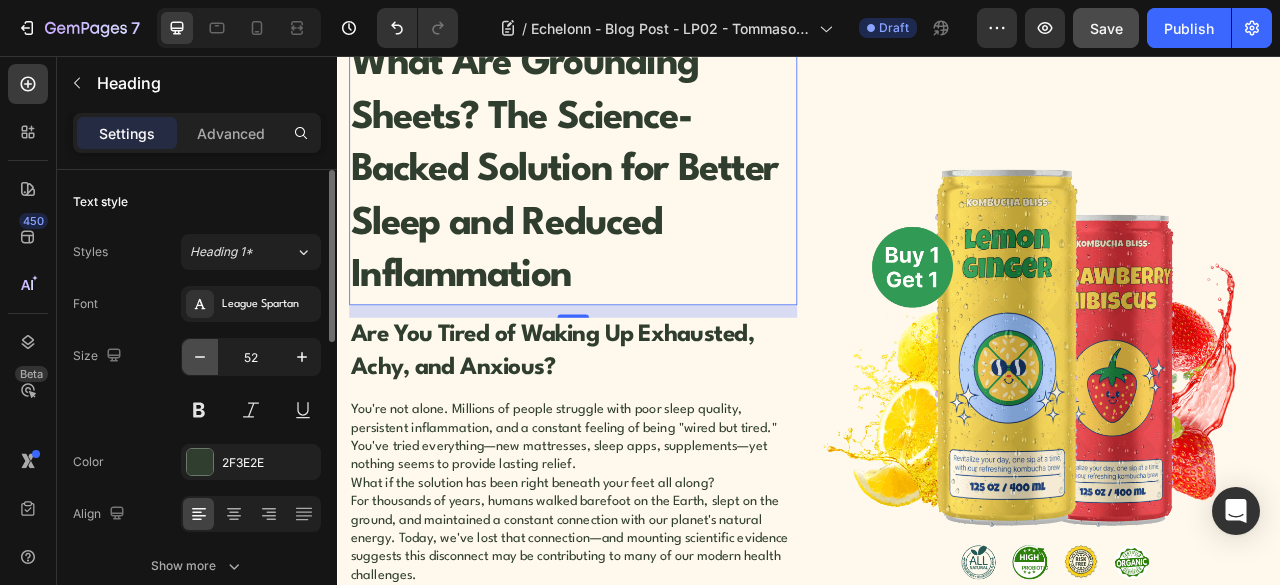 click 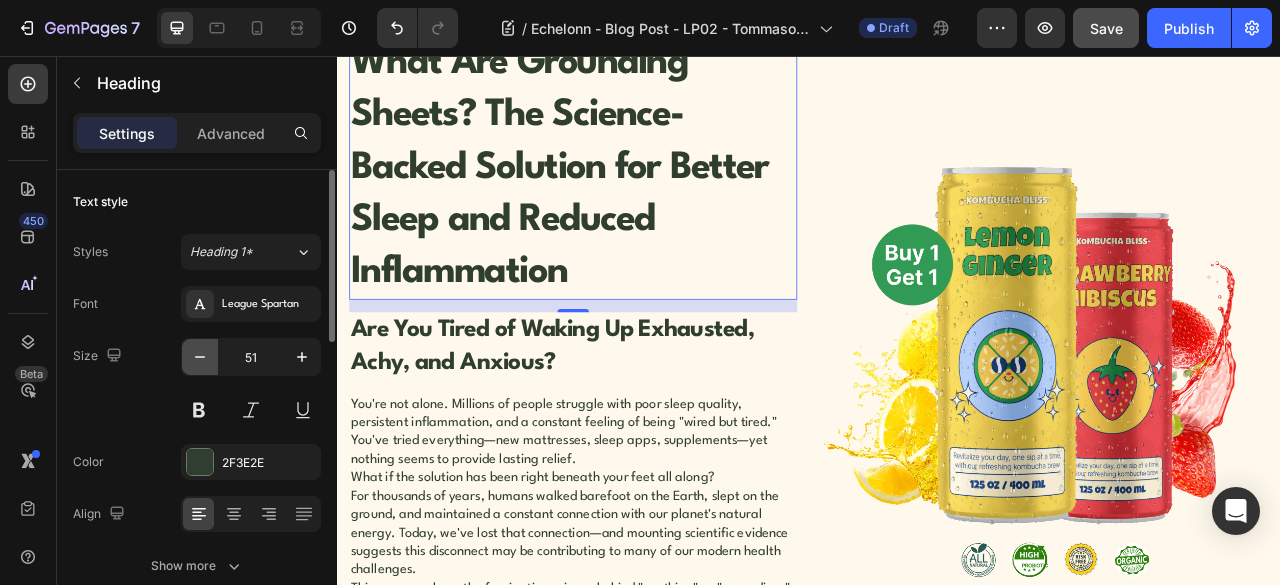 click 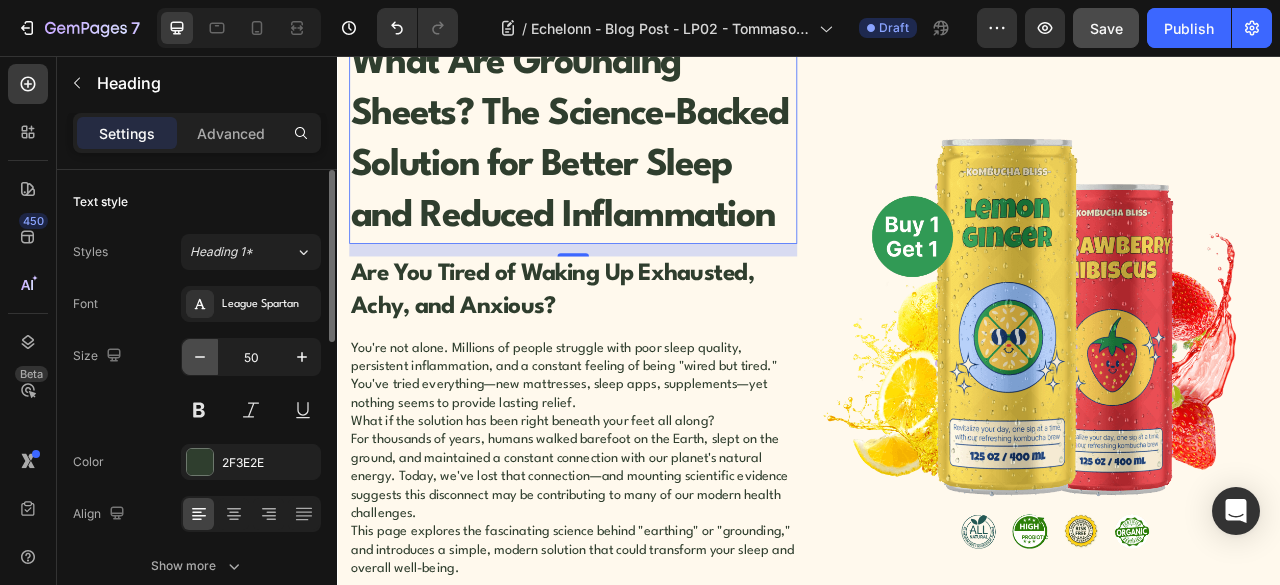 scroll, scrollTop: 166, scrollLeft: 0, axis: vertical 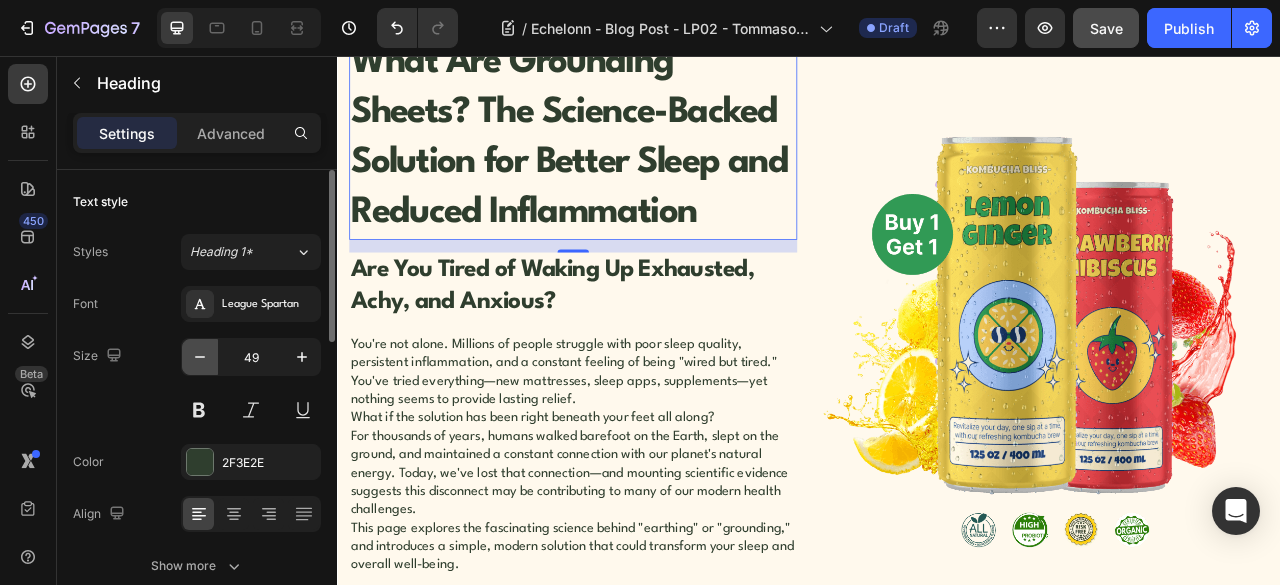 click 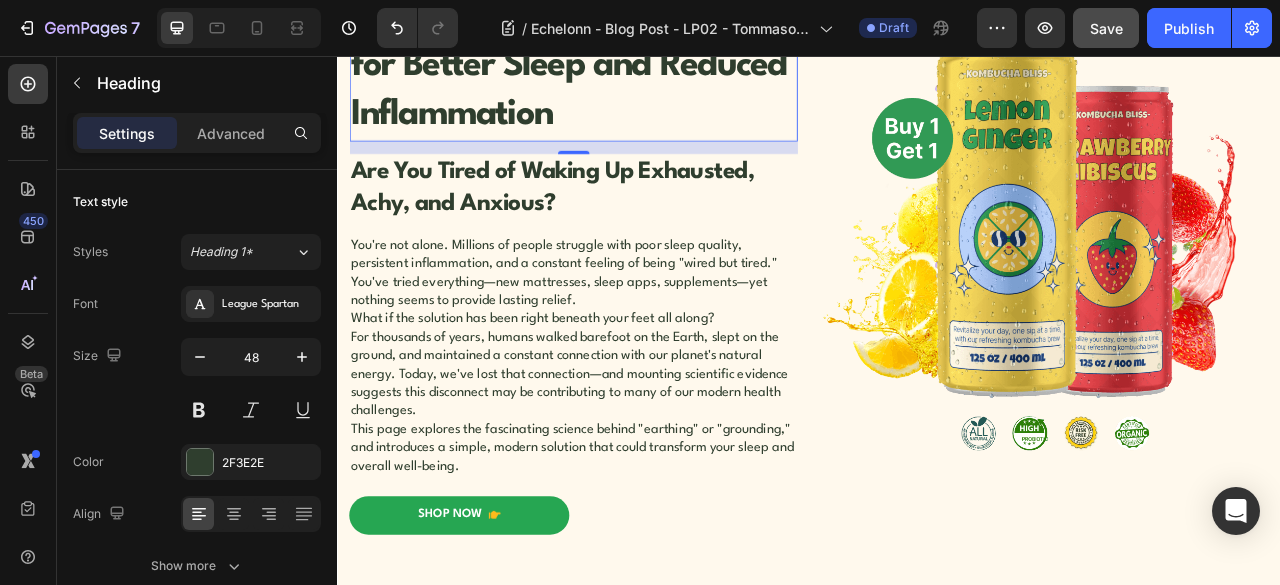 scroll, scrollTop: 333, scrollLeft: 0, axis: vertical 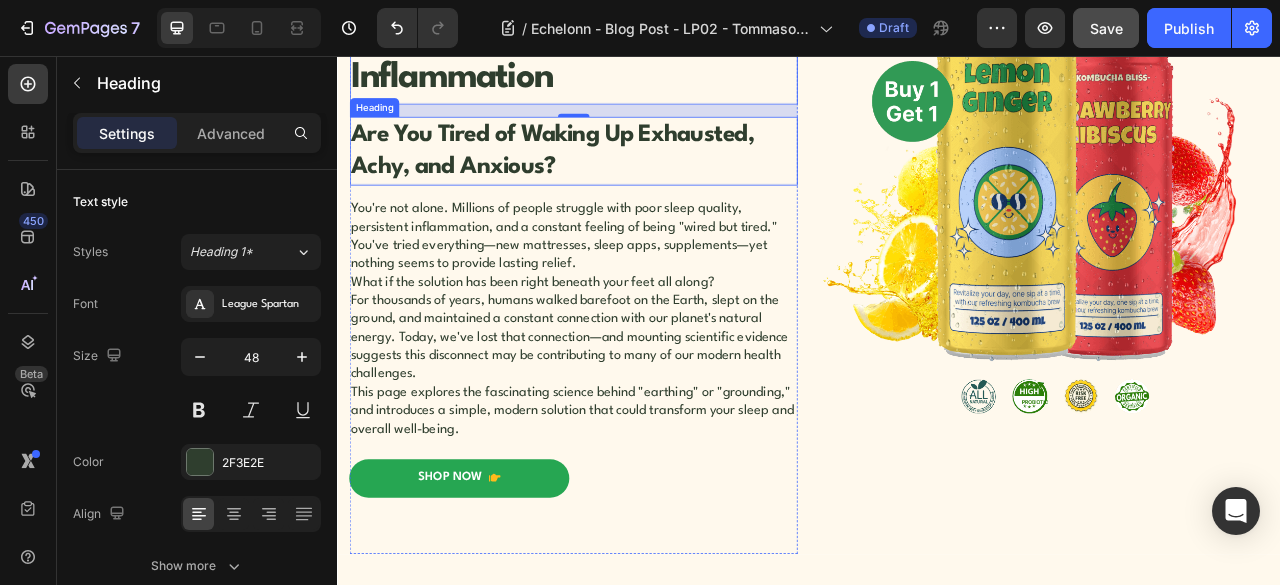 click on "Are You Tired of Waking Up Exhausted, Achy, and Anxious?" at bounding box center (610, 177) 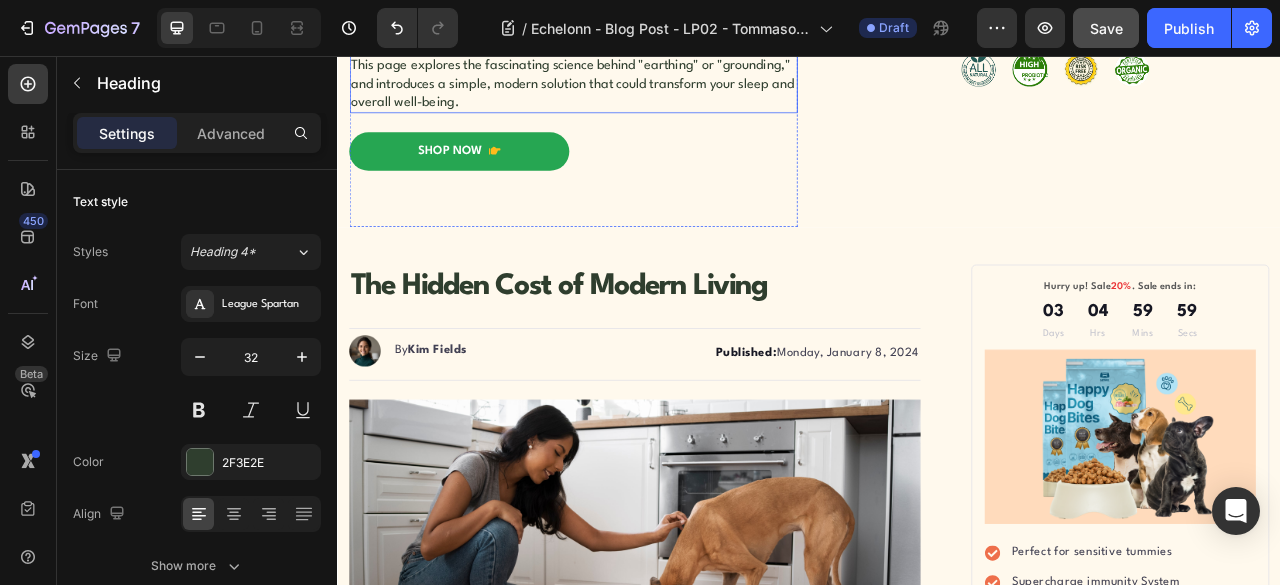 scroll, scrollTop: 833, scrollLeft: 0, axis: vertical 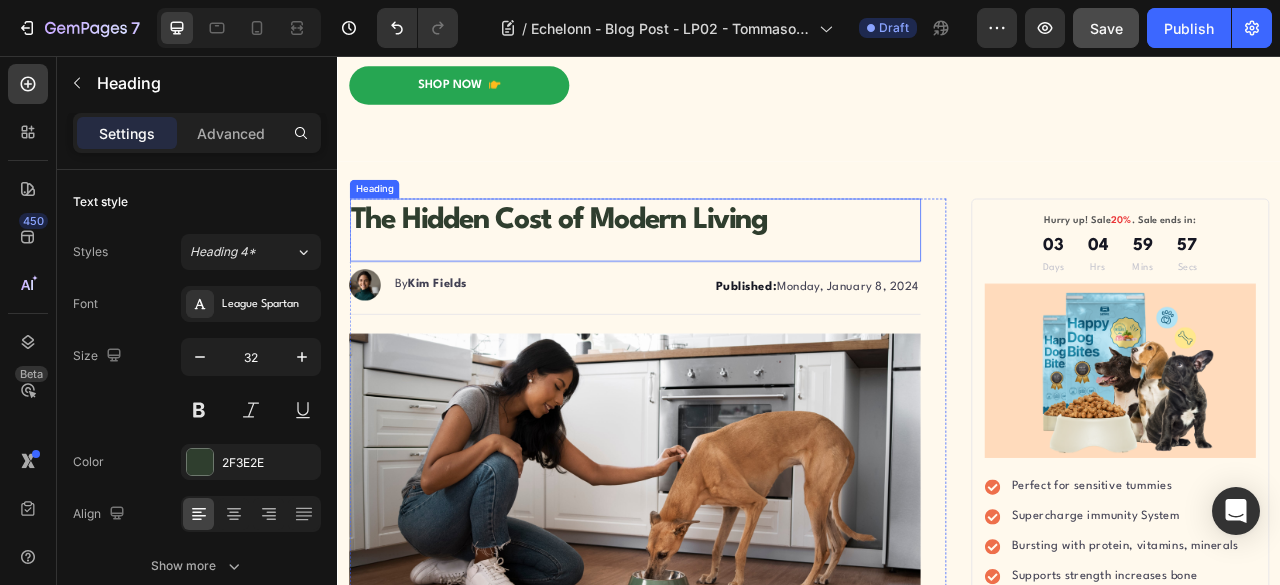 click on "The Hidden Cost of Modern Living" at bounding box center [715, 266] 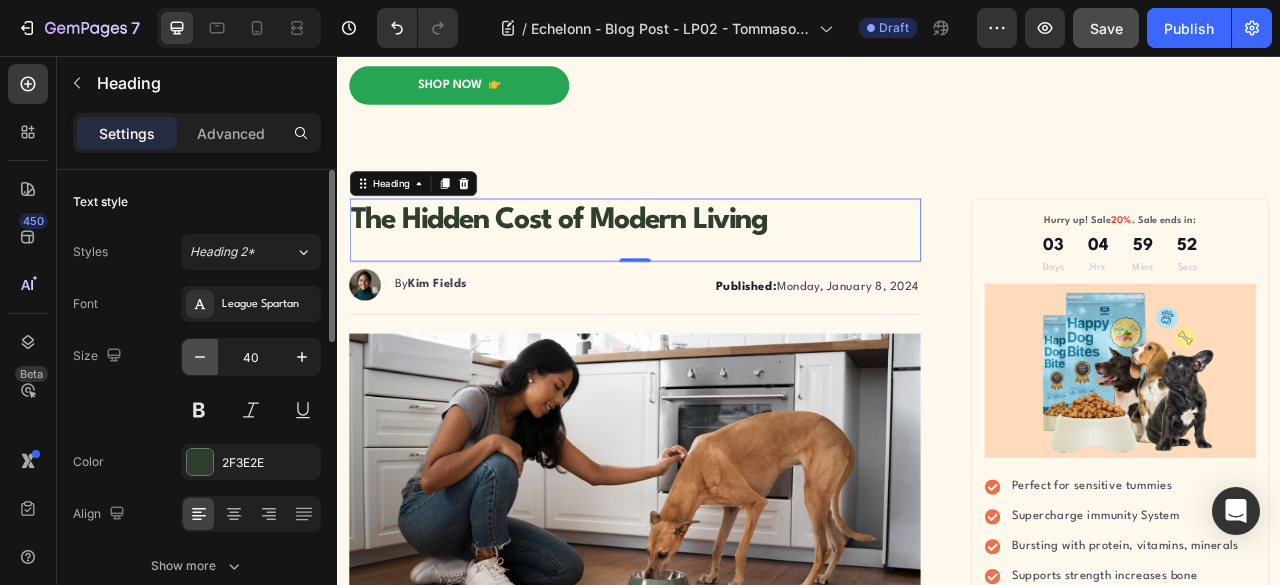 click 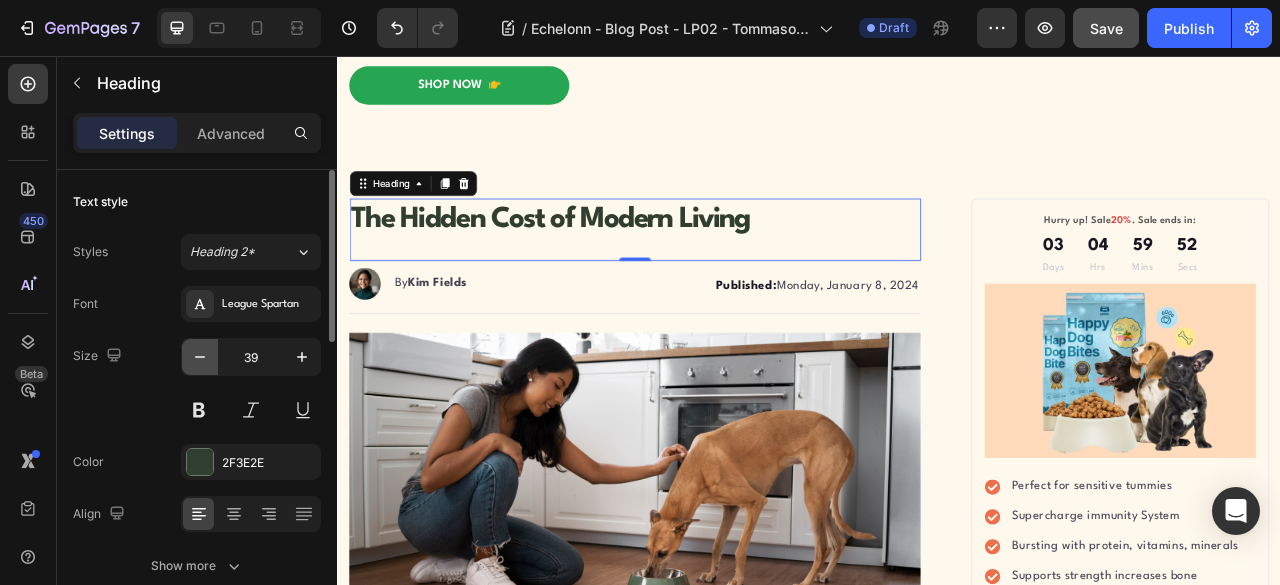 click 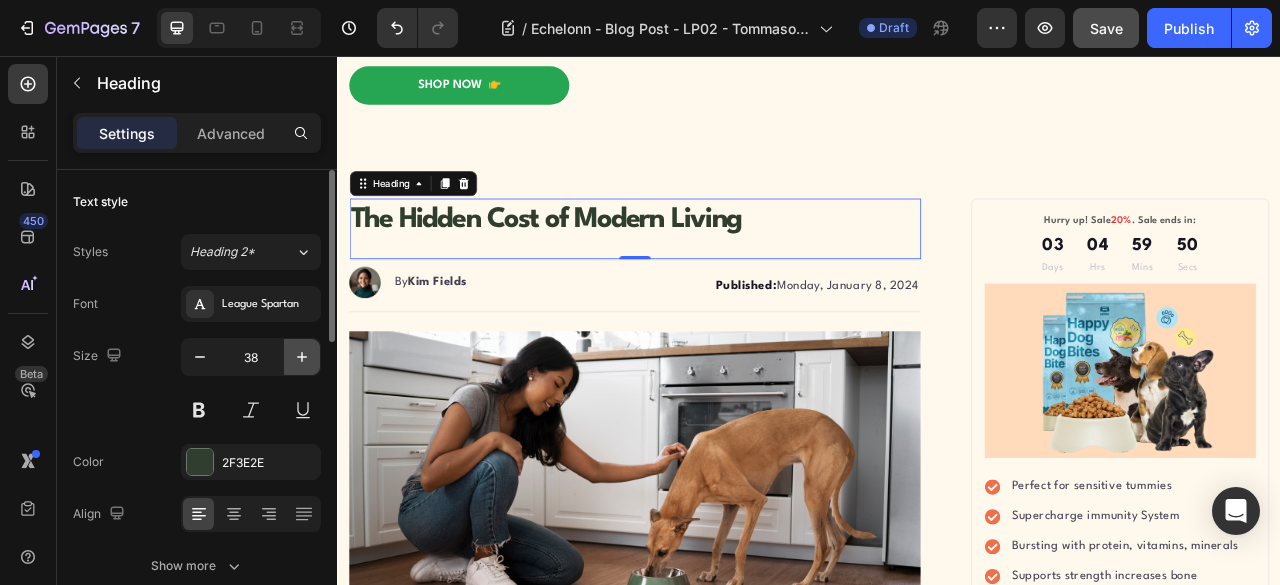 click 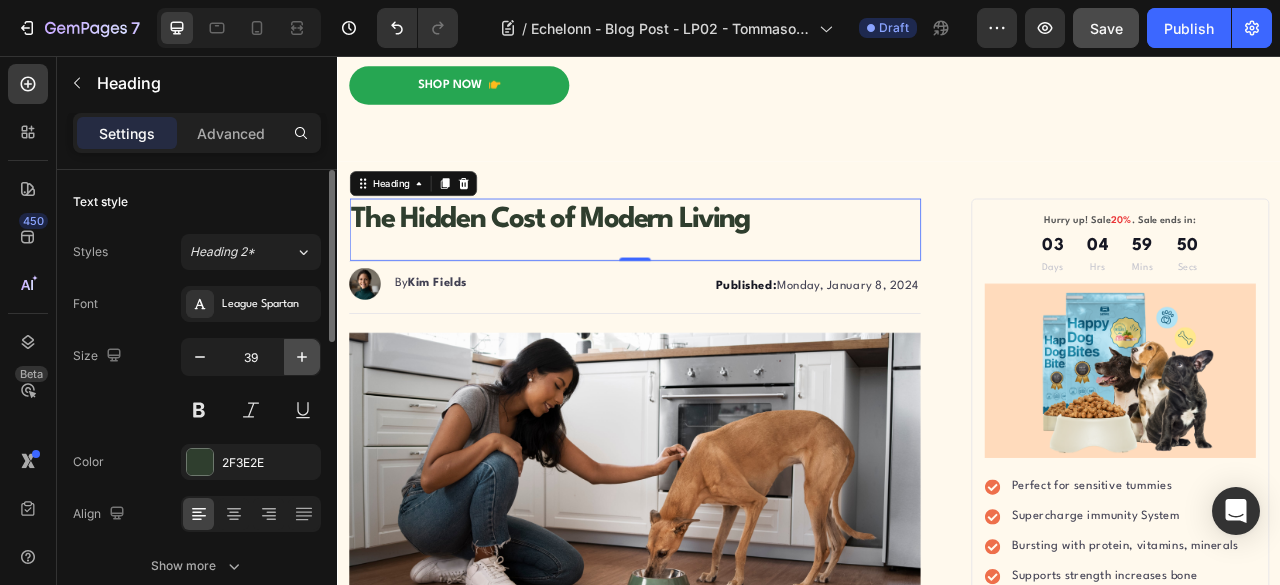 click 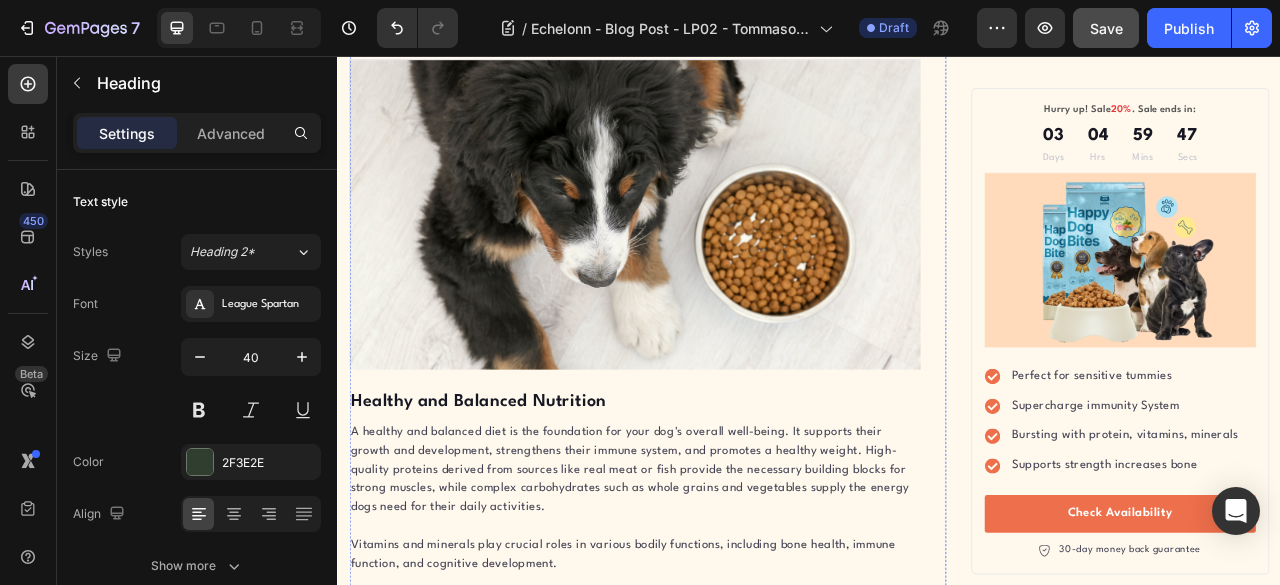 scroll, scrollTop: 2666, scrollLeft: 0, axis: vertical 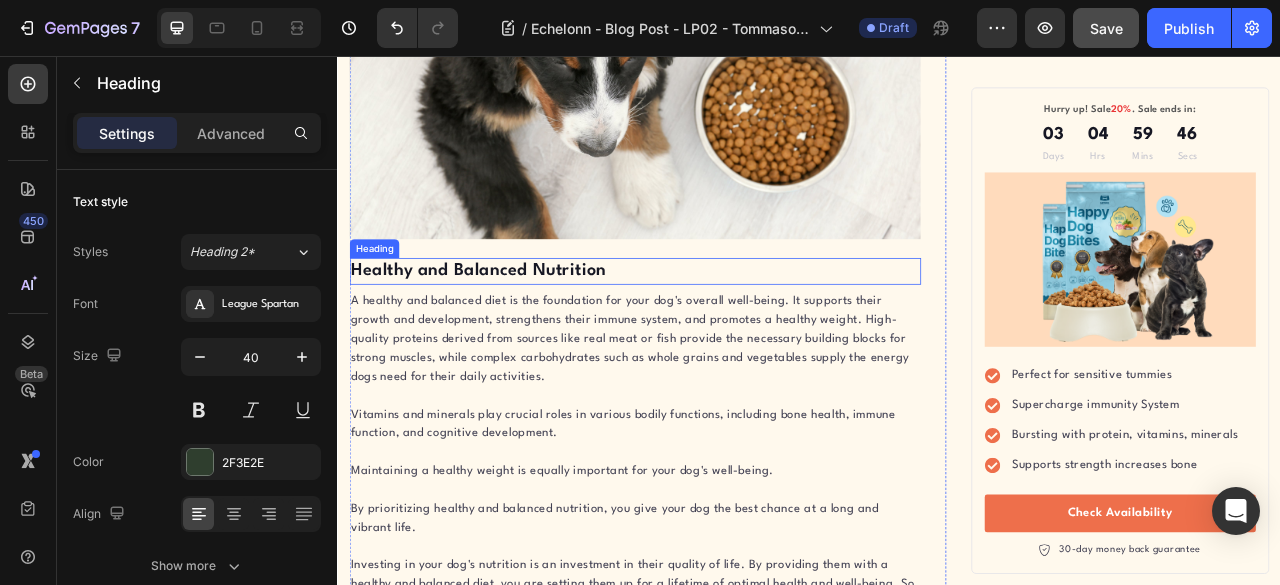 click on "Healthy and Balanced Nutrition" at bounding box center [715, 330] 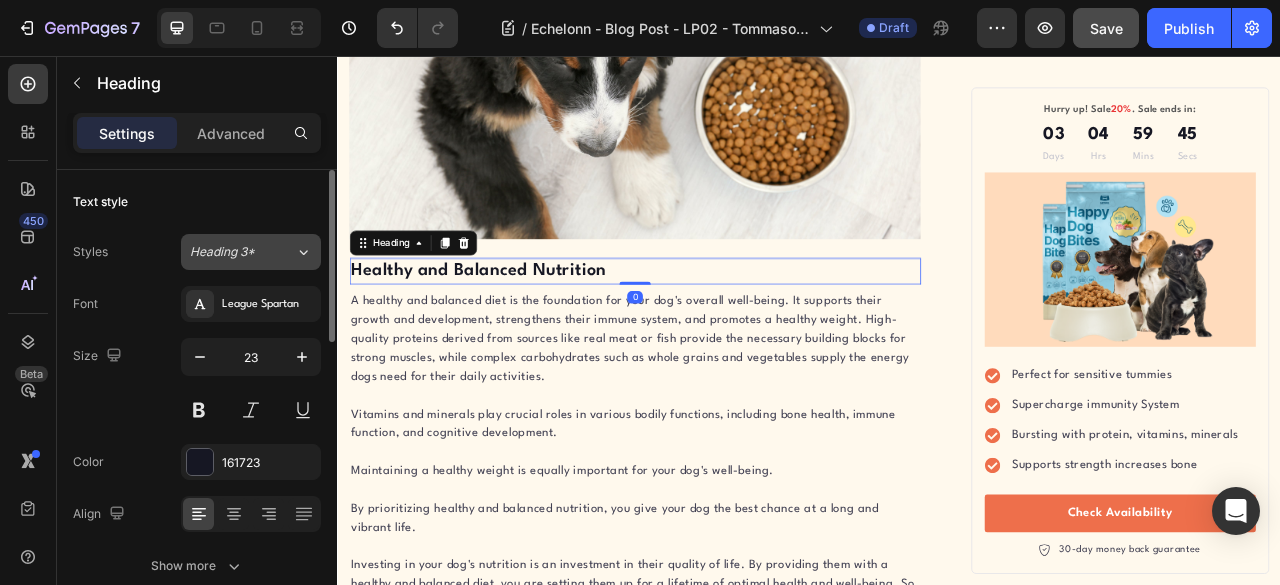 click on "Heading 3*" at bounding box center [242, 252] 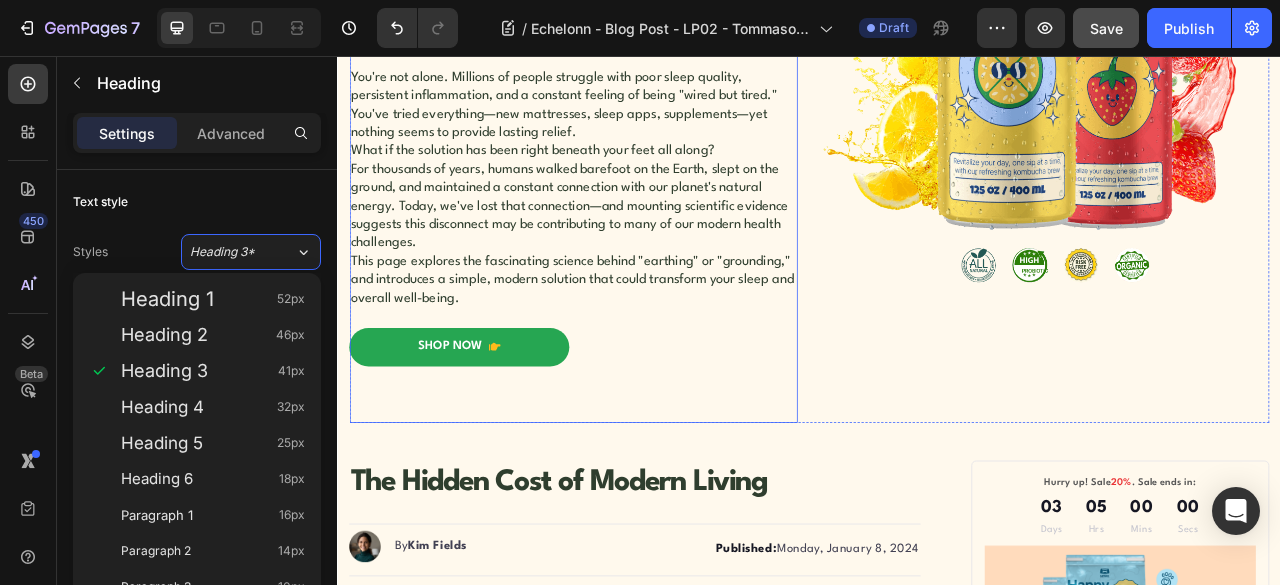scroll, scrollTop: 666, scrollLeft: 0, axis: vertical 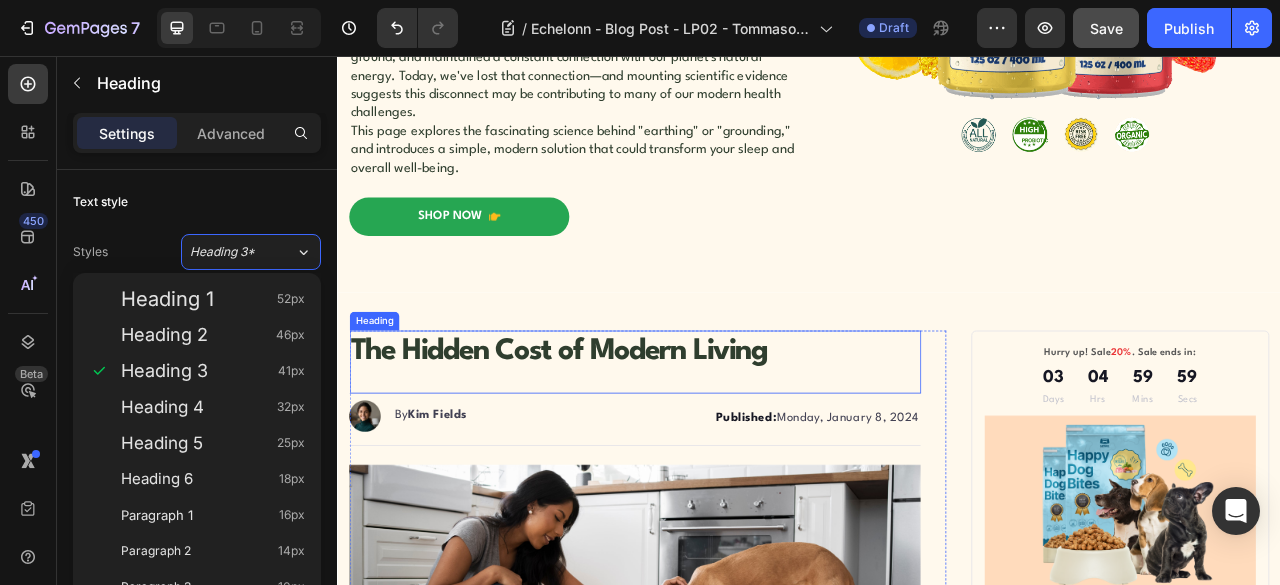 click on "The Hidden Cost of Modern Living" at bounding box center (715, 433) 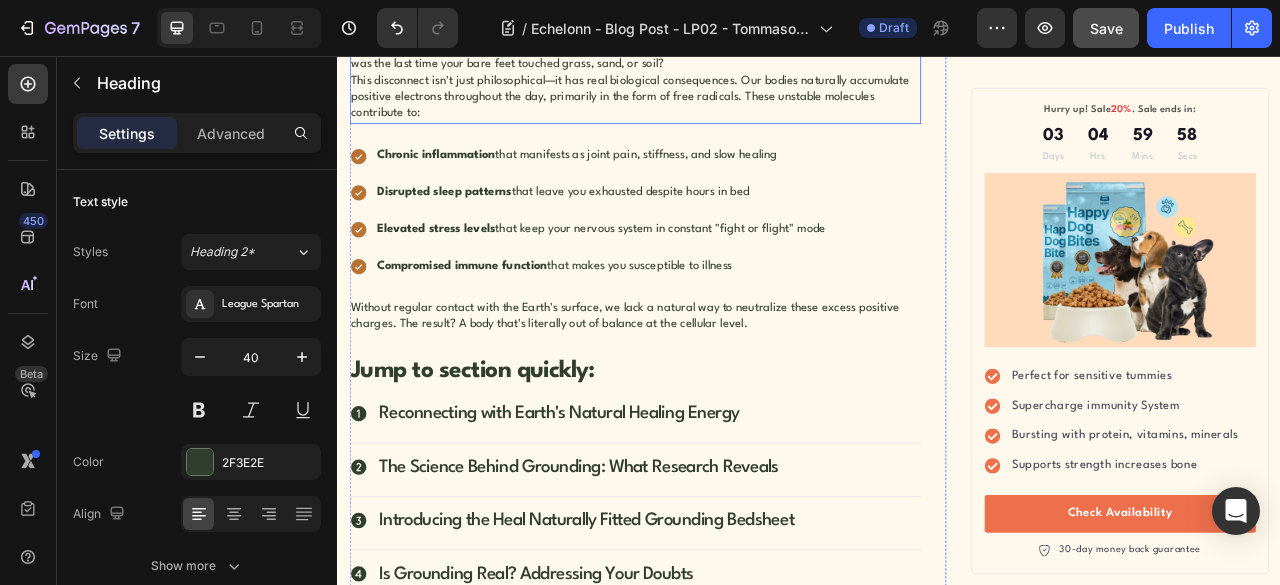 scroll, scrollTop: 1666, scrollLeft: 0, axis: vertical 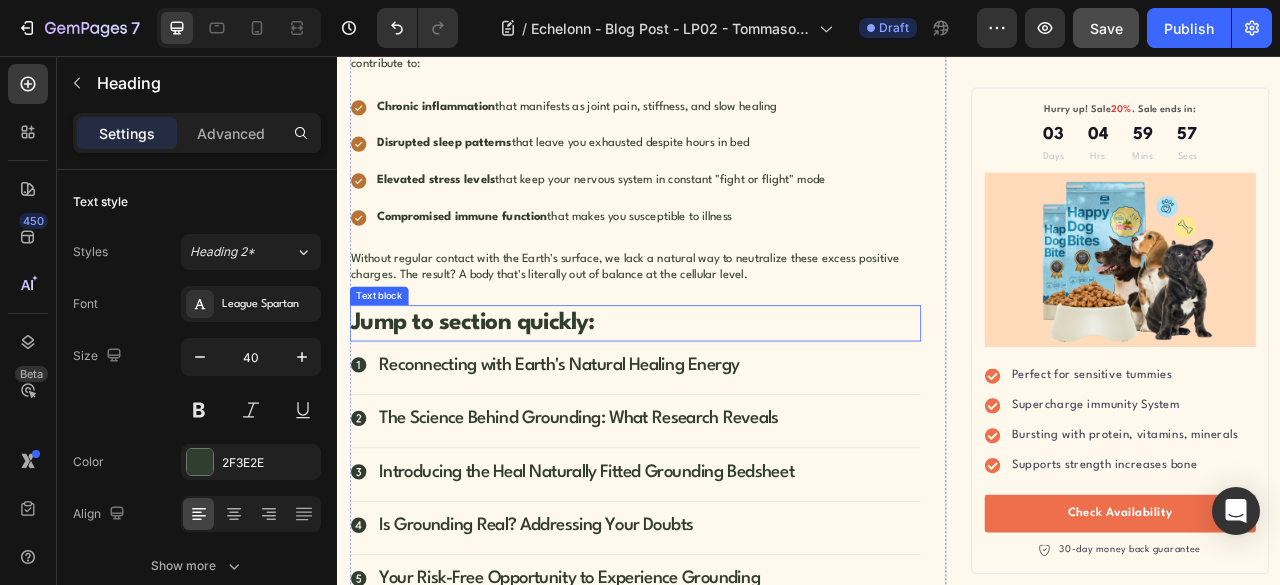 click on "Jump to section quickly:" at bounding box center [715, 396] 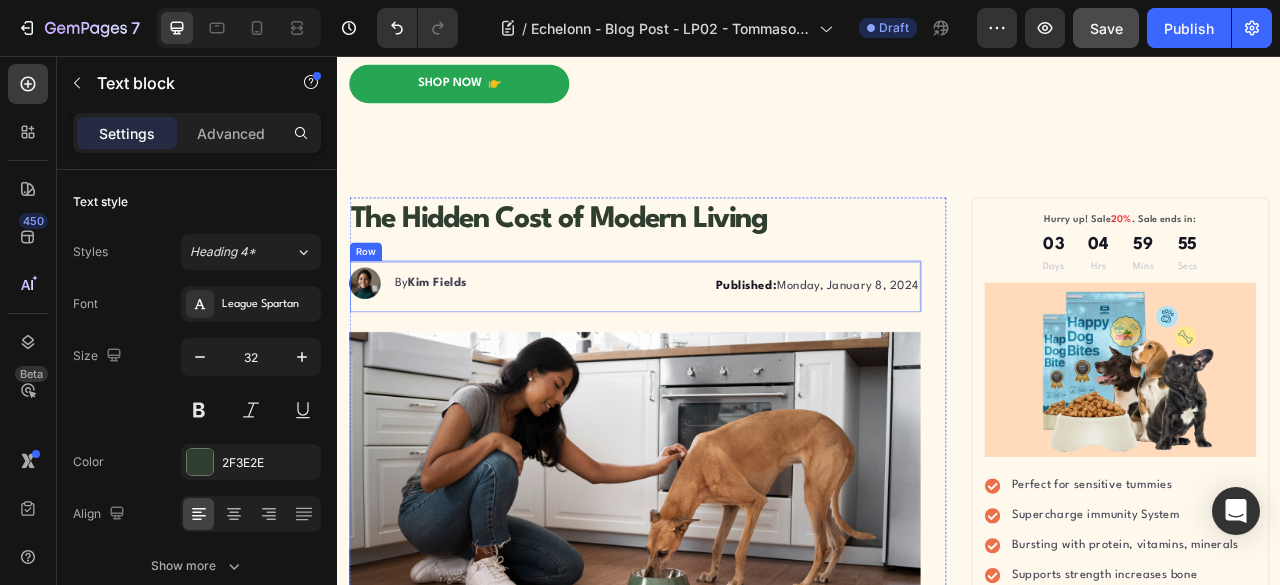 scroll, scrollTop: 833, scrollLeft: 0, axis: vertical 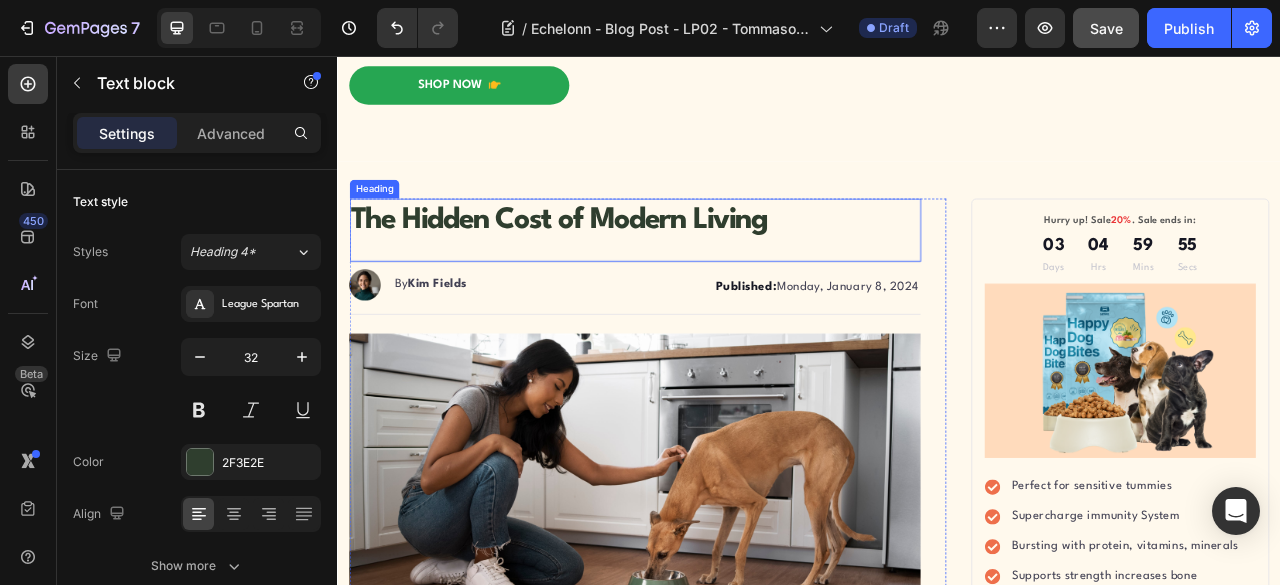click on "The Hidden Cost of Modern Living" at bounding box center (715, 266) 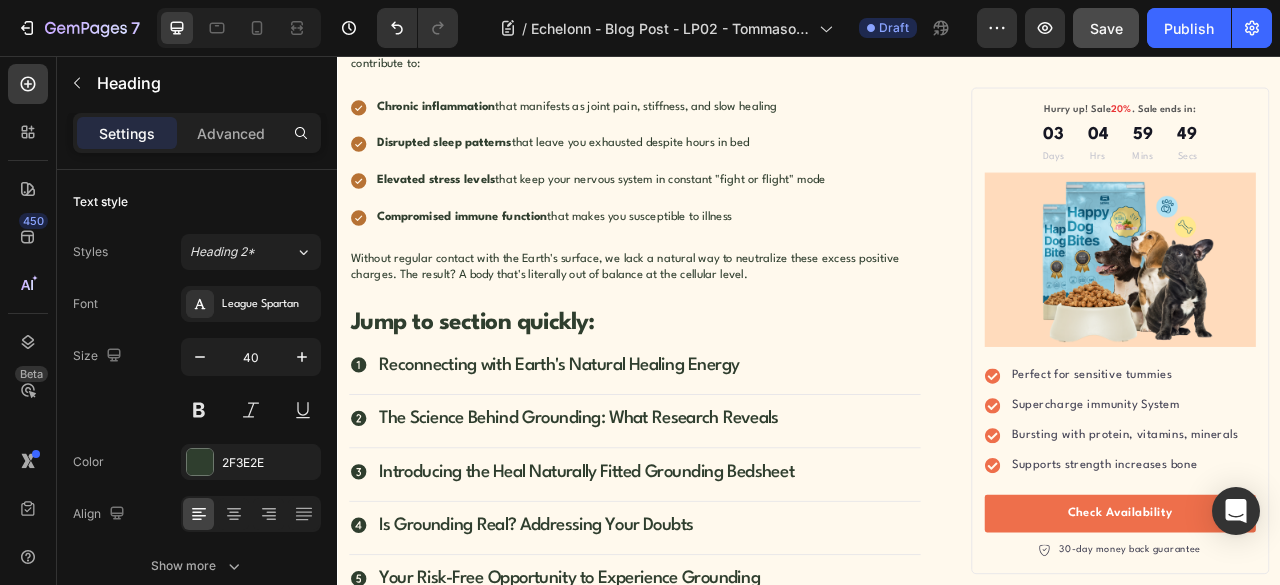 scroll, scrollTop: 1833, scrollLeft: 0, axis: vertical 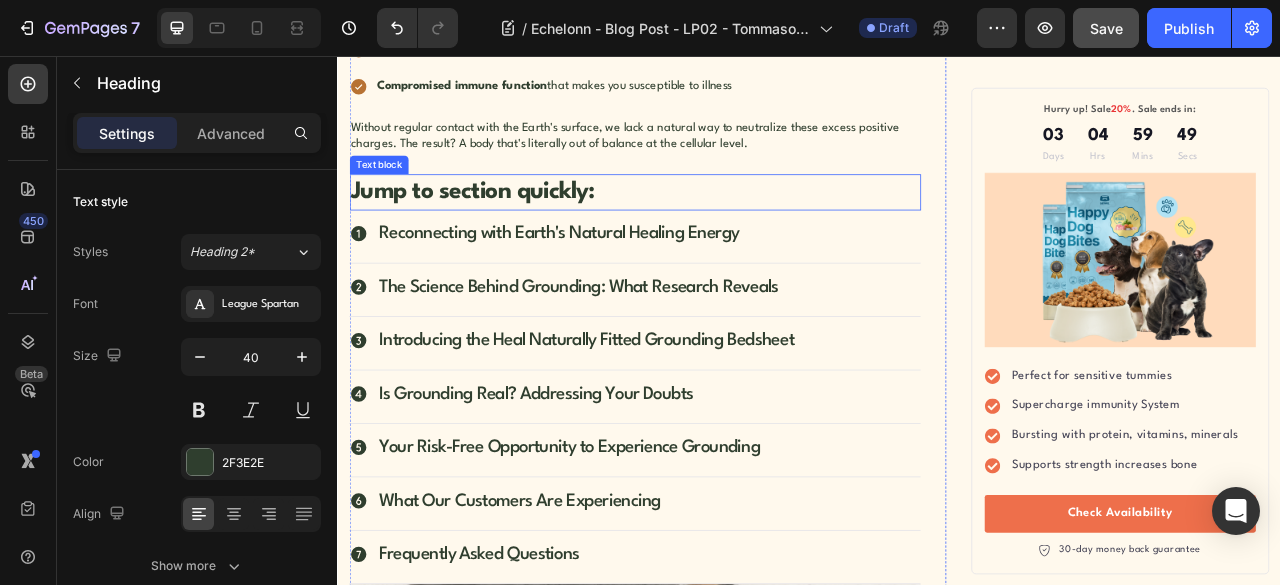 click on "Jump to section quickly:" at bounding box center (715, 229) 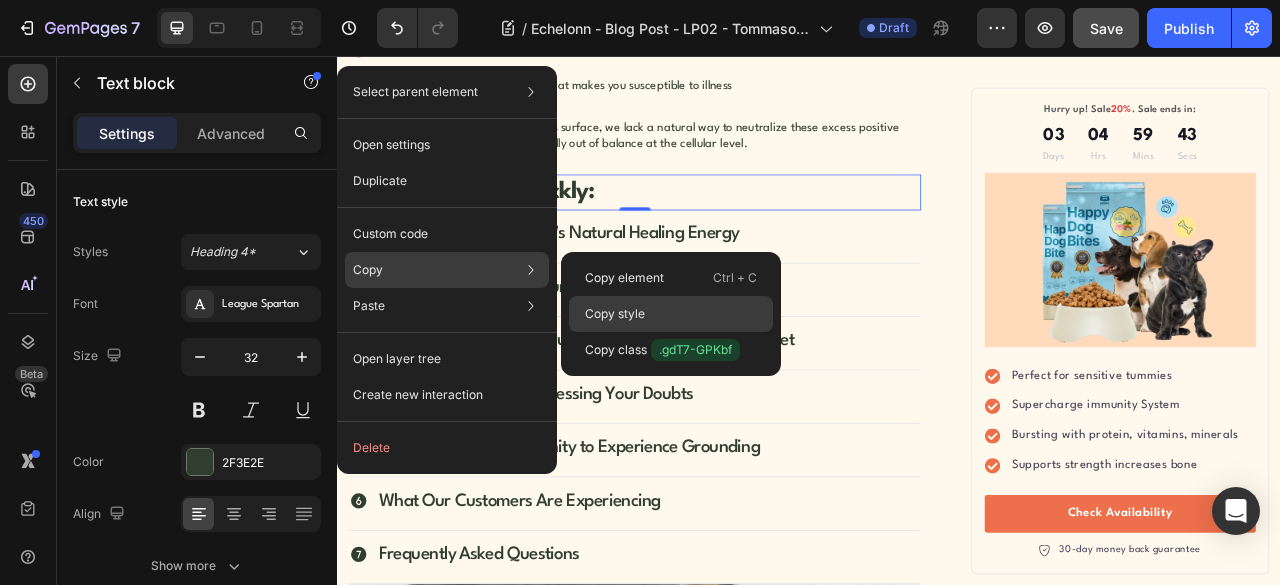 click on "Copy style" at bounding box center [615, 314] 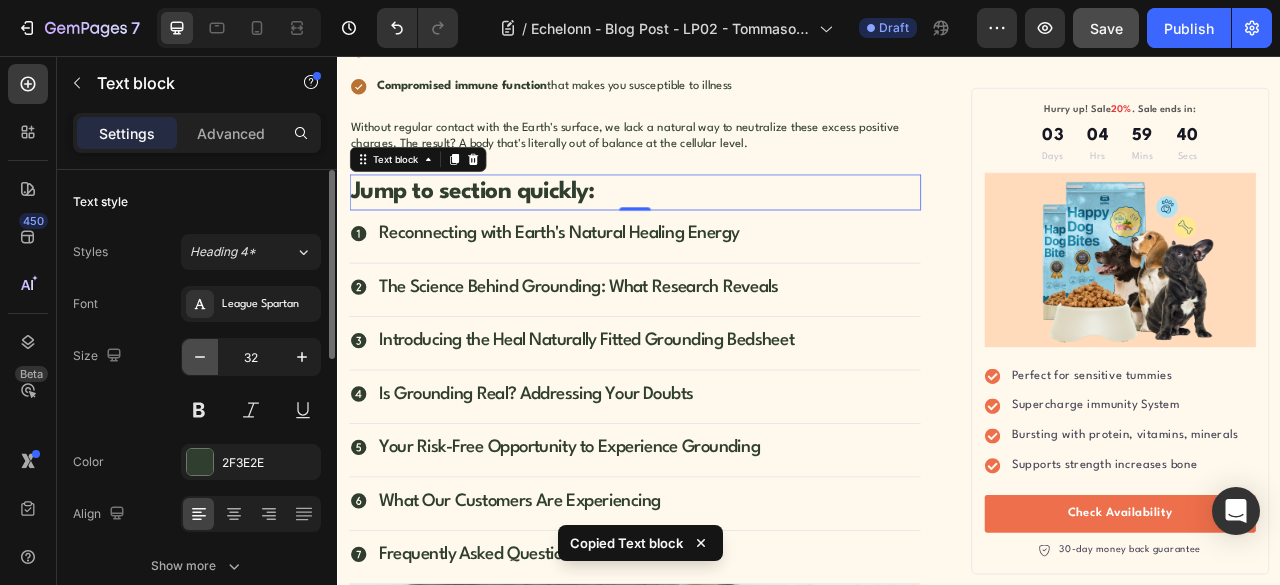 click 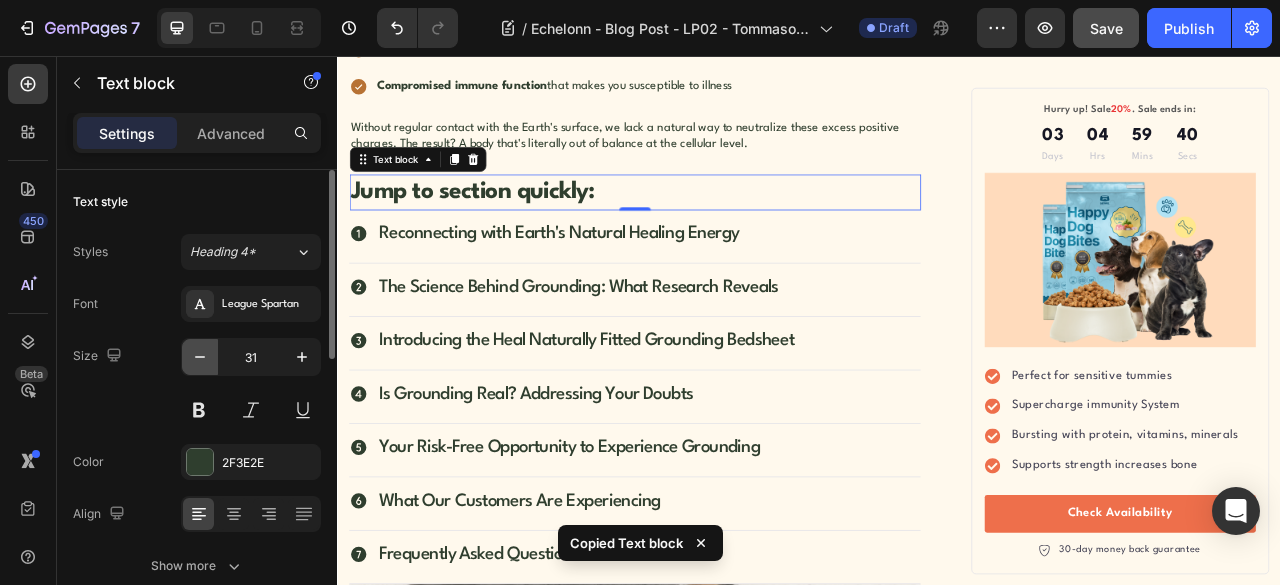click 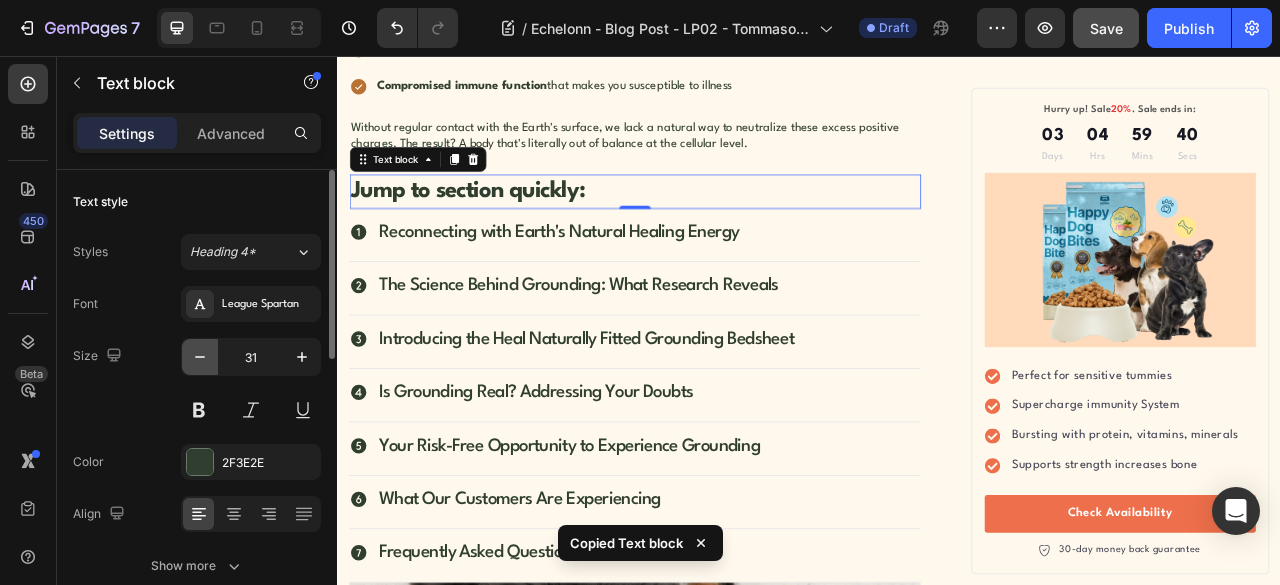 type on "30" 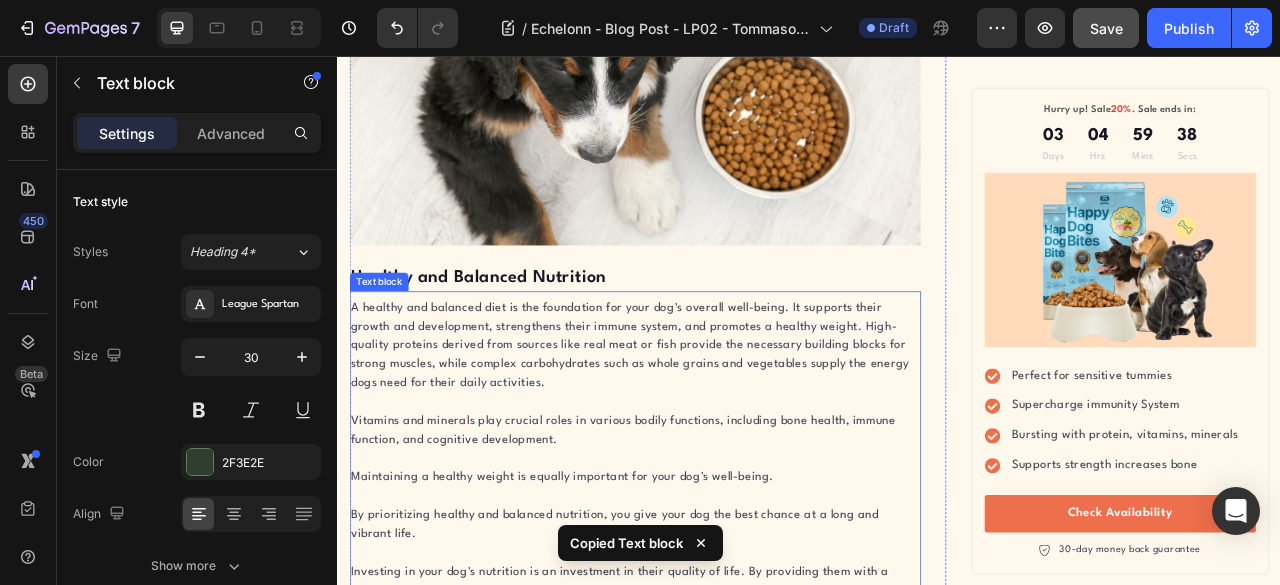 scroll, scrollTop: 2666, scrollLeft: 0, axis: vertical 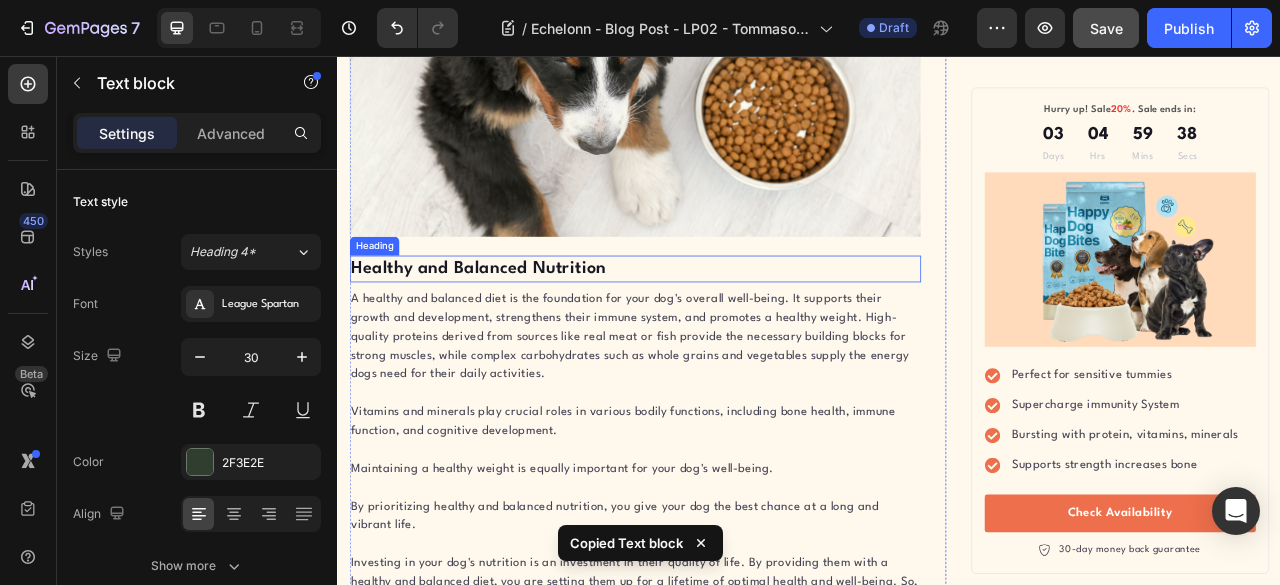 click on "Healthy and Balanced Nutrition" at bounding box center [715, 327] 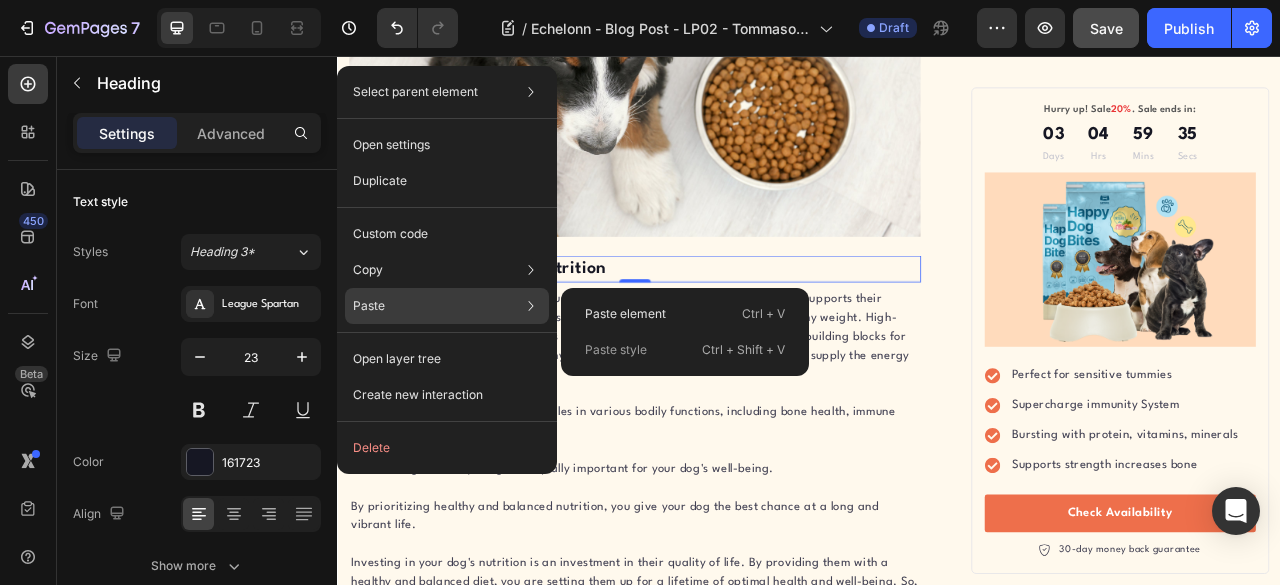 click on "Paste style" at bounding box center [616, 350] 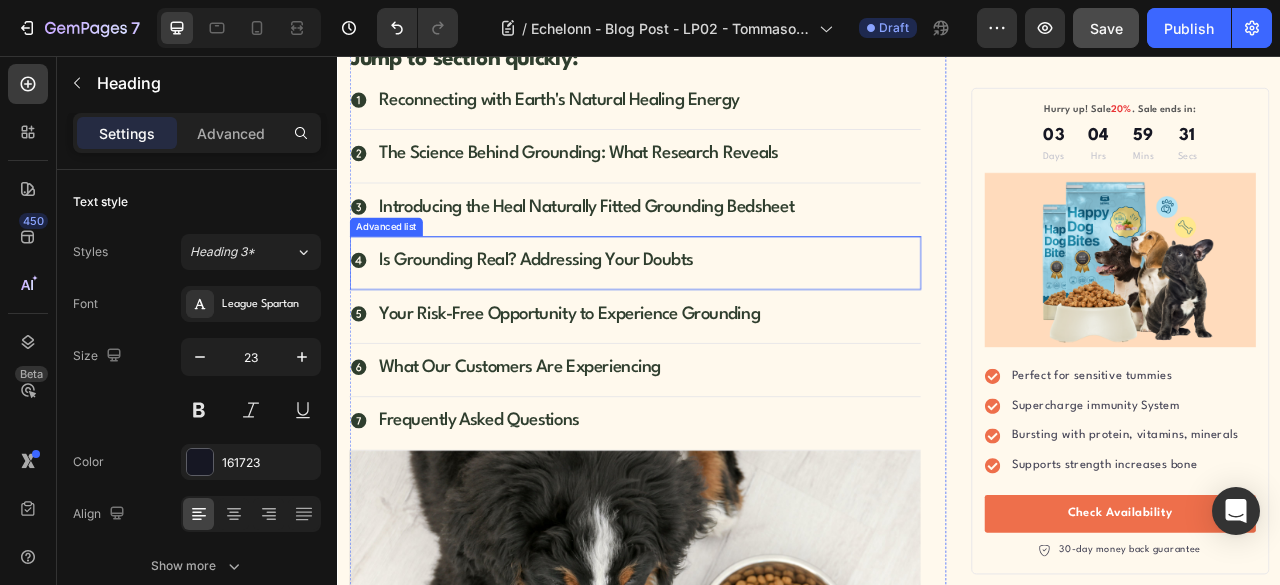 scroll, scrollTop: 1666, scrollLeft: 0, axis: vertical 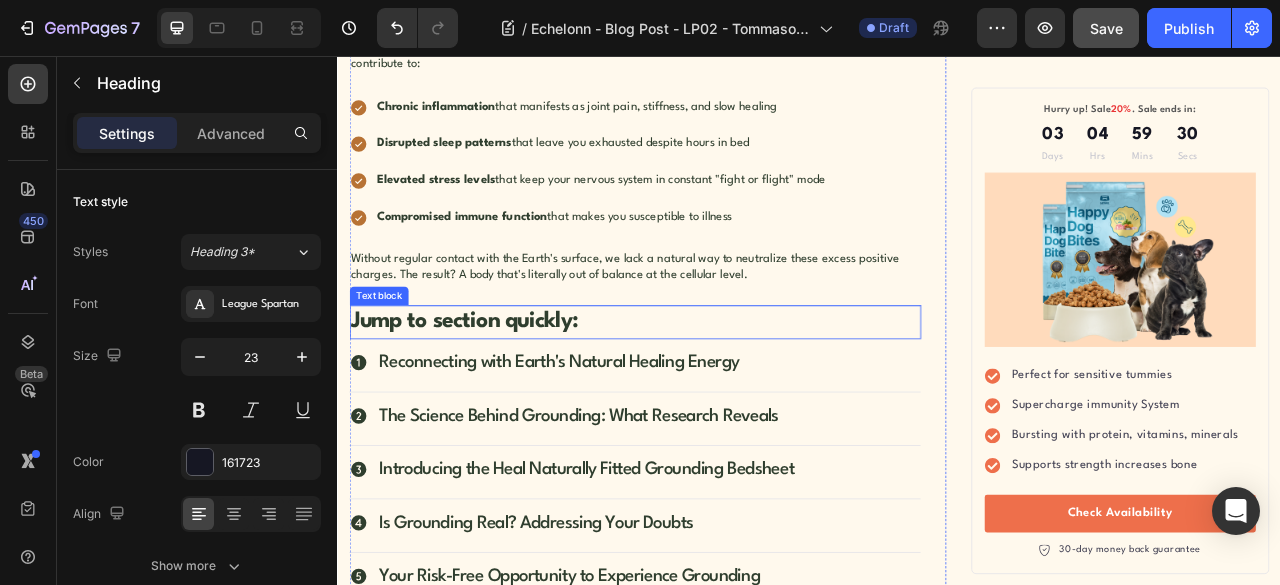 click on "Jump to section quickly:" at bounding box center (715, 394) 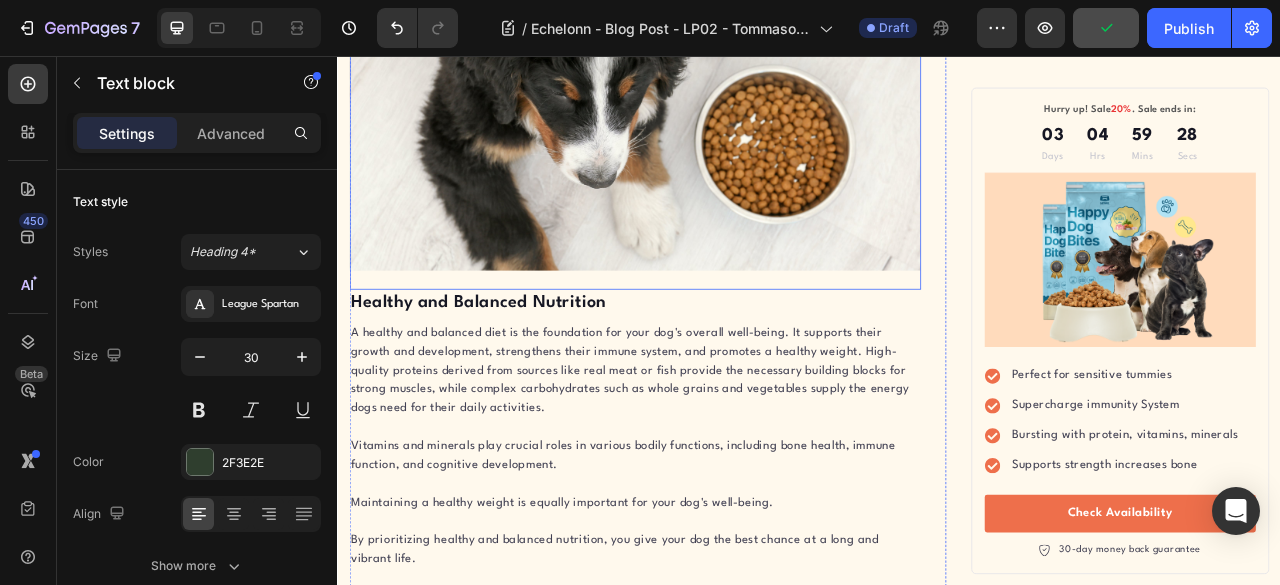 scroll, scrollTop: 2666, scrollLeft: 0, axis: vertical 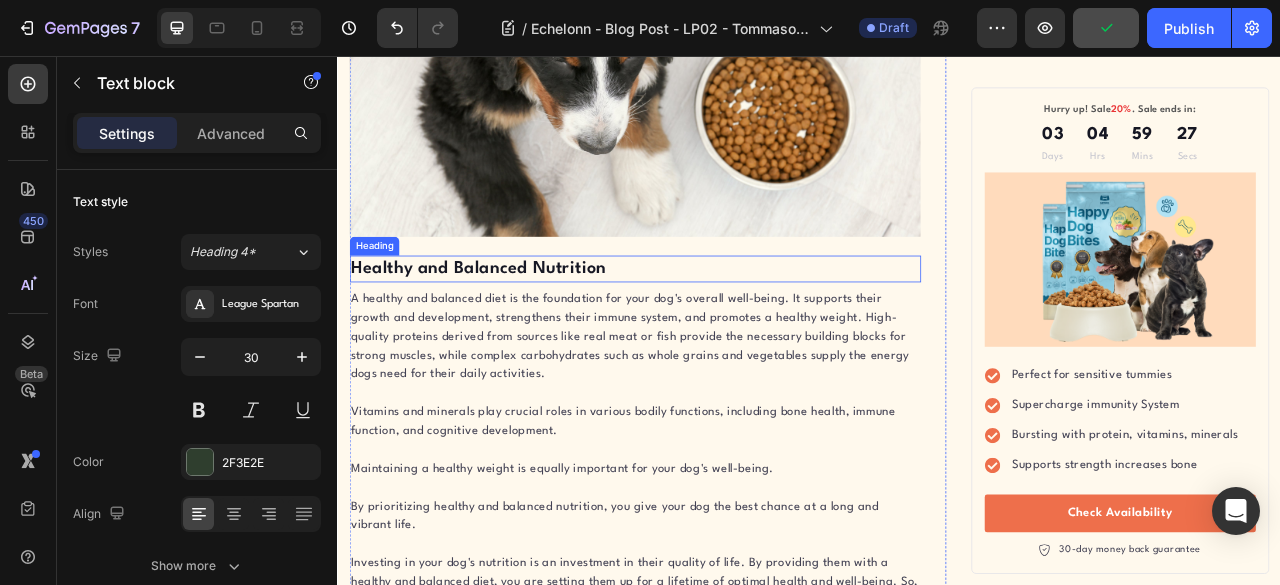 click on "Healthy and Balanced Nutrition" at bounding box center (715, 327) 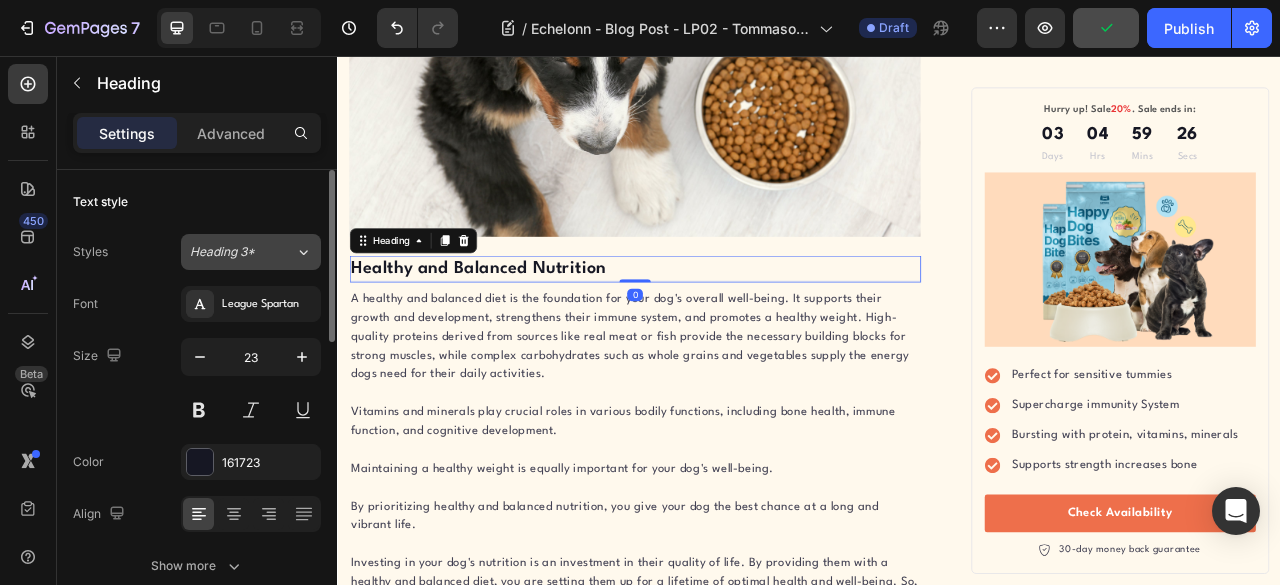 click on "Heading 3*" at bounding box center (242, 252) 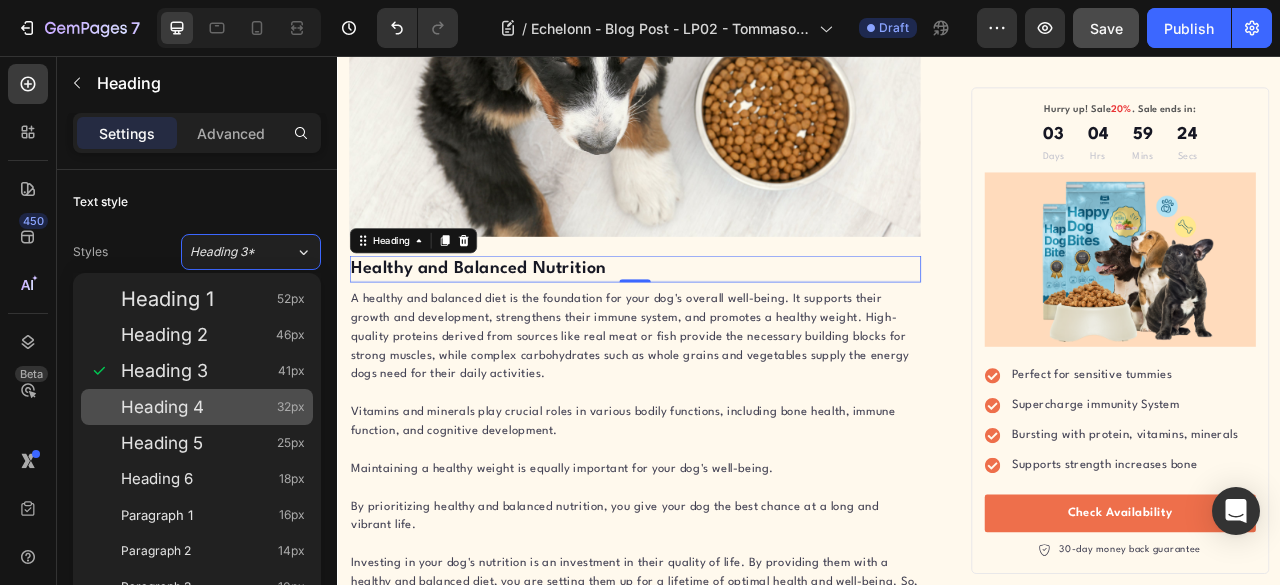 click on "Heading 4 32px" at bounding box center (213, 407) 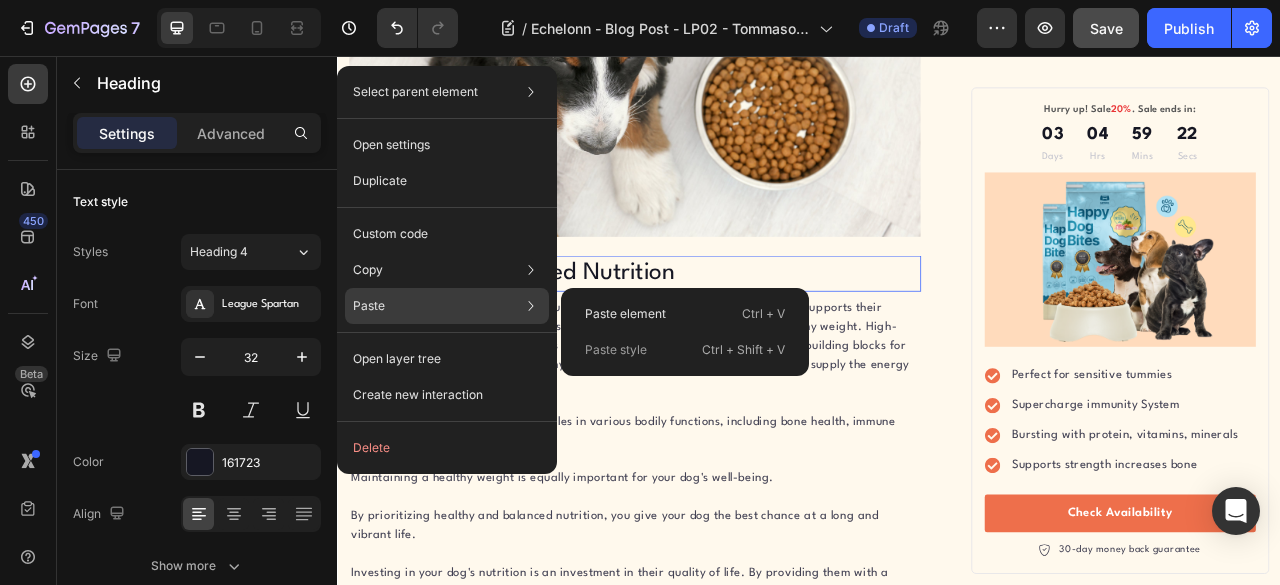 click on "Paste style" at bounding box center [616, 350] 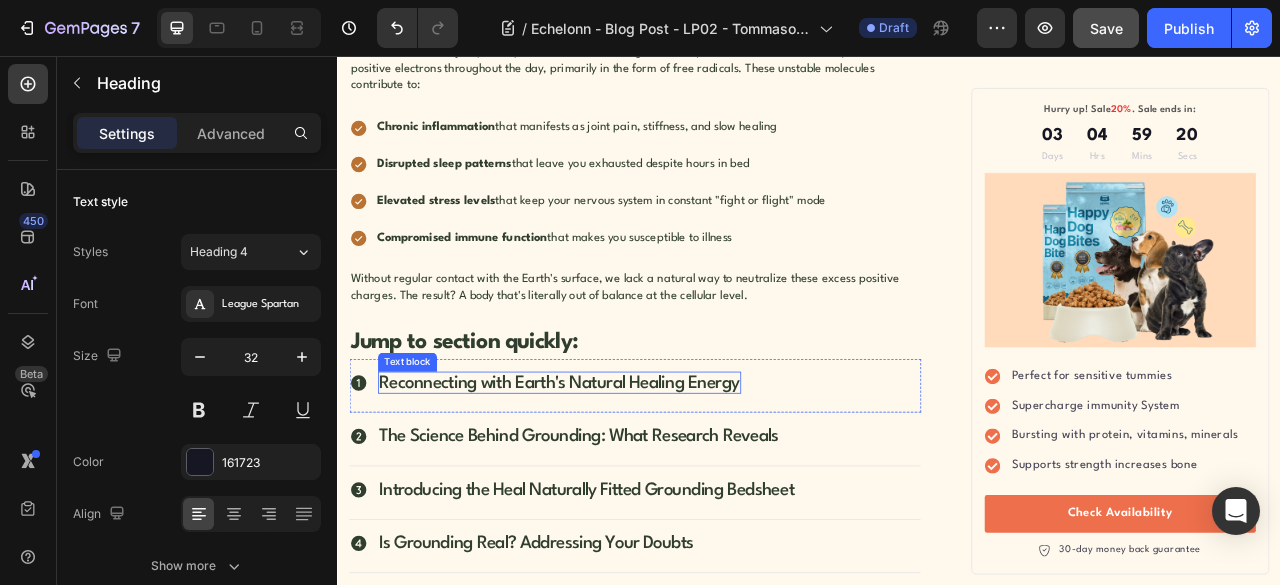 scroll, scrollTop: 1666, scrollLeft: 0, axis: vertical 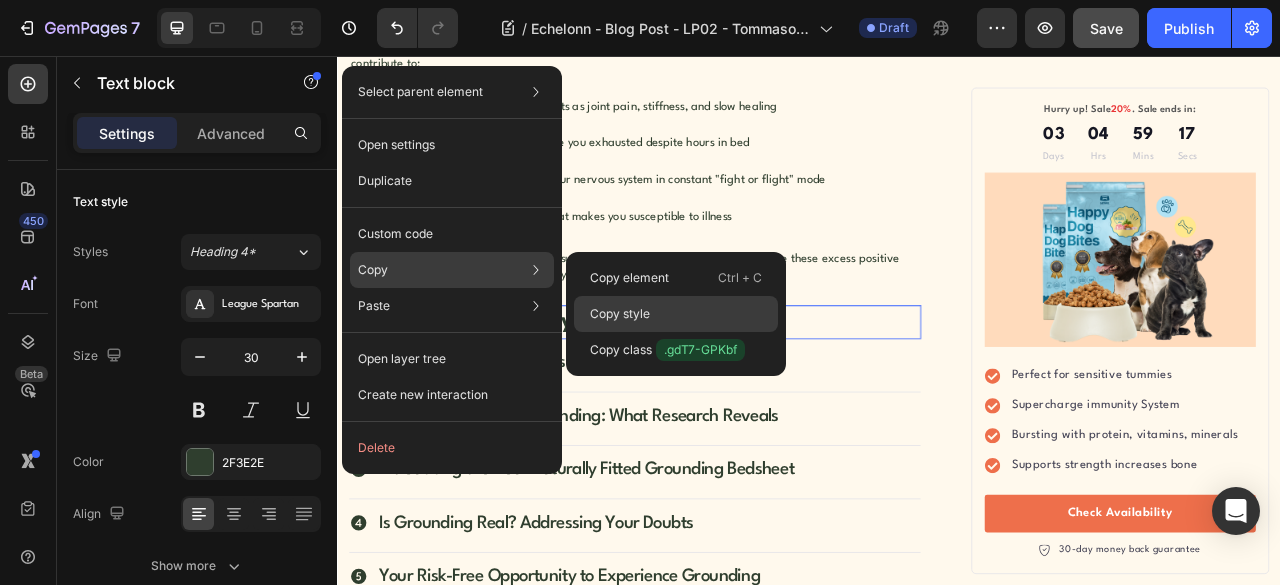 click on "Copy style" at bounding box center [620, 314] 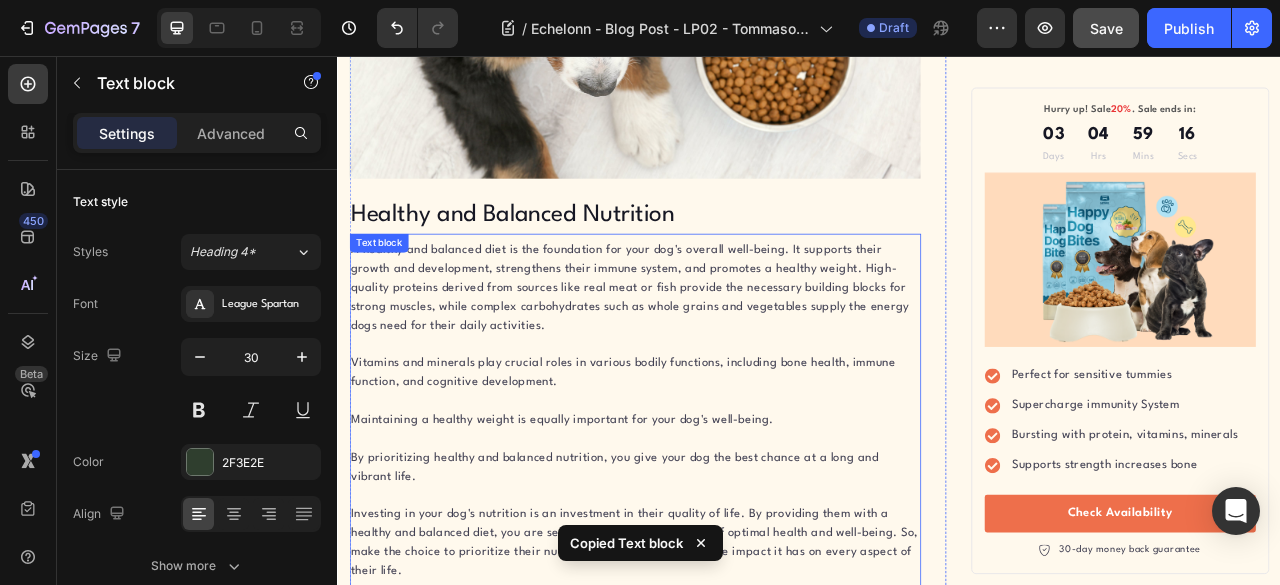 scroll, scrollTop: 2666, scrollLeft: 0, axis: vertical 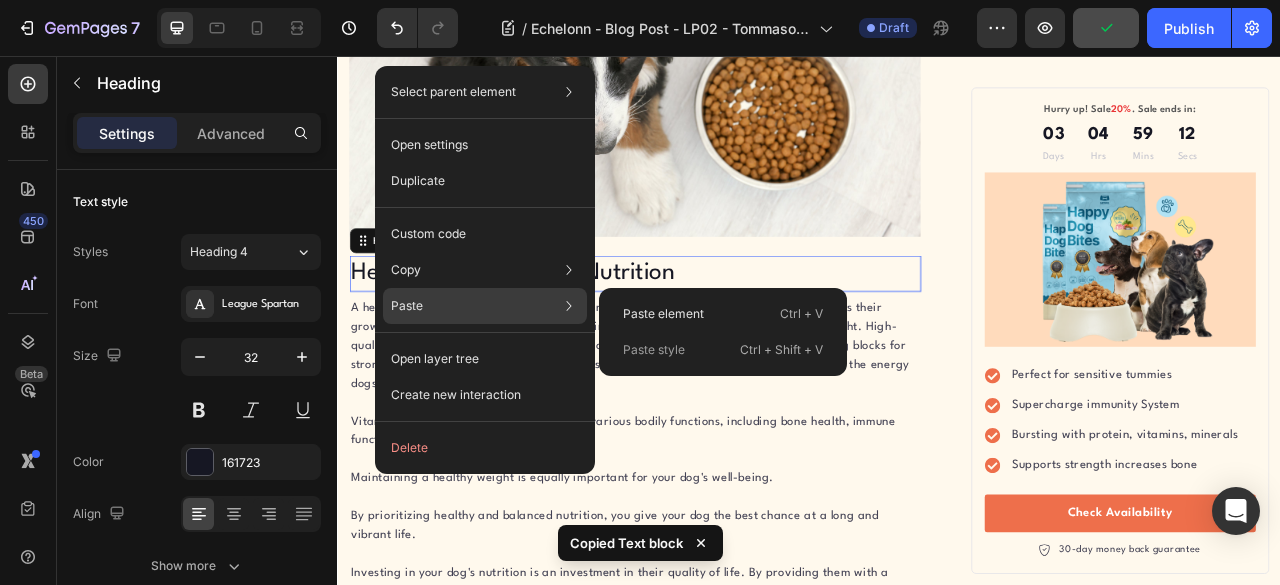 click on "Paste style" at bounding box center (654, 350) 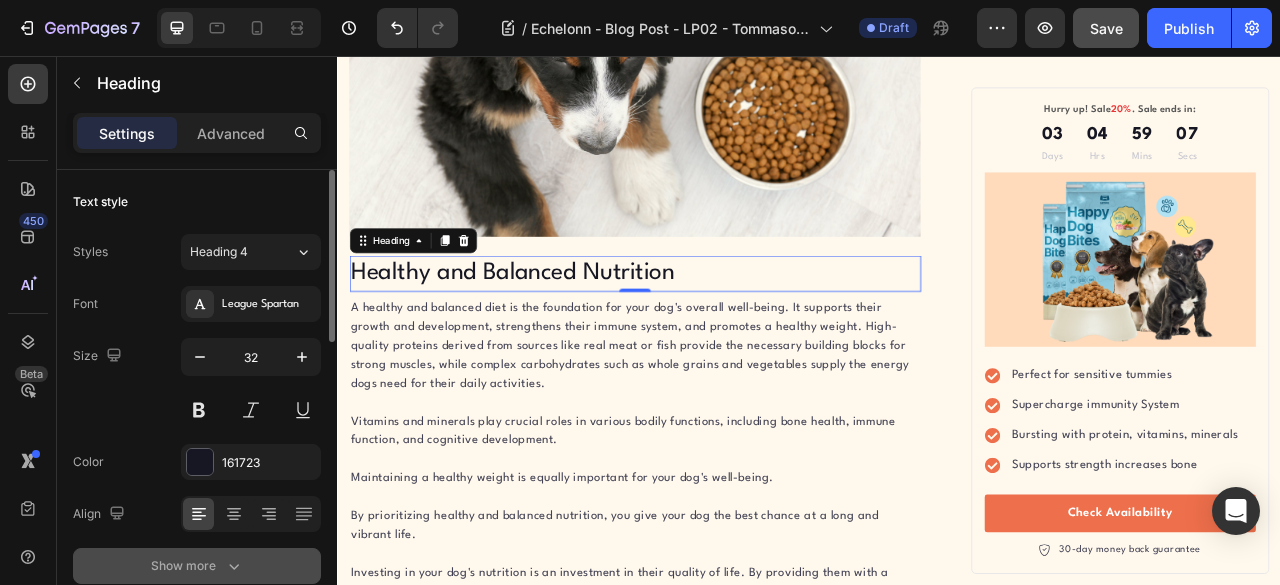 scroll, scrollTop: 166, scrollLeft: 0, axis: vertical 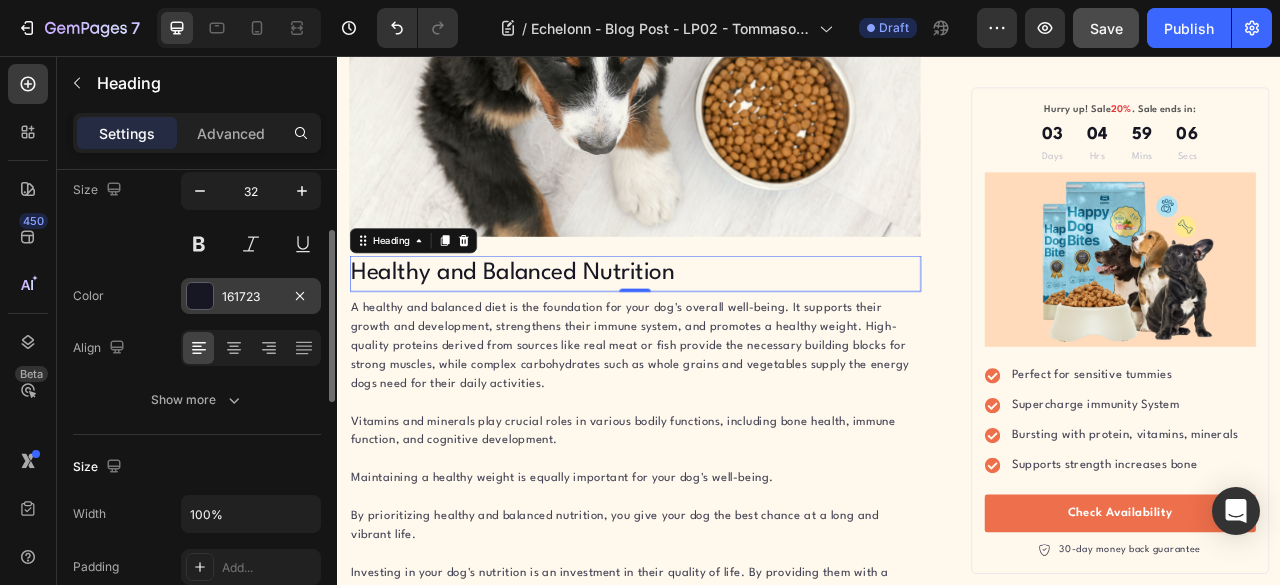click at bounding box center [200, 296] 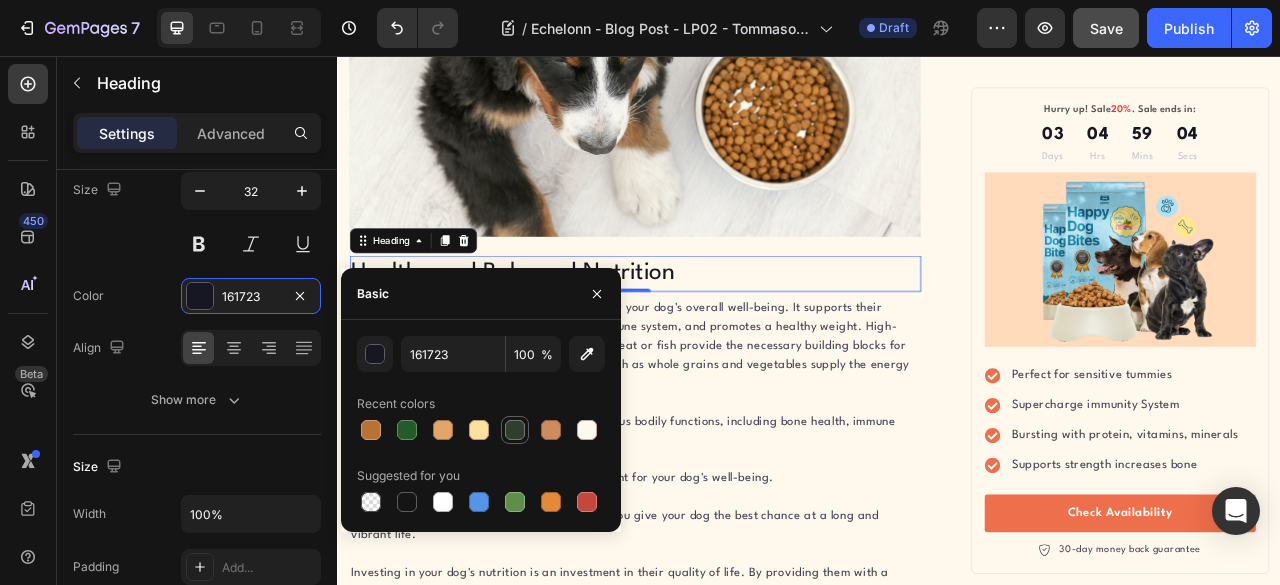 click at bounding box center [515, 430] 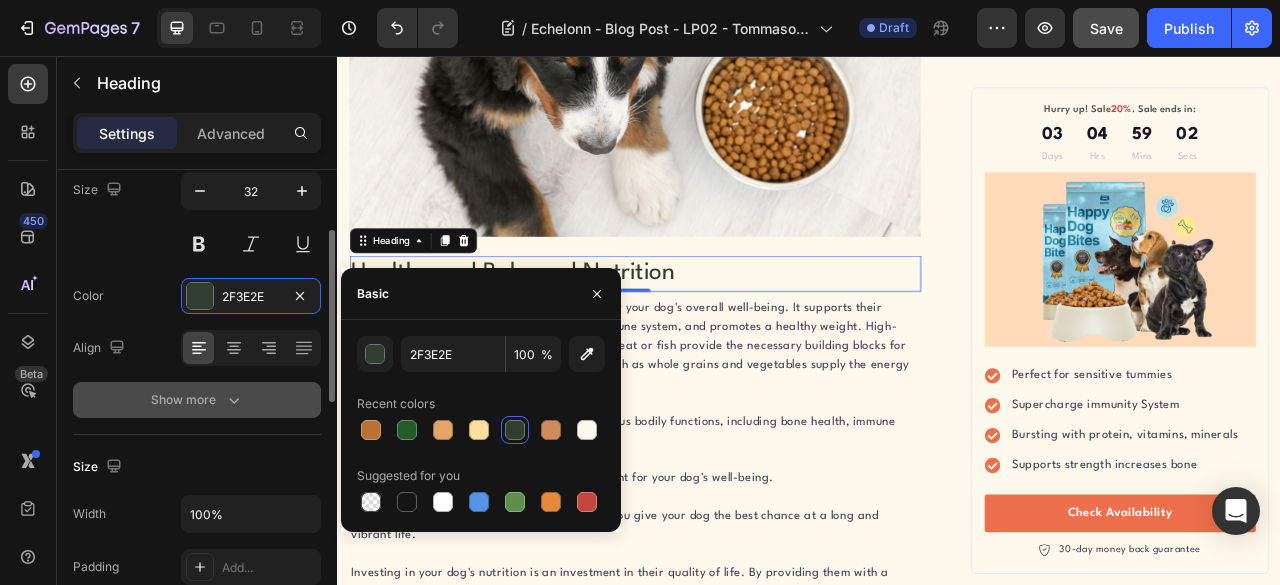 click 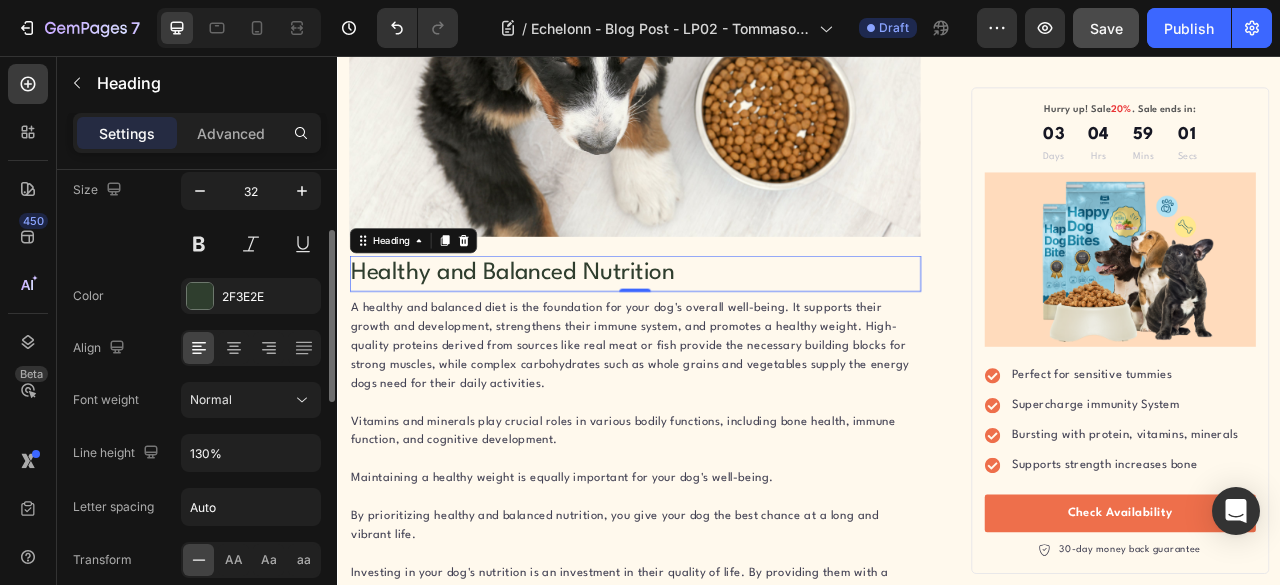 click on "Normal" at bounding box center [241, 400] 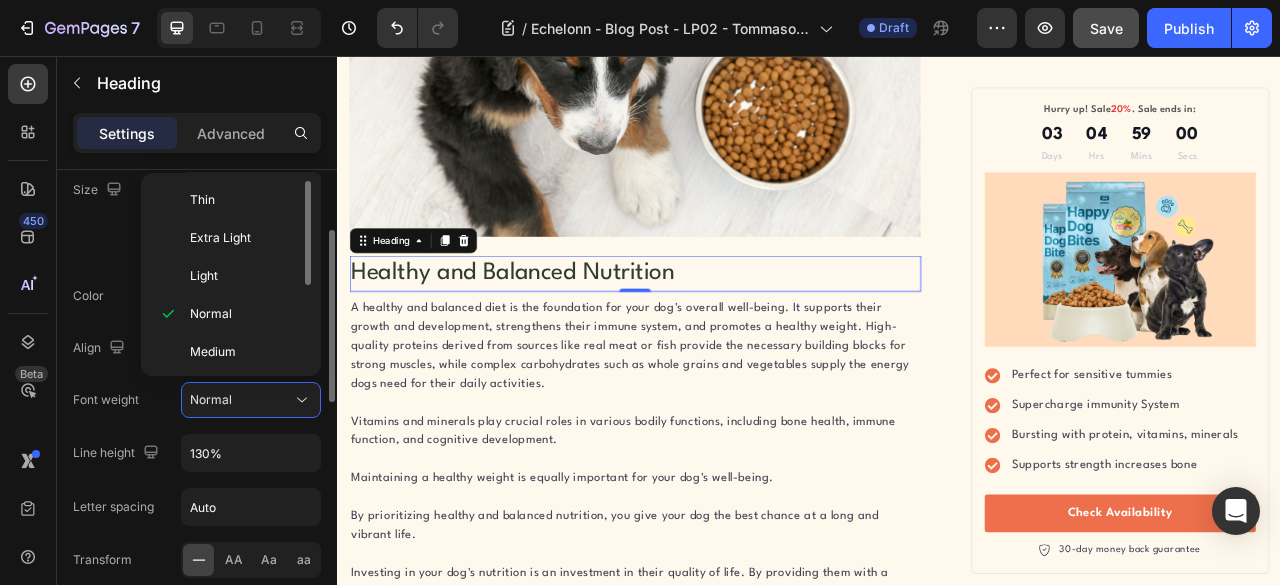 scroll, scrollTop: 148, scrollLeft: 0, axis: vertical 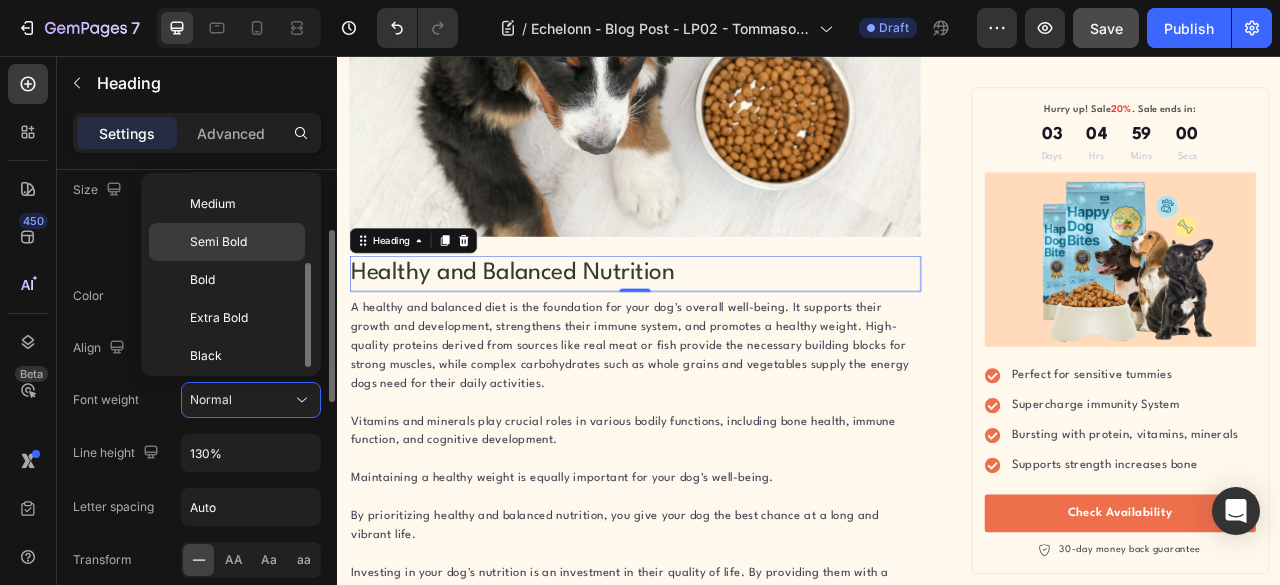 click on "Semi Bold" at bounding box center (218, 242) 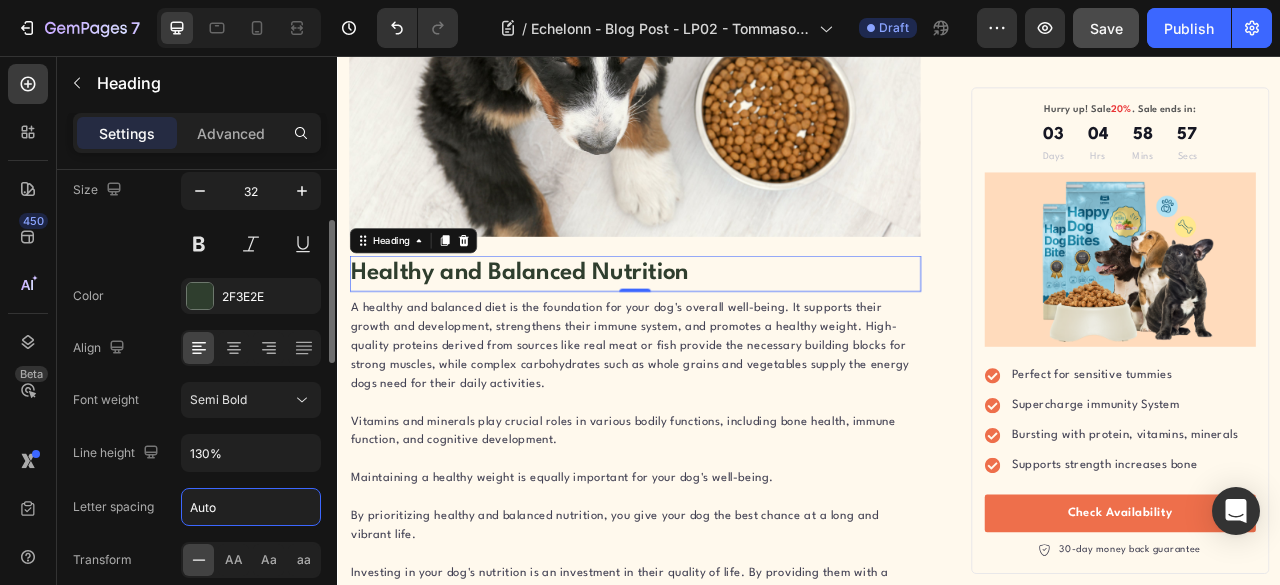 click on "Auto" at bounding box center (251, 507) 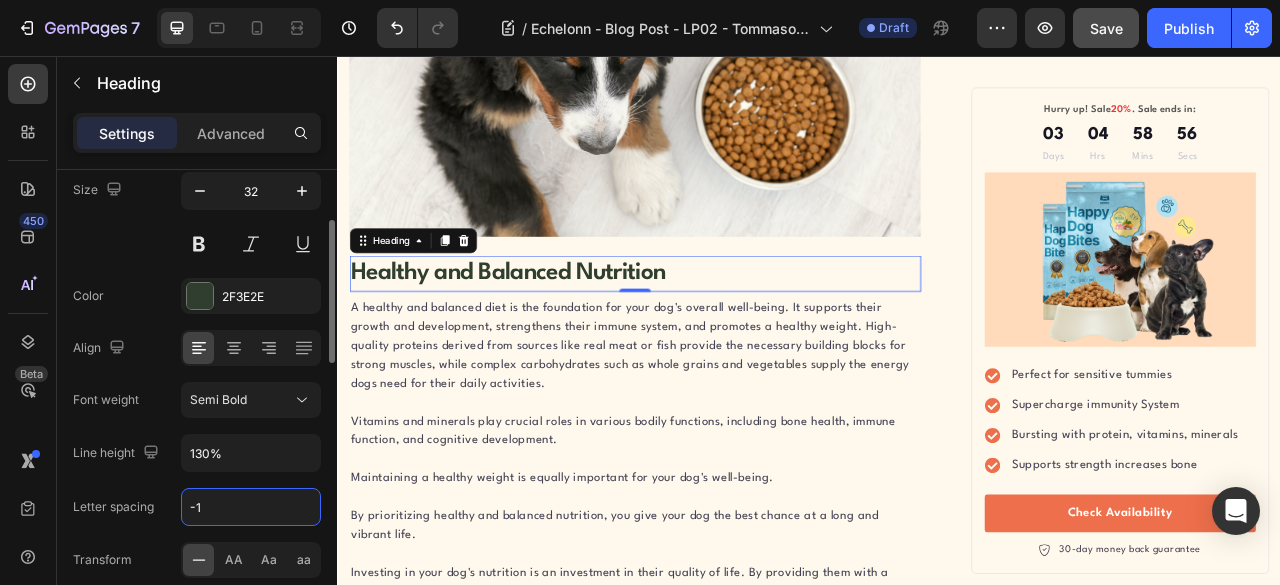 type on "-1" 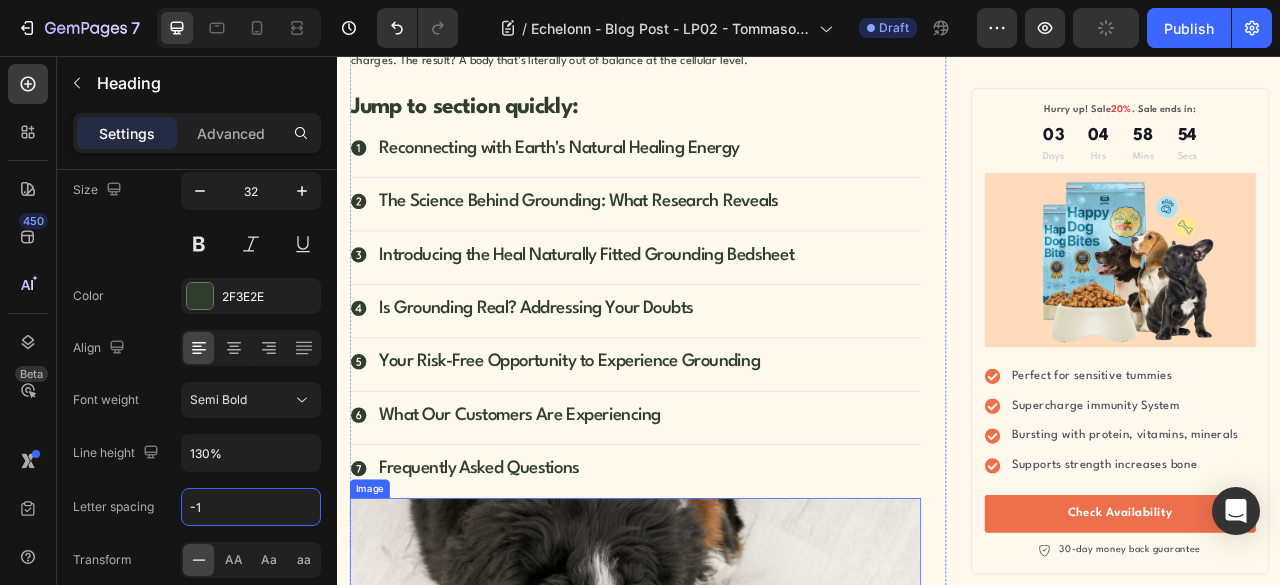 scroll, scrollTop: 1666, scrollLeft: 0, axis: vertical 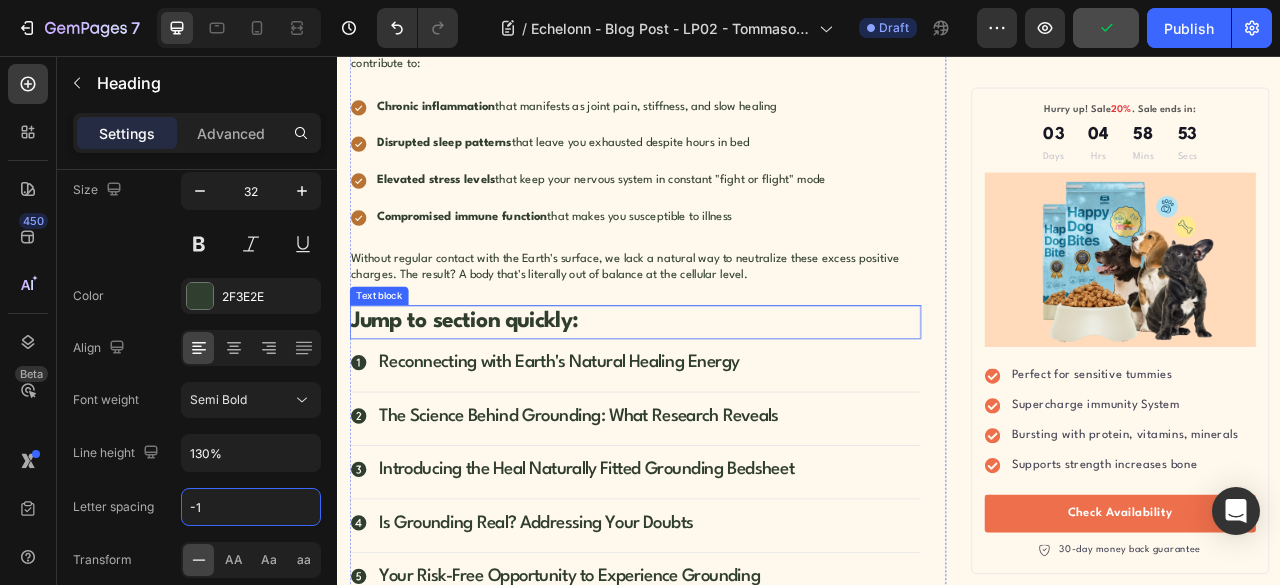 click on "Jump to section quickly:" at bounding box center [715, 394] 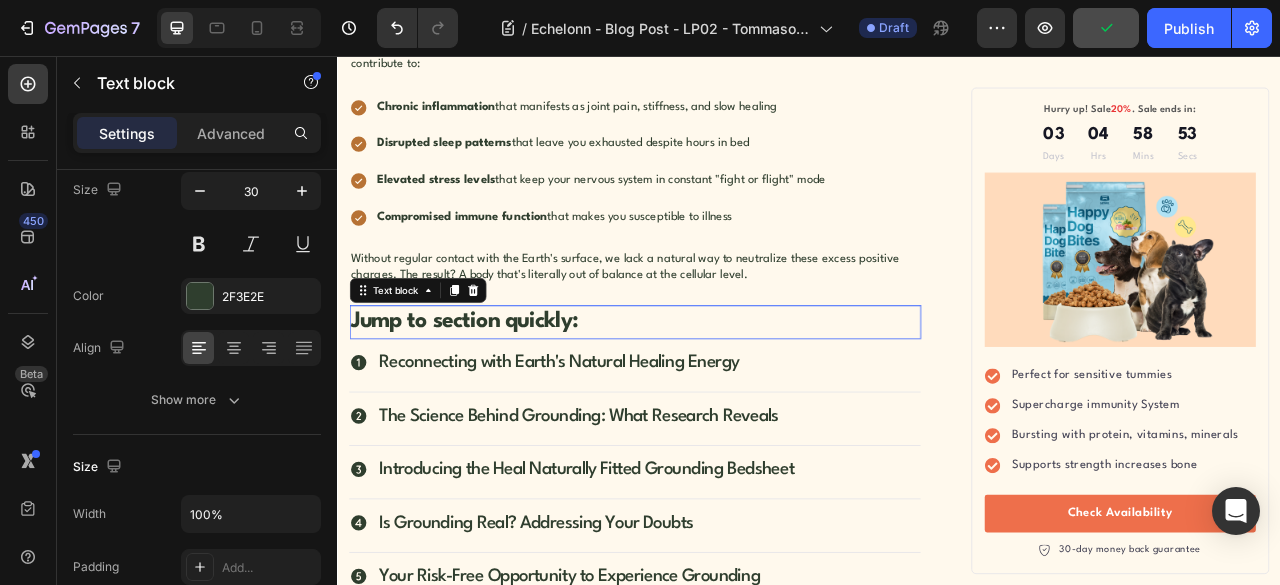 scroll, scrollTop: 0, scrollLeft: 0, axis: both 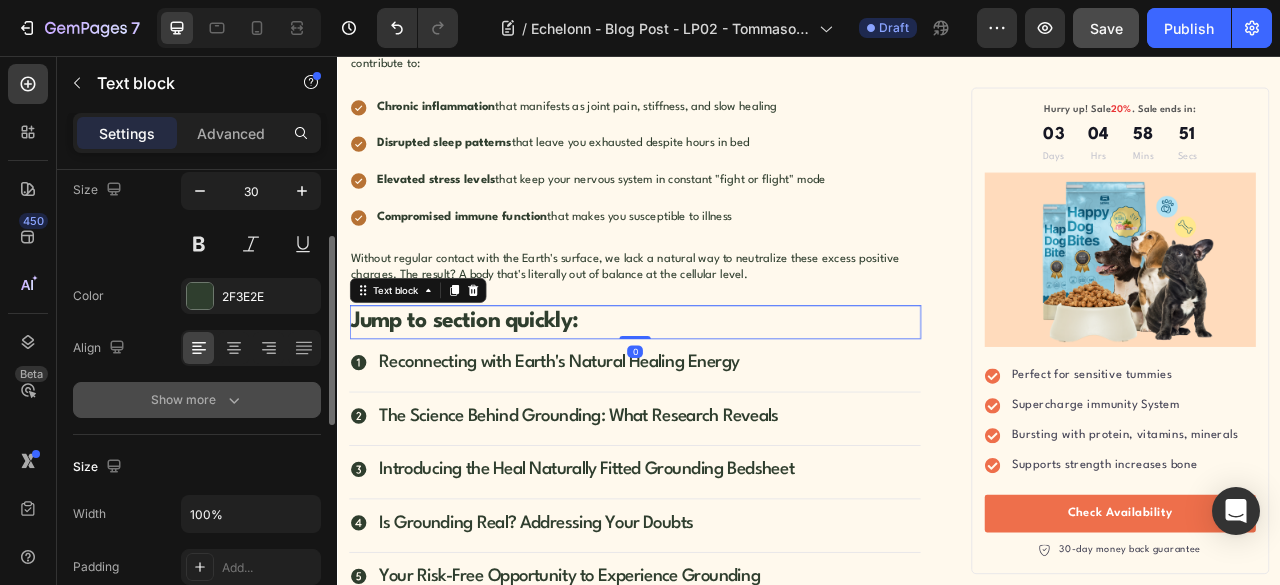 click 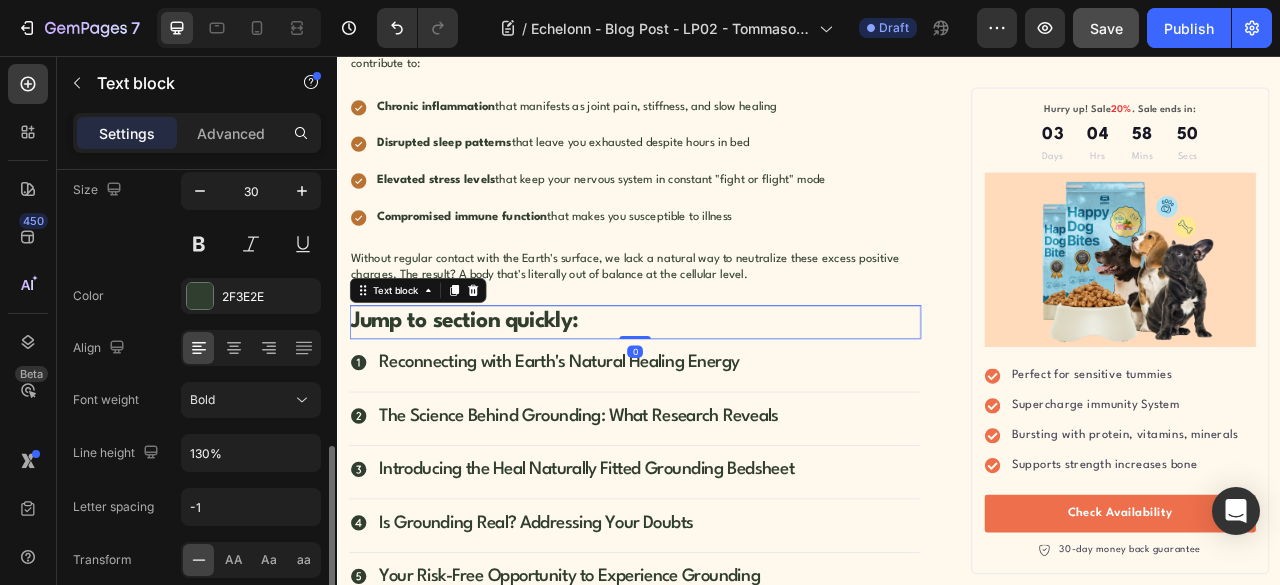 scroll, scrollTop: 333, scrollLeft: 0, axis: vertical 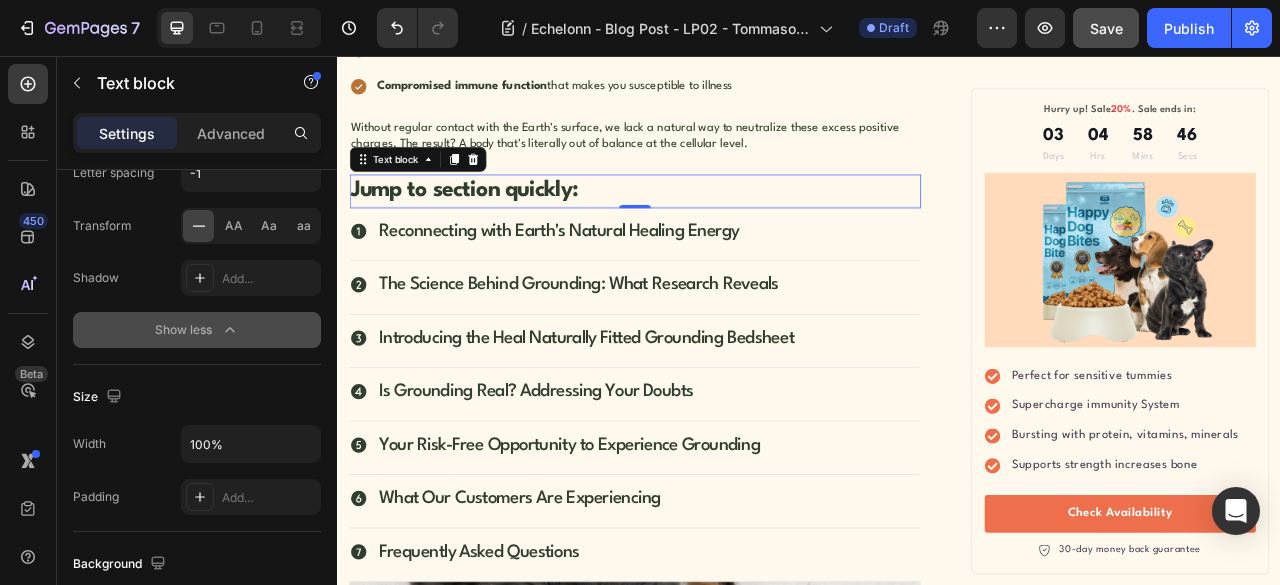 click on "Jump to section quickly:" at bounding box center [715, 227] 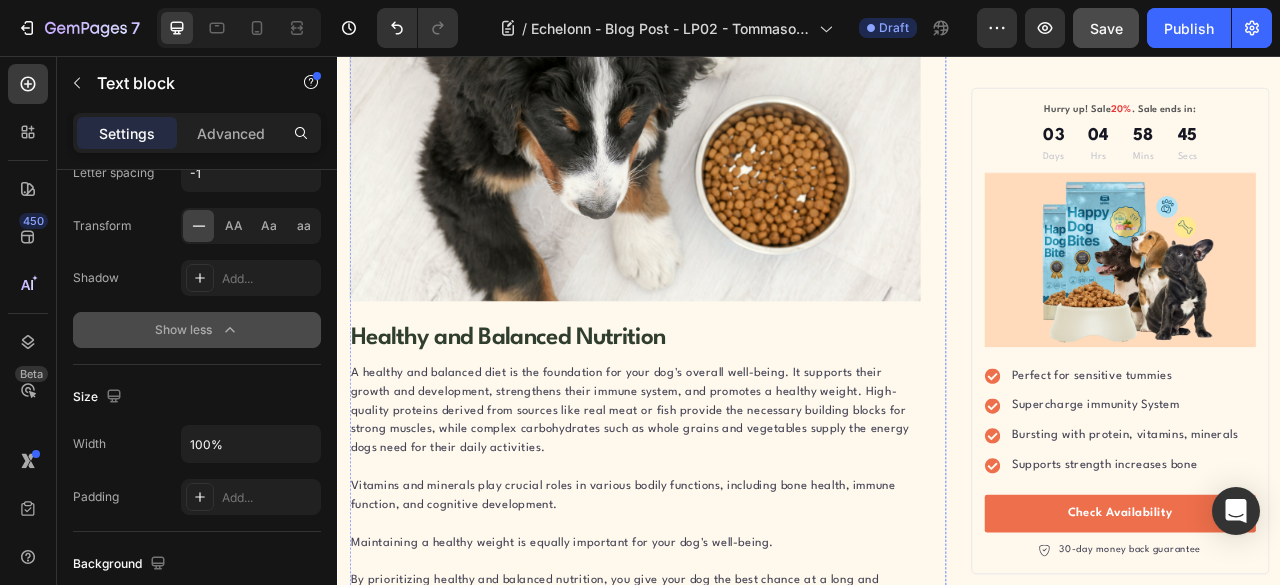 scroll, scrollTop: 2666, scrollLeft: 0, axis: vertical 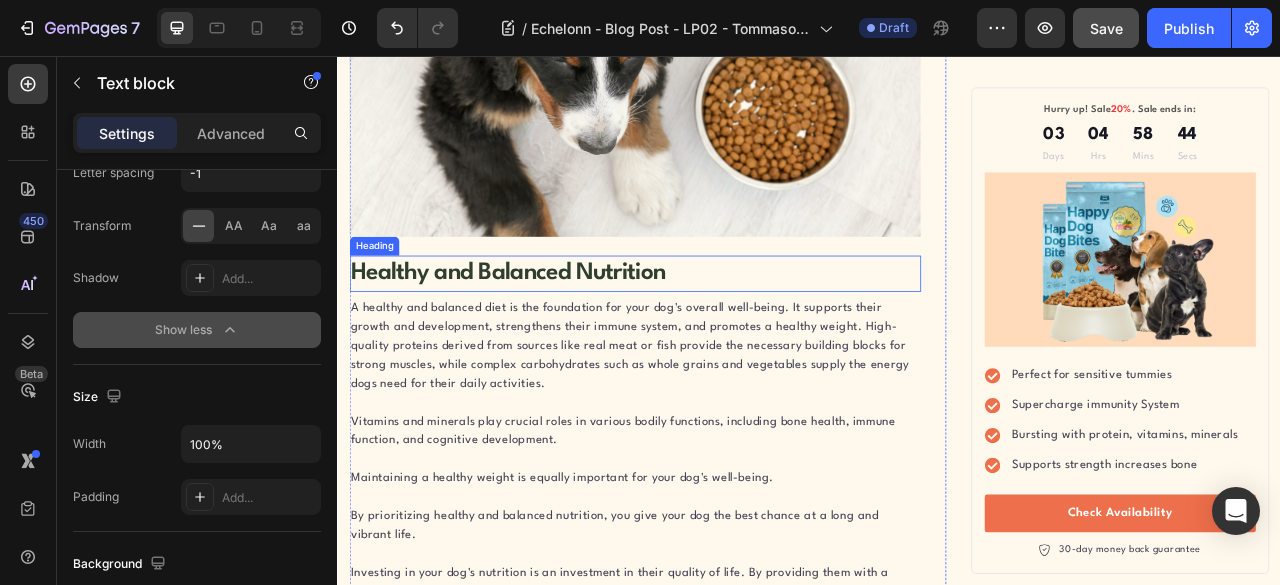 click on "Healthy and Balanced Nutrition" at bounding box center (715, 333) 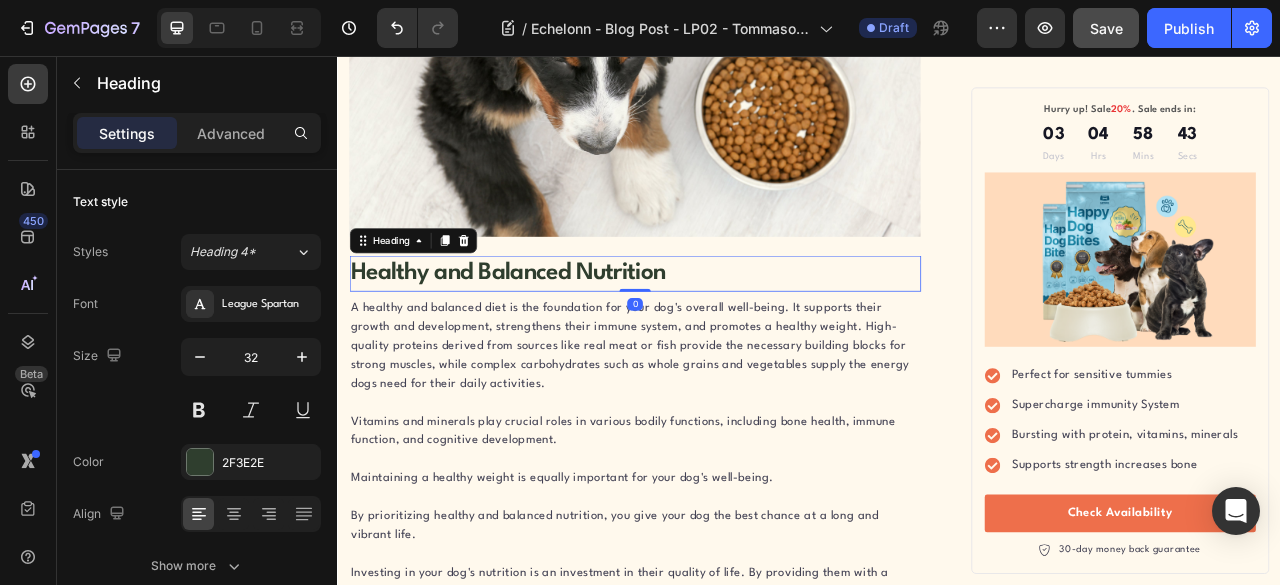 scroll, scrollTop: 333, scrollLeft: 0, axis: vertical 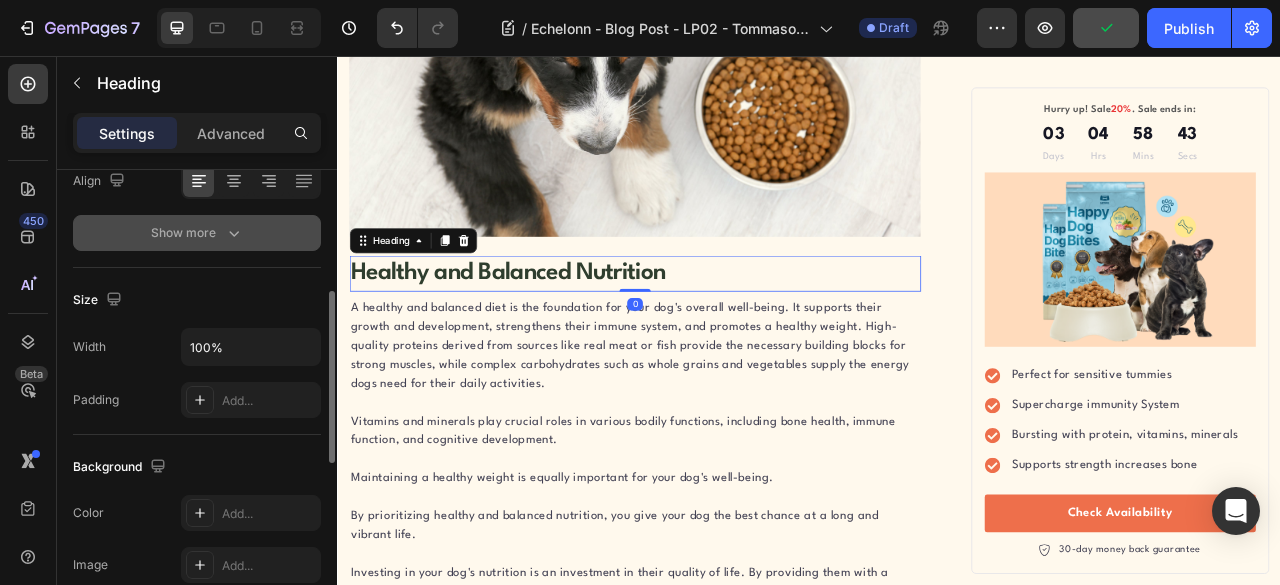 click 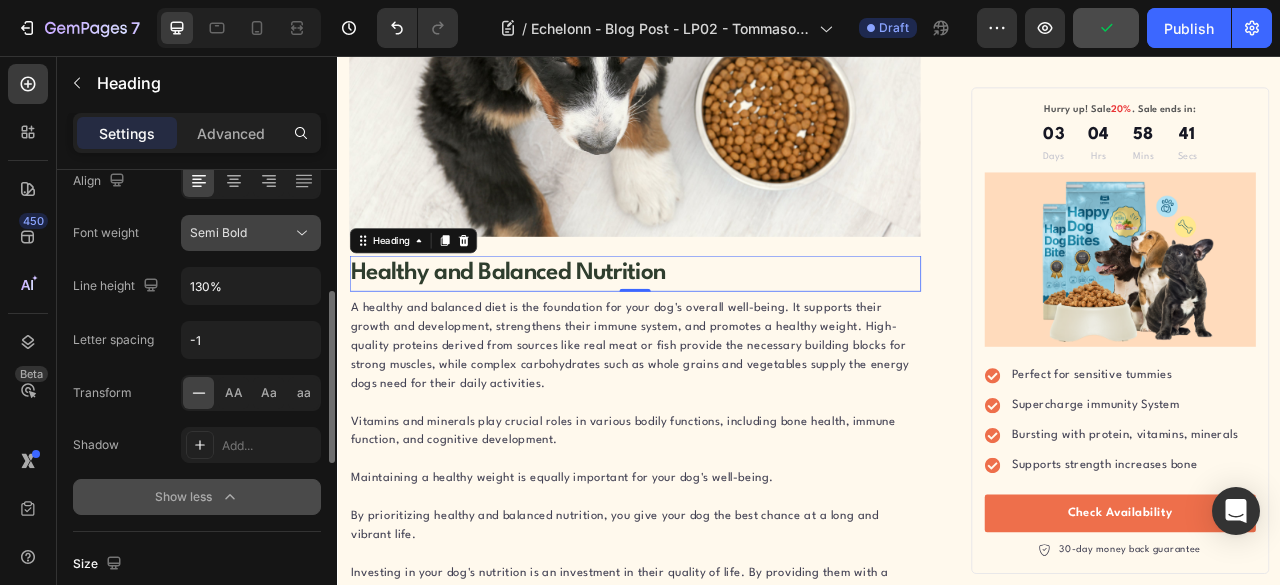 click on "Semi Bold" at bounding box center [241, 233] 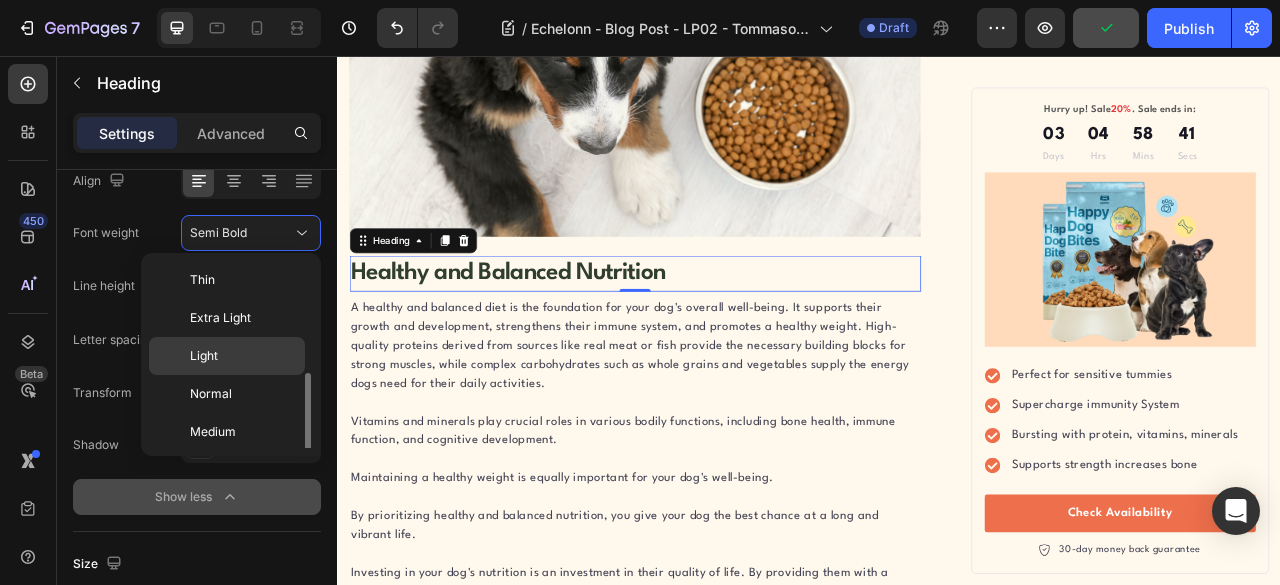 scroll, scrollTop: 72, scrollLeft: 0, axis: vertical 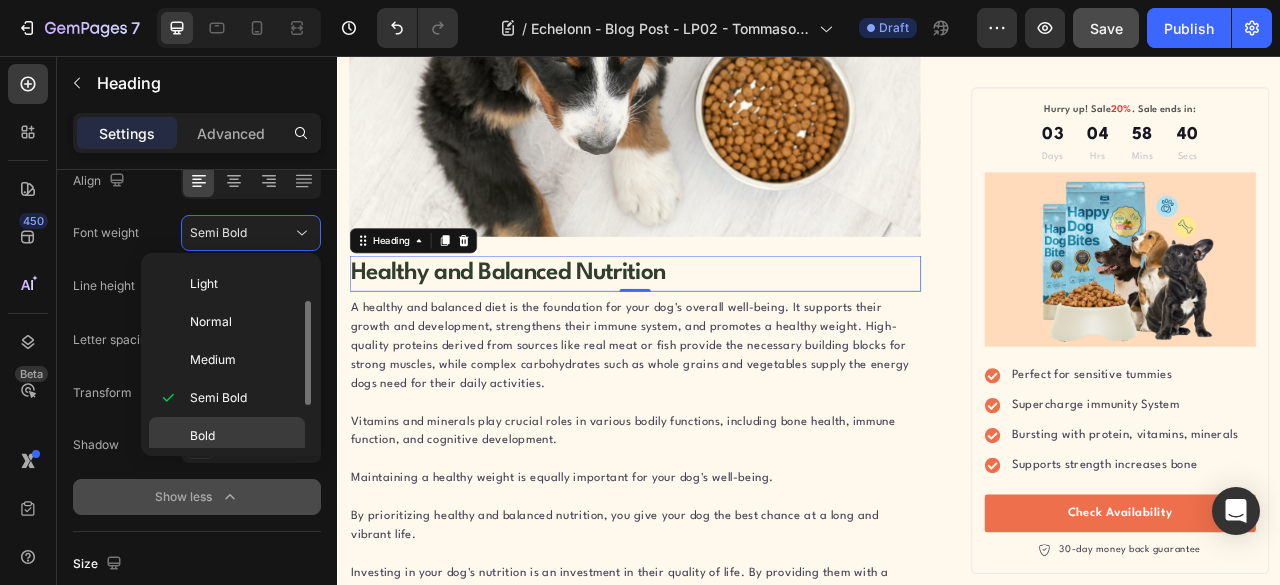 click on "Bold" at bounding box center [243, 436] 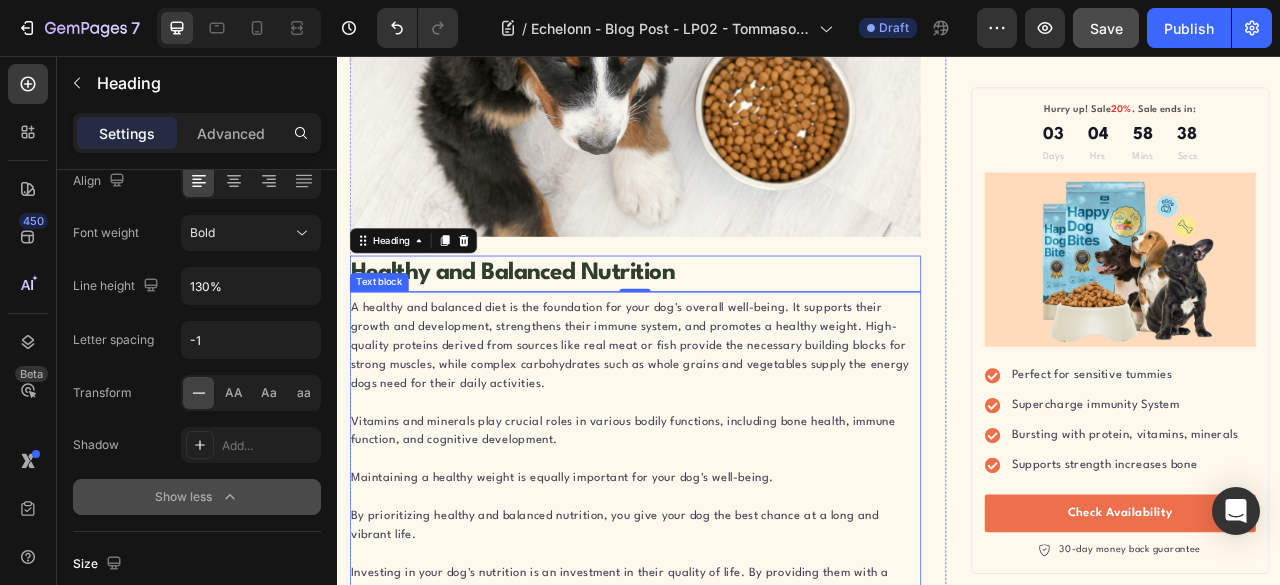 click on "A healthy and balanced diet is the foundation for your dog's overall well-being. It supports their growth and development, strengthens their immune system, and promotes a healthy weight. High-quality proteins derived from sources like real meat or fish provide the necessary building blocks for strong muscles, while complex carbohydrates such as whole grains and vegetables supply the energy dogs need for their daily activities." at bounding box center (715, 426) 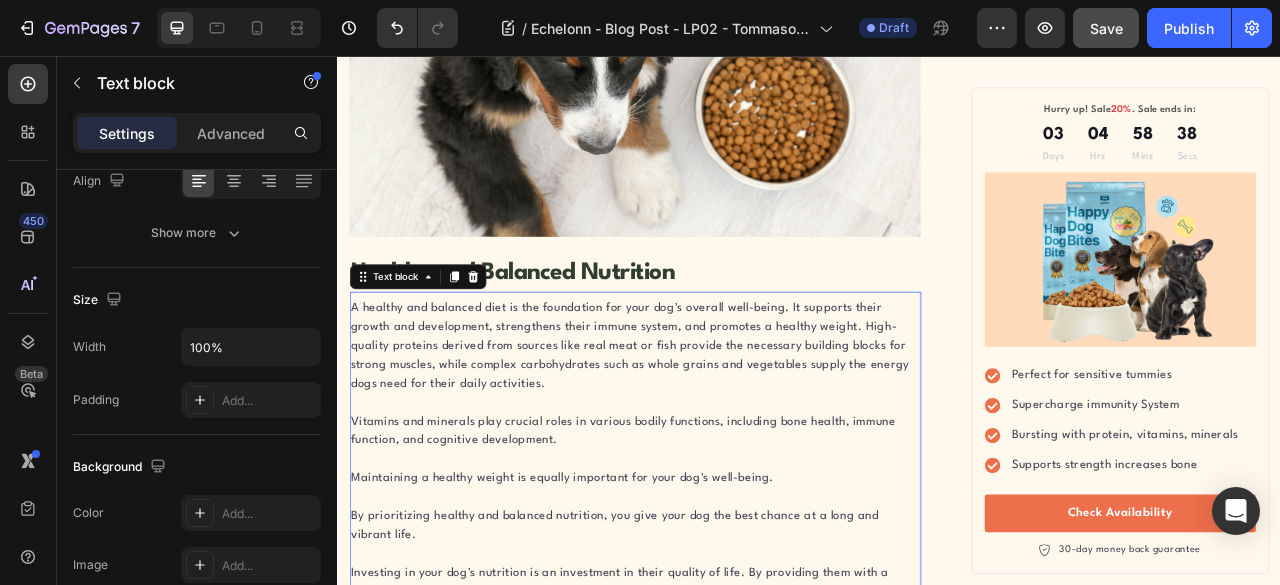 scroll, scrollTop: 0, scrollLeft: 0, axis: both 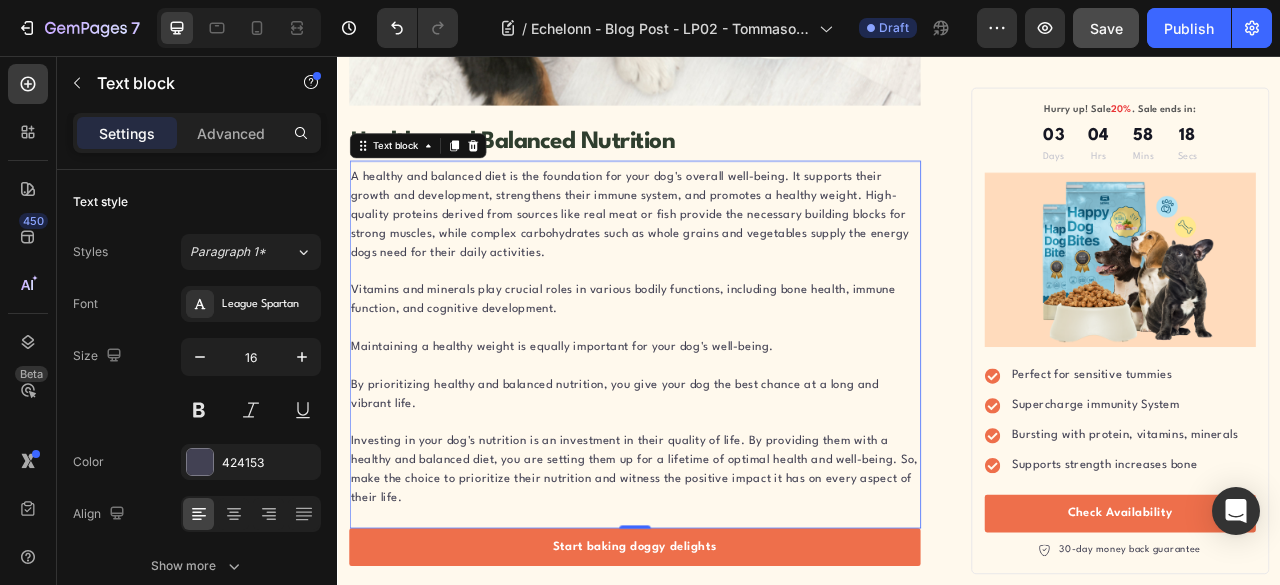 click on "Vitamins and minerals play crucial roles in various bodily functions, including bone health, immune function, and cognitive development." at bounding box center (715, 355) 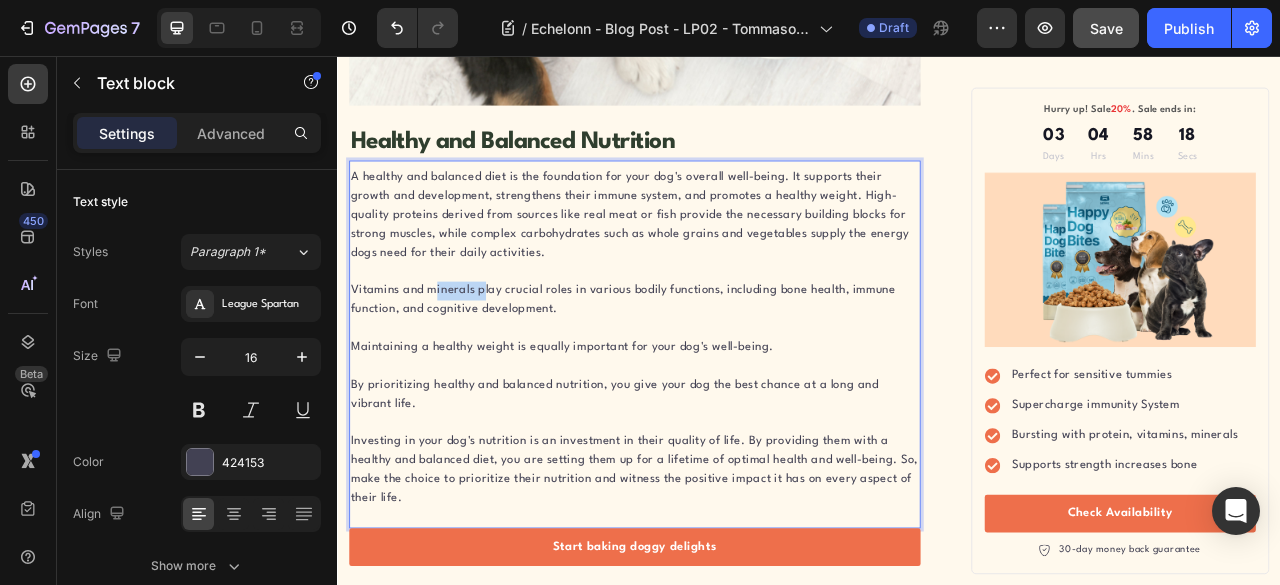 click on "Vitamins and minerals play crucial roles in various bodily functions, including bone health, immune function, and cognitive development." at bounding box center [715, 355] 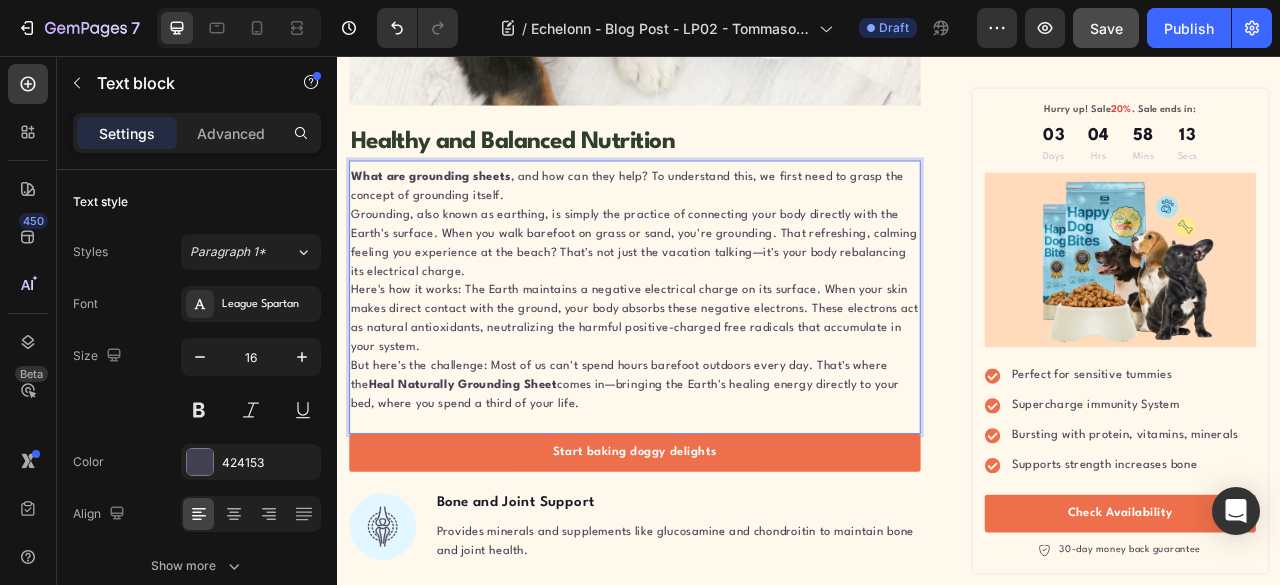 click on "Grounding, also known as earthing, is simply the practice of connecting your body directly with the Earth's surface. When you walk barefoot on grass or sand, you're grounding. That refreshing, calming feeling you experience at the beach? That's not just the vacation talking—it's your body rebalancing its electrical charge." at bounding box center (715, 295) 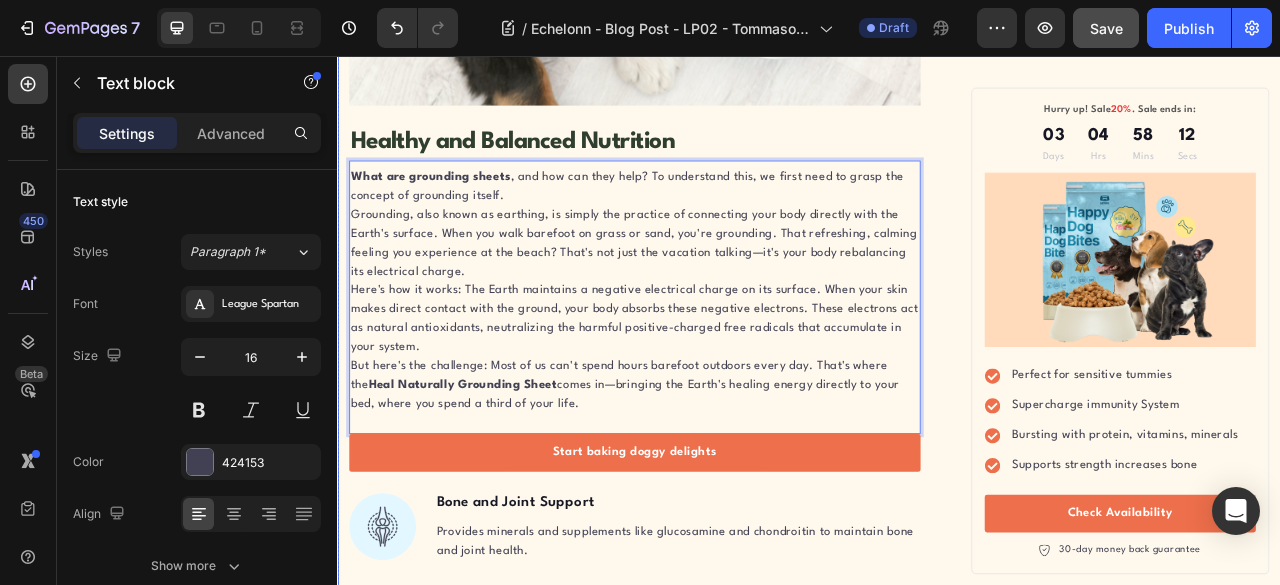 click on "The Hidden Cost of Modern Living Heading Image By  Kim Fields Text block Advanced list Published:  Monday, January 8, 2024 Text block Row Image Think about your typical day. You wake up in an insulated home, slip on rubber-soled shoes, drive to work in a car with rubber tires, and spend hours in buildings that completely isolate you from the Earth's surface. When was the last time your bare feet touched grass, sand, or soil? This disconnect isn't just philosophical—it has real biological consequences. Our bodies naturally accumulate positive electrons throughout the day, primarily in the form of free radicals. These unstable molecules contribute to: Text block Chronic inflammation  that manifests as joint pain, stiffness, and slow healing Disrupted sleep patterns  that leave you exhausted despite hours in bed Elevated stress levels  that keep your nervous system in constant "fight or flight" mode Compromised immune function  that makes you susceptible to illness Item List Text block Jump to section quickly:" at bounding box center [937, 1365] 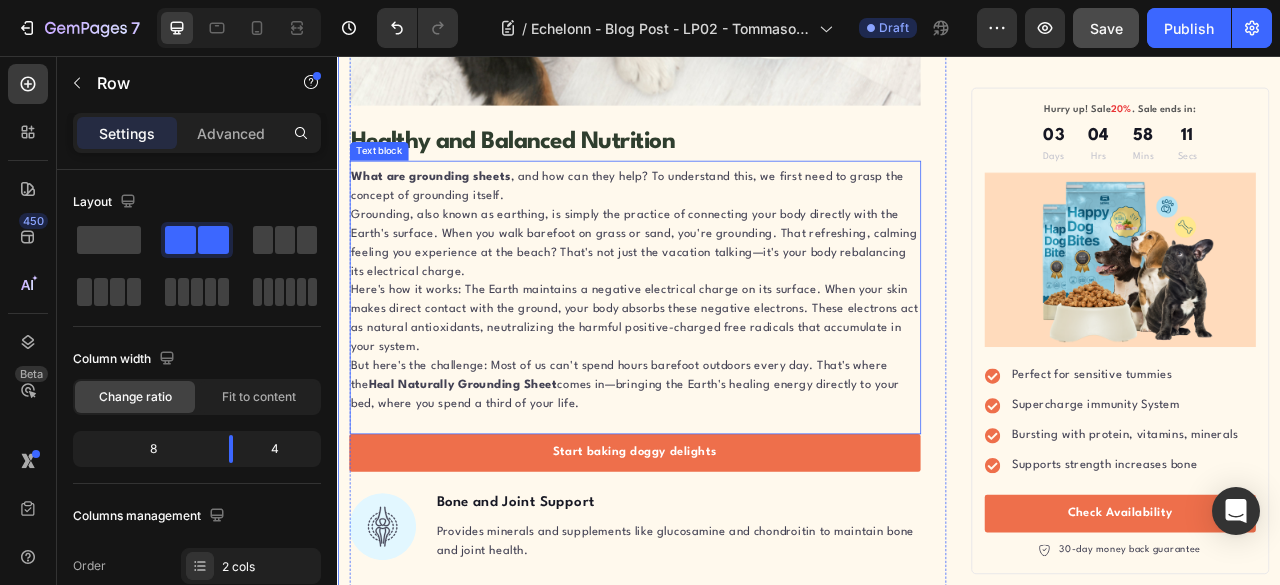 click on "Grounding, also known as earthing, is simply the practice of connecting your body directly with the Earth's surface. When you walk barefoot on grass or sand, you're grounding. That refreshing, calming feeling you experience at the beach? That's not just the vacation talking—it's your body rebalancing its electrical charge." at bounding box center [715, 295] 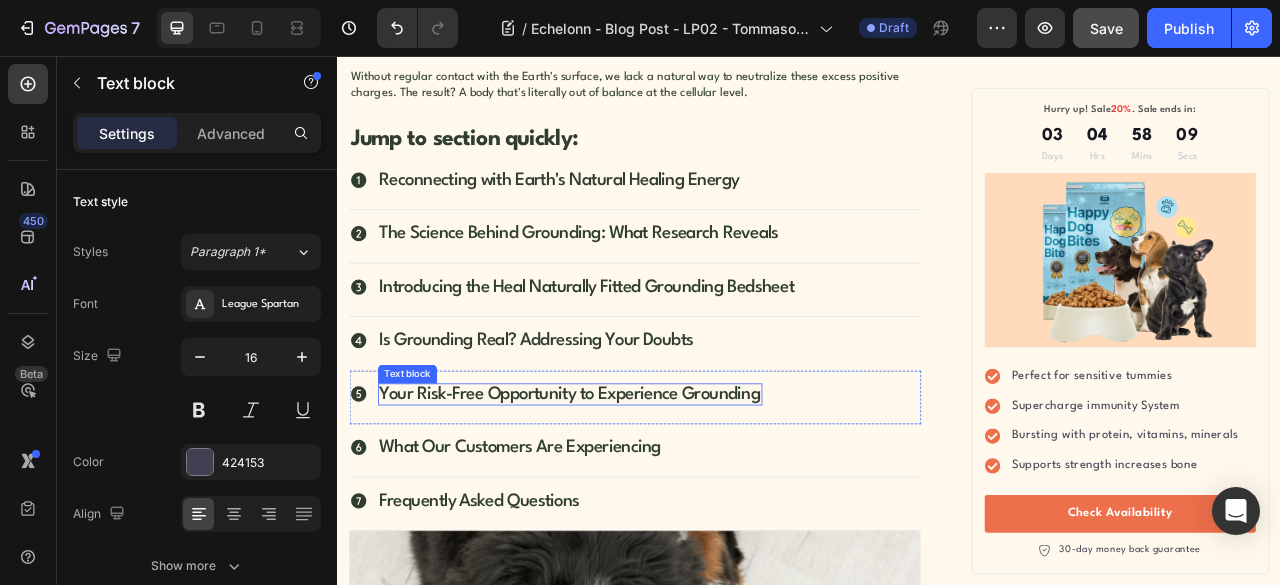 scroll, scrollTop: 1833, scrollLeft: 0, axis: vertical 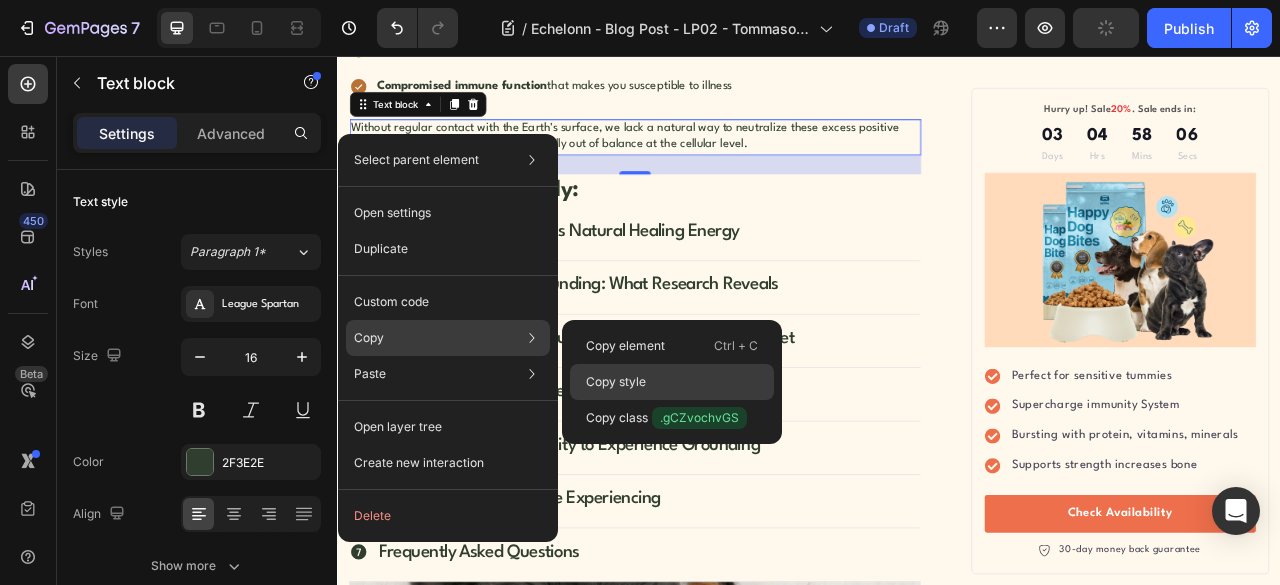 click on "Copy style" at bounding box center (616, 382) 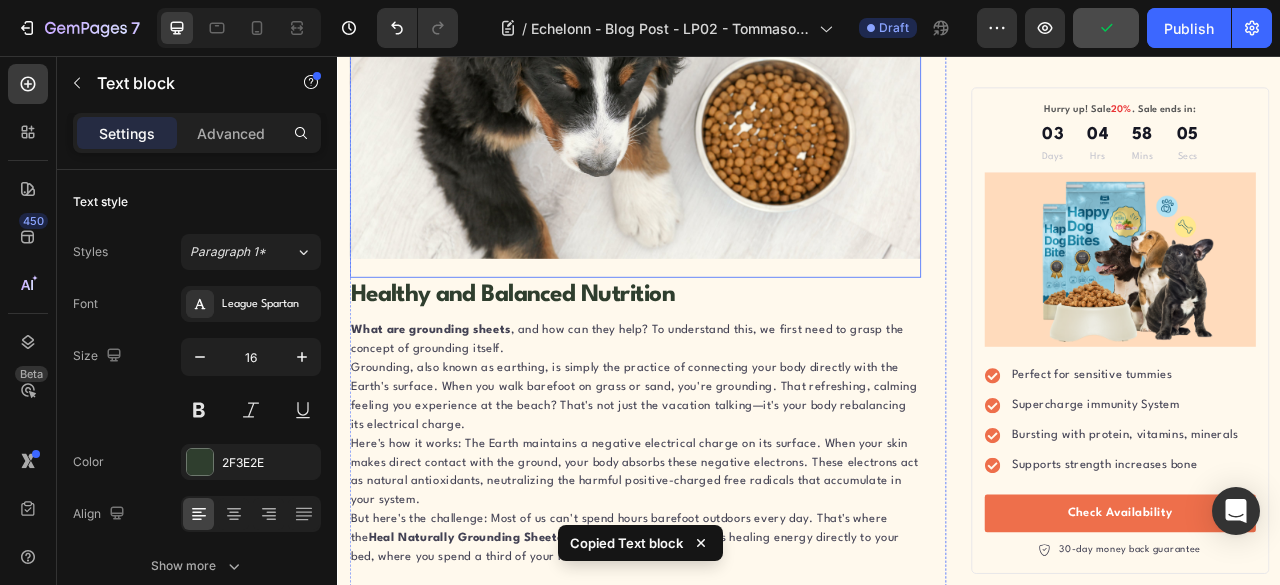 scroll, scrollTop: 2666, scrollLeft: 0, axis: vertical 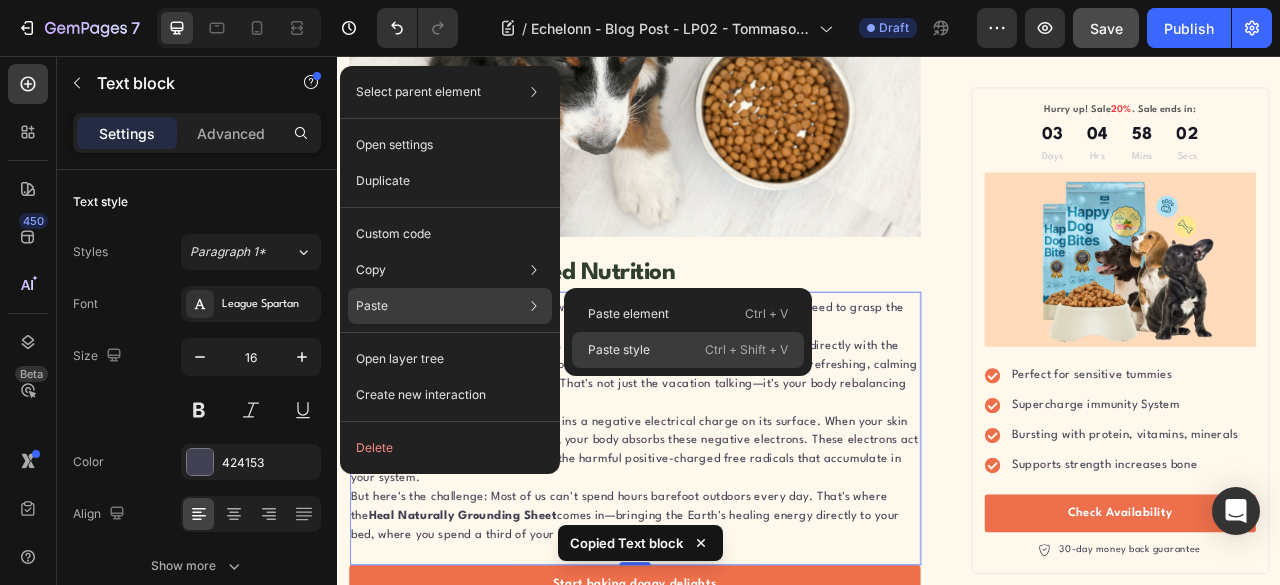 click on "Paste style" at bounding box center (619, 350) 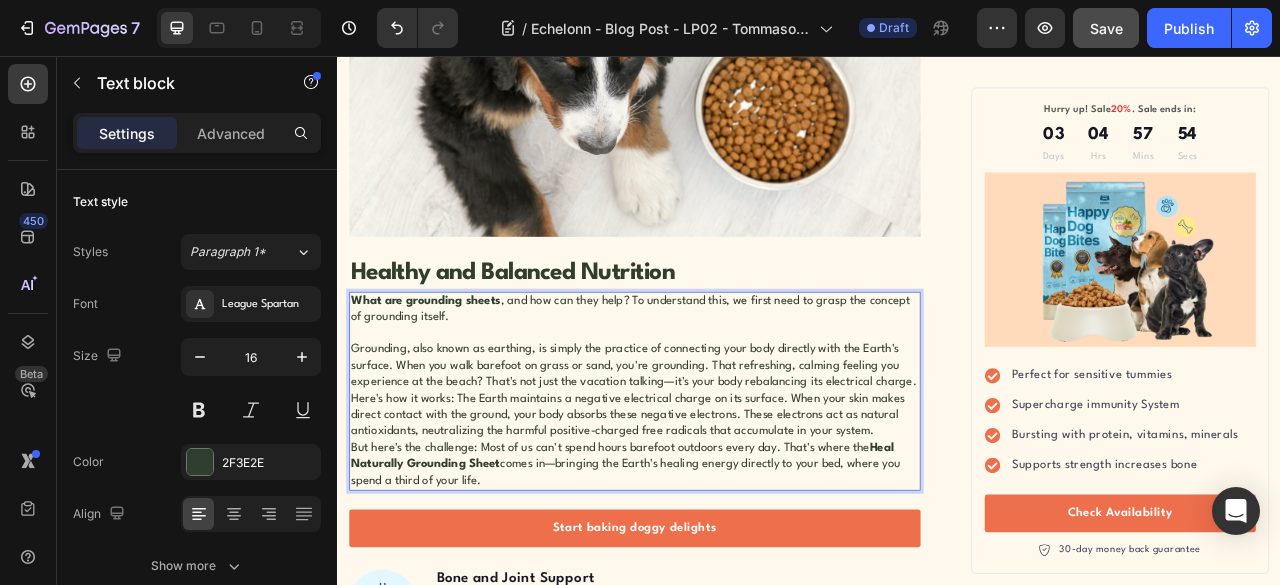 click on "Grounding, also known as earthing, is simply the practice of connecting your body directly with the Earth's surface. When you walk barefoot on grass or sand, you're grounding. That refreshing, calming feeling you experience at the beach? That's not just the vacation talking—it's your body rebalancing its electrical charge." at bounding box center (715, 451) 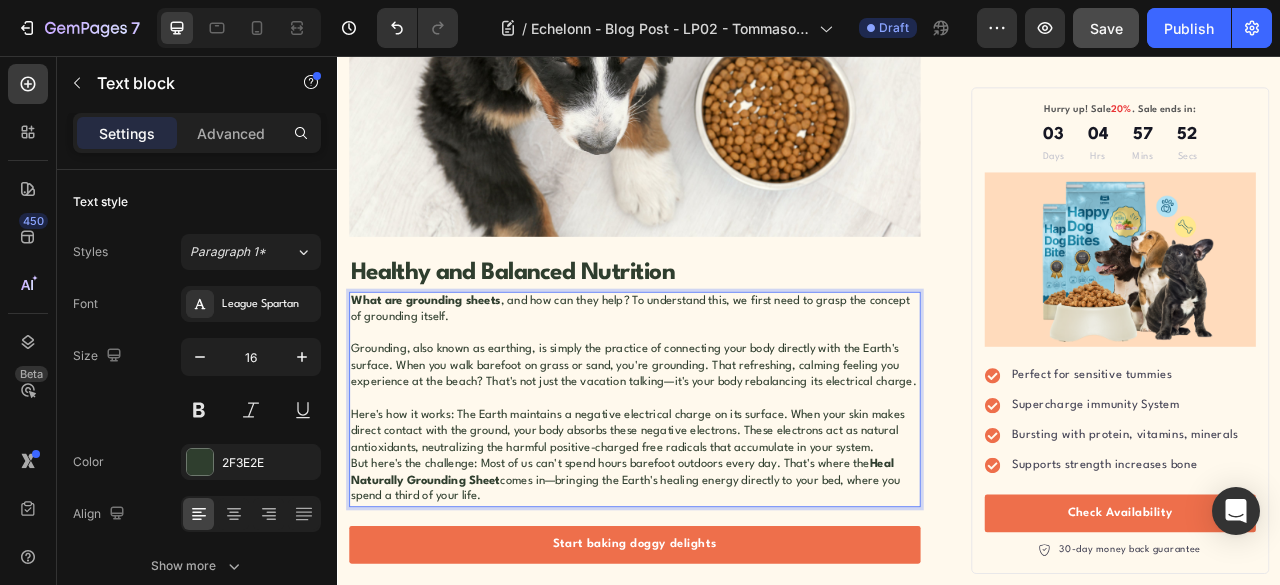 click on "Here's how it works: The Earth maintains a negative electrical charge on its surface. When your skin makes direct contact with the ground, your body absorbs these negative electrons. These electrons act as natural antioxidants, neutralizing the harmful positive-charged free radicals that accumulate in your system." at bounding box center (715, 534) 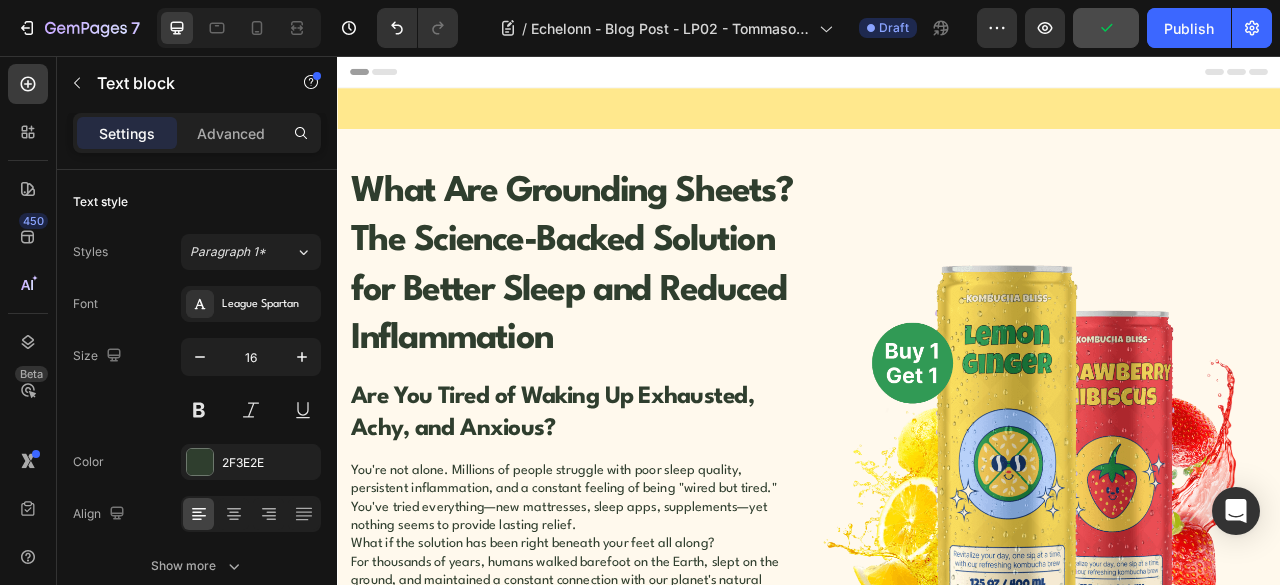 scroll, scrollTop: 666, scrollLeft: 0, axis: vertical 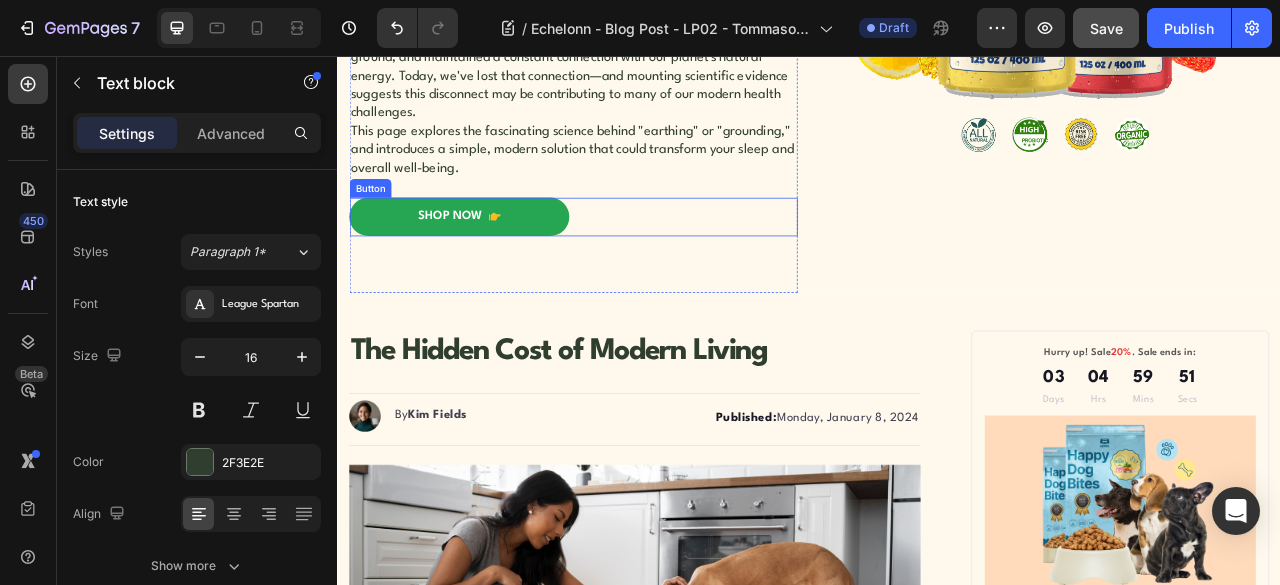 click on "Shop Now   Button" at bounding box center (637, 260) 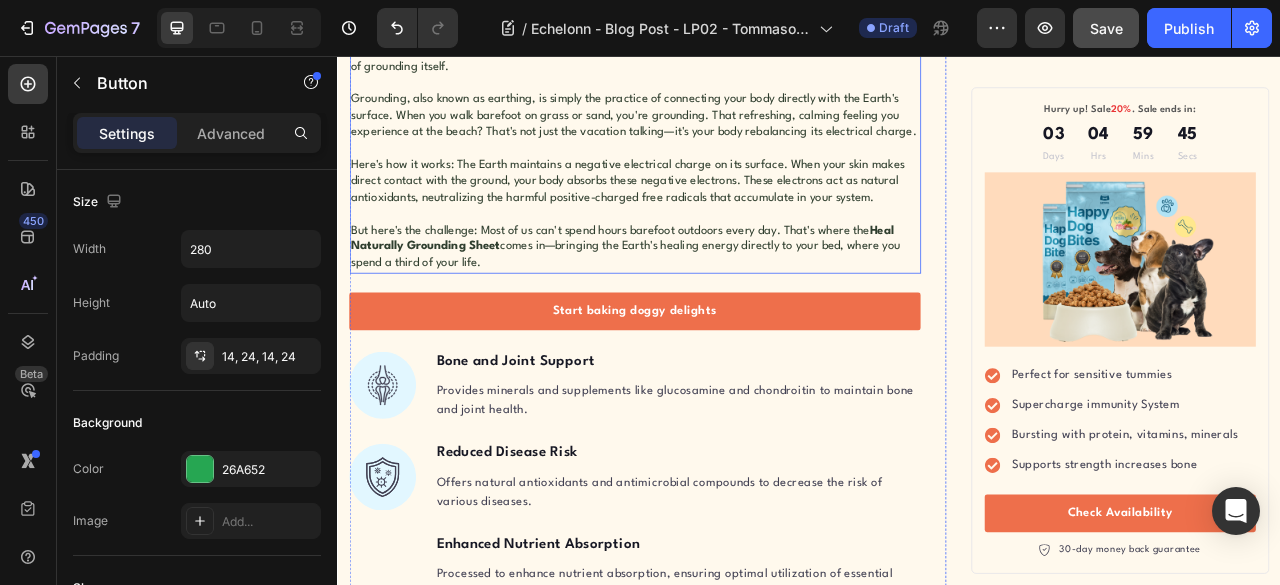 scroll, scrollTop: 3000, scrollLeft: 0, axis: vertical 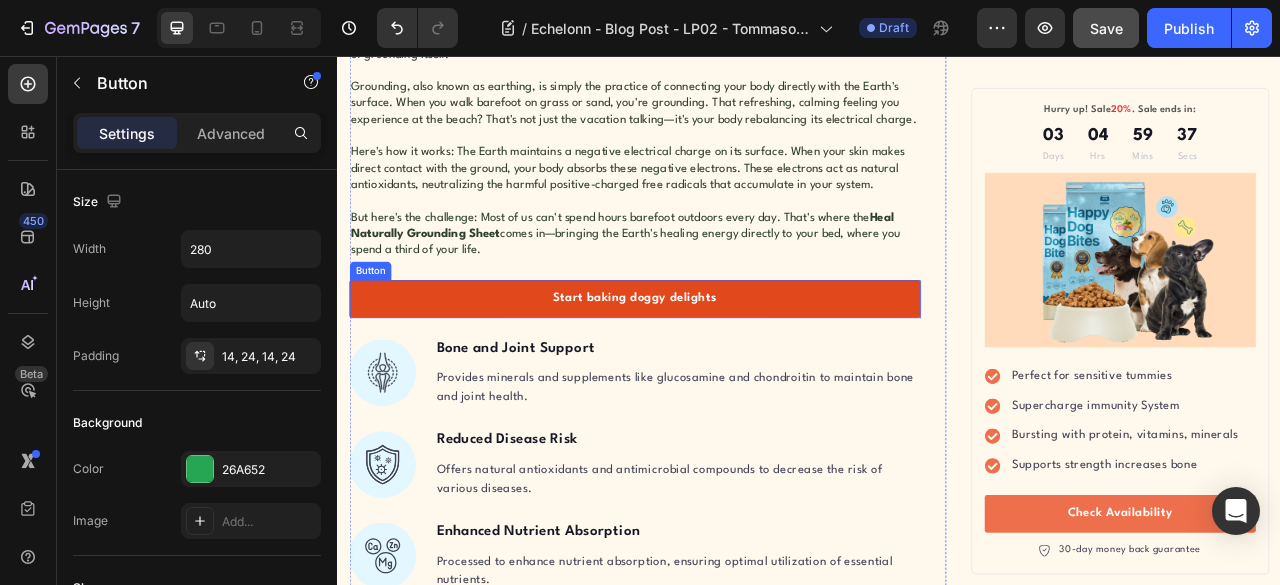 click on "Start baking doggy delights" at bounding box center (715, 365) 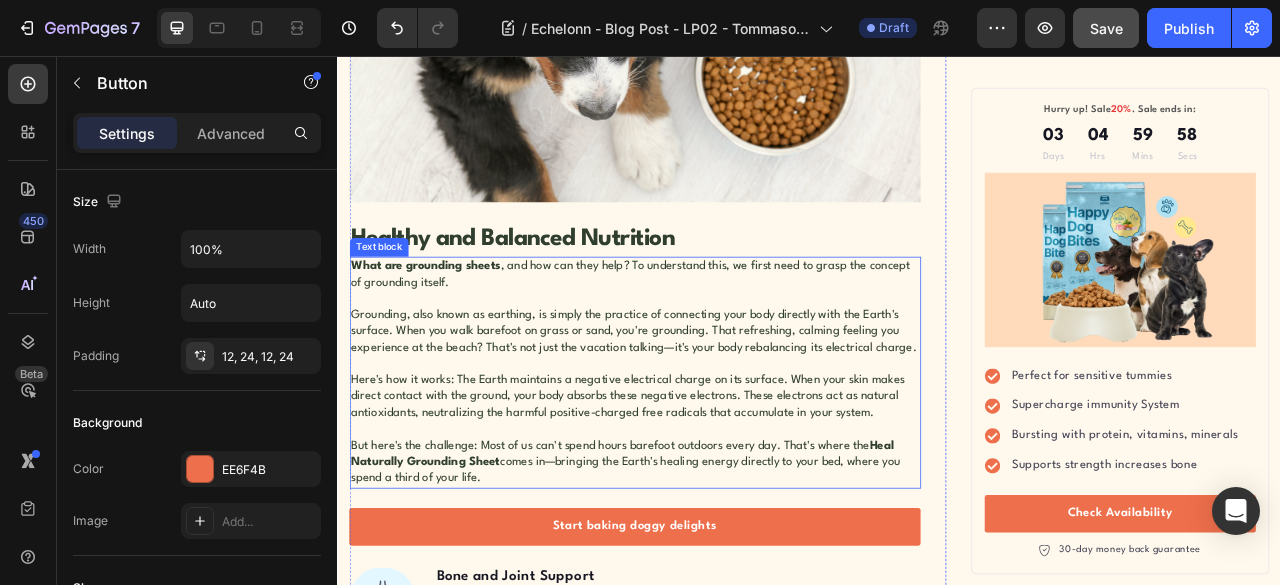 scroll, scrollTop: 3011, scrollLeft: 0, axis: vertical 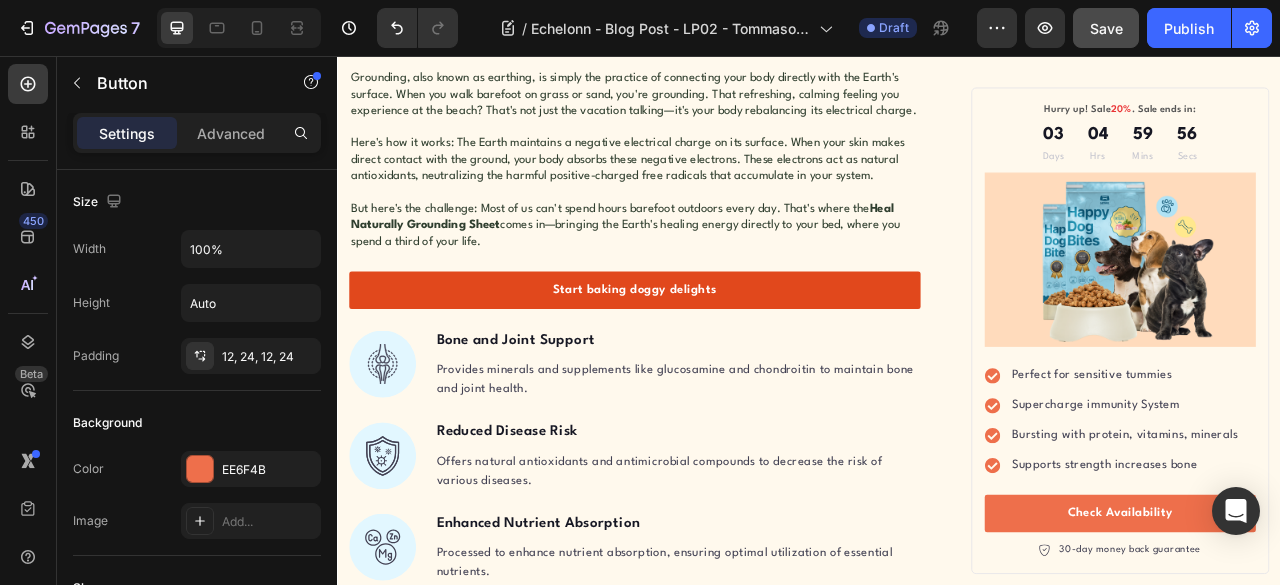 click on "Start baking doggy delights" at bounding box center (715, 354) 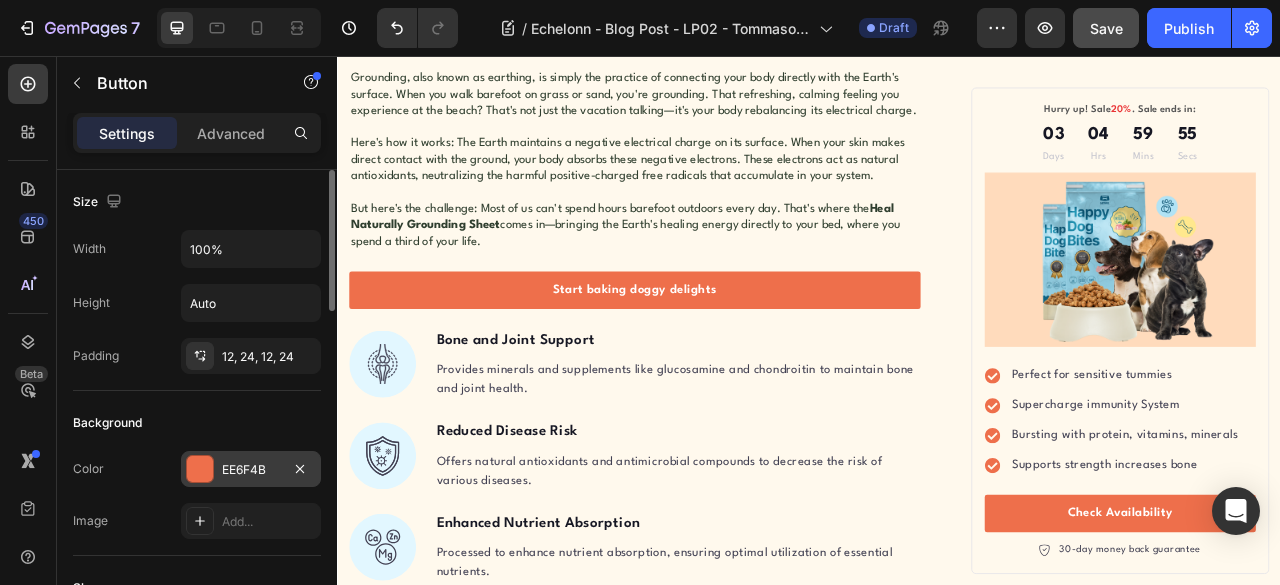 click at bounding box center [200, 469] 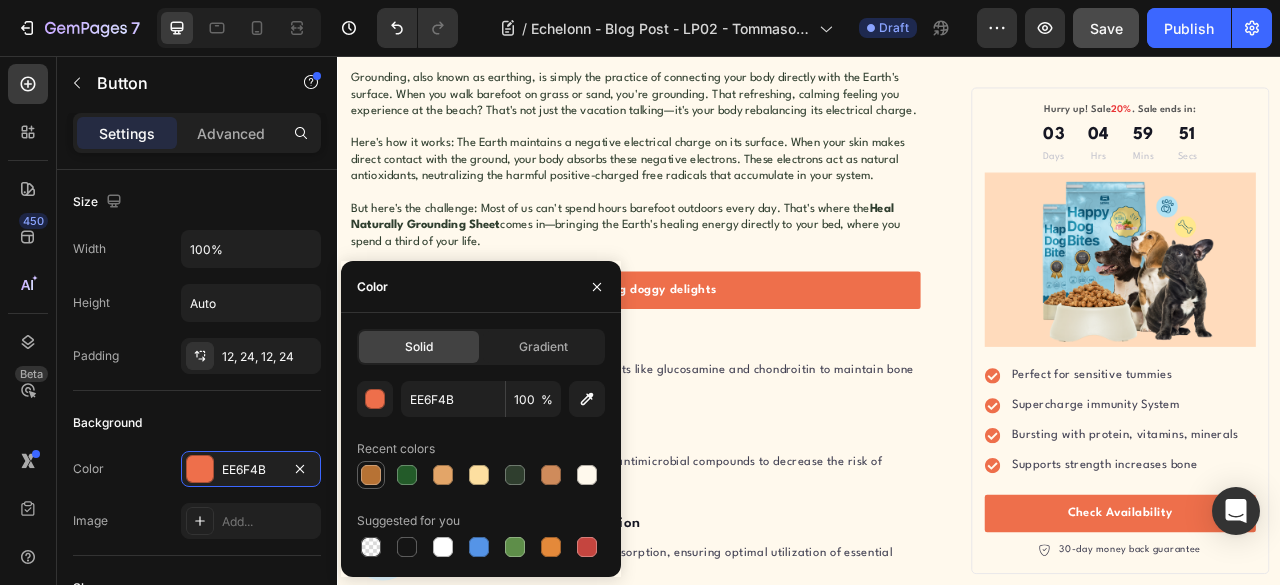 click at bounding box center [371, 475] 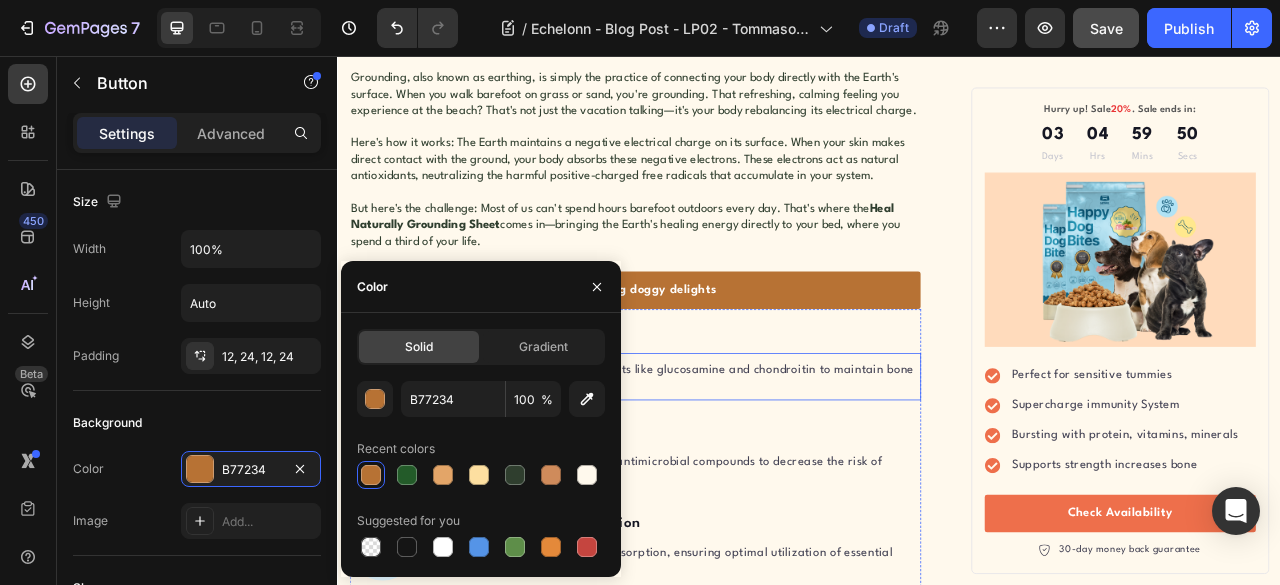 click on "Provides minerals and supplements like glucosamine and chondroitin to maintain bone and joint health." at bounding box center [770, 468] 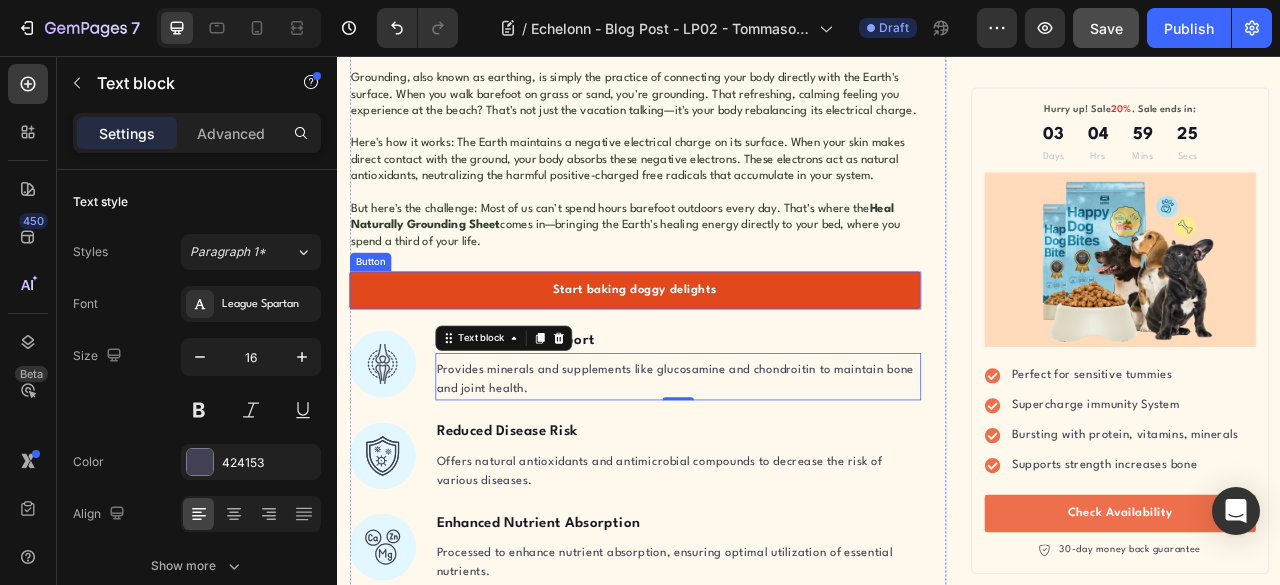 click on "Start baking doggy delights" at bounding box center [715, 354] 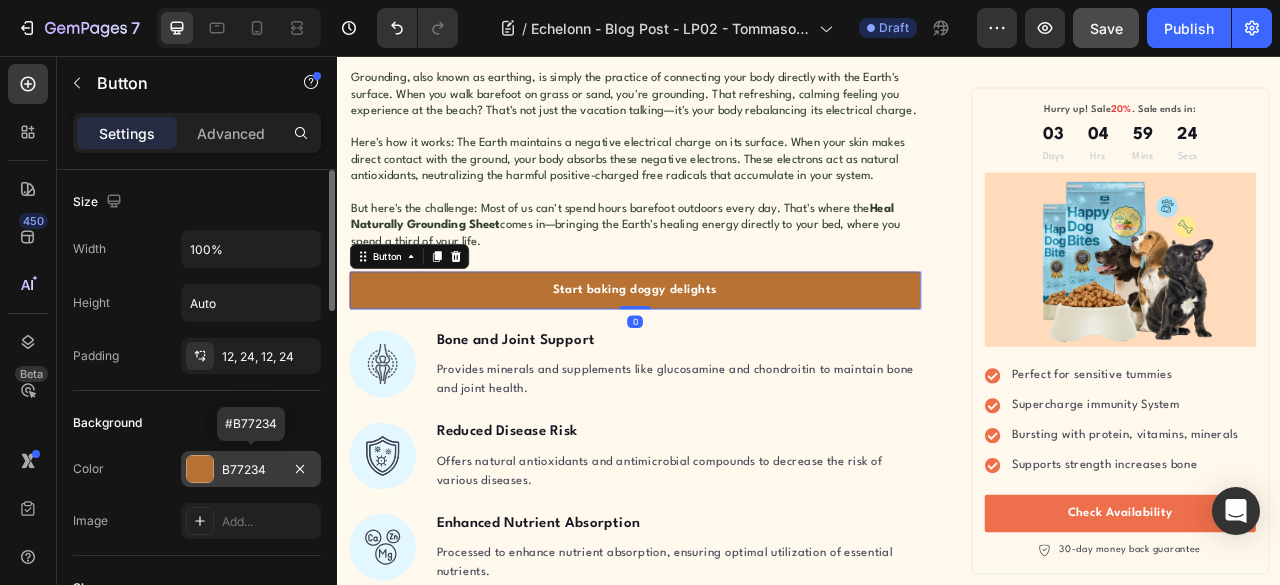 click on "B77234" at bounding box center (251, 470) 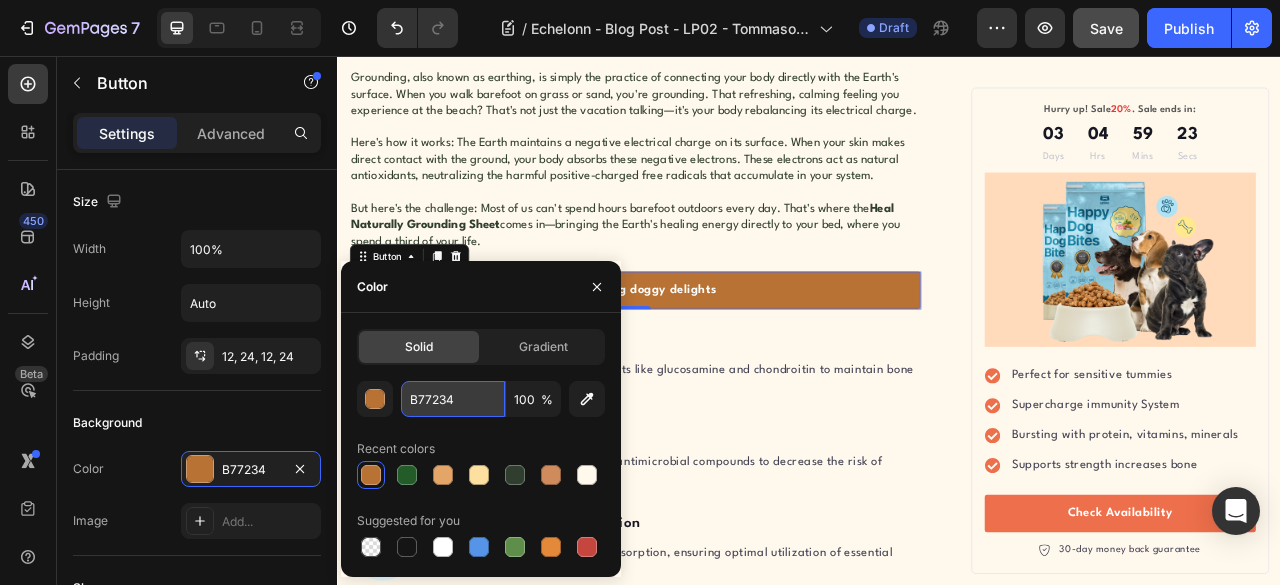 click on "B77234" at bounding box center (453, 399) 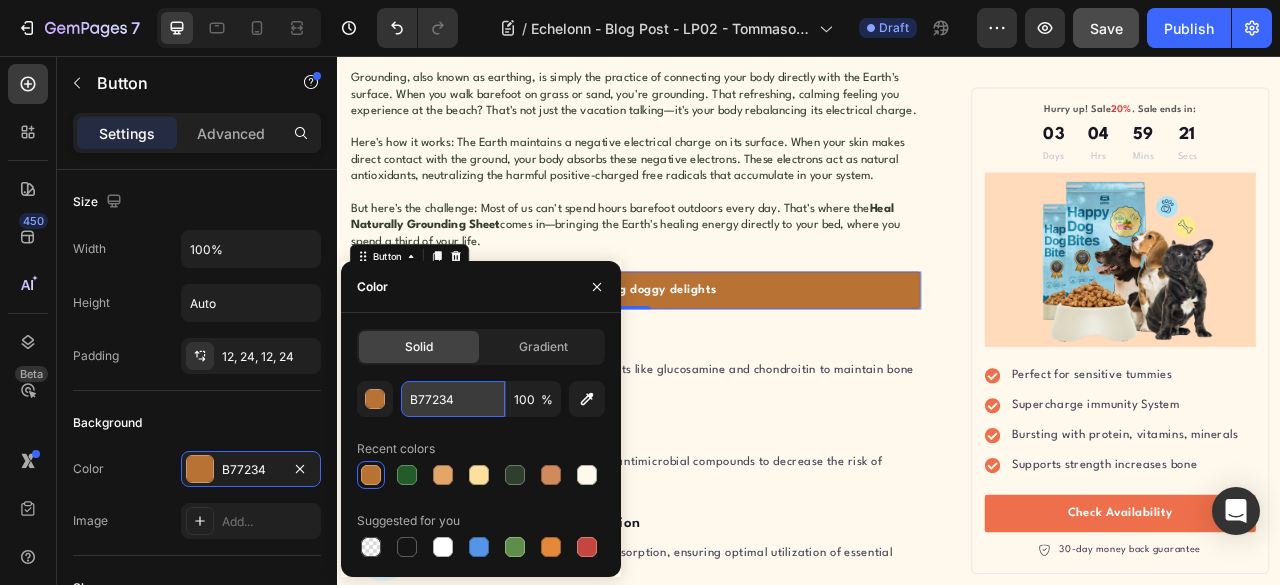 paste on "#CF8B5B" 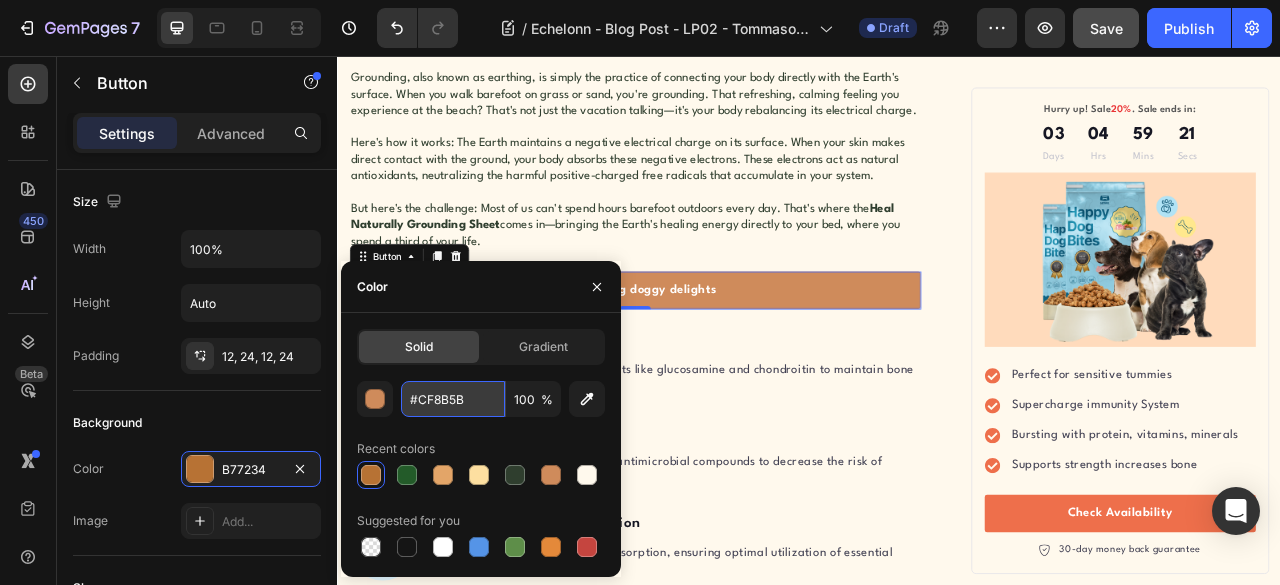 type on "CF8B5B" 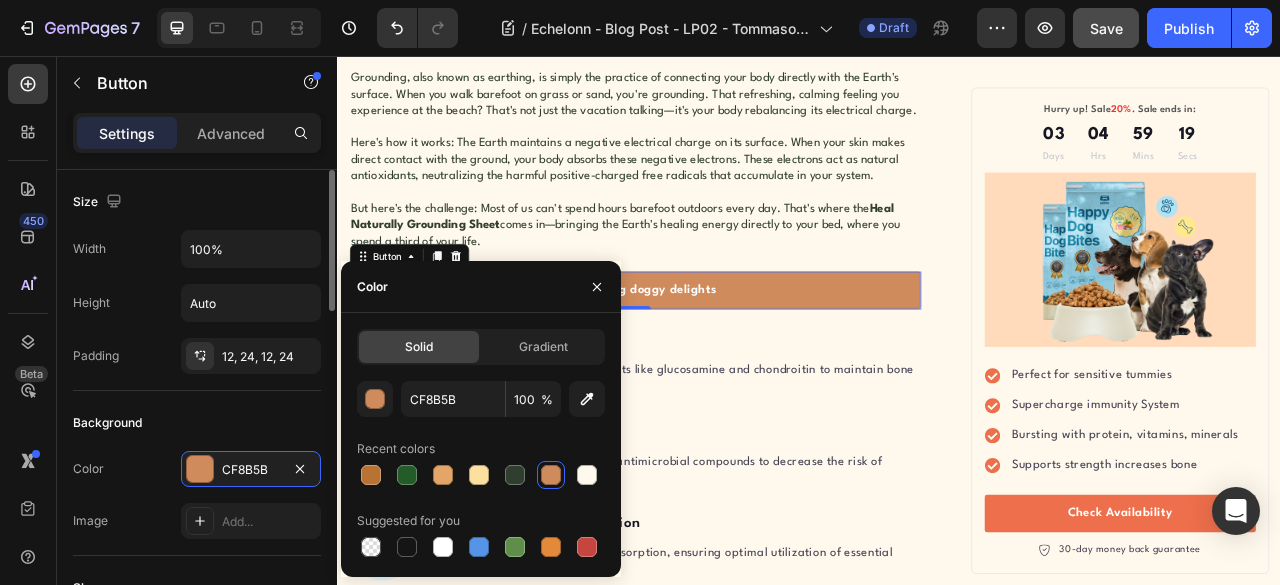click on "Background" at bounding box center [197, 423] 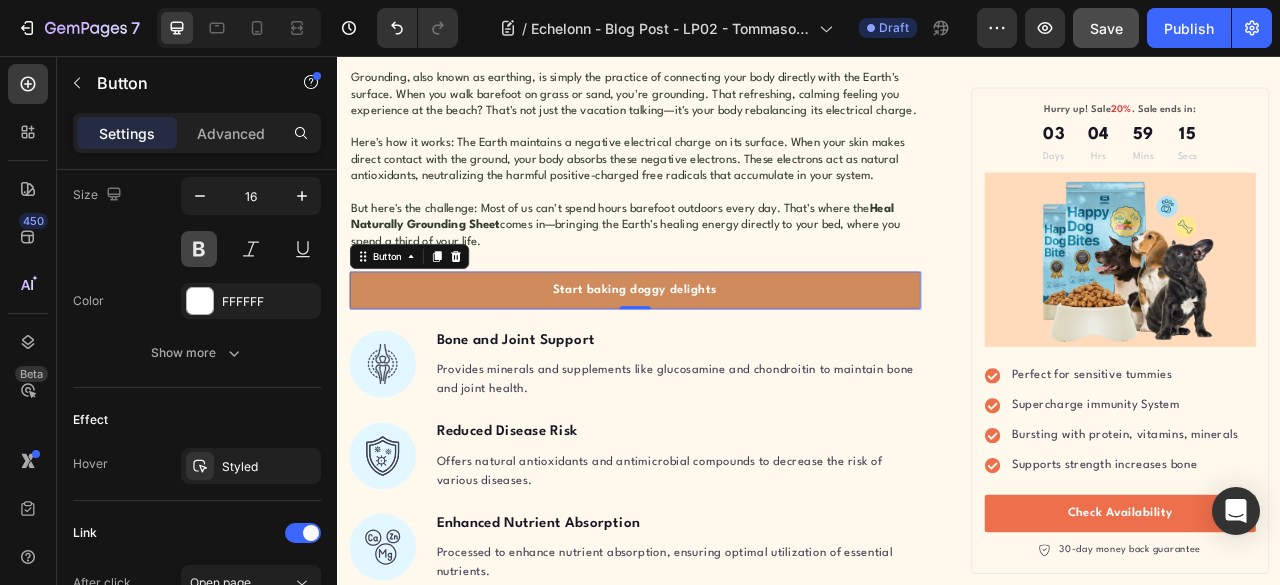 scroll, scrollTop: 1000, scrollLeft: 0, axis: vertical 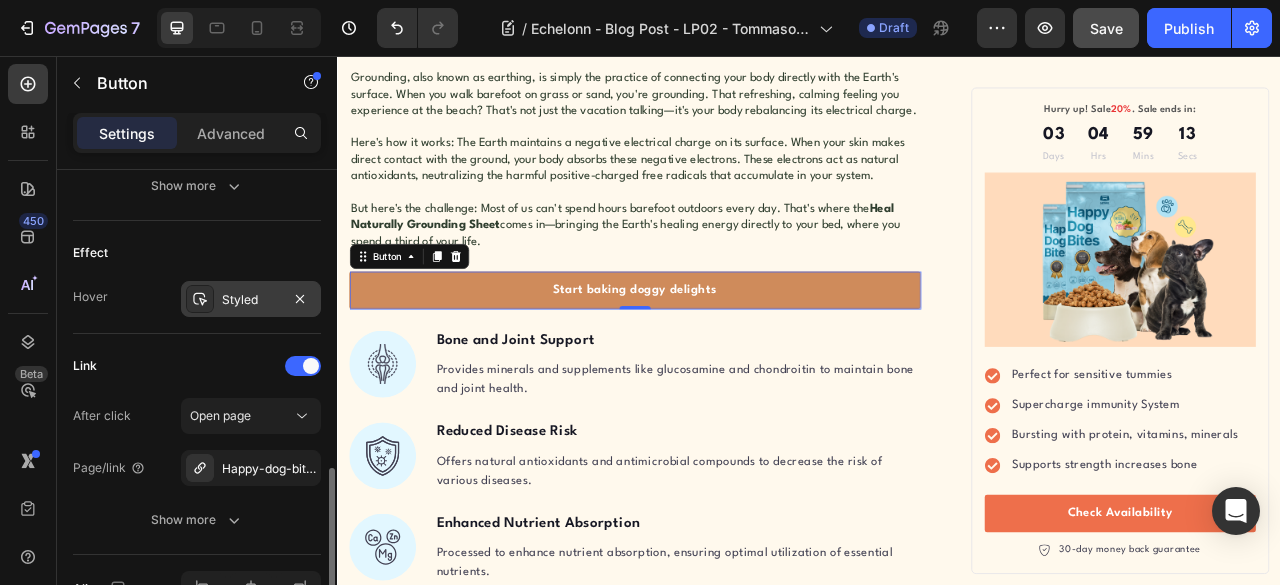 click on "Styled" at bounding box center [251, 300] 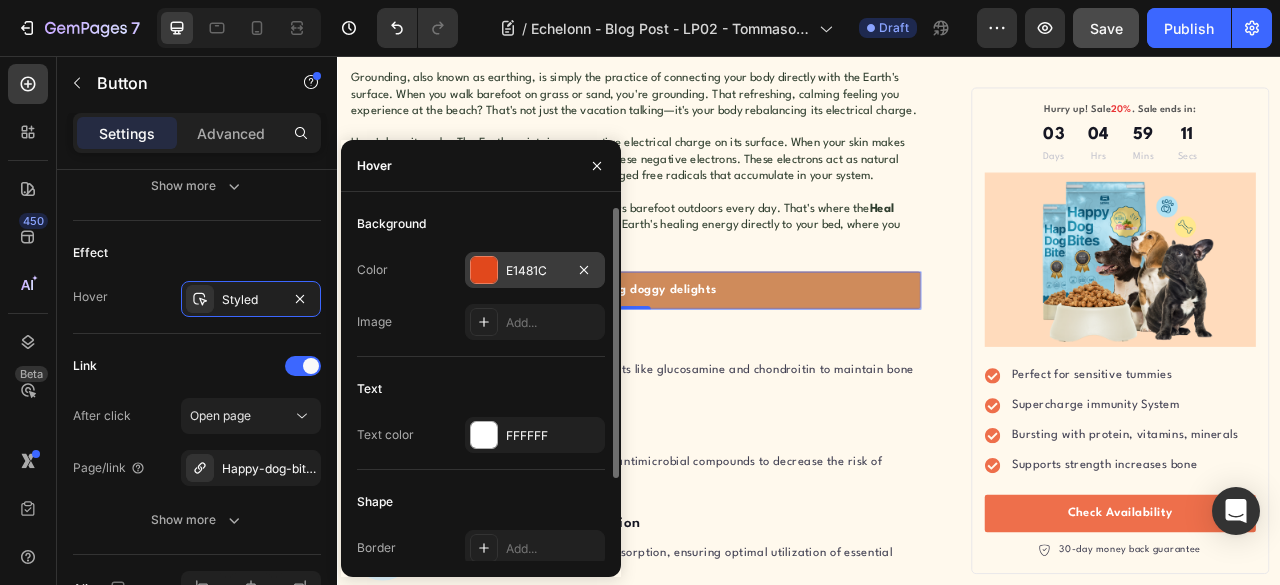 click on "E1481C" at bounding box center (535, 271) 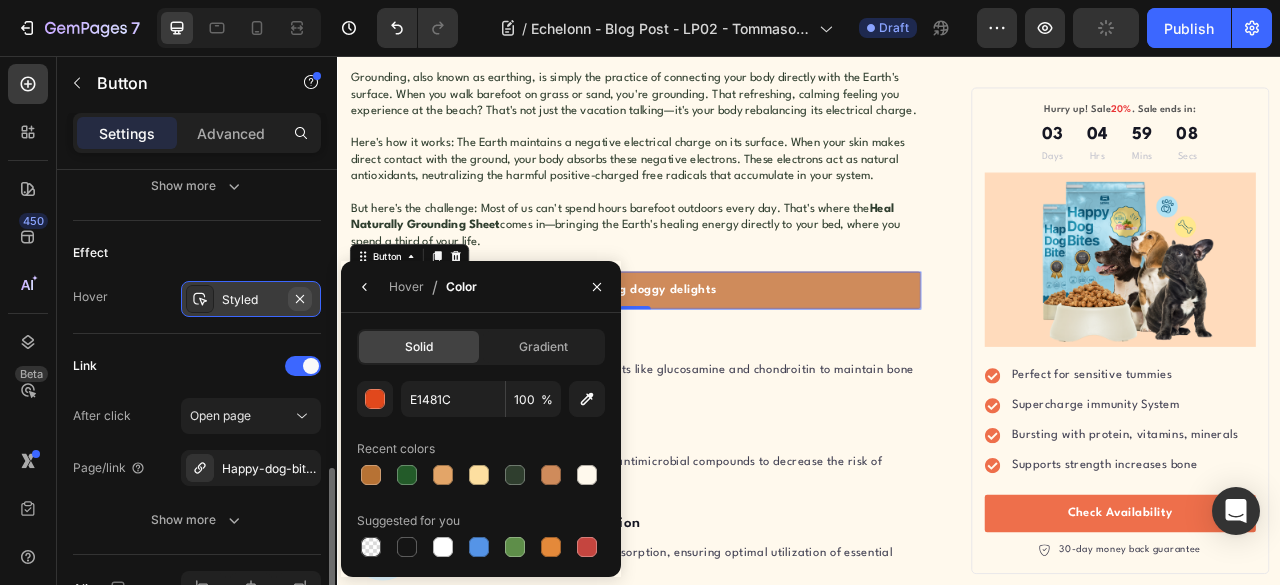 click 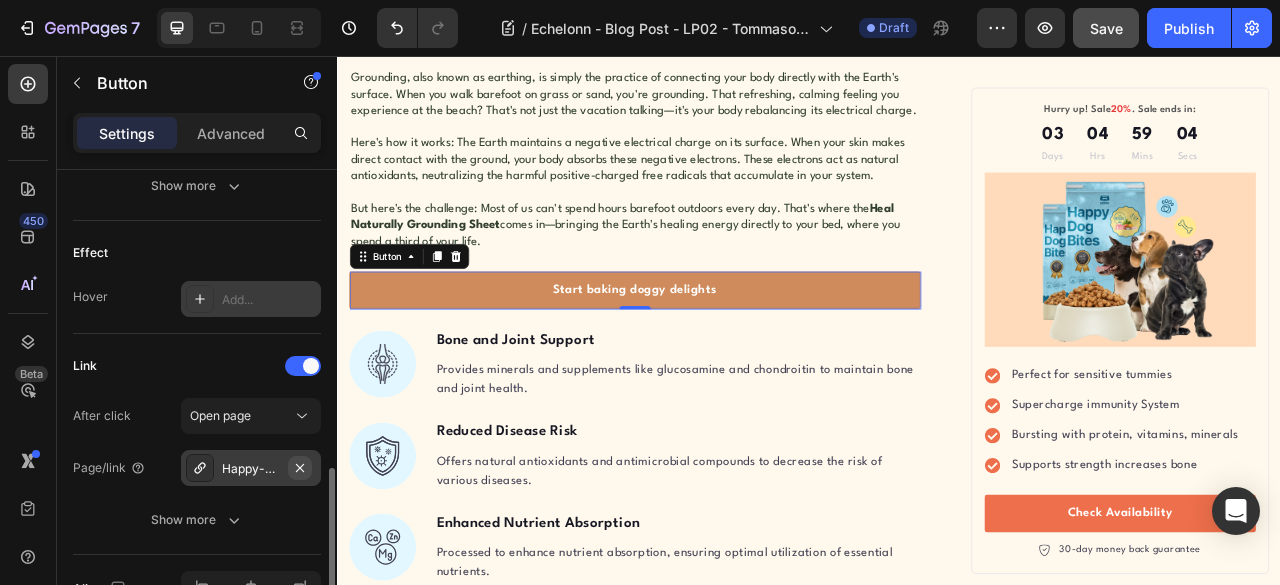 click 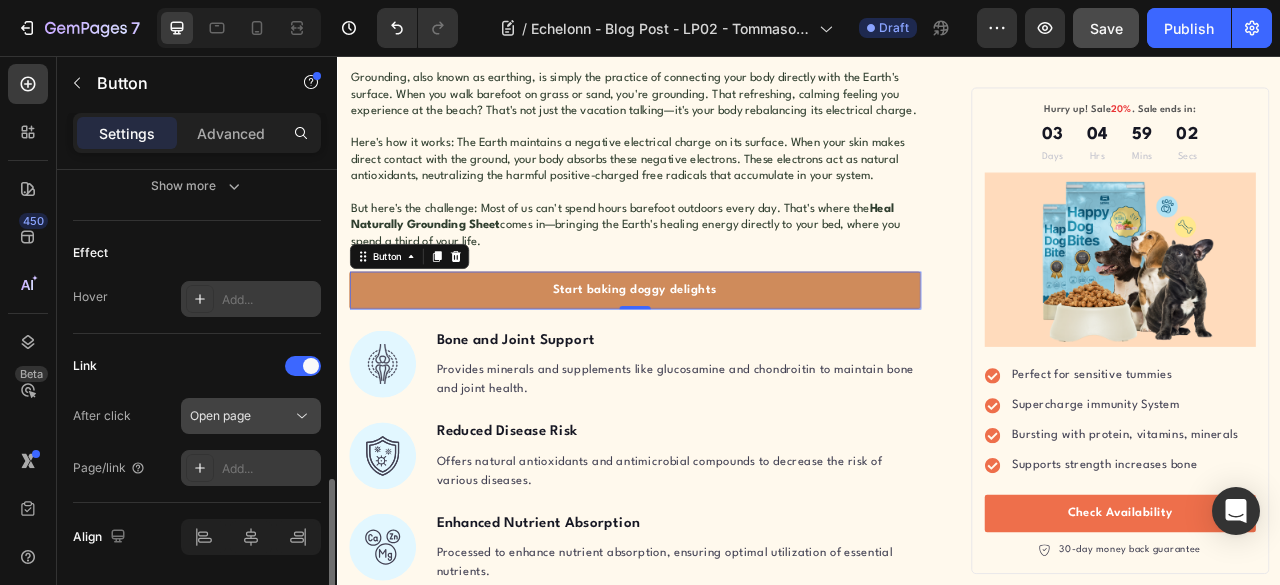click 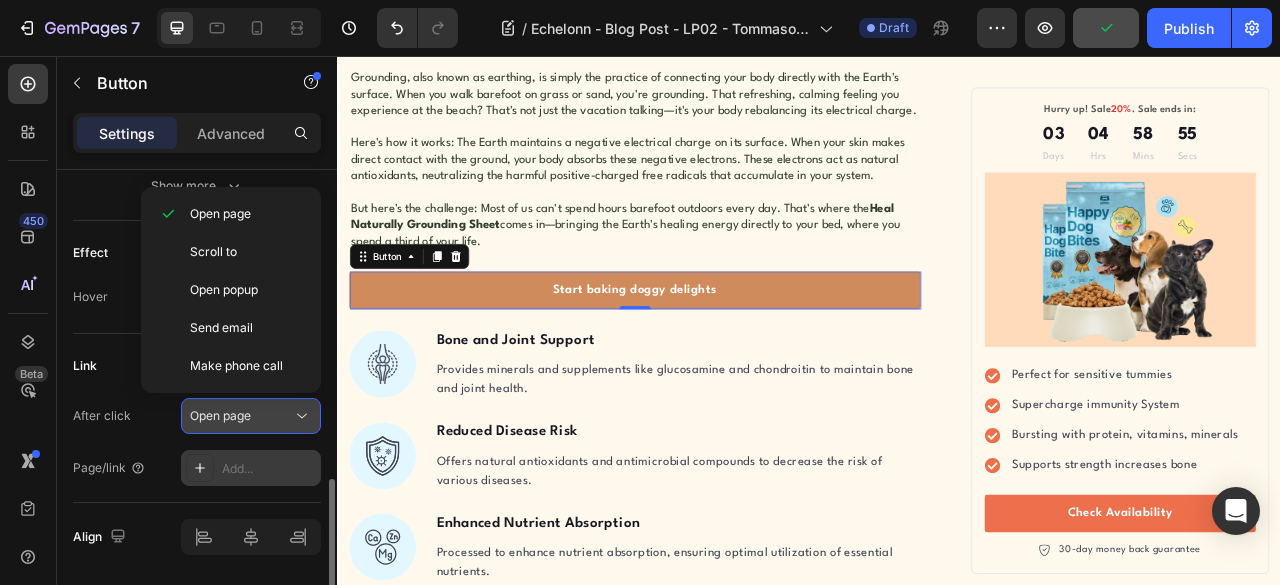 click on "Open page" at bounding box center [241, 416] 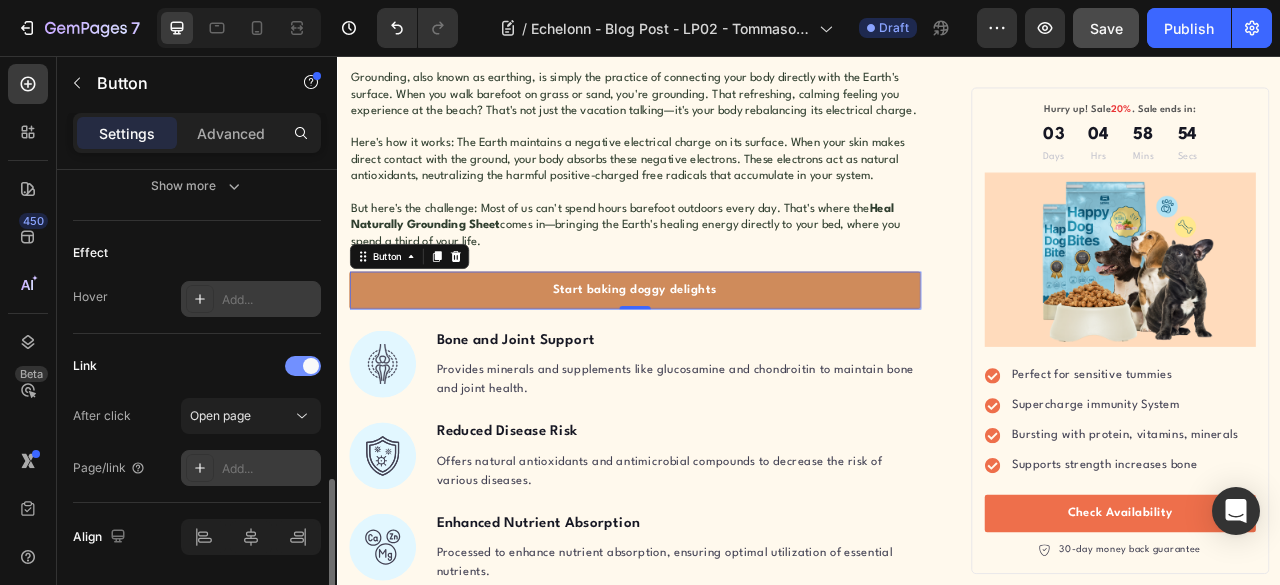 click at bounding box center (311, 366) 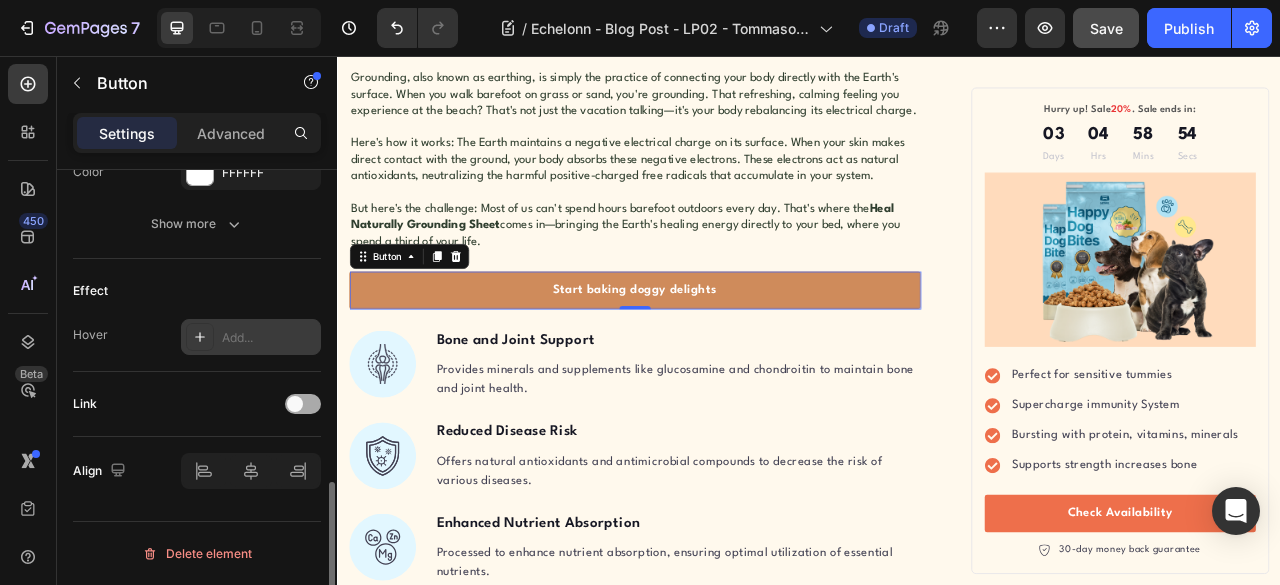 scroll, scrollTop: 957, scrollLeft: 0, axis: vertical 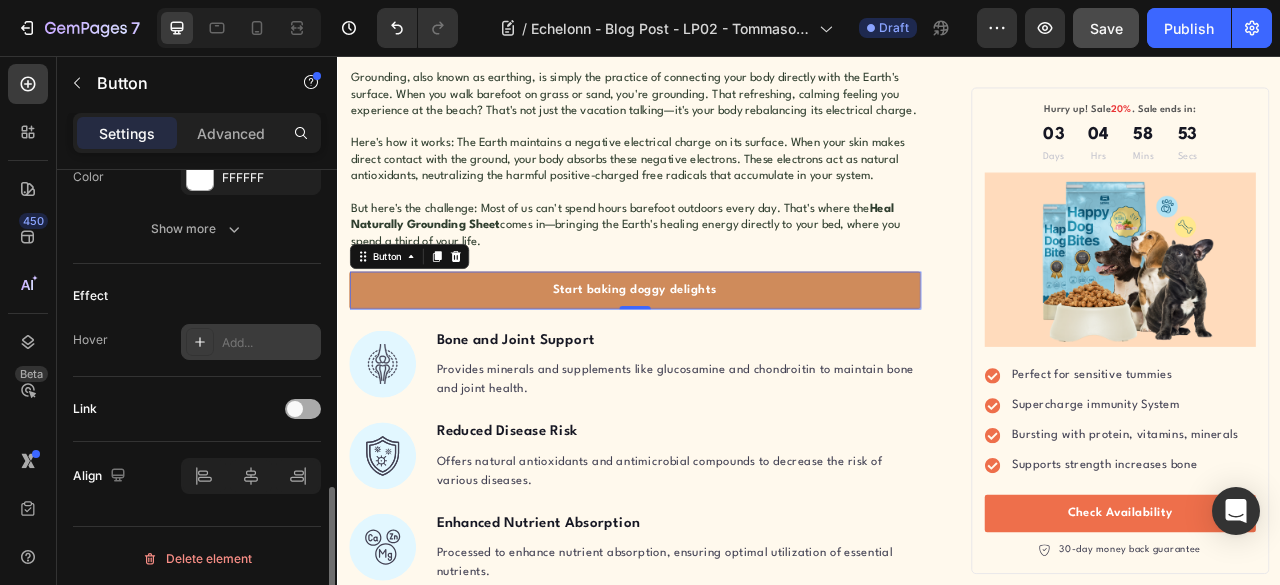 click at bounding box center (295, 409) 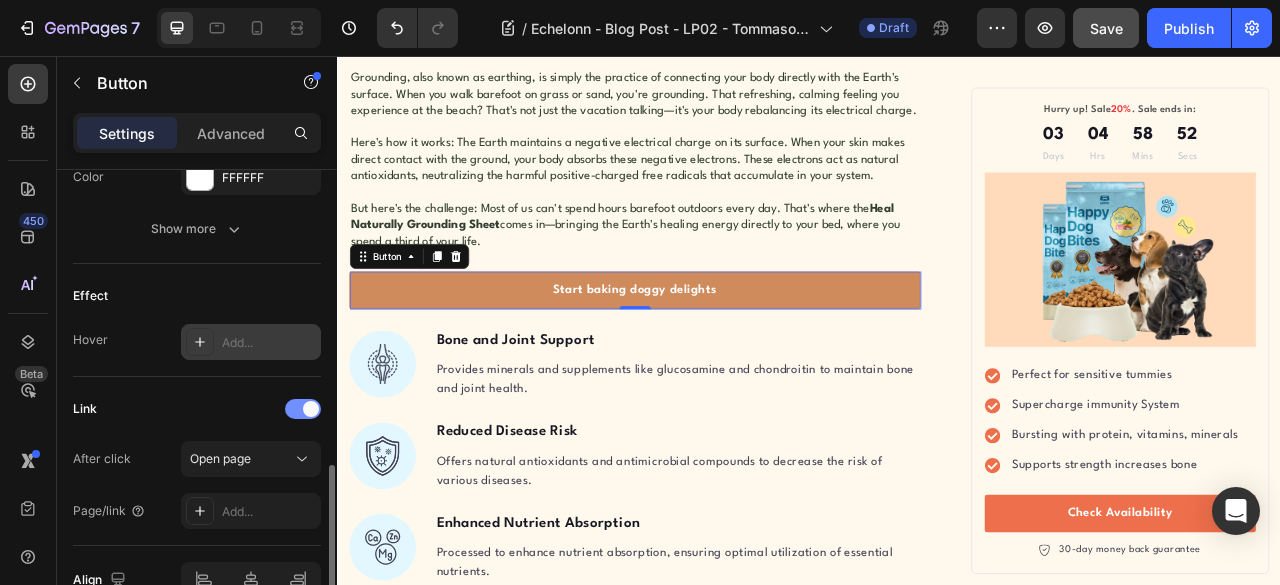 click at bounding box center [303, 409] 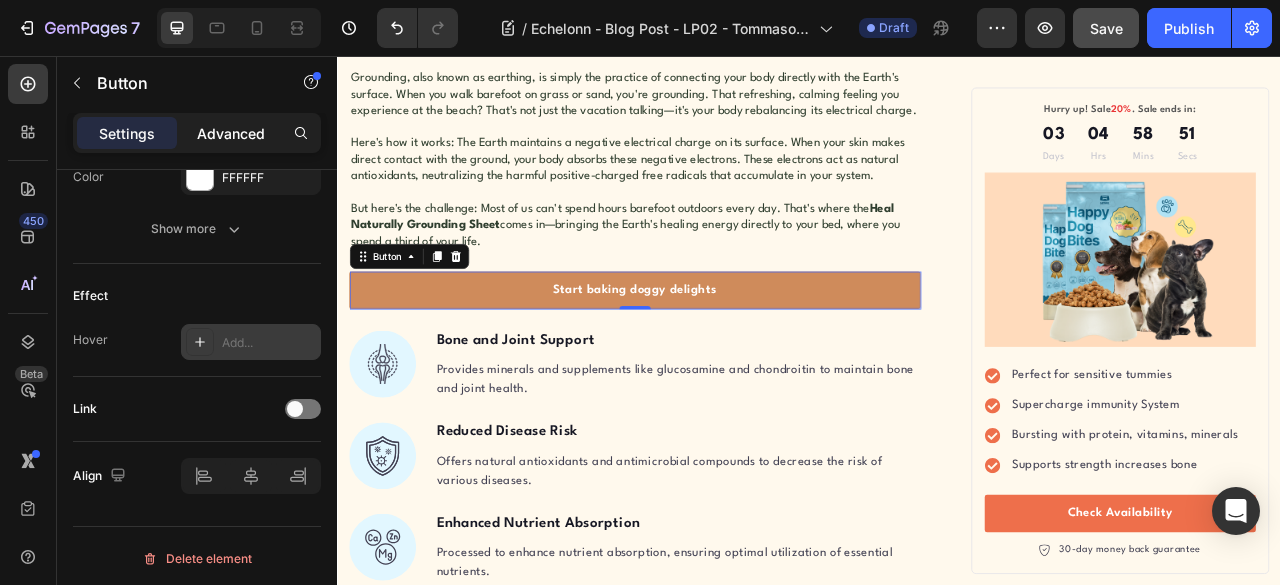 click on "Advanced" at bounding box center (231, 133) 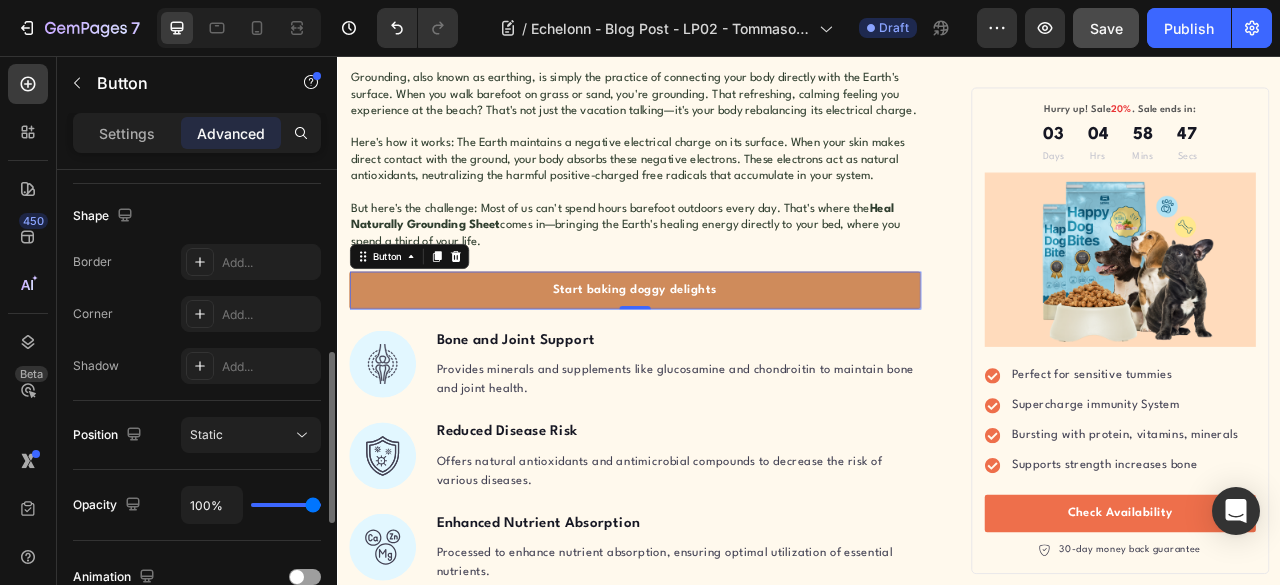scroll, scrollTop: 828, scrollLeft: 0, axis: vertical 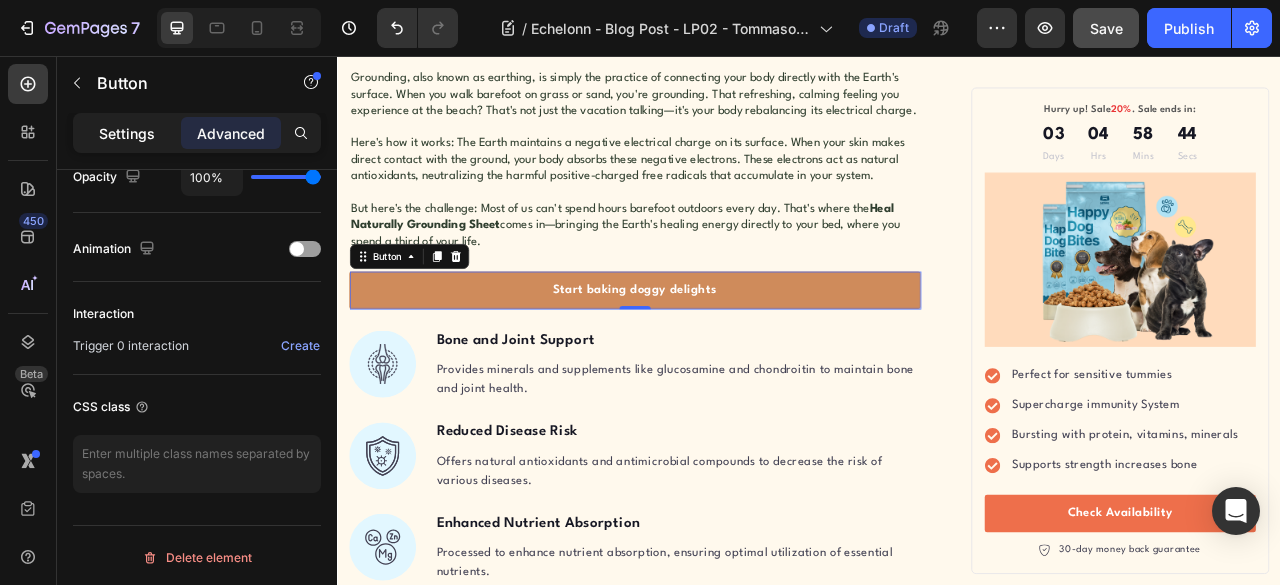 click on "Settings" at bounding box center (127, 133) 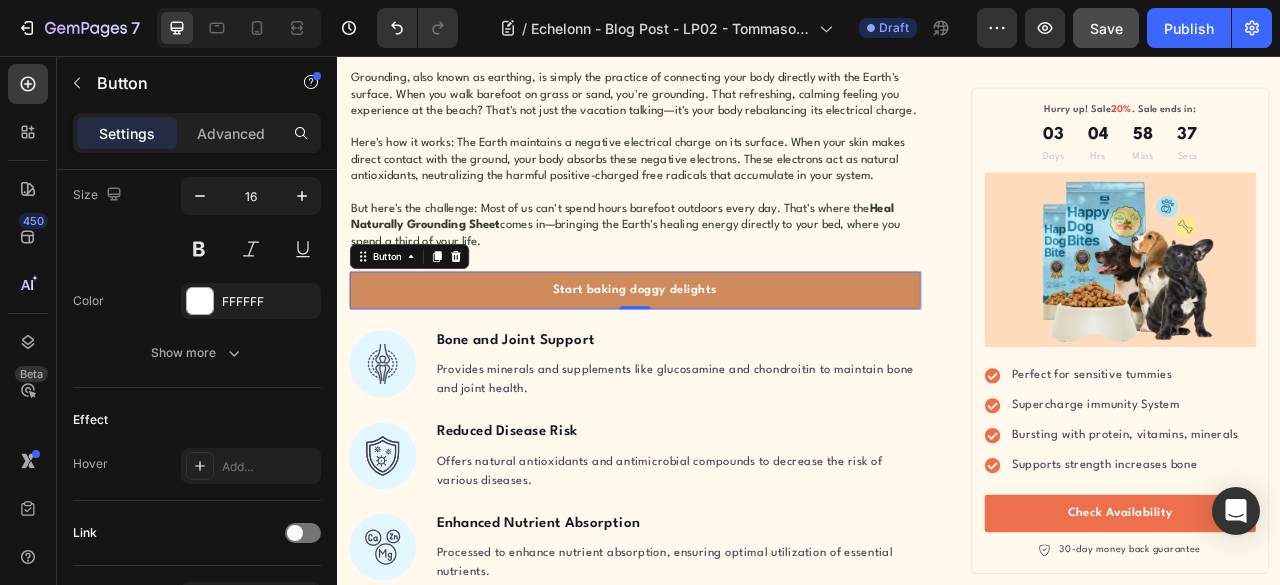 scroll, scrollTop: 957, scrollLeft: 0, axis: vertical 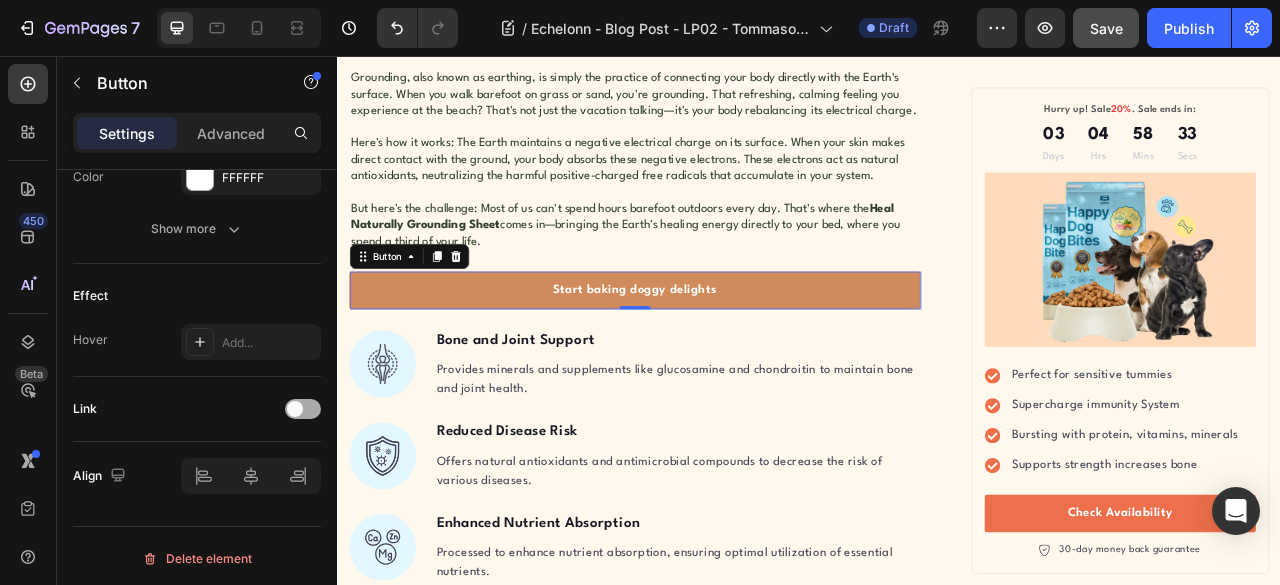 click at bounding box center (303, 409) 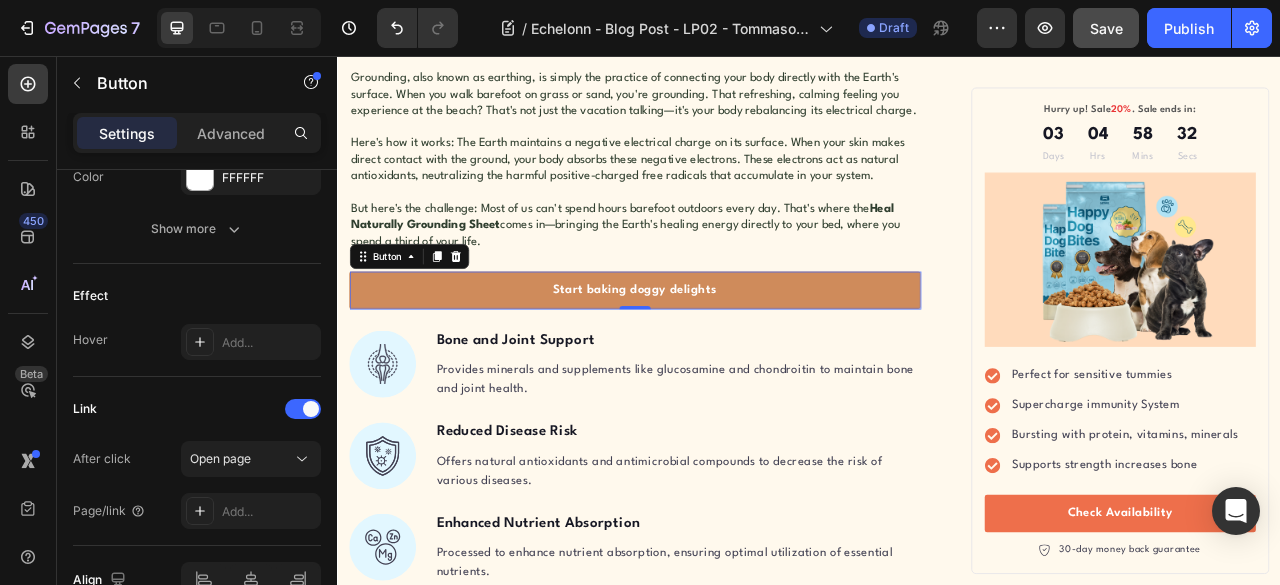 scroll, scrollTop: 1061, scrollLeft: 0, axis: vertical 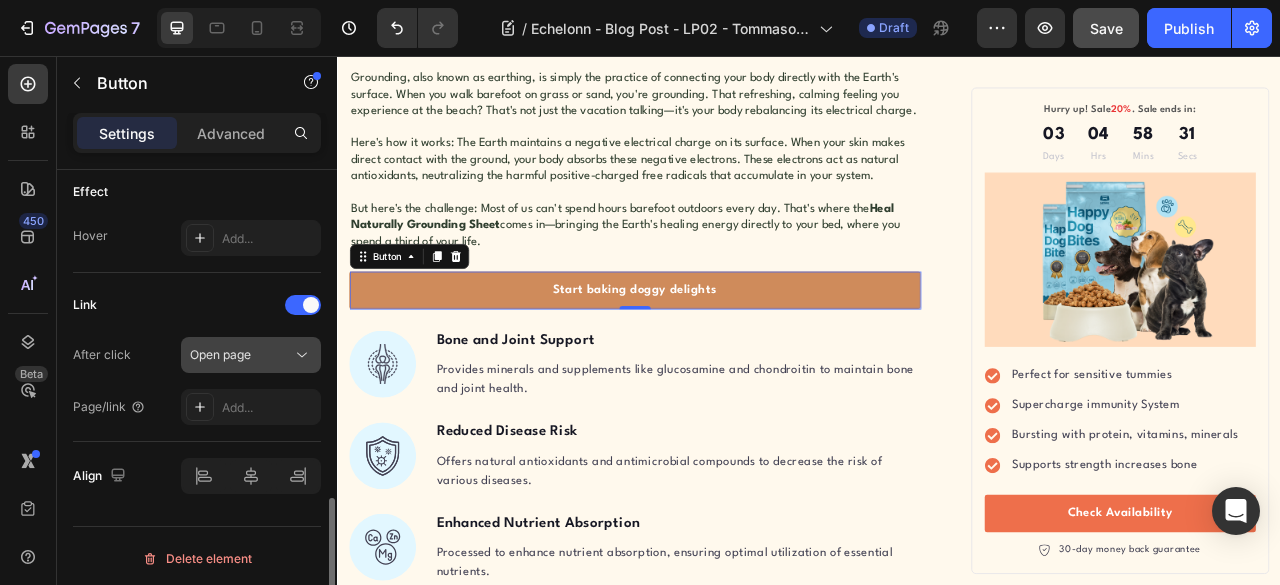 click on "Open page" at bounding box center [241, 355] 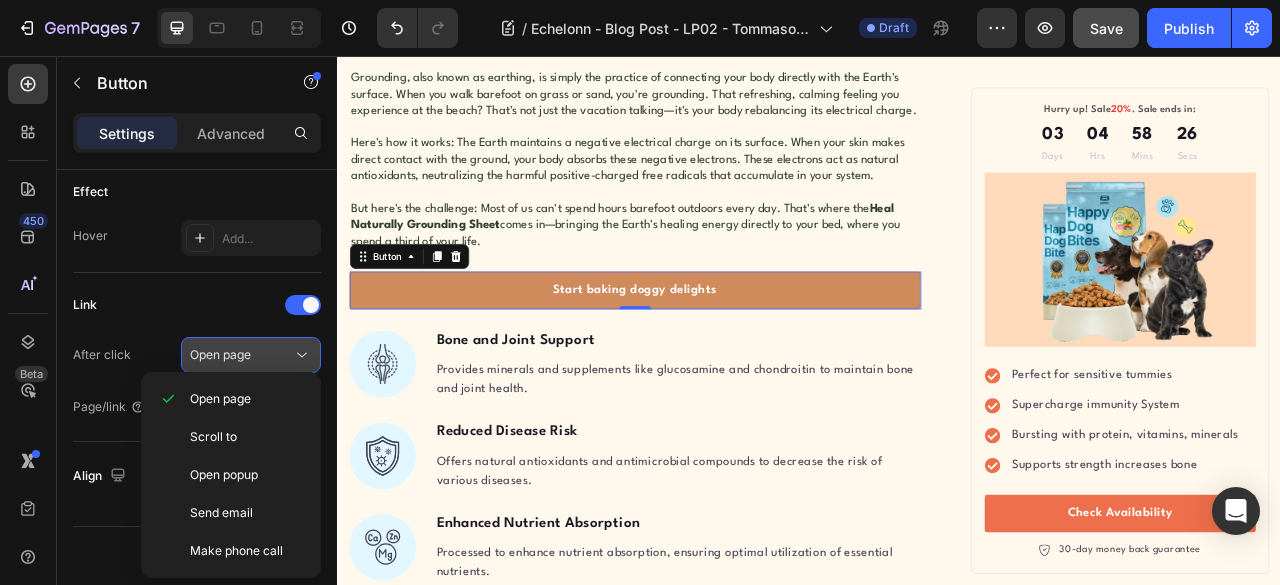 click 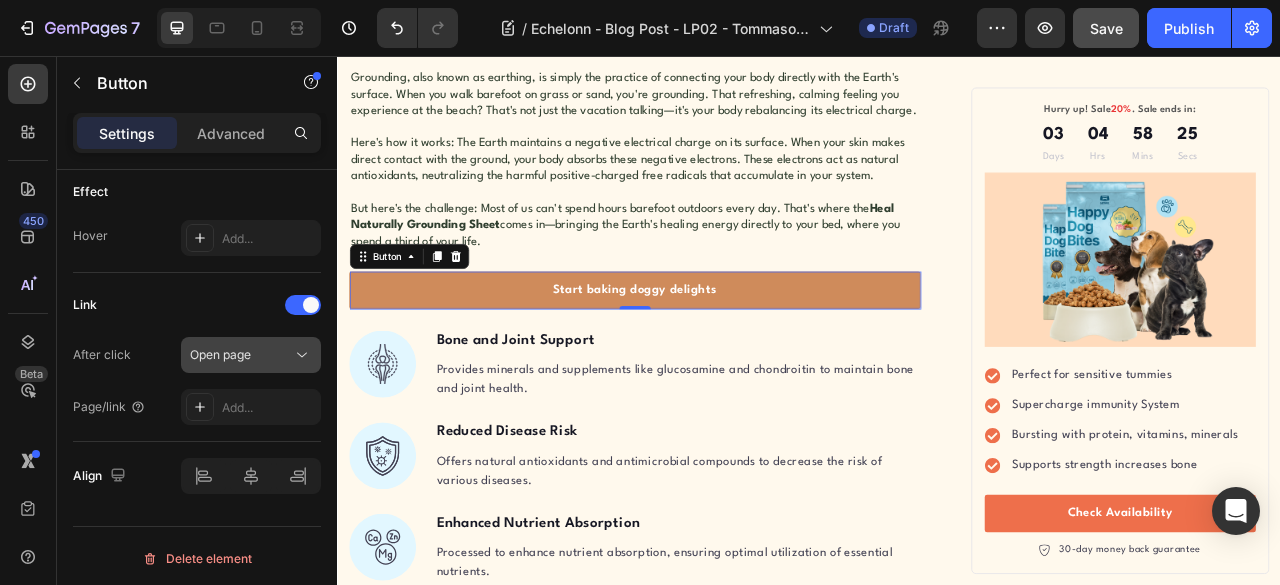 click 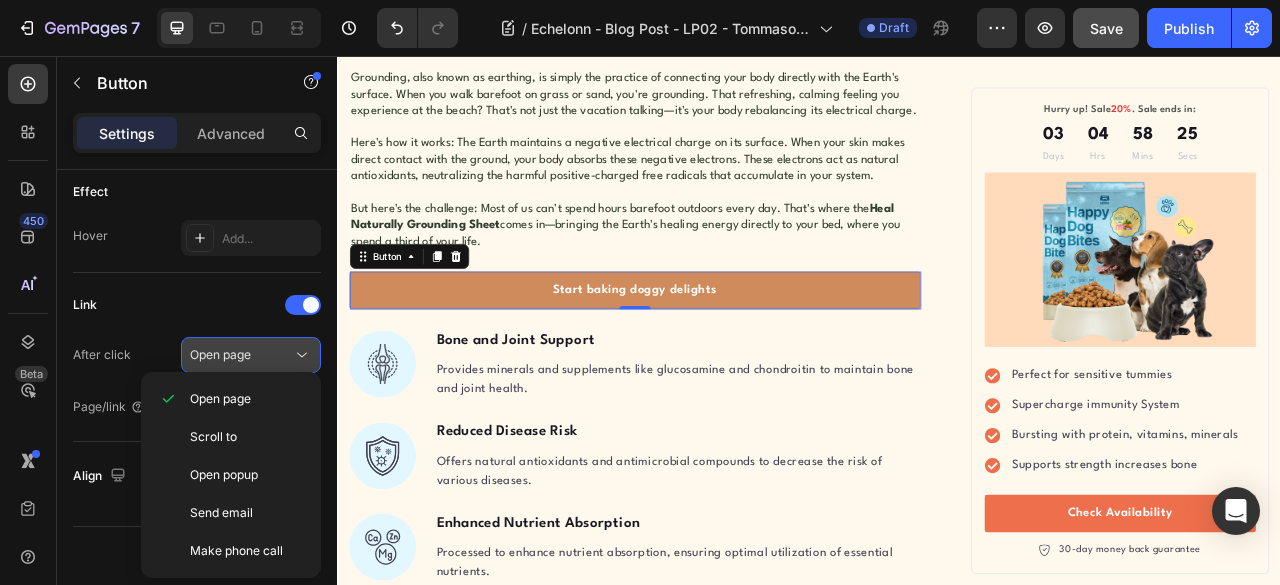 click on "Open page" at bounding box center (241, 355) 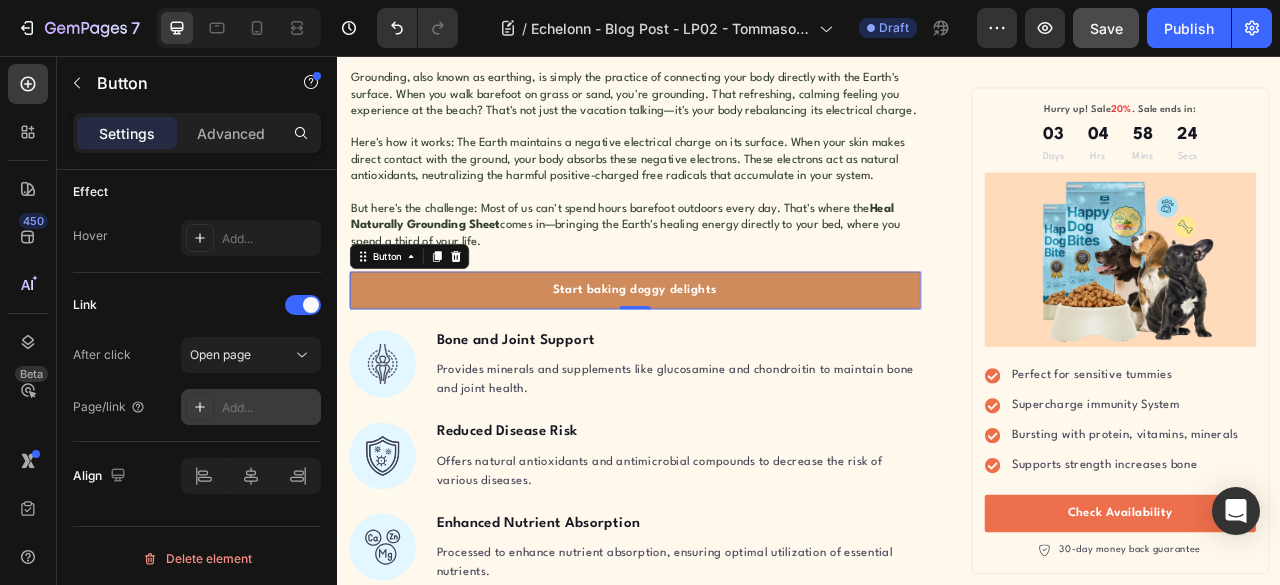 click 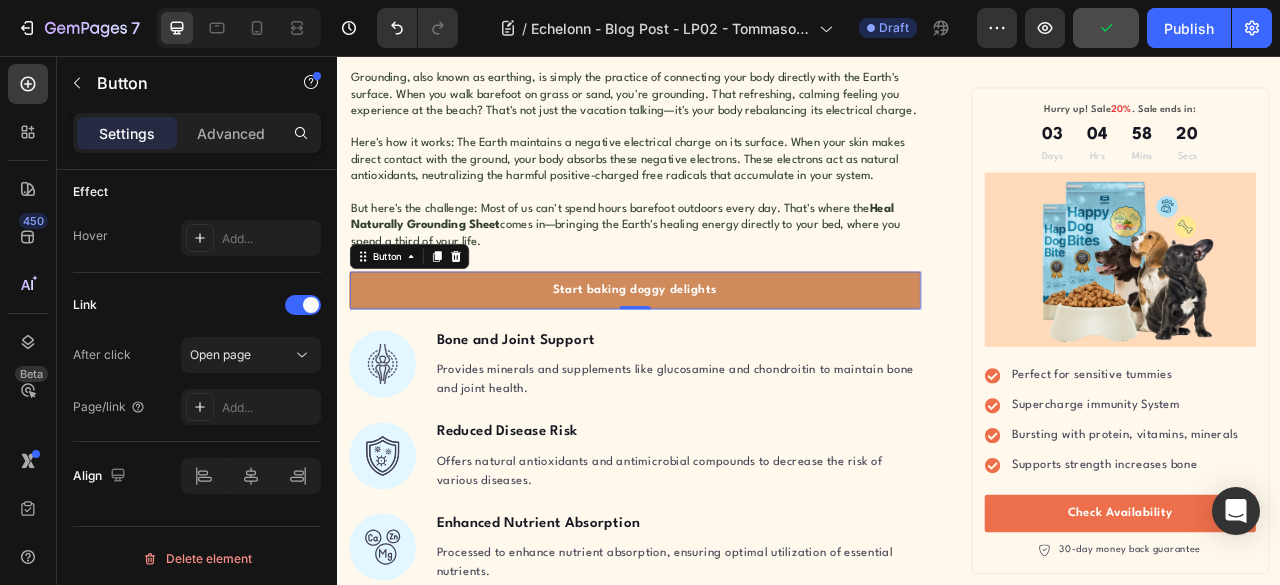 click on "Link" at bounding box center [197, 305] 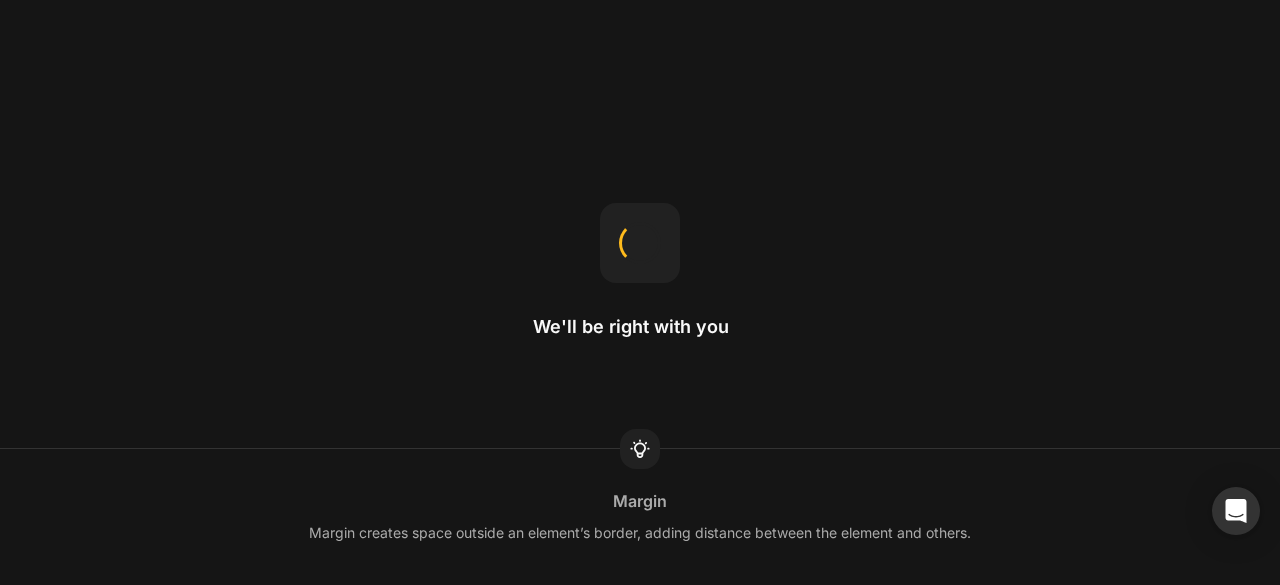scroll, scrollTop: 0, scrollLeft: 0, axis: both 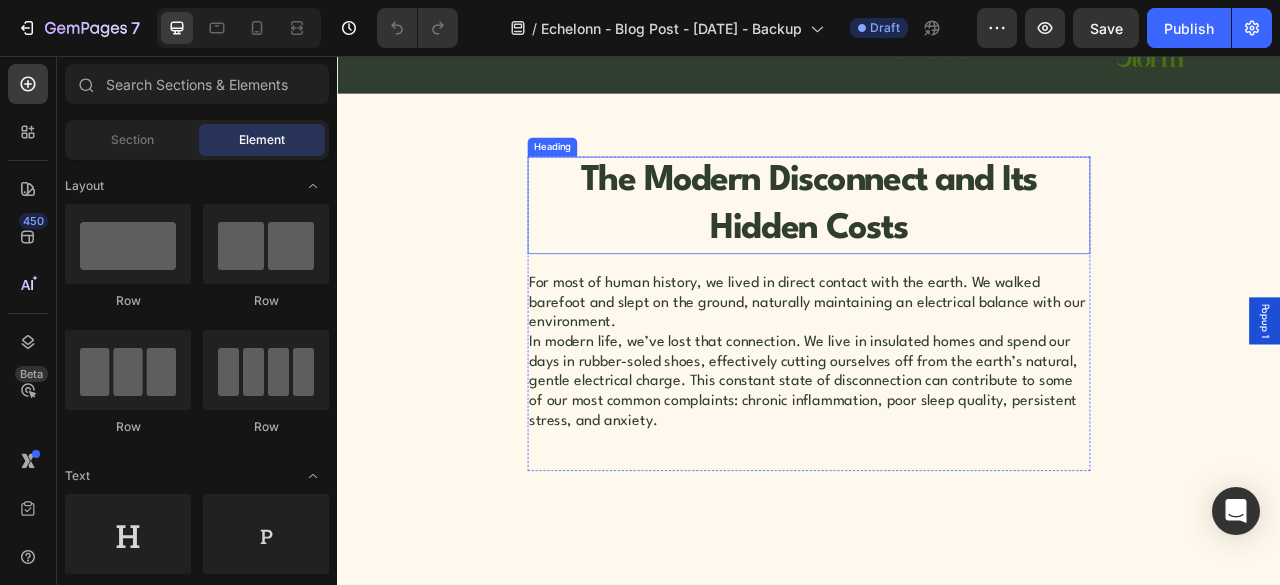 click on "The Modern Disconnect and Its Hidden Costs" at bounding box center [937, 246] 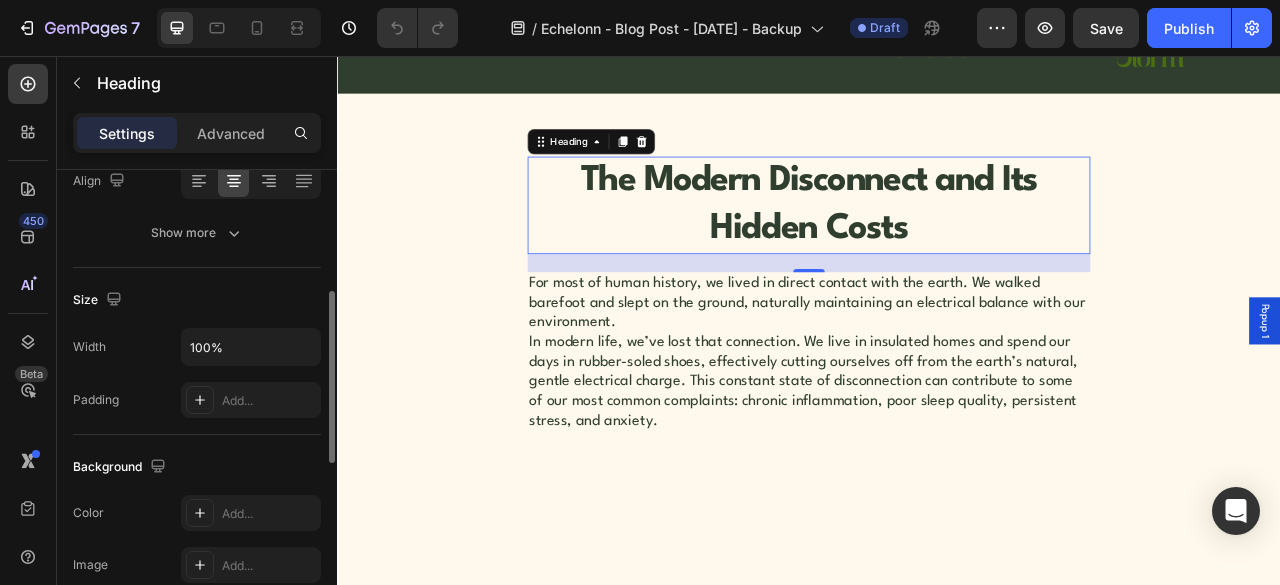 scroll, scrollTop: 166, scrollLeft: 0, axis: vertical 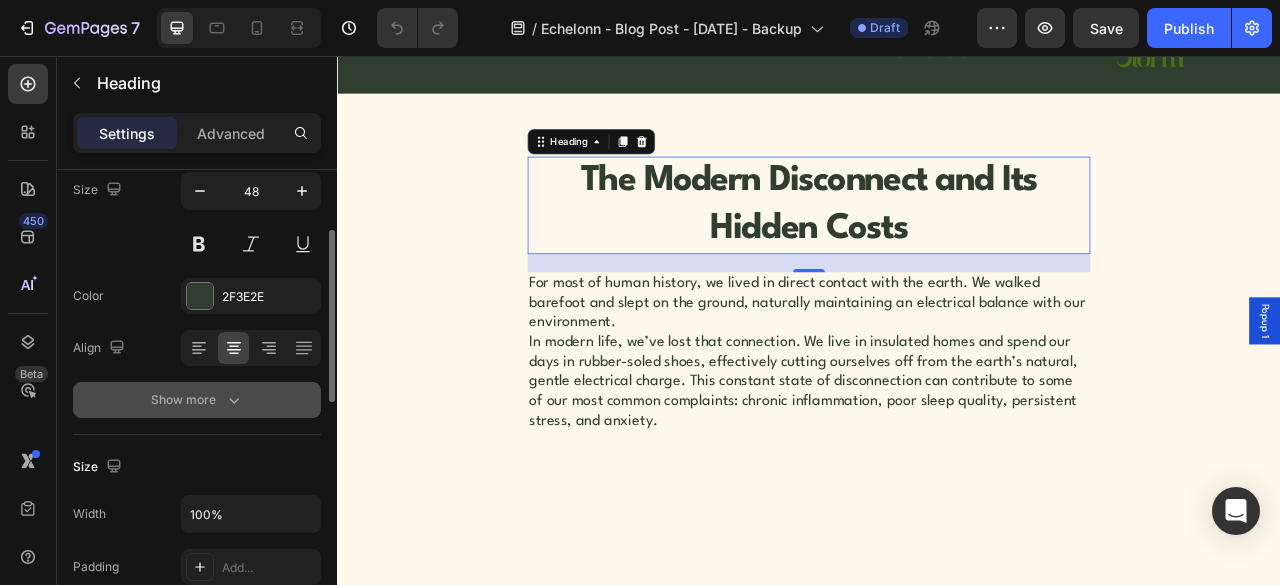 click 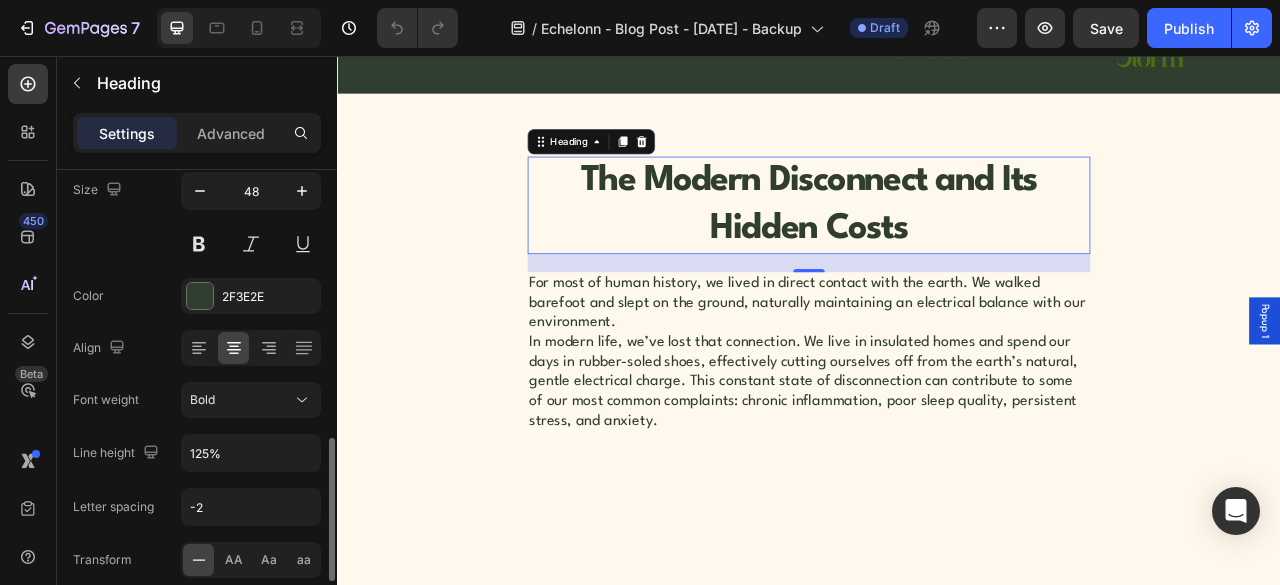 scroll, scrollTop: 333, scrollLeft: 0, axis: vertical 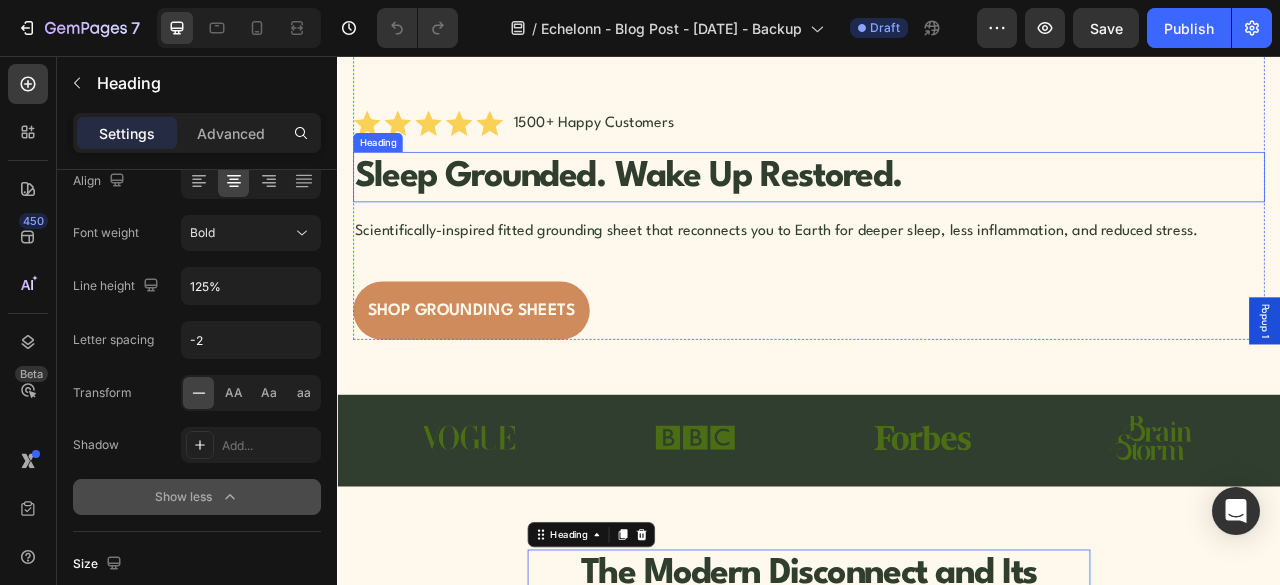 click on "Sleep Grounded. Wake Up Restored." at bounding box center [937, 210] 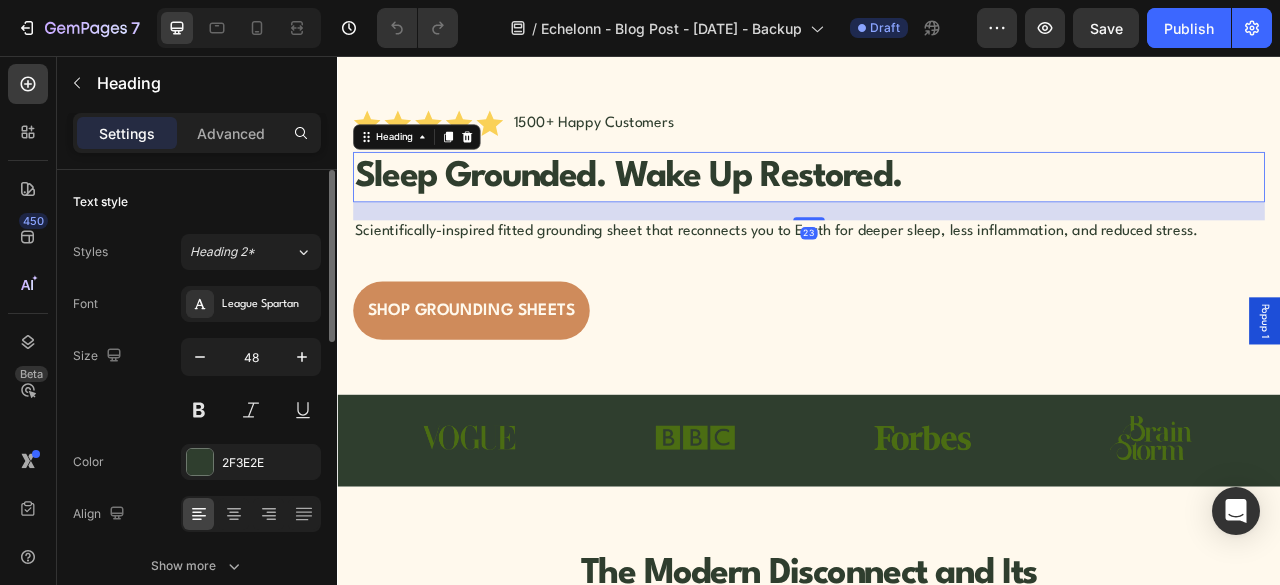 scroll, scrollTop: 166, scrollLeft: 0, axis: vertical 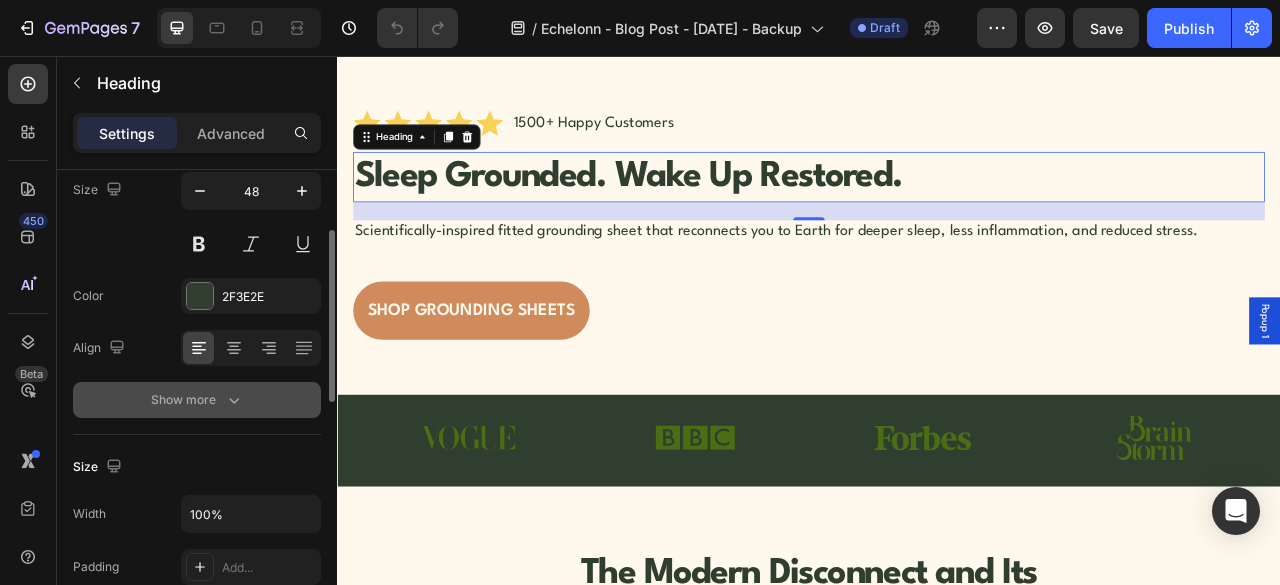 click 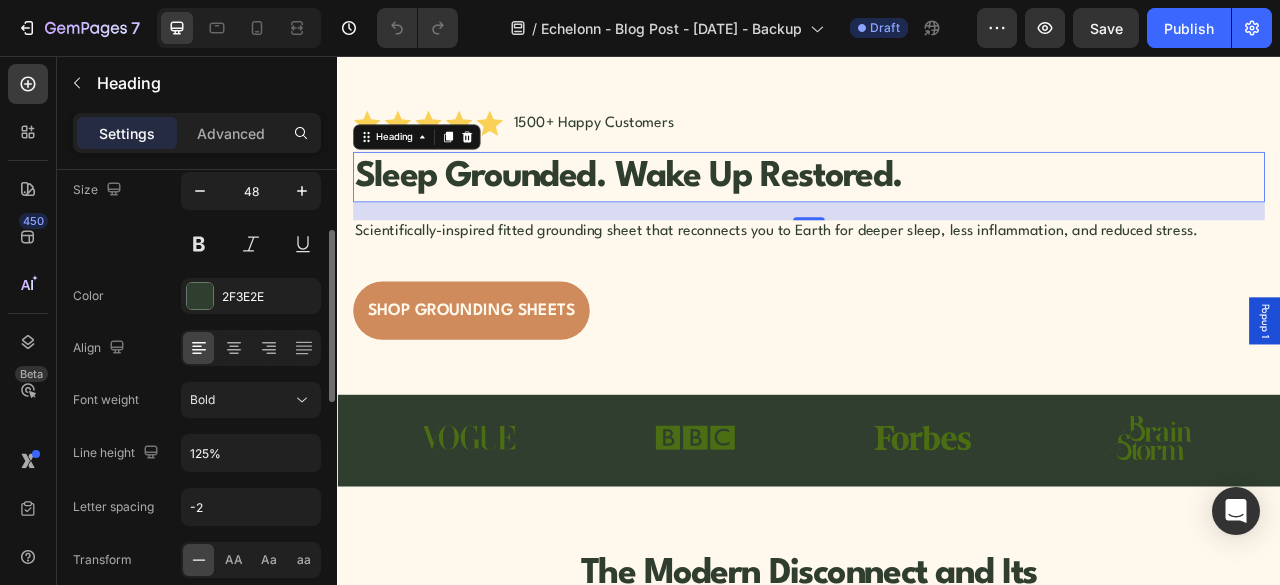 scroll, scrollTop: 333, scrollLeft: 0, axis: vertical 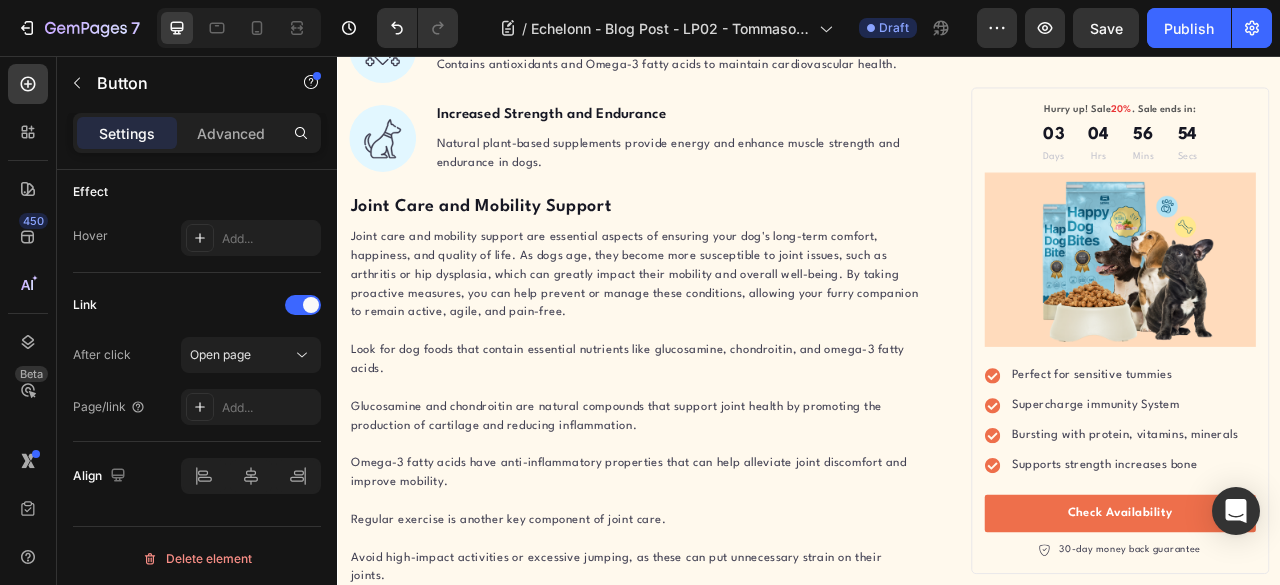 click on "Start baking doggy delights" at bounding box center [715, -392] 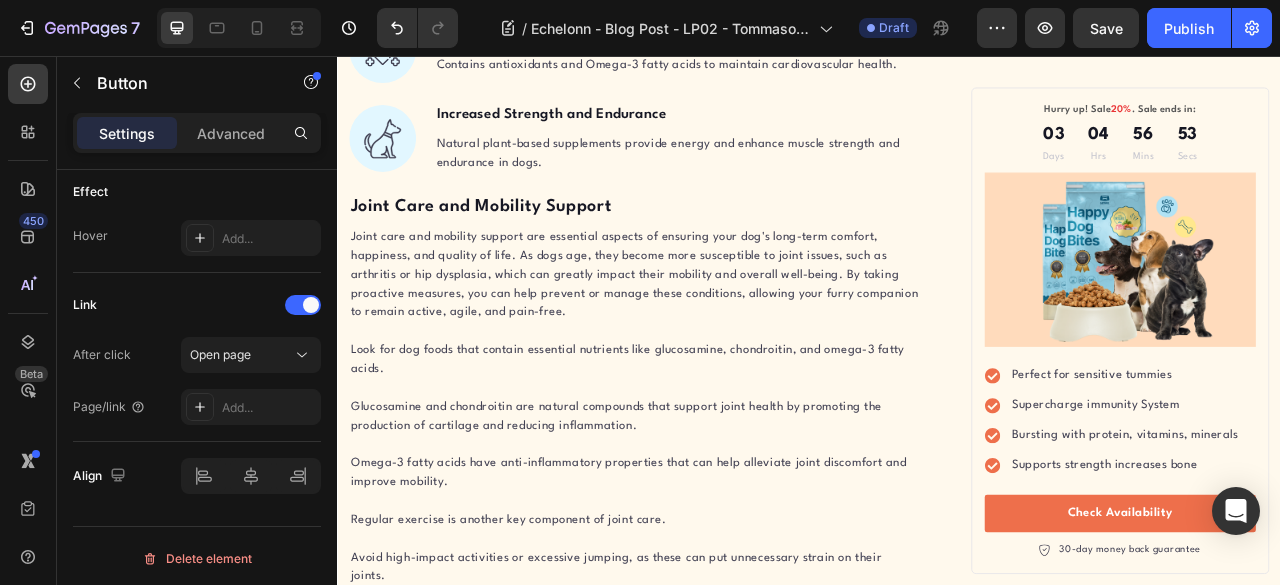 click on "Start baking doggy delights" at bounding box center (715, -392) 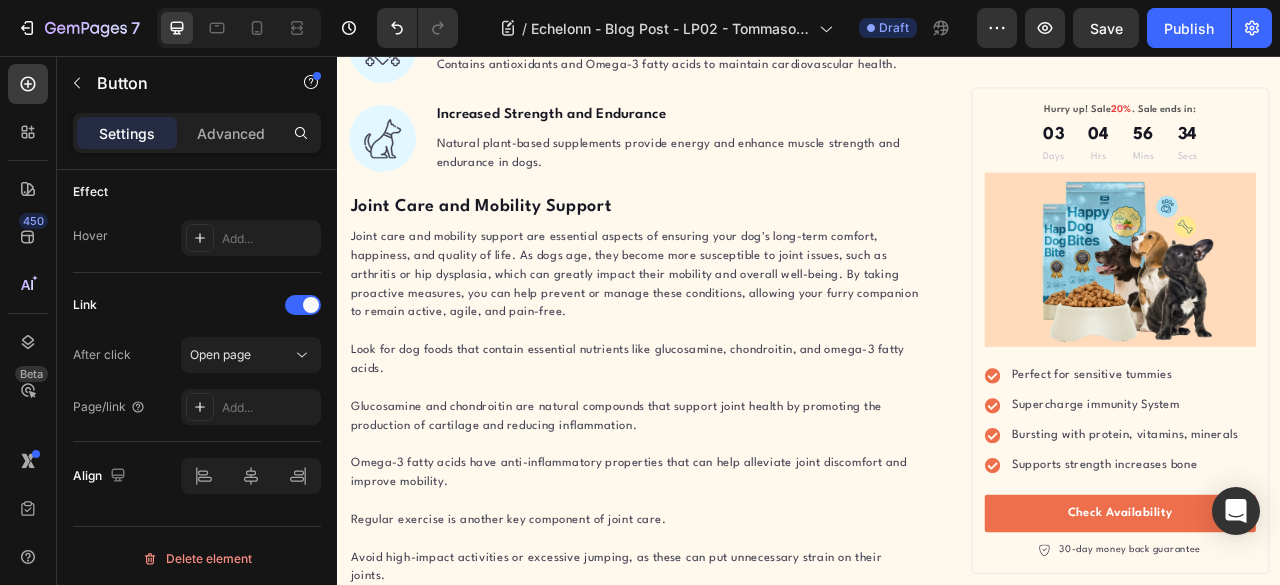 click on "Start baking doggy delights" at bounding box center (715, -392) 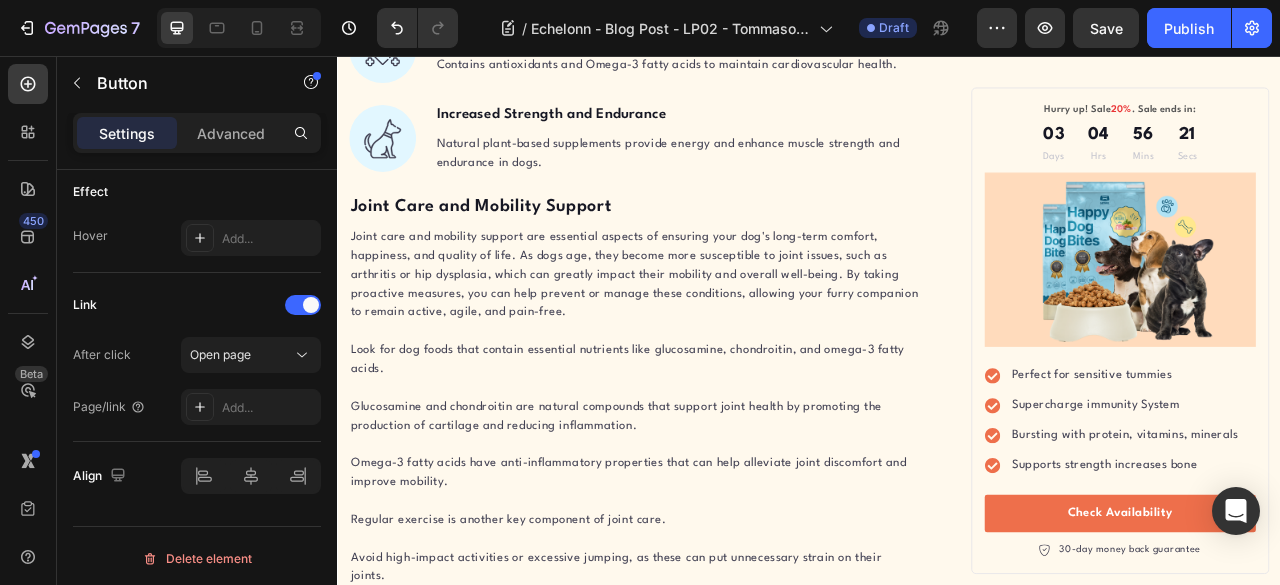 click on "Try" at bounding box center [715, -392] 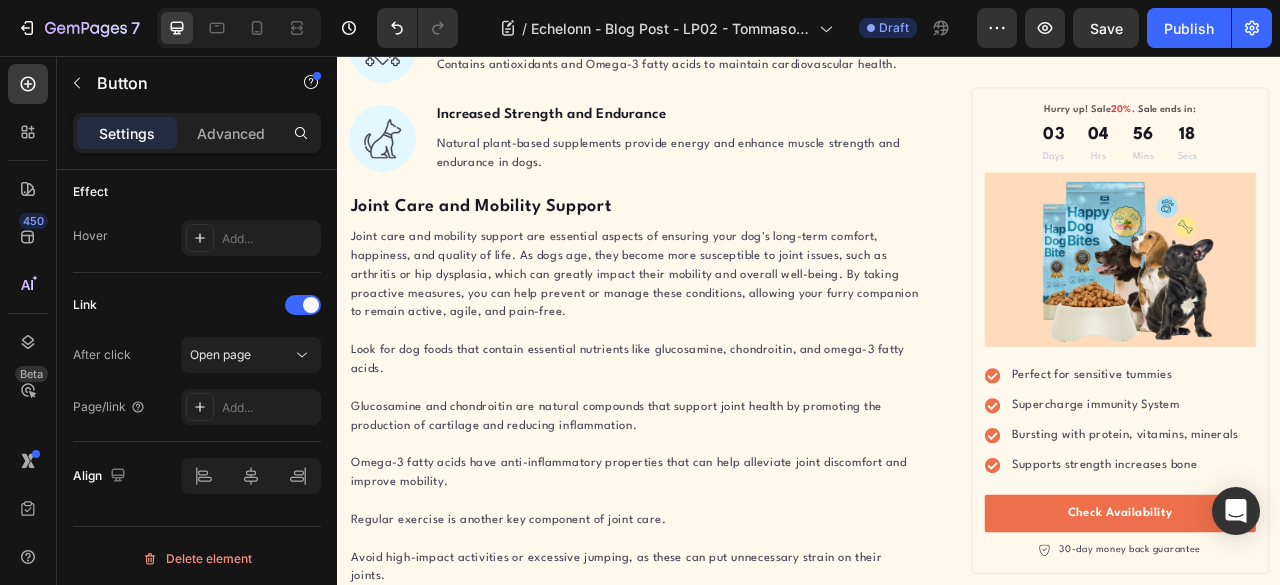 click on "Try The" at bounding box center [715, -392] 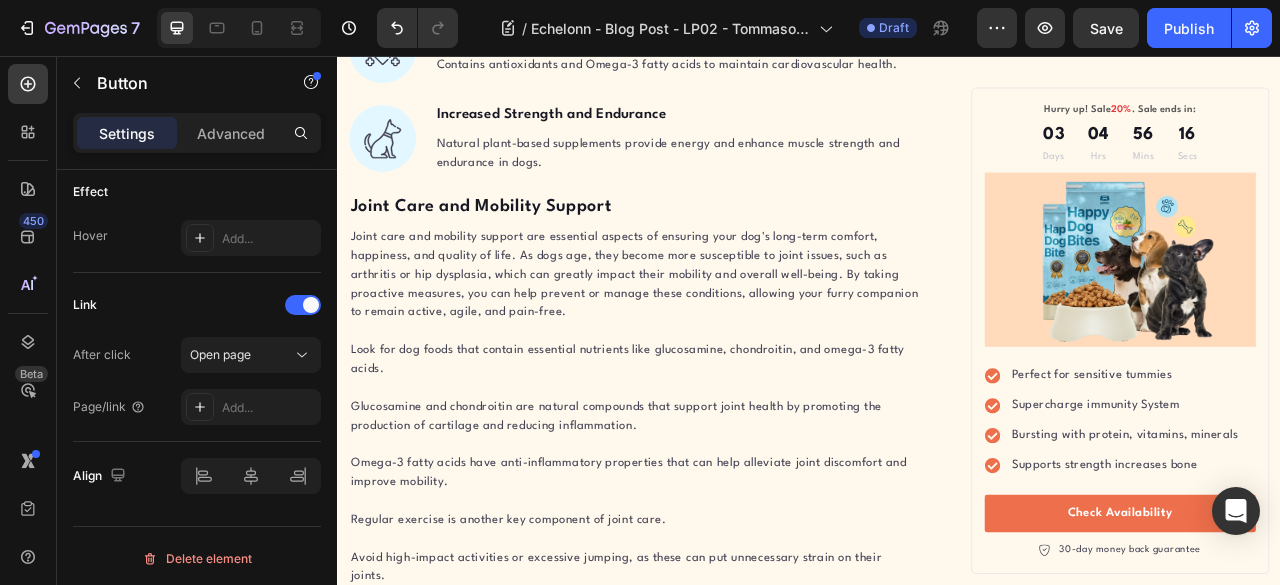 click on "Try The Grounding" at bounding box center [715, -392] 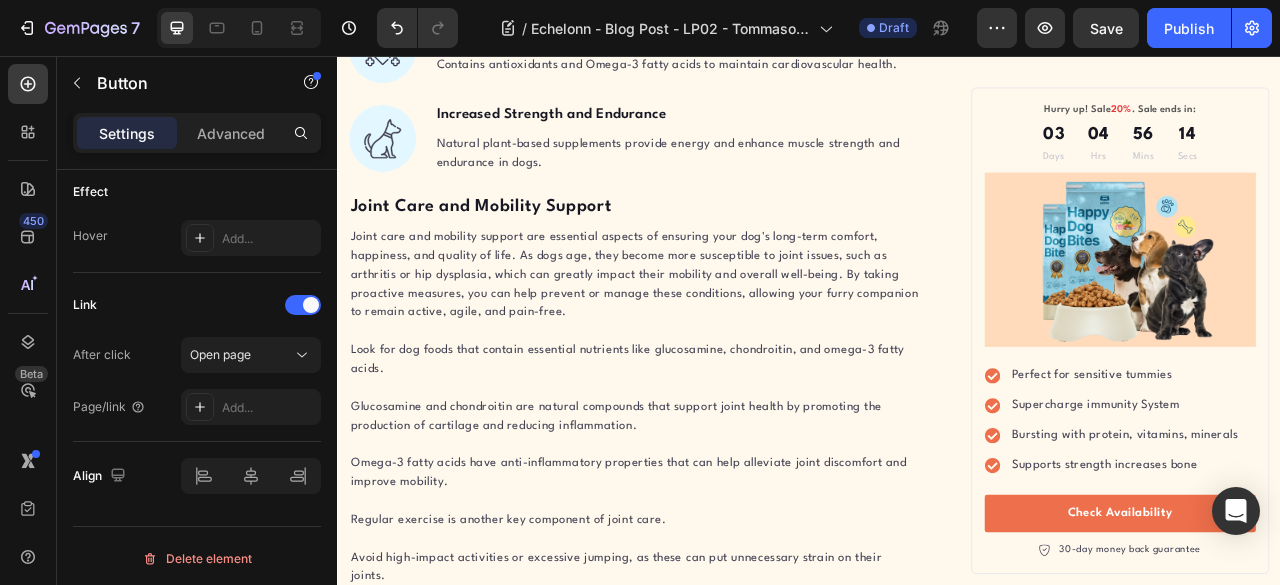 click on "Try The Grounding Sheets" at bounding box center [715, -392] 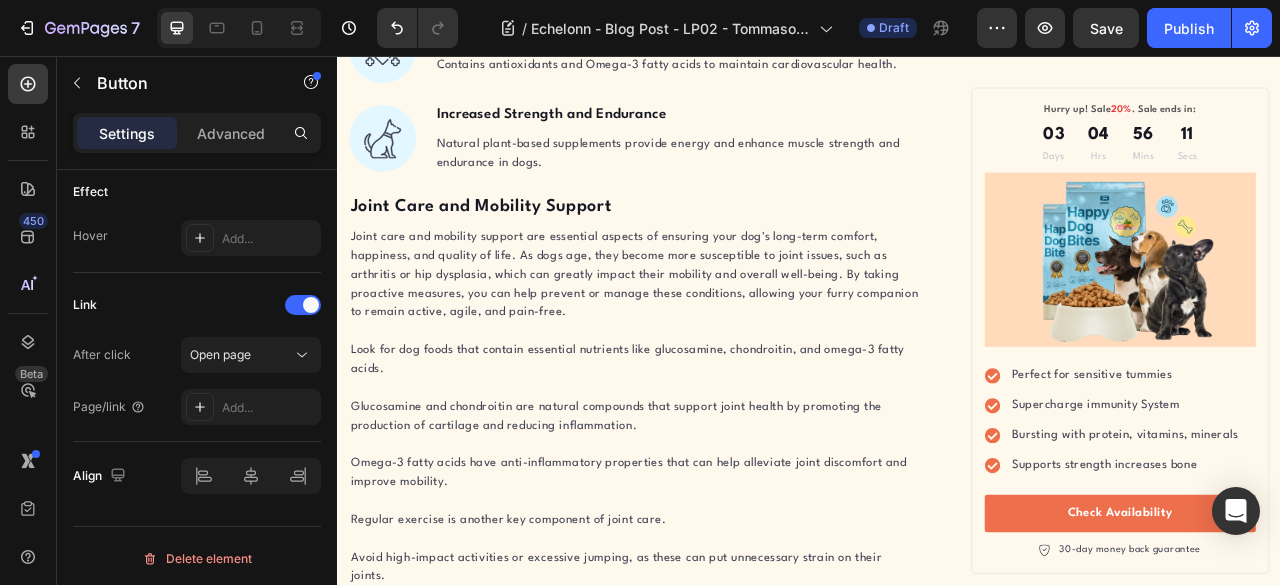 click on "Try The Grounding Sheets Now" at bounding box center [715, -392] 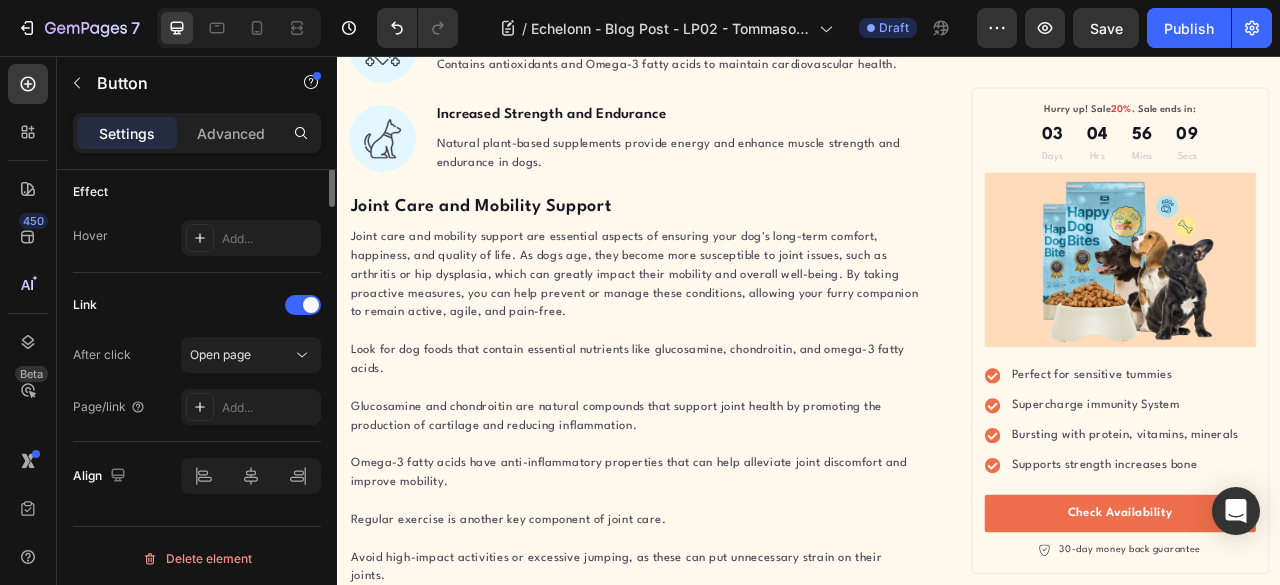 scroll, scrollTop: 728, scrollLeft: 0, axis: vertical 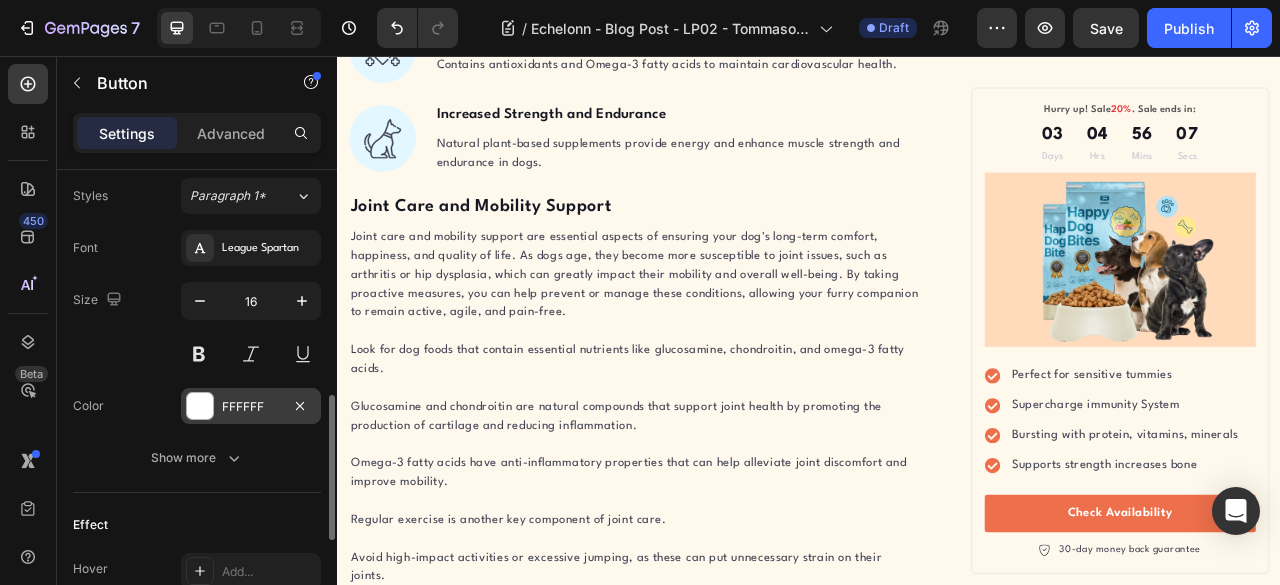 click at bounding box center (200, 406) 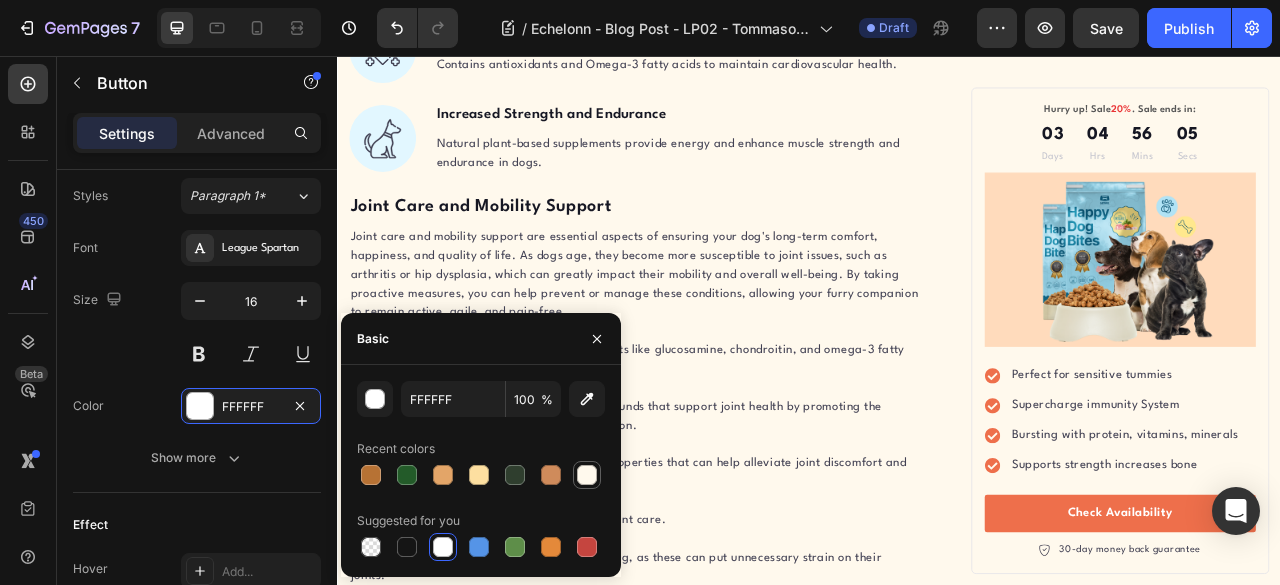 click at bounding box center (587, 475) 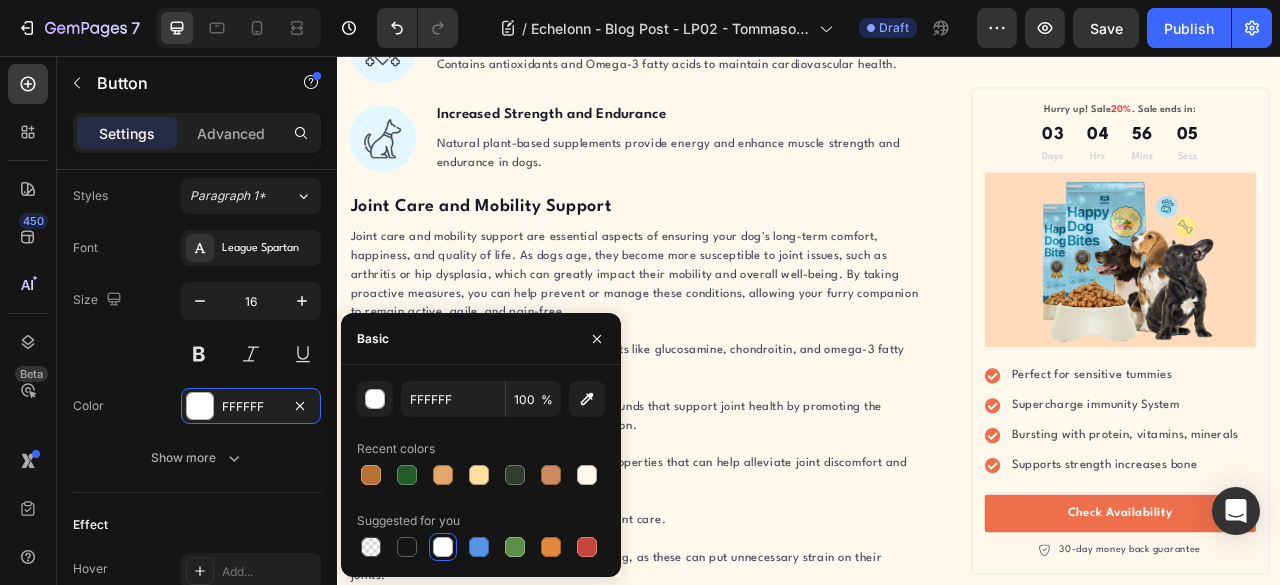 type on "FFF9ED" 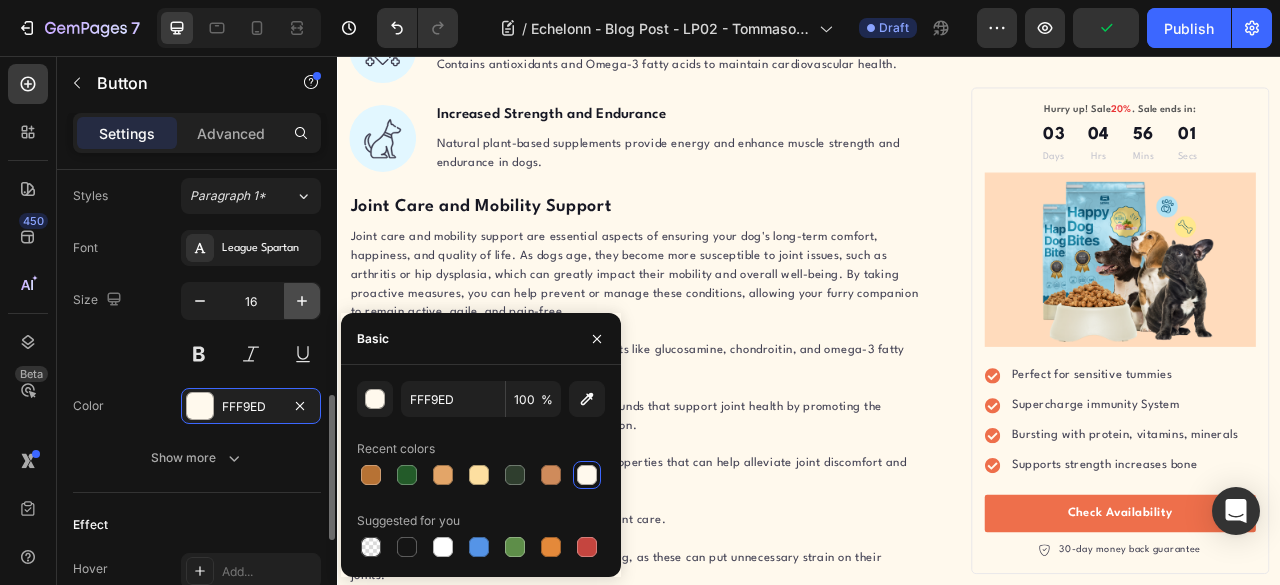 click at bounding box center (302, 301) 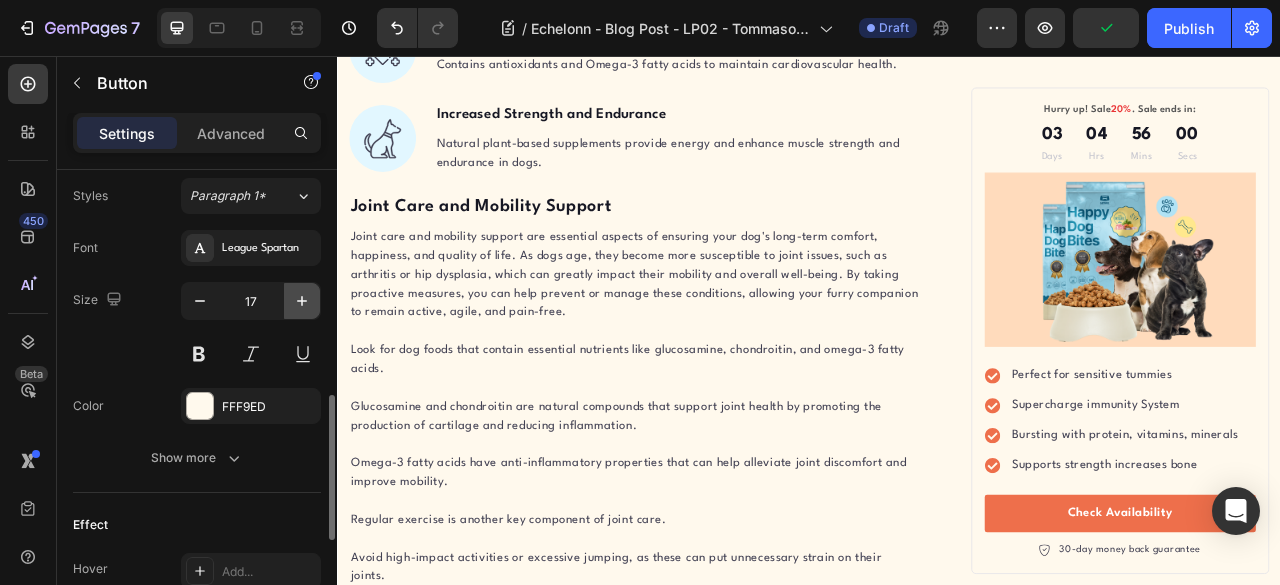 click at bounding box center [302, 301] 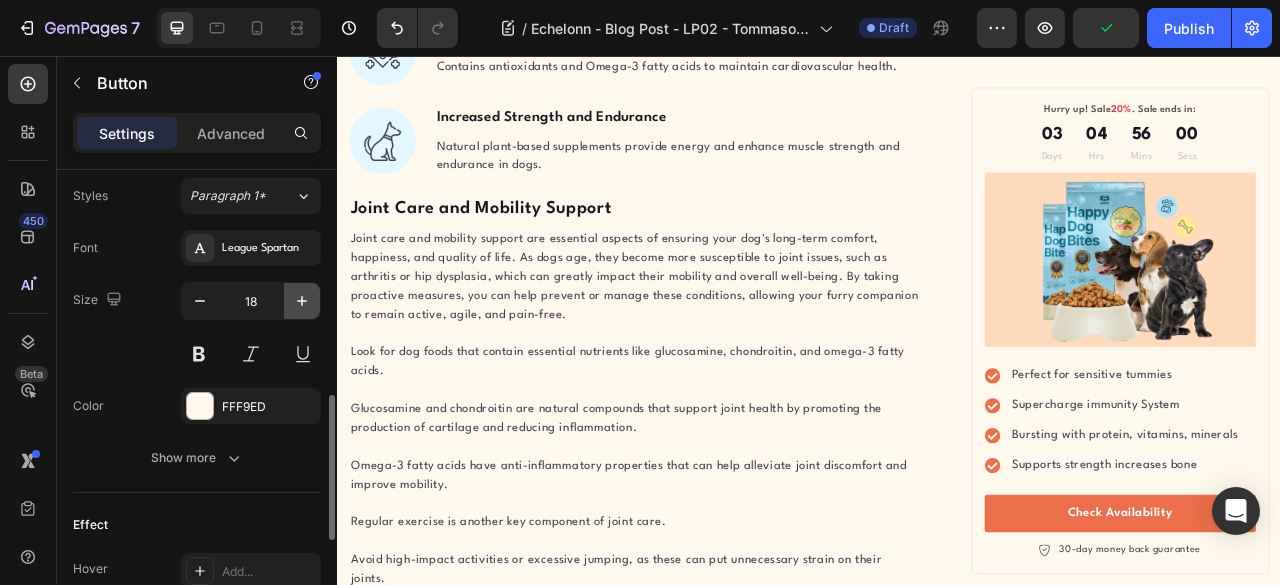 click at bounding box center [302, 301] 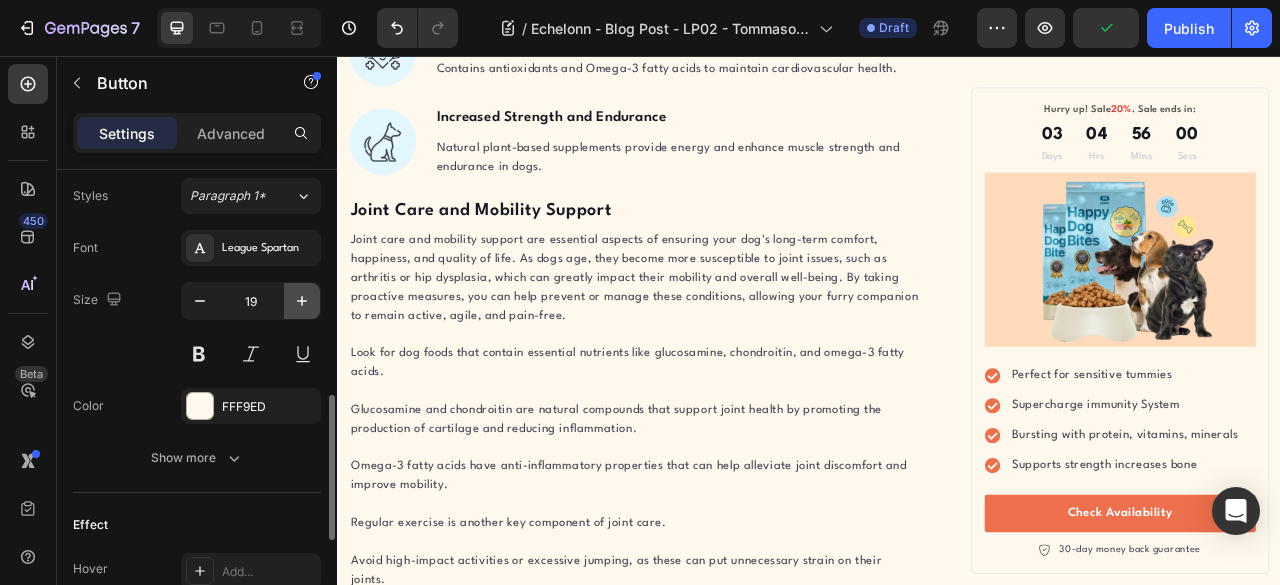click at bounding box center [302, 301] 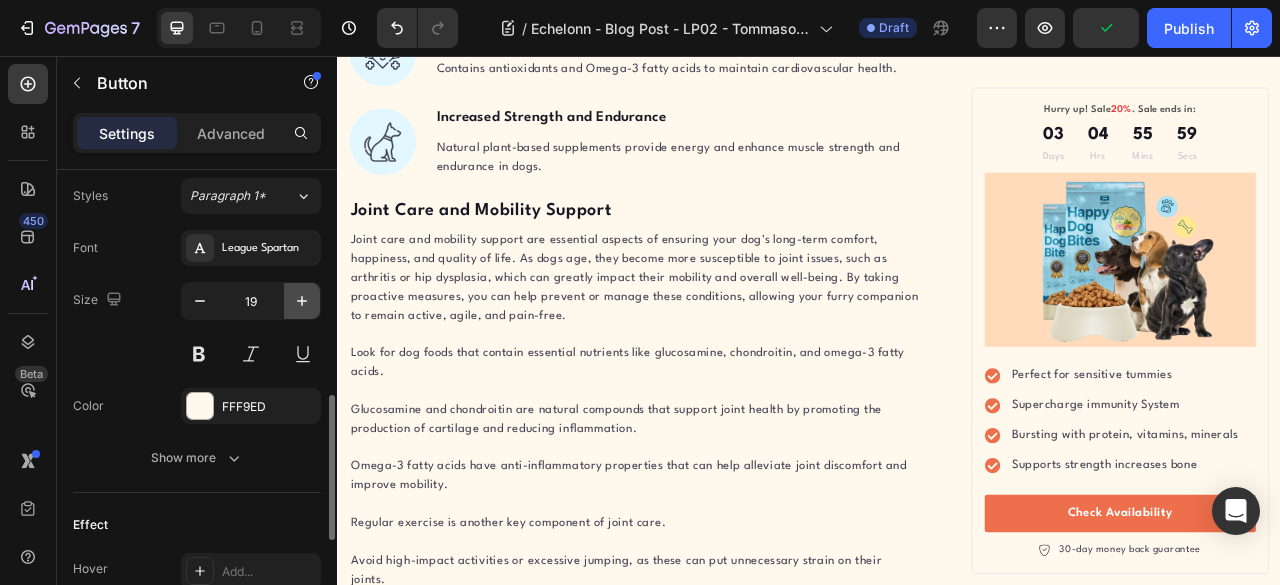 type on "20" 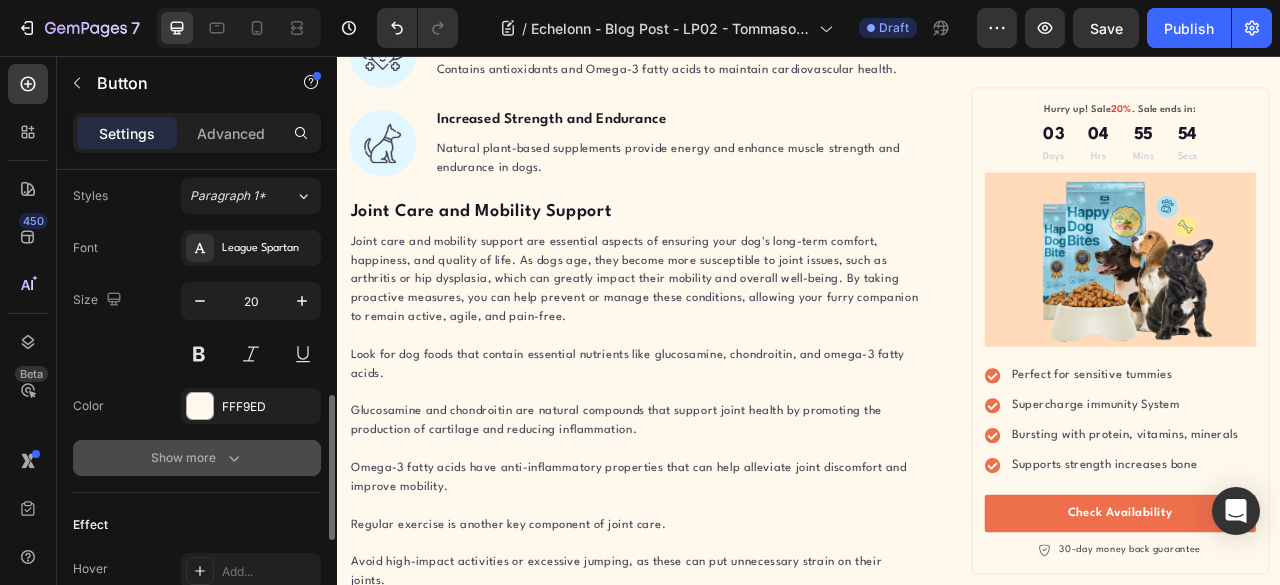 click 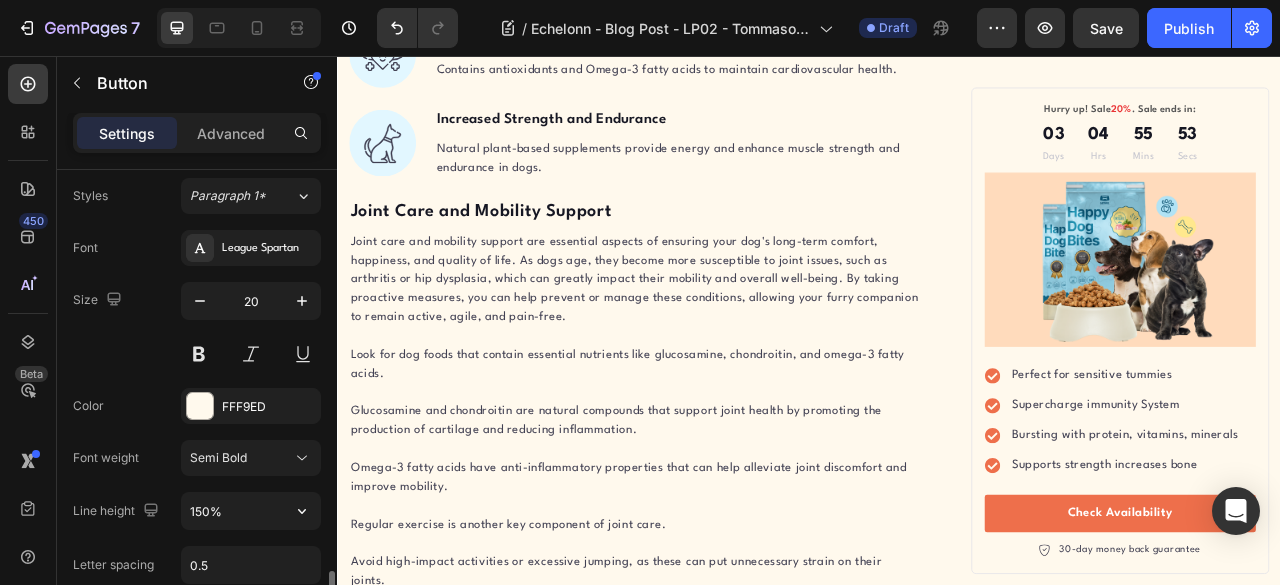 scroll, scrollTop: 894, scrollLeft: 0, axis: vertical 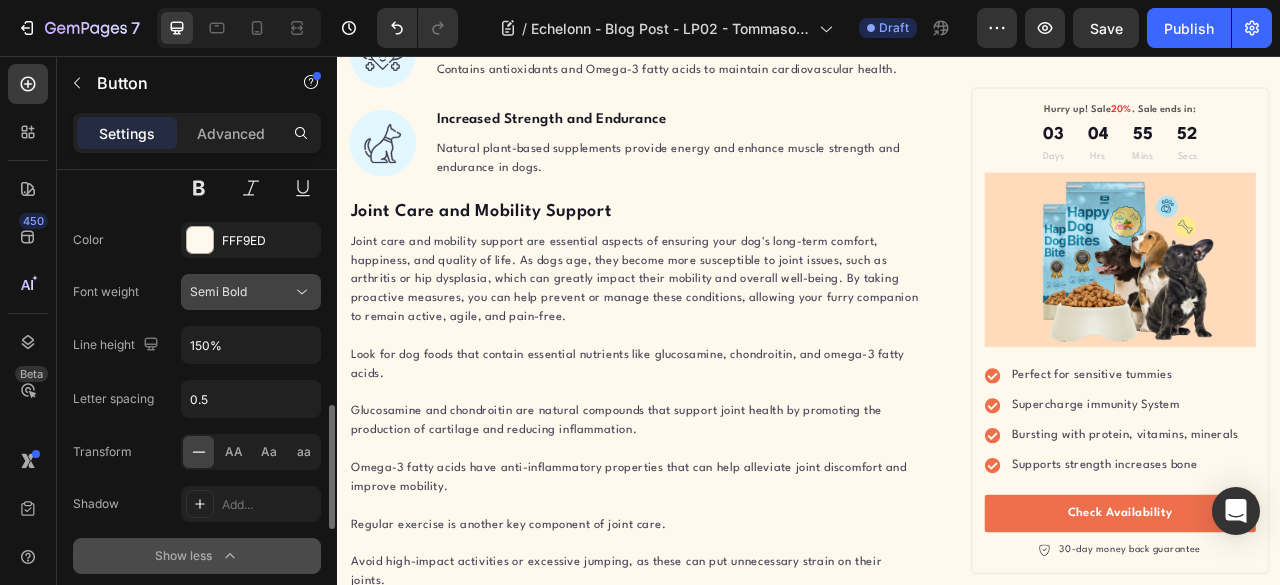 click on "Semi Bold" at bounding box center [251, 292] 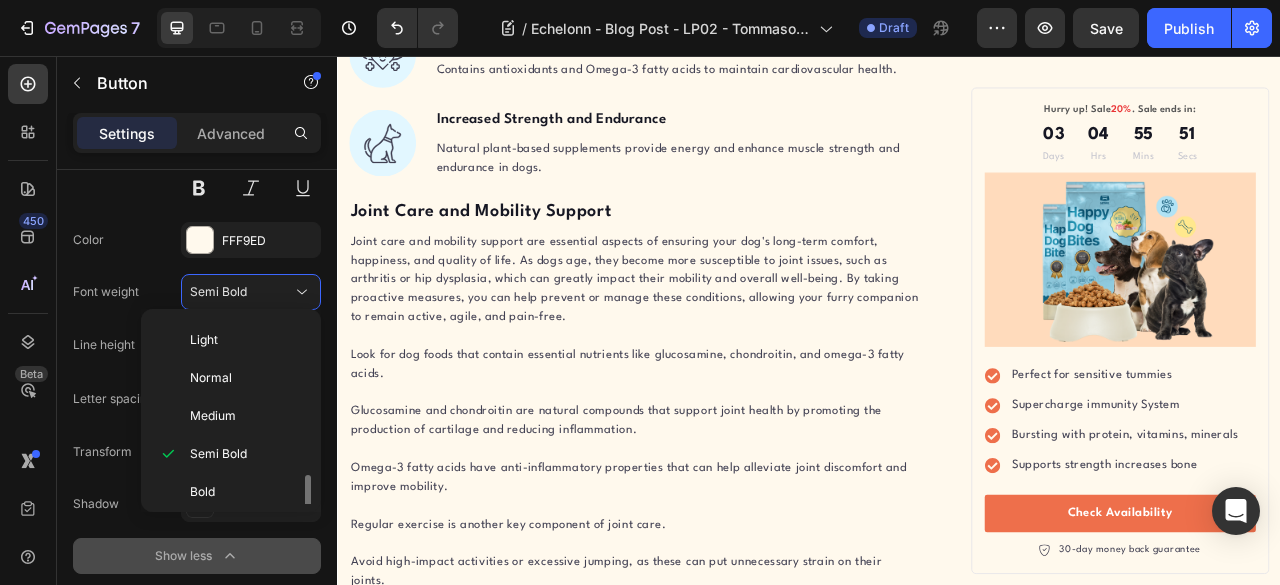 scroll, scrollTop: 148, scrollLeft: 0, axis: vertical 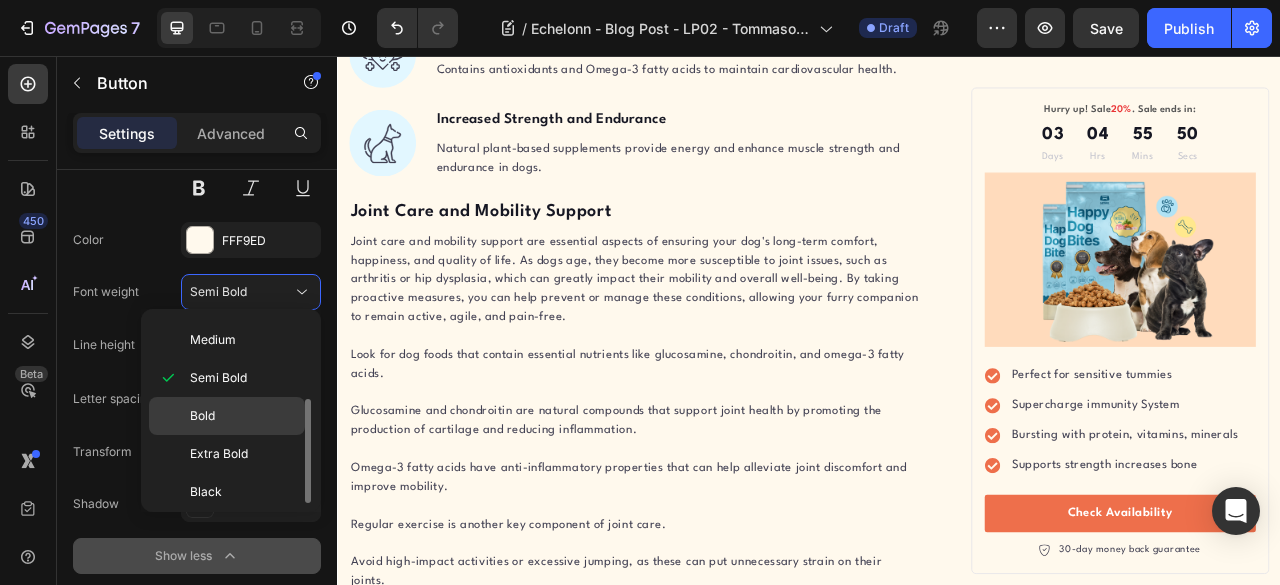 click on "Bold" at bounding box center (243, 416) 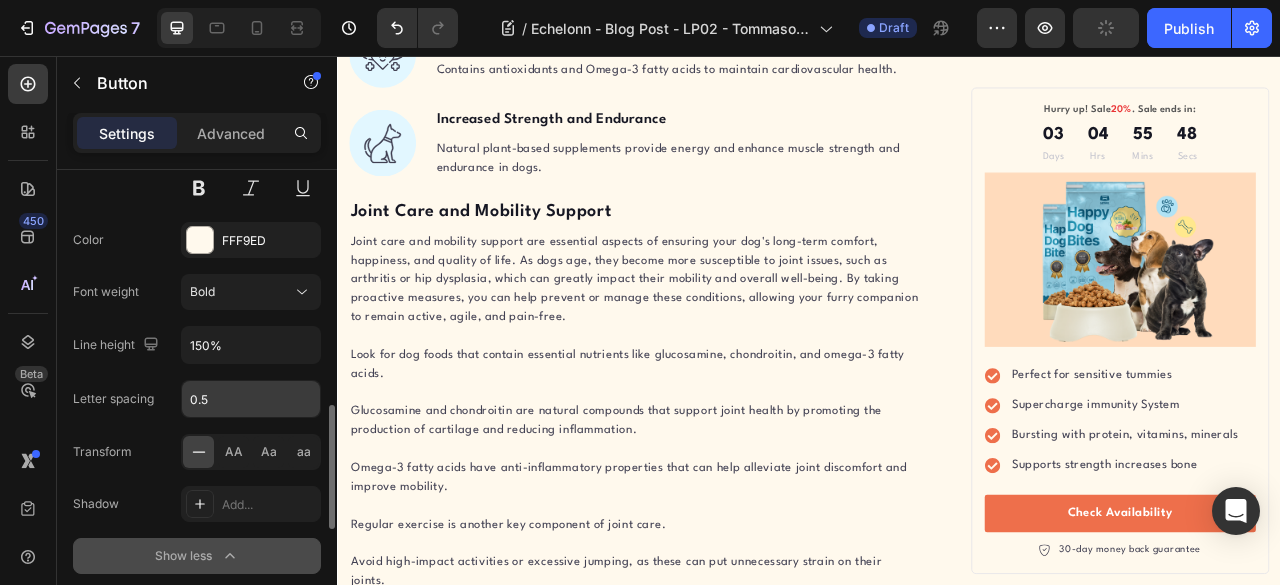 click on "0.5" at bounding box center (251, 399) 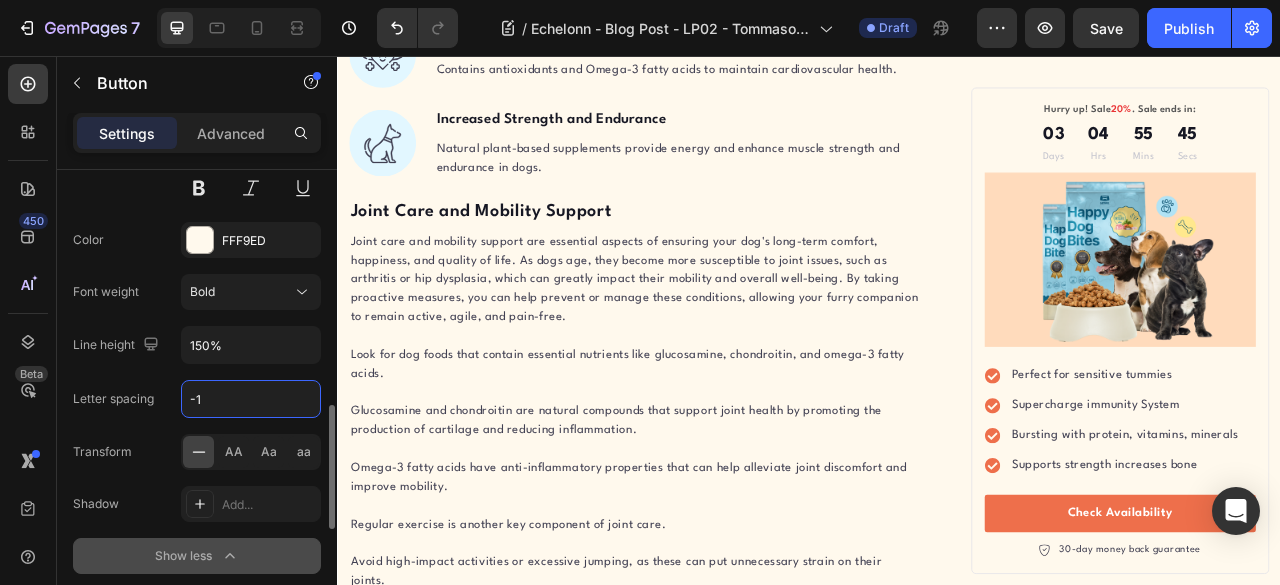 type on "-" 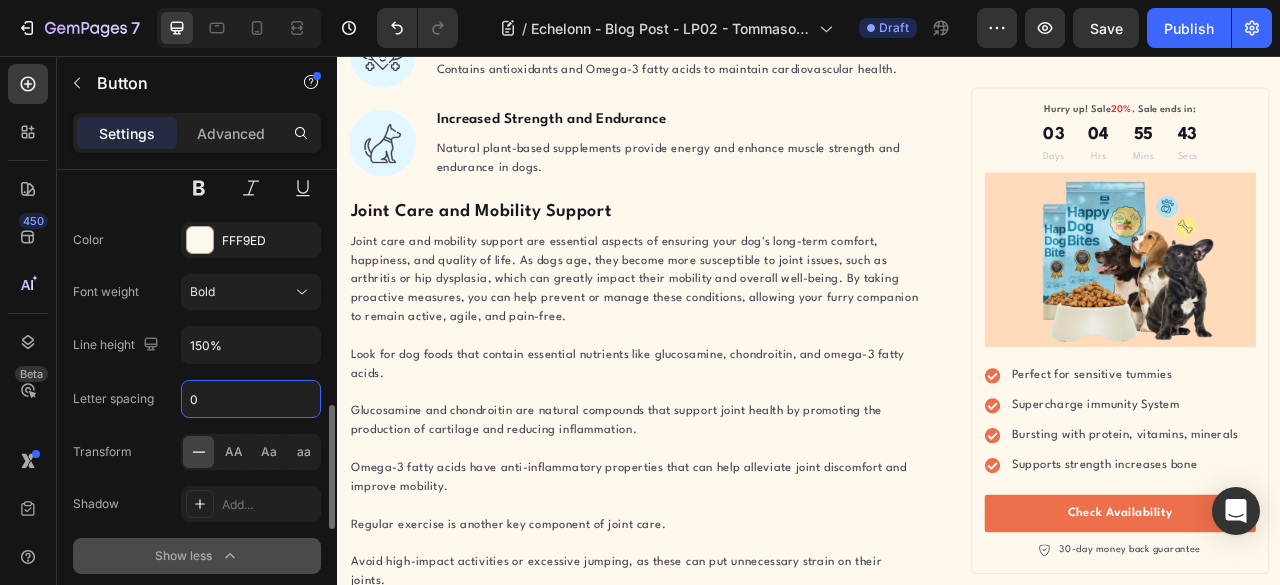 type on "0" 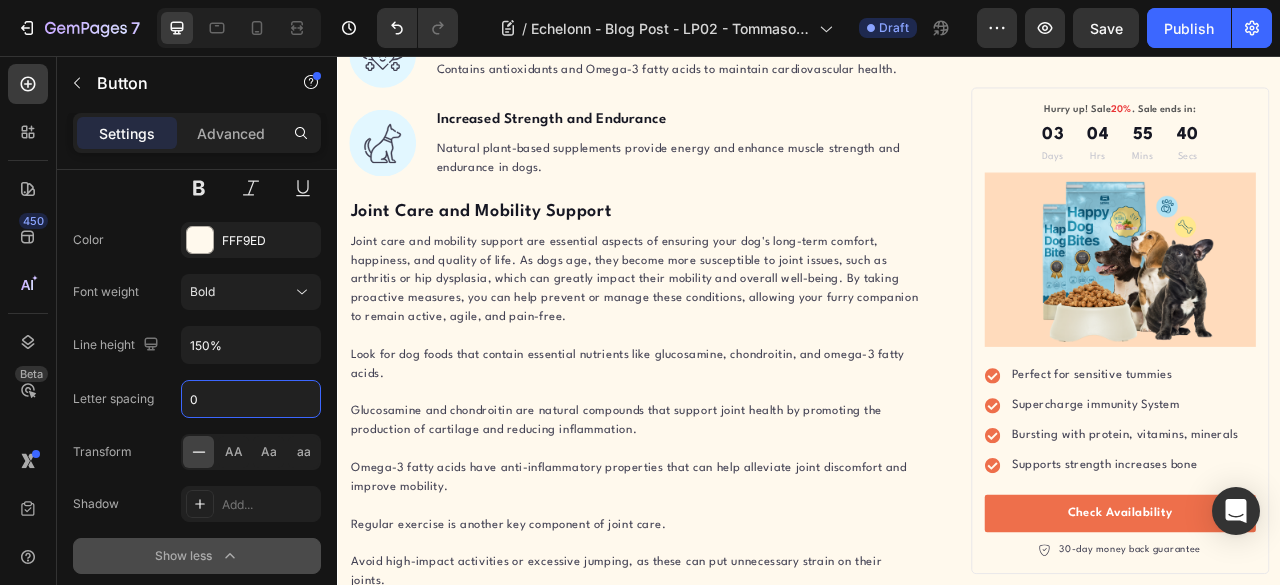 click on "Try The Grounding Sheets Now" at bounding box center [715, -389] 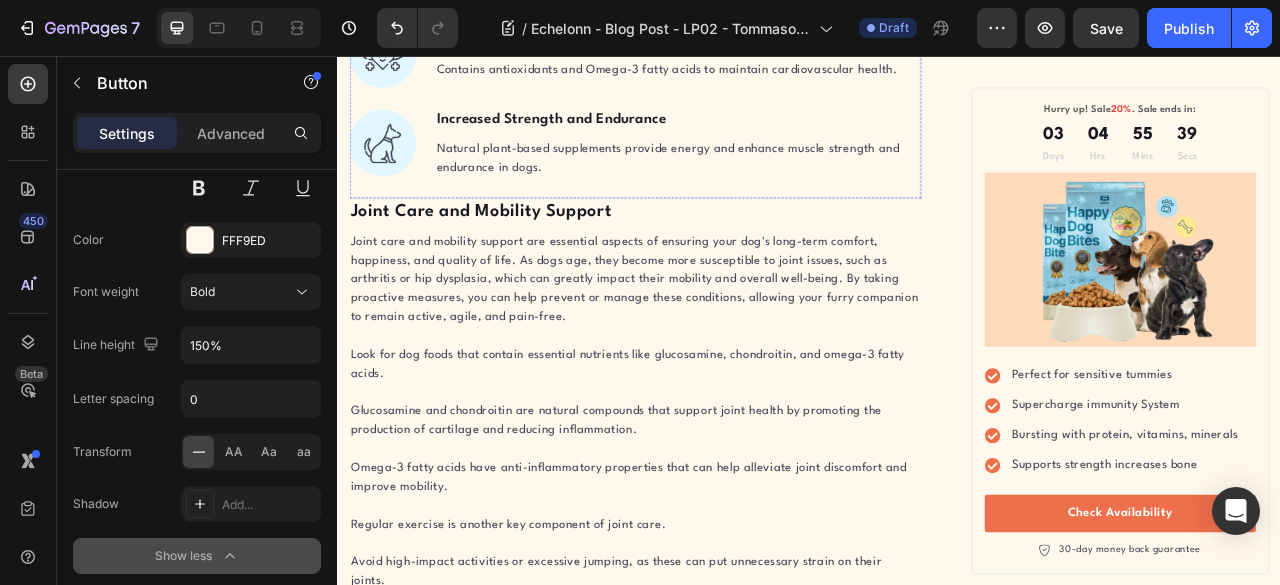 click on "Provides minerals and supplements like glucosamine and chondroitin to maintain bone and joint health." at bounding box center [770, -271] 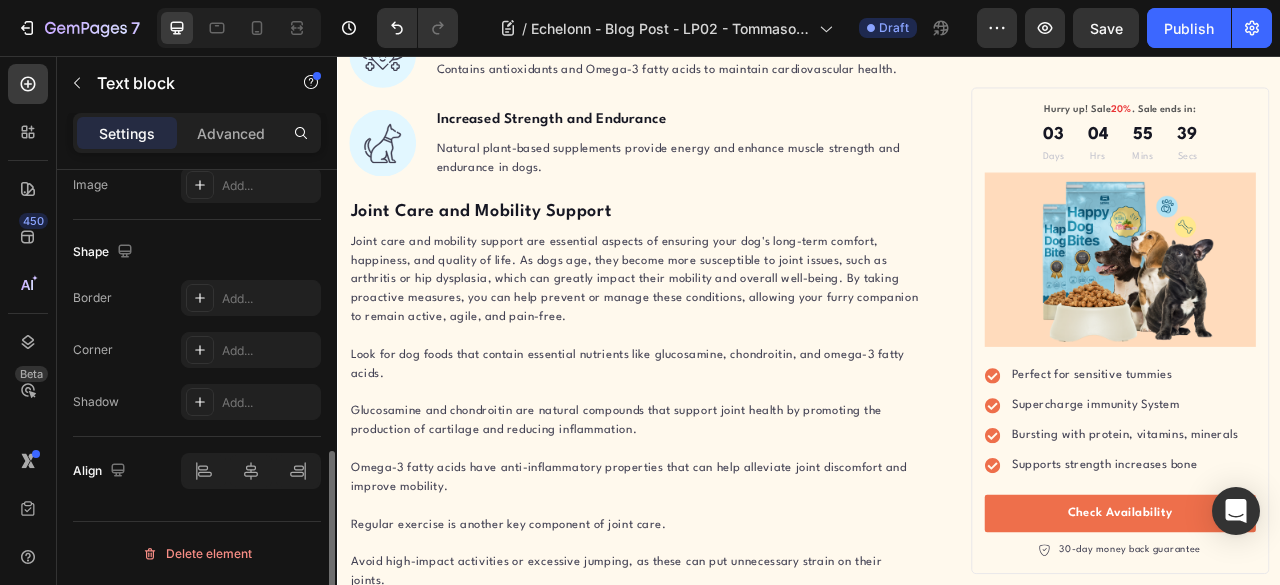 scroll, scrollTop: 0, scrollLeft: 0, axis: both 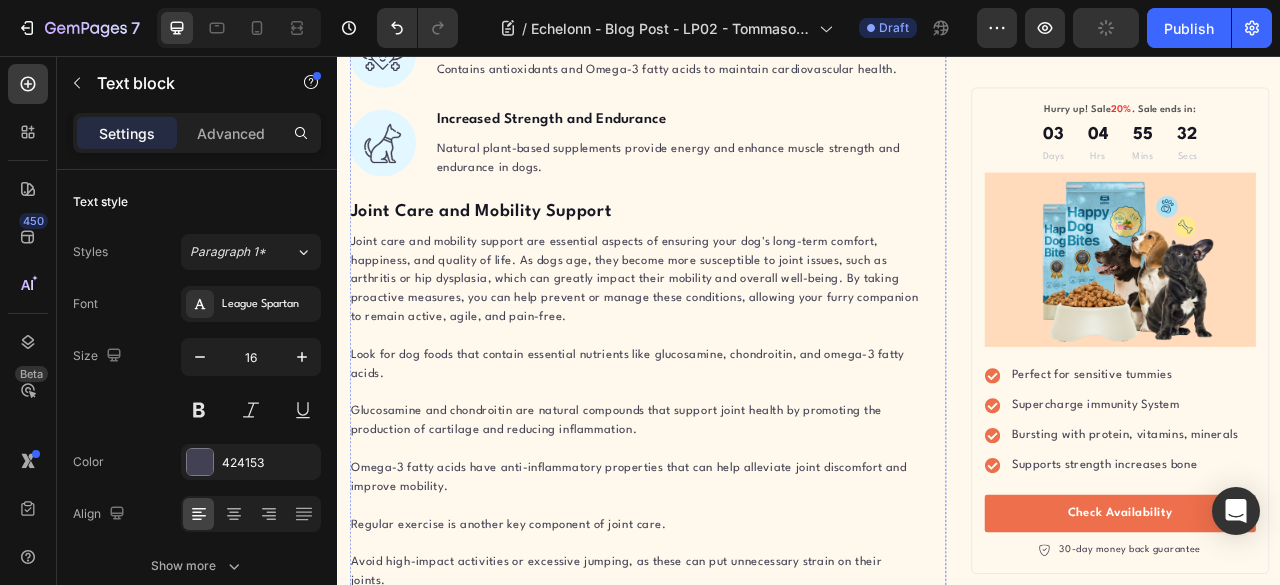 click on "Try The Grounding Sheets Now" at bounding box center (715, -389) 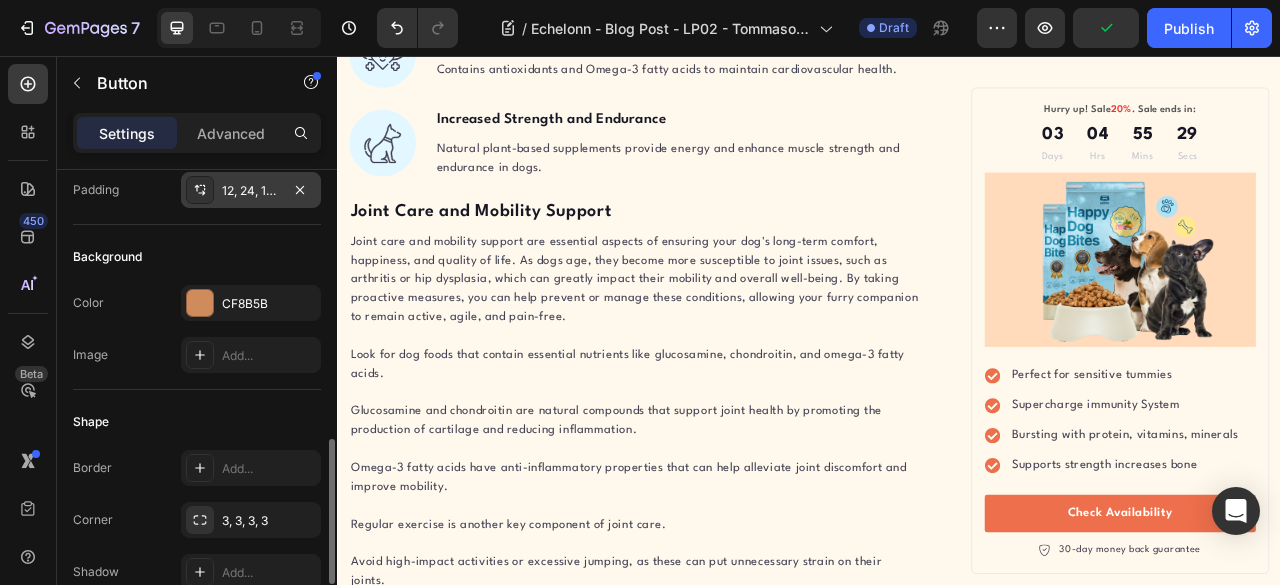 scroll, scrollTop: 333, scrollLeft: 0, axis: vertical 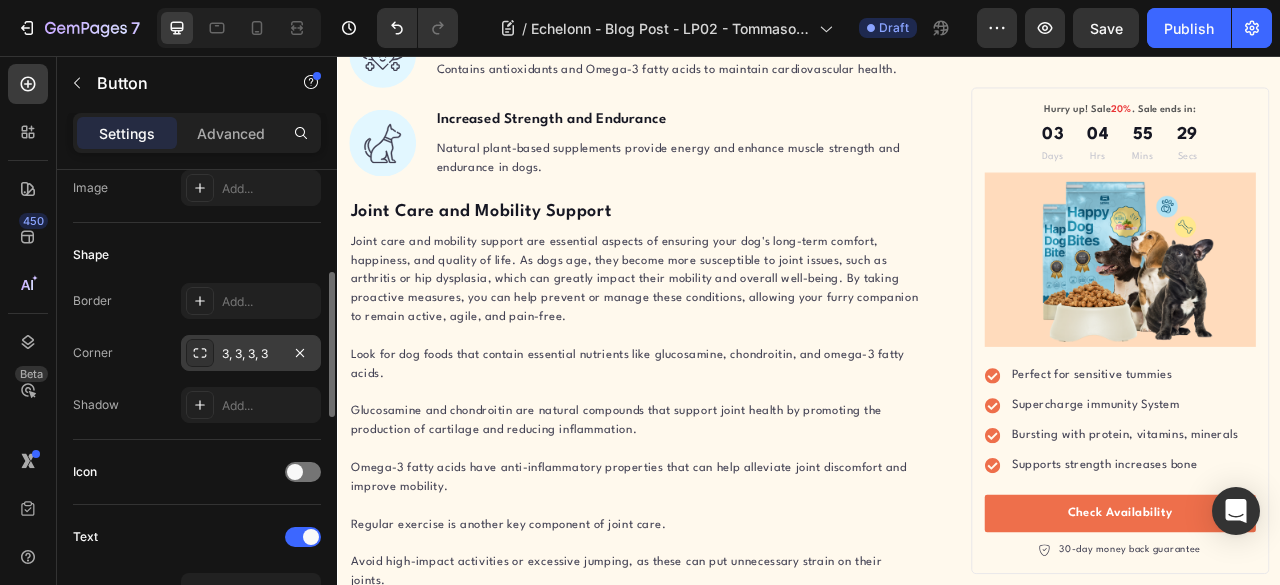 click on "3, 3, 3, 3" at bounding box center (251, 354) 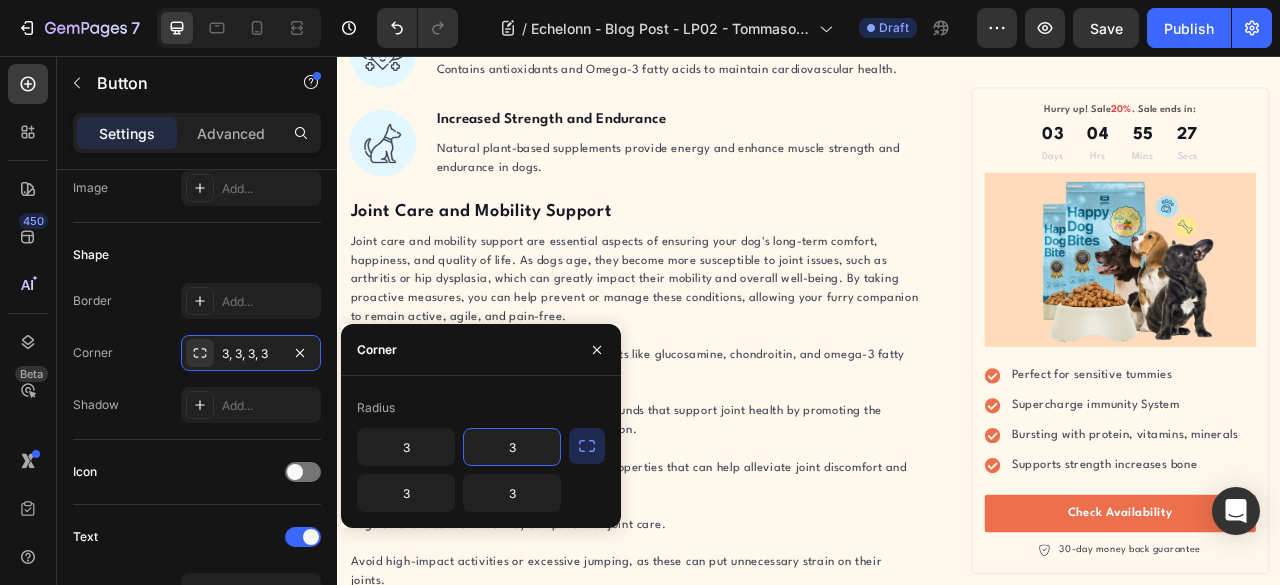 click on "3" at bounding box center [512, 447] 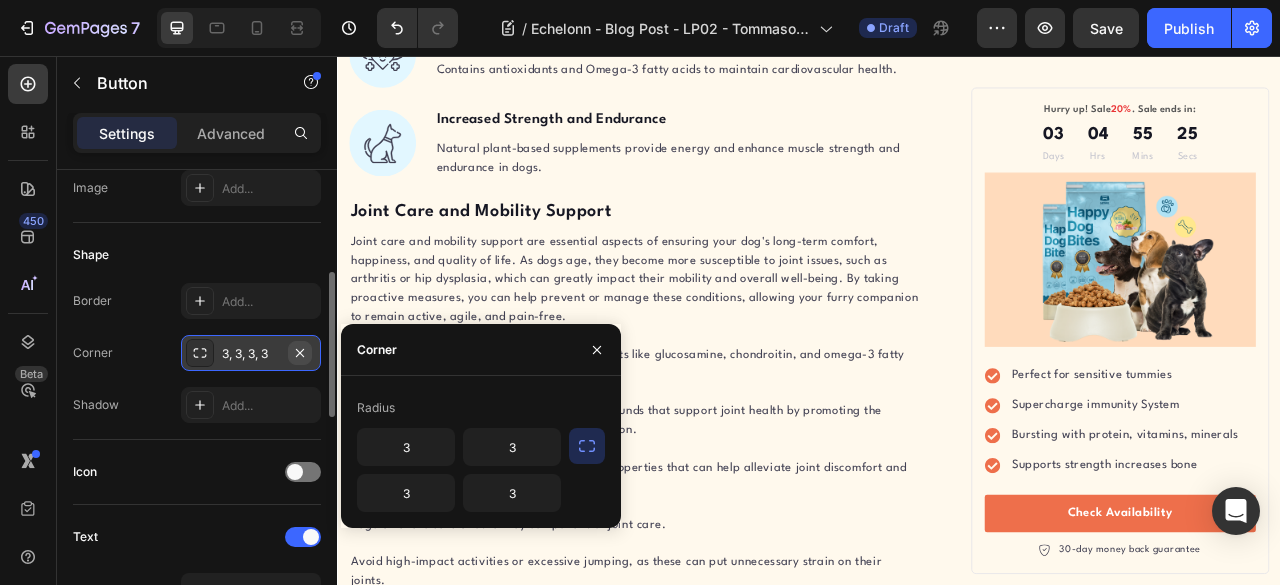 click 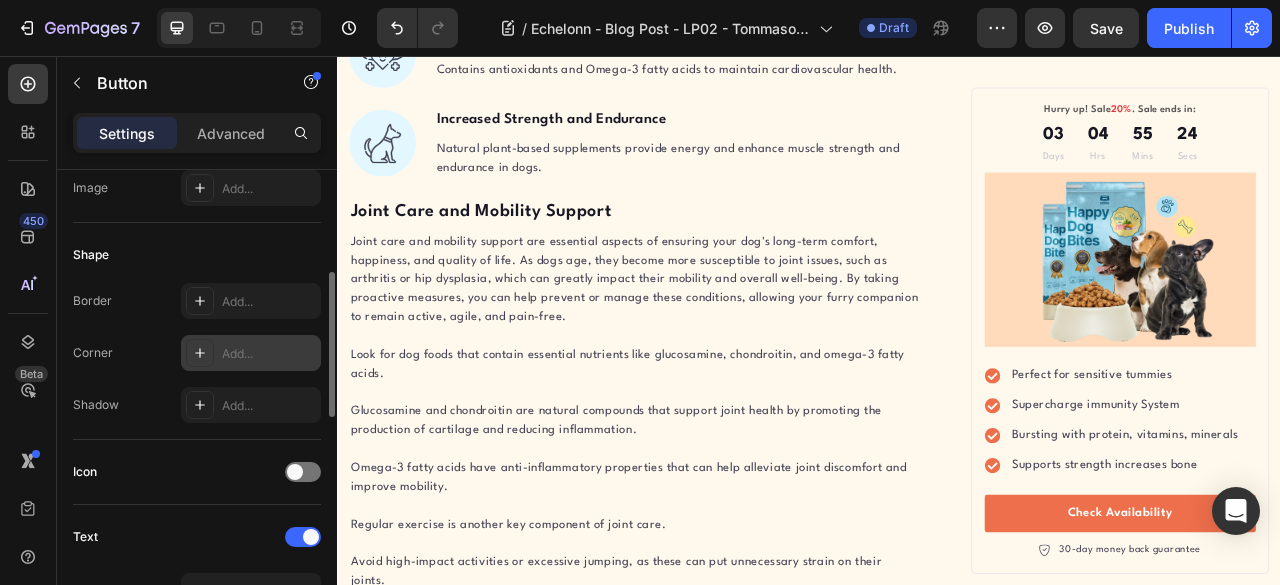click on "Add..." at bounding box center [269, 354] 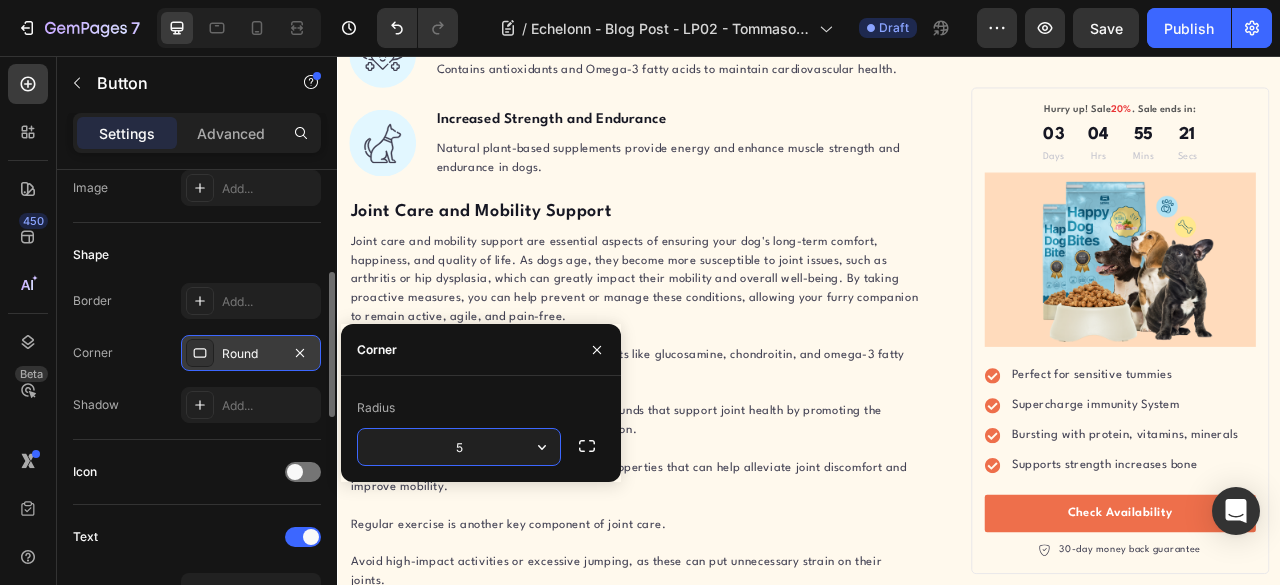 type on "5" 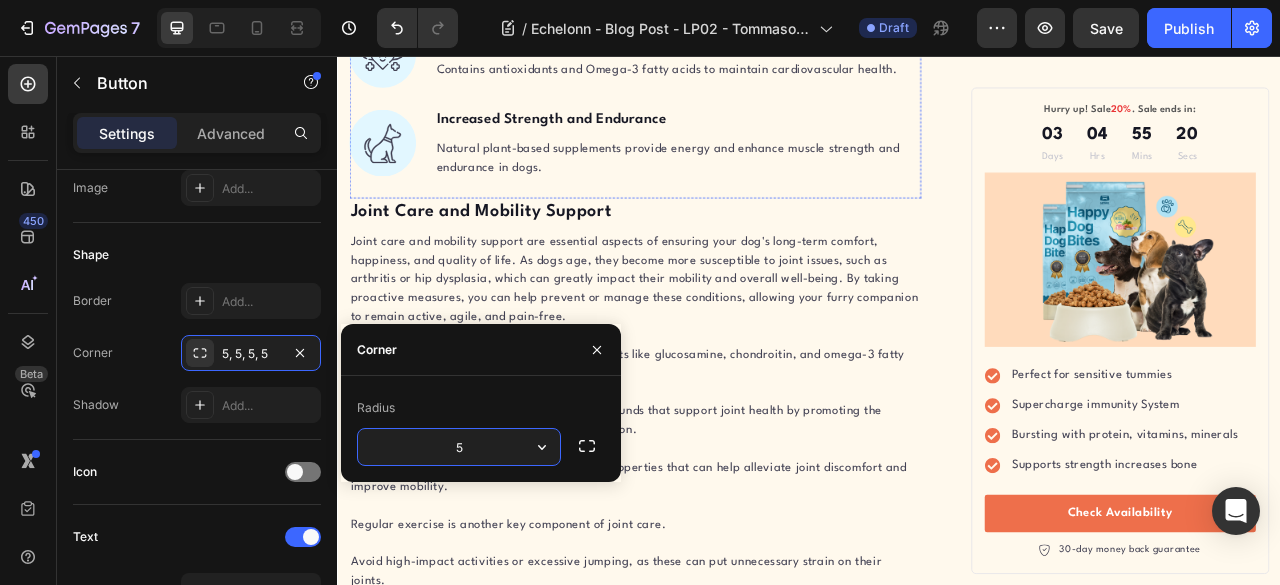 click on "Provides minerals and supplements like glucosamine and chondroitin to maintain bone and joint health." at bounding box center [770, -271] 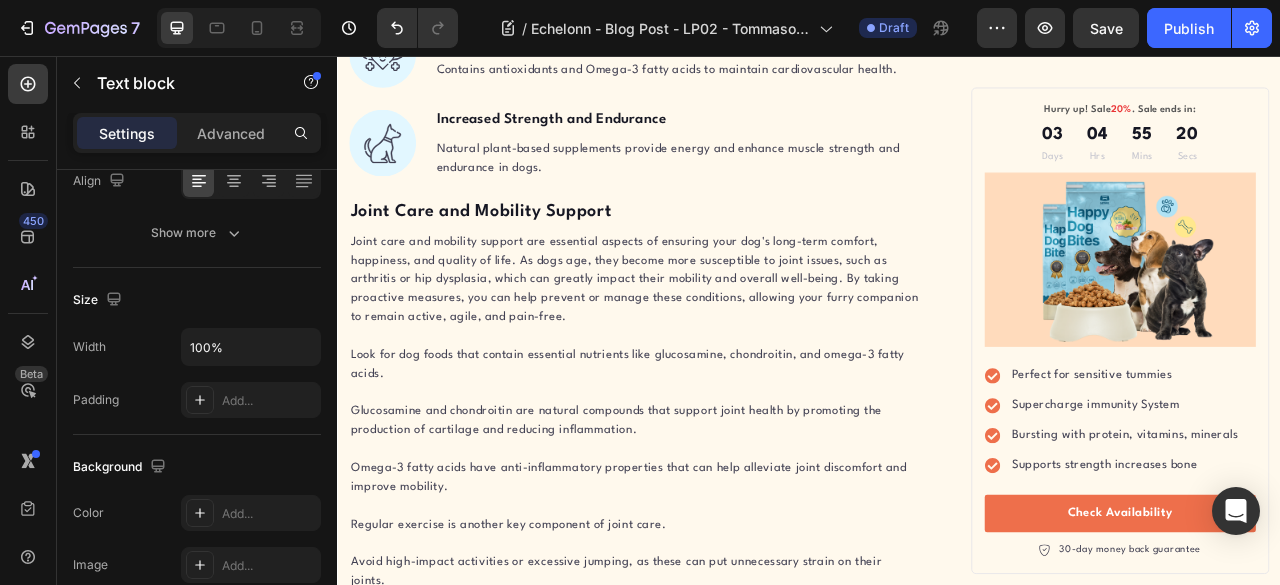 scroll, scrollTop: 0, scrollLeft: 0, axis: both 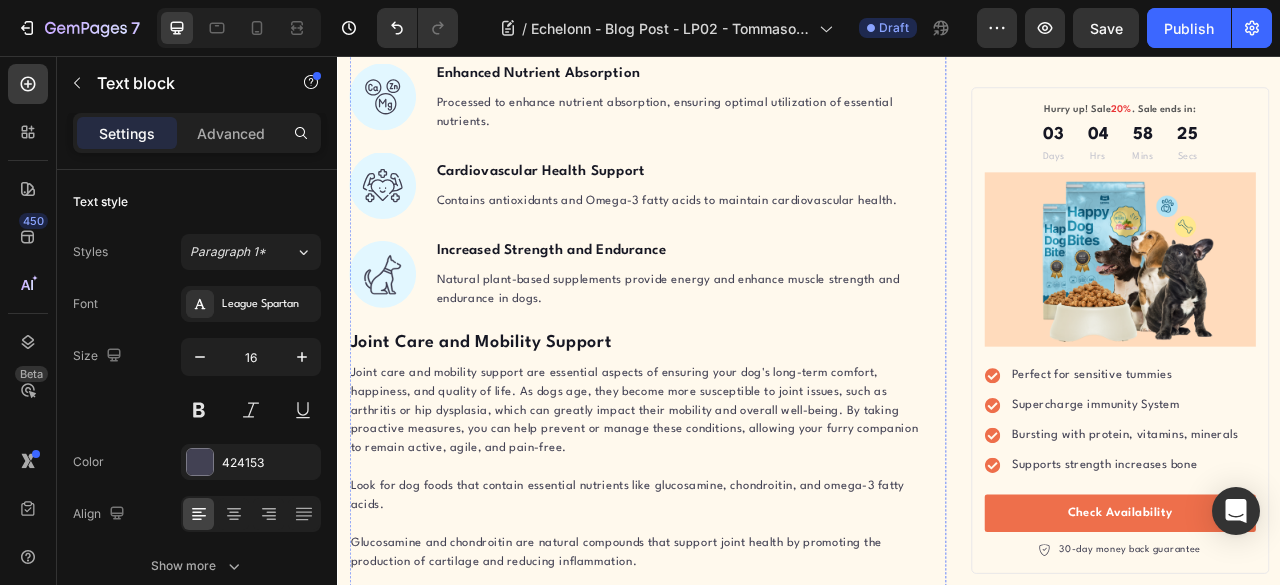 click on "Healthy and Balanced Nutrition" at bounding box center [715, -591] 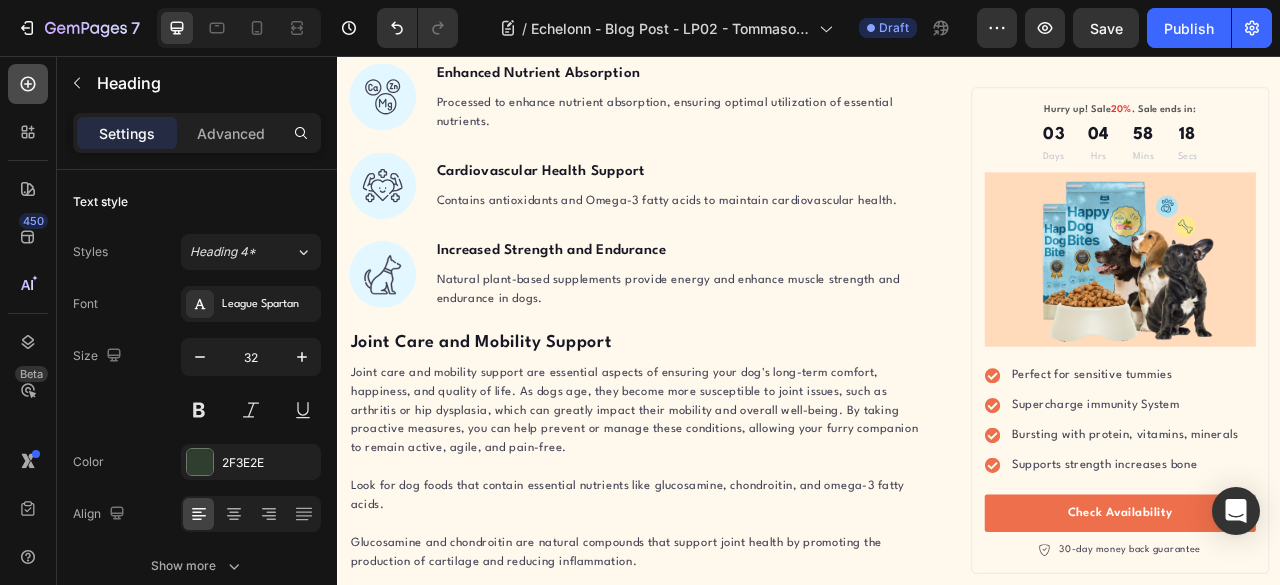 click 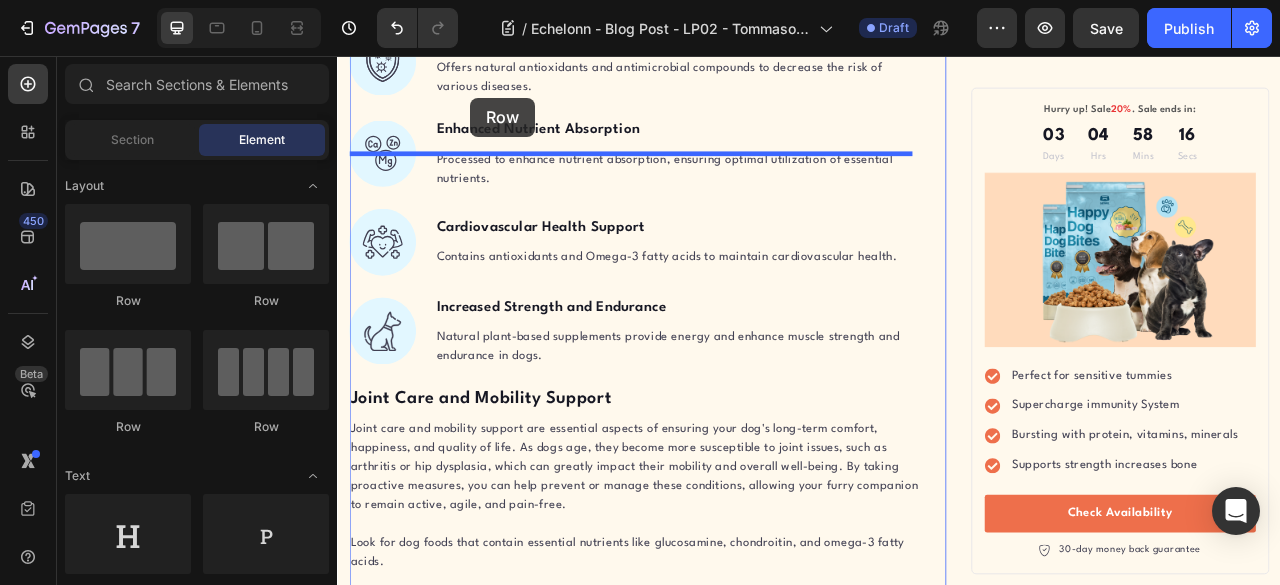 scroll, scrollTop: 2752, scrollLeft: 0, axis: vertical 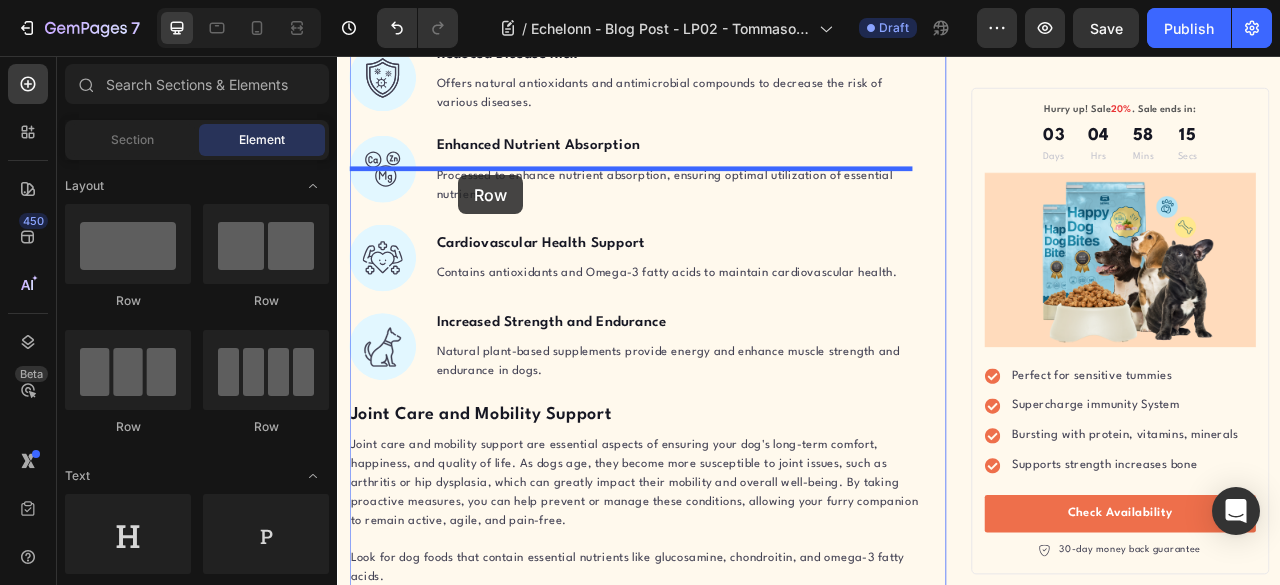 drag, startPoint x: 470, startPoint y: 320, endPoint x: 491, endPoint y: 208, distance: 113.951744 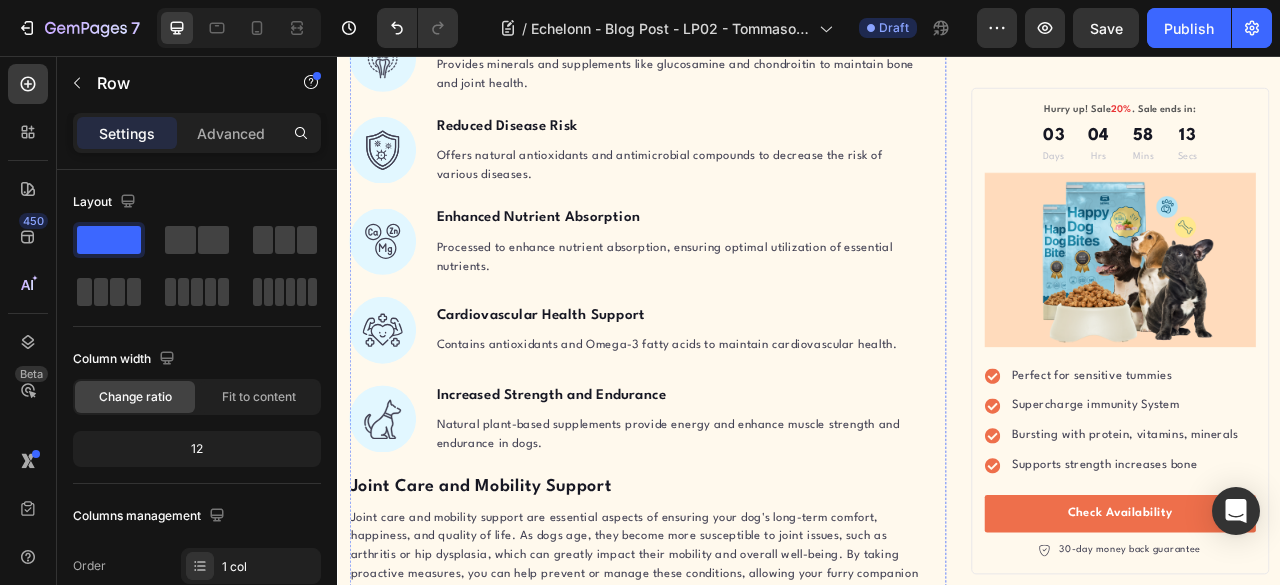 click on "Healthy and Balanced Nutrition" at bounding box center (715, -407) 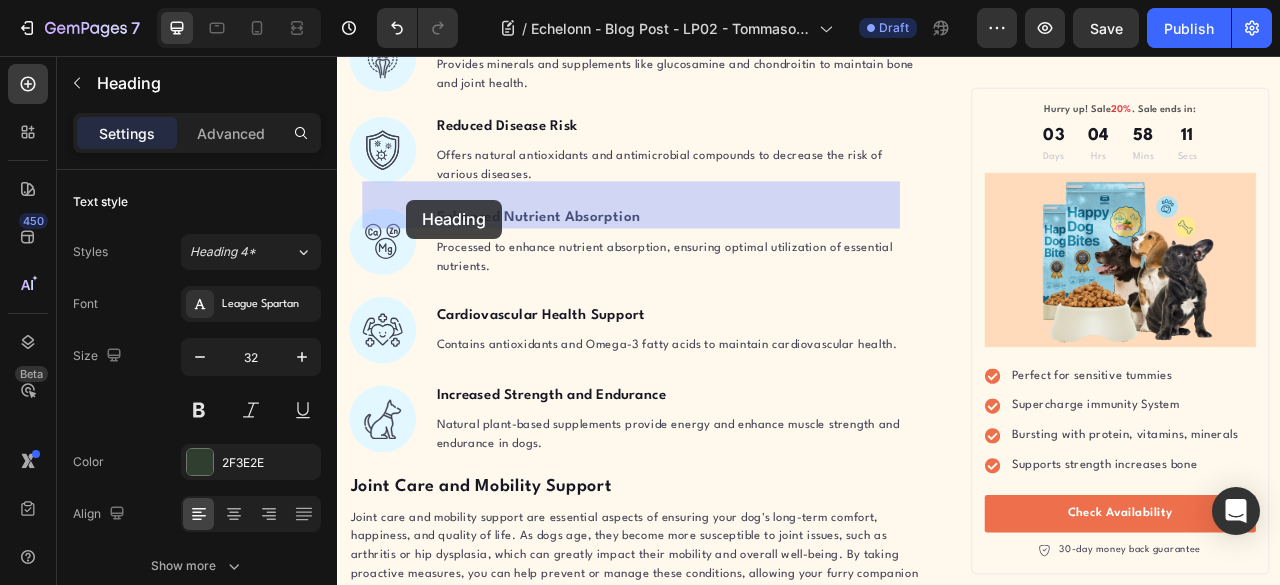 drag, startPoint x: 384, startPoint y: 281, endPoint x: 425, endPoint y: 239, distance: 58.694122 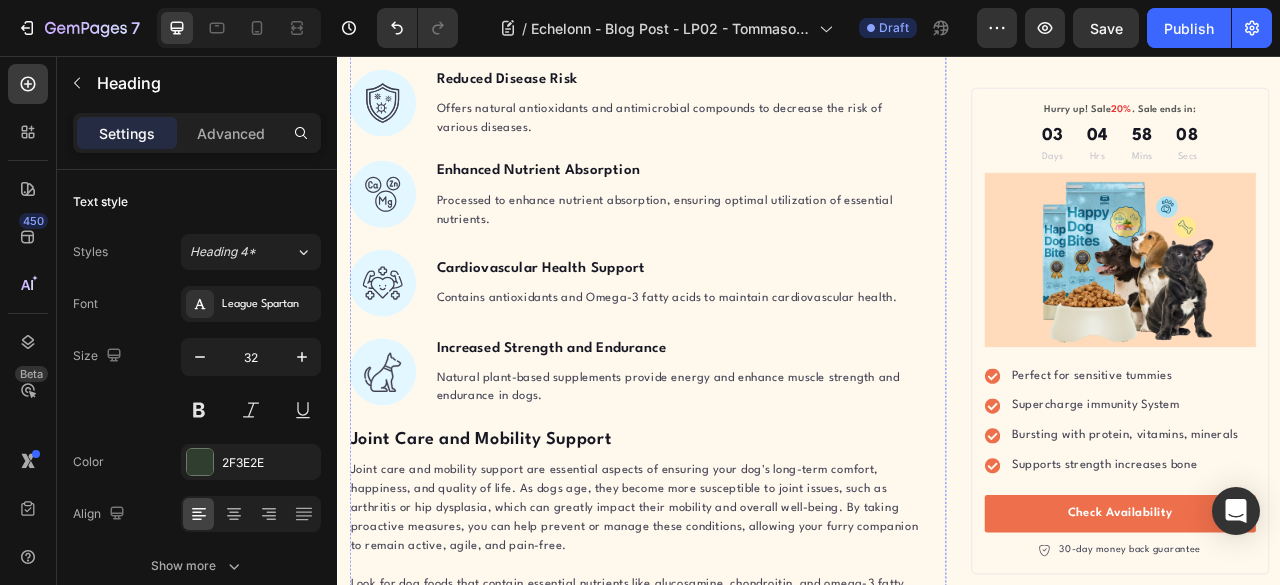 click on "Healthy and Balanced Nutrition Heading   0 Row" at bounding box center (715, -483) 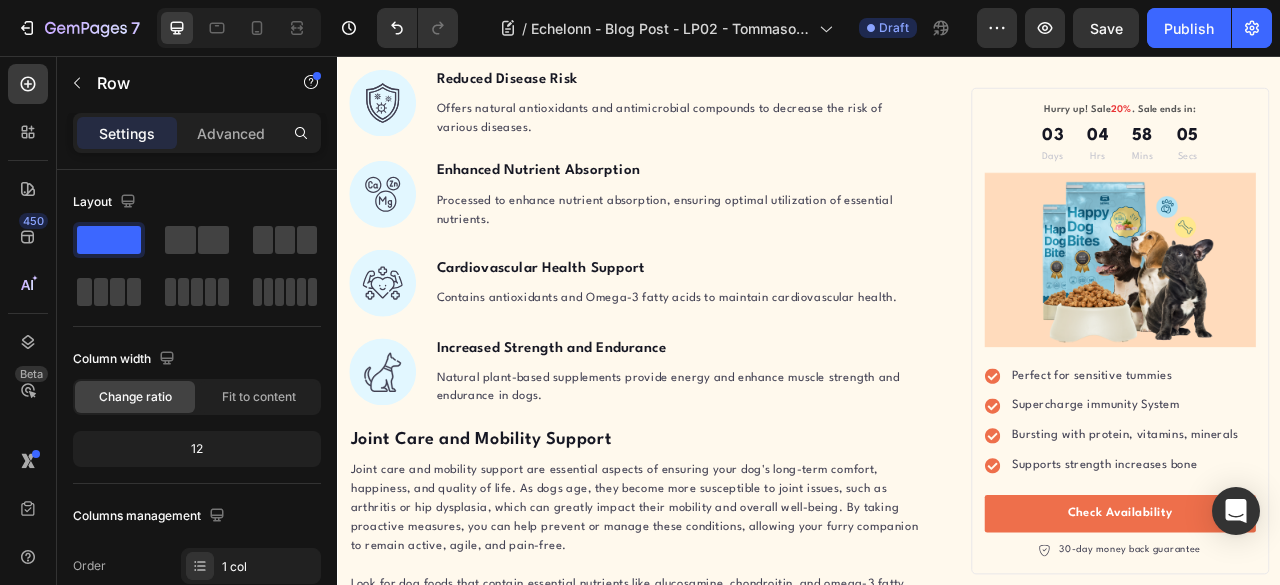 scroll, scrollTop: 333, scrollLeft: 0, axis: vertical 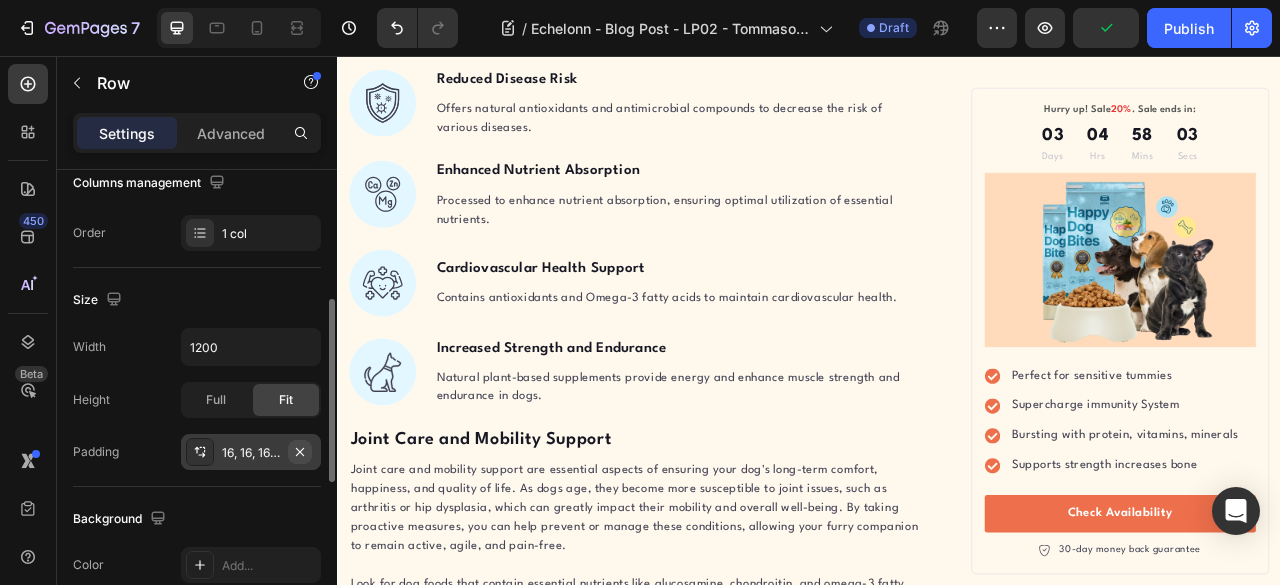 click 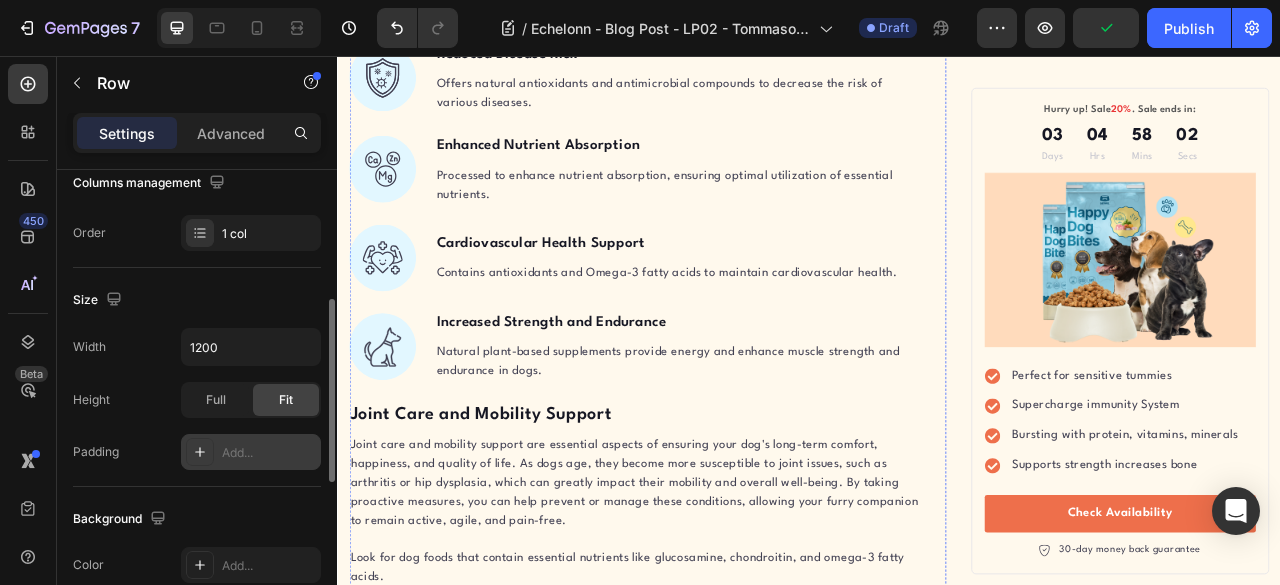 click on "What are grounding sheets , and how can they help? To understand this, we first need to grasp the concept of grounding itself." at bounding box center (715, -443) 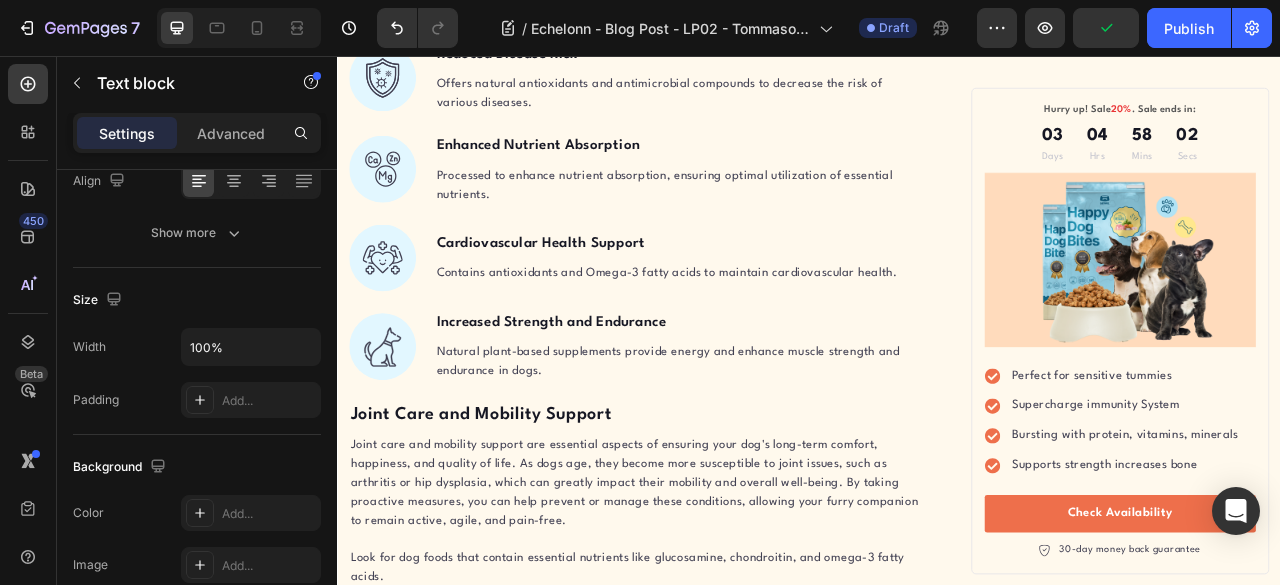 scroll, scrollTop: 0, scrollLeft: 0, axis: both 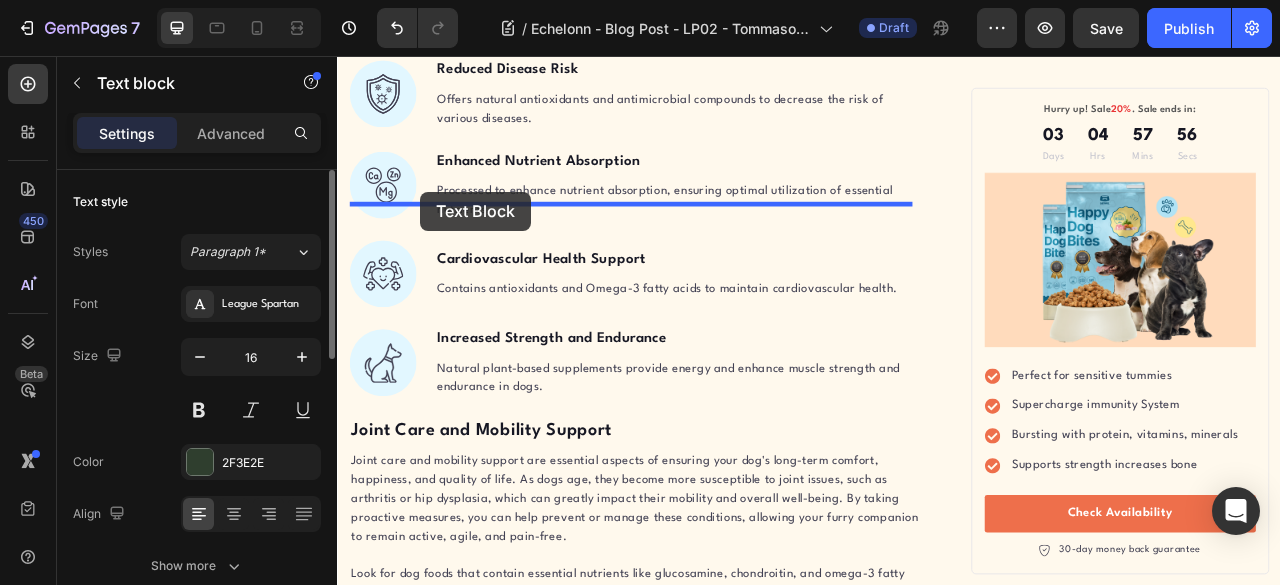 drag, startPoint x: 386, startPoint y: 228, endPoint x: 443, endPoint y: 229, distance: 57.00877 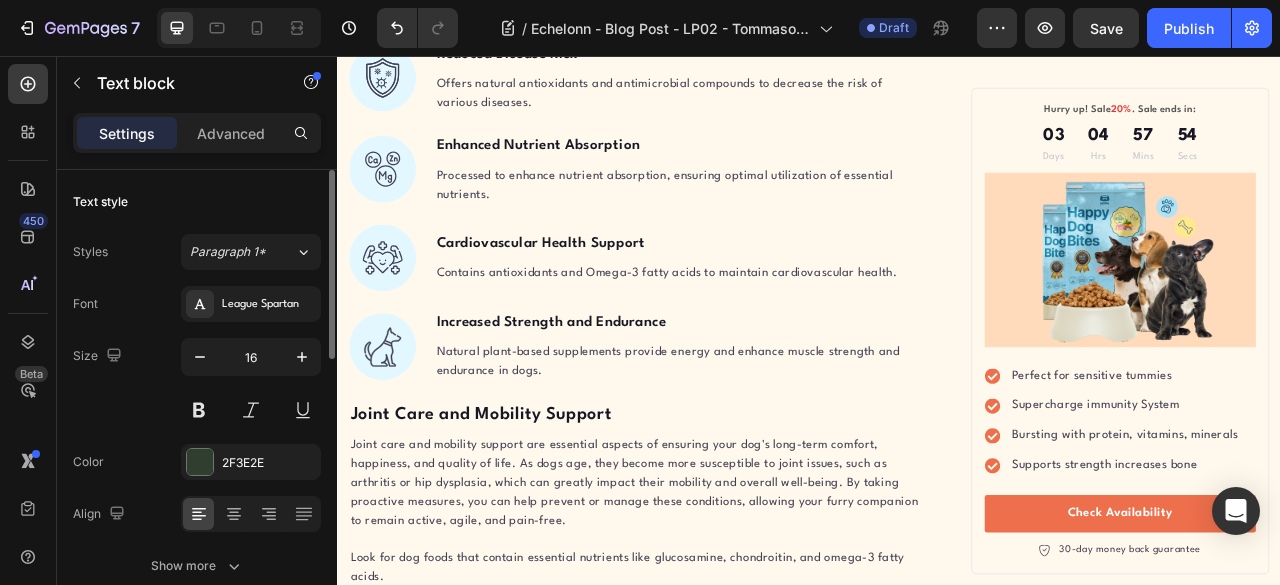 click on "Here's how it works: The Earth maintains a negative electrical charge on its surface. When your skin makes direct contact with the ground, your body absorbs these negative electrons. These electrons act as natural antioxidants, neutralizing the harmful positive-charged free radicals that accumulate in your system." at bounding box center (715, -288) 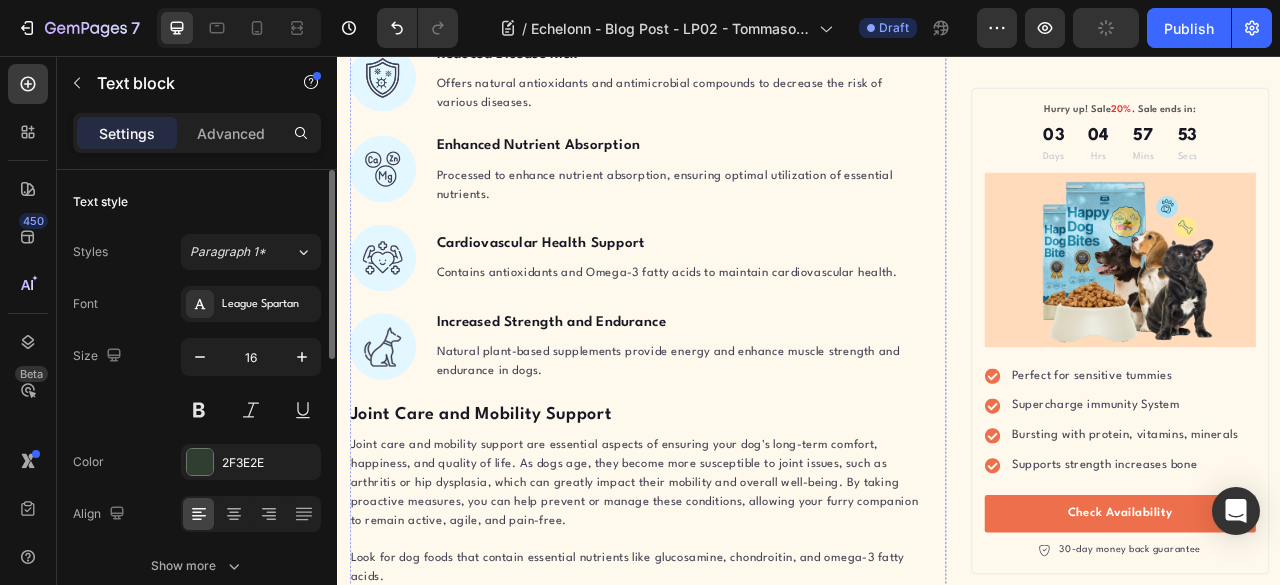 click on "Healthy and Balanced Nutrition Heading What are grounding sheets , and how can they help? To understand this, we first need to grasp the concept of grounding itself.   Grounding, also known as earthing, is simply the practice of connecting your body directly with the Earth's surface. When you walk barefoot on grass or sand, you're grounding. That refreshing, calming feeling you experience at the beach? That's not just the vacation talking—it's your body rebalancing its electrical charge.   Here's how it works: The Earth maintains a negative electrical charge on its surface. When your skin makes direct contact with the ground, your body absorbs these negative electrons. These electrons act as natural antioxidants, neutralizing the harmful positive-charged free radicals that accumulate in your system.   But here's the challenge: Most of us can't spend hours barefoot outdoors every day. That's where the  Heal Naturally Grounding Sheet Text block   24" at bounding box center (715, -340) 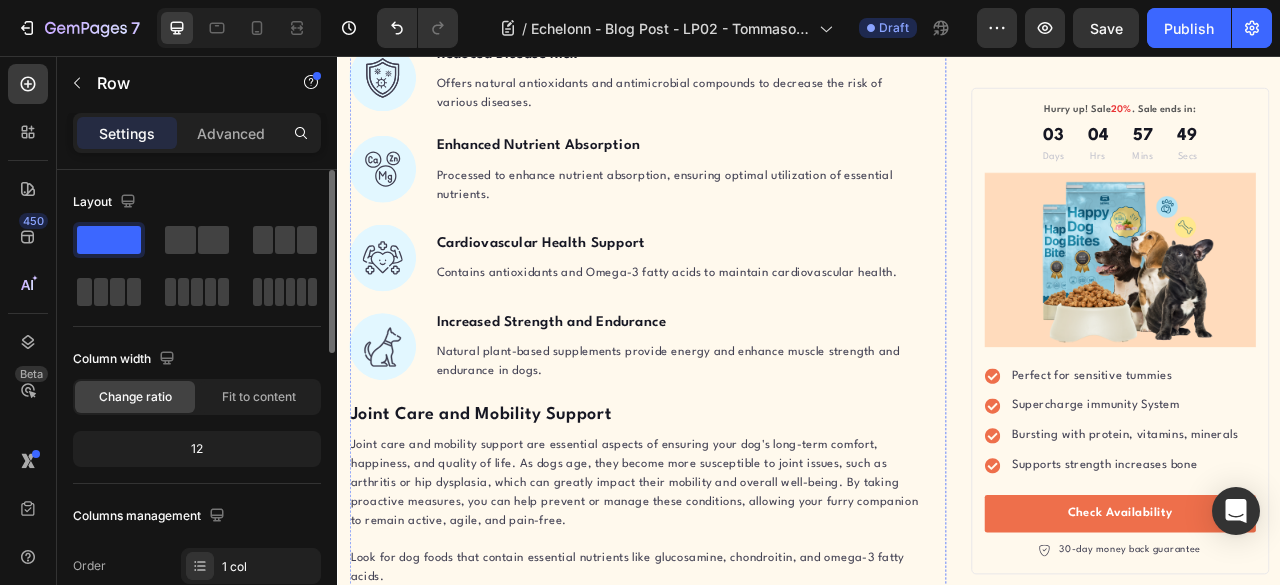 click on "Try The Grounding Sheets Now" at bounding box center (715, -130) 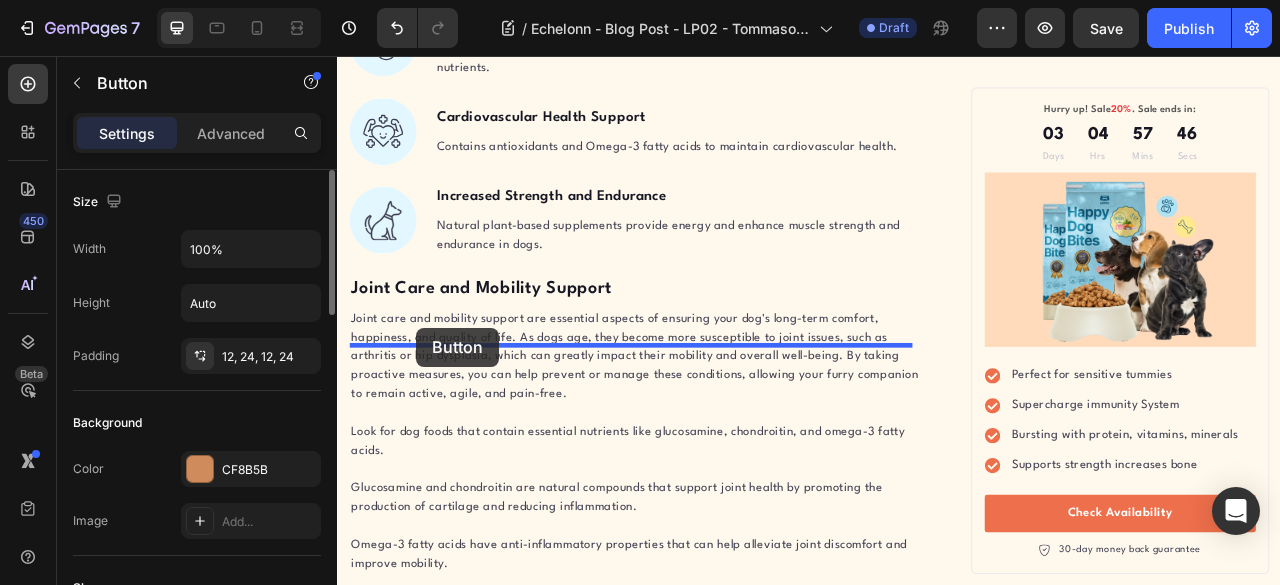 scroll, scrollTop: 2929, scrollLeft: 0, axis: vertical 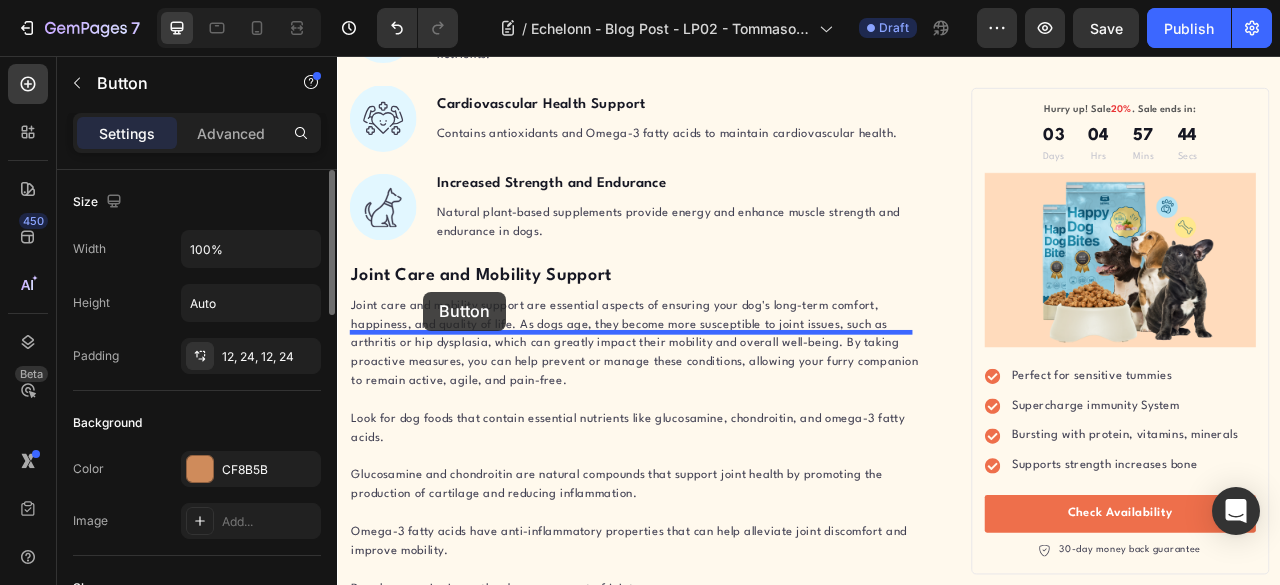 drag, startPoint x: 381, startPoint y: 563, endPoint x: 446, endPoint y: 356, distance: 216.96544 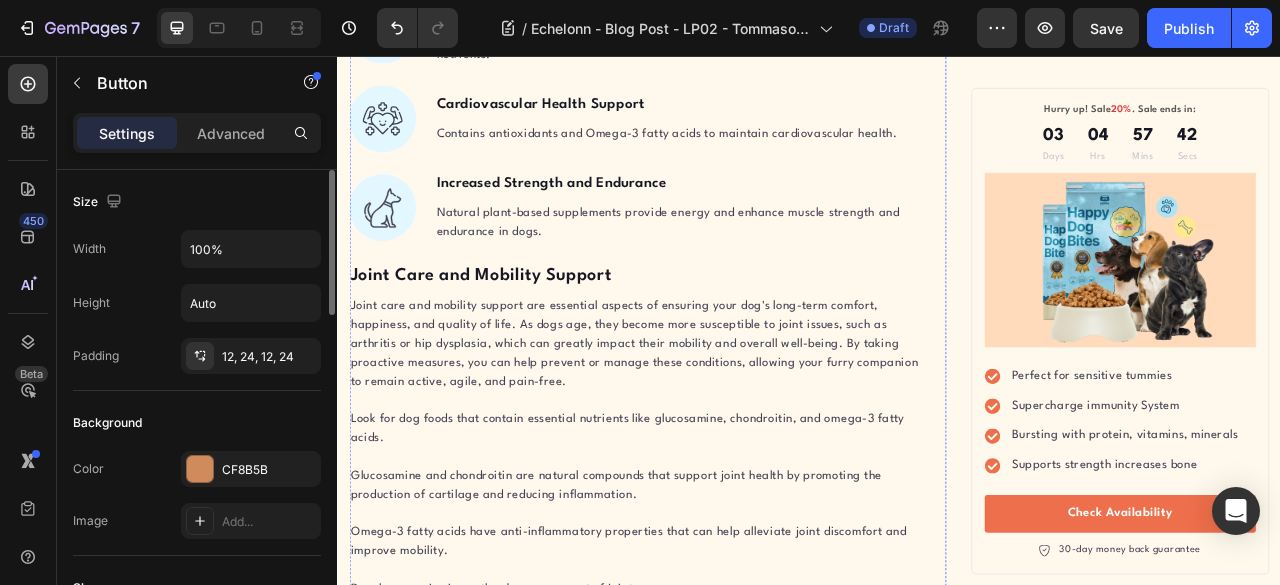 click on "Healthy and Balanced Nutrition Heading What are grounding sheets , and how can they help? To understand this, we first need to grasp the concept of grounding itself.  Grounding, also known as earthing, is simply the practice of connecting your body directly with the Earth's surface. When you walk barefoot on grass or sand, you're grounding. That refreshing, calming feeling you experience at the beach? That's not just the vacation talking—it's your body rebalancing its electrical charge.  Here's how it works: The Earth maintains a negative electrical charge on its surface. When your skin makes direct contact with the ground, your body absorbs these negative electrons. These electrons act as natural antioxidants, neutralizing the harmful positive-charged free radicals that accumulate in your system.  But here's the challenge: Most of us can't spend hours barefoot outdoors every day. That's where the  Heal Naturally Grounding Sheet Text block Try The Grounding Sheets Now Button   0" at bounding box center (715, -490) 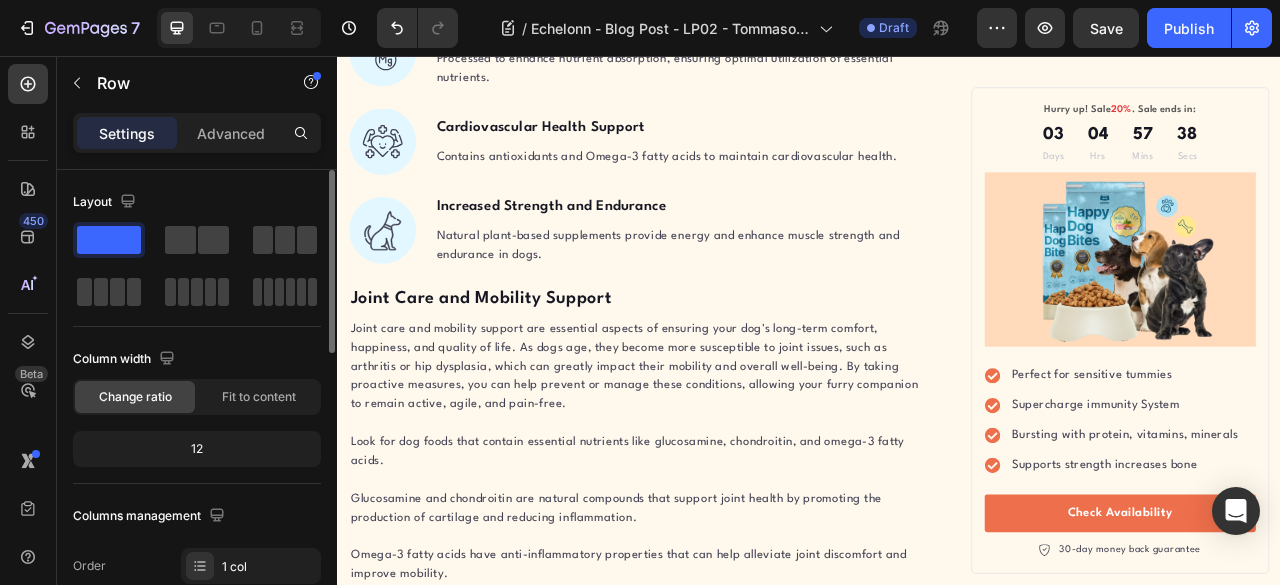 scroll, scrollTop: 2762, scrollLeft: 0, axis: vertical 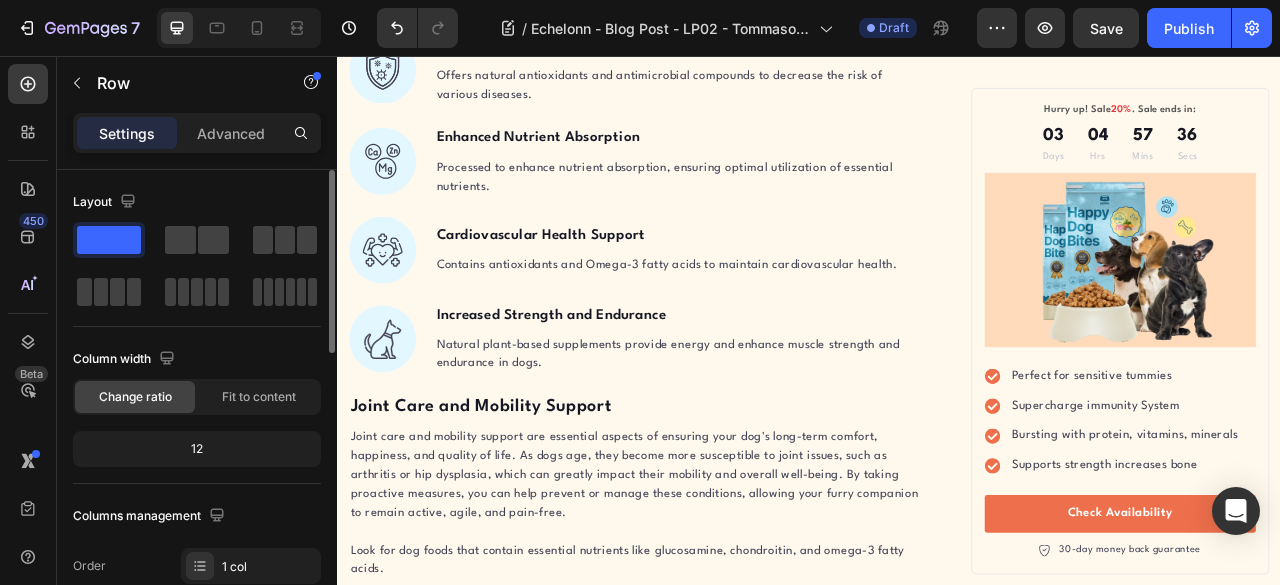 click 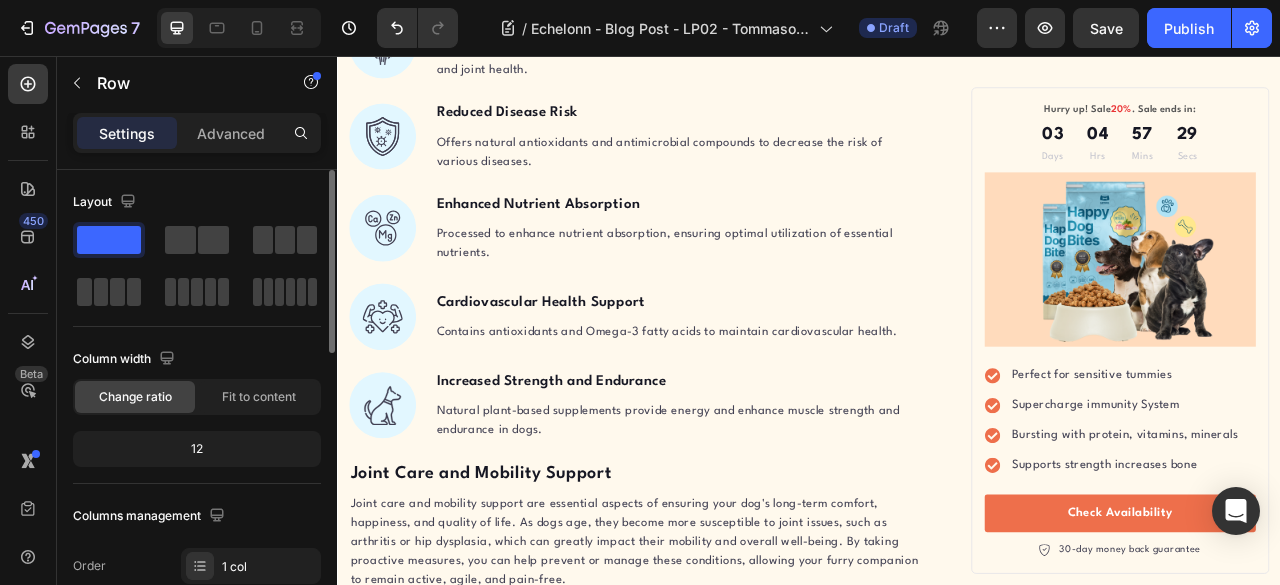 scroll, scrollTop: 3098, scrollLeft: 0, axis: vertical 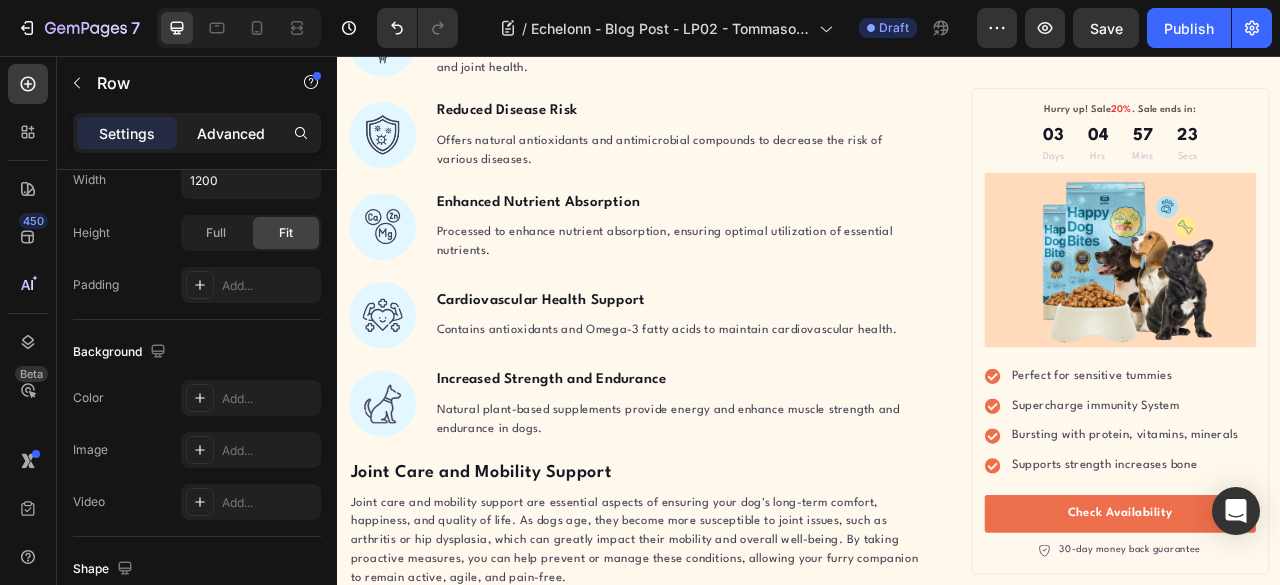 click on "Advanced" at bounding box center (231, 133) 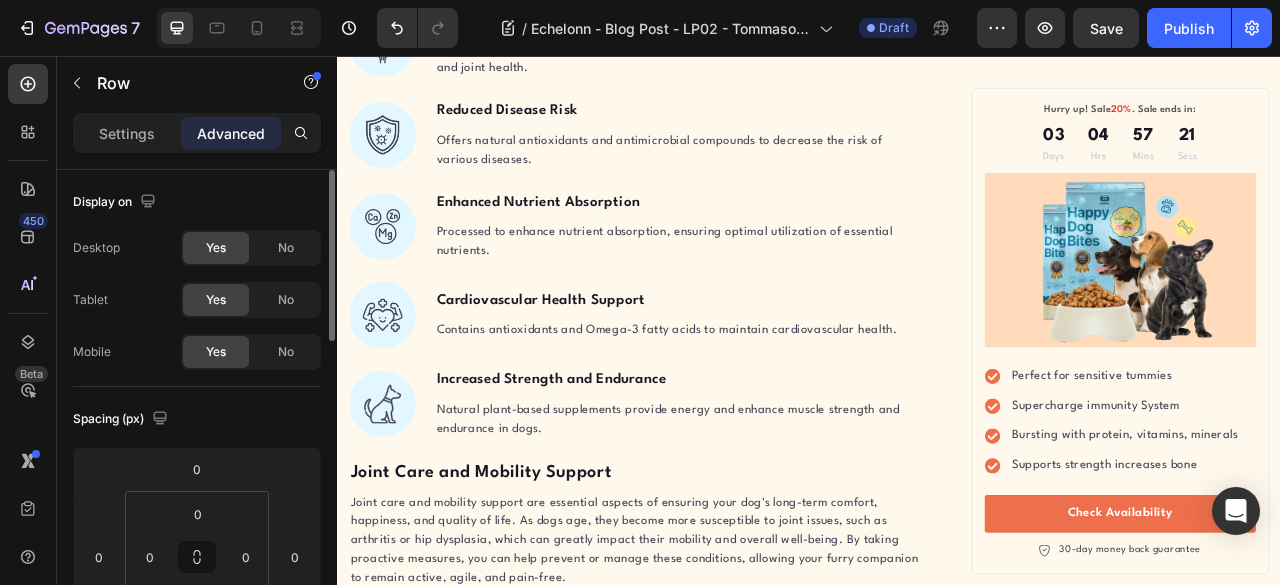scroll, scrollTop: 166, scrollLeft: 0, axis: vertical 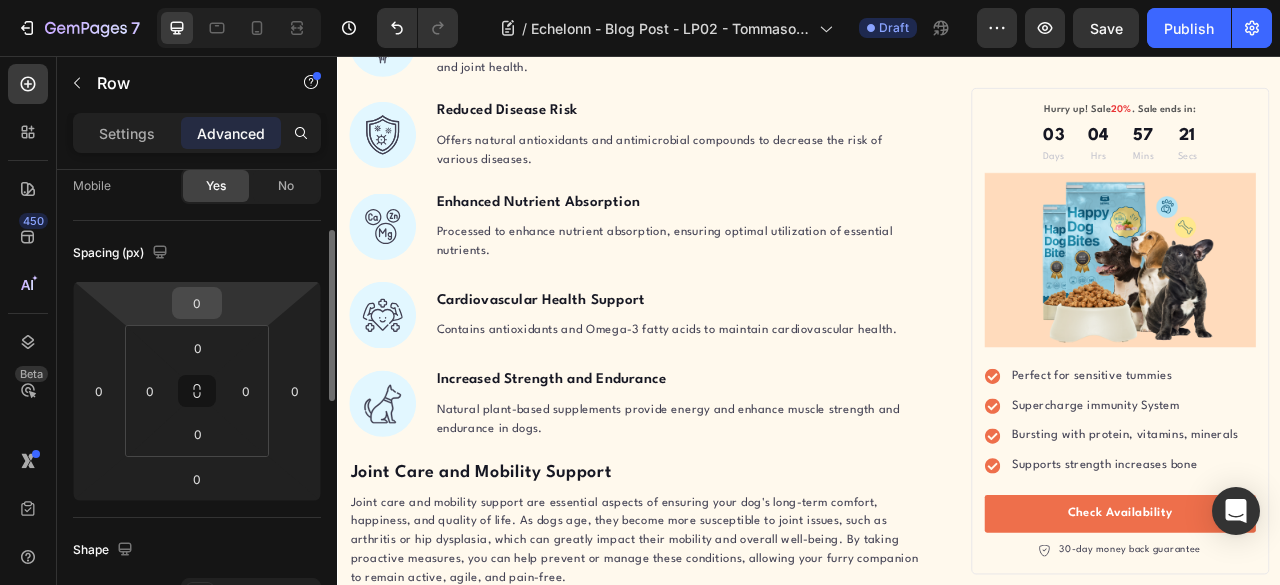 click on "0" at bounding box center (197, 303) 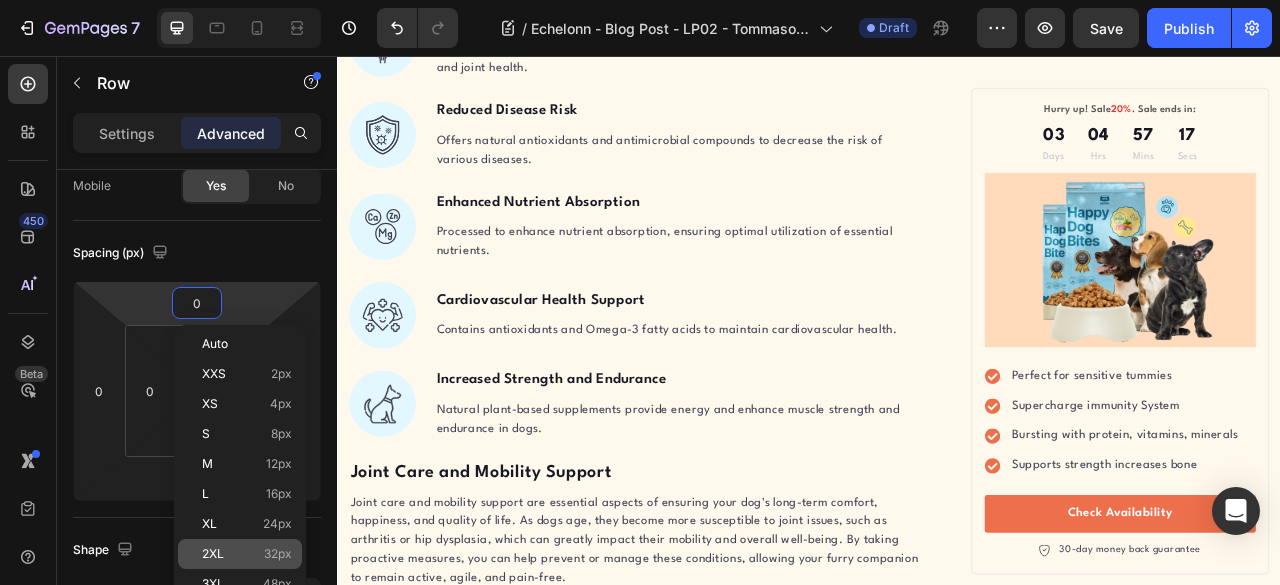 click on "2XL 32px" 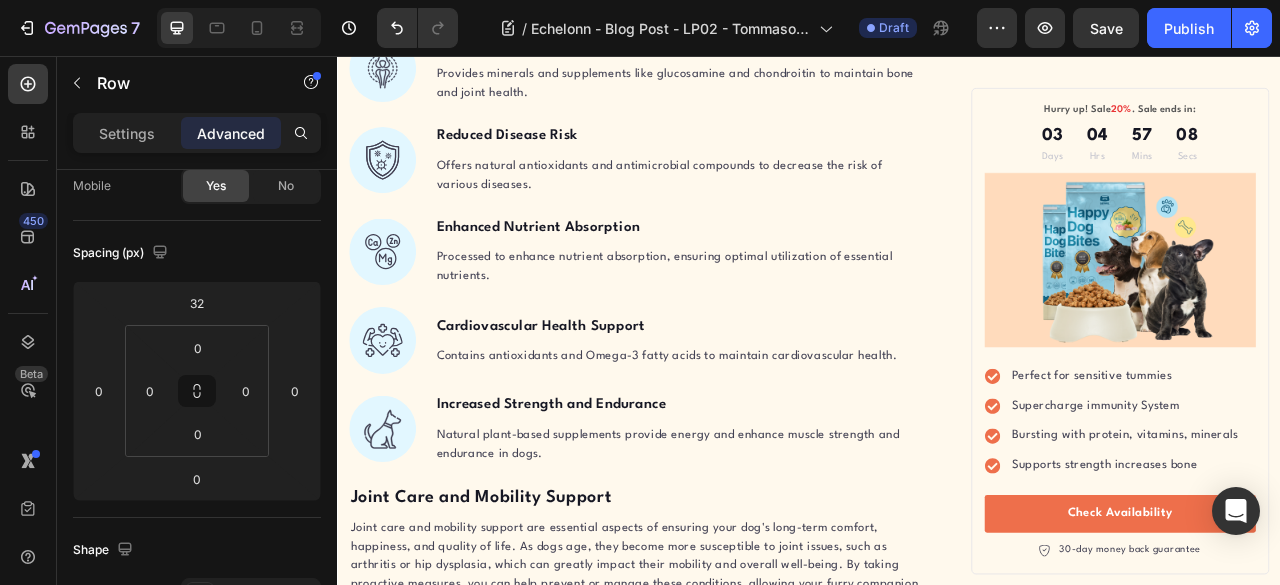 click on "Healthy and Balanced Nutrition" at bounding box center [715, -394] 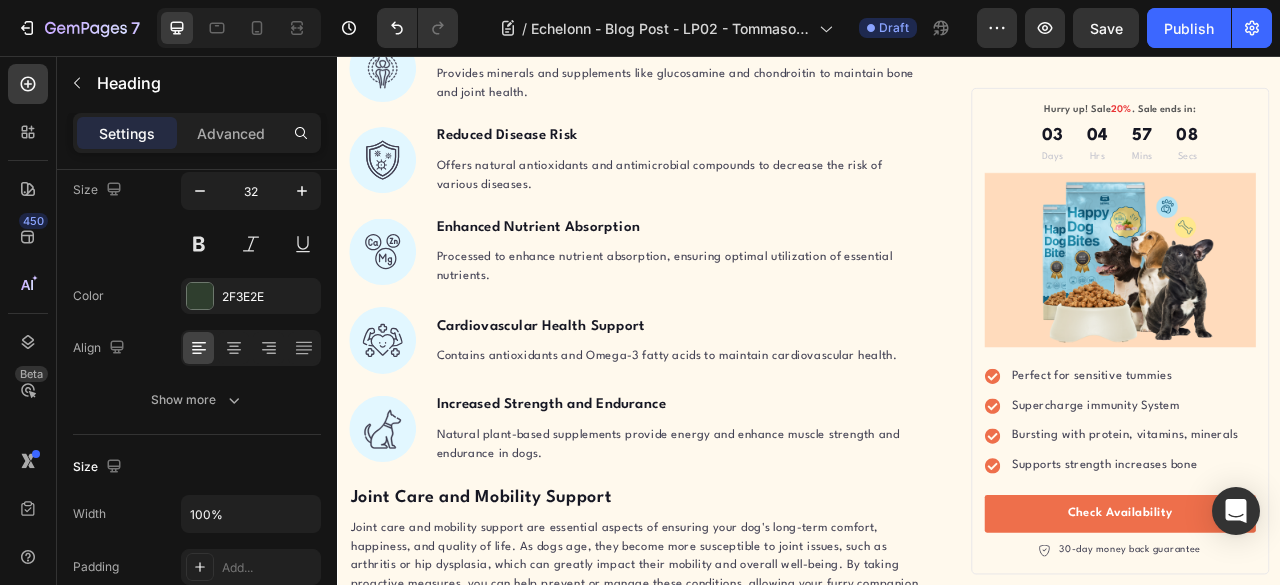 scroll, scrollTop: 0, scrollLeft: 0, axis: both 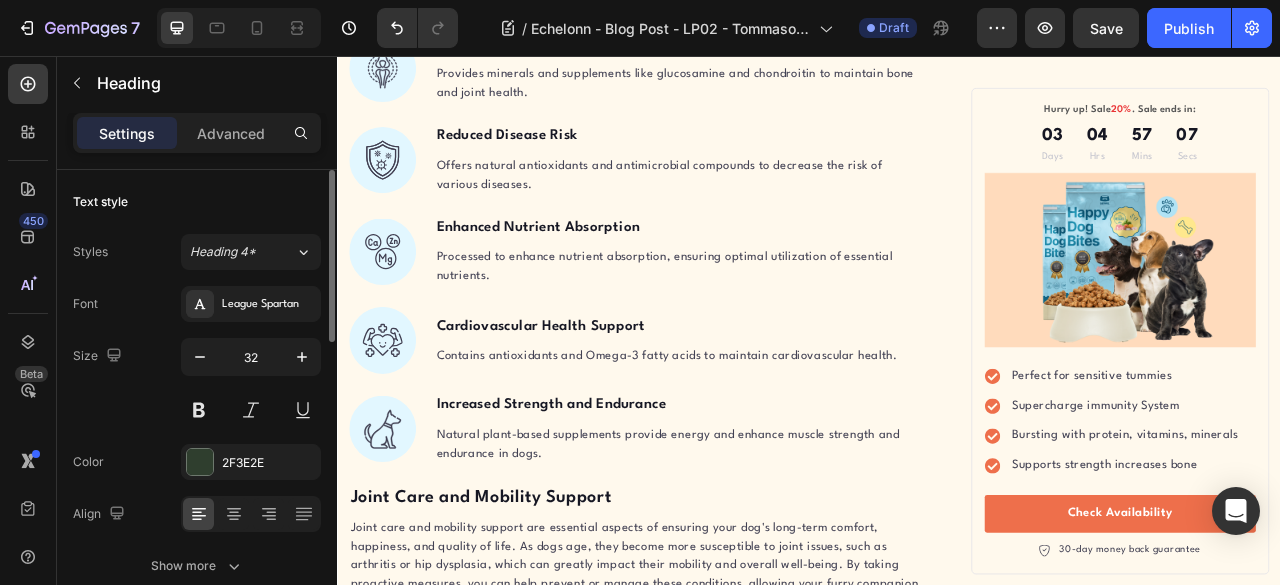 click on "Healthy and Balanced Nutrition" at bounding box center [715, -394] 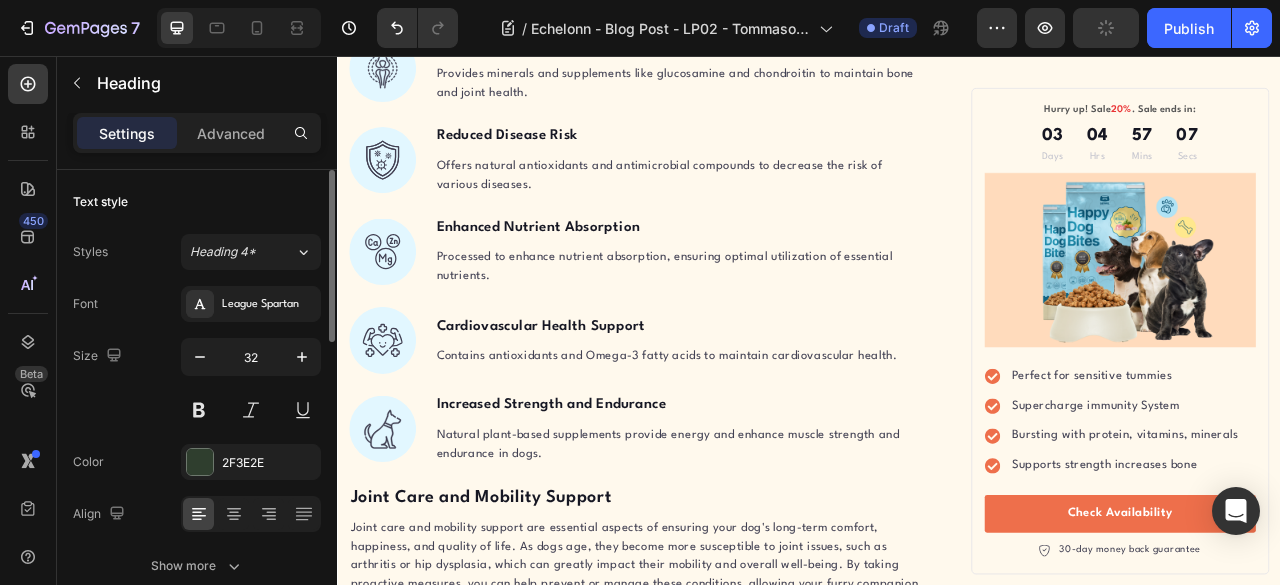 click on "Healthy and Balanced Nutrition" at bounding box center [715, -394] 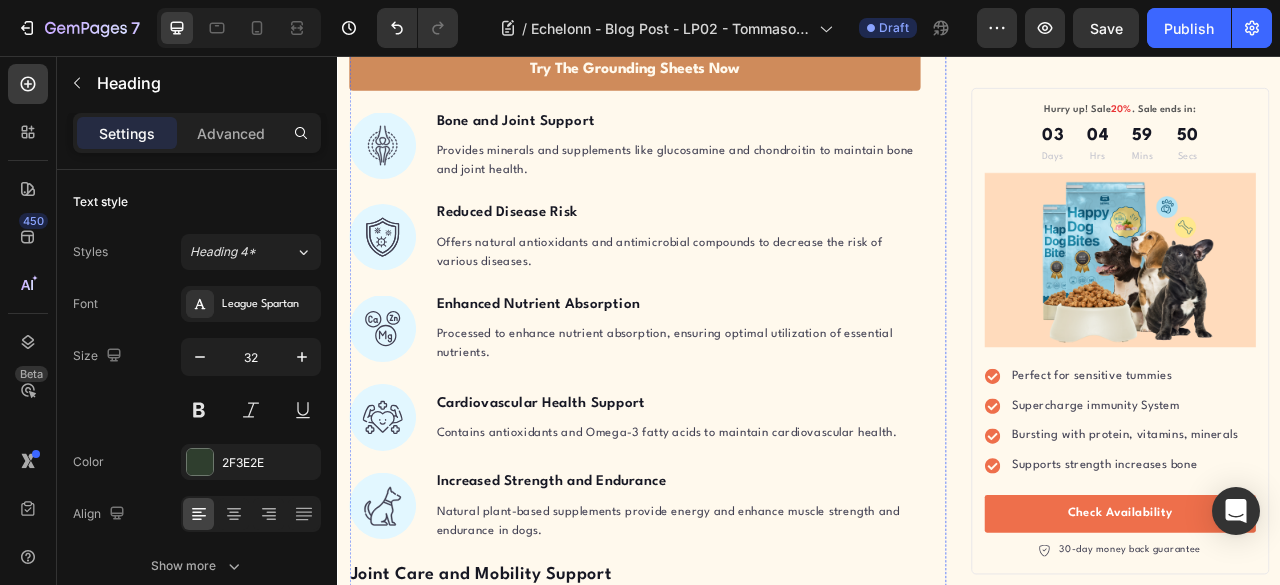 scroll, scrollTop: 3333, scrollLeft: 0, axis: vertical 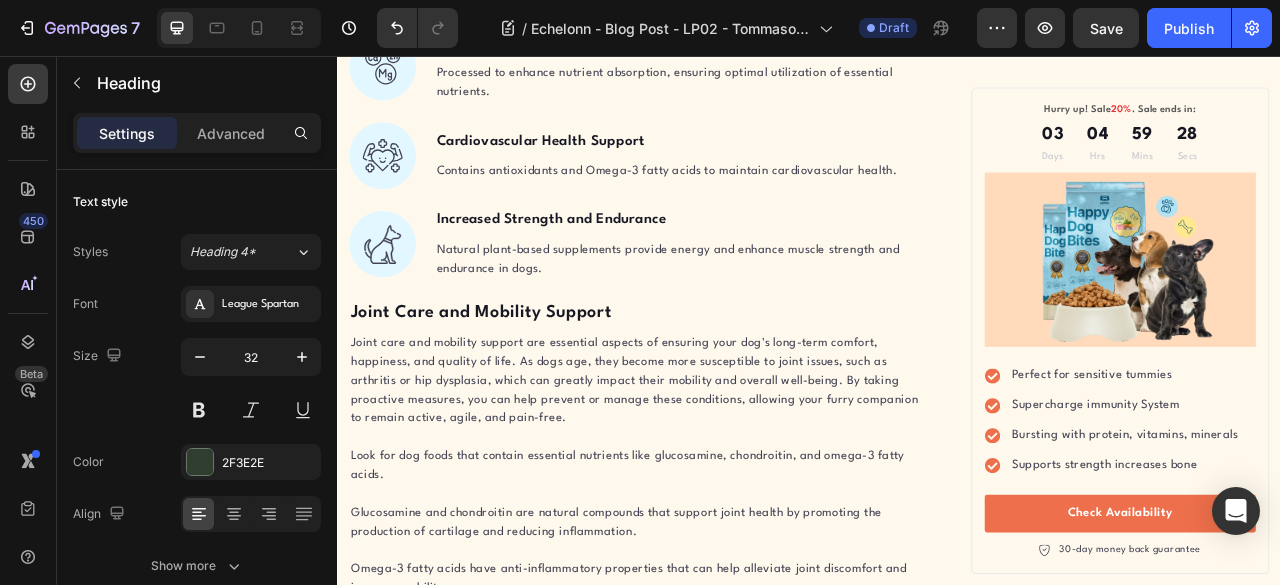 click on "What are grounding sheets , and how can they help? To understand this, we first need to grasp the concept of grounding itself." at bounding box center [715, -573] 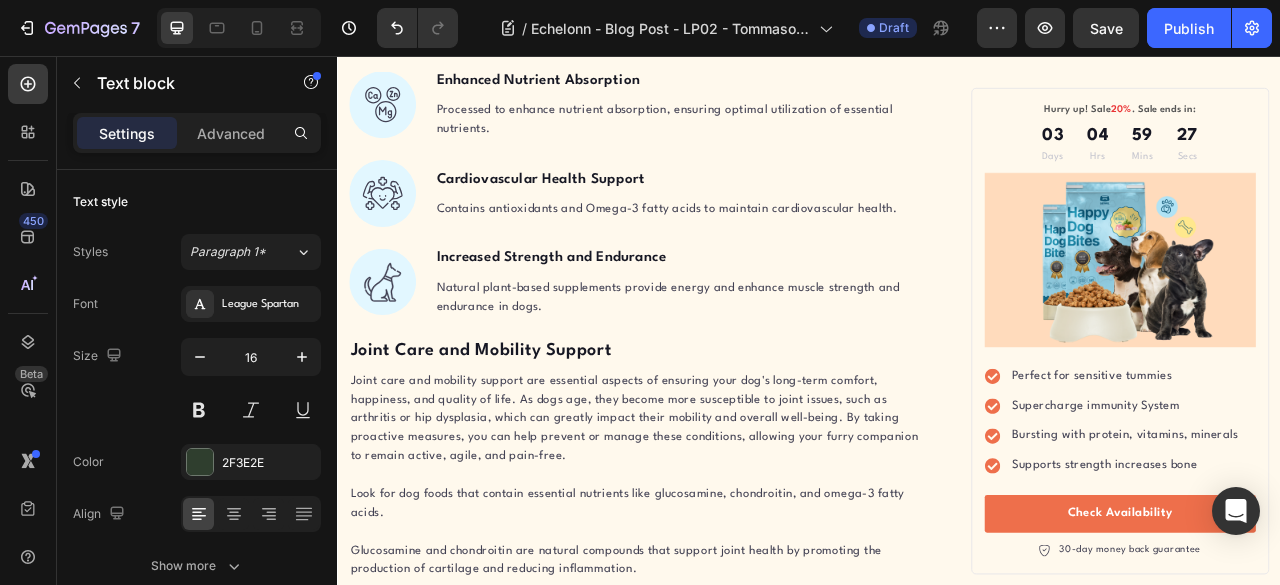 scroll, scrollTop: 3333, scrollLeft: 0, axis: vertical 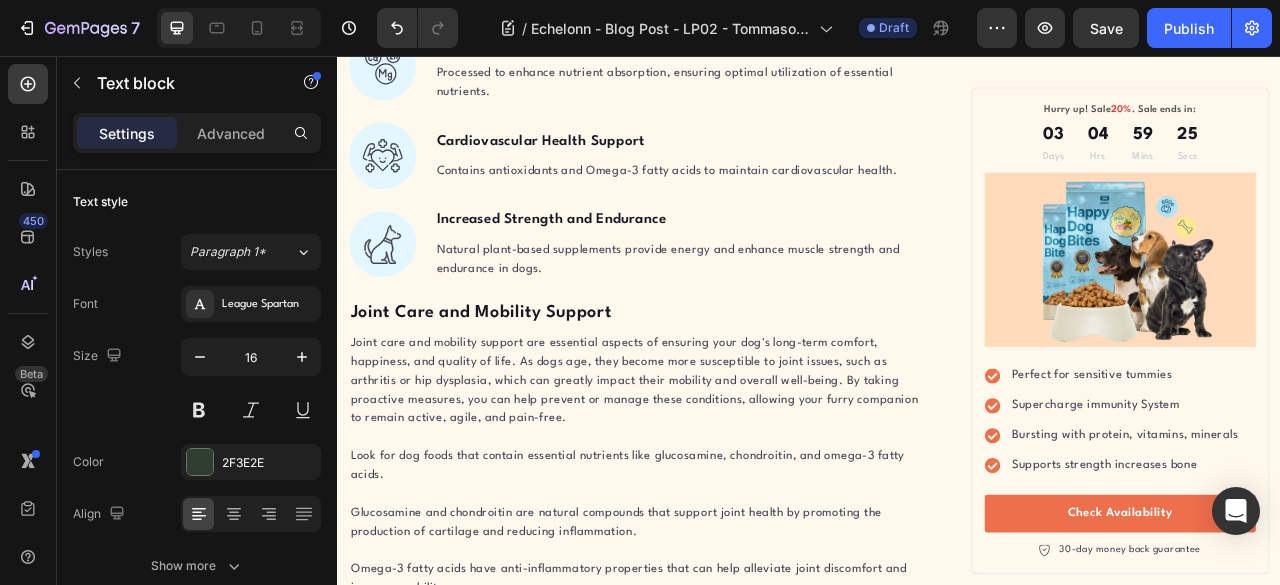 click on "Grounding, also known as earthing, is simply the practice of connecting your body directly with the Earth's surface. When you walk barefoot on grass or sand, you're grounding. That refreshing, calming feeling you experience at the beach? That's not just the vacation talking—it's your body rebalancing its electrical charge." at bounding box center [715, -501] 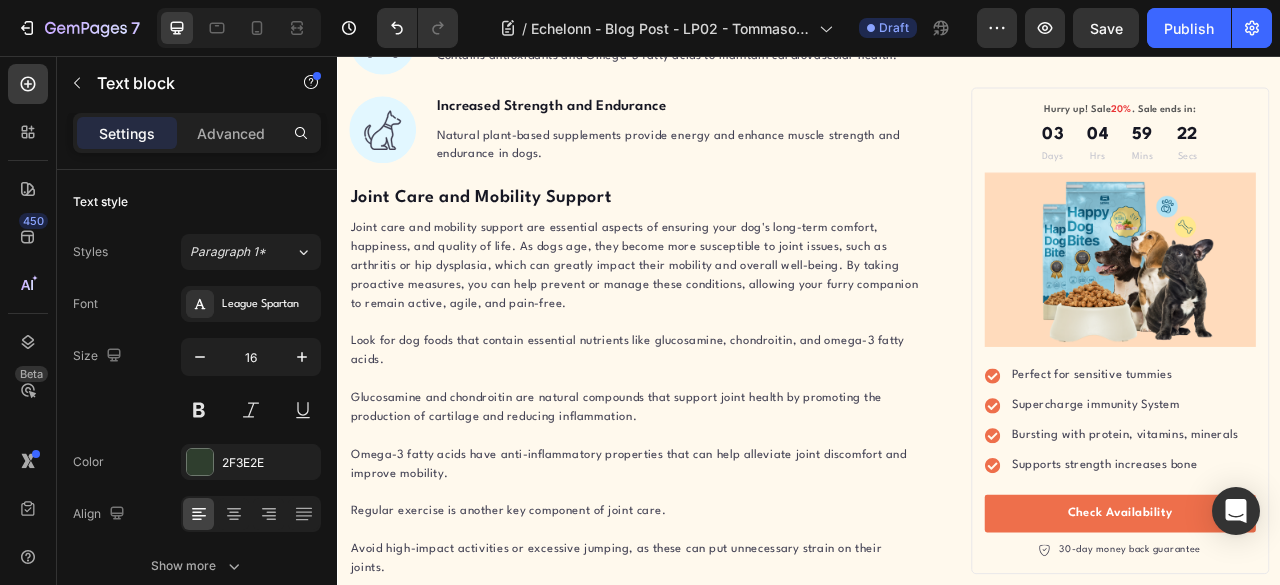click on "A groundbreaking study published in the National Center for Biotechnology Information (NCBI) provides compelling evidence for grounding's health benefits. The research, available at  https://pmc.ncbi.nlm.nih.gov/articles/PMC4378297/ , reveals remarkable findings about  grounding sheets science ." at bounding box center (715, -522) 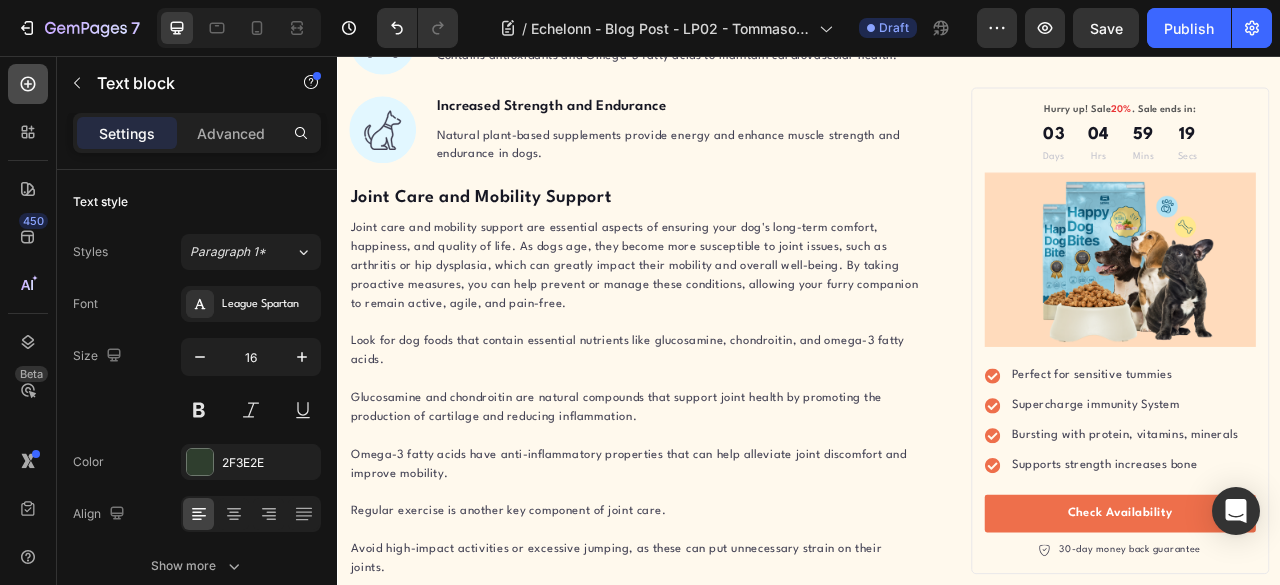 click 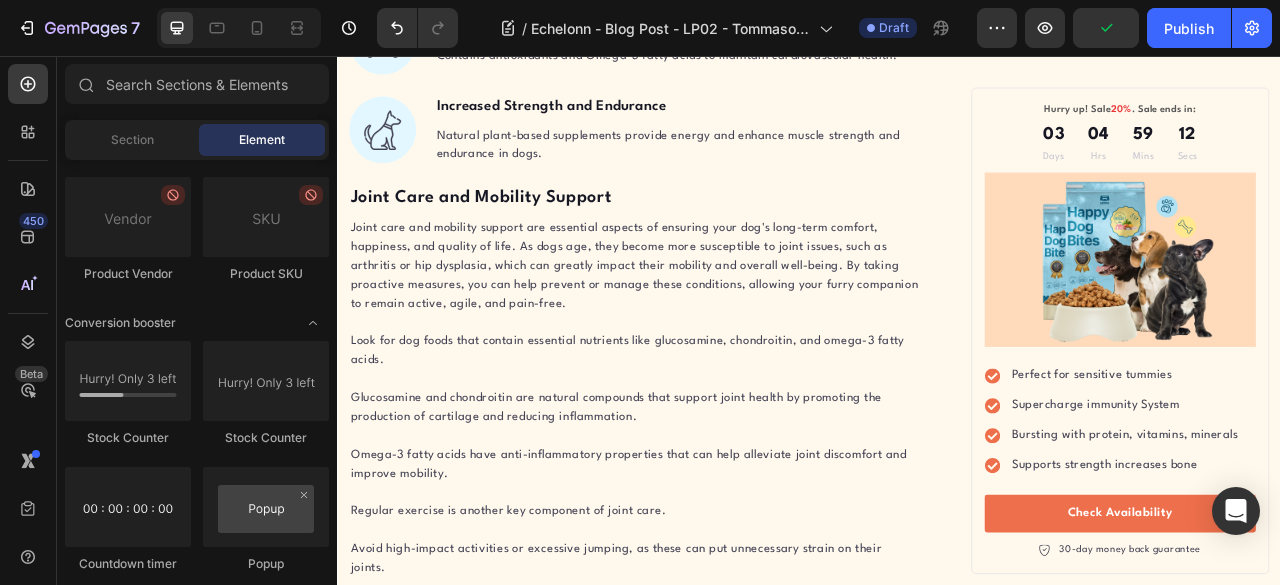 scroll, scrollTop: 4333, scrollLeft: 0, axis: vertical 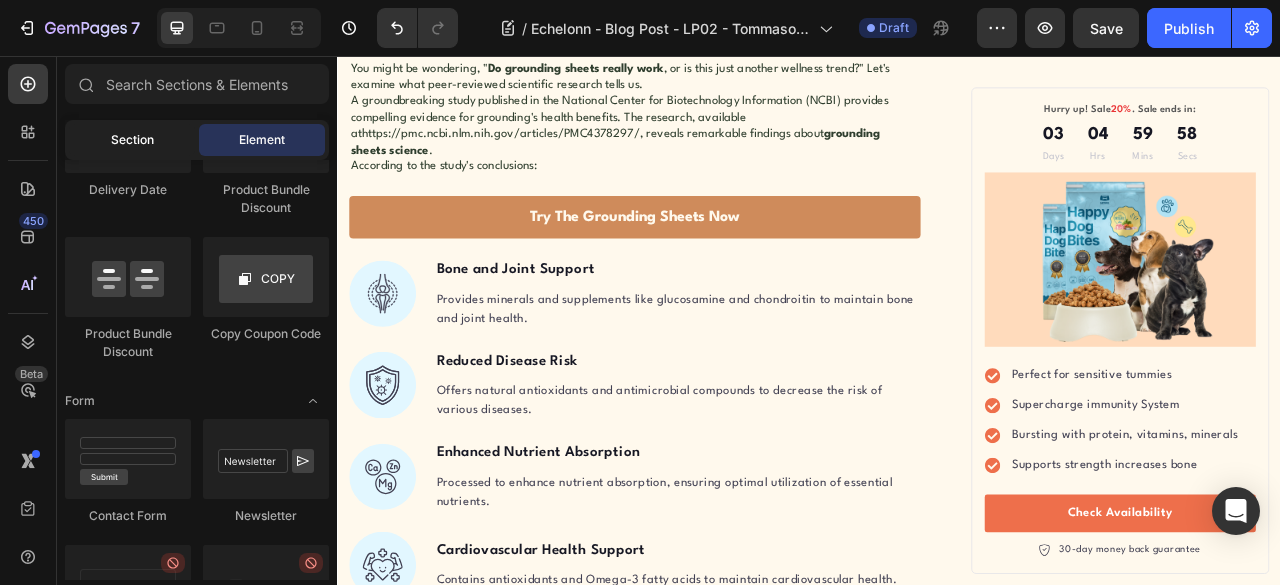 click on "Section" at bounding box center [132, 140] 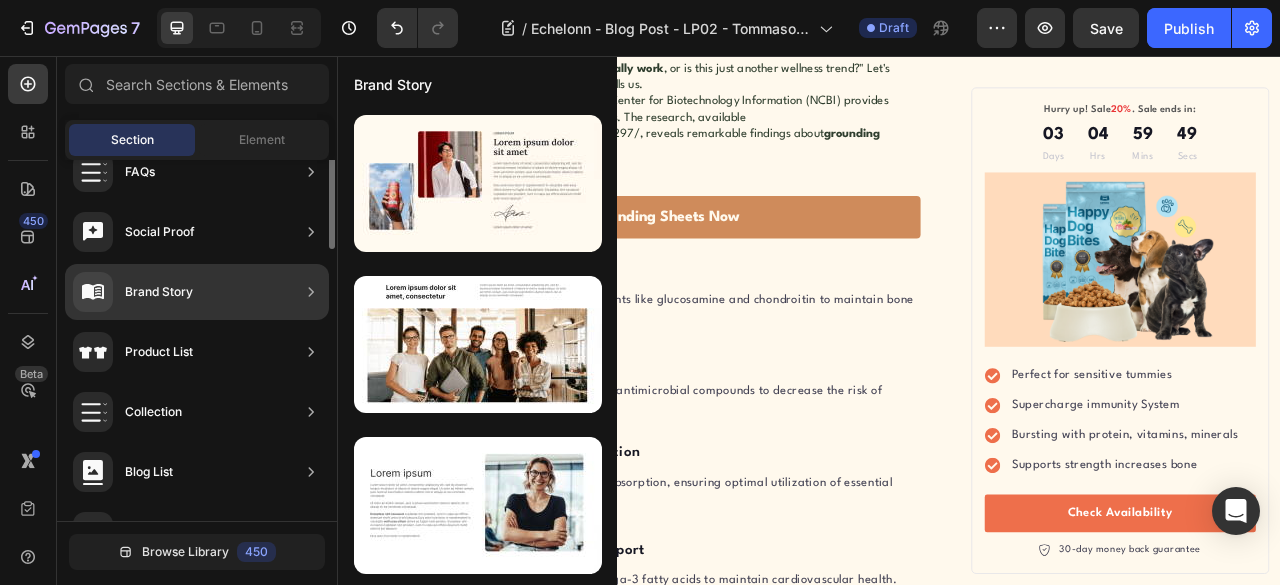 scroll, scrollTop: 465, scrollLeft: 0, axis: vertical 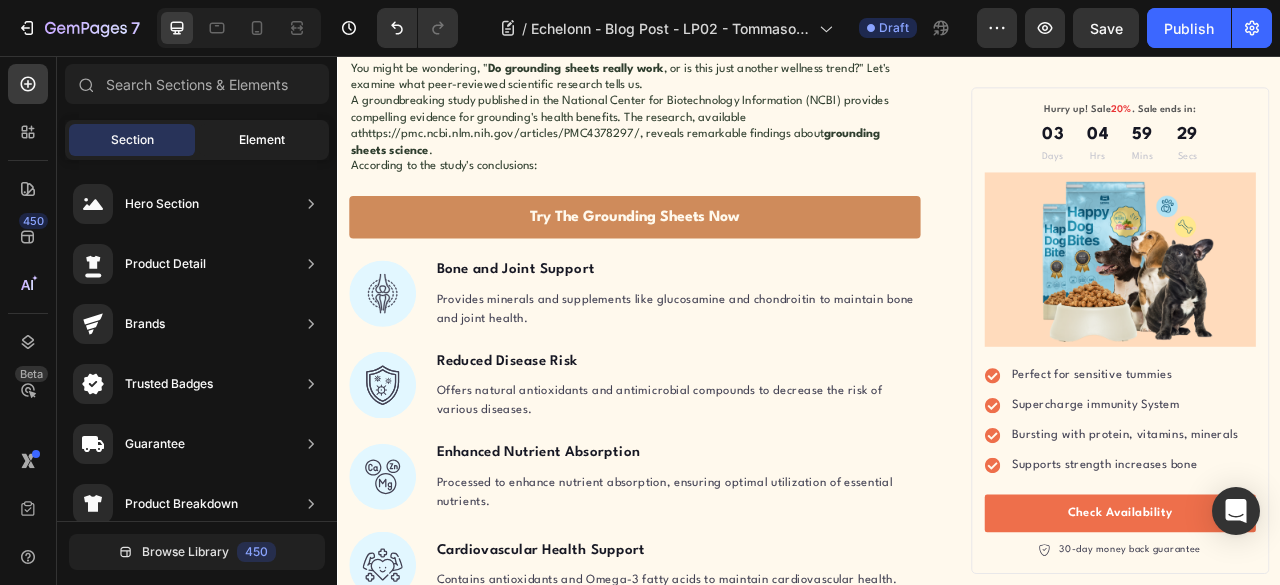 click on "Element" 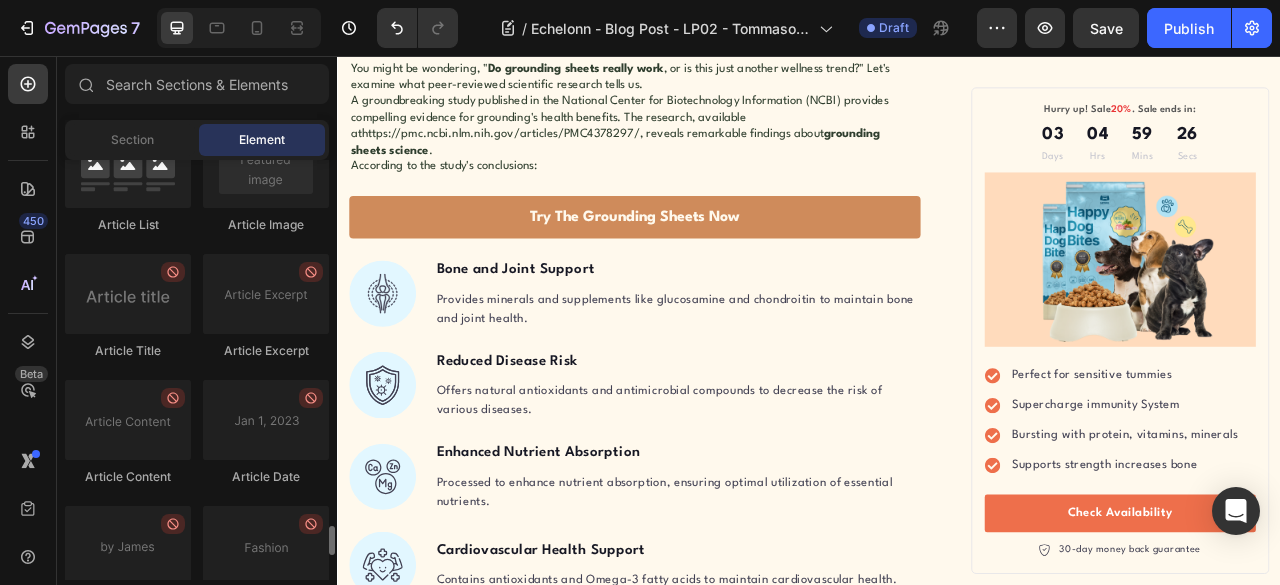 scroll, scrollTop: 5506, scrollLeft: 0, axis: vertical 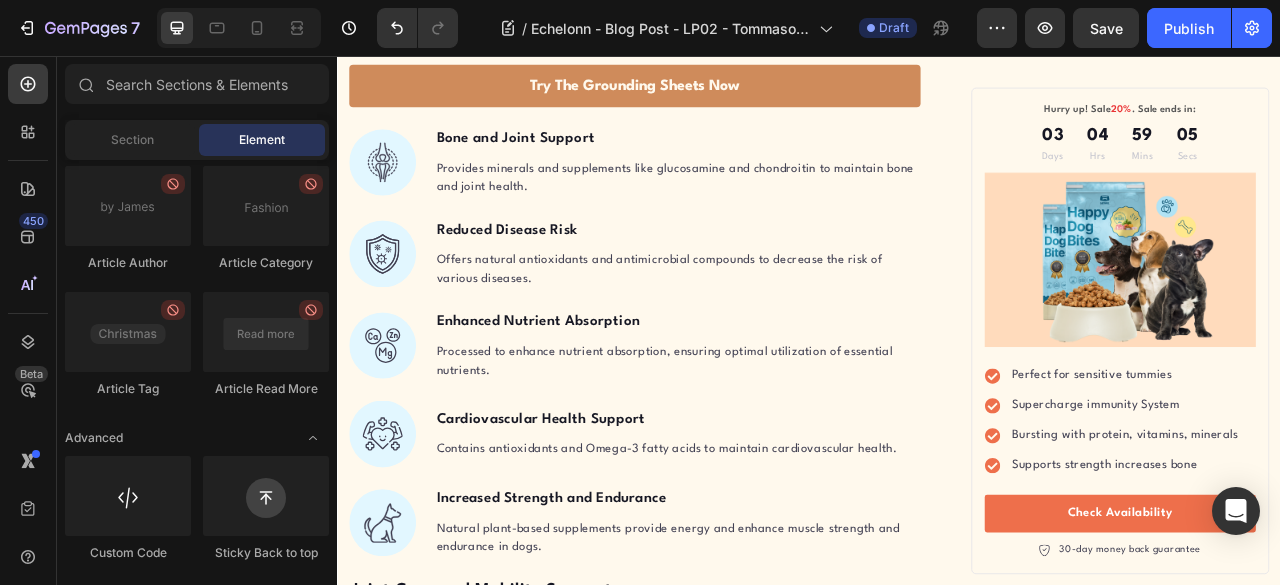click on "Here's how it works: The Earth maintains a negative electrical charge on its surface. When your skin makes direct contact with the ground, your body absorbs these negative electrons. These electrons act as natural antioxidants, neutralizing the harmful positive-charged free radicals that accumulate in your system." at bounding box center [715, -369] 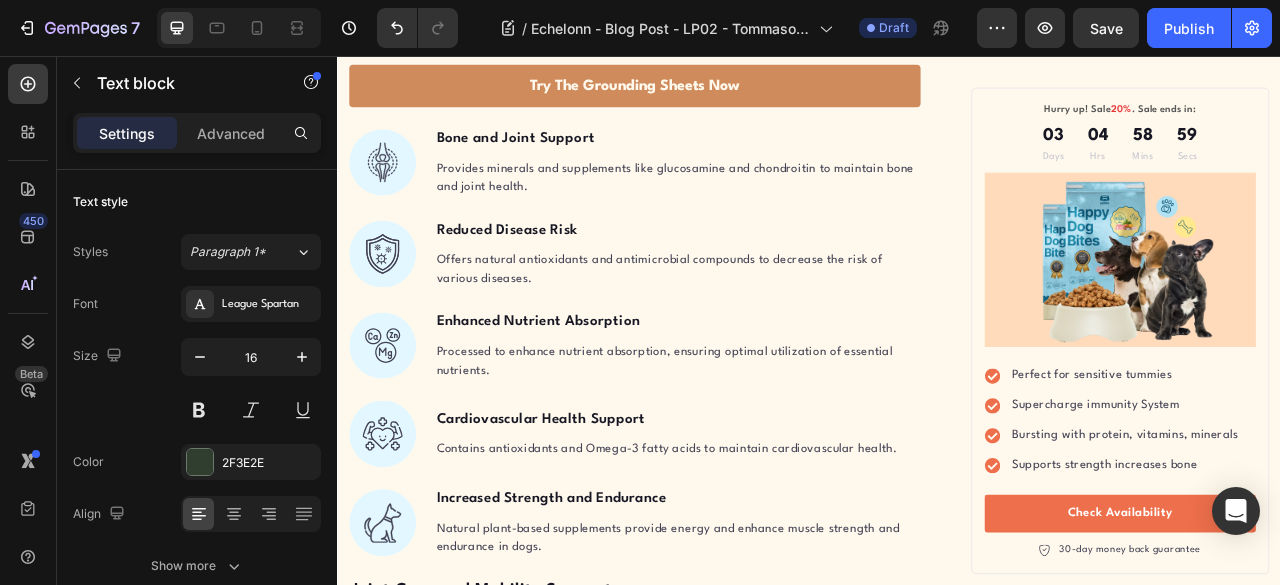 click on "24" at bounding box center (715, -250) 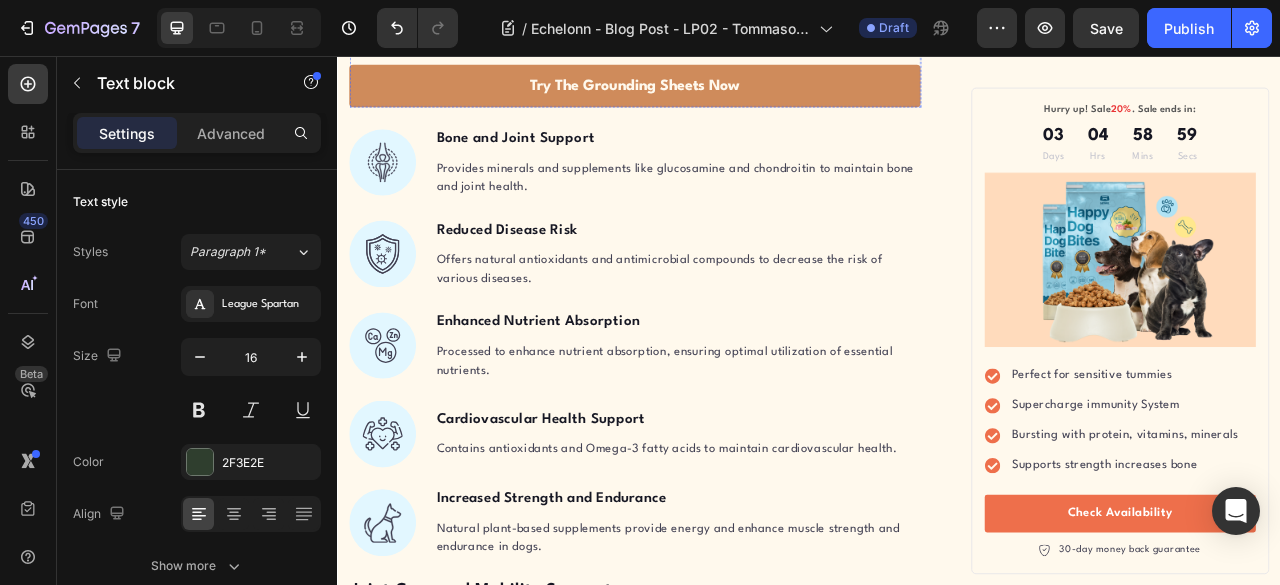 click on "The Science Behind Grounding: What Research Reveals" at bounding box center [715, -129] 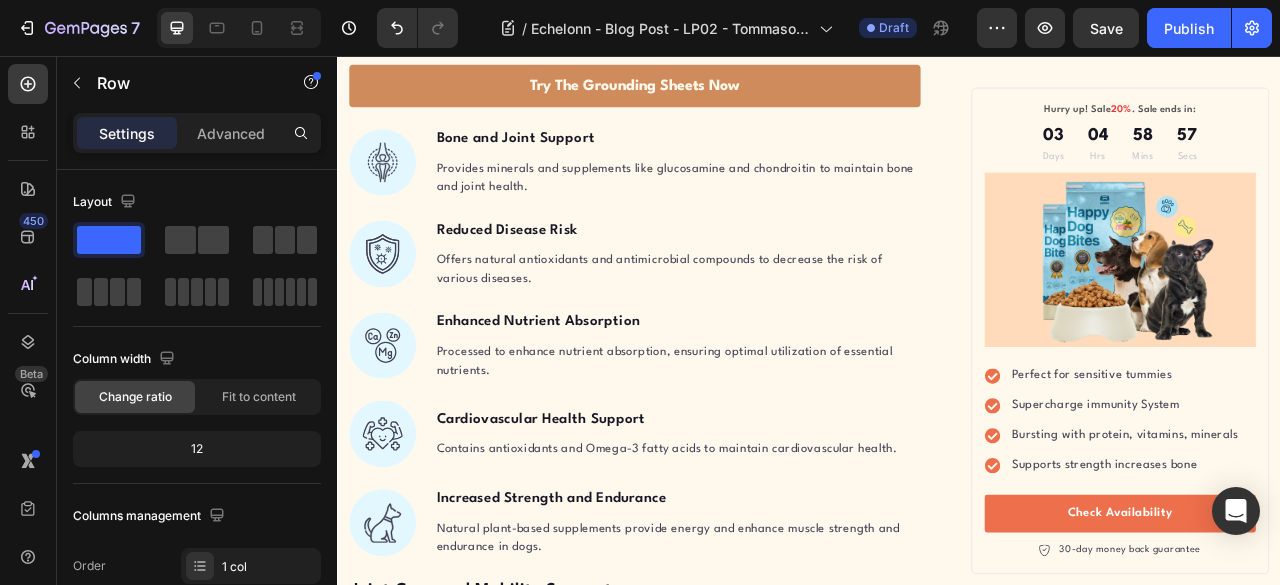 click on "Healthy and Balanced Nutrition Heading What are grounding sheets , and how can they help? To understand this, we first need to grasp the concept of grounding itself.  Grounding, also known as earthing, is simply the practice of connecting your body directly with the Earth's surface. When you walk barefoot on grass or sand, you're grounding. That refreshing, calming feeling you experience at the beach? That's not just the vacation talking—it's your body rebalancing its electrical charge.  Here's how it works: The Earth maintains a negative electrical charge on its surface. When your skin makes direct contact with the ground, your body absorbs these negative electrons. These electrons act as natural antioxidants, neutralizing the harmful positive-charged free radicals that accumulate in your system.  But here's the challenge: Most of us can't spend hours barefoot outdoors every day. That's where the  Heal Naturally Grounding Sheet Text block Try The Grounding Sheets Now Button" at bounding box center [715, -394] 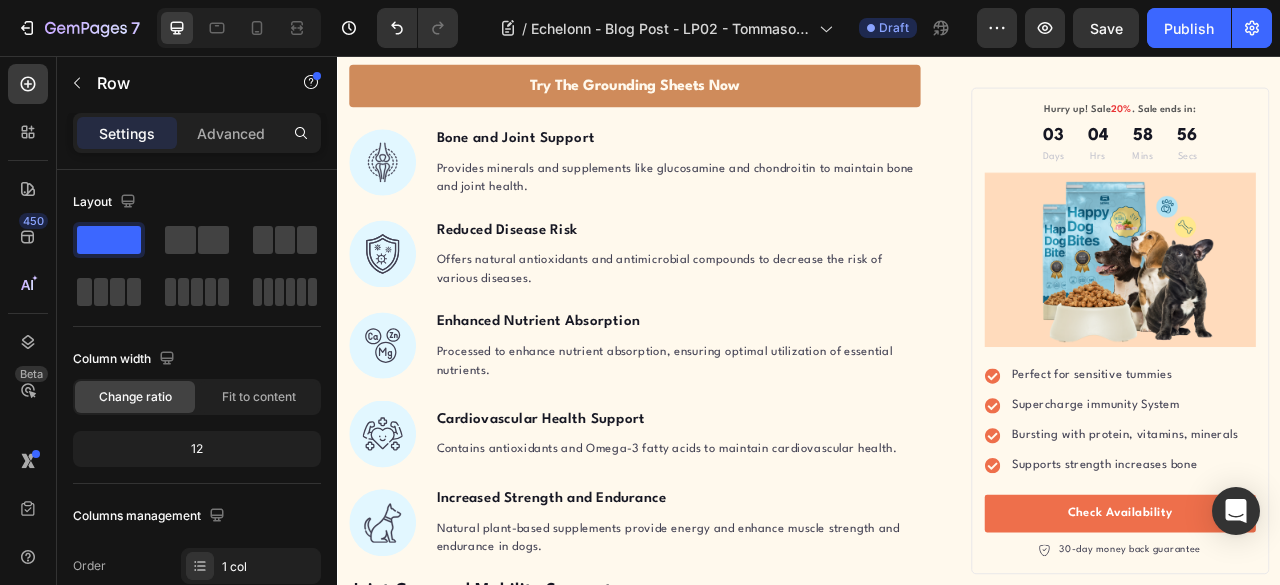 click 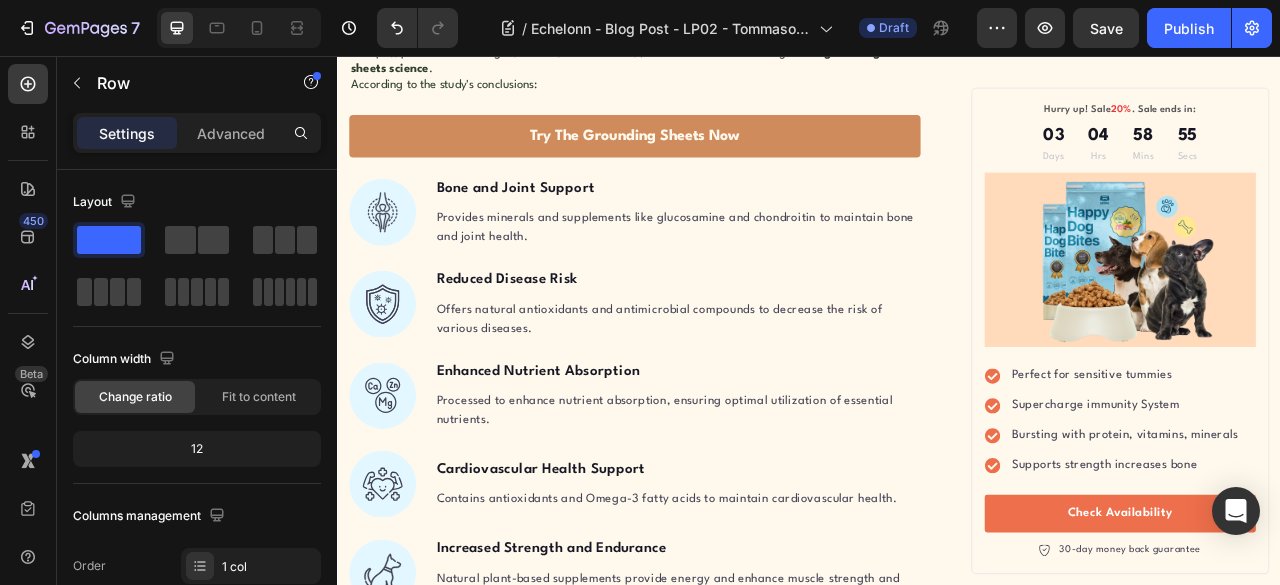 scroll, scrollTop: 3265, scrollLeft: 0, axis: vertical 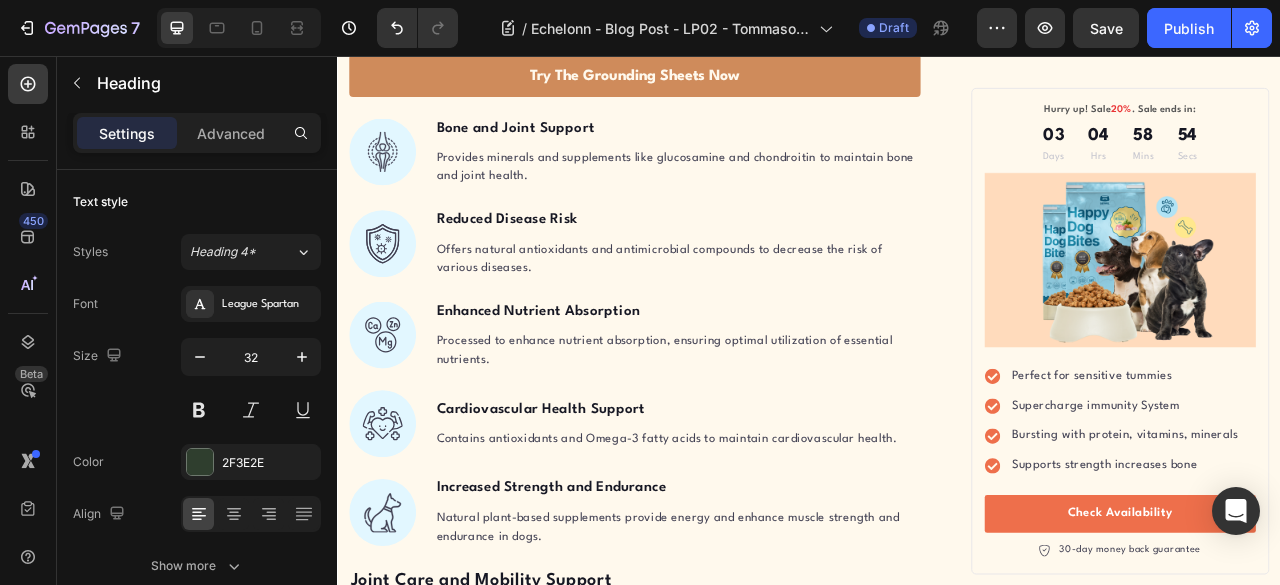 click on "Healthy and Balanced Nutrition" at bounding box center (715, -593) 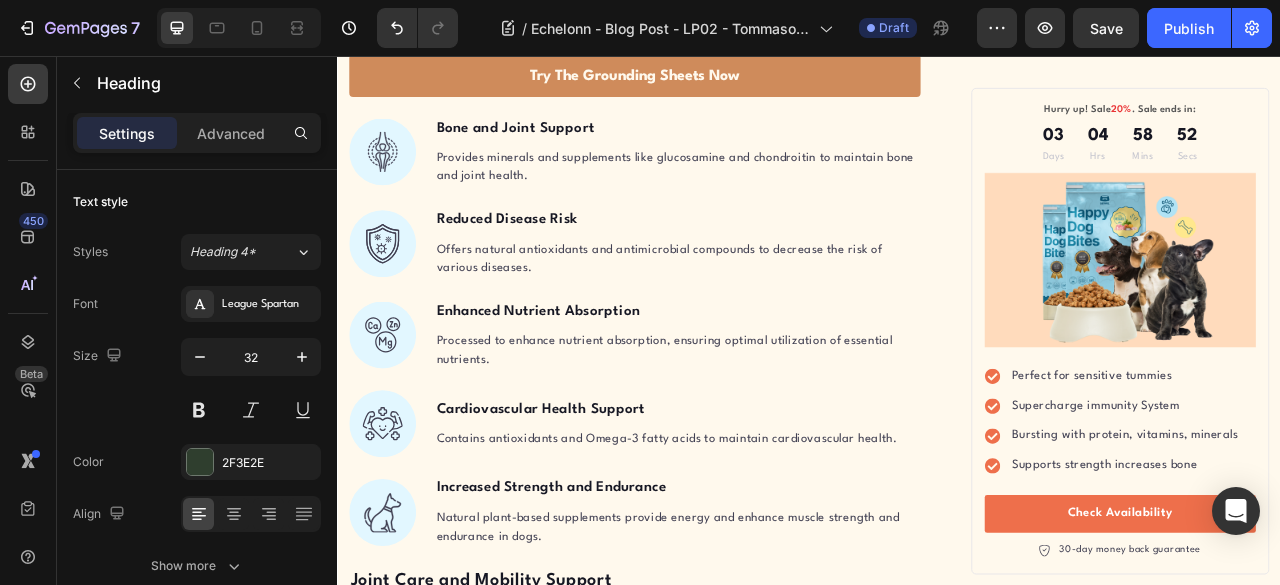 click at bounding box center (497, -635) 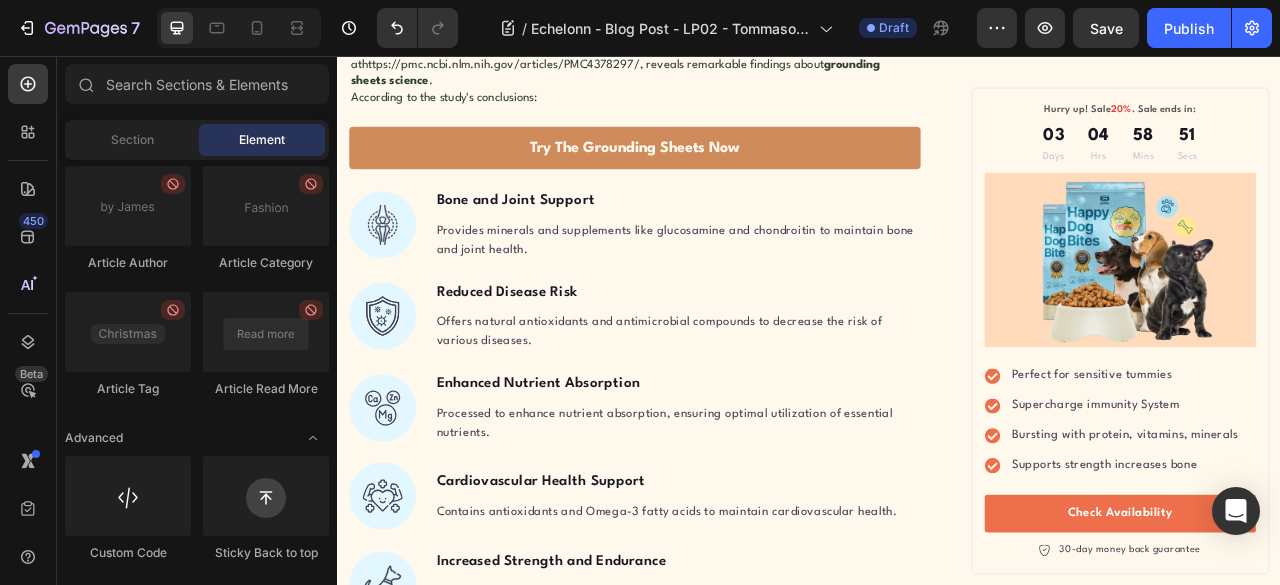 scroll, scrollTop: 3098, scrollLeft: 0, axis: vertical 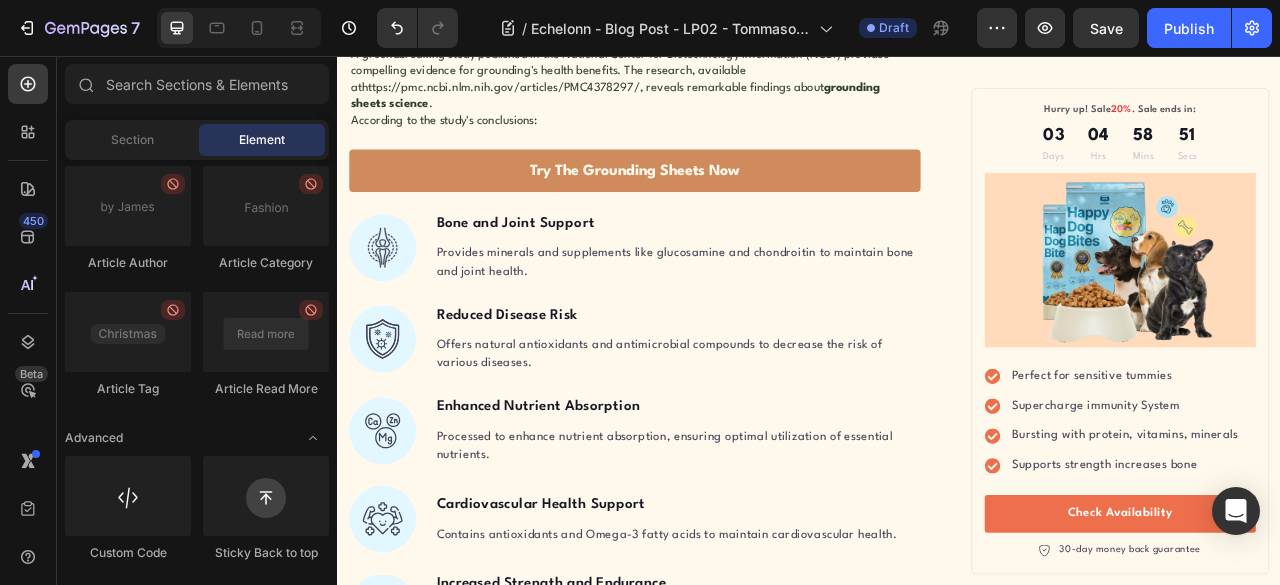 click on "Try The Grounding Sheets Now" at bounding box center [715, -103] 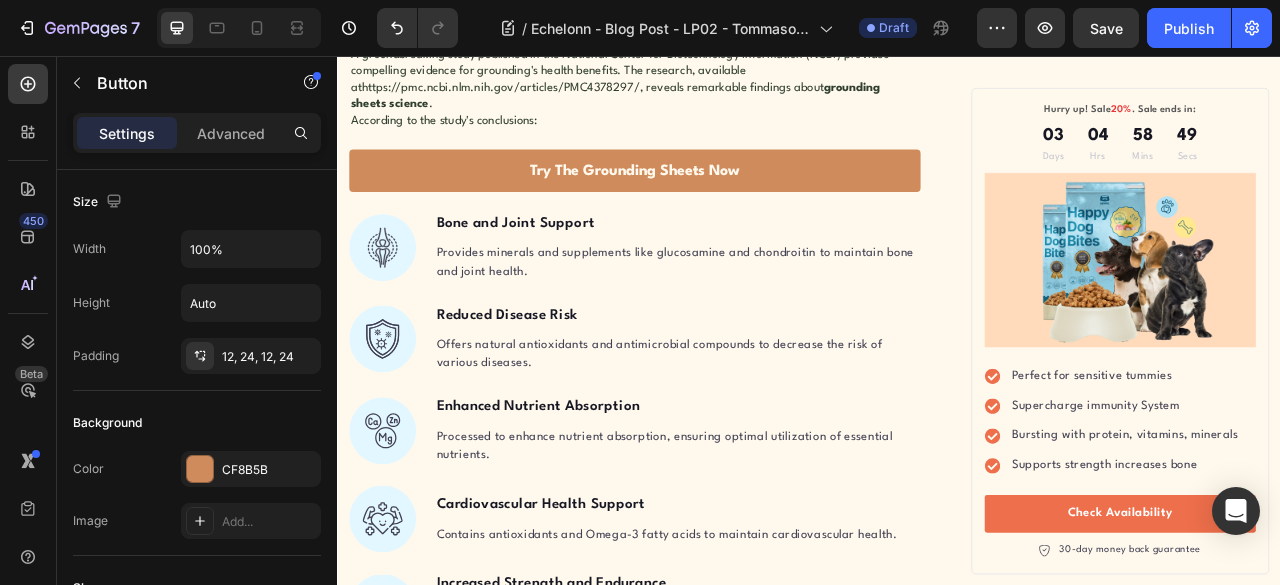 click 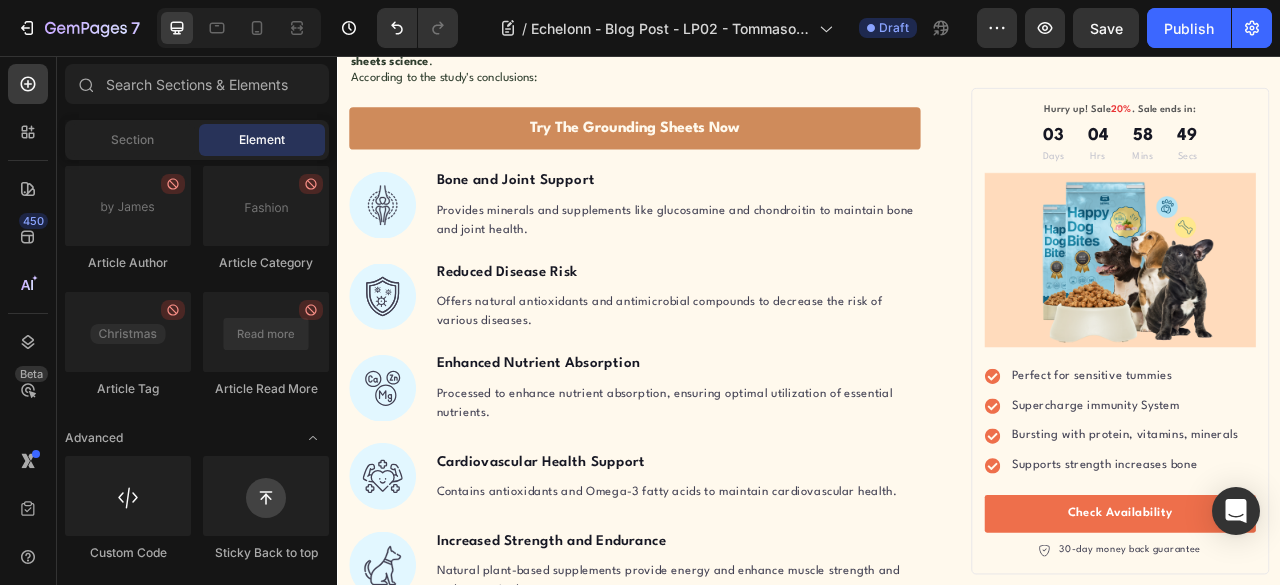 click on "Grounding, also known as earthing, is simply the practice of connecting your body directly with the Earth's surface. When you walk barefoot on grass or sand, you're grounding. That refreshing, calming feeling you experience at the beach? That's not just the vacation talking—it's your body rebalancing its electrical charge." at bounding box center (715, -344) 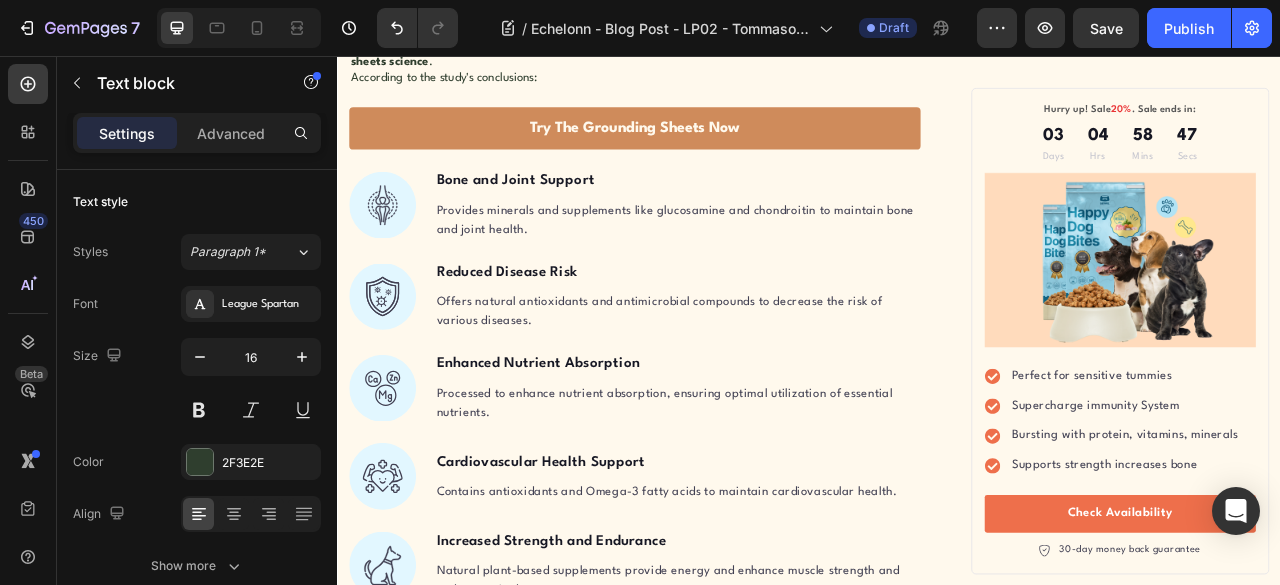 click on "The Science Behind Grounding: What Research Reveals" at bounding box center [715, -75] 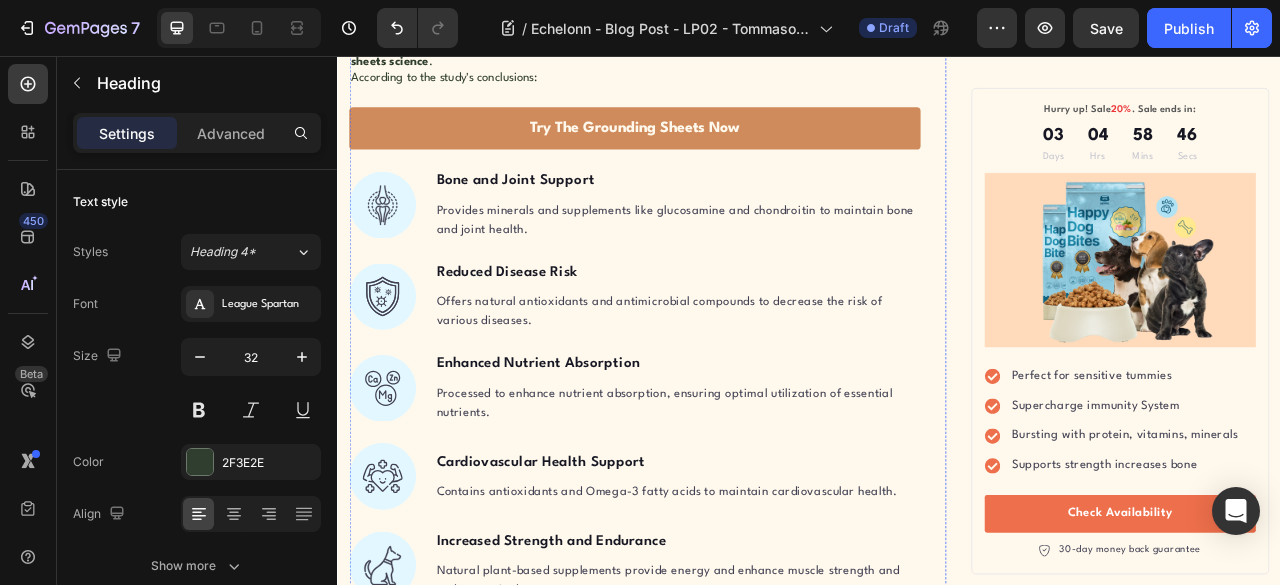 click on "What are grounding sheets , and how can they help? To understand this, we first need to grasp the concept of grounding itself.   Grounding, also known as earthing, is simply the practice of connecting your body directly with the Earth's surface. When you walk barefoot on grass or sand, you're grounding. That refreshing, calming feeling you experience at the beach? That's not just the vacation talking—it's your body rebalancing its electrical charge.   Here's how it works: The Earth maintains a negative electrical charge on its surface. When your skin makes direct contact with the ground, your body absorbs these negative electrons. These electrons act as natural antioxidants, neutralizing the harmful positive-charged free radicals that accumulate in your system.   But here's the challenge: Most of us can't spend hours barefoot outdoors every day. That's where the  Heal Naturally Grounding Sheet  comes in—bringing the Earth's healing energy directly to your bed, where you spend a third of your life." at bounding box center (715, -290) 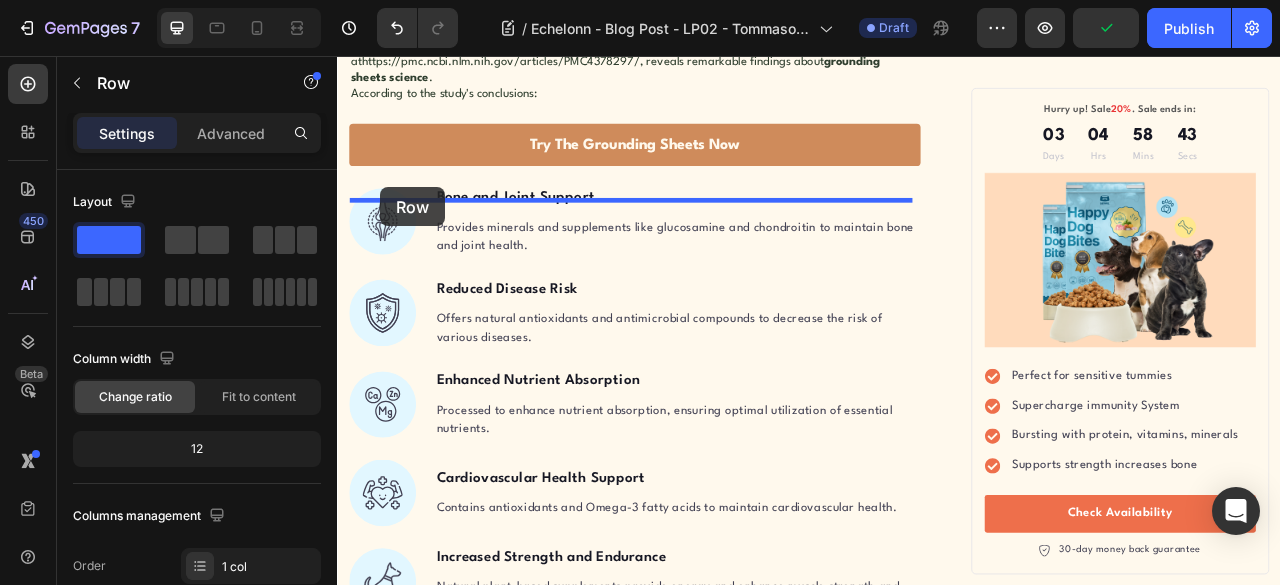 drag, startPoint x: 388, startPoint y: 278, endPoint x: 392, endPoint y: 223, distance: 55.145264 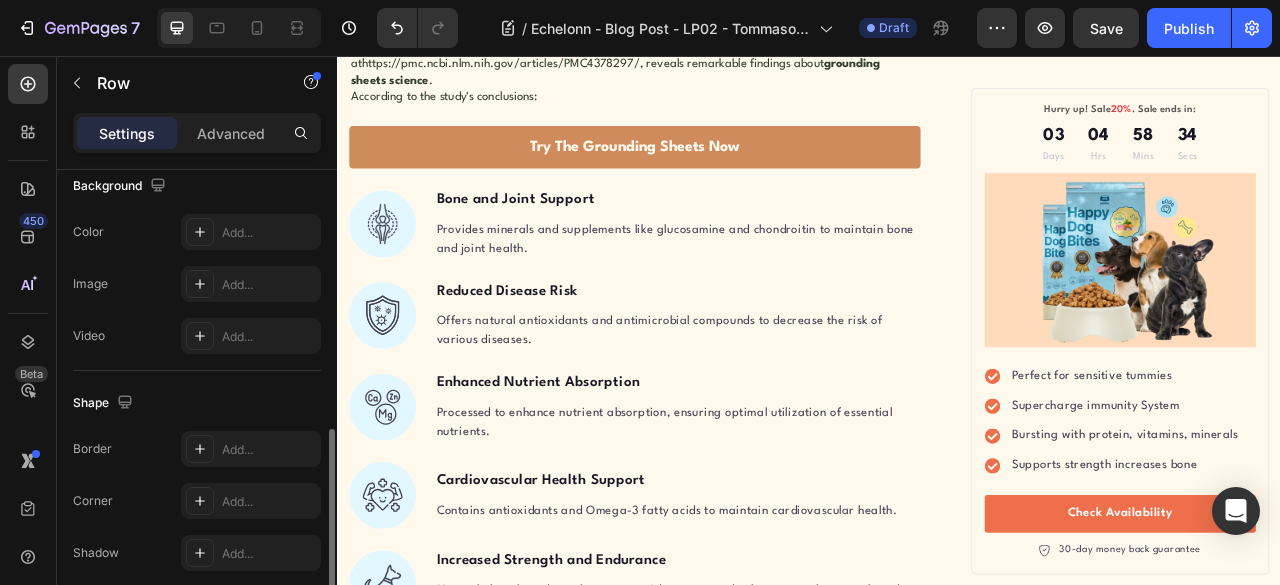 scroll, scrollTop: 745, scrollLeft: 0, axis: vertical 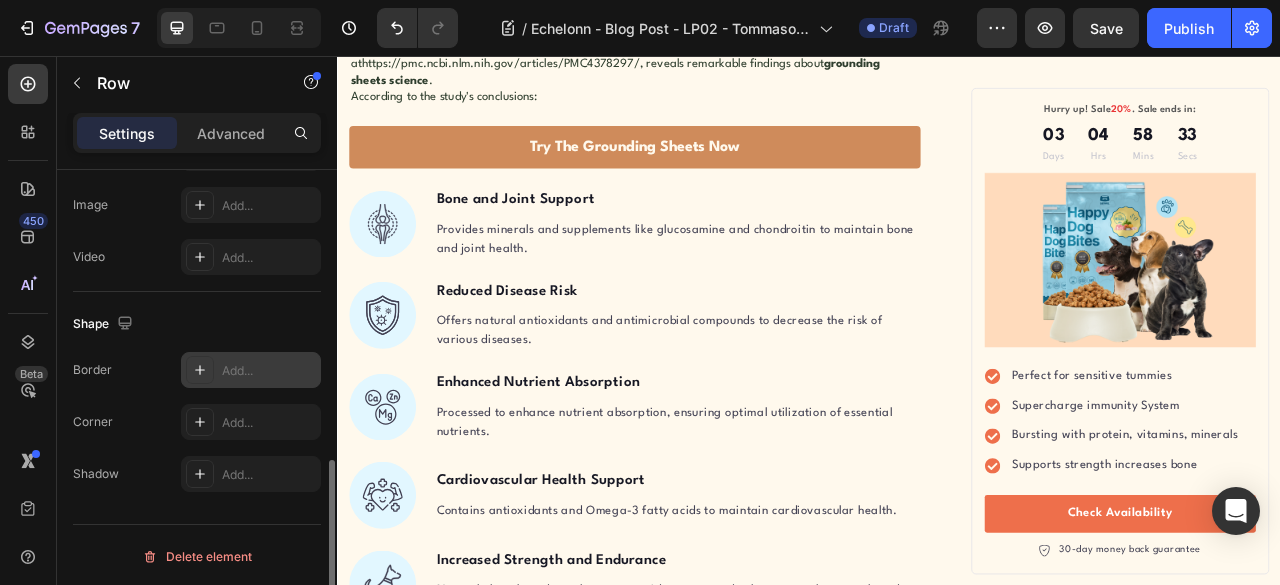 click 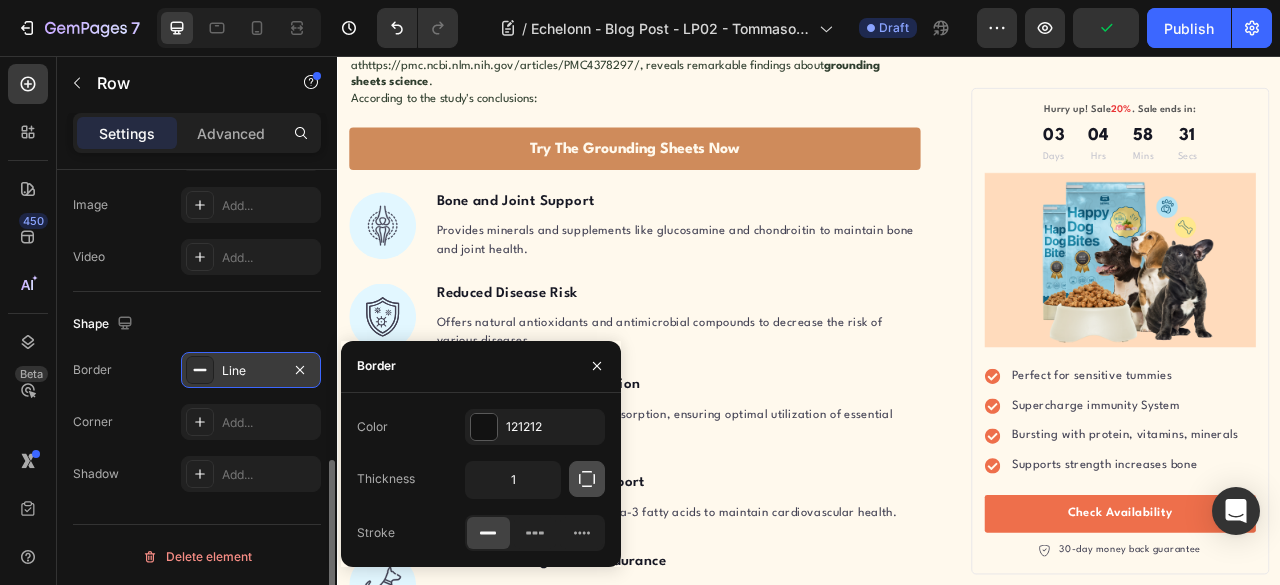 click 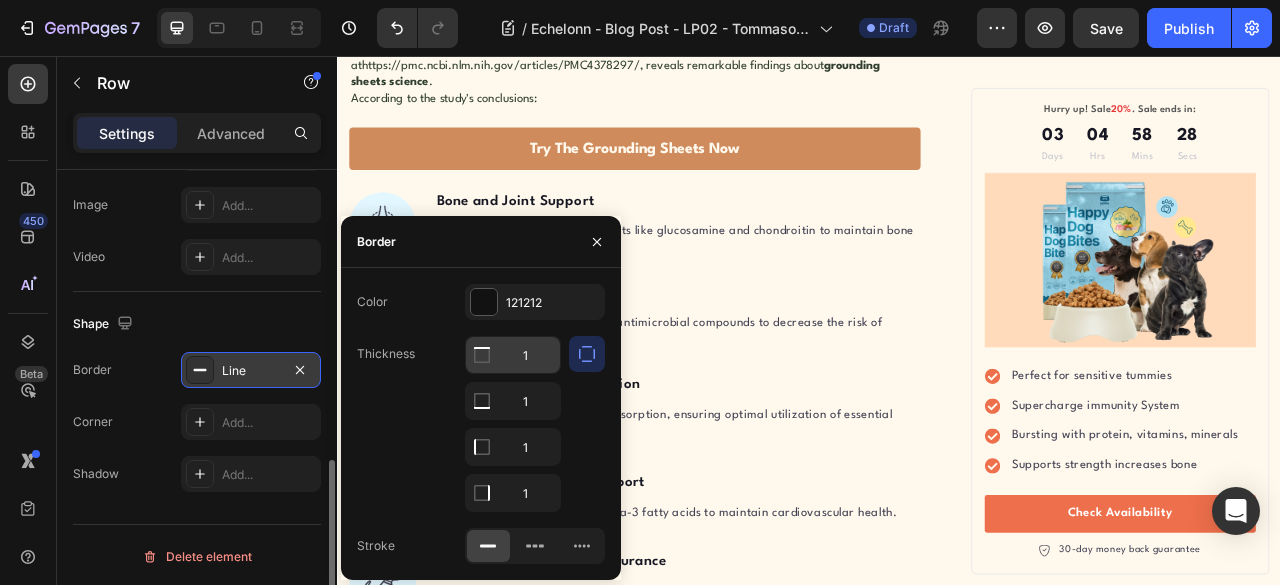 click on "1" at bounding box center [513, 355] 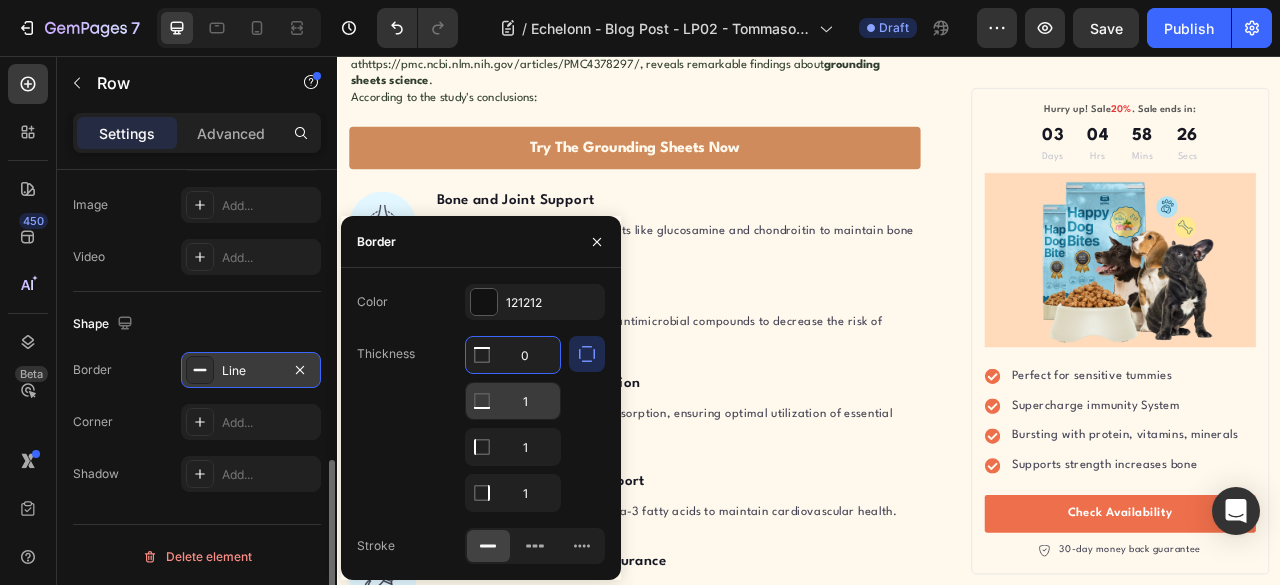 type on "0" 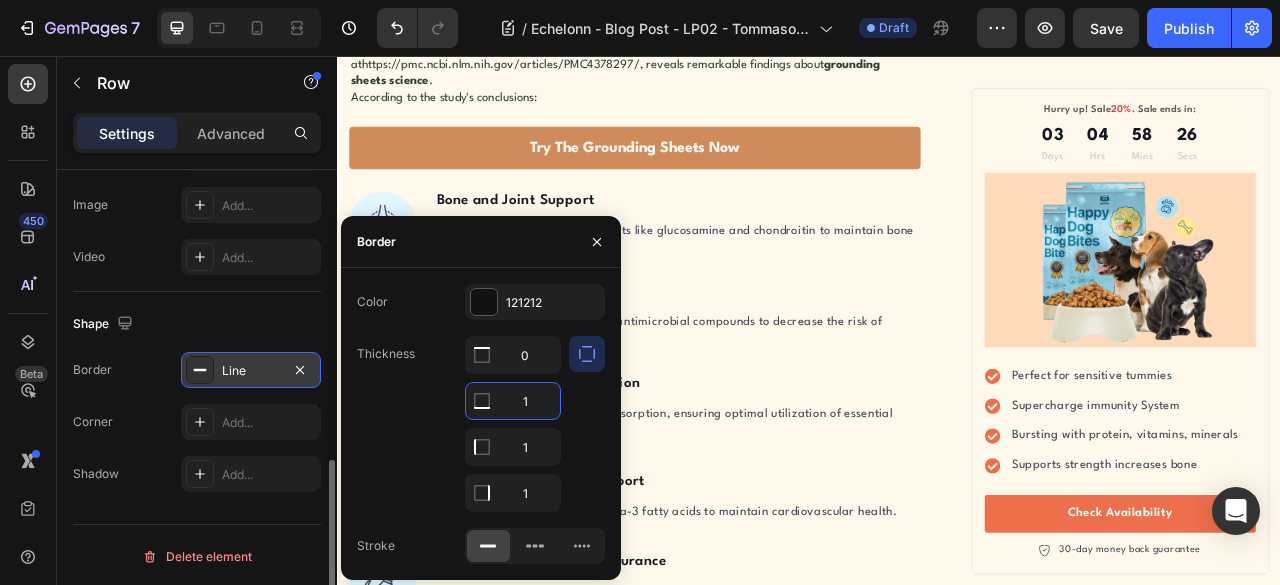 click on "1" at bounding box center [513, 401] 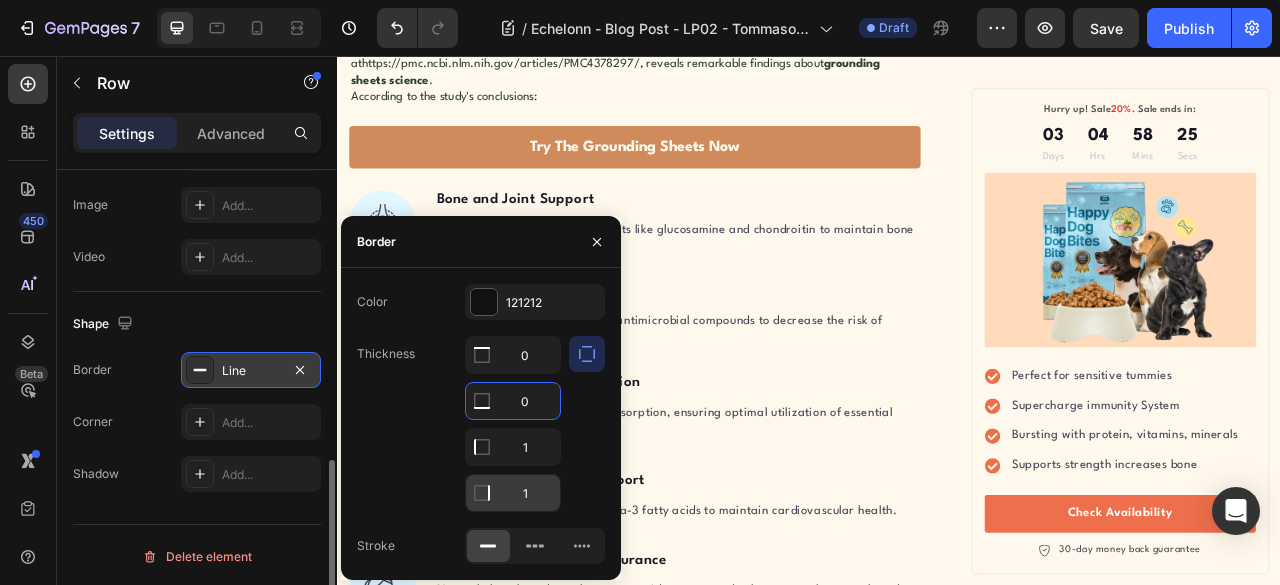 type on "0" 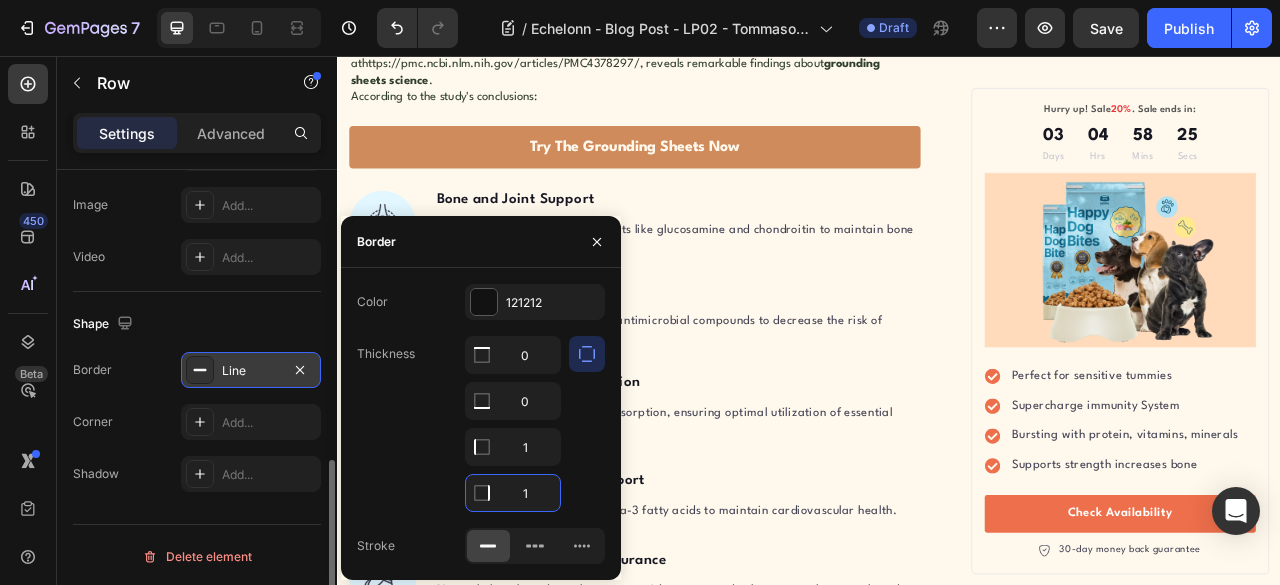 click on "1" at bounding box center (513, 493) 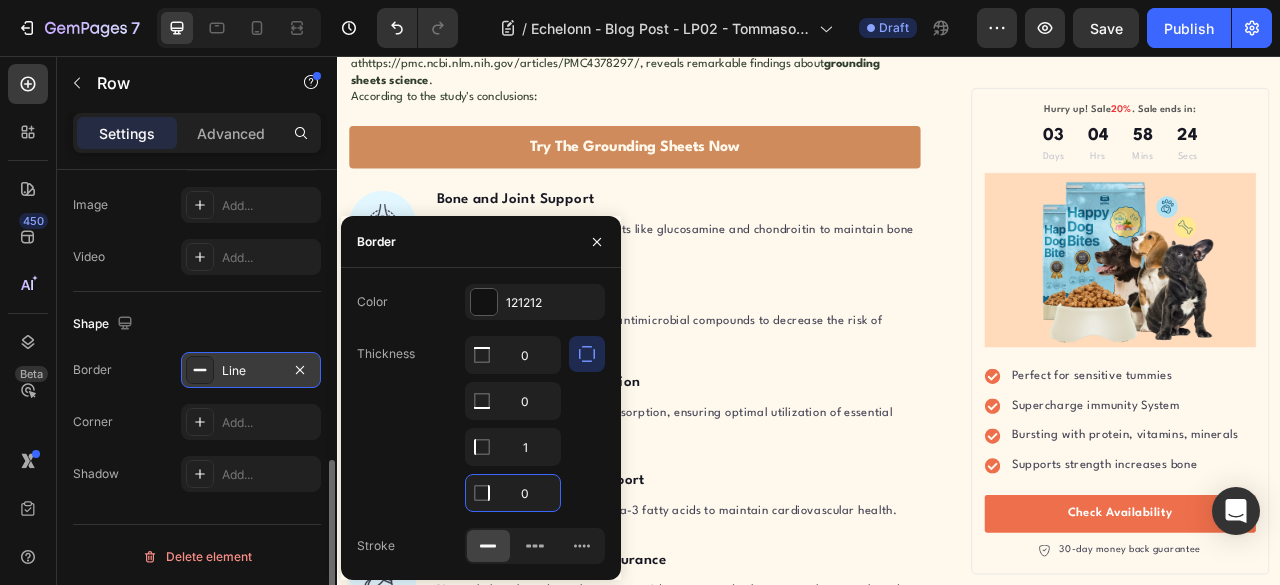 click on "Here's how it works: The Earth maintains a negative electrical charge on its surface. When your skin makes direct contact with the ground, your body absorbs these negative electrons. These electrons act as natural antioxidants, neutralizing the harmful positive-charged free radicals that accumulate in your system." at bounding box center [716, -314] 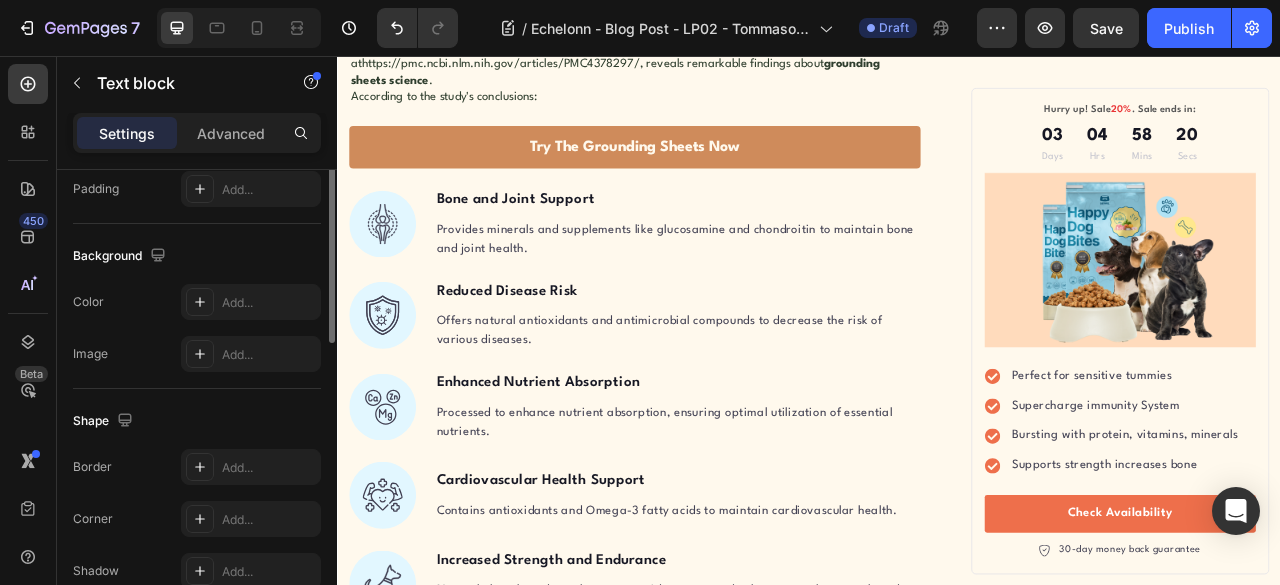 scroll, scrollTop: 377, scrollLeft: 0, axis: vertical 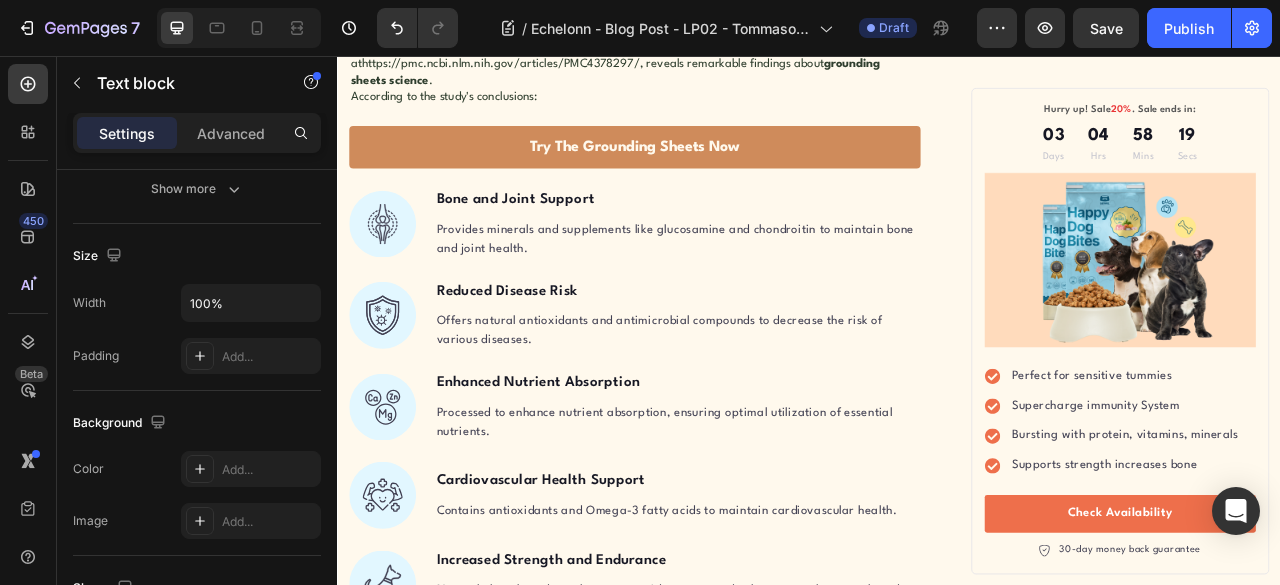 click on "Grounding, also known as earthing, is simply the practice of connecting your body directly with the Earth's surface. When you walk barefoot on grass or sand, you're grounding. That refreshing, calming feeling you experience at the beach? That's not just the vacation talking—it's your body rebalancing its electrical charge." at bounding box center (716, -398) 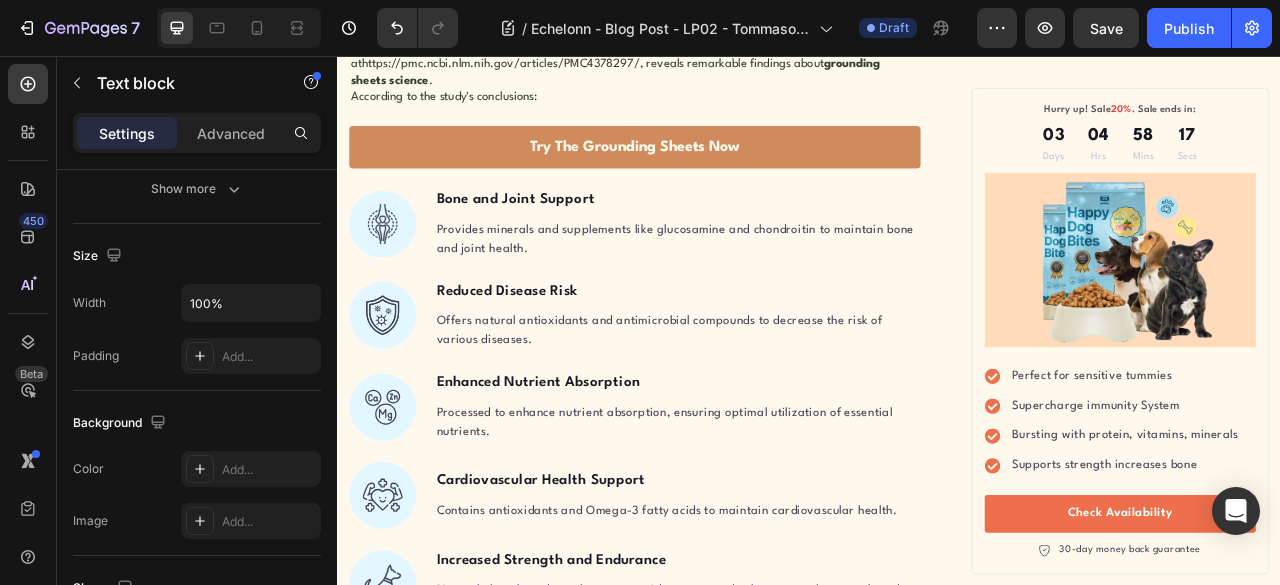 click on "What are grounding sheets , and how can they help? To understand this, we first need to grasp the concept of grounding itself.  Grounding, also known as earthing, is simply the practice of connecting your body directly with the Earth's surface. When you walk barefoot on grass or sand, you're grounding. That refreshing, calming feeling you experience at the beach? That's not just the vacation talking—it's your body rebalancing its electrical charge.  Here's how it works: The Earth maintains a negative electrical charge on its surface. When your skin makes direct contact with the ground, your body absorbs these negative electrons. These electrons act as natural antioxidants, neutralizing the harmful positive-charged free radicals that accumulate in your system.  But here's the challenge: Most of us can't spend hours barefoot outdoors every day. That's where the  Heal Naturally Grounding Sheet  comes in—bringing the Earth's healing energy directly to your bed, where you spend a third of your life.   24" at bounding box center [716, -344] 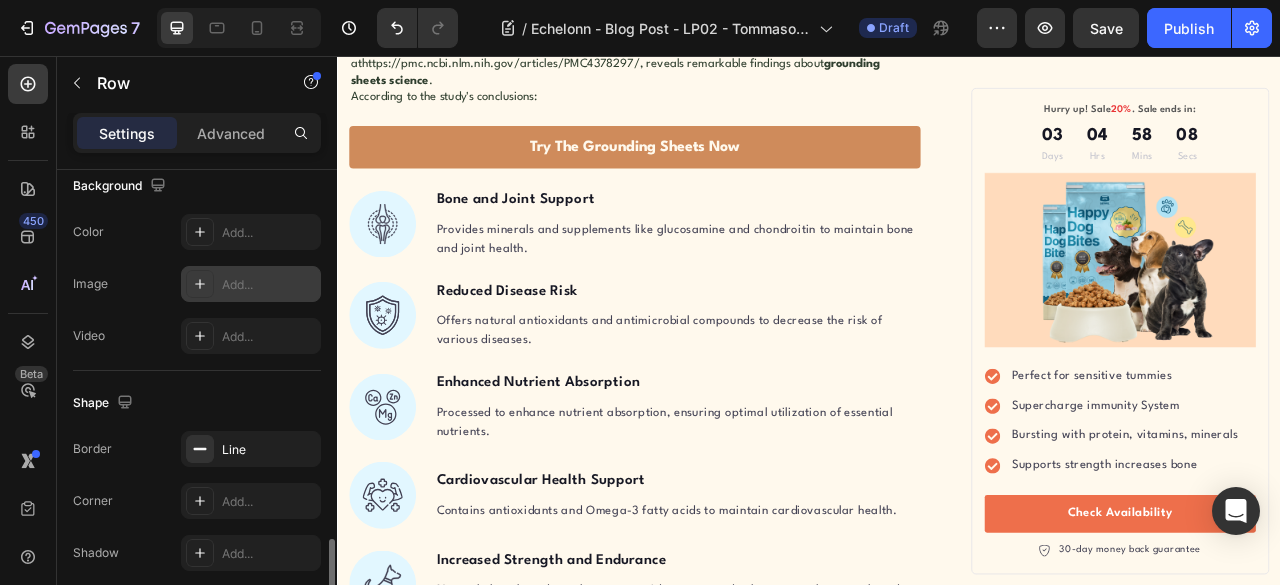 scroll, scrollTop: 745, scrollLeft: 0, axis: vertical 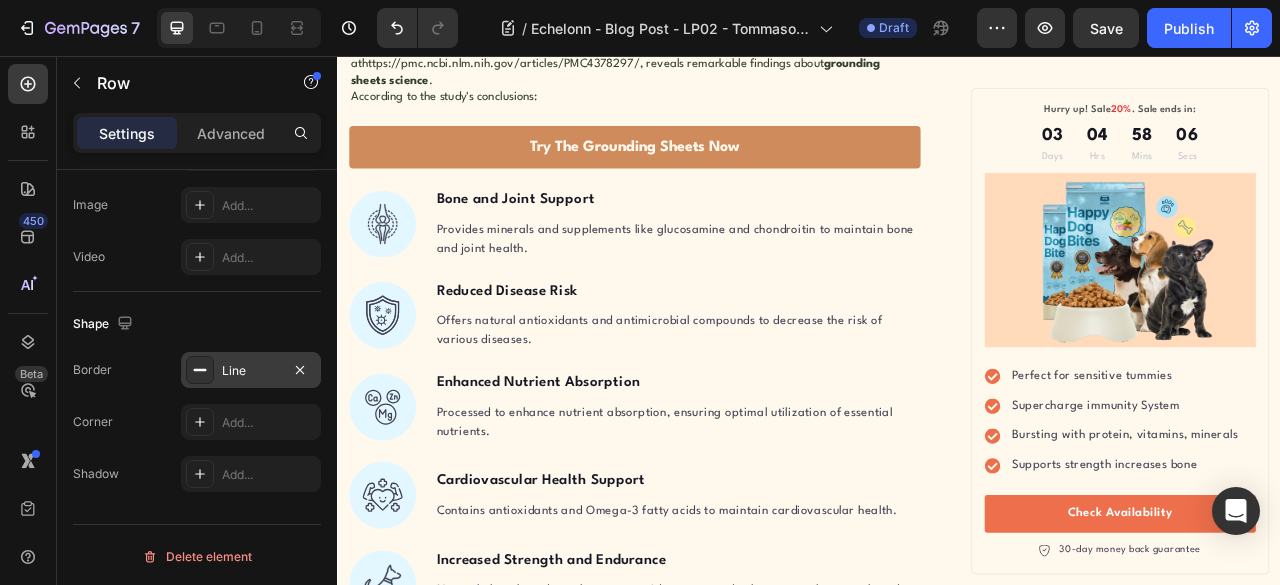click 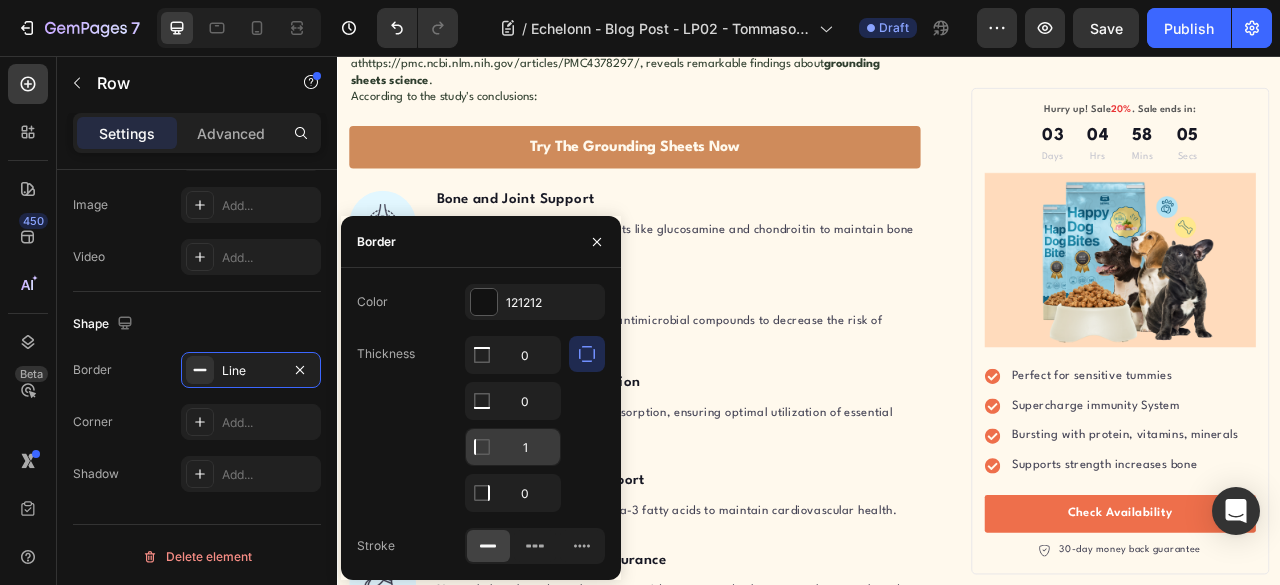 click on "1" at bounding box center [513, 355] 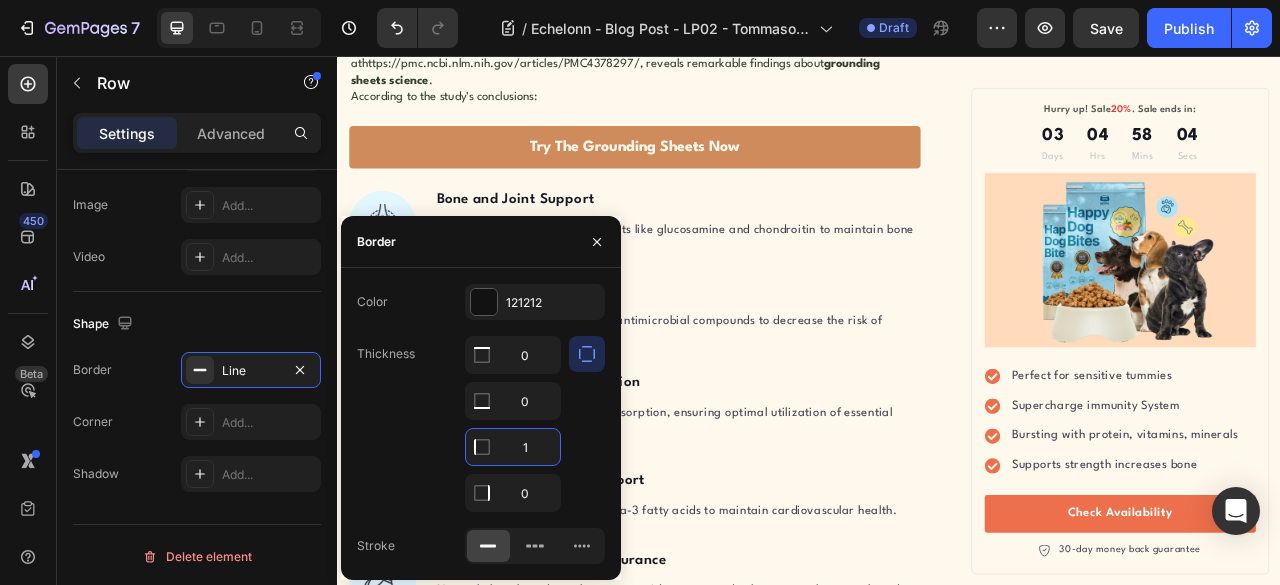 type on "3" 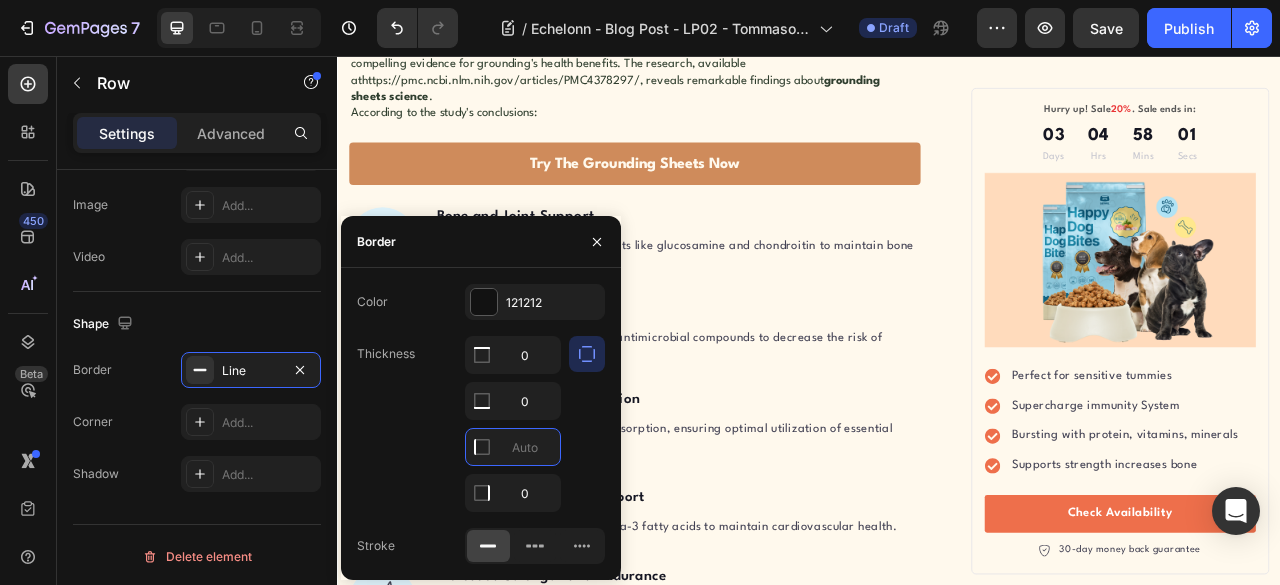 type on "6" 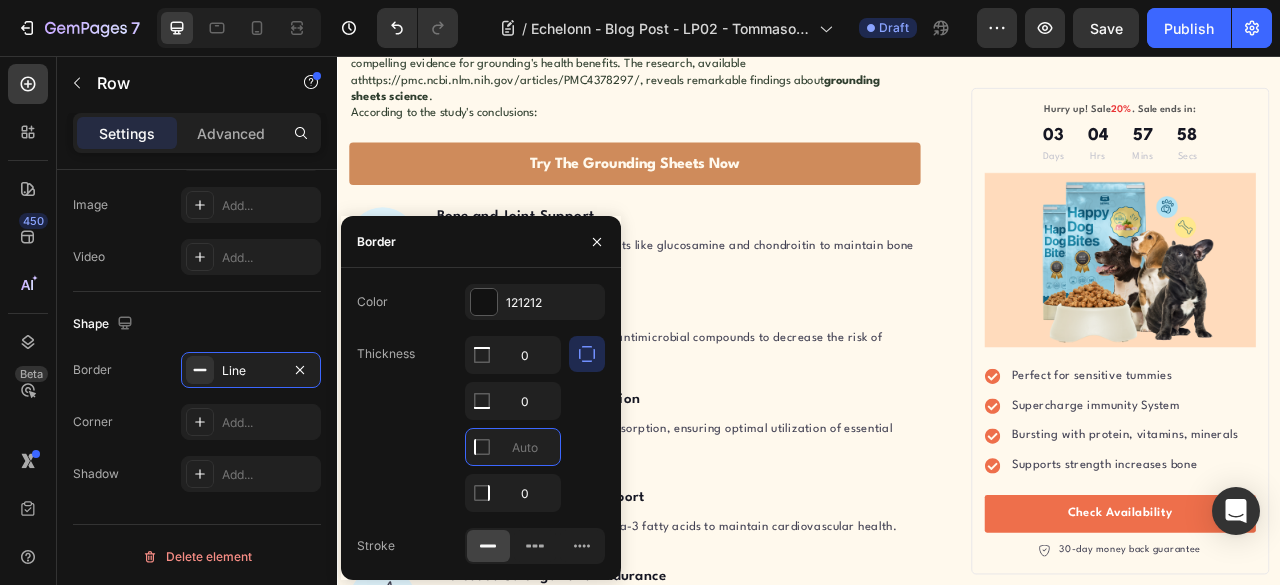 type on "4" 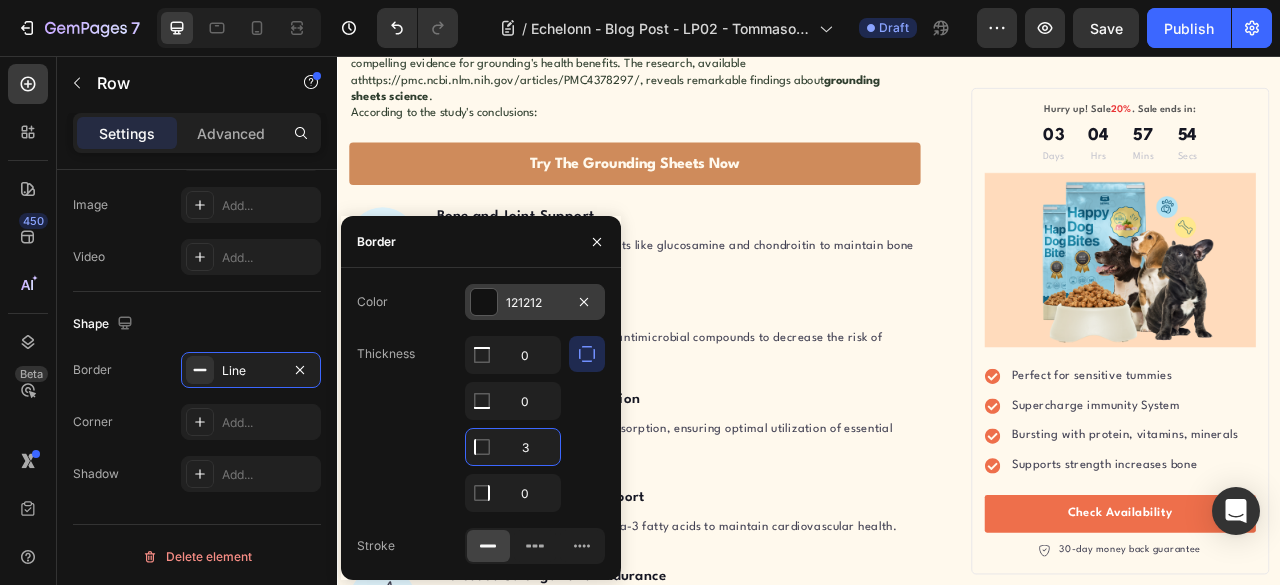 type on "3" 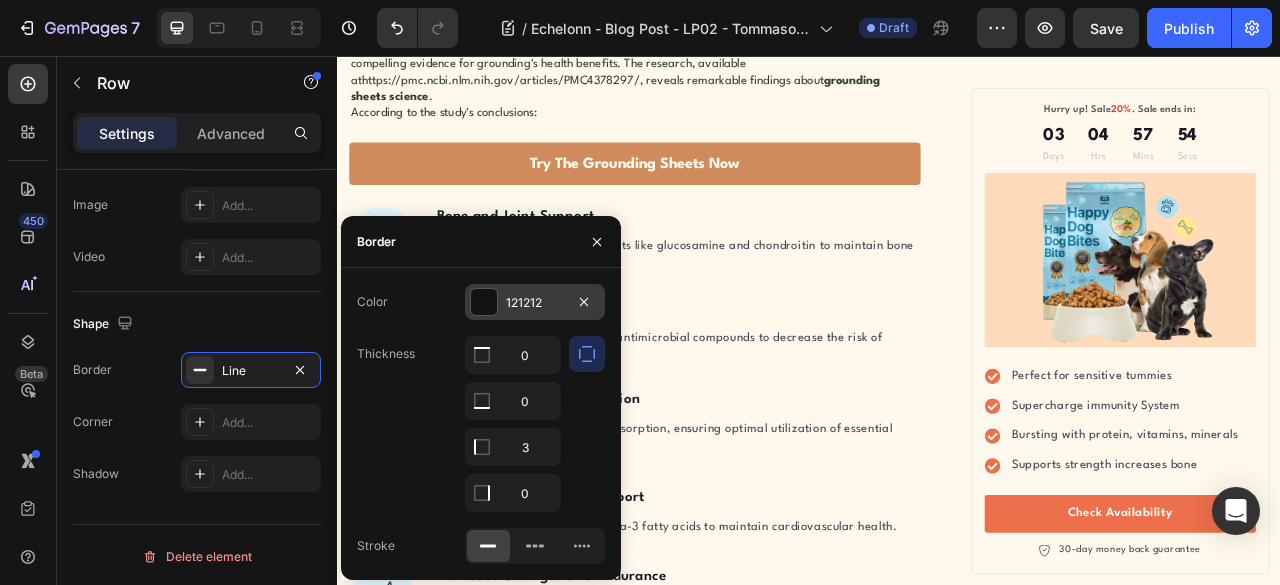 click at bounding box center (484, 302) 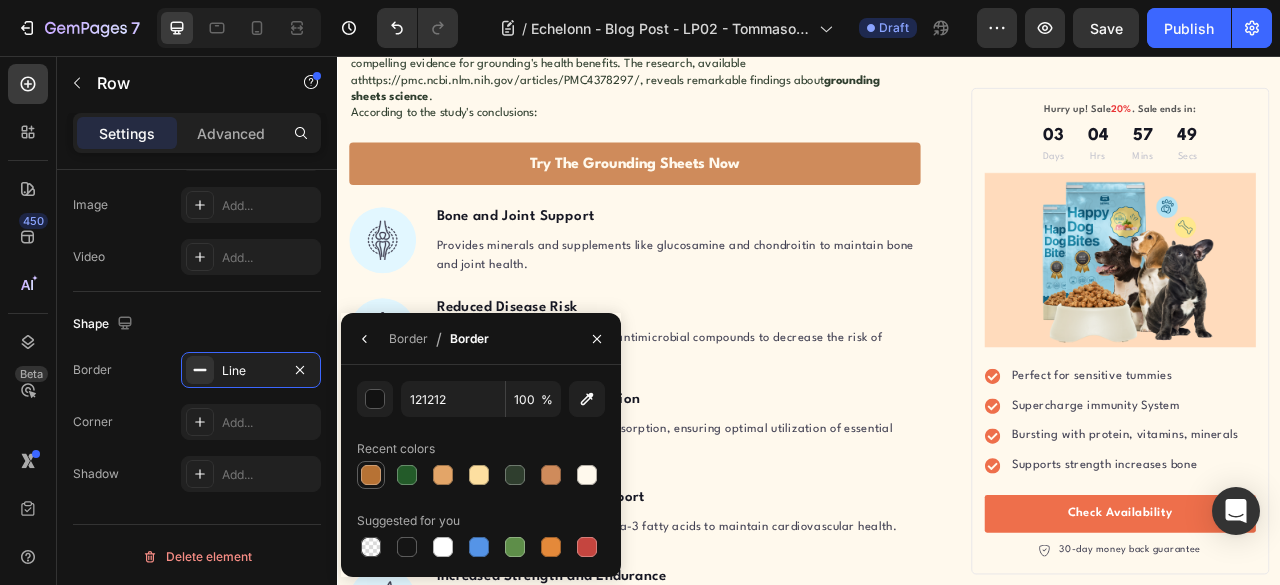 click at bounding box center [371, 475] 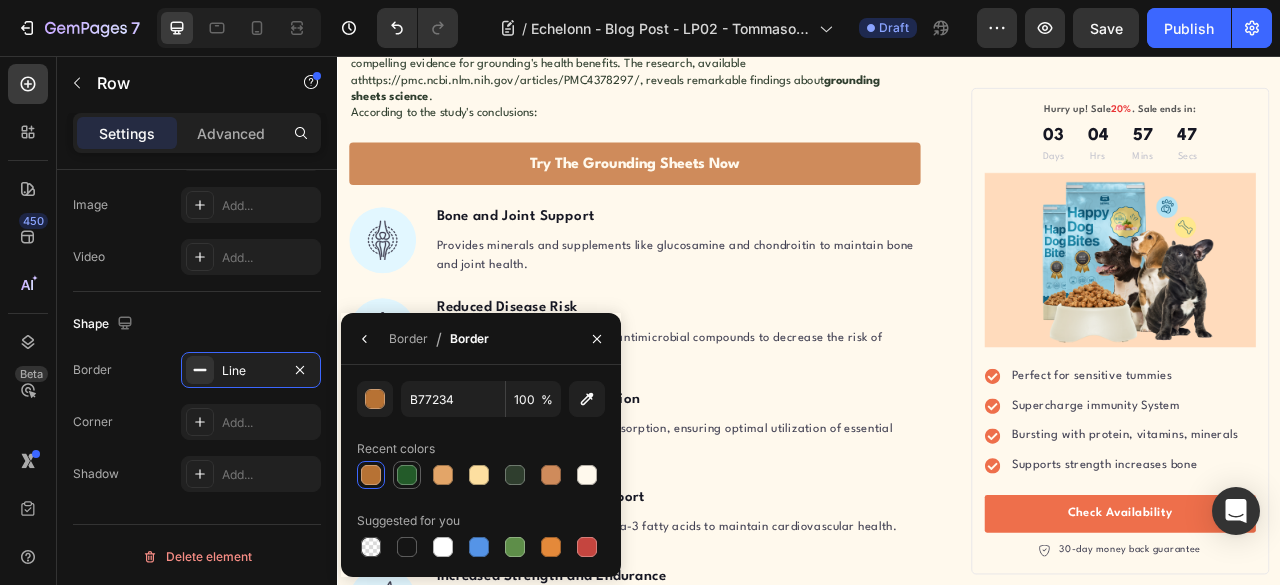 click at bounding box center [407, 475] 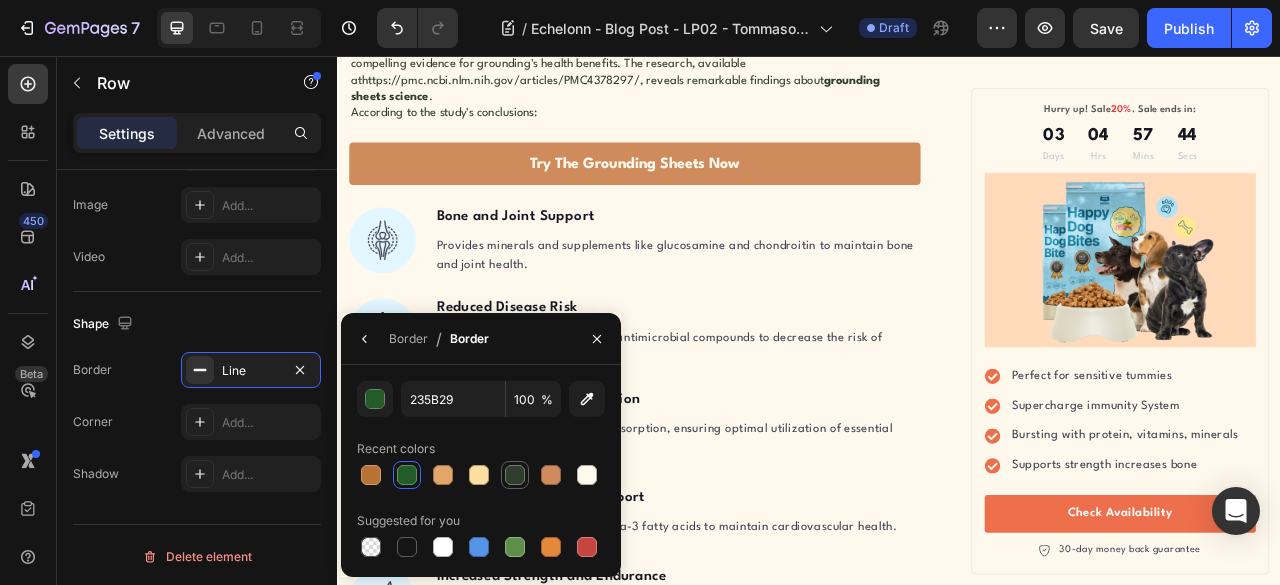 click at bounding box center [515, 475] 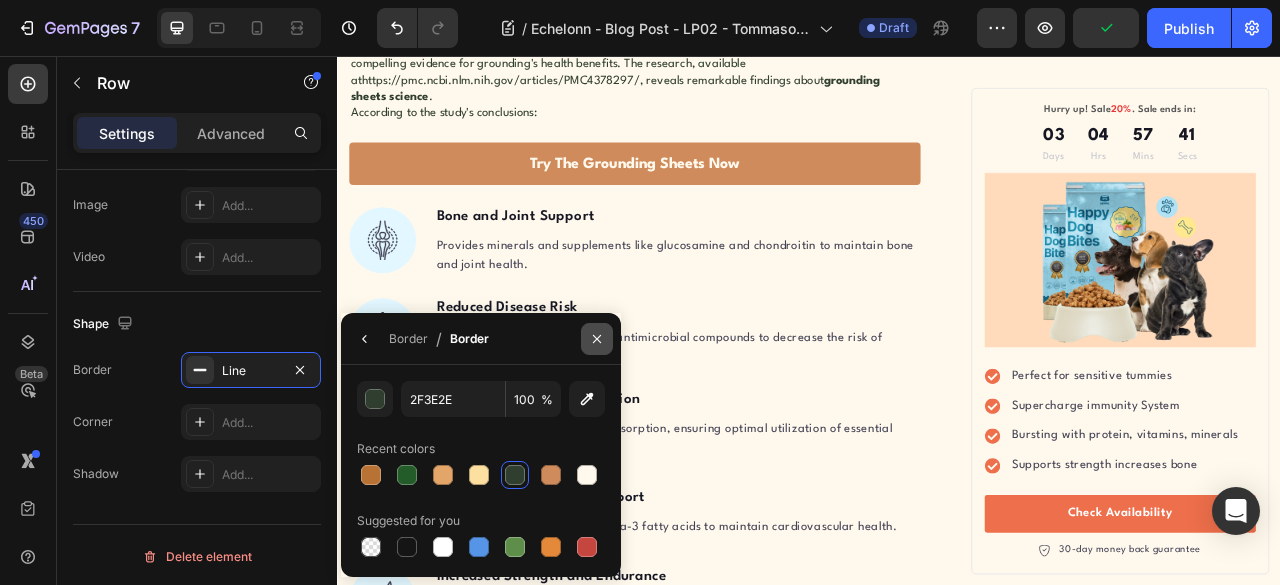 click 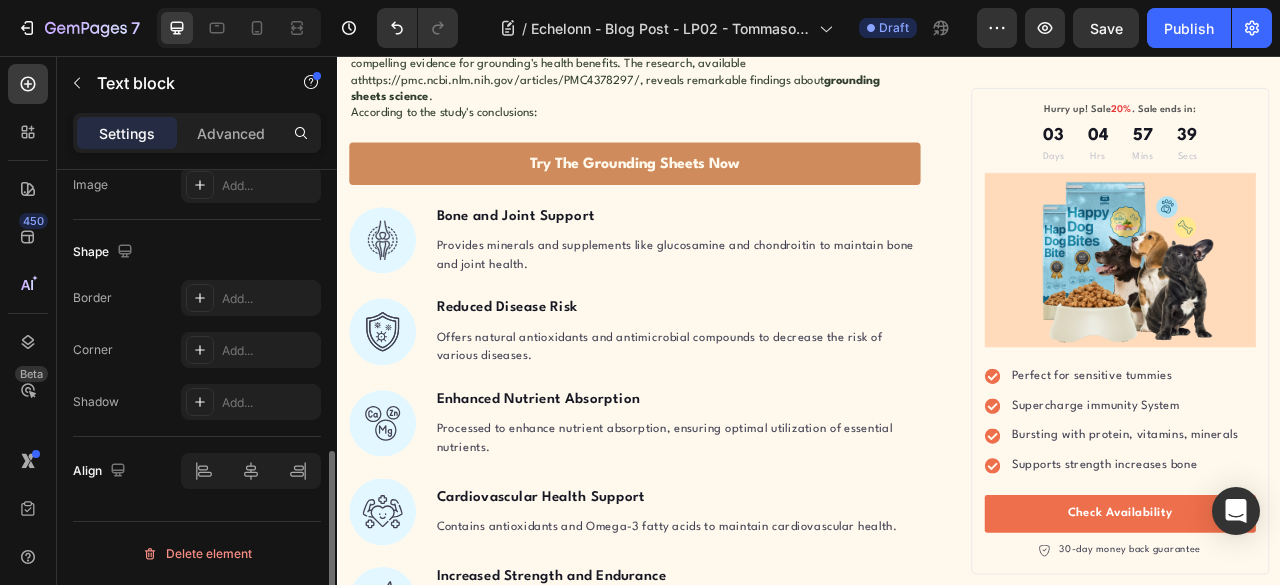 click on "Grounding, also known as earthing, is simply the practice of connecting your body directly with the Earth's surface. When you walk barefoot on grass or sand, you're grounding. That refreshing, calming feeling you experience at the beach? That's not just the vacation talking—it's your body rebalancing its electrical charge." at bounding box center [717, -387] 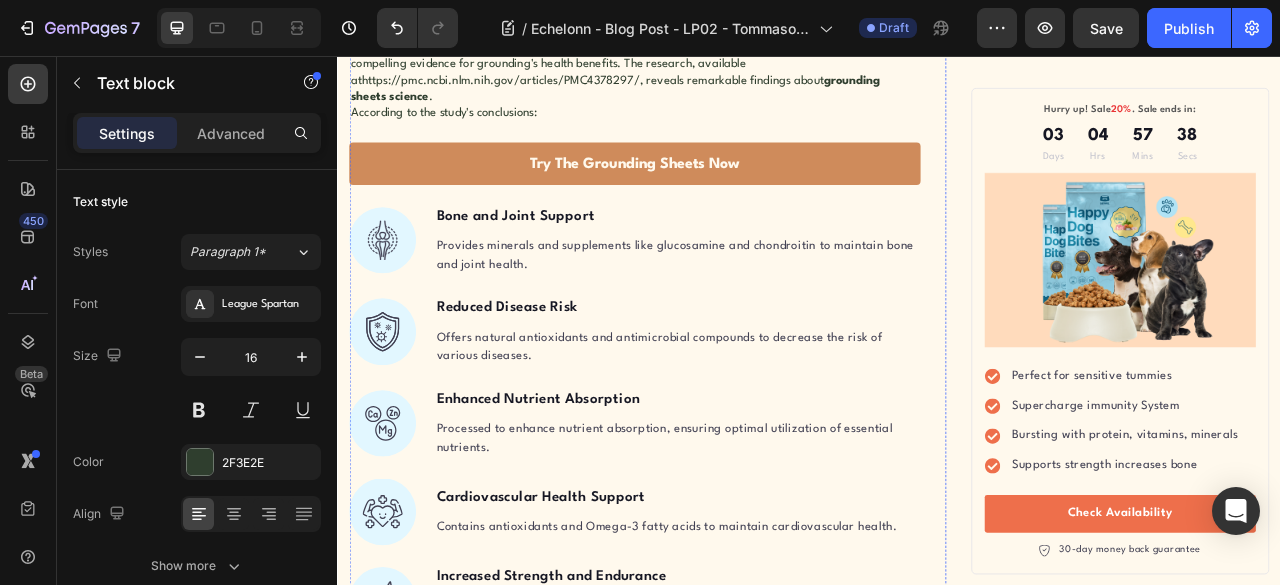 click on "Healthy and Balanced Nutrition Heading What are grounding sheets , and how can they help? To understand this, we first need to grasp the concept of grounding itself.  Grounding, also known as earthing, is simply the practice of connecting your body directly with the Earth's surface. When you walk barefoot on grass or sand, you're grounding. That refreshing, calming feeling you experience at the beach? That's not just the vacation talking—it's your body rebalancing its electrical charge.  Here's how it works: The Earth maintains a negative electrical charge on its surface. When your skin makes direct contact with the ground, your body absorbs these negative electrons. These electrons act as natural antioxidants, neutralizing the harmful positive-charged free radicals that accumulate in your system.  But here's the challenge: Most of us can't spend hours barefoot outdoors every day. That's where the  Heal Naturally Grounding Sheet Text block What are grounding sheets  24 Row Button" at bounding box center (715, -477) 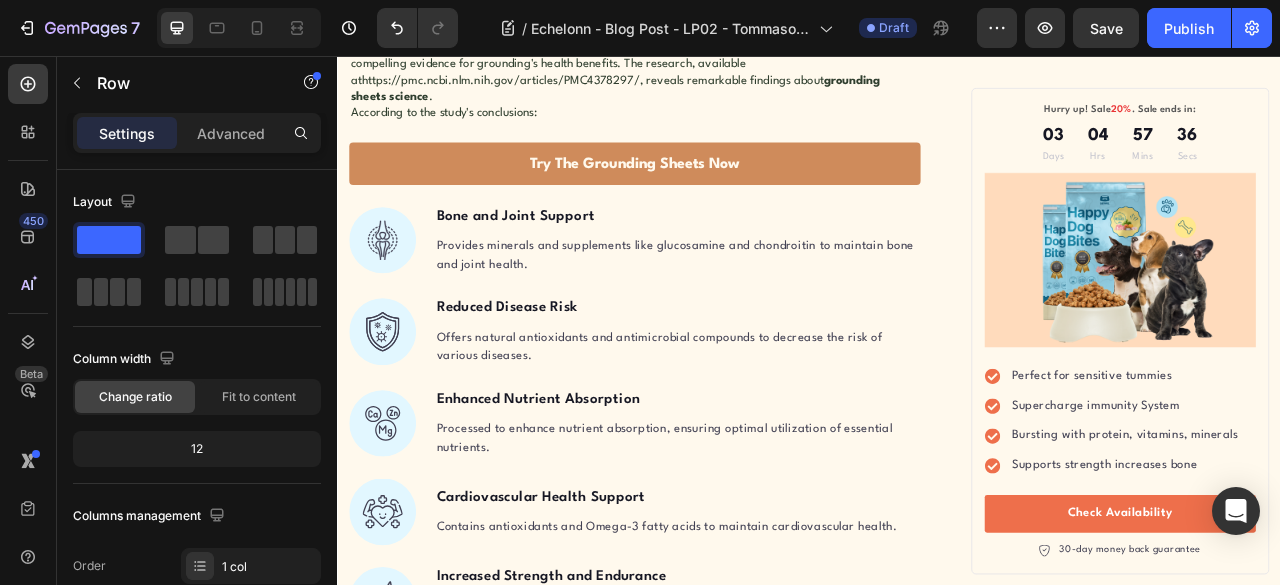 click on "What are grounding sheets , and how can they help? To understand this, we first need to grasp the concept of grounding itself.   Grounding, also known as earthing, is simply the practice of connecting your body directly with the Earth's surface. When you walk barefoot on grass or sand, you're grounding. That refreshing, calming feeling you experience at the beach? That's not just the vacation talking—it's your body rebalancing its electrical charge.   Here's how it works: The Earth maintains a negative electrical charge on its surface. When your skin makes direct contact with the ground, your body absorbs these negative electrons. These electrons act as natural antioxidants, neutralizing the harmful positive-charged free radicals that accumulate in your system.   But here's the challenge: Most of us can't spend hours barefoot outdoors every day. That's where the  Heal Naturally Grounding Sheet  comes in—bringing the Earth's healing energy directly to your bed, where you spend a third of your life." at bounding box center (717, -333) 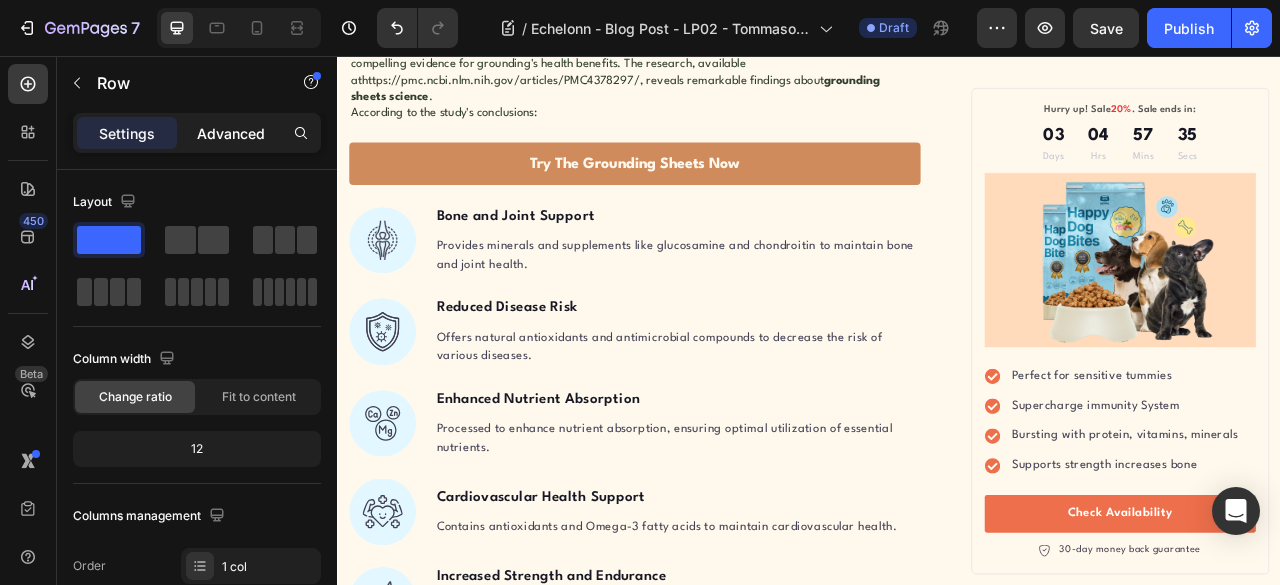 click on "Advanced" at bounding box center [231, 133] 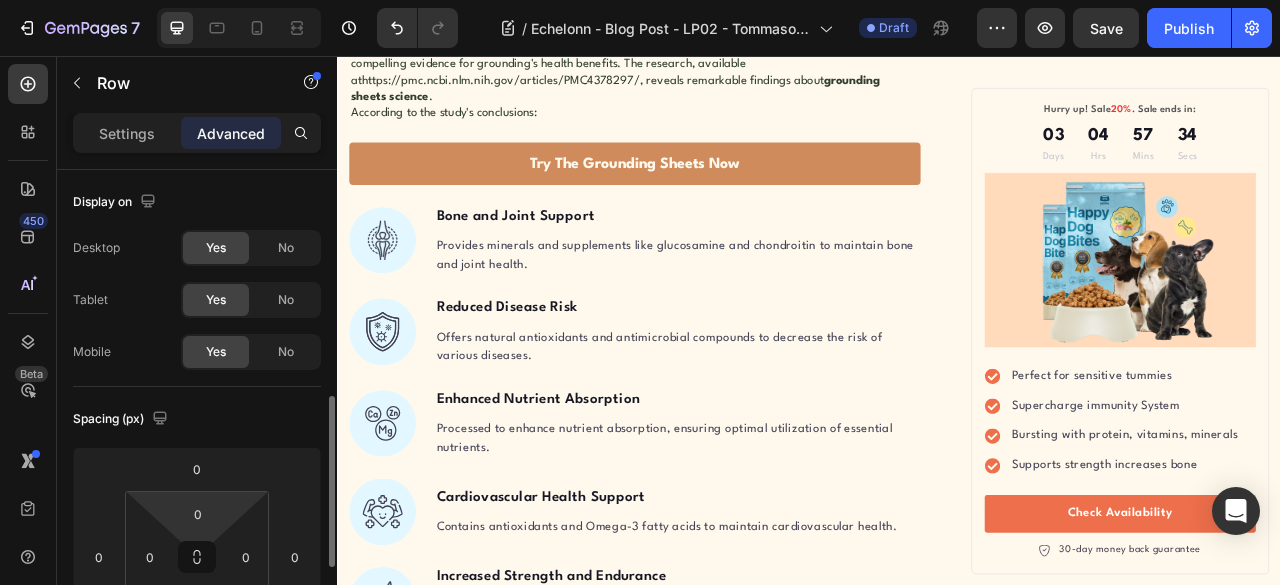 scroll, scrollTop: 166, scrollLeft: 0, axis: vertical 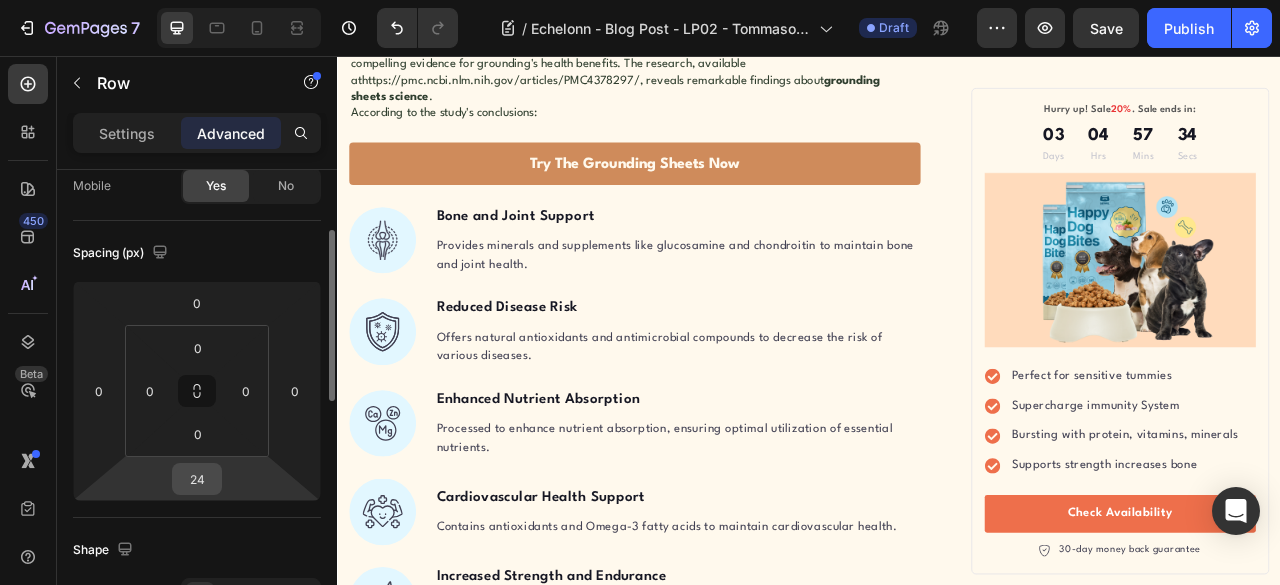 click on "24" at bounding box center [197, 479] 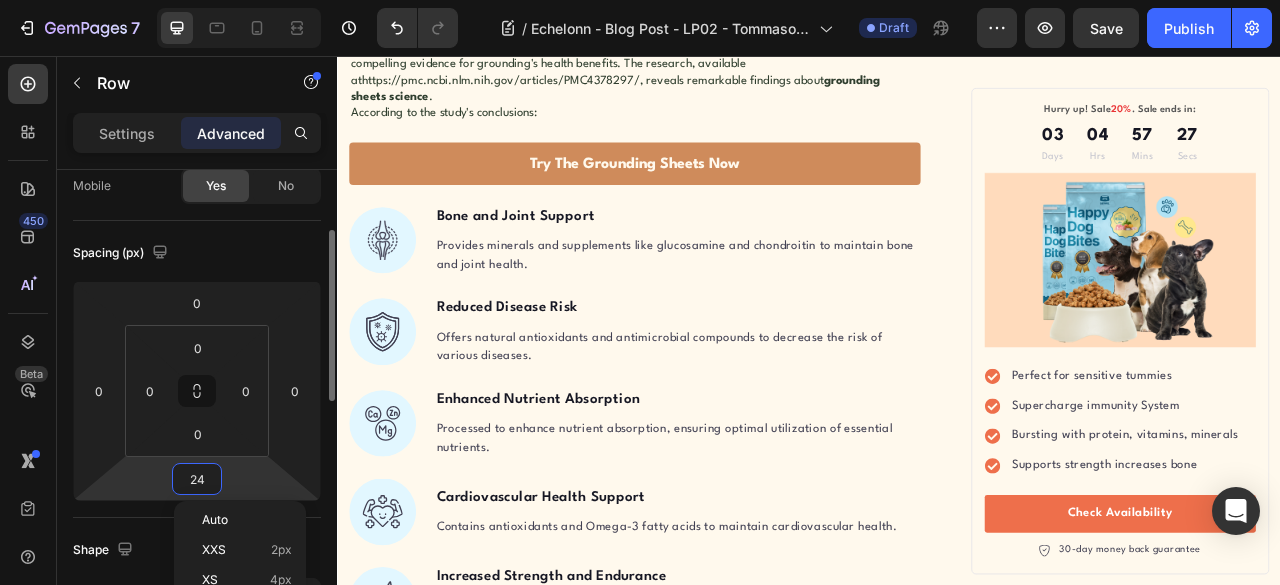 type on "6" 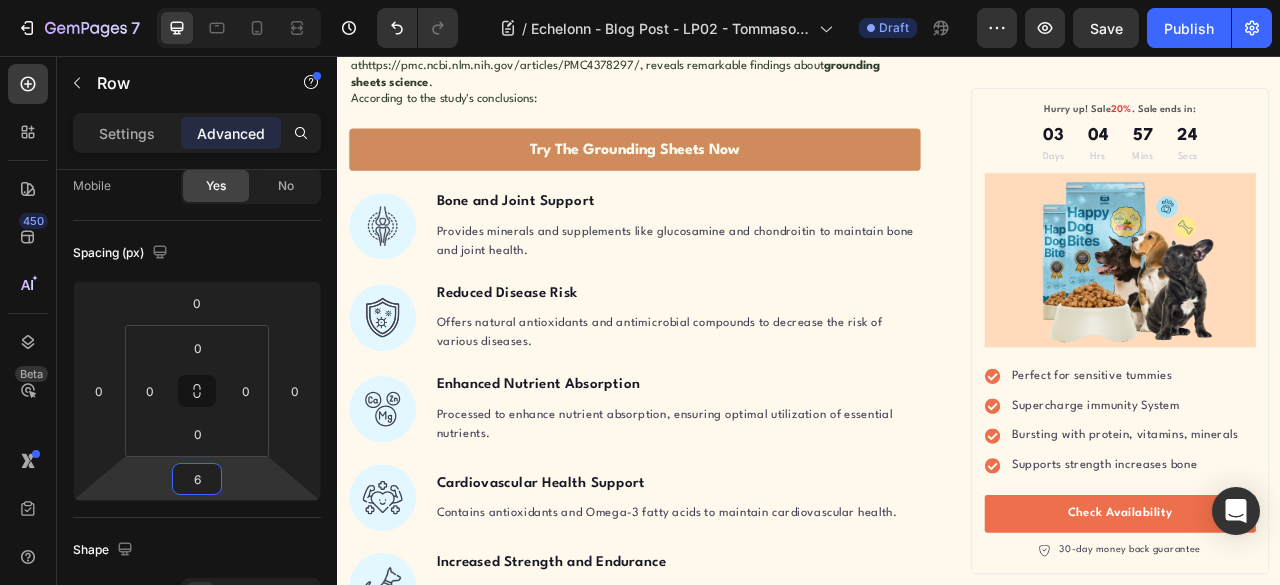 click on "Heal Naturally Grounding Sheet" at bounding box center [702, -231] 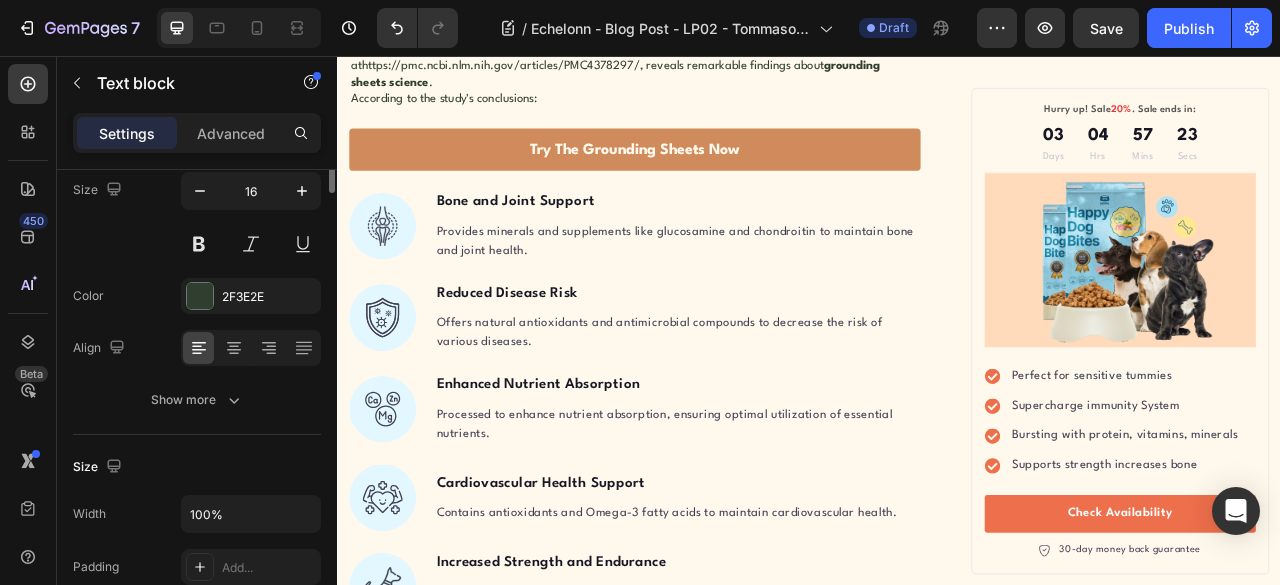 scroll, scrollTop: 0, scrollLeft: 0, axis: both 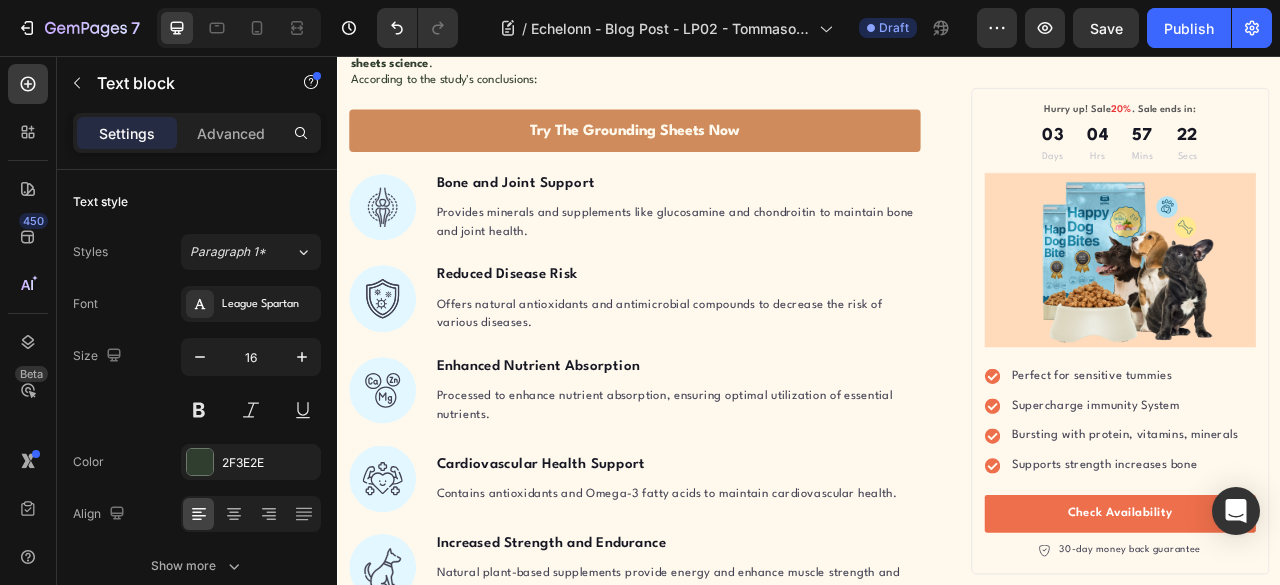 drag, startPoint x: 698, startPoint y: 575, endPoint x: 661, endPoint y: 482, distance: 100.08996 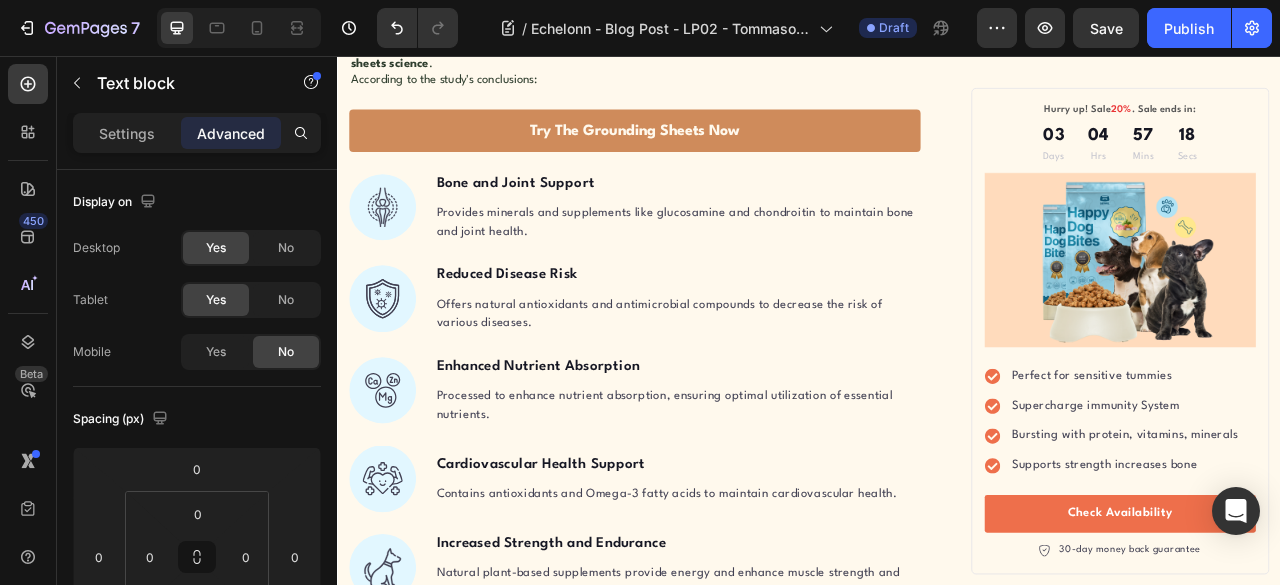 click on "Text block" at bounding box center (413, -522) 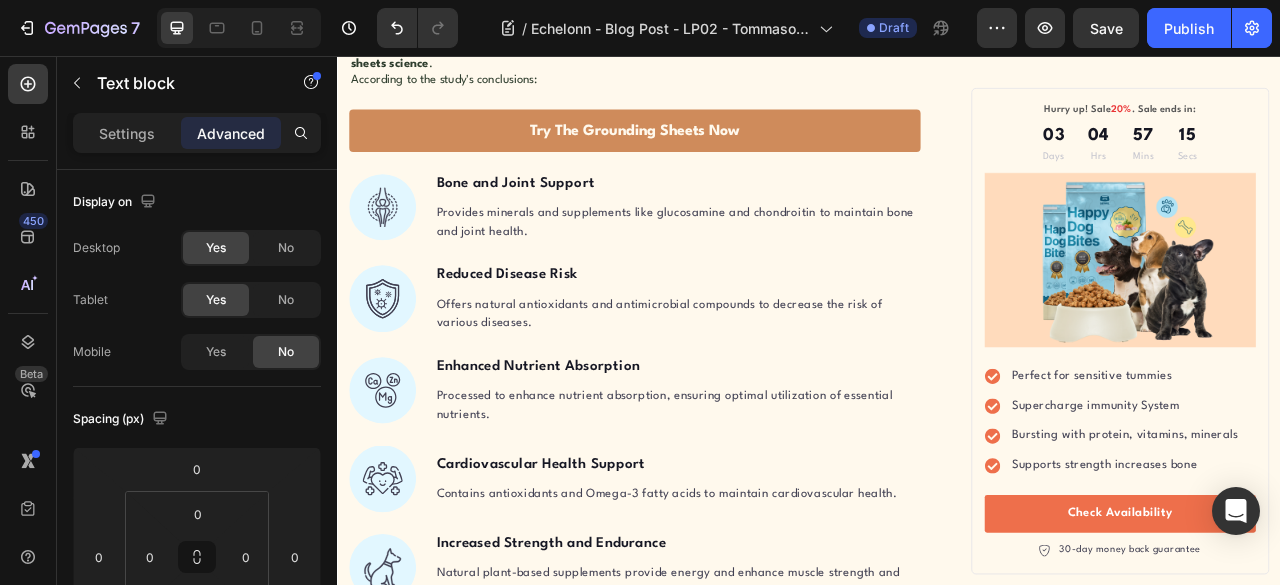 click on "Row 1 col" at bounding box center [394, -557] 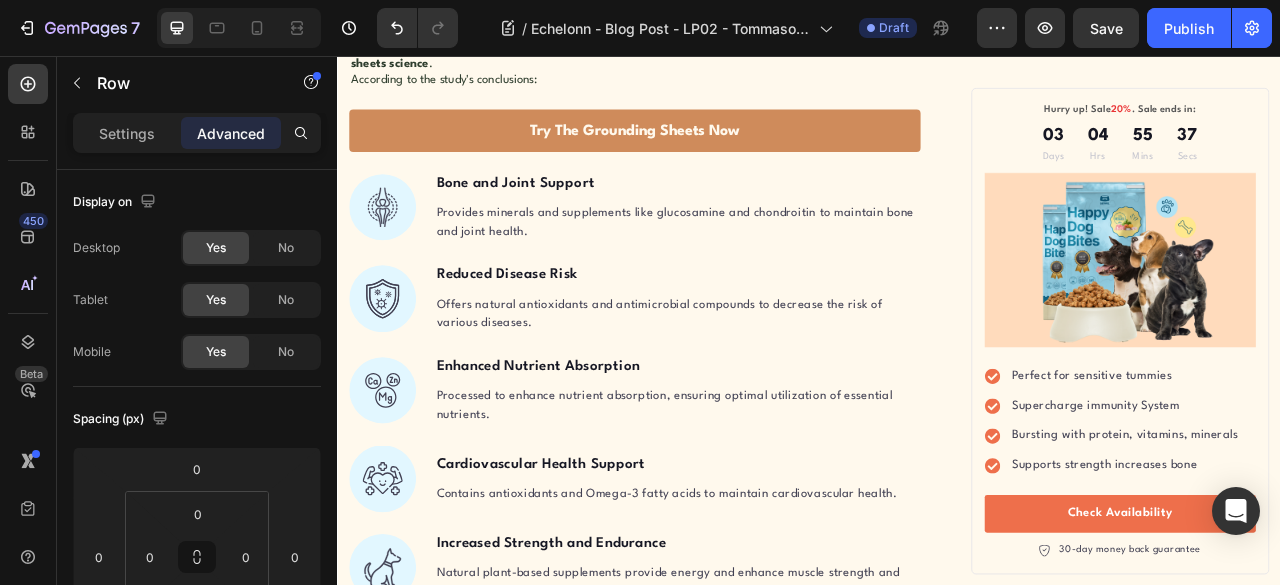 click on "Grounding, also known as earthing, is simply the practice of connecting your body directly with the Earth's surface. When you walk barefoot on grass or sand, you're grounding. That refreshing, calming feeling you experience at the beach? That's not just the vacation talking—it's your body rebalancing its electrical charge." at bounding box center [717, -387] 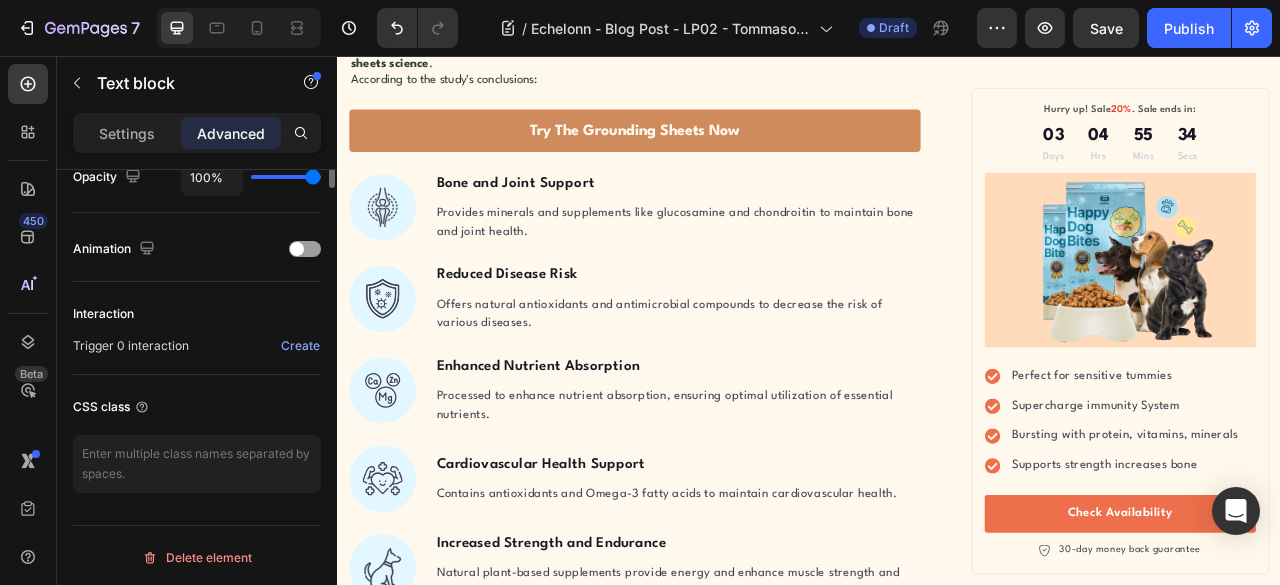 scroll, scrollTop: 0, scrollLeft: 0, axis: both 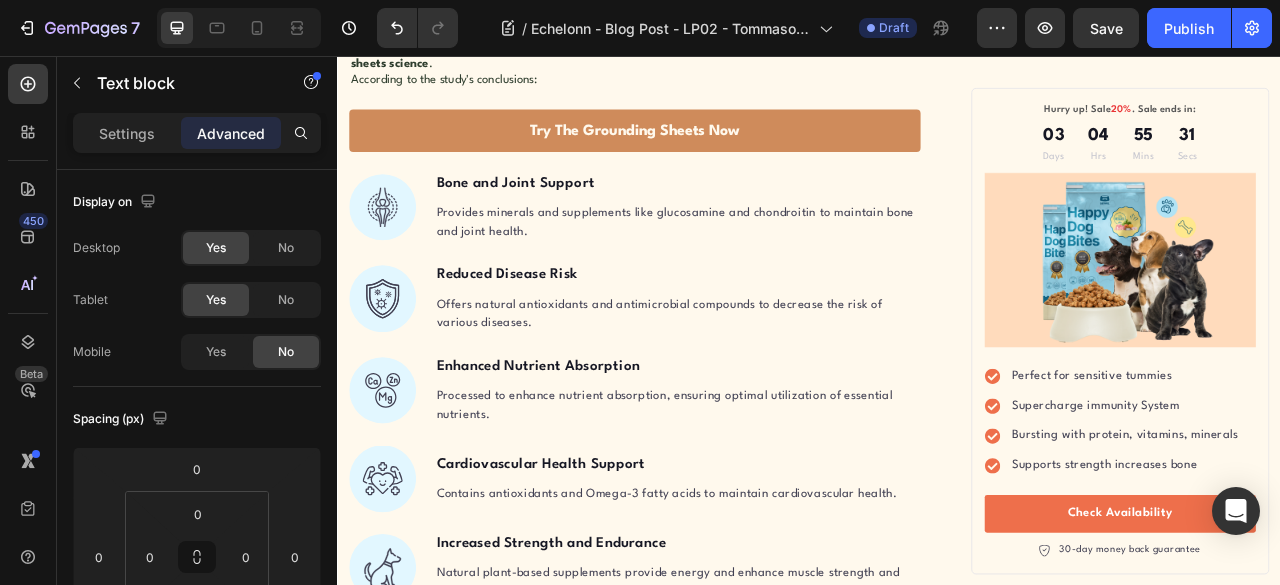 click on "What are grounding sheets , and how can they help? To understand this, we first need to grasp the concept of grounding itself." at bounding box center (717, -470) 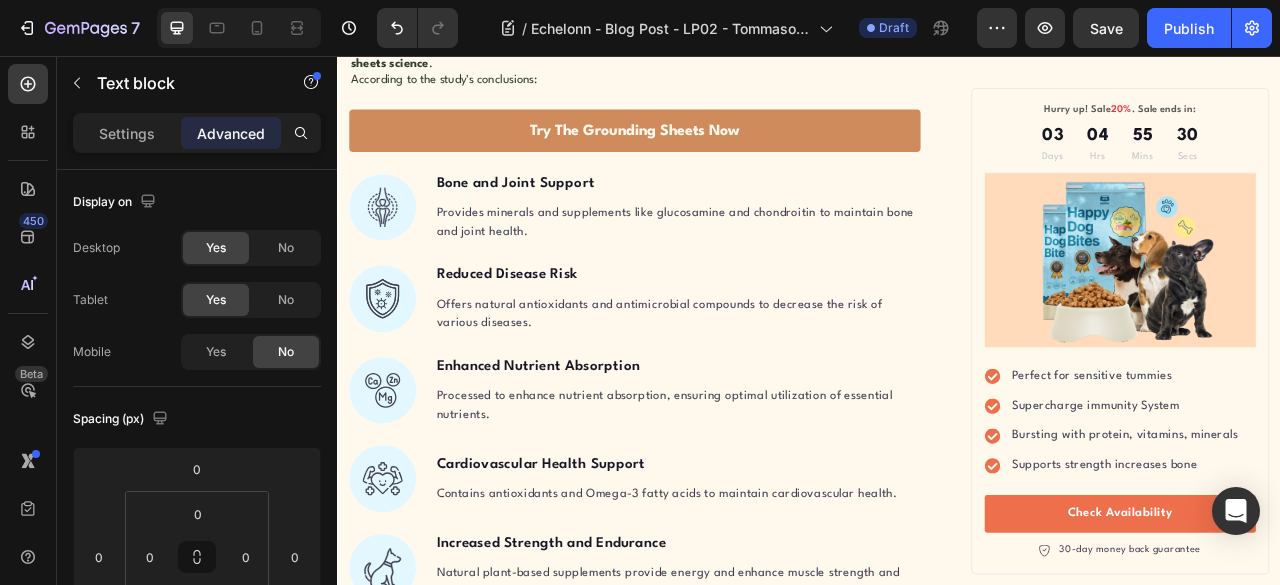 click on "The Science Behind Grounding: What Research Reveals" at bounding box center (715, -72) 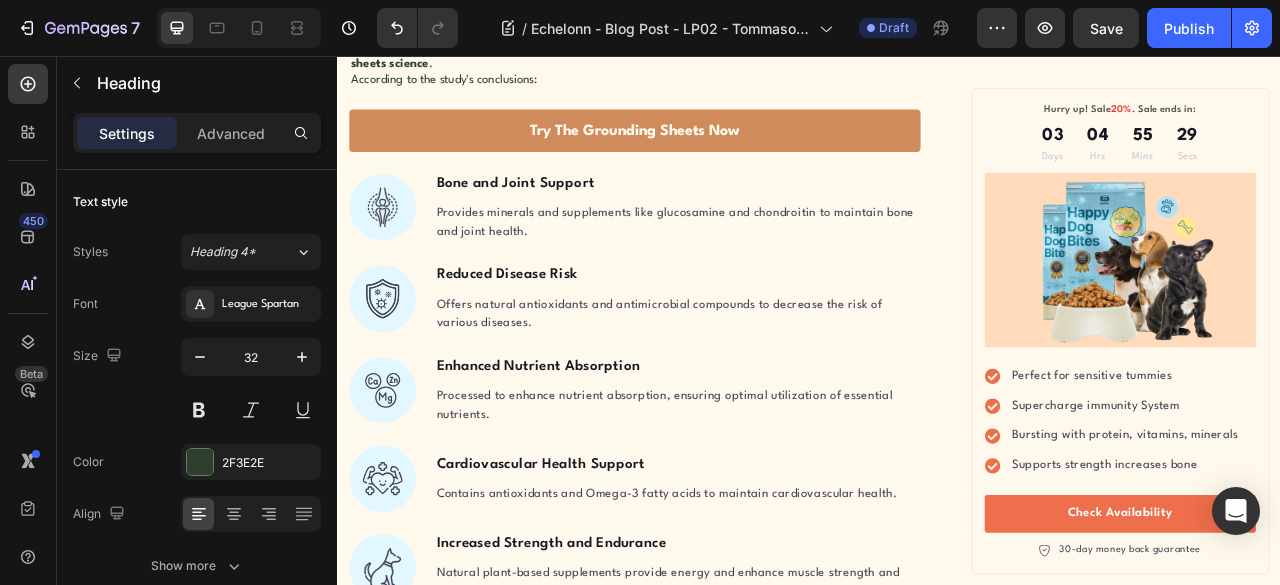 click on "Here's how it works: The Earth maintains a negative electrical charge on its surface. When your skin makes direct contact with the ground, your body absorbs these negative electrons. These electrons act as natural antioxidants, neutralizing the harmful positive-charged free radicals that accumulate in your system." at bounding box center [717, -294] 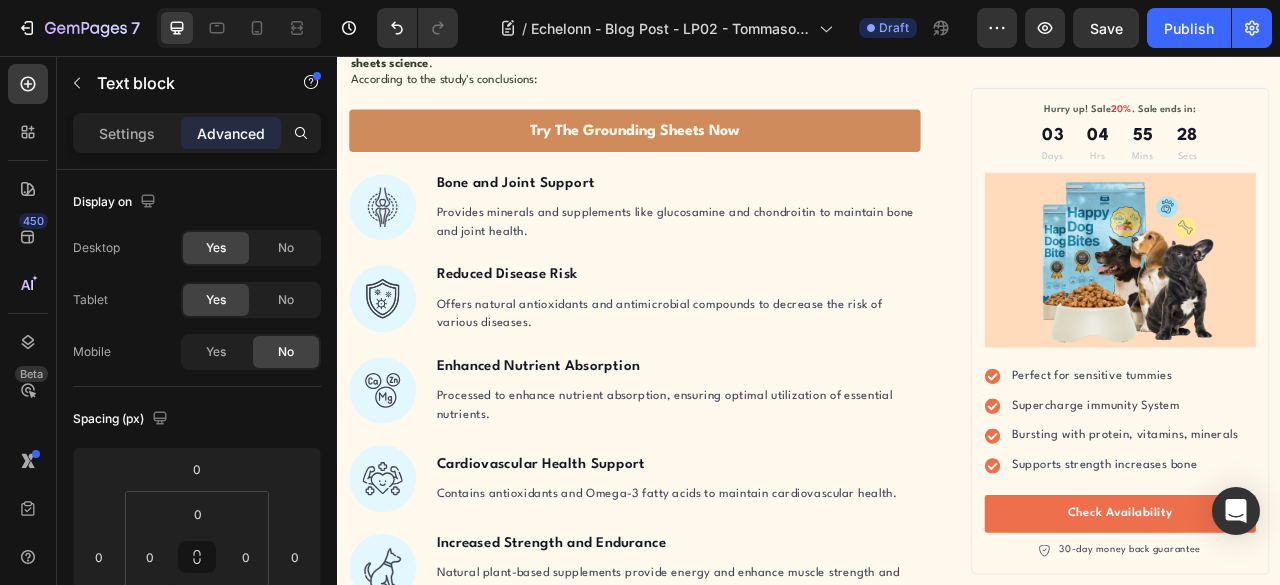 click on "Text block" at bounding box center (413, -522) 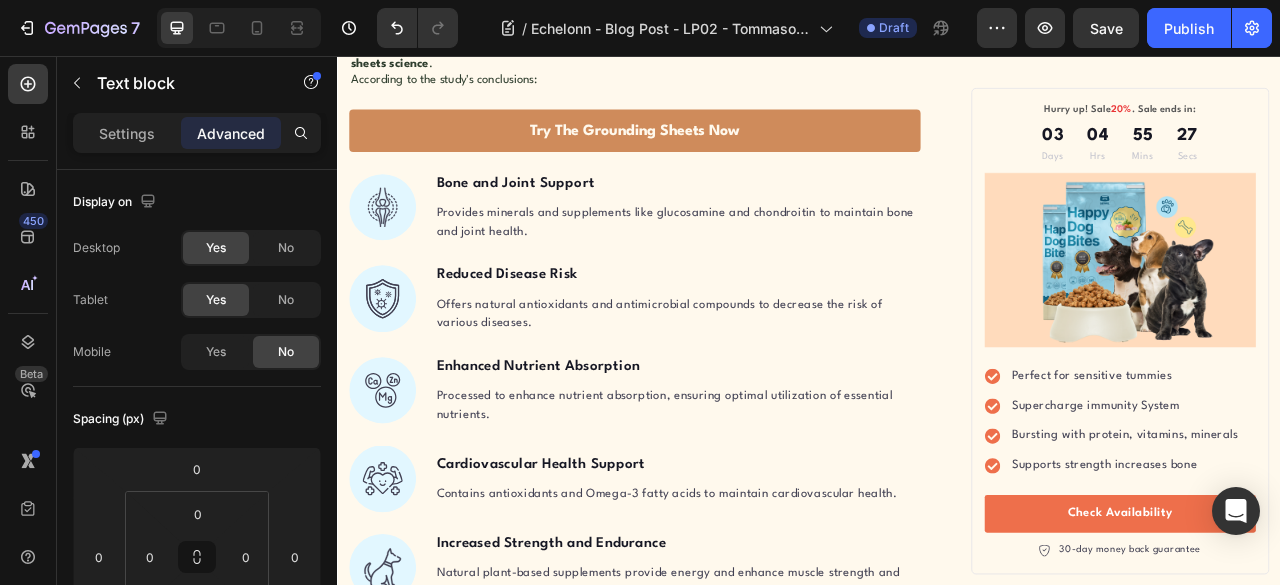 click on "Row 1 col" at bounding box center [394, -557] 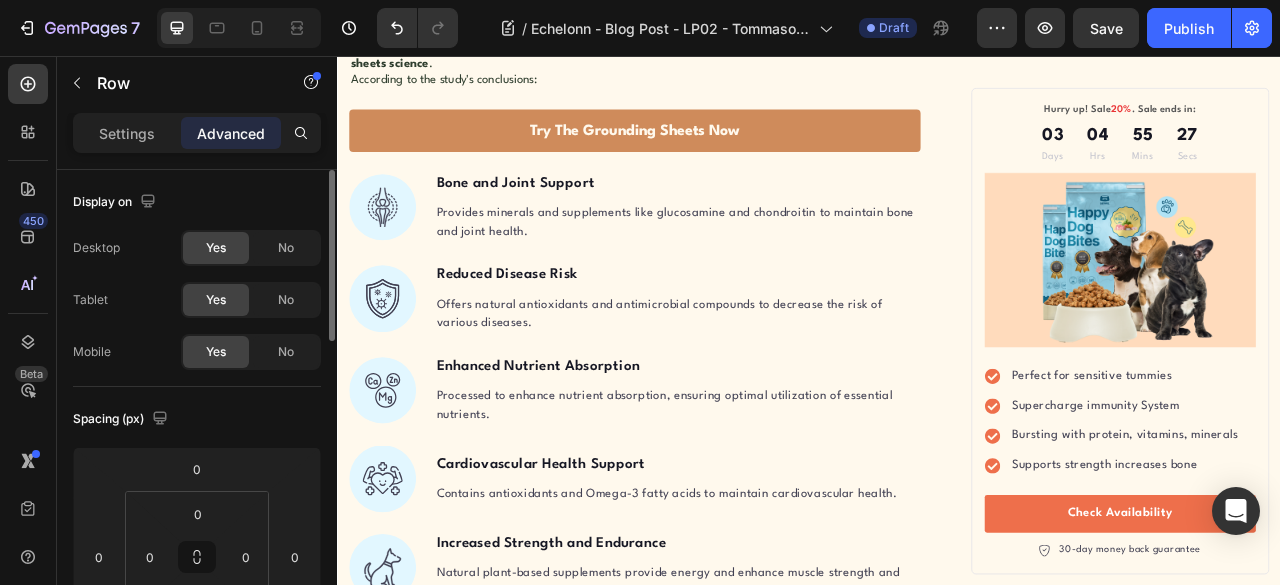 scroll, scrollTop: 166, scrollLeft: 0, axis: vertical 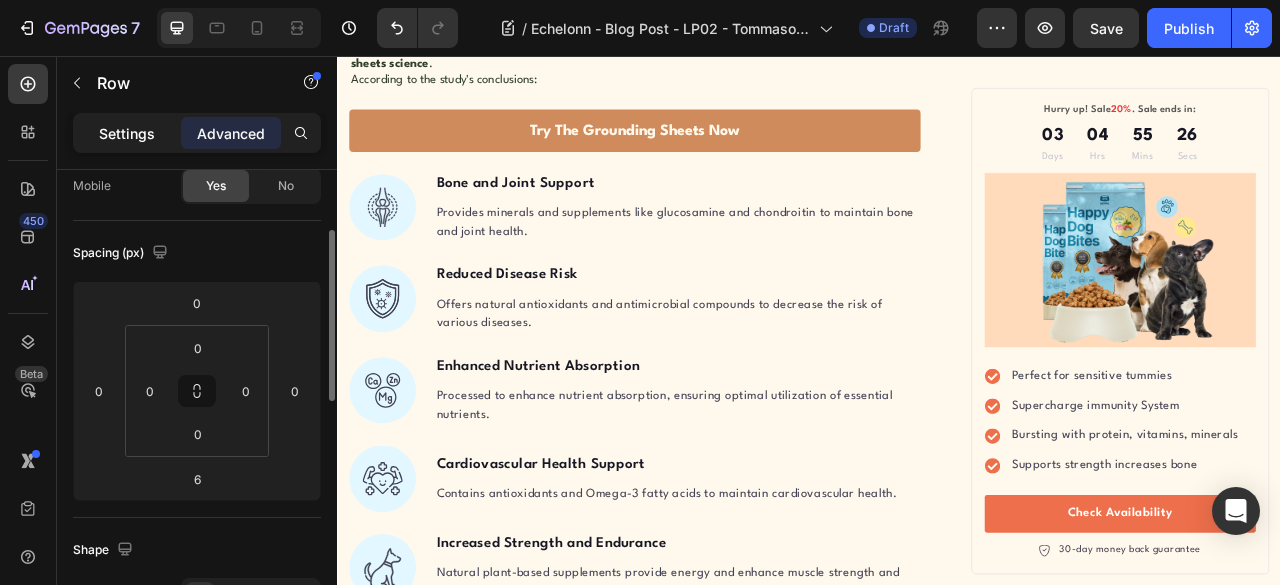 click on "Settings" at bounding box center [127, 133] 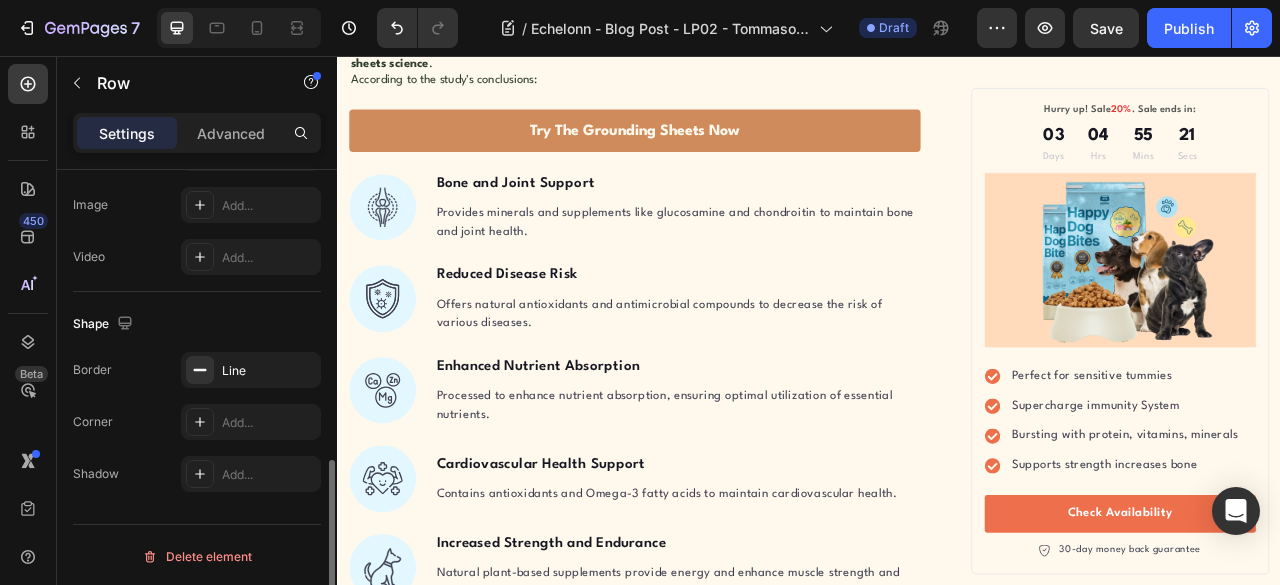 scroll, scrollTop: 412, scrollLeft: 0, axis: vertical 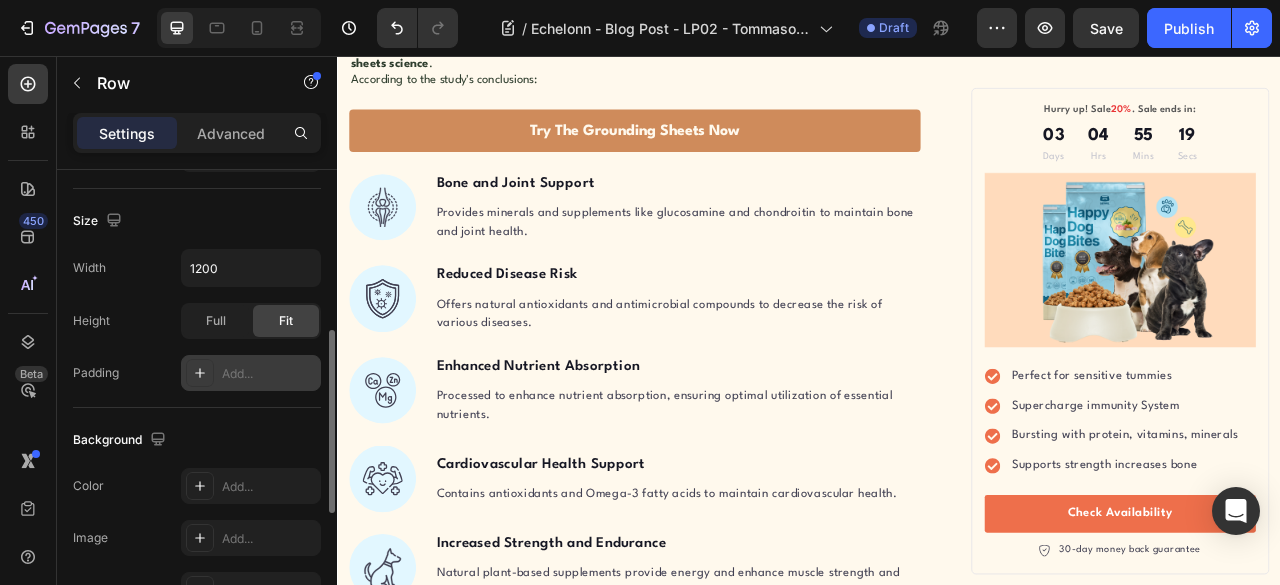 click 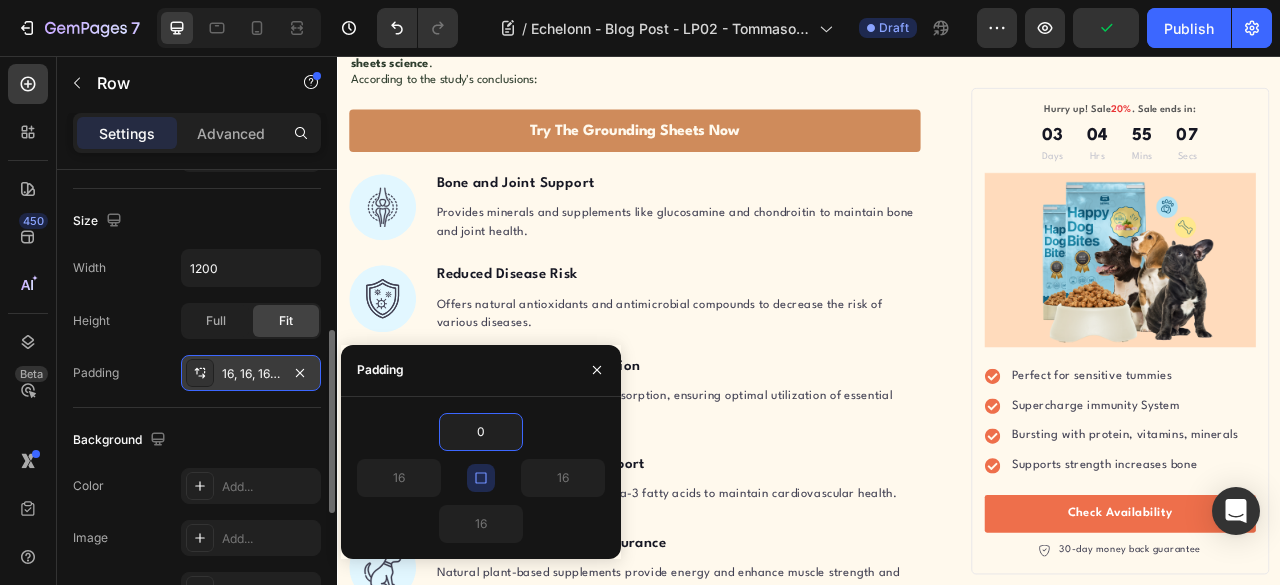 type on "0" 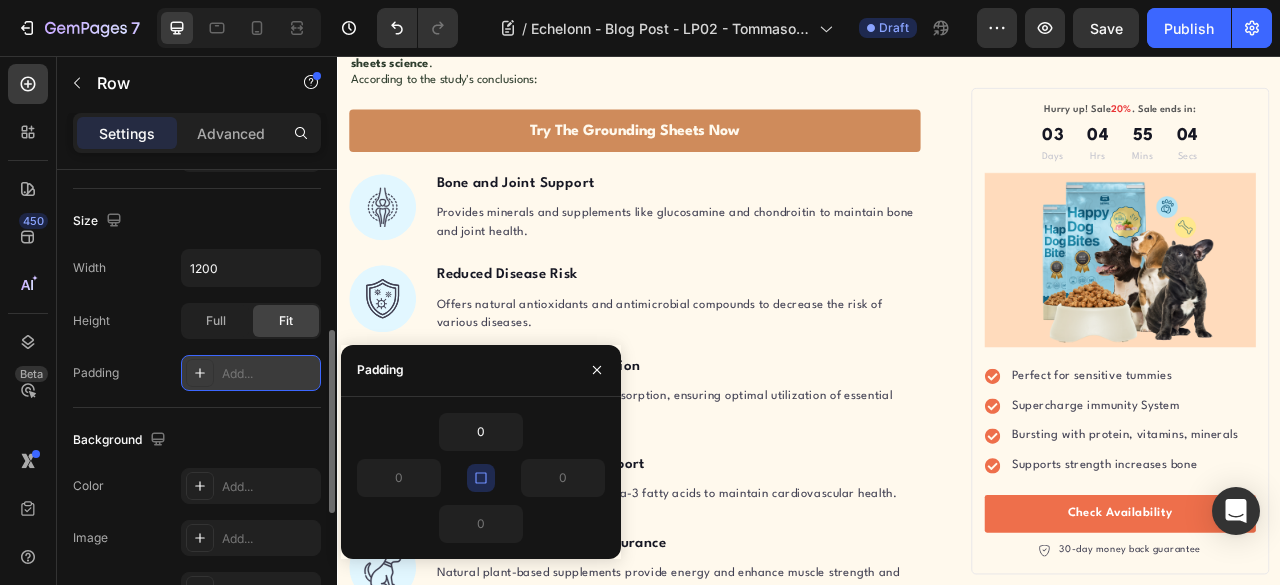 click on "Add..." at bounding box center [269, 374] 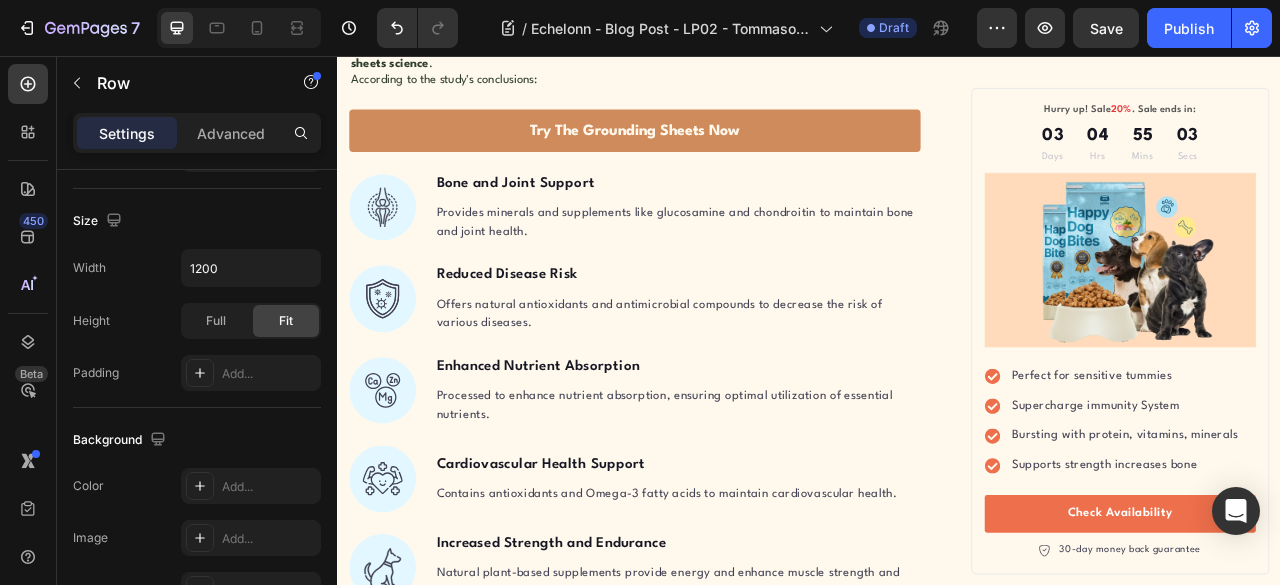 click at bounding box center [200, 373] 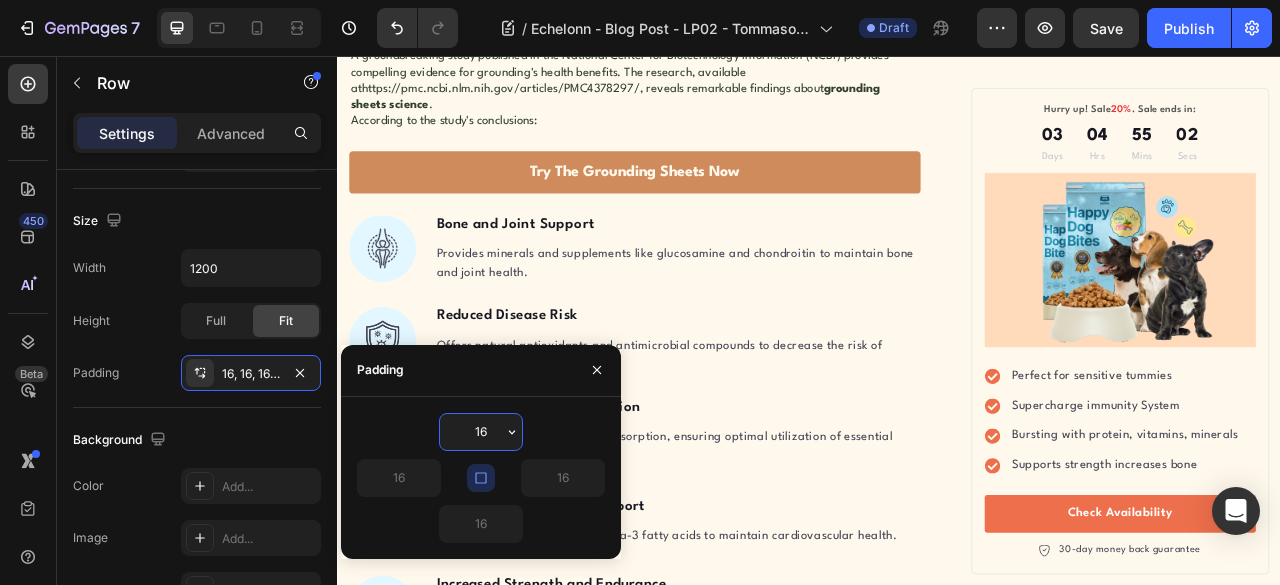 click on "16, 16, 16, 16" at bounding box center [251, 374] 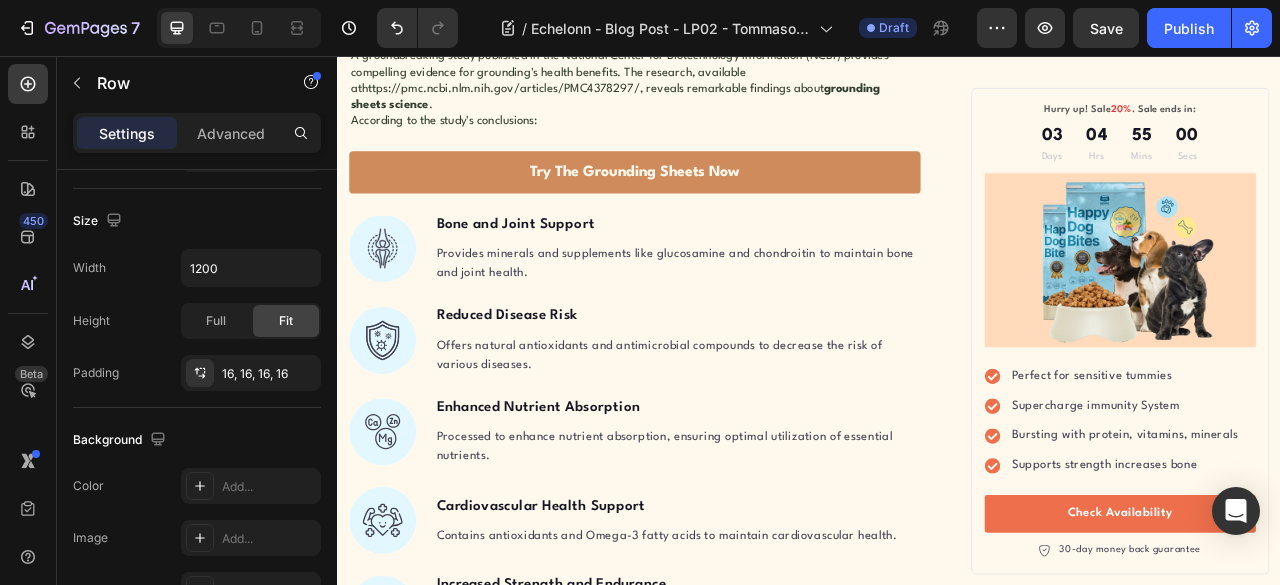 click at bounding box center (200, 373) 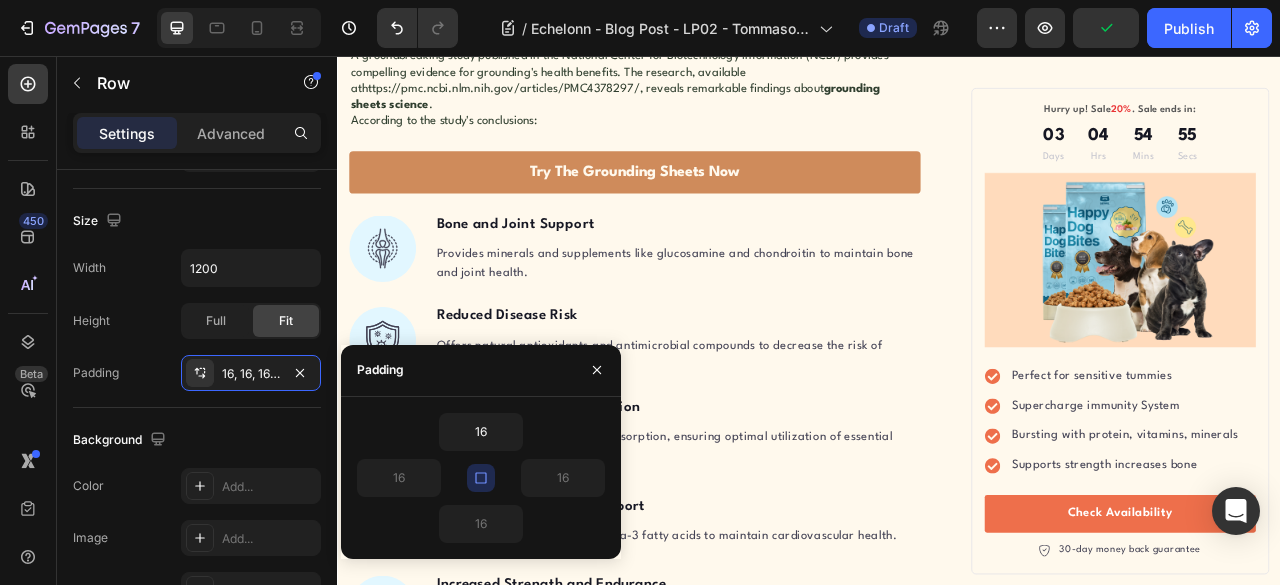 click on "16, 16, 16, 16" at bounding box center [251, 374] 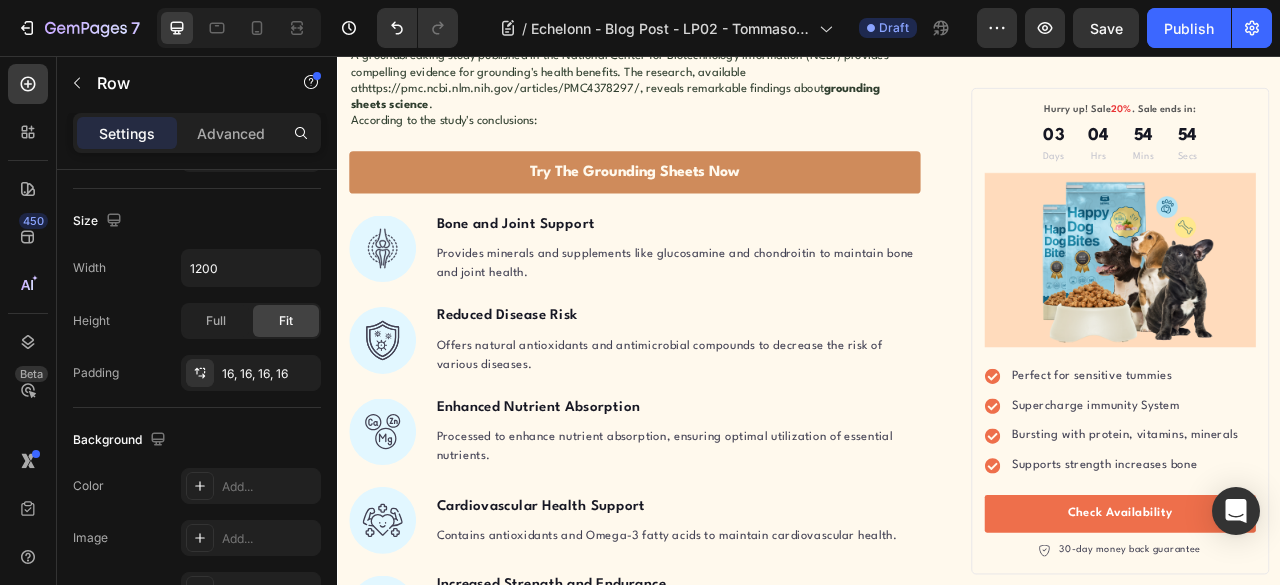 click on "16, 16, 16, 16" at bounding box center (269, 374) 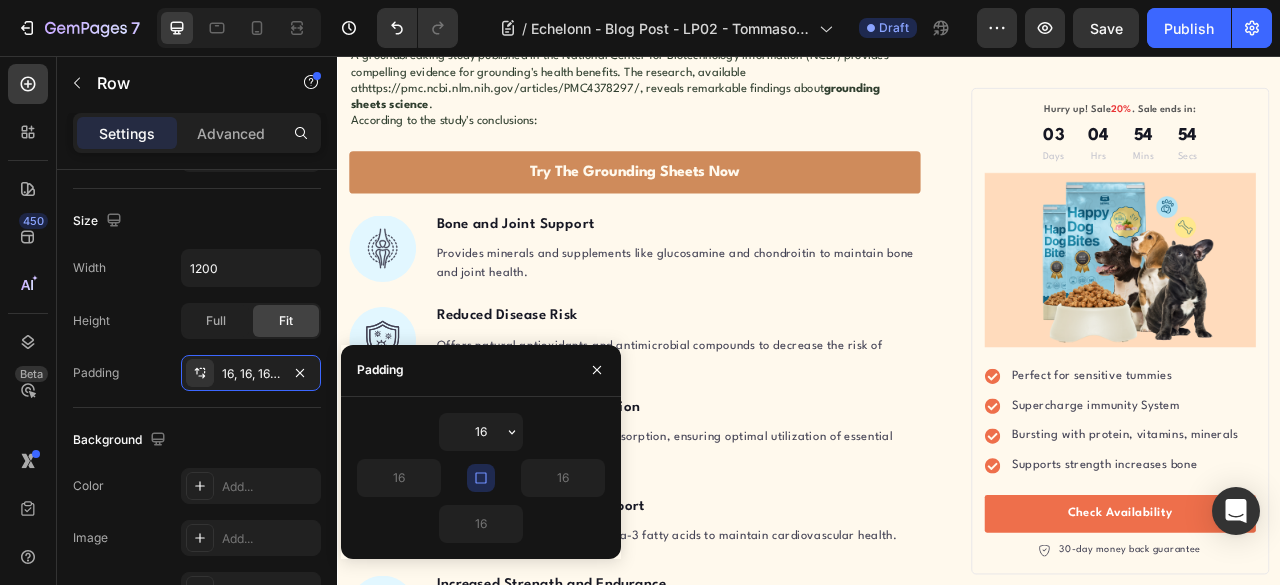 click on "16, 16, 16, 16" at bounding box center [251, 374] 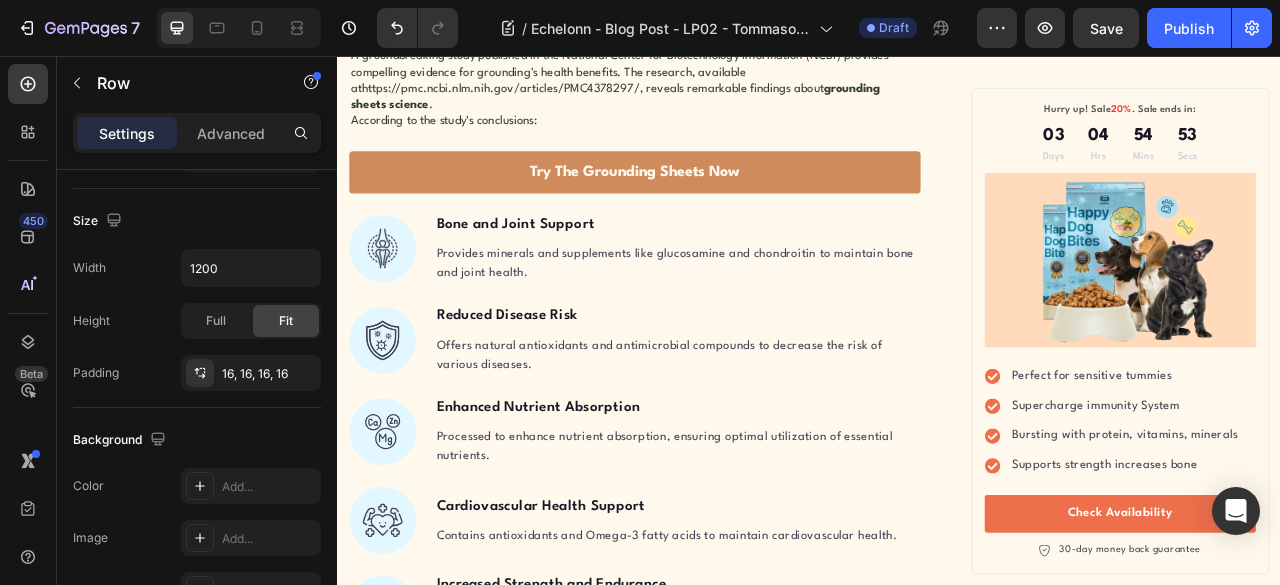 click on "16, 16, 16, 16" at bounding box center (269, 374) 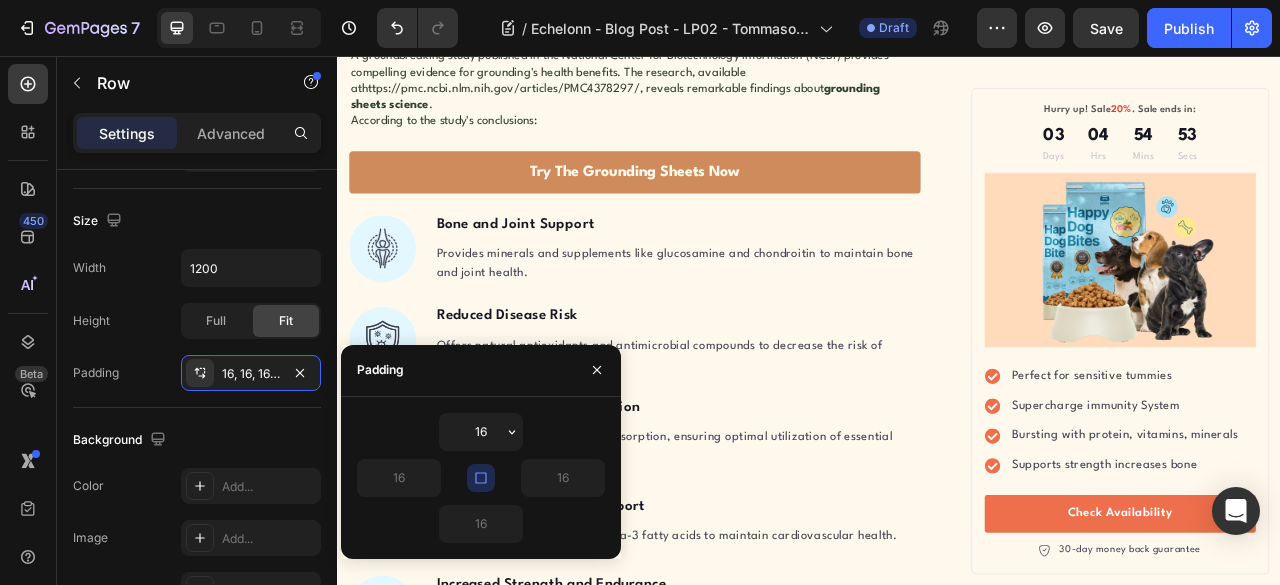 click on "16, 16, 16, 16" at bounding box center (251, 374) 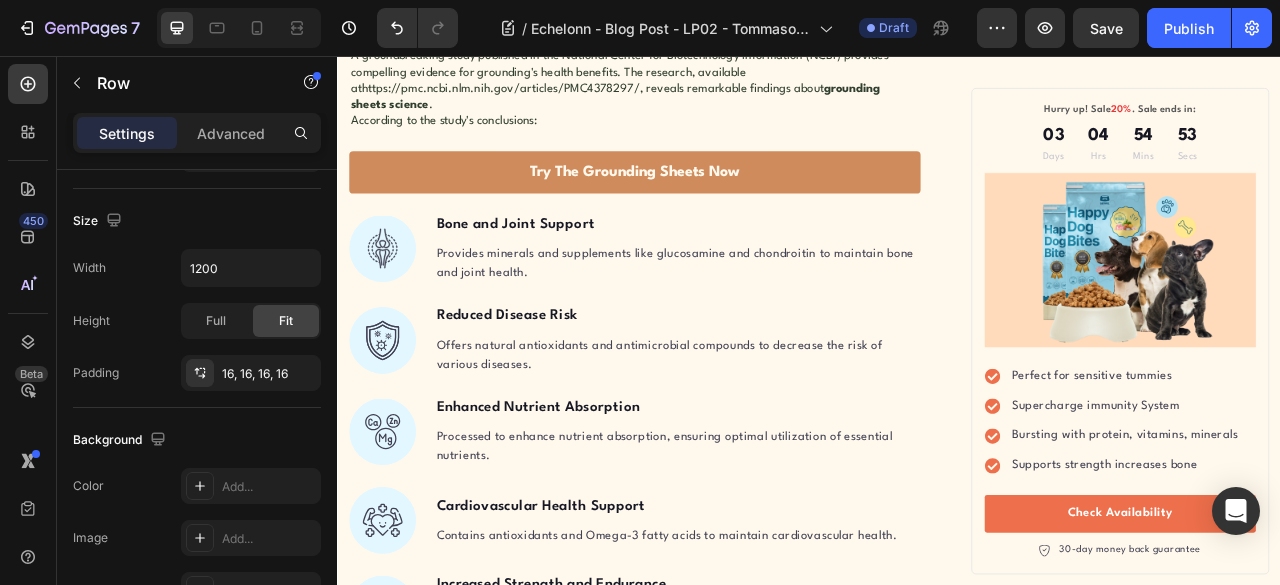 click on "16, 16, 16, 16" at bounding box center (269, 374) 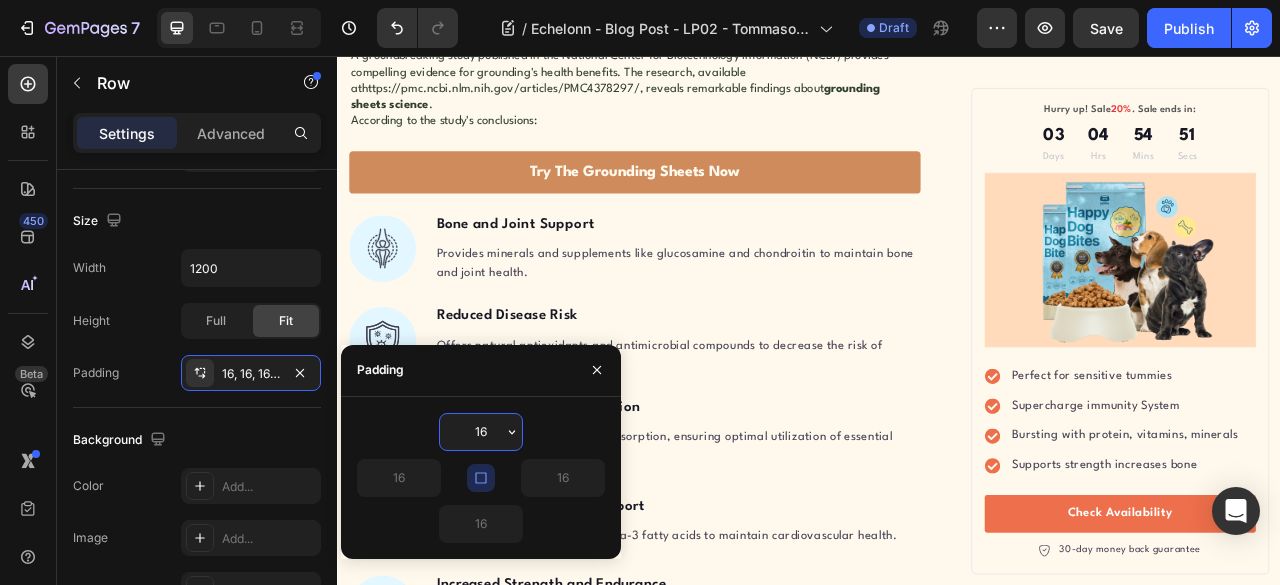 type 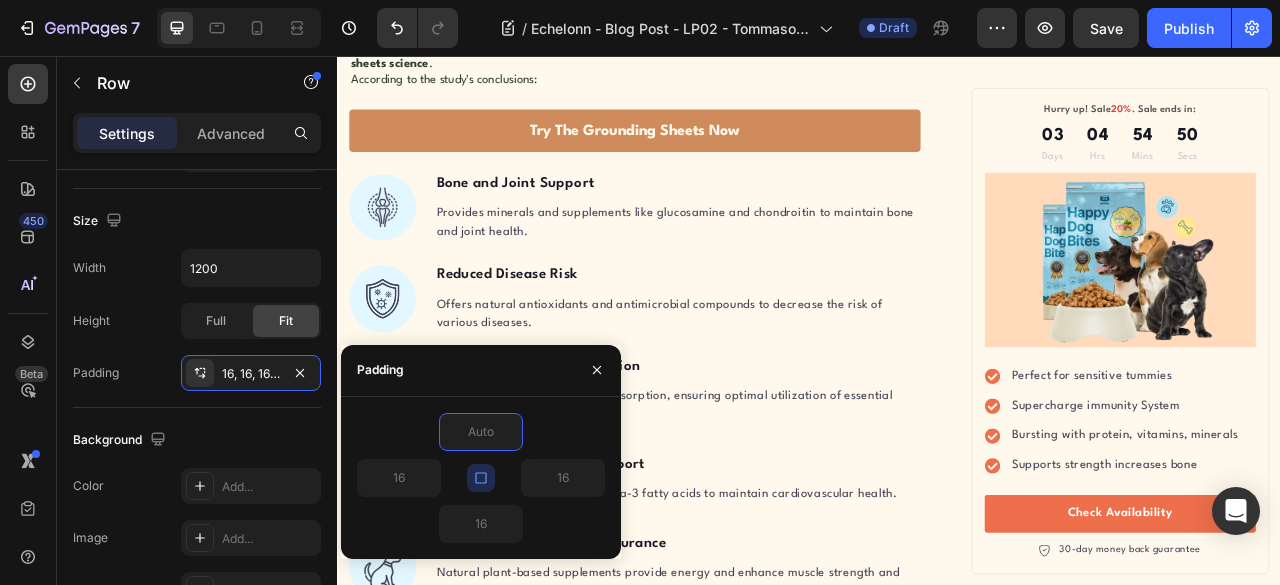 click on "Grounding, also known as earthing, is simply the practice of connecting your body directly with the Earth's surface. When you walk barefoot on grass or sand, you're grounding. That refreshing, calming feeling you experience at the beach? That's not just the vacation talking—it's your body rebalancing its electrical charge." at bounding box center (717, -387) 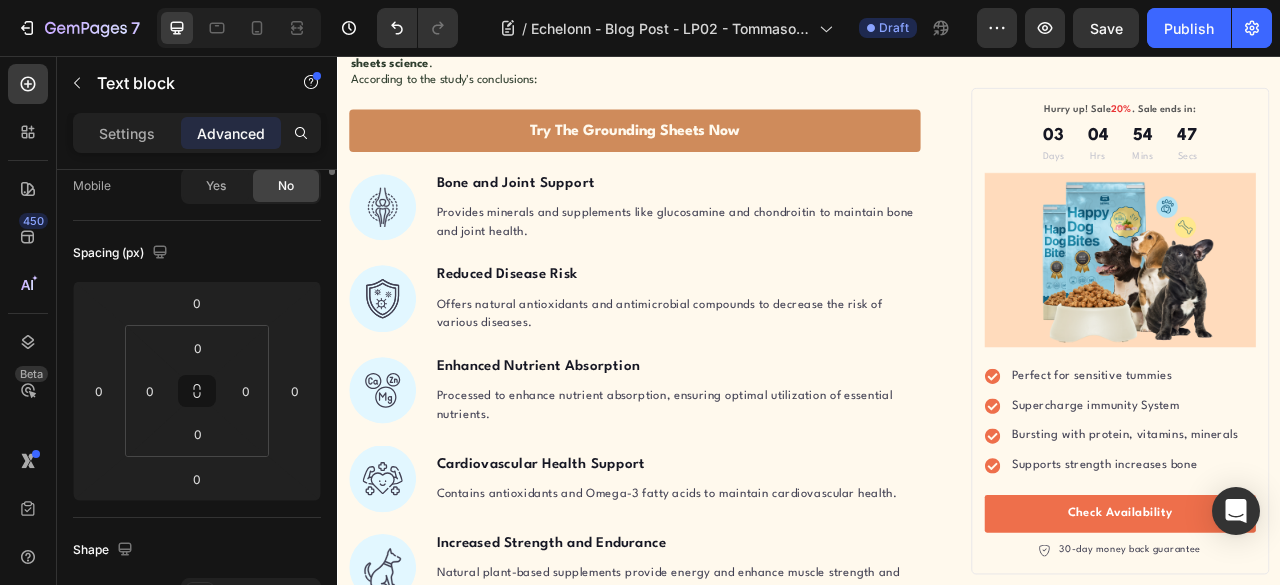 scroll, scrollTop: 0, scrollLeft: 0, axis: both 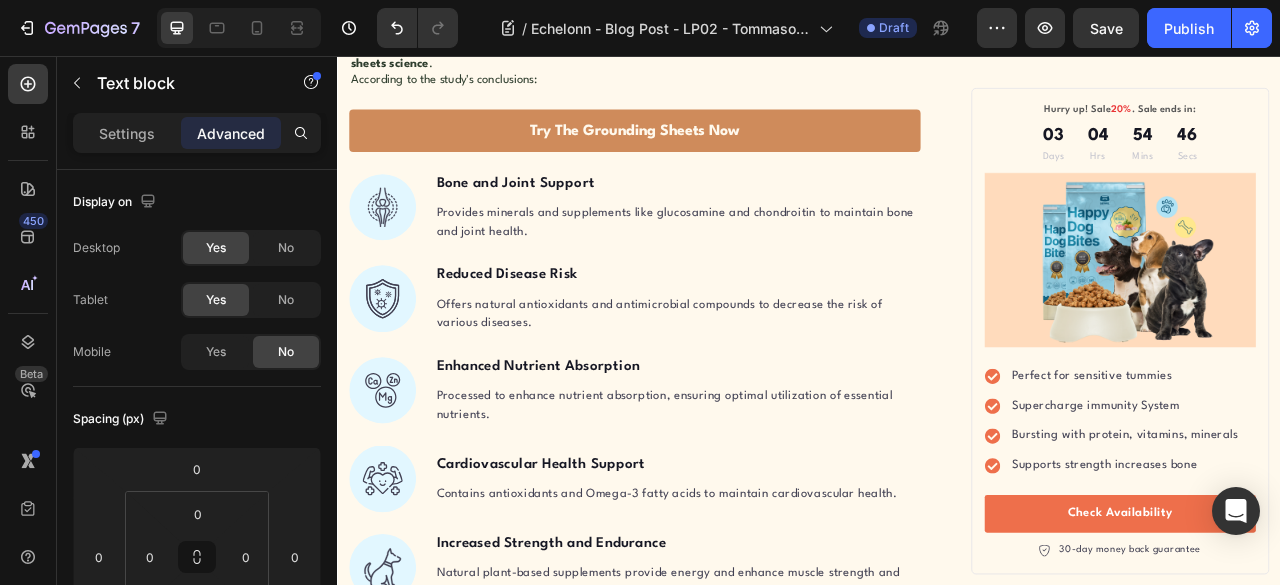 click on "Text block" at bounding box center (413, -522) 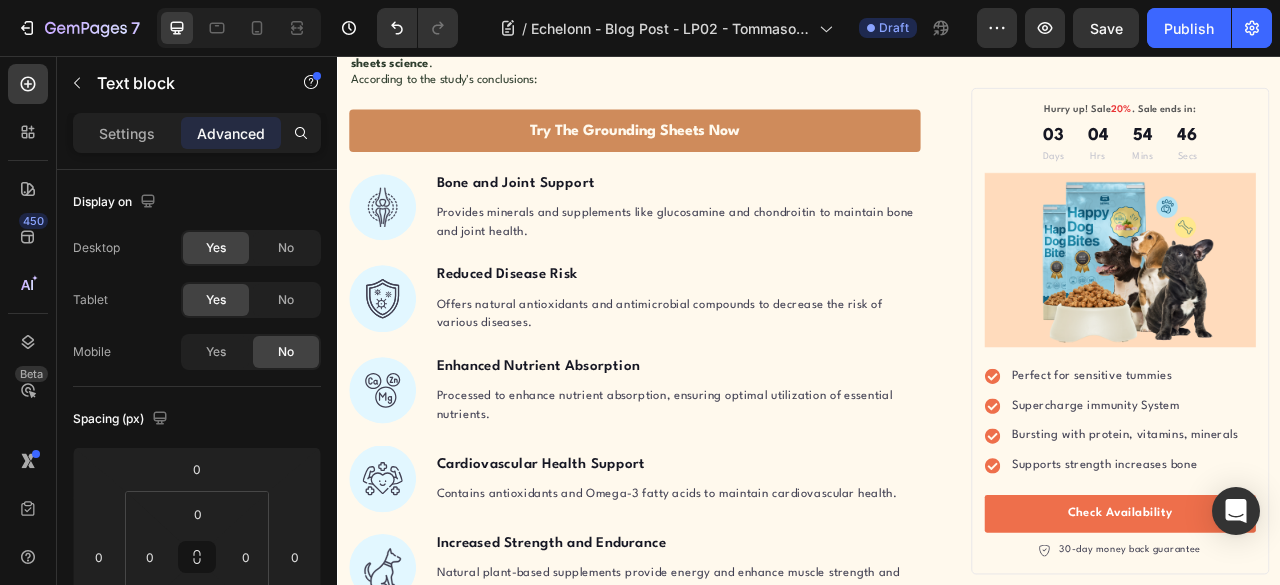 click on "Row 1 col" at bounding box center [394, -557] 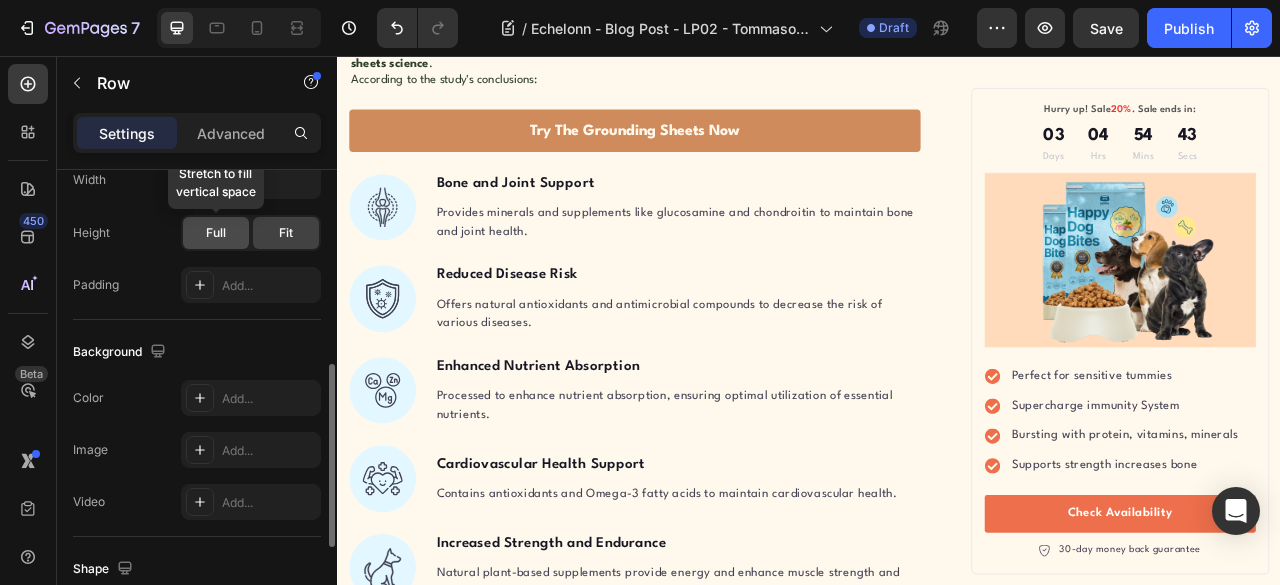 scroll, scrollTop: 333, scrollLeft: 0, axis: vertical 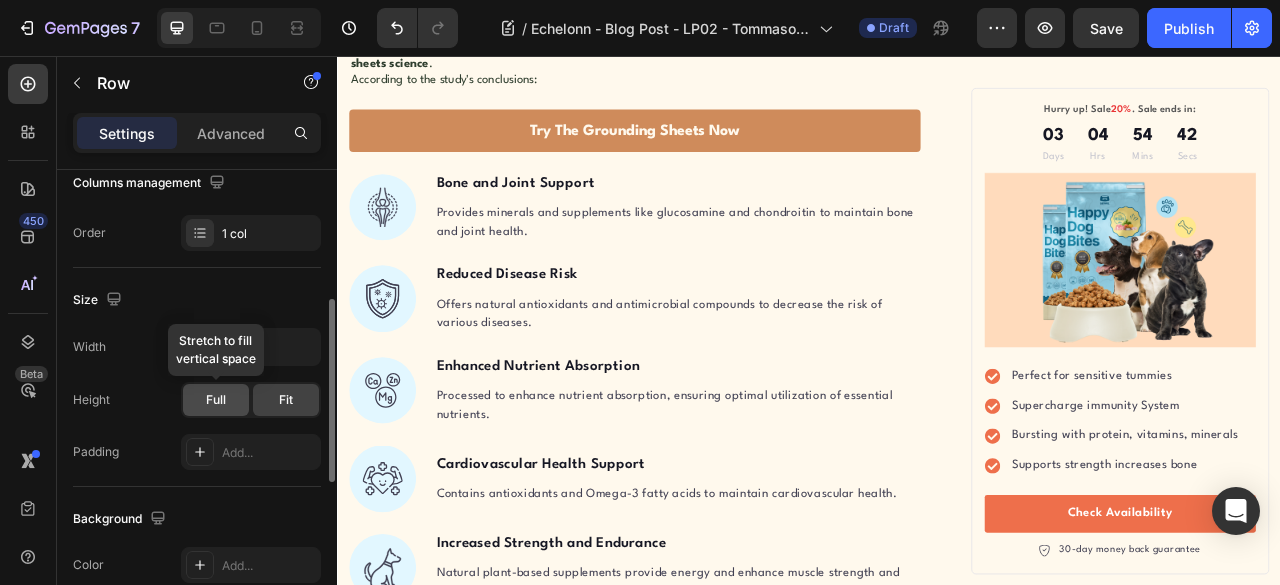 click on "Full" 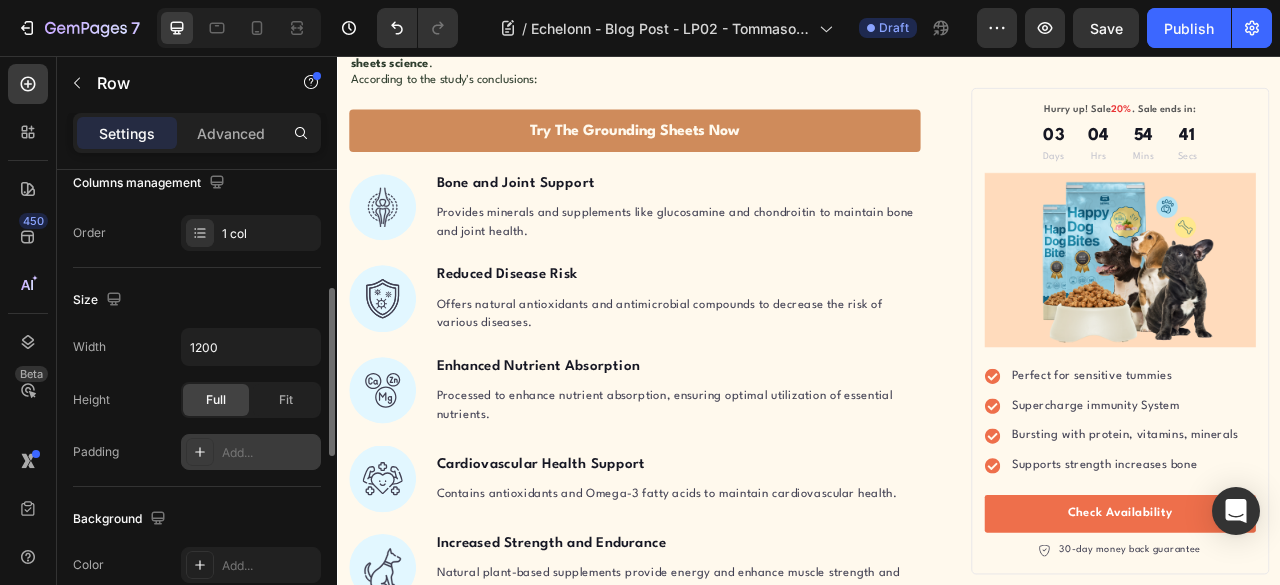 click on "Add..." at bounding box center (269, 453) 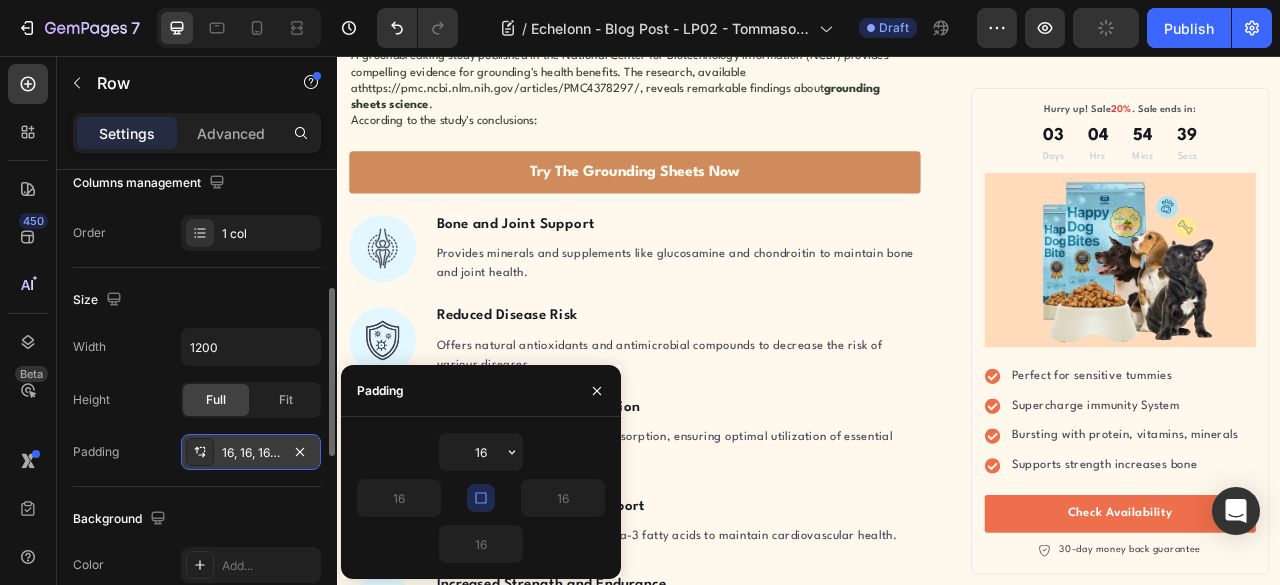 click at bounding box center [481, 498] 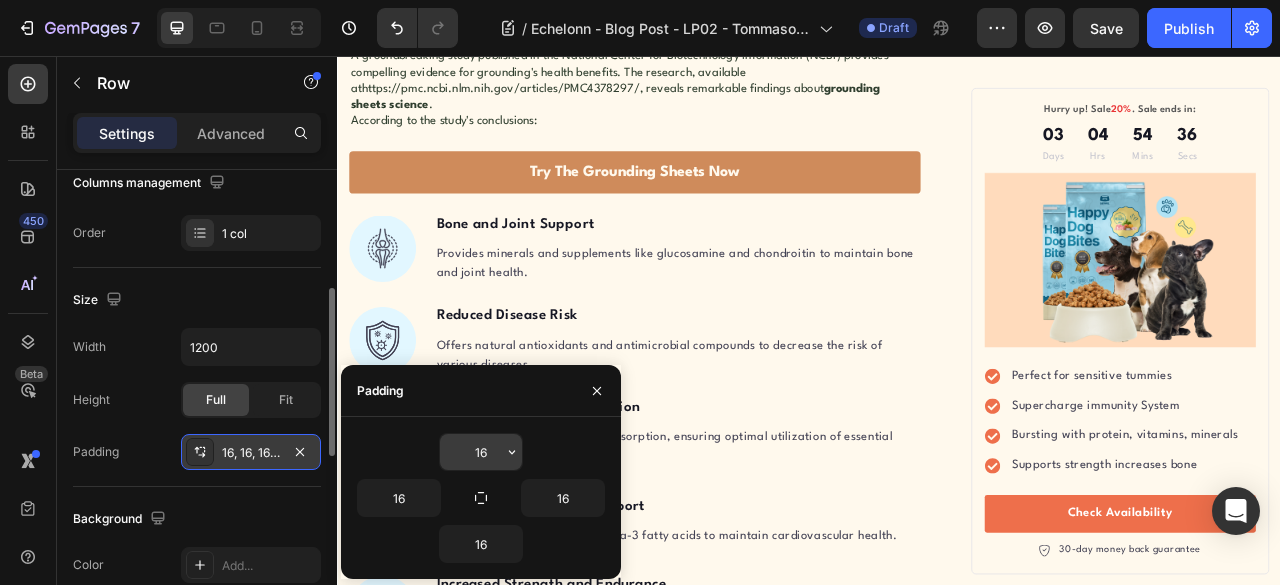 click on "16" at bounding box center [481, 452] 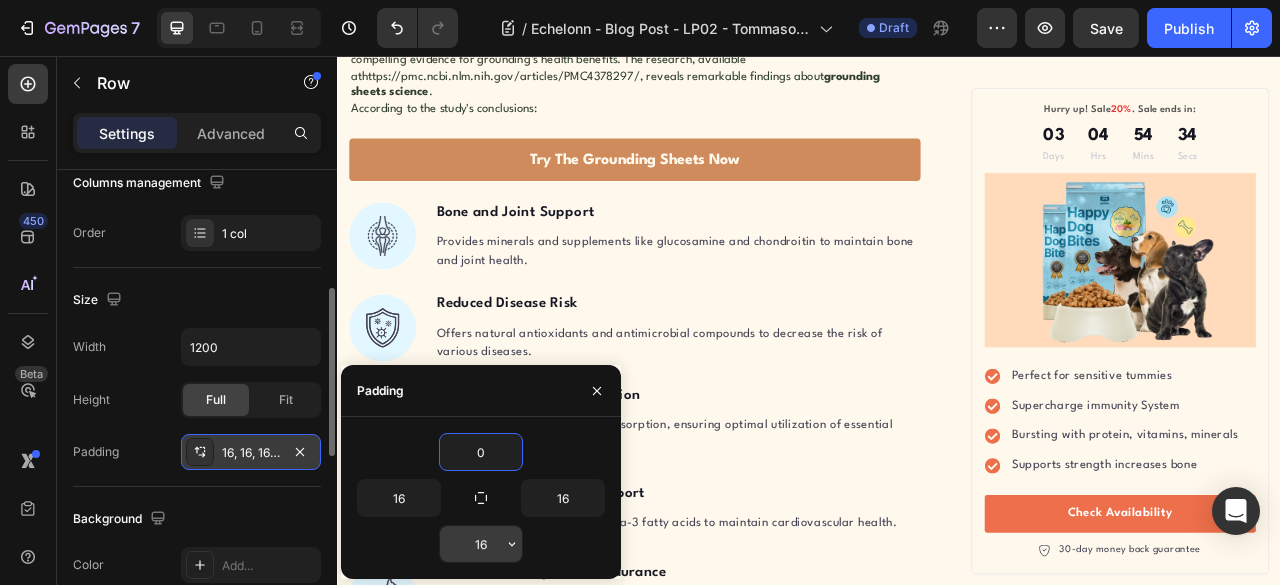 type on "0" 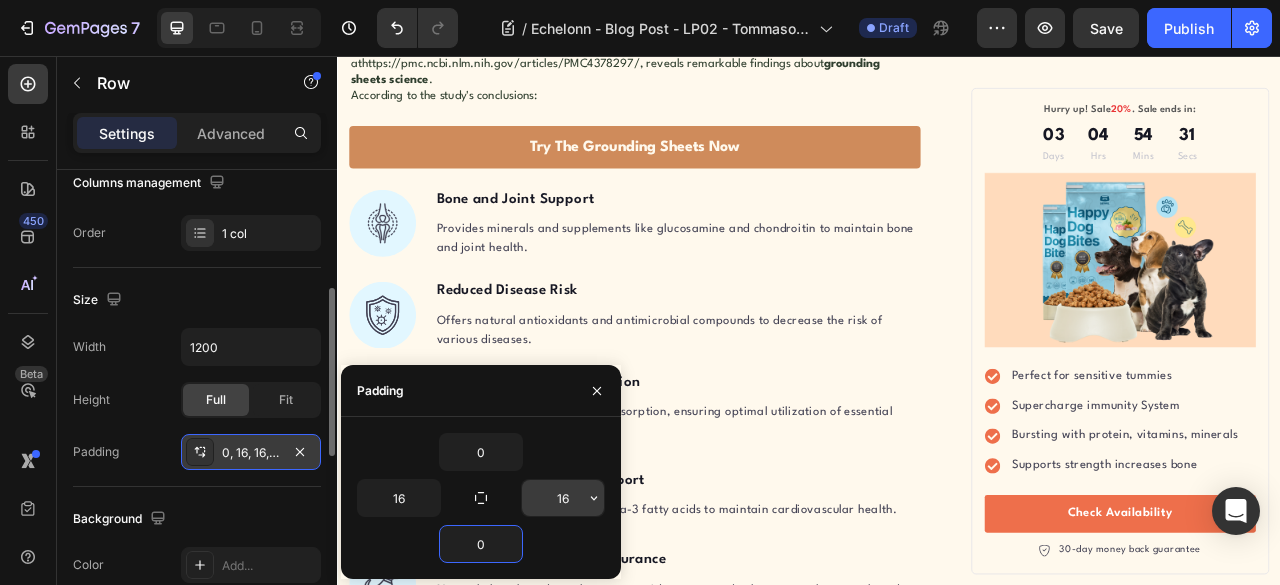 type on "0" 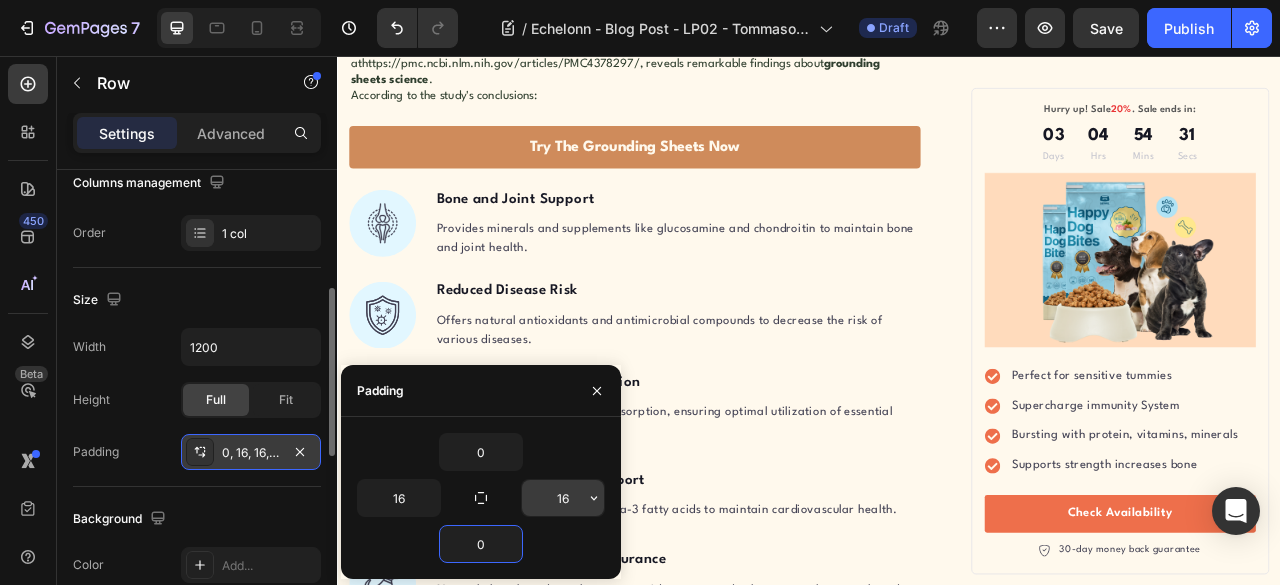 click on "16" at bounding box center (563, 498) 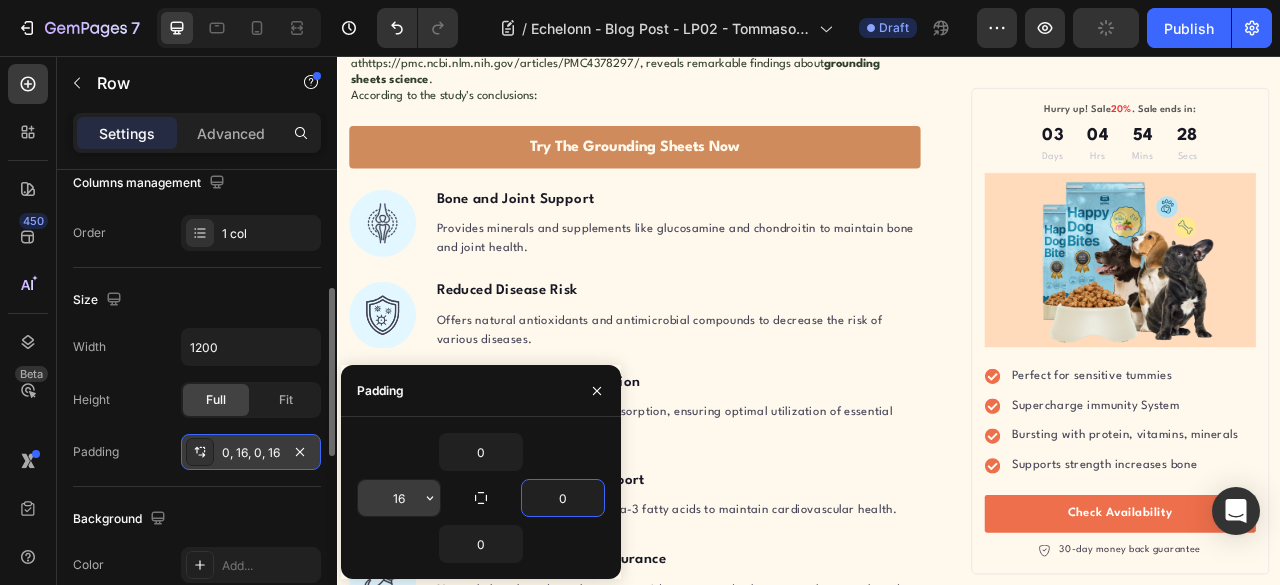 type on "0" 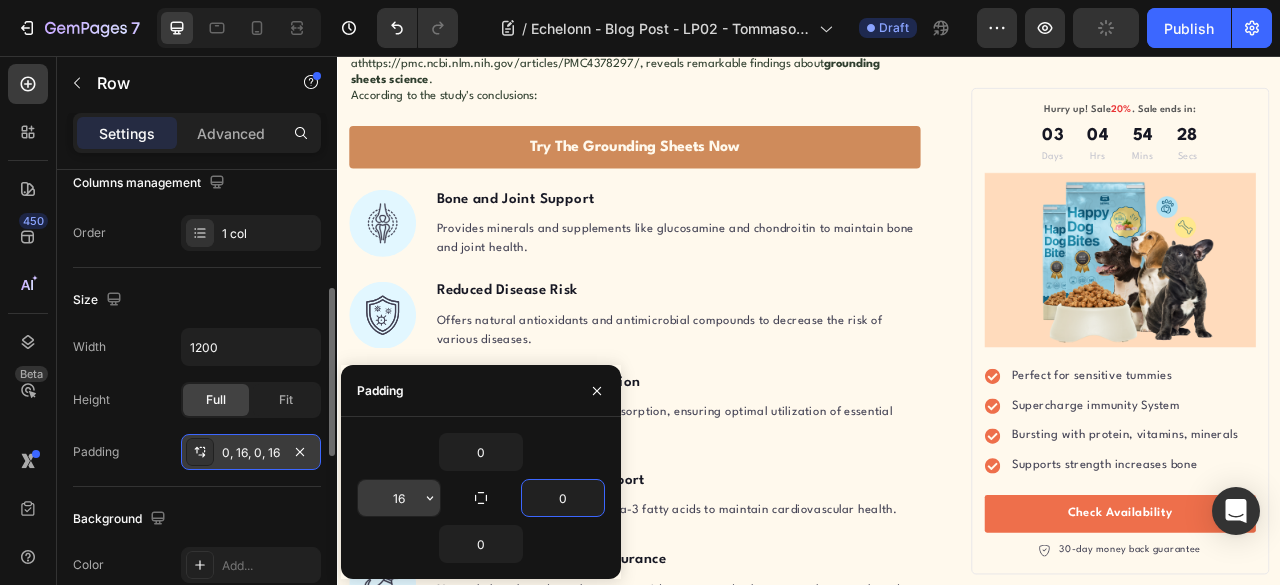 click on "16" at bounding box center [399, 498] 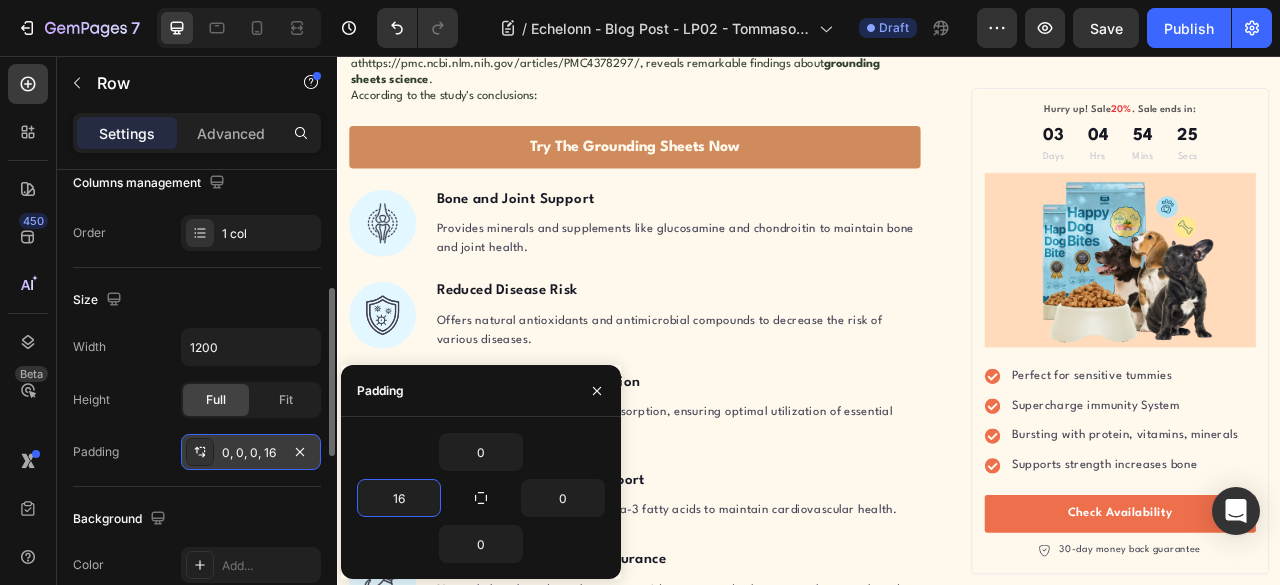 click on "Grounding, also known as earthing, is simply the practice of connecting your body directly with the Earth's surface. When you walk barefoot on grass or sand, you're grounding. That refreshing, calming feeling you experience at the beach? That's not just the vacation talking—it's your body rebalancing its electrical charge." at bounding box center (725, -387) 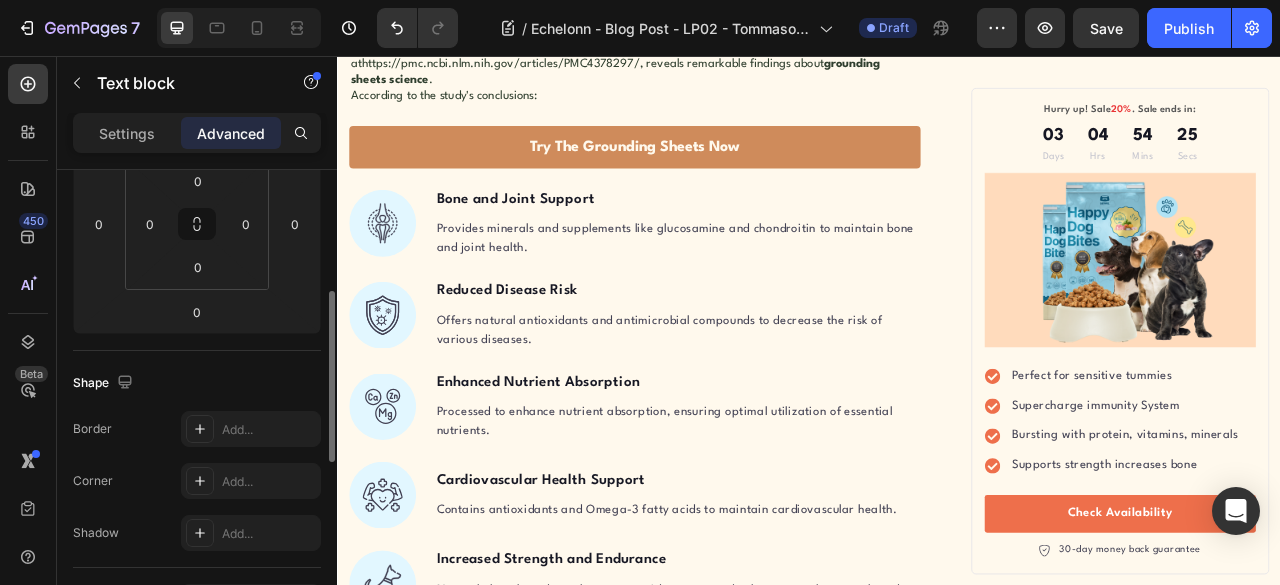 scroll, scrollTop: 0, scrollLeft: 0, axis: both 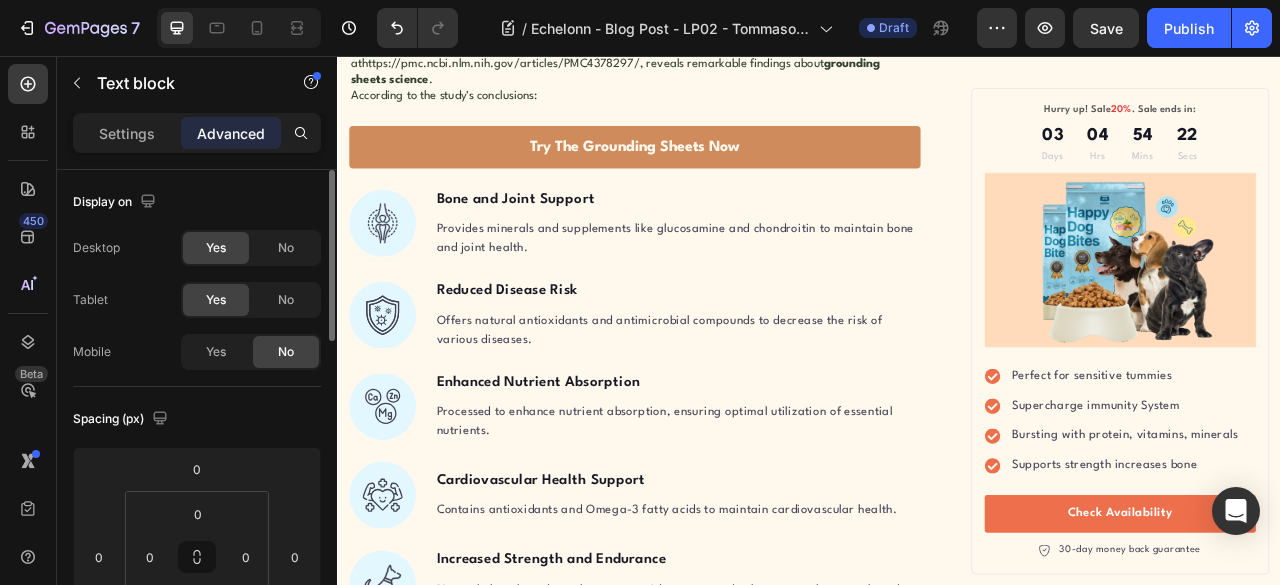 click on "What are grounding sheets , and how can they help? To understand this, we first need to grasp the concept of grounding itself.  Grounding, also known as earthing, is simply the practice of connecting your body directly with the Earth's surface. When you walk barefoot on grass or sand, you're grounding. That refreshing, calming feeling you experience at the beach? That's not just the vacation talking—it's your body rebalancing its electrical charge.  Here's how it works: The Earth maintains a negative electrical charge on its surface. When your skin makes direct contact with the ground, your body absorbs these negative electrons. These electrons act as natural antioxidants, neutralizing the harmful positive-charged free radicals that accumulate in your system.  But here's the challenge: Most of us can't spend hours barefoot outdoors every day. That's where the  Heal Naturally Grounding Sheet  comes in—bringing the Earth's healing energy directly to your bed, where you spend a third of your life.   0" at bounding box center (715, -335) 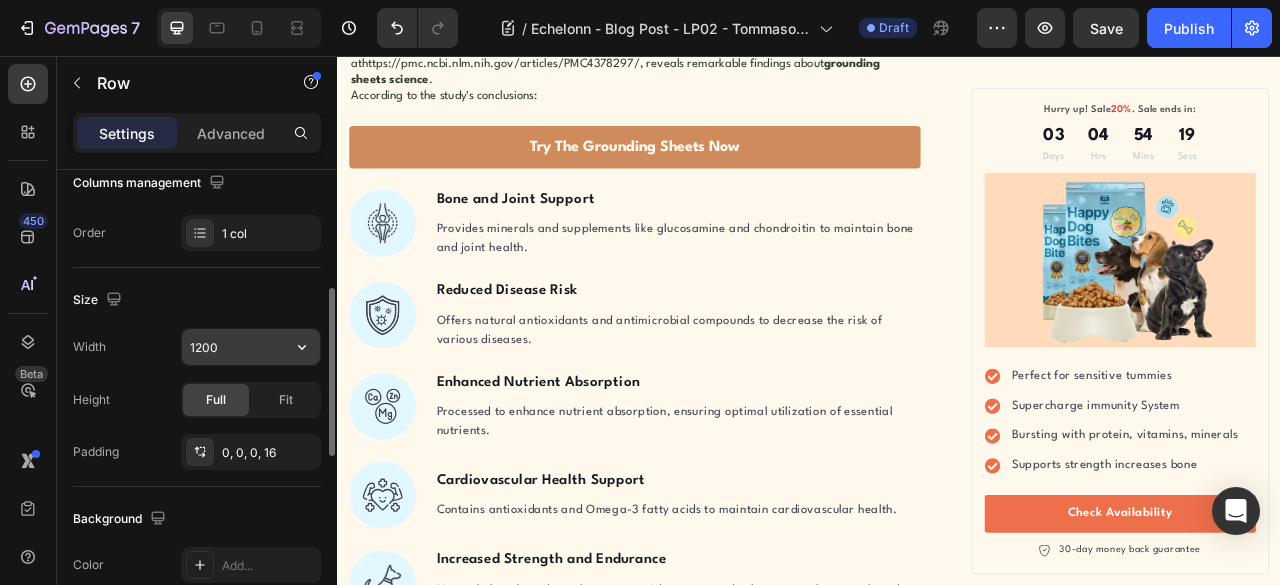 scroll, scrollTop: 500, scrollLeft: 0, axis: vertical 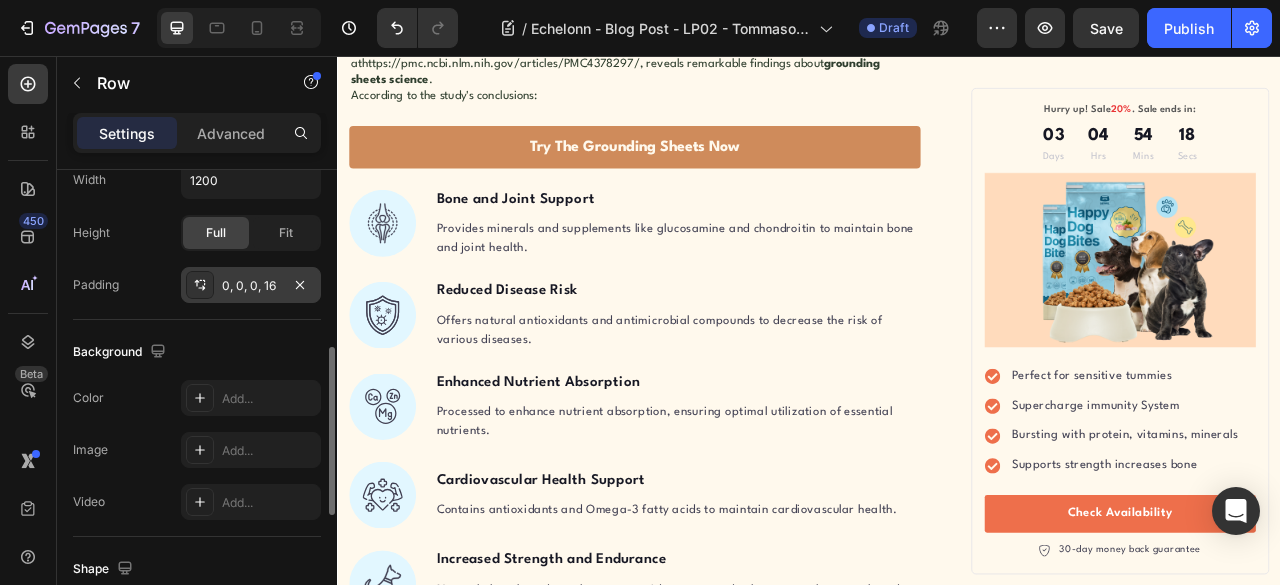 click on "0, 0, 0, 16" at bounding box center (251, 286) 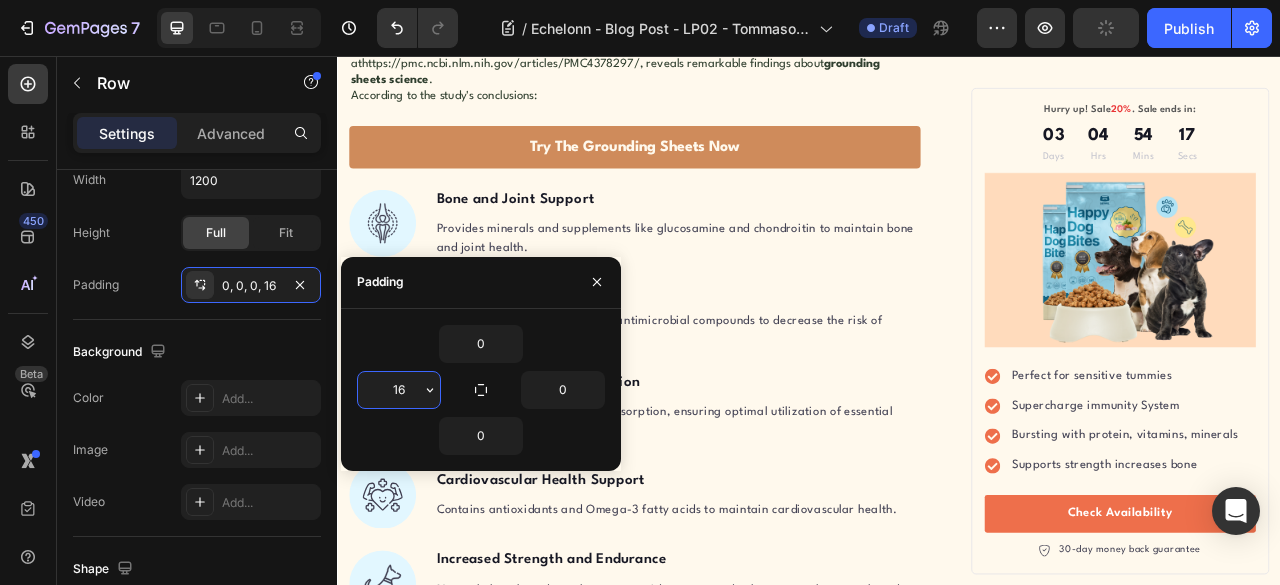 click on "16" at bounding box center [399, 390] 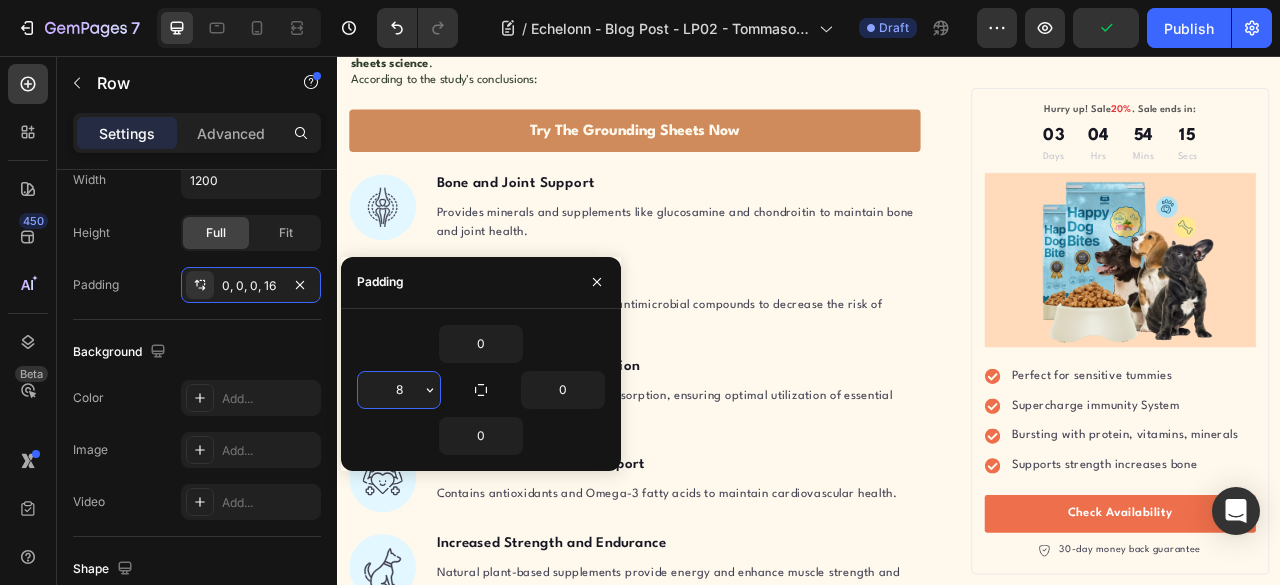type on "8" 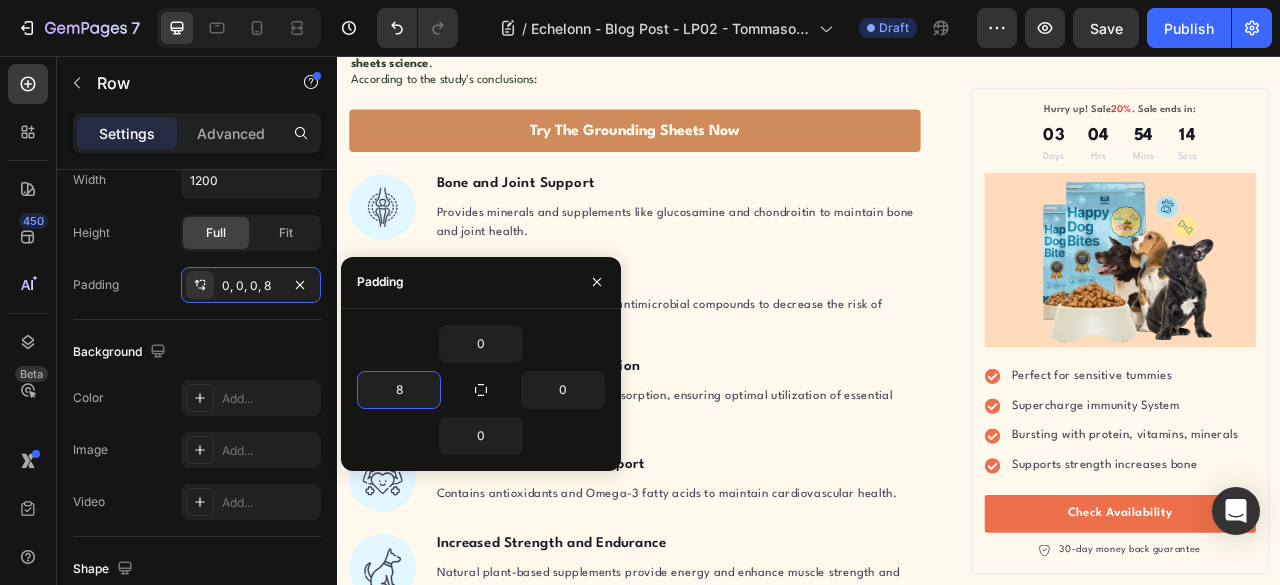 click on "Here's how it works: The Earth maintains a negative electrical charge on its surface. When your skin makes direct contact with the ground, your body absorbs these negative electrons. These electrons act as natural antioxidants, neutralizing the harmful positive-charged free radicals that accumulate in your system." at bounding box center (721, -294) 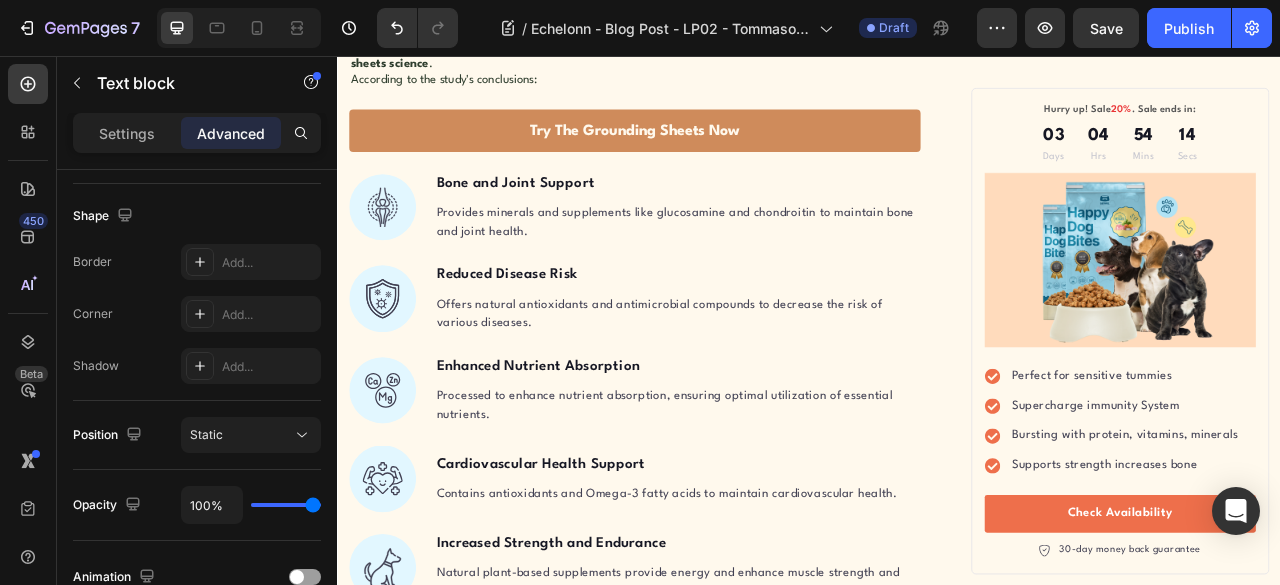 scroll, scrollTop: 0, scrollLeft: 0, axis: both 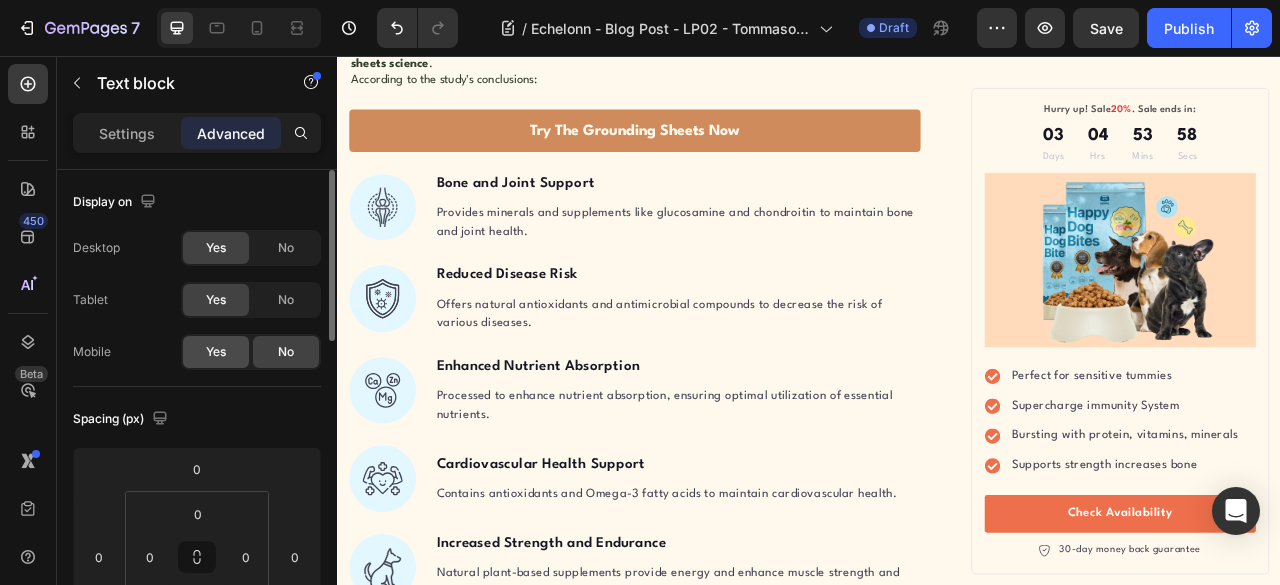 click on "Yes" 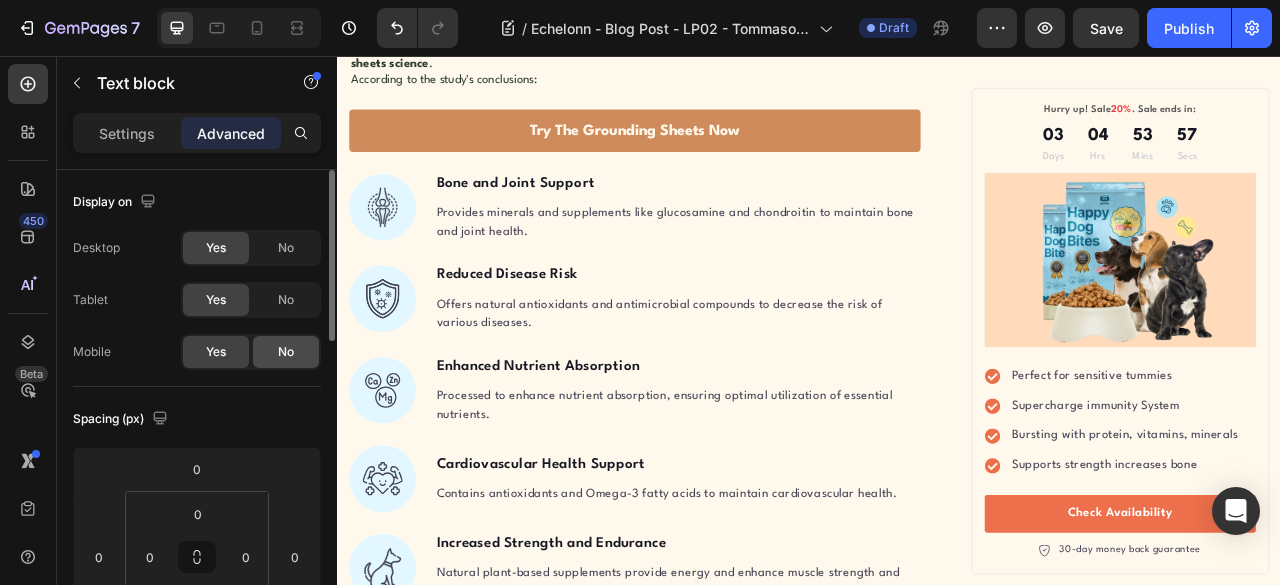 click on "No" 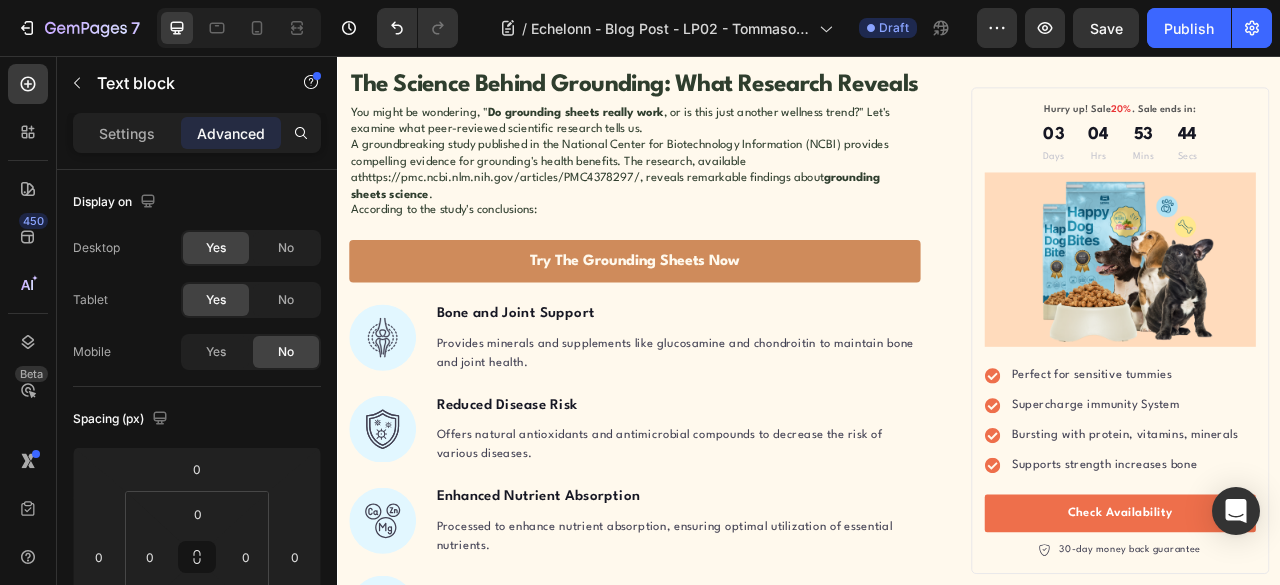 scroll, scrollTop: 3098, scrollLeft: 0, axis: vertical 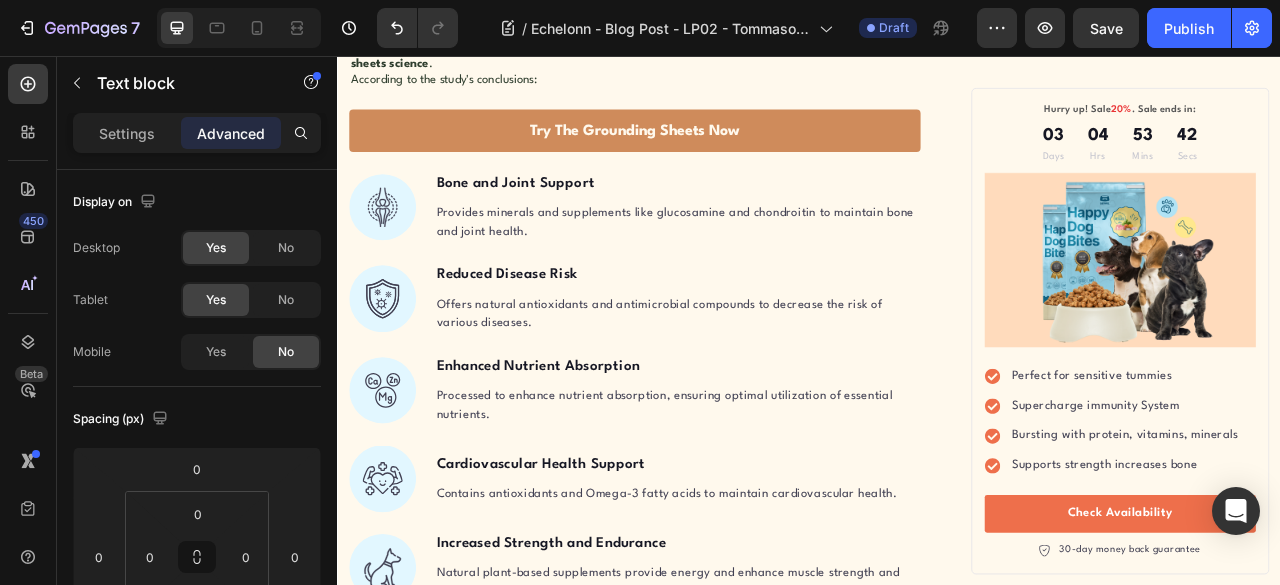 click on "What are grounding sheets , and how can they help? To understand this, we first need to grasp the concept of grounding itself.  Grounding, also known as earthing, is simply the practice of connecting your body directly with the Earth's surface. When you walk barefoot on grass or sand, you're grounding. That refreshing, calming feeling you experience at the beach? That's not just the vacation talking—it's your body rebalancing its electrical charge.  Here's how it works: The Earth maintains a negative electrical charge on its surface. When your skin makes direct contact with the ground, your body absorbs these negative electrons. These electrons act as natural antioxidants, neutralizing the harmful positive-charged free radicals that accumulate in your system.  But here's the challenge: Most of us can't spend hours barefoot outdoors every day. That's where the  Heal Naturally Grounding Sheet  comes in—bringing the Earth's healing energy directly to your bed, where you spend a third of your life.   0" at bounding box center [715, -345] 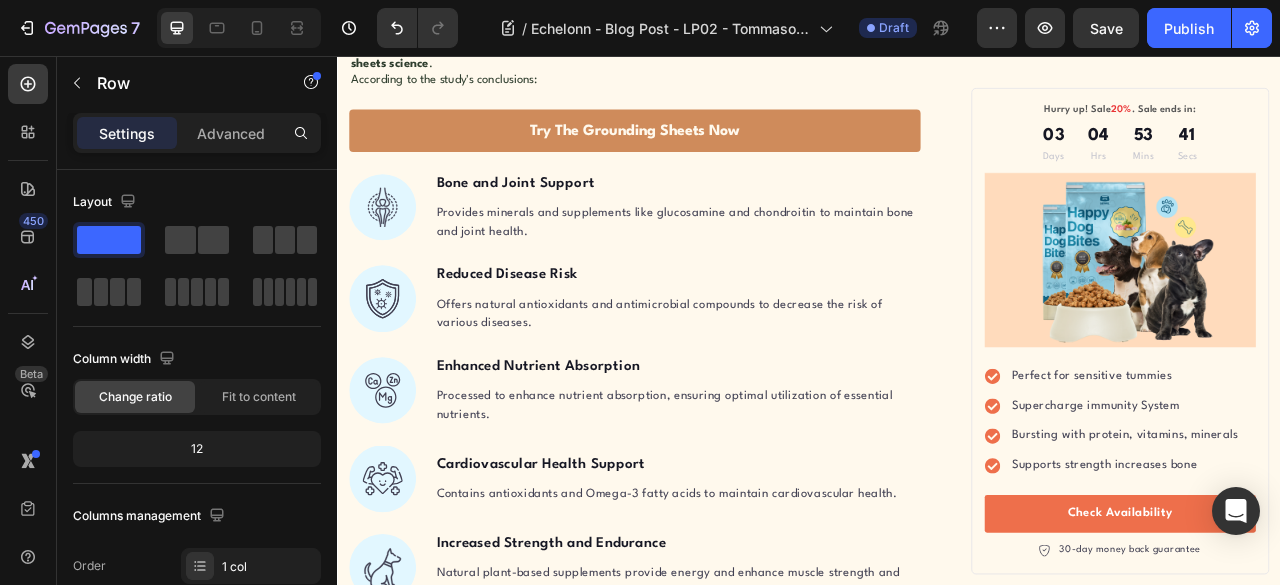 click on "Healthy and Balanced Nutrition Heading What are grounding sheets , and how can they help? To understand this, we first need to grasp the concept of grounding itself.  Grounding, also known as earthing, is simply the practice of connecting your body directly with the Earth's surface. When you walk barefoot on grass or sand, you're grounding. That refreshing, calming feeling you experience at the beach? That's not just the vacation talking—it's your body rebalancing its electrical charge.  Here's how it works: The Earth maintains a negative electrical charge on its surface. When your skin makes direct contact with the ground, your body absorbs these negative electrons. These electrons act as natural antioxidants, neutralizing the harmful positive-charged free radicals that accumulate in your system.  But here's the challenge: Most of us can't spend hours barefoot outdoors every day. That's where the  Heal Naturally Grounding Sheet Text block What are grounding sheets  Text block Row Button" at bounding box center [715, -498] 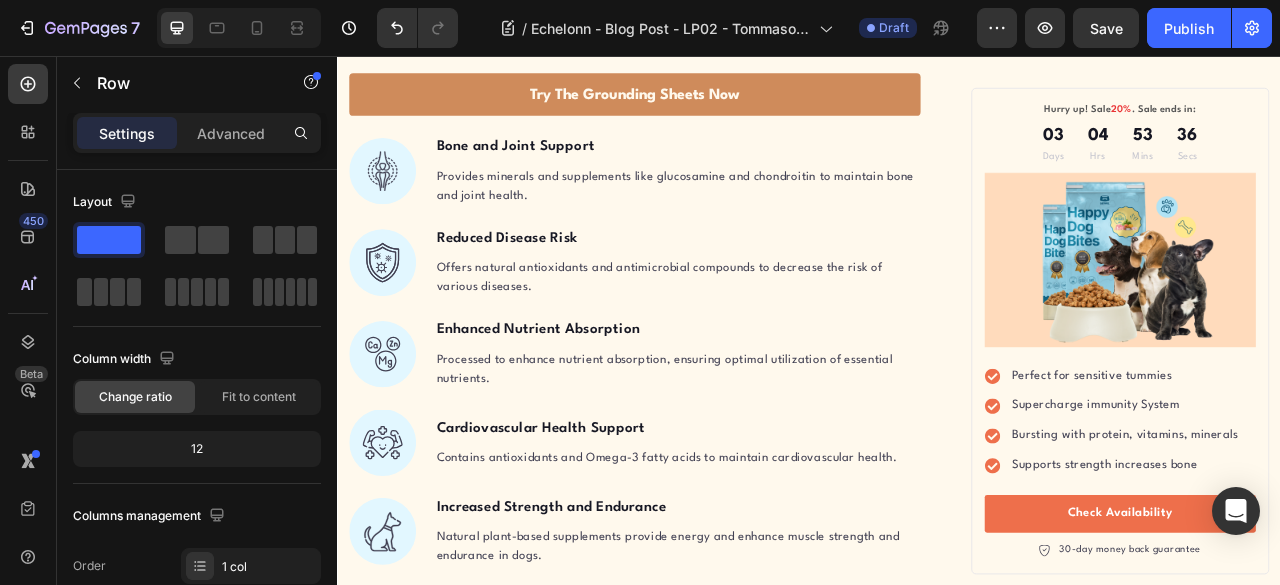 scroll, scrollTop: 3098, scrollLeft: 0, axis: vertical 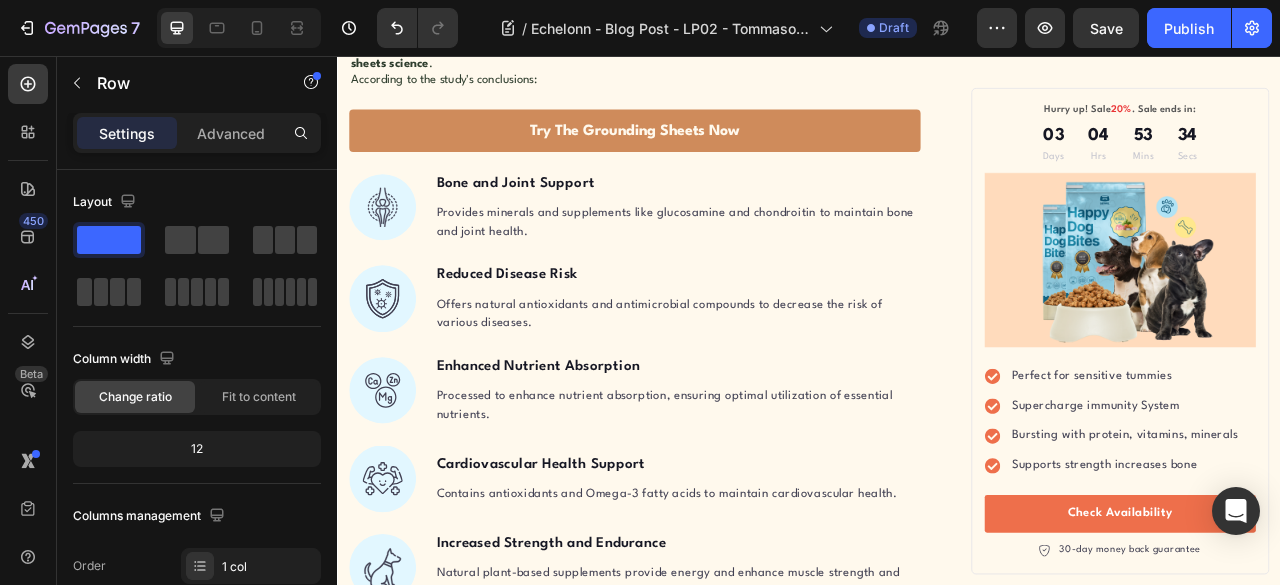 click on "What are grounding sheets , and how can they help? To understand this, we first need to grasp the concept of grounding itself.  Grounding, also known as earthing, is simply the practice of connecting your body directly with the Earth's surface. When you walk barefoot on grass or sand, you're grounding. That refreshing, calming feeling you experience at the beach? That's not just the vacation talking—it's your body rebalancing its electrical charge.  Here's how it works: The Earth maintains a negative electrical charge on its surface. When your skin makes direct contact with the ground, your body absorbs these negative electrons. These electrons act as natural antioxidants, neutralizing the harmful positive-charged free radicals that accumulate in your system.  But here's the challenge: Most of us can't spend hours barefoot outdoors every day. That's where the  Heal Naturally Grounding Sheet  comes in—bringing the Earth's healing energy directly to your bed, where you spend a third of your life. Row" at bounding box center [715, -345] 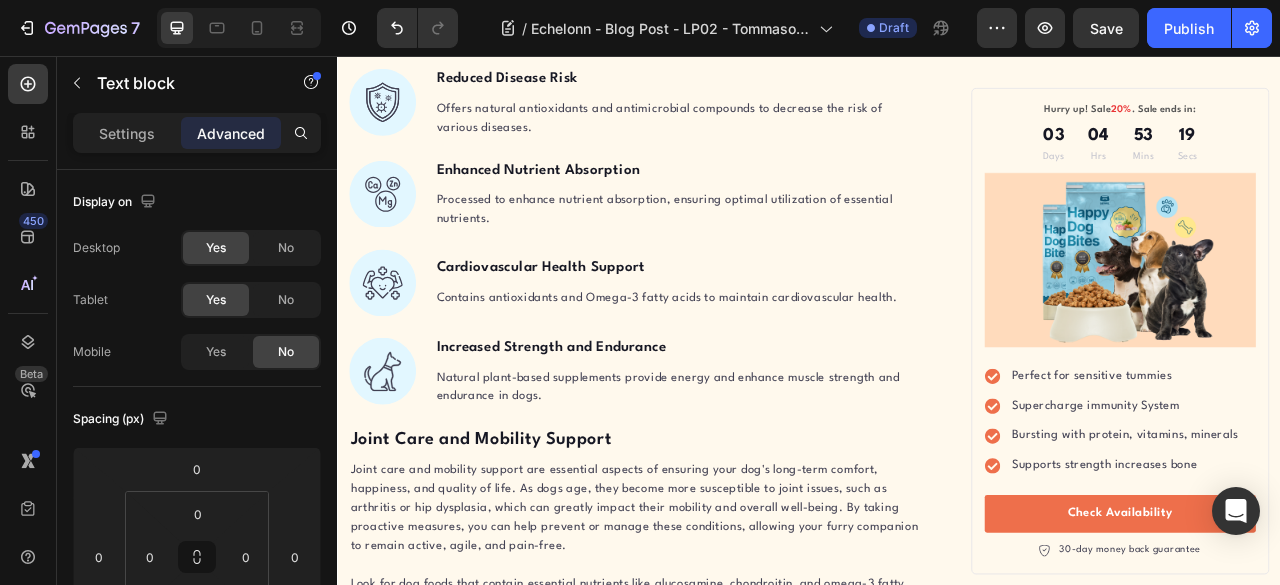 click on ""Grounding appears to improve sleep, normalize the day-night cortisol rhythm, reduce pain, reduce stress, shift the autonomic nervous system from sympathetic toward parasympathetic activation, increase heart rate variability, speed wound healing, and reduce blood viscosity."" at bounding box center (721, -470) 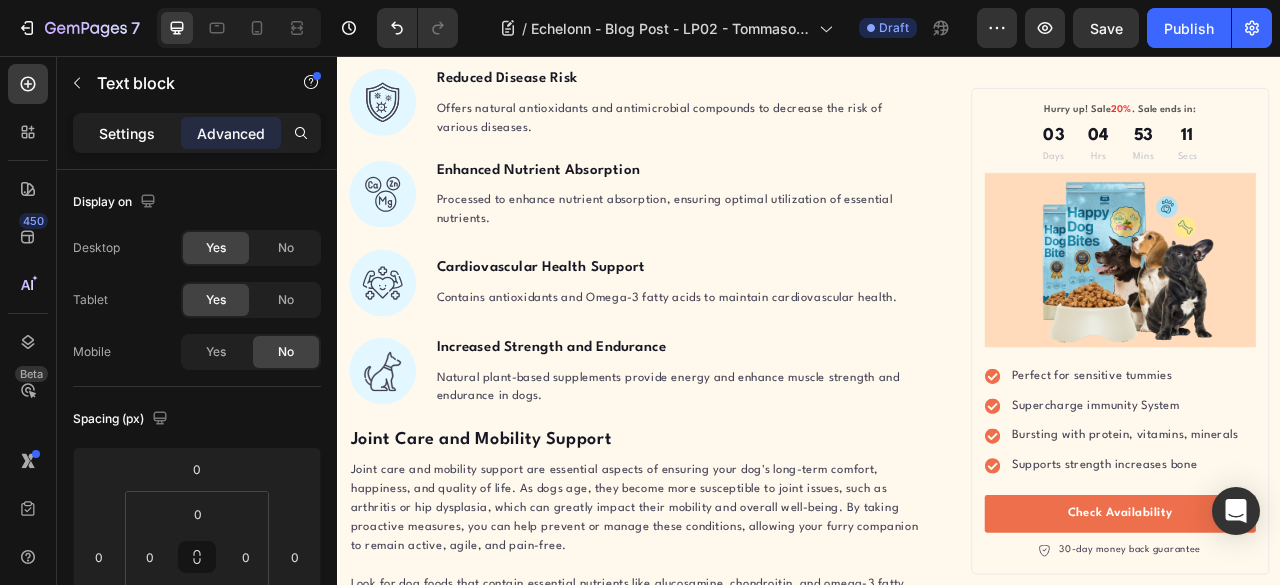 click on "Settings" at bounding box center (127, 133) 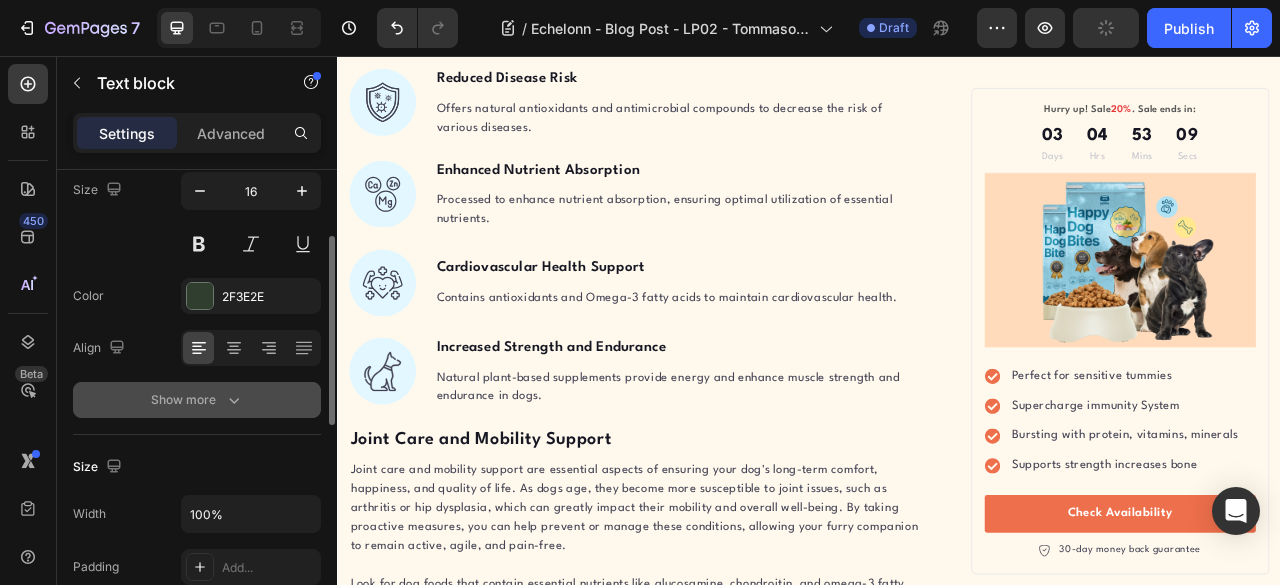 click on "Show more" at bounding box center [197, 400] 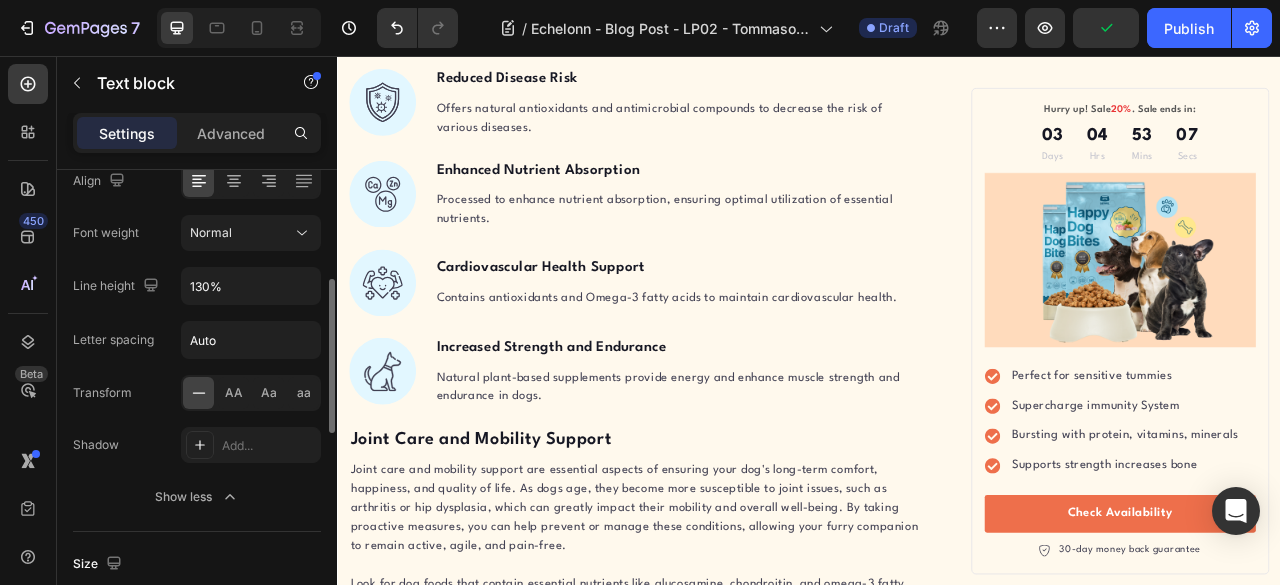 scroll, scrollTop: 166, scrollLeft: 0, axis: vertical 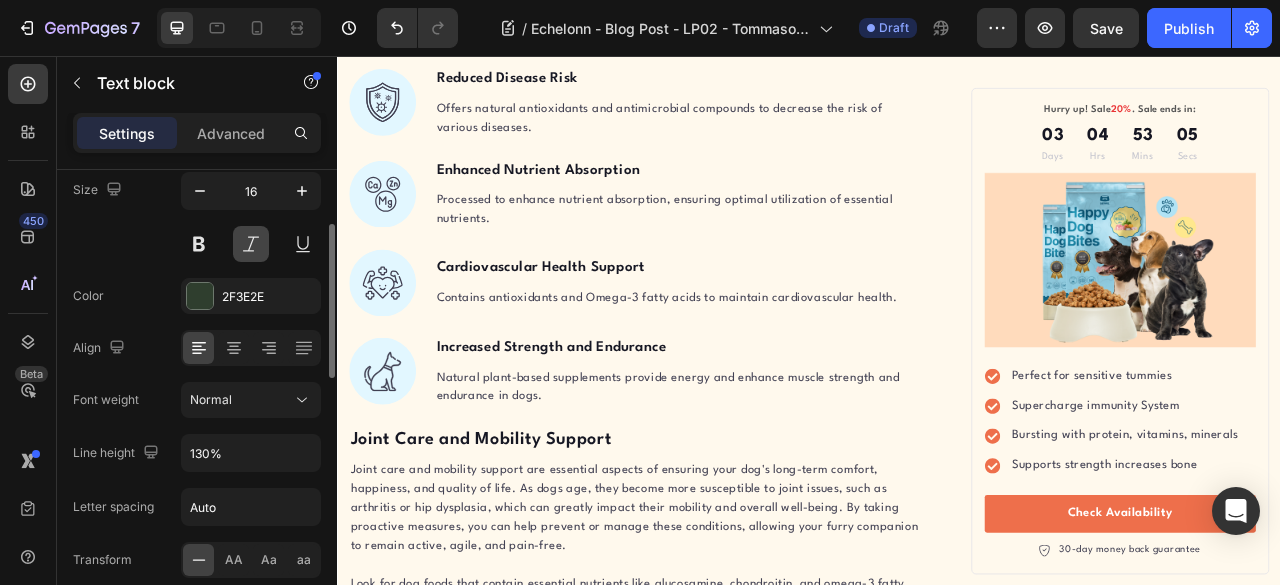 click at bounding box center [251, 244] 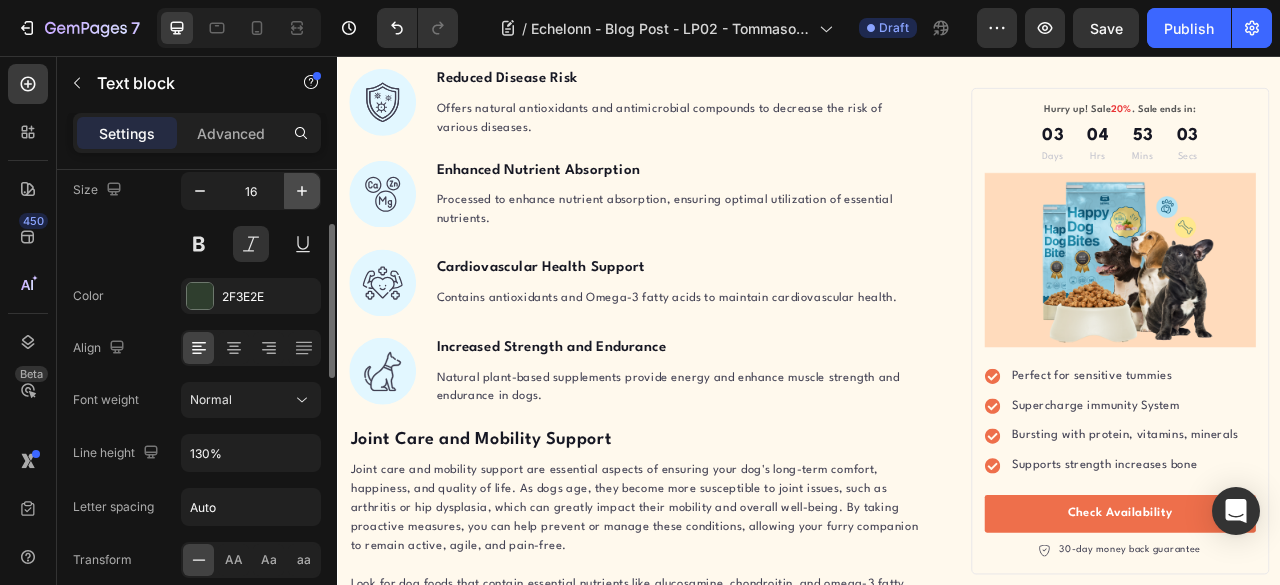 click 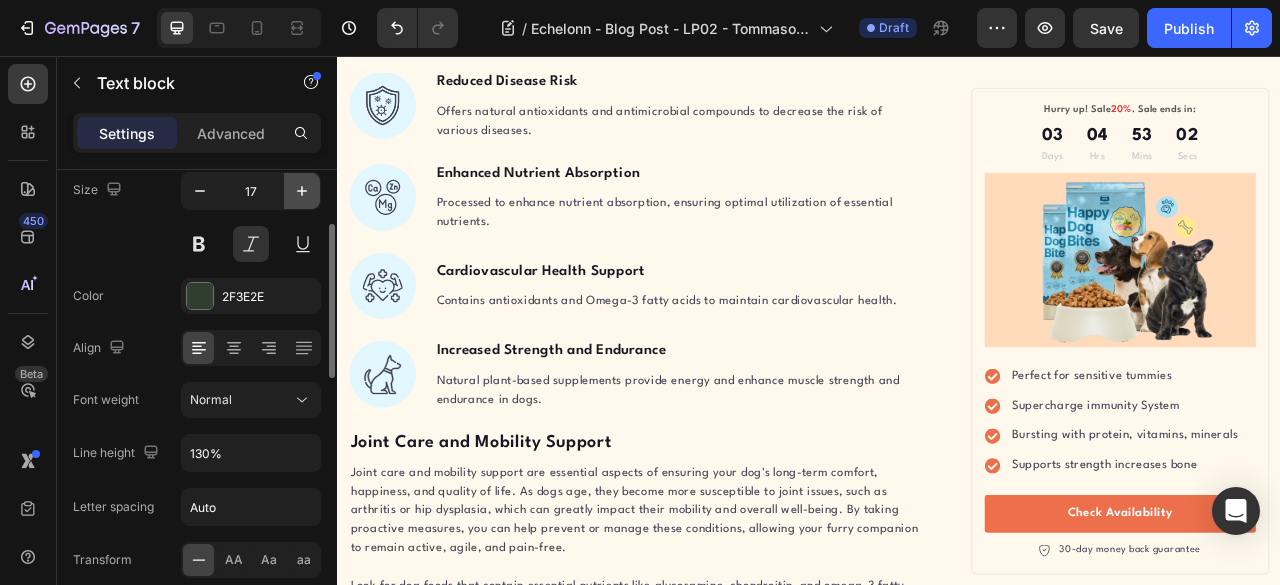 click 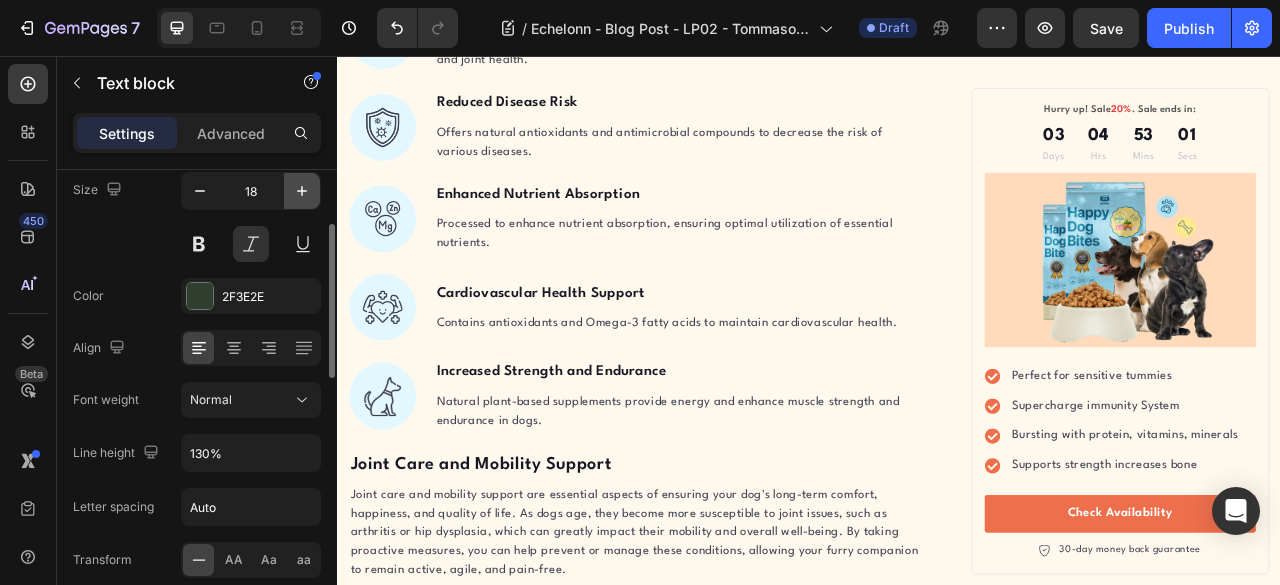click 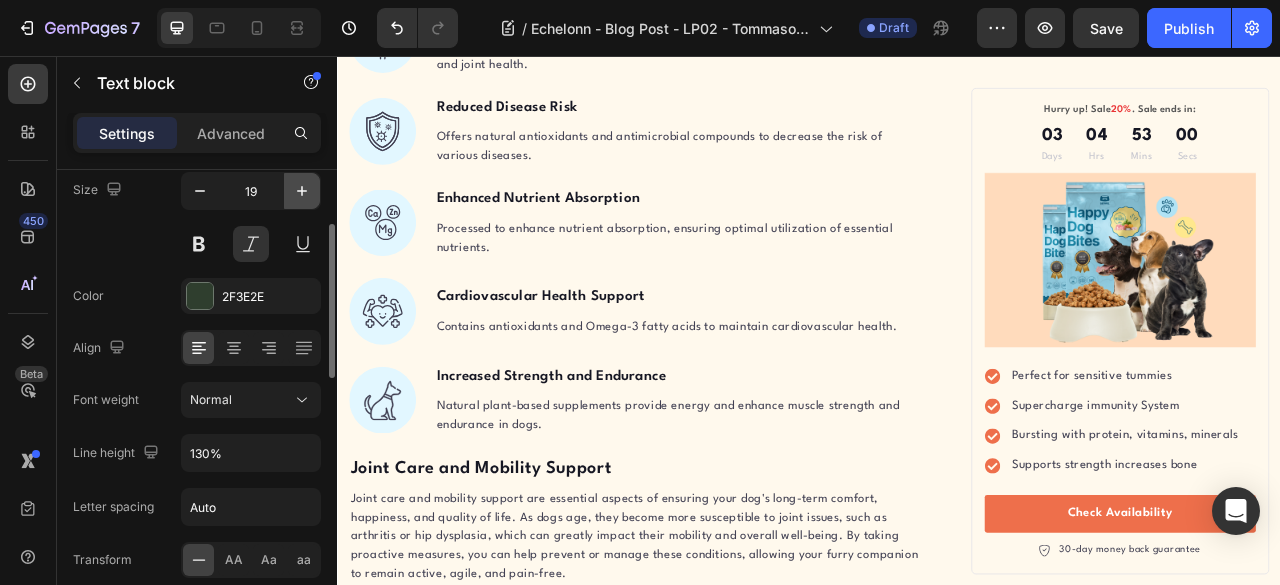 click 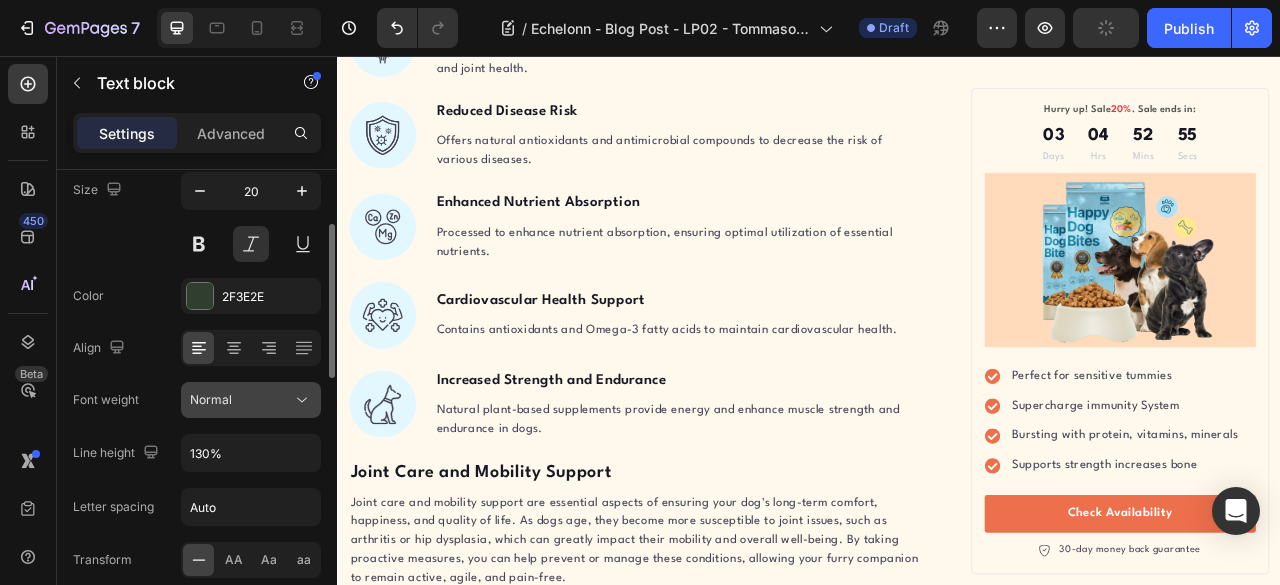 click on "Normal" 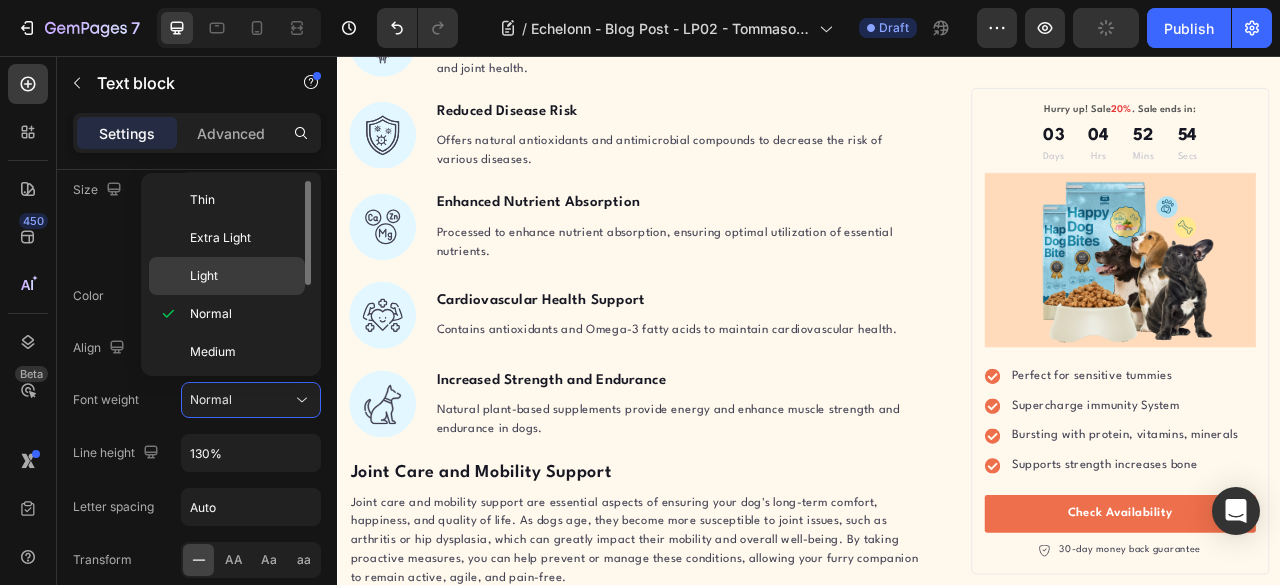 click on "Light" at bounding box center (243, 276) 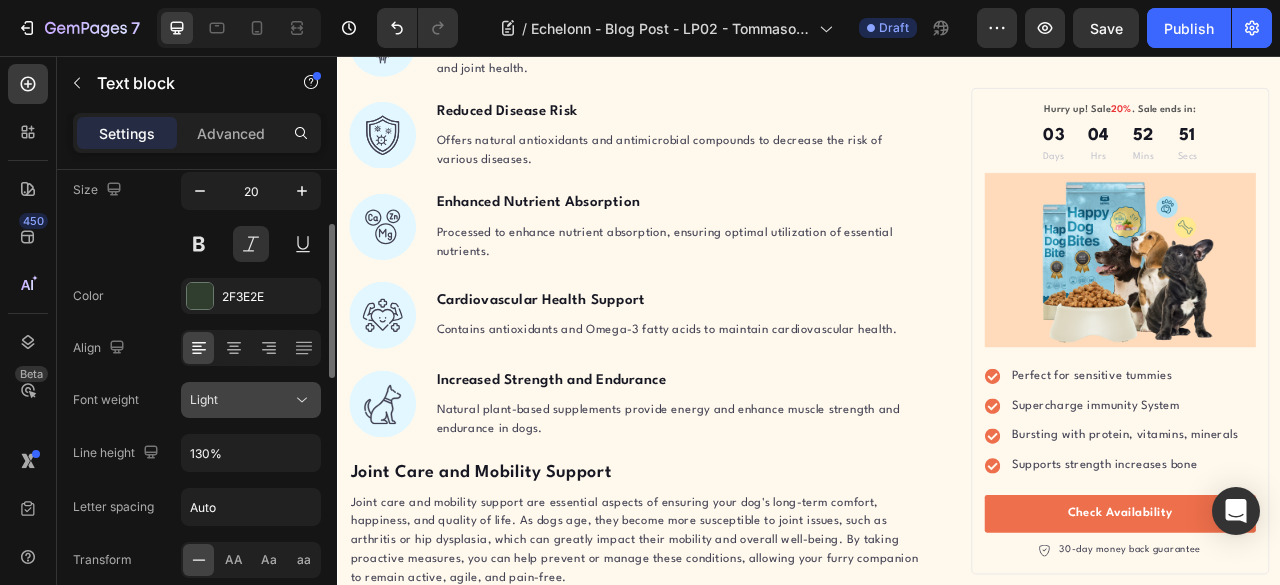 click on "Light" at bounding box center (241, 400) 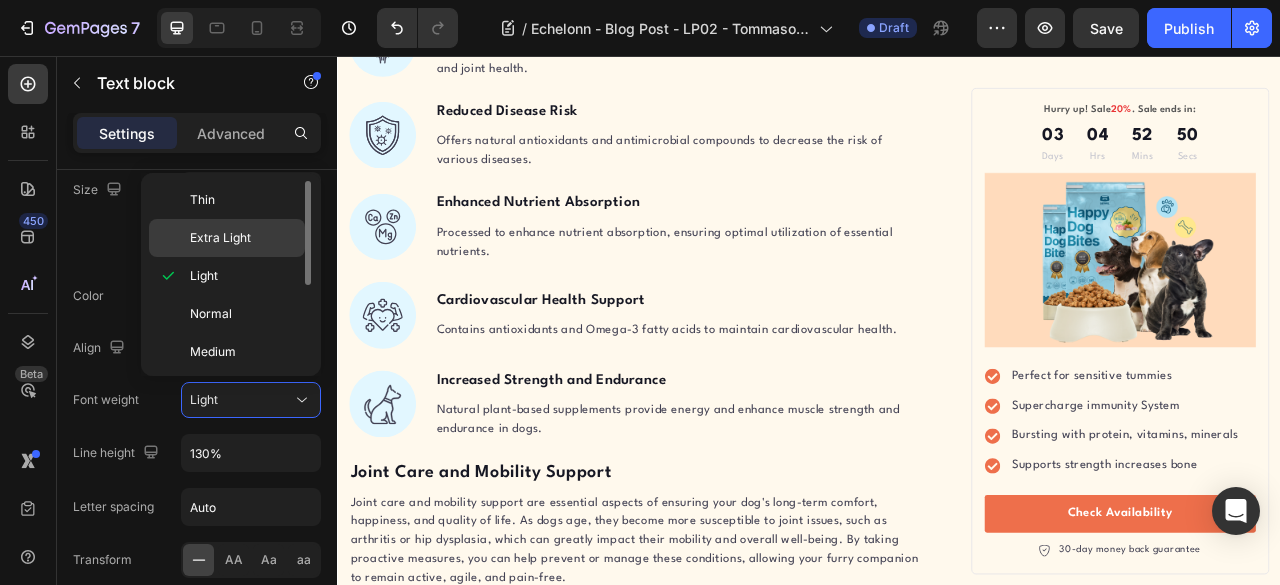 click on "Extra Light" 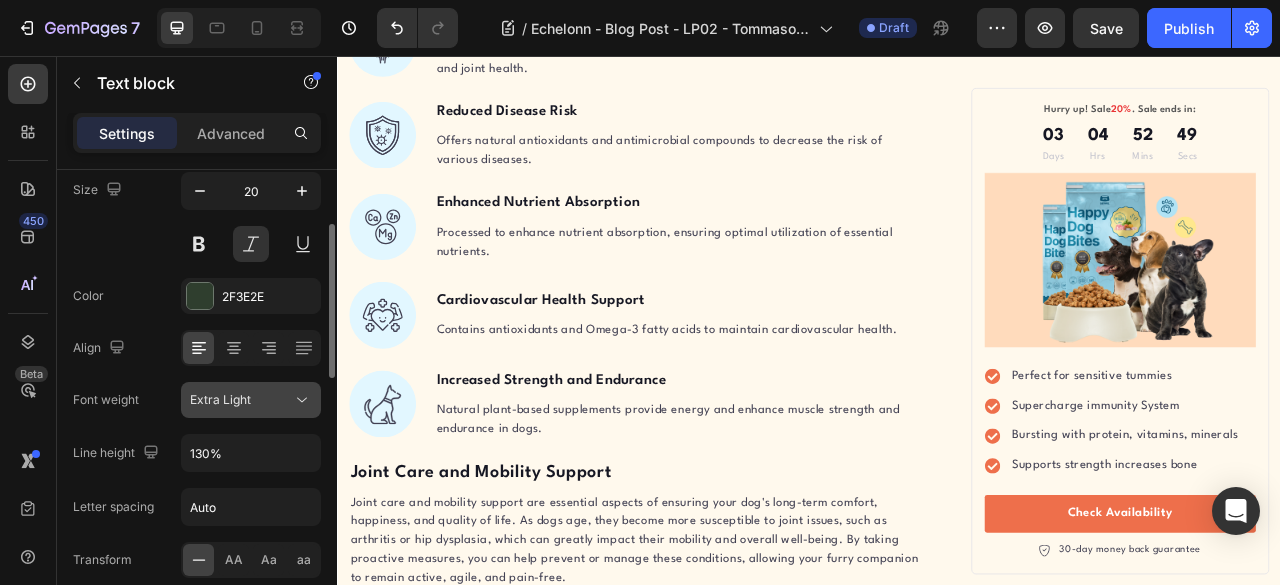 click on "Extra Light" at bounding box center [220, 400] 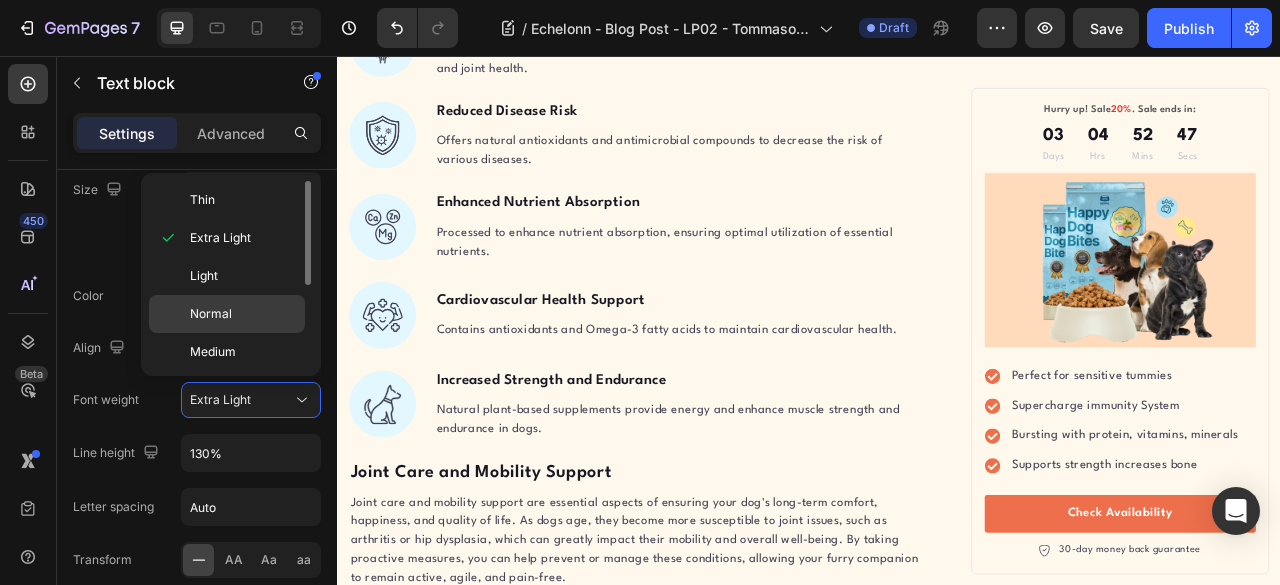 click on "Normal" at bounding box center [211, 314] 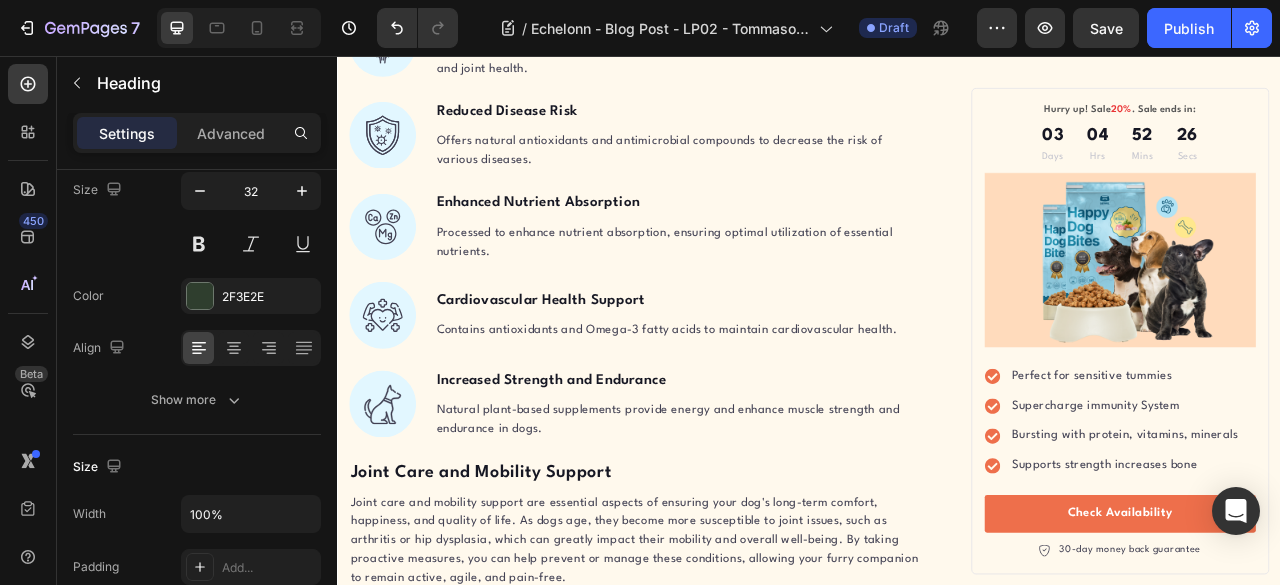 click on "The Science Behind Grounding: What Research Reveals" at bounding box center (715, -280) 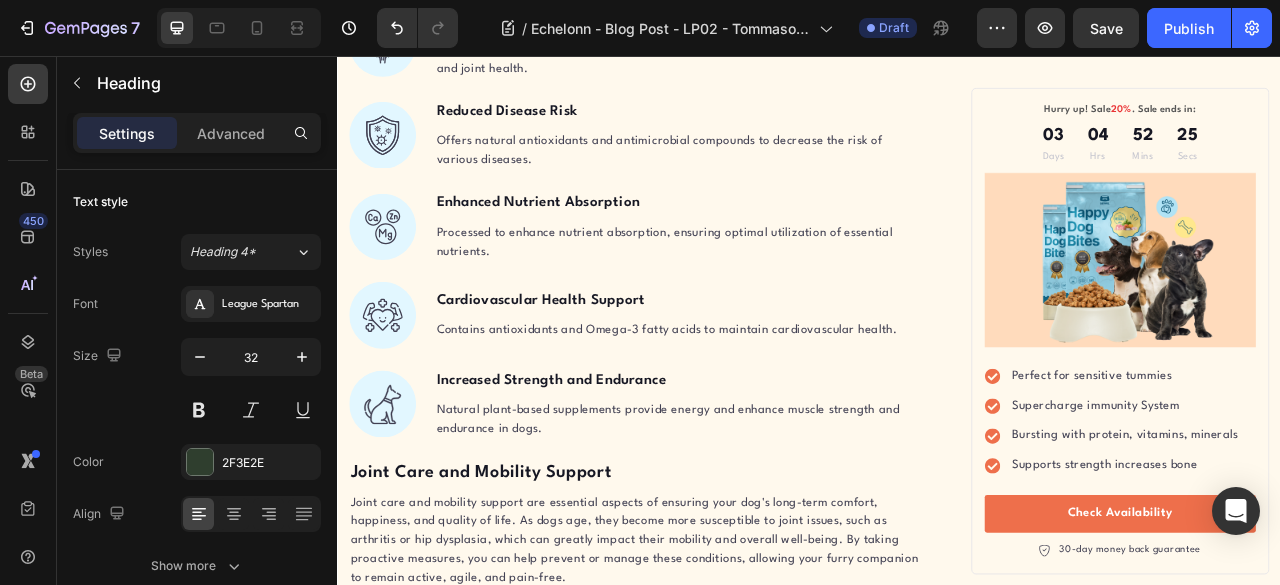 click on ""Grounding appears to improve sleep, normalize the day-night cortisol rhythm, reduce pain, reduce stress, shift the autonomic nervous system from sympathetic toward parasympathetic activation, increase heart rate variability, speed wound healing, and reduce blood viscosity."" at bounding box center [721, -449] 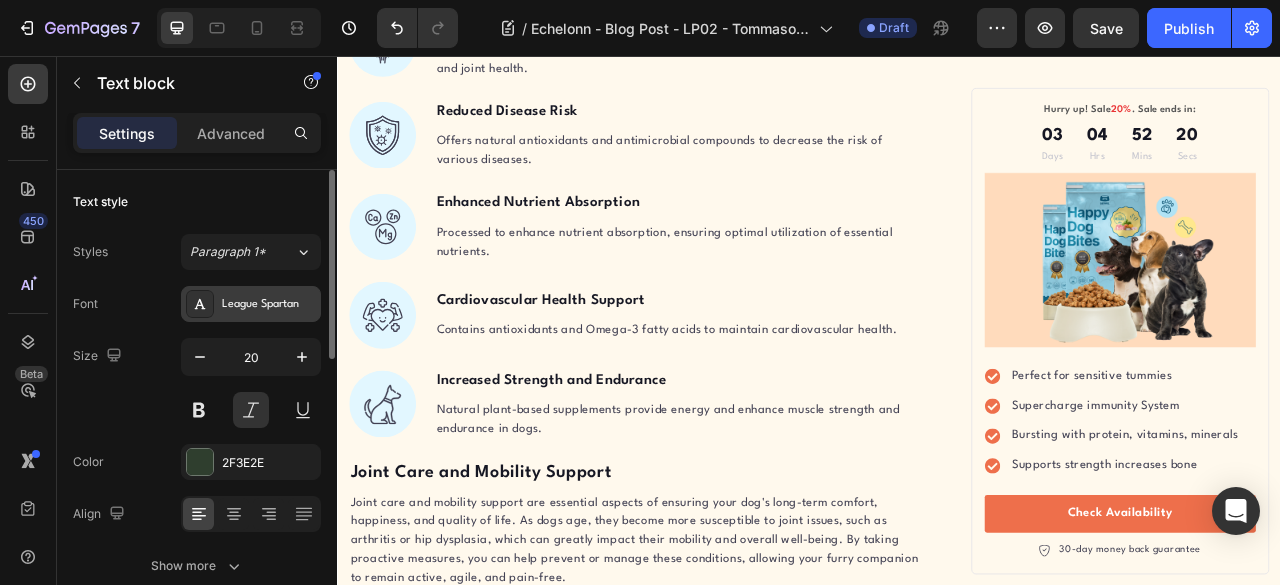 scroll, scrollTop: 166, scrollLeft: 0, axis: vertical 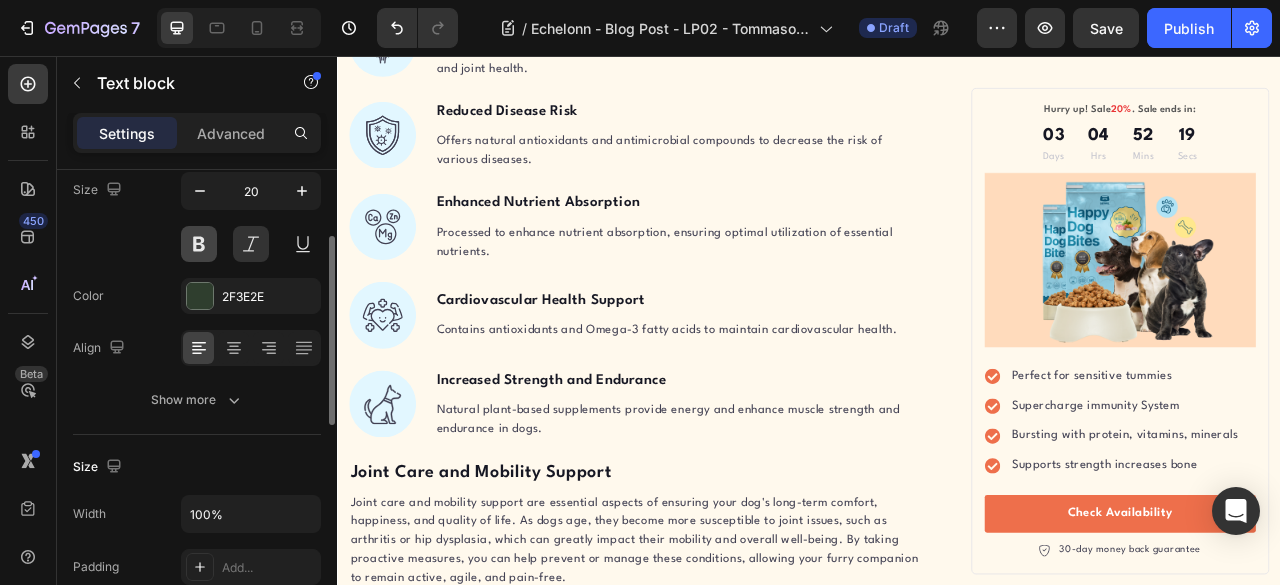 click at bounding box center (199, 244) 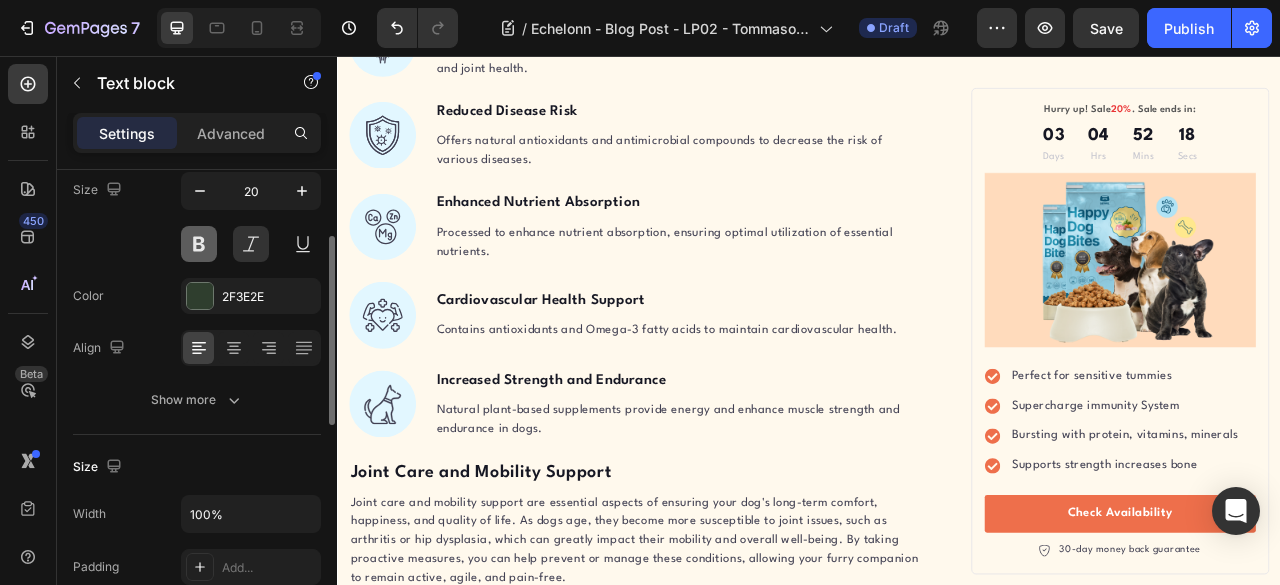 click at bounding box center (199, 244) 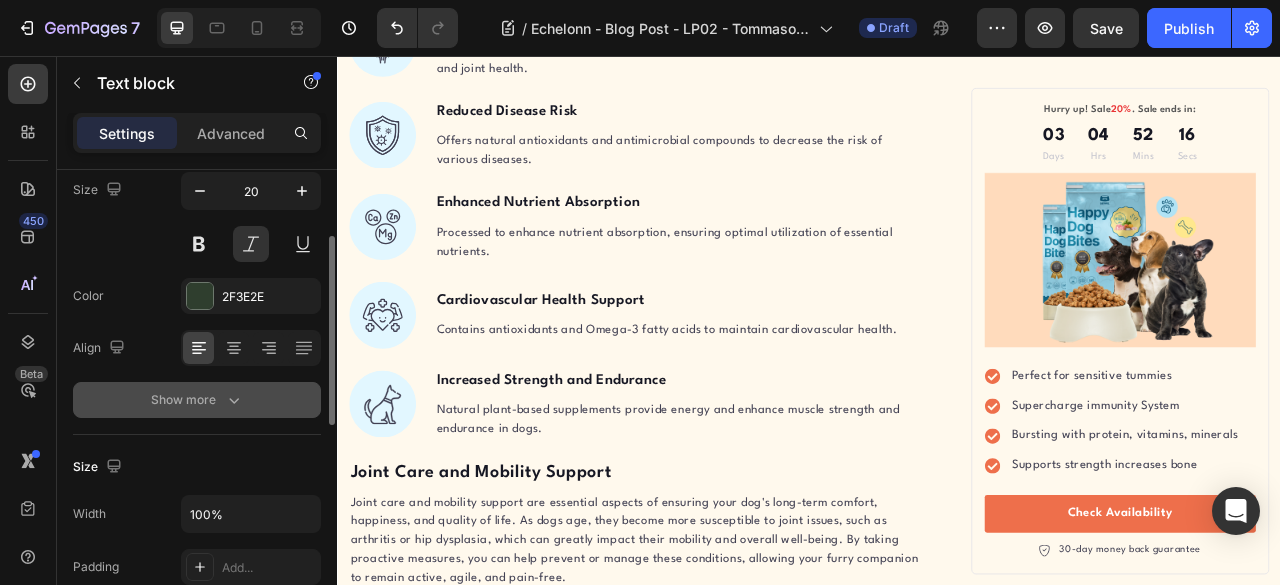 click on "Show more" at bounding box center (197, 400) 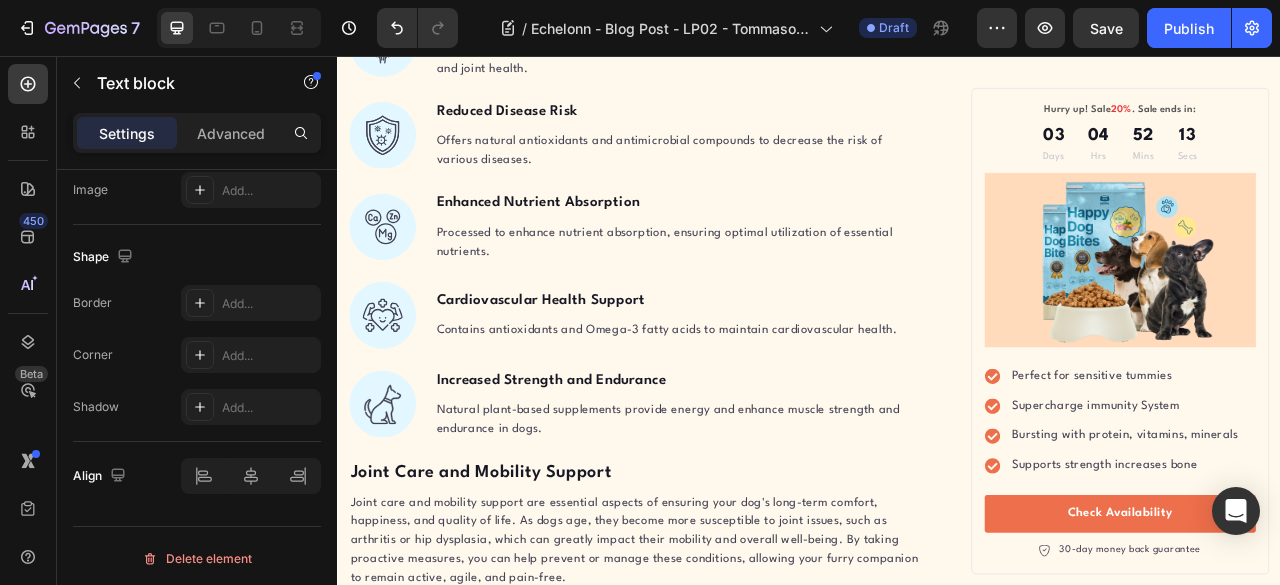 scroll, scrollTop: 0, scrollLeft: 0, axis: both 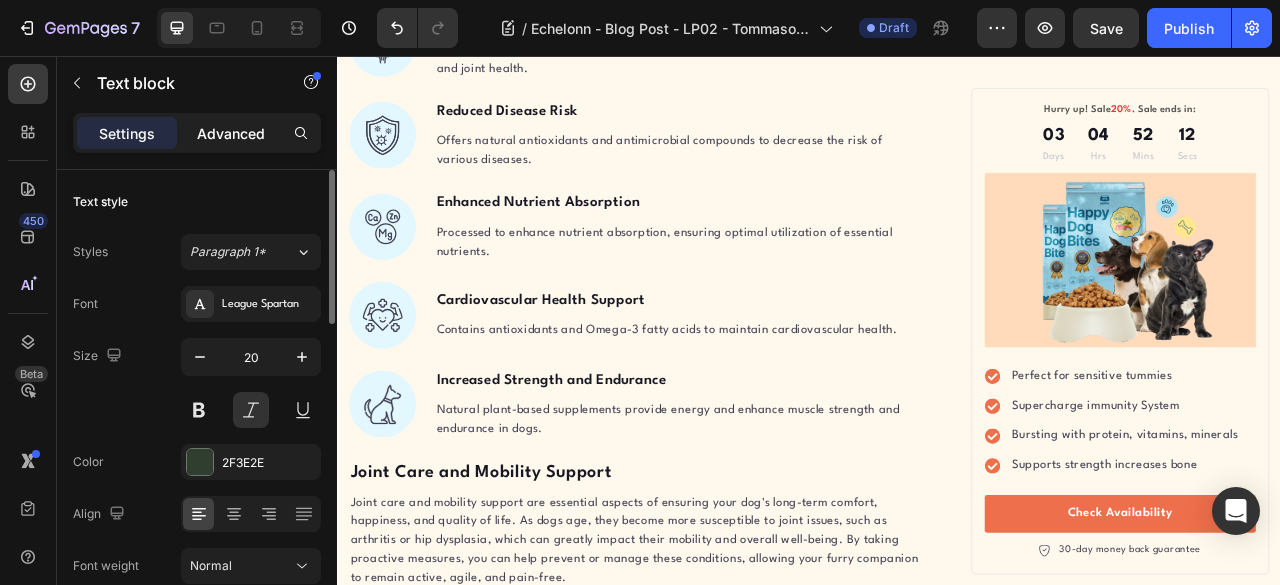 click on "Advanced" at bounding box center [231, 133] 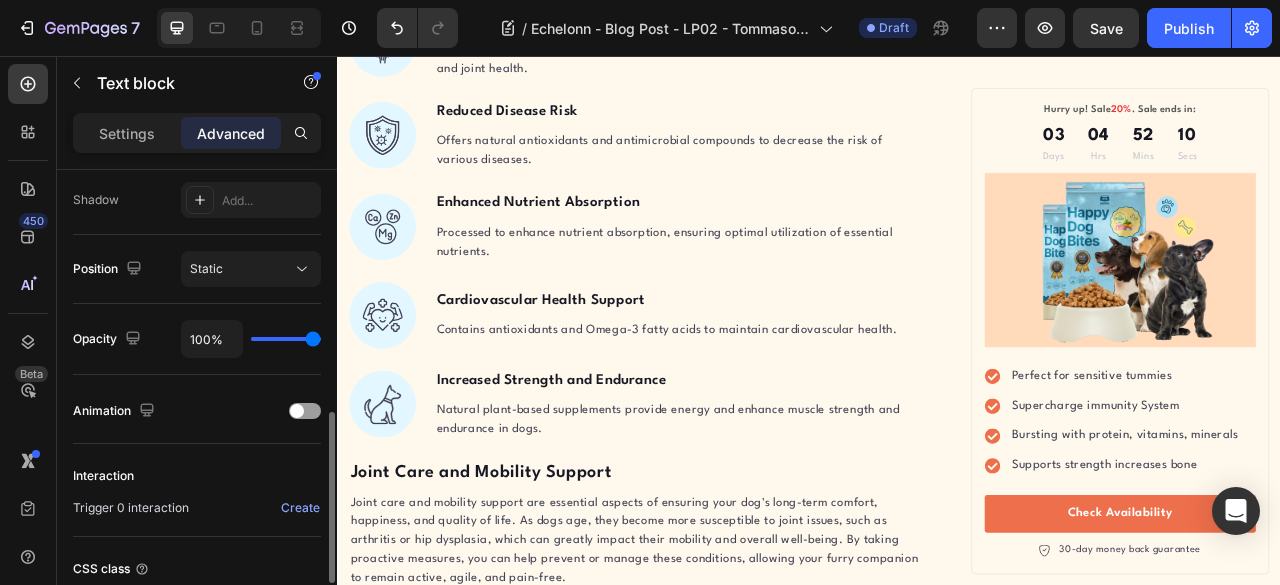 scroll, scrollTop: 333, scrollLeft: 0, axis: vertical 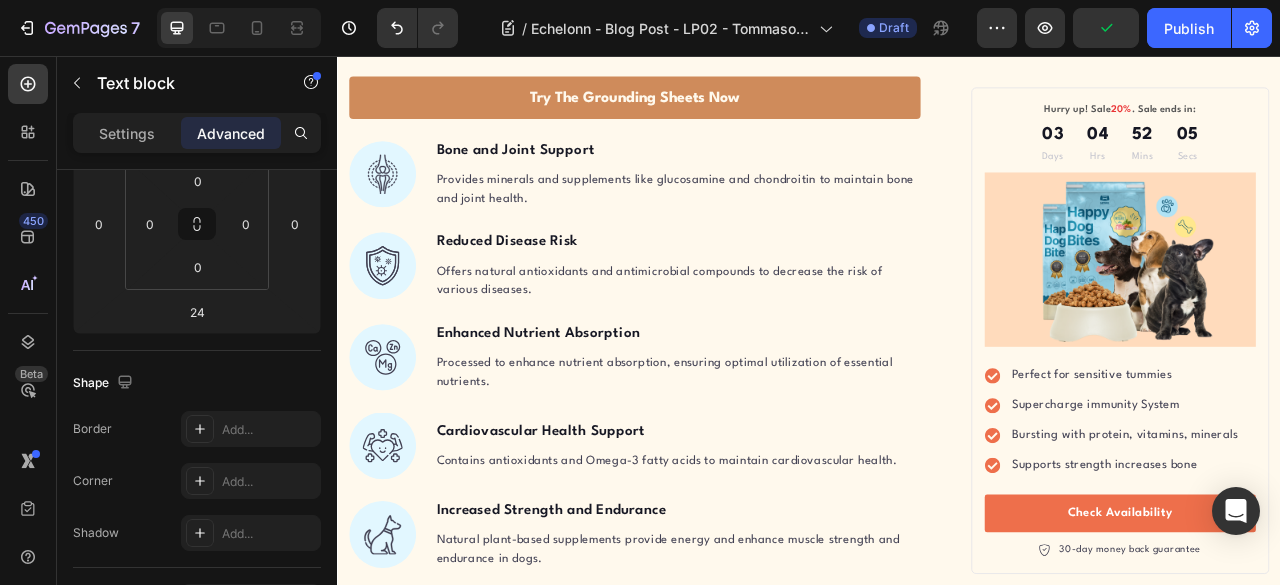click on "Here's how it works: The Earth maintains a negative electrical charge on its surface. When your skin makes direct contact with the ground, your body absorbs these negative electrons. These electrons act as natural antioxidants, neutralizing the harmful positive-charged free radicals that accumulate in your system." at bounding box center [715, -468] 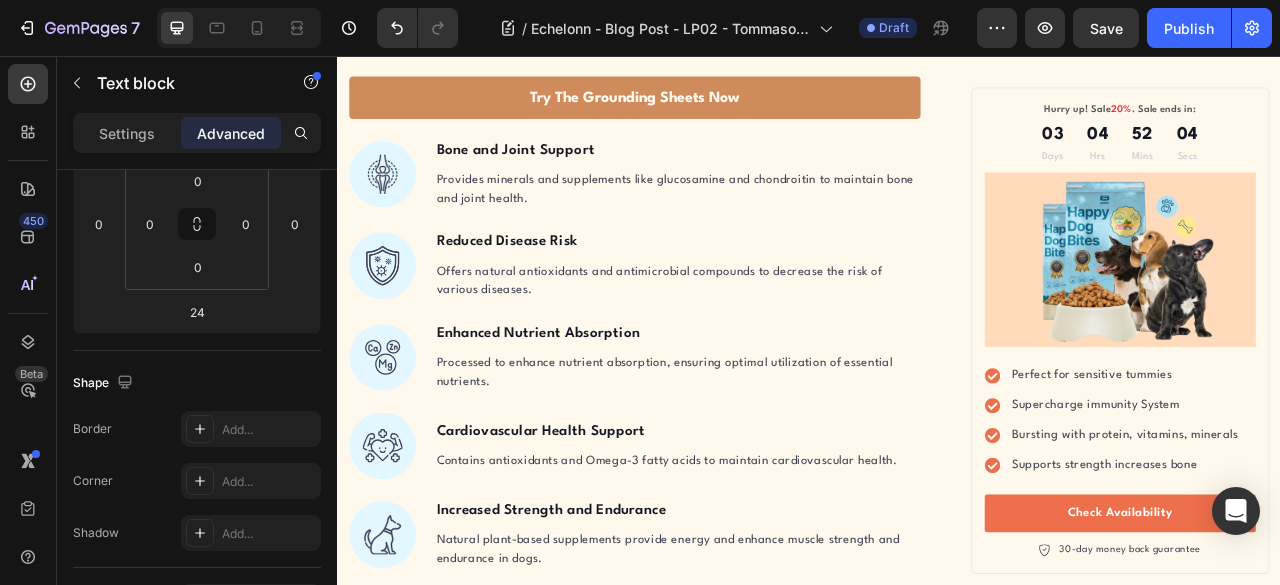 click 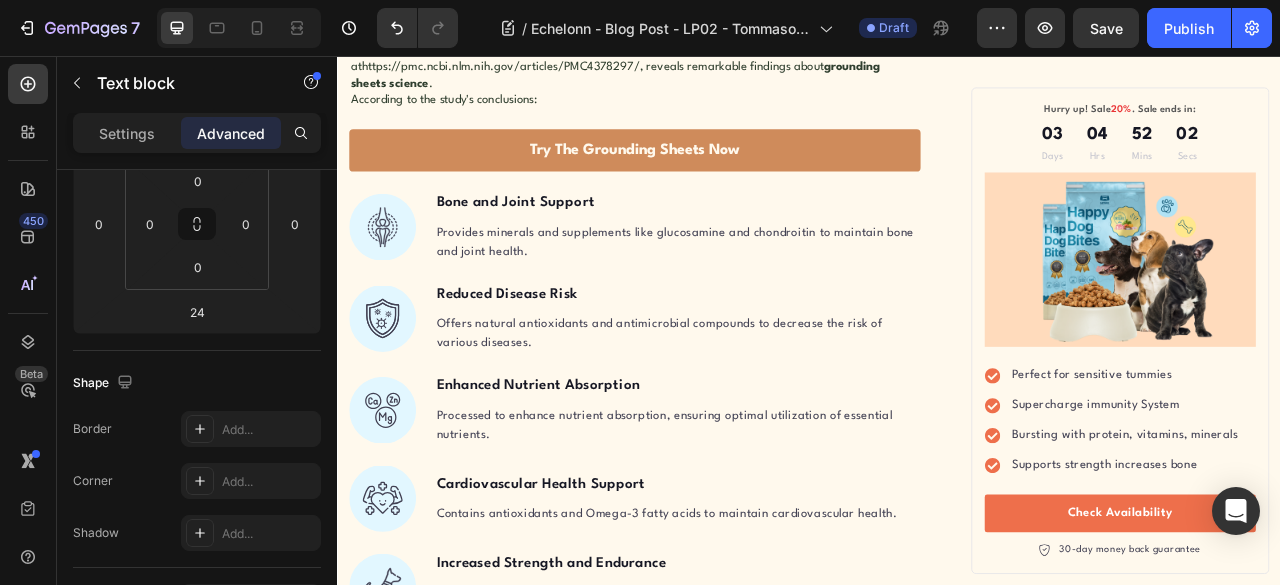 scroll, scrollTop: 3265, scrollLeft: 0, axis: vertical 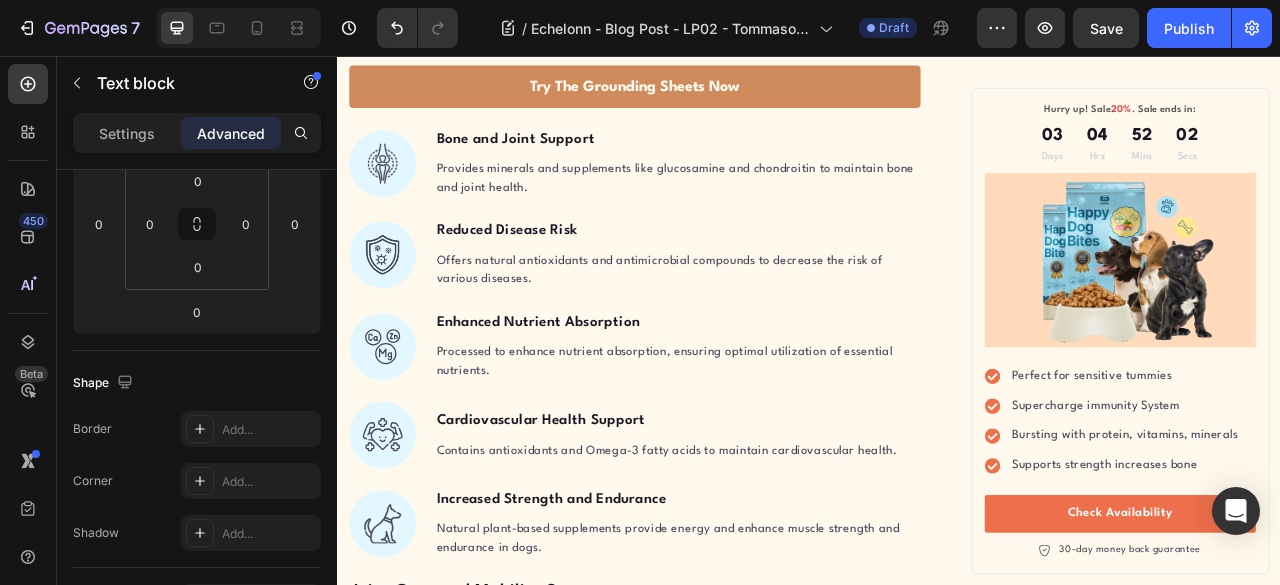 click on ""Grounding appears to improve sleep, normalize the day-night cortisol rhythm, reduce pain, reduce stress, shift the autonomic nervous system from sympathetic toward parasympathetic activation, increase heart rate variability, speed wound healing, and reduce blood viscosity."" at bounding box center [717, -297] 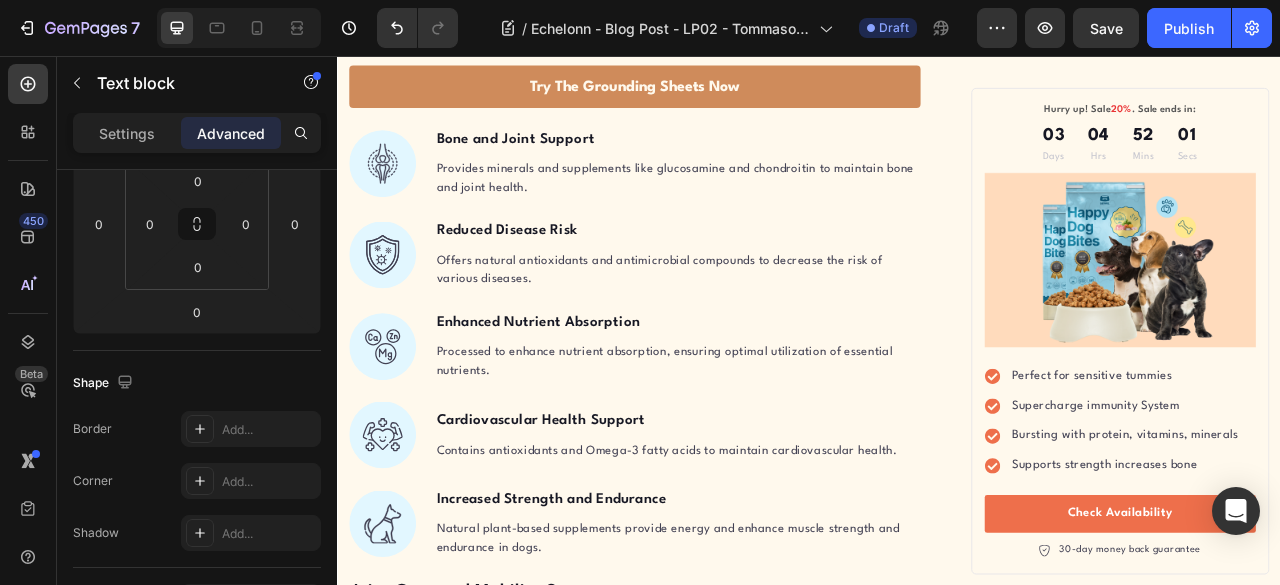 click on "Grounding, also known as earthing, is simply the practice of connecting your body directly with the Earth's surface. When you walk barefoot on grass or sand, you're grounding. That refreshing, calming feeling you experience at the beach? That's not just the vacation talking—it's your body rebalancing its electrical charge." at bounding box center (715, -565) 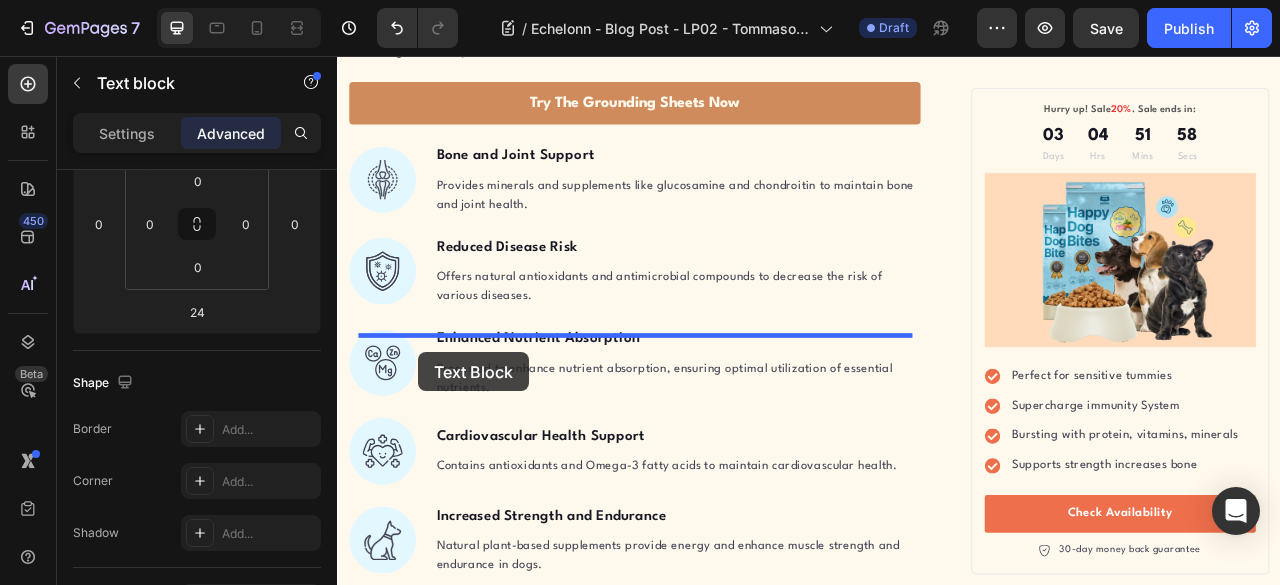 drag, startPoint x: 423, startPoint y: 95, endPoint x: 440, endPoint y: 433, distance: 338.42725 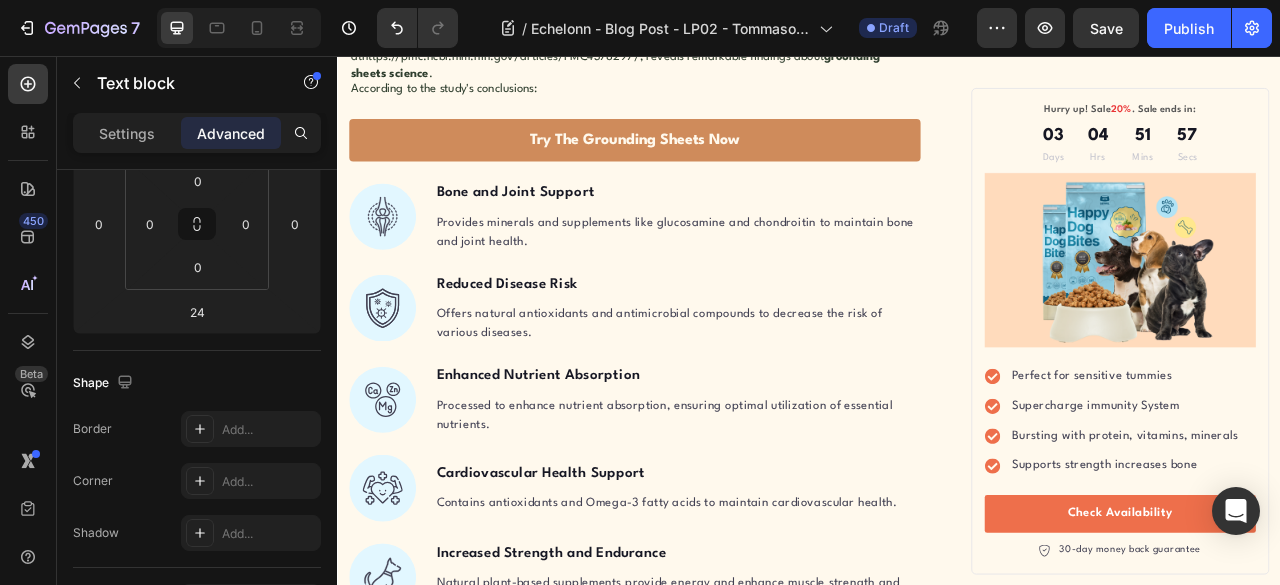 scroll, scrollTop: 3258, scrollLeft: 0, axis: vertical 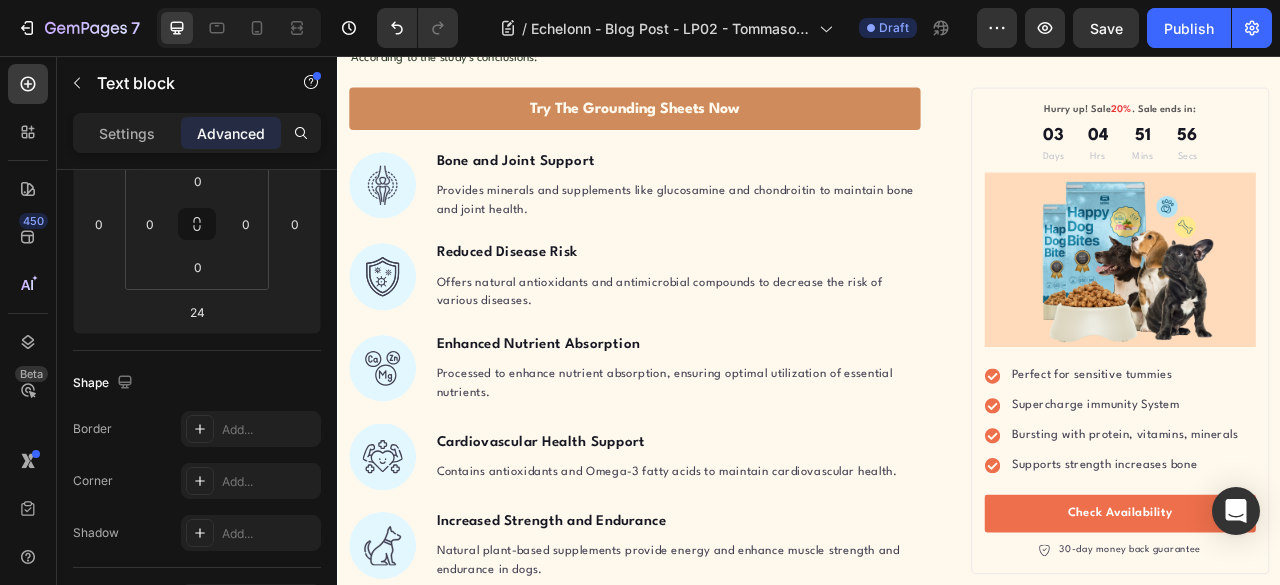 click on ""Grounding appears to improve sleep, normalize the day-night cortisol rhythm, reduce pain, reduce stress, shift the autonomic nervous system from sympathetic toward parasympathetic activation, increase heart rate variability, speed wound healing, and reduce blood viscosity."" at bounding box center [717, -269] 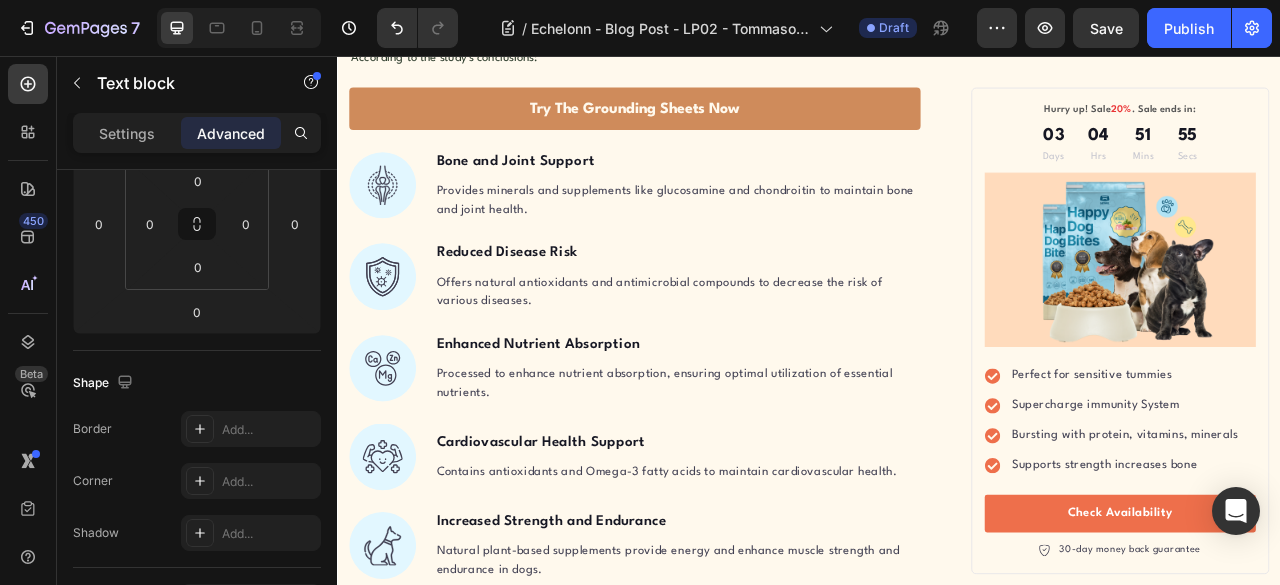 click 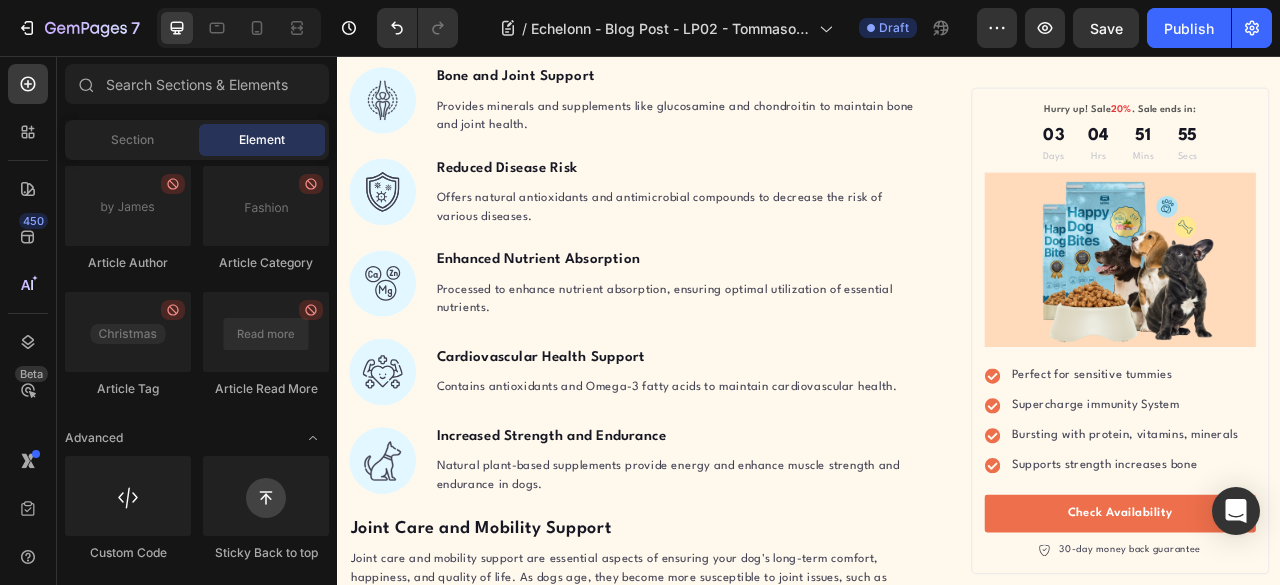 click on "Here's how it works: The Earth maintains a negative electrical charge on its surface. When your skin makes direct contact with the ground, your body absorbs these negative electrons. These electrons act as natural antioxidants, neutralizing the harmful positive-charged free radicals that accumulate in your system." at bounding box center [721, -454] 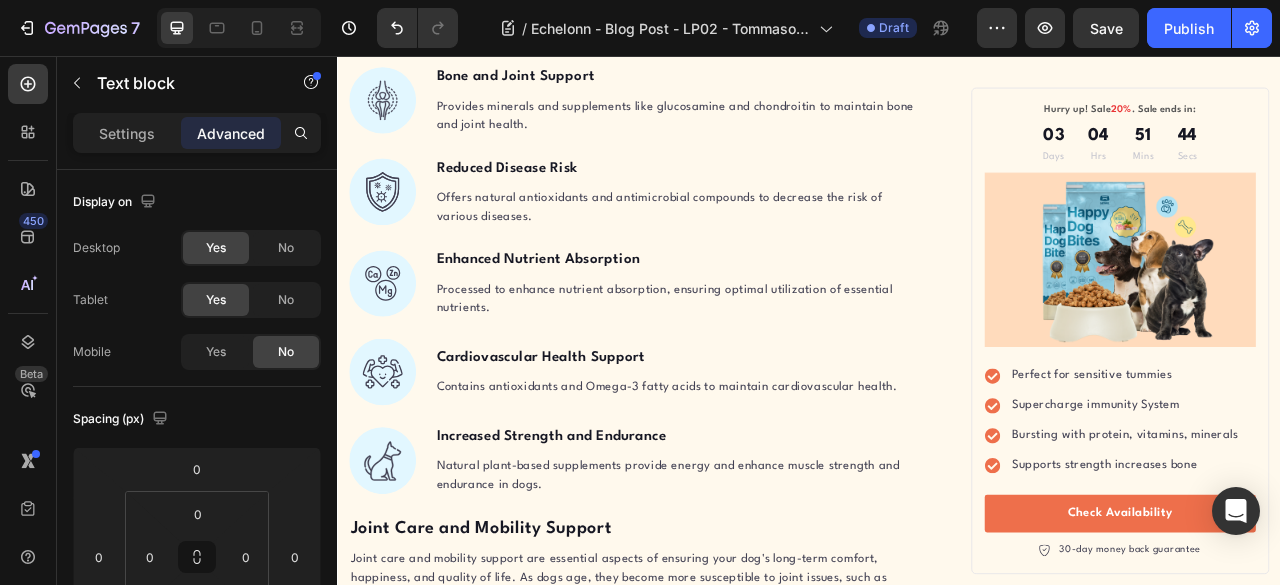 click on "Here's how it works: The Earth maintains a negative electrical charge on its surface. When your skin makes direct contact with the ground, your body absorbs these negative electrons. These electrons act as natural antioxidants, neutralizing the harmful positive-charged free radicals that accumulate in your system." at bounding box center [721, -454] 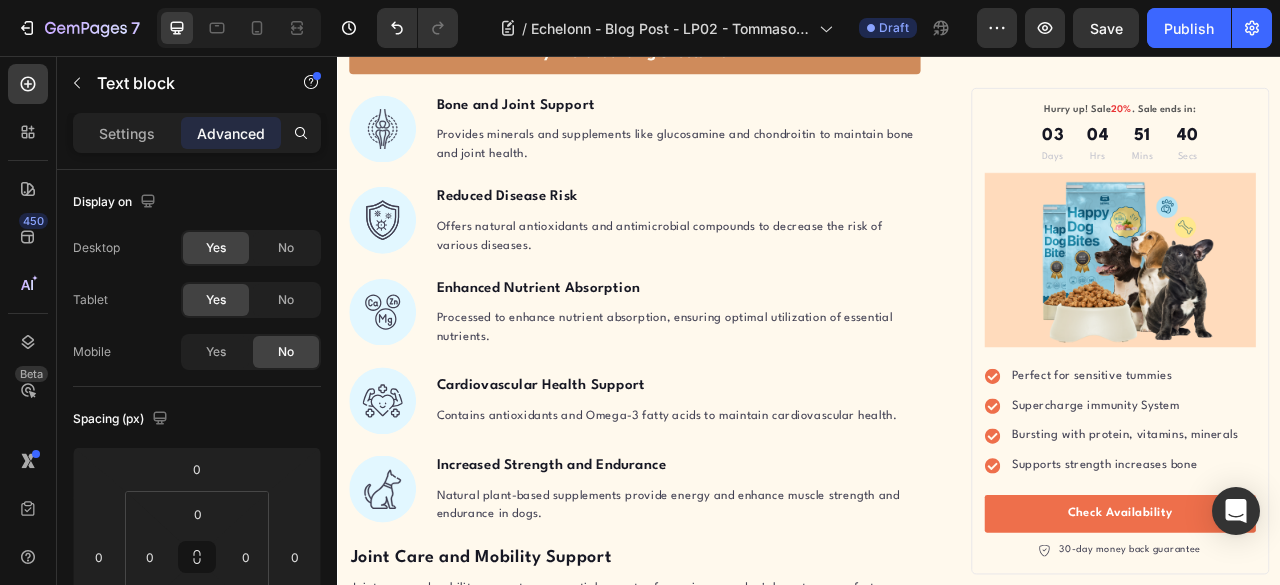 scroll, scrollTop: 2925, scrollLeft: 0, axis: vertical 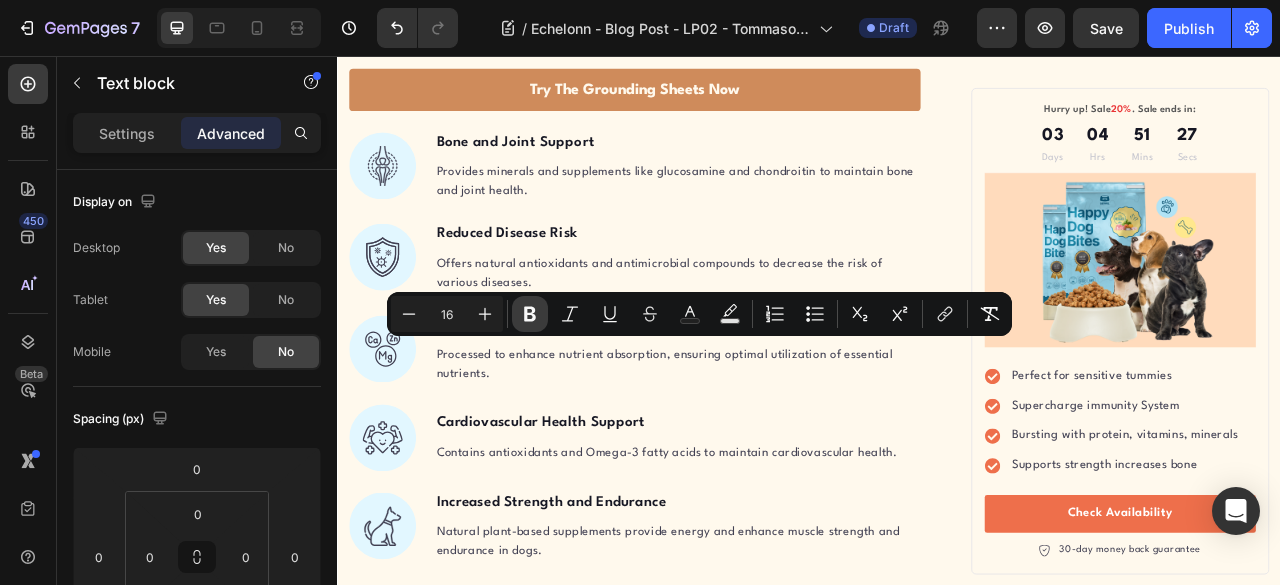 click 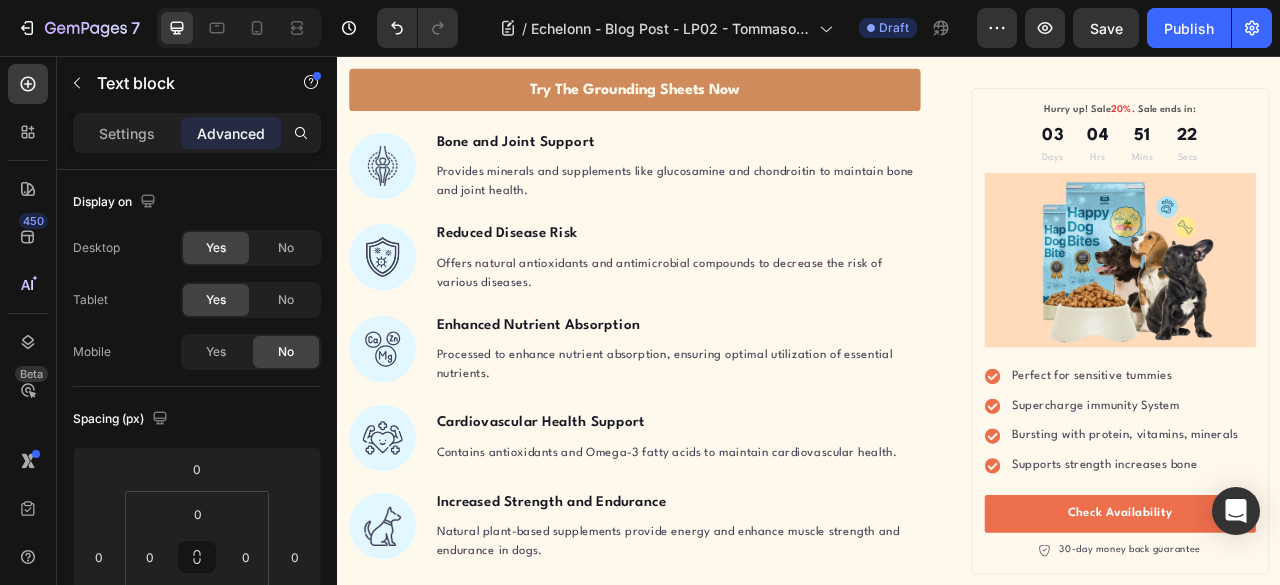 click on ""Grounding appears to improve sleep, normalize the day-night cortisol rhythm, reduce pain, reduce stress, shift the autonomic nervous system from sympathetic toward parasympathetic activation, increase heart rate variability, speed wound healing, and reduce blood viscosity." Text block   24" at bounding box center (721, -285) 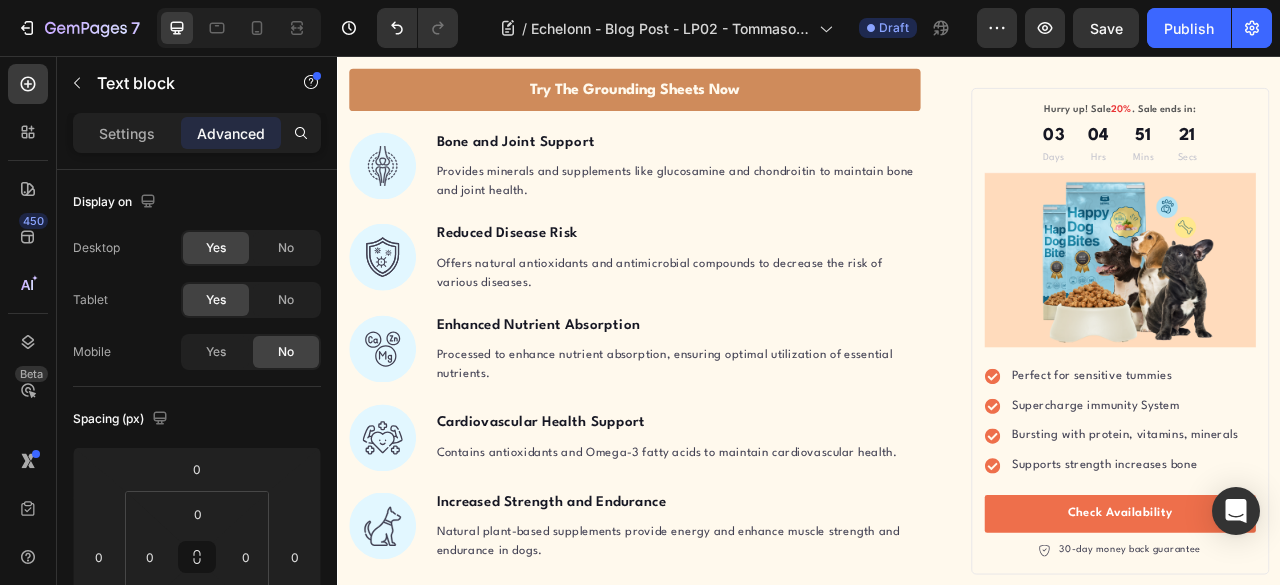 click on ""Grounding appears to improve sleep, normalize the day-night cortisol rhythm, reduce pain, reduce stress, shift the autonomic nervous system from sympathetic toward parasympathetic activation, increase heart rate variability, speed wound healing, and reduce blood viscosity."" at bounding box center (721, -297) 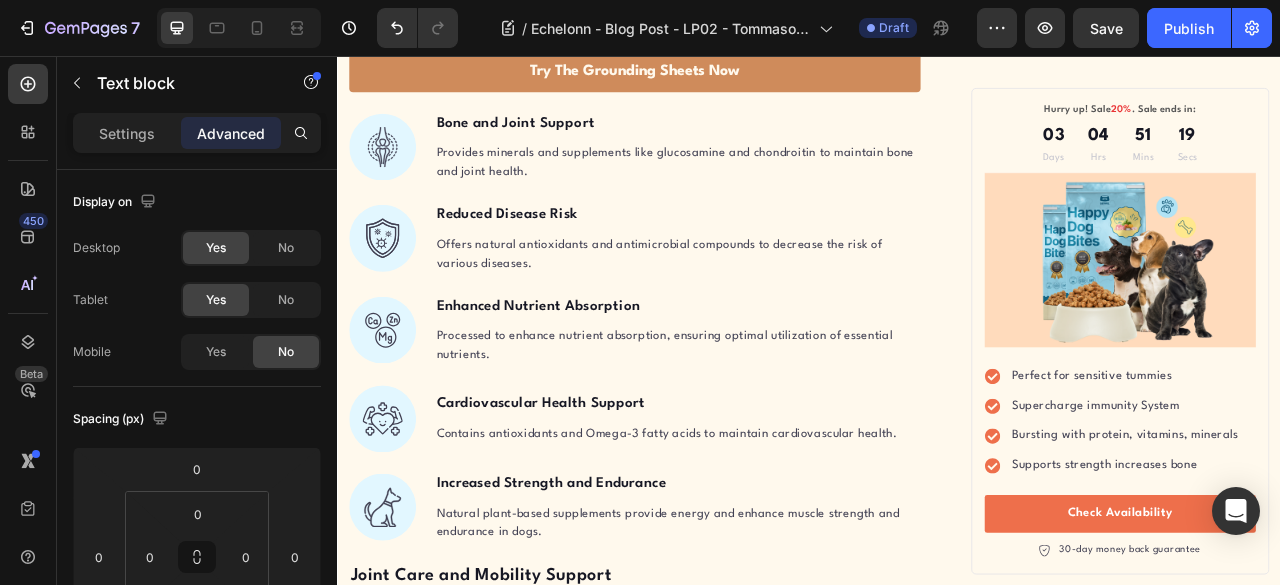 drag, startPoint x: 721, startPoint y: 501, endPoint x: 719, endPoint y: 405, distance: 96.02083 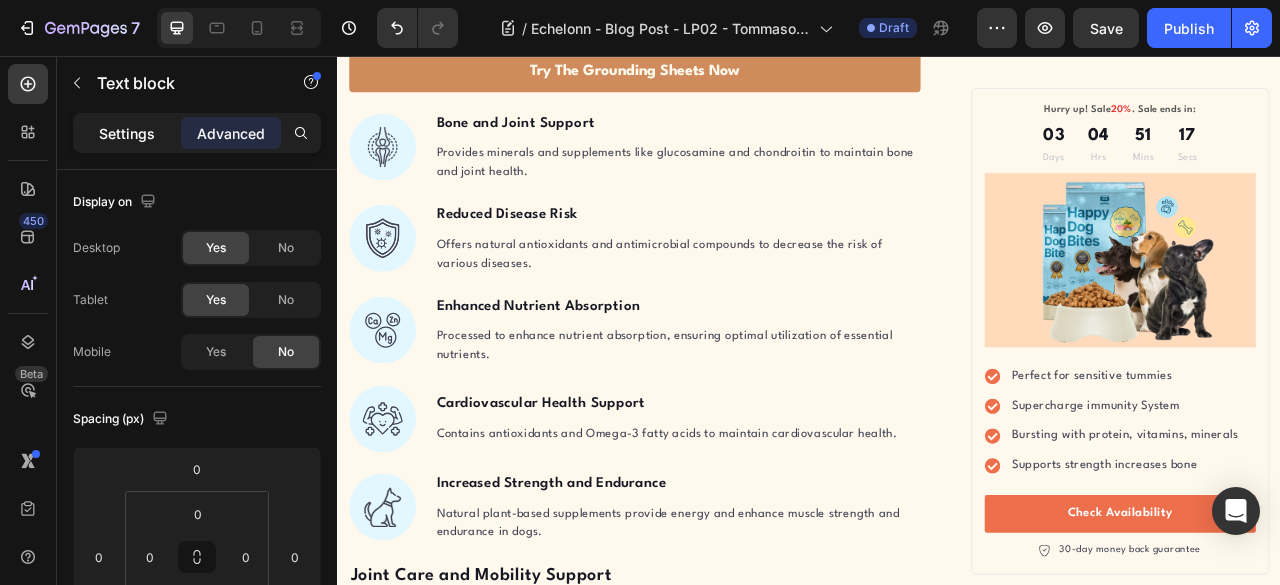 click on "Settings" at bounding box center [127, 133] 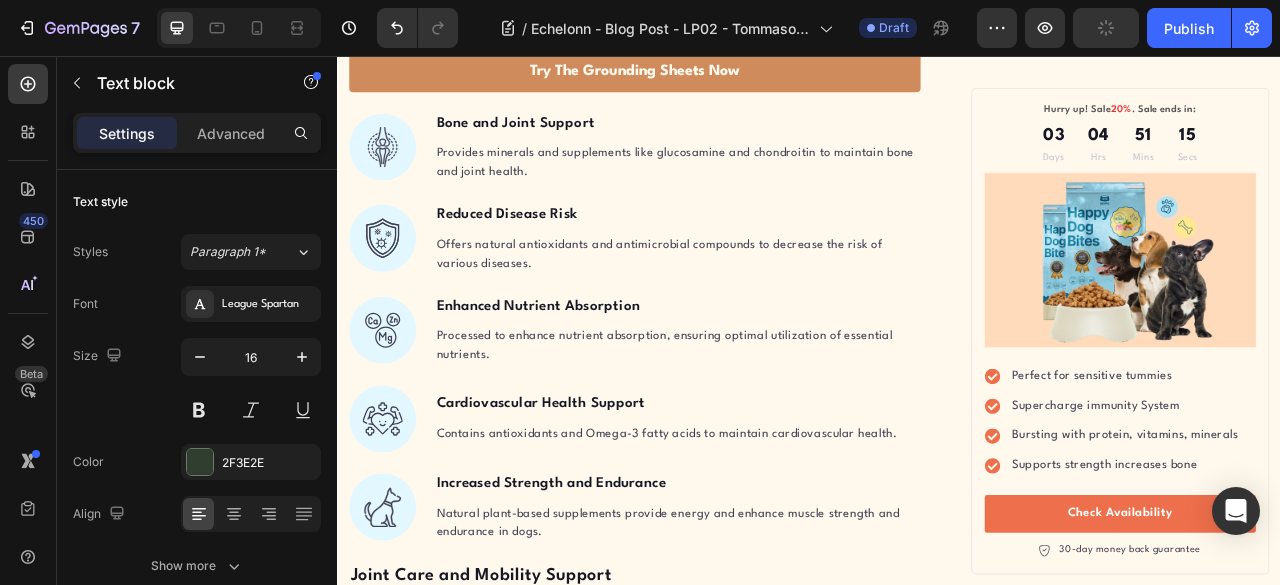 click on "Here's how it works: The Earth maintains a negative electrical charge on its surface. When your skin makes direct contact with the ground, your body absorbs these negative electrons. These electrons act as natural antioxidants, neutralizing the harmful positive-charged free radicals that accumulate in your system." at bounding box center (715, -461) 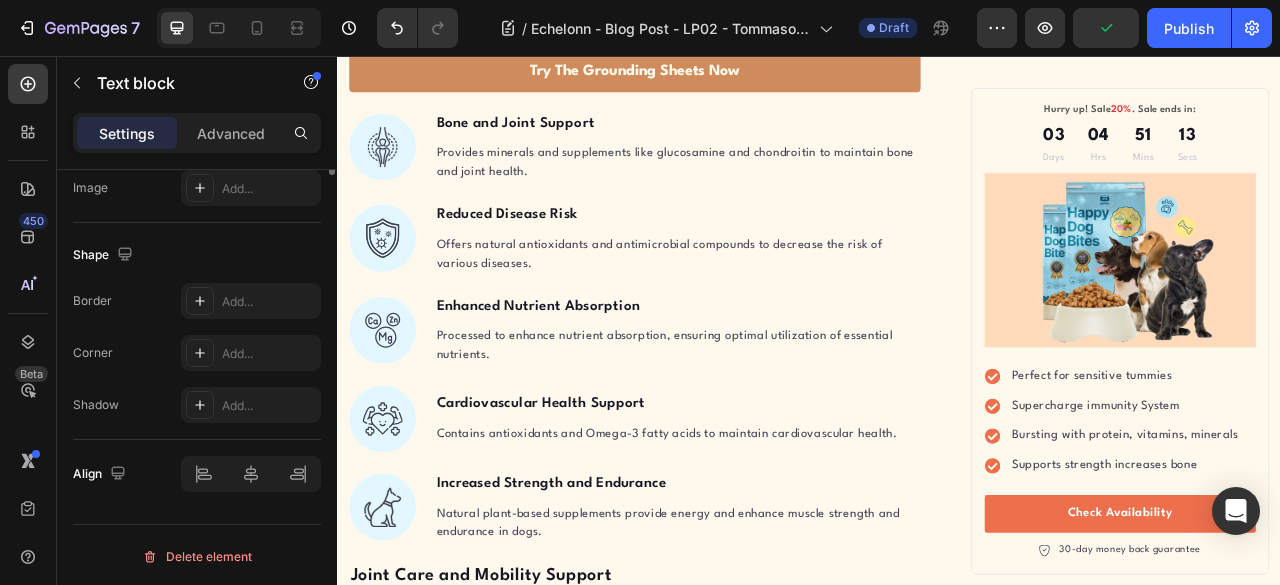 scroll, scrollTop: 210, scrollLeft: 0, axis: vertical 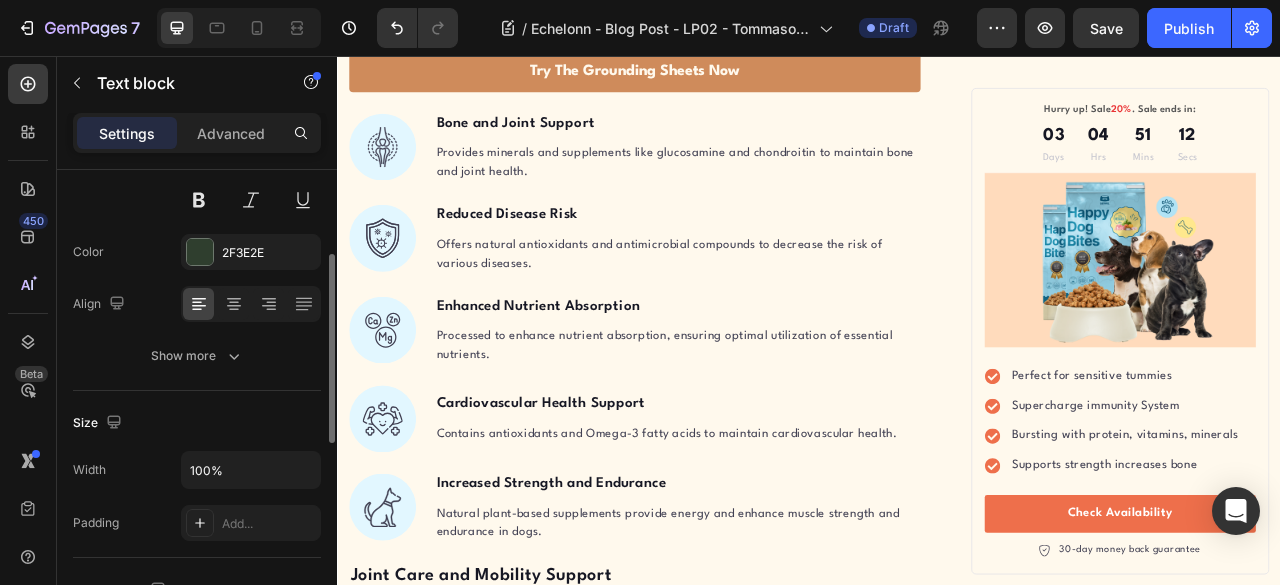 drag, startPoint x: 468, startPoint y: 446, endPoint x: 633, endPoint y: 390, distance: 174.24408 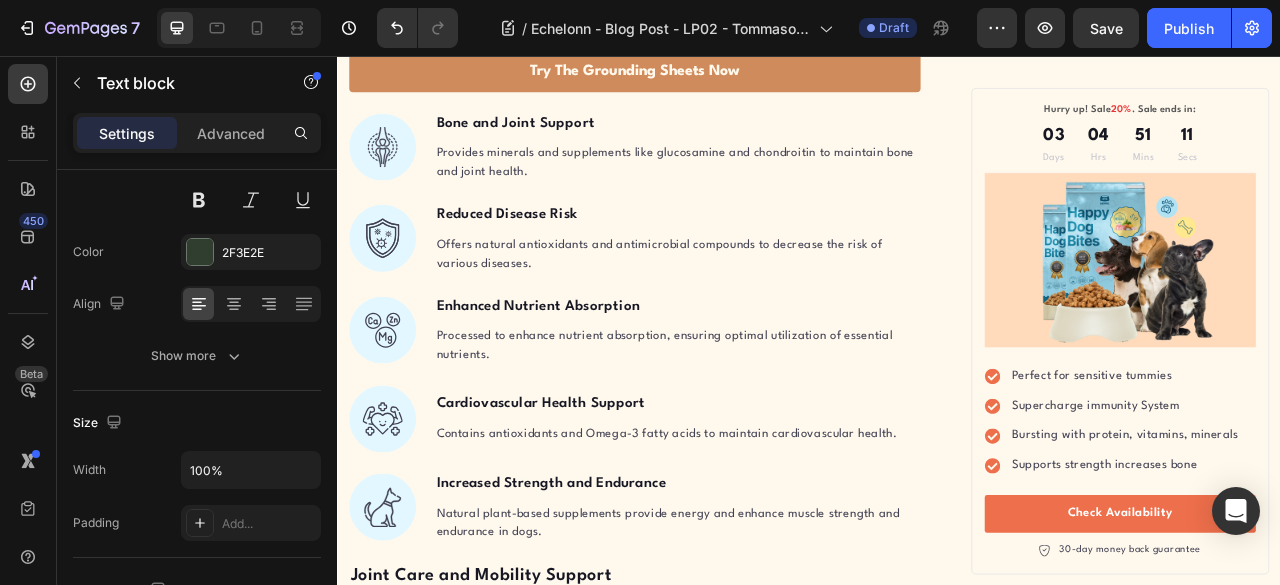 scroll, scrollTop: 0, scrollLeft: 0, axis: both 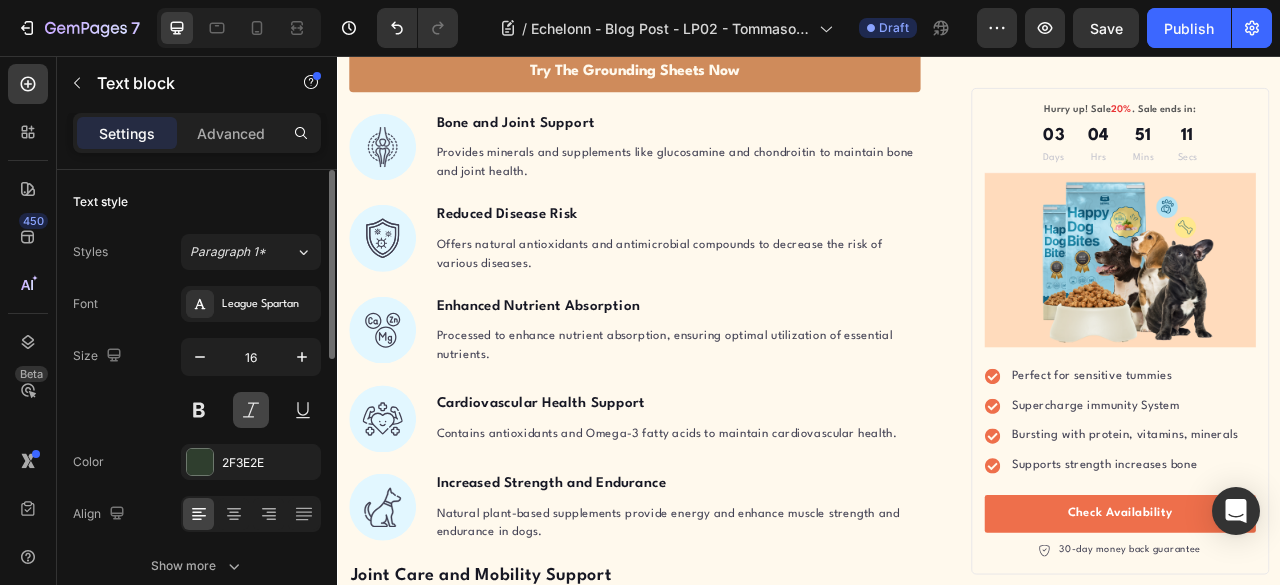 click at bounding box center [251, 410] 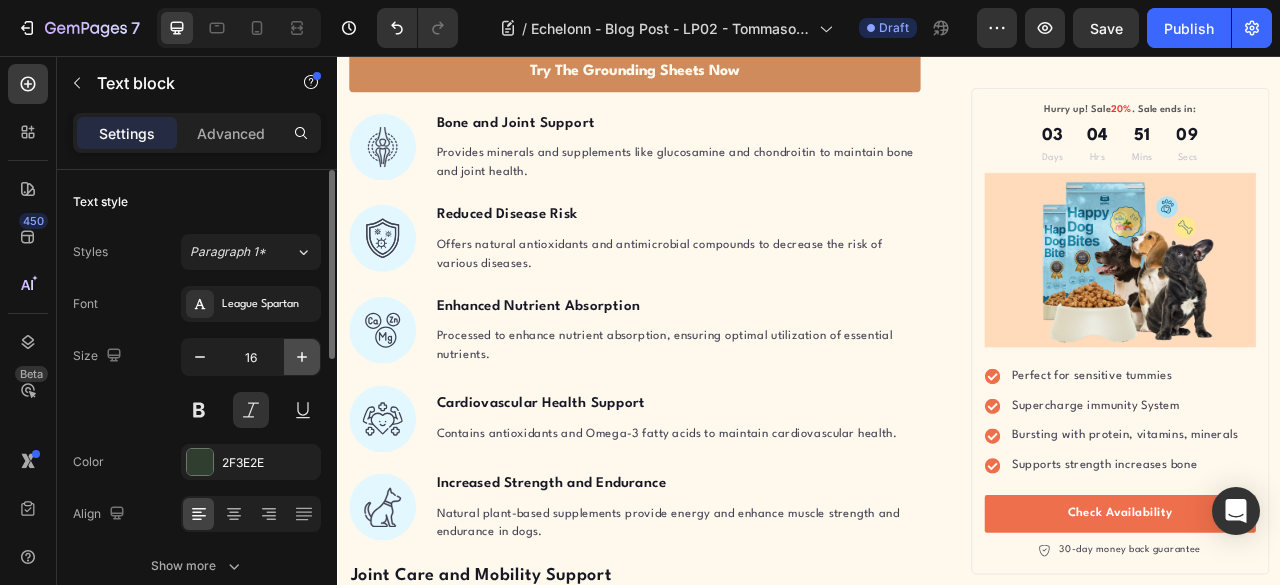 click 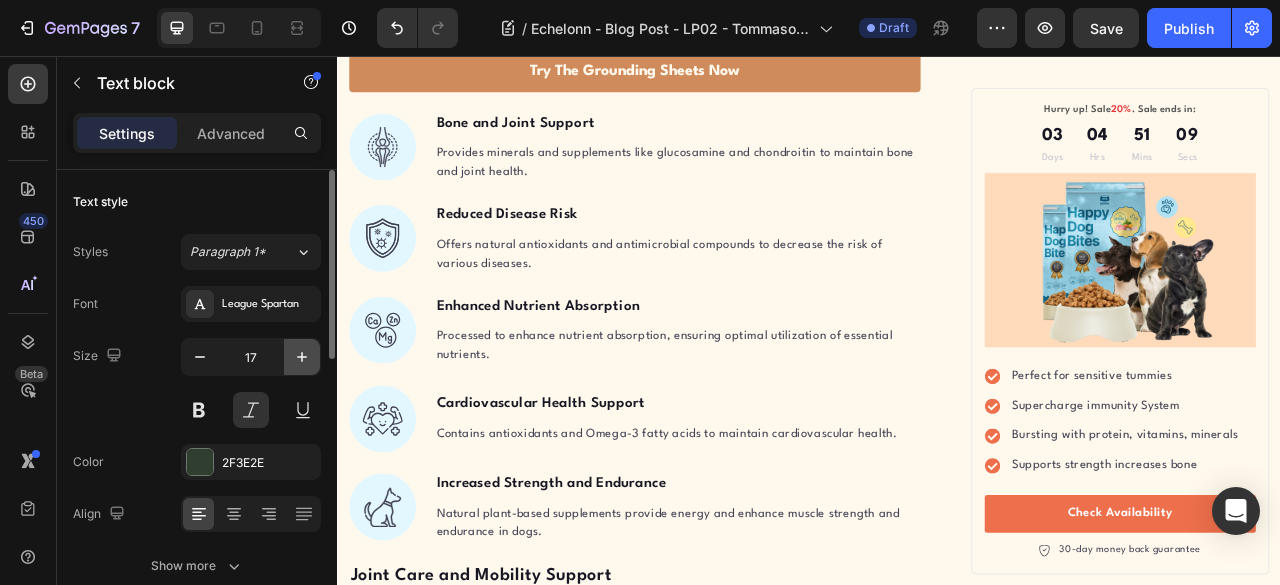 click 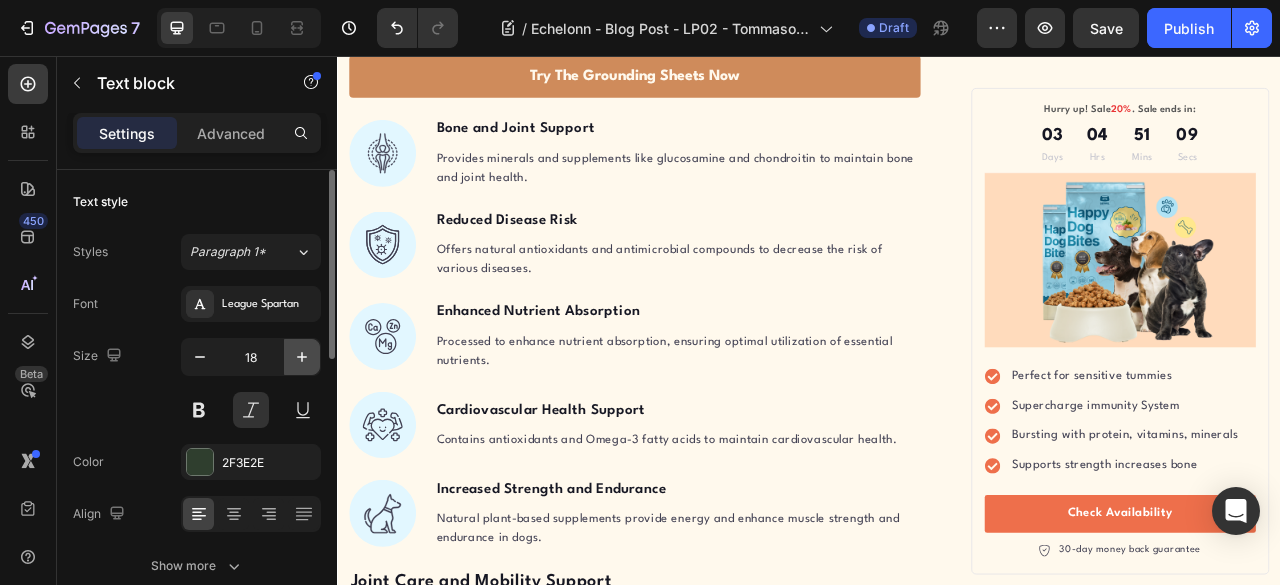 click 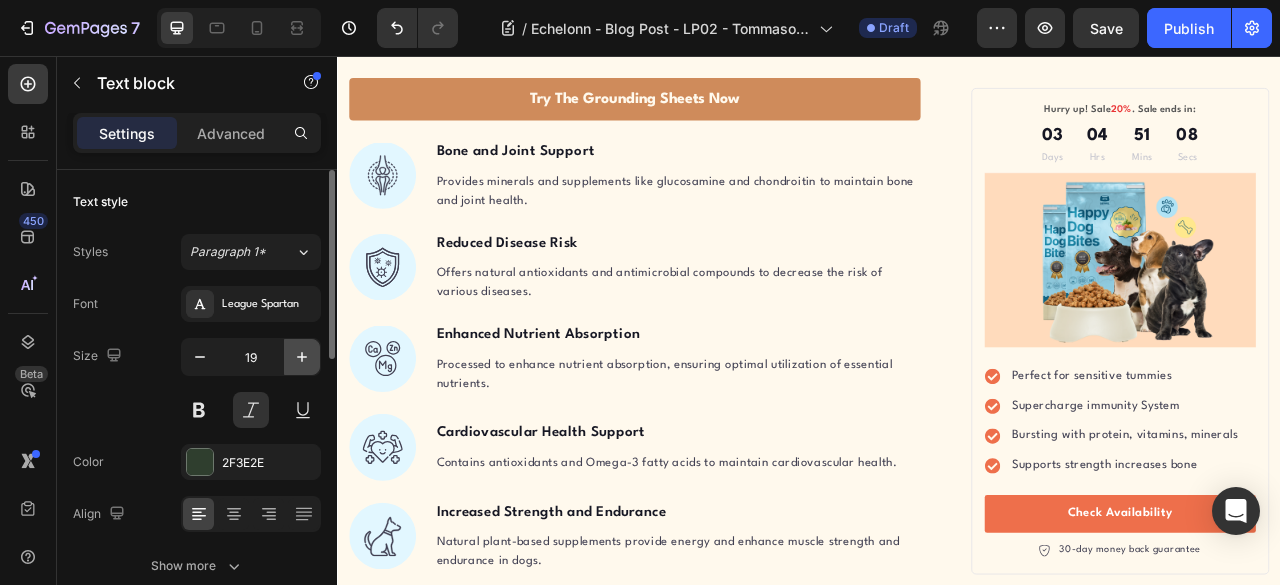 click 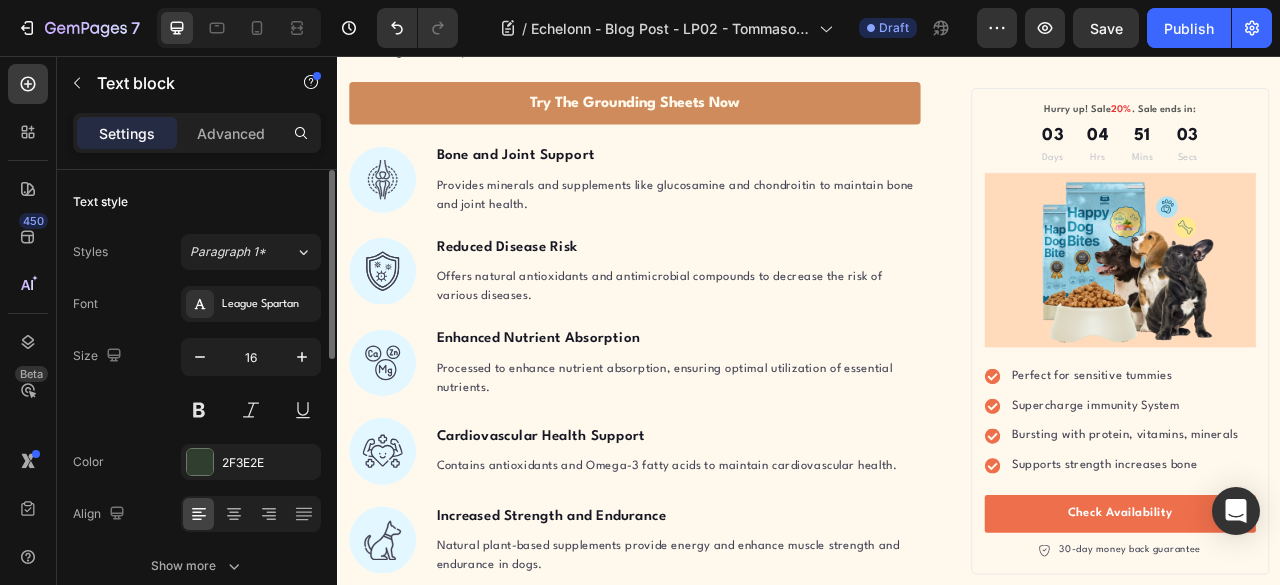 click on "But here's the challenge: Most of us can't spend hours barefoot outdoors every day. That's where the  Heal Naturally Grounding Sheet  comes in—bringing the Earth's healing energy directly to your bed, where you spend a third of your life." at bounding box center [715, -387] 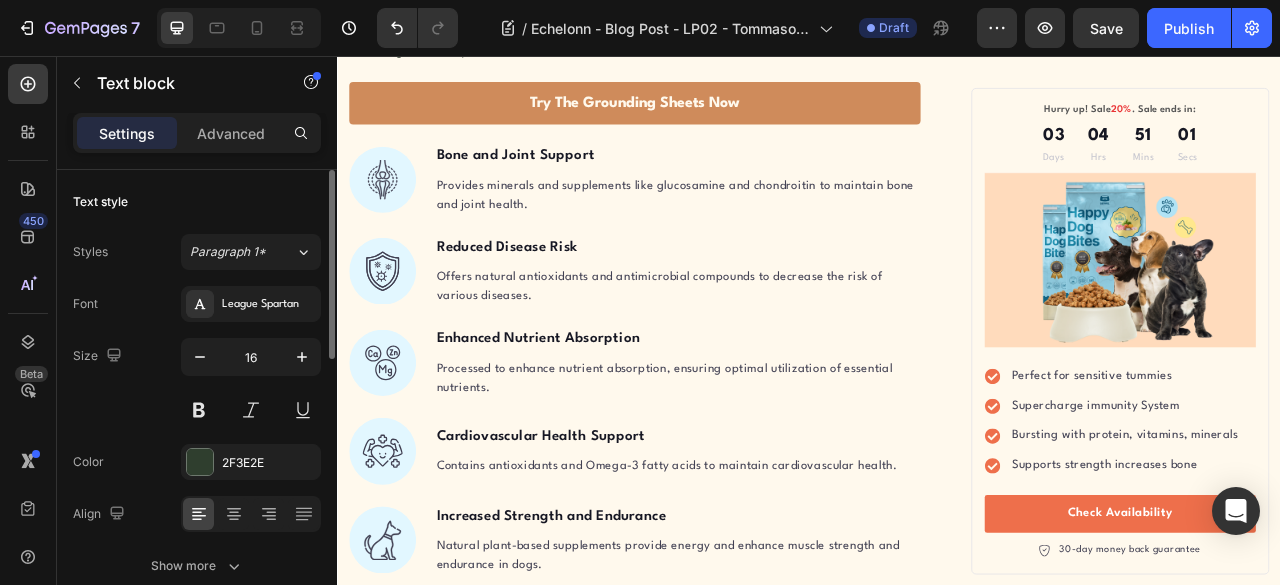 click 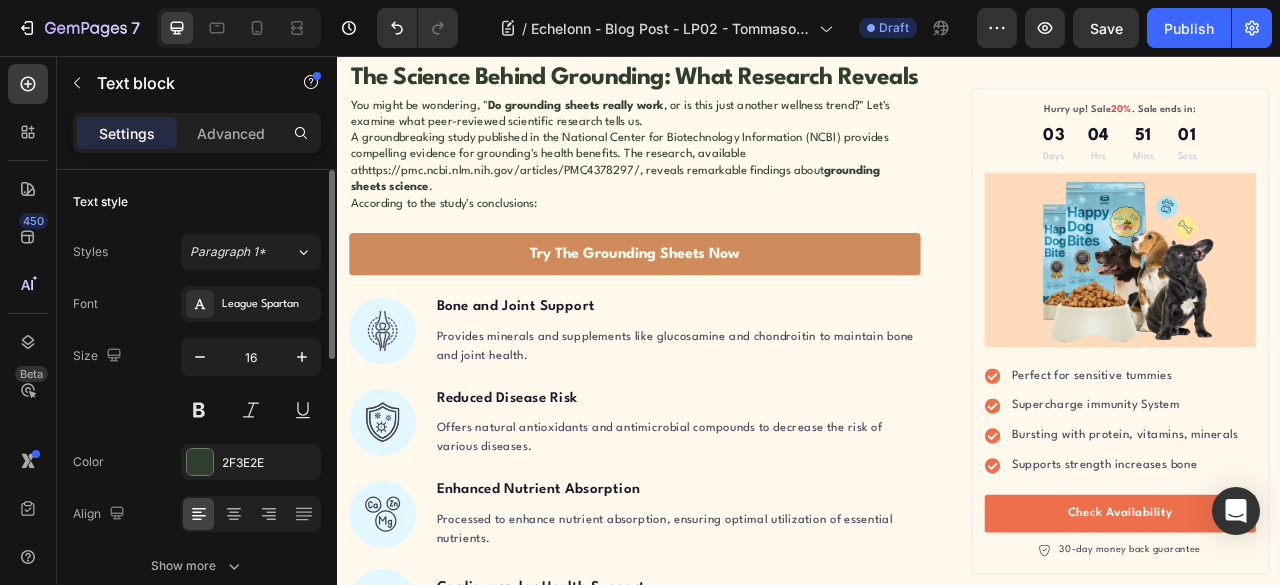 scroll, scrollTop: 3258, scrollLeft: 0, axis: vertical 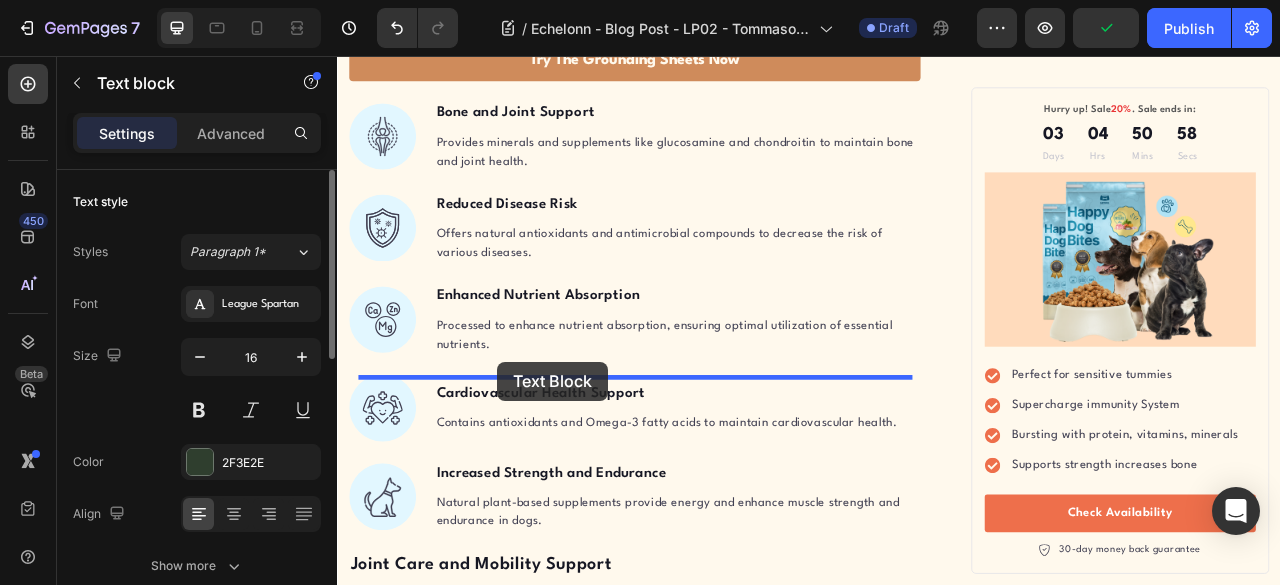 drag, startPoint x: 564, startPoint y: 268, endPoint x: 540, endPoint y: 445, distance: 178.6197 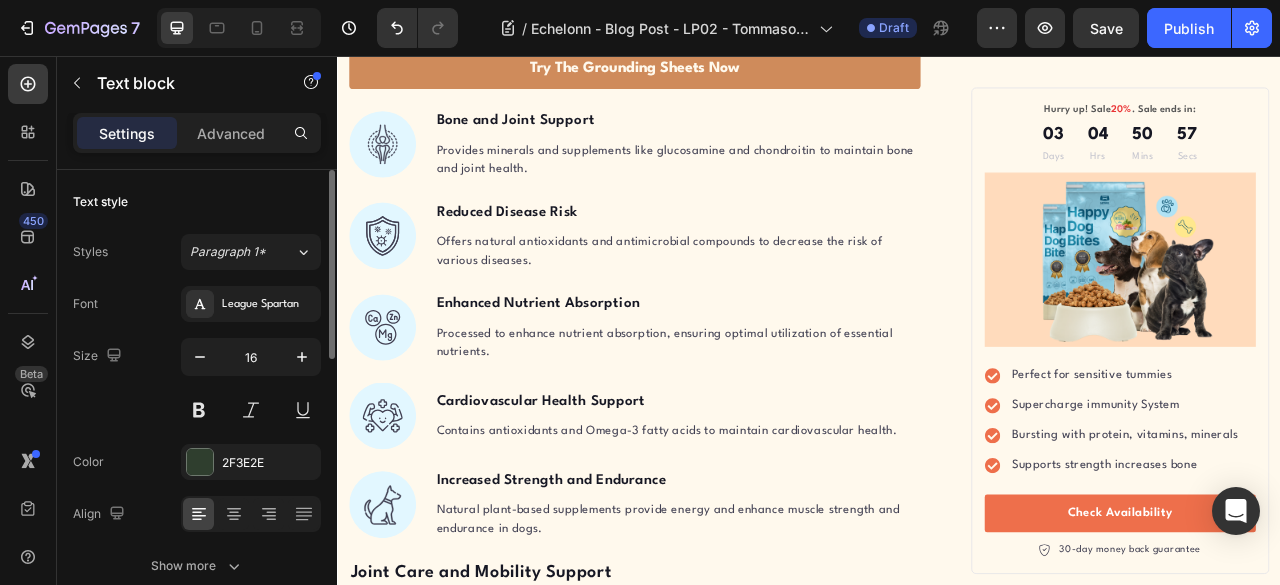 scroll, scrollTop: 3314, scrollLeft: 0, axis: vertical 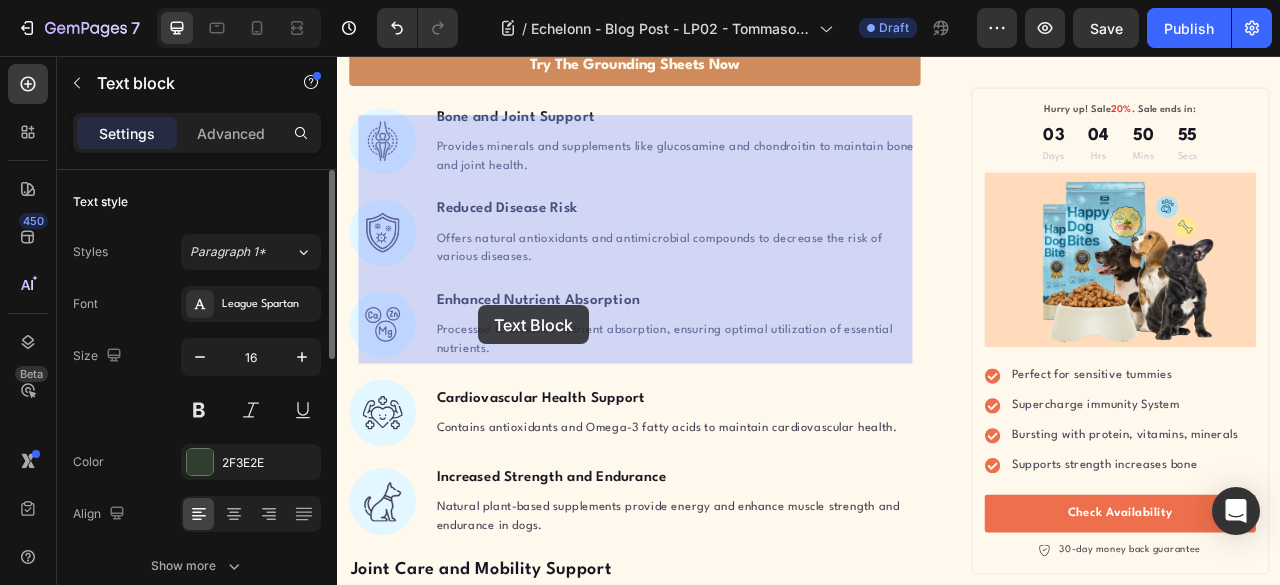drag, startPoint x: 526, startPoint y: 271, endPoint x: 516, endPoint y: 372, distance: 101.49384 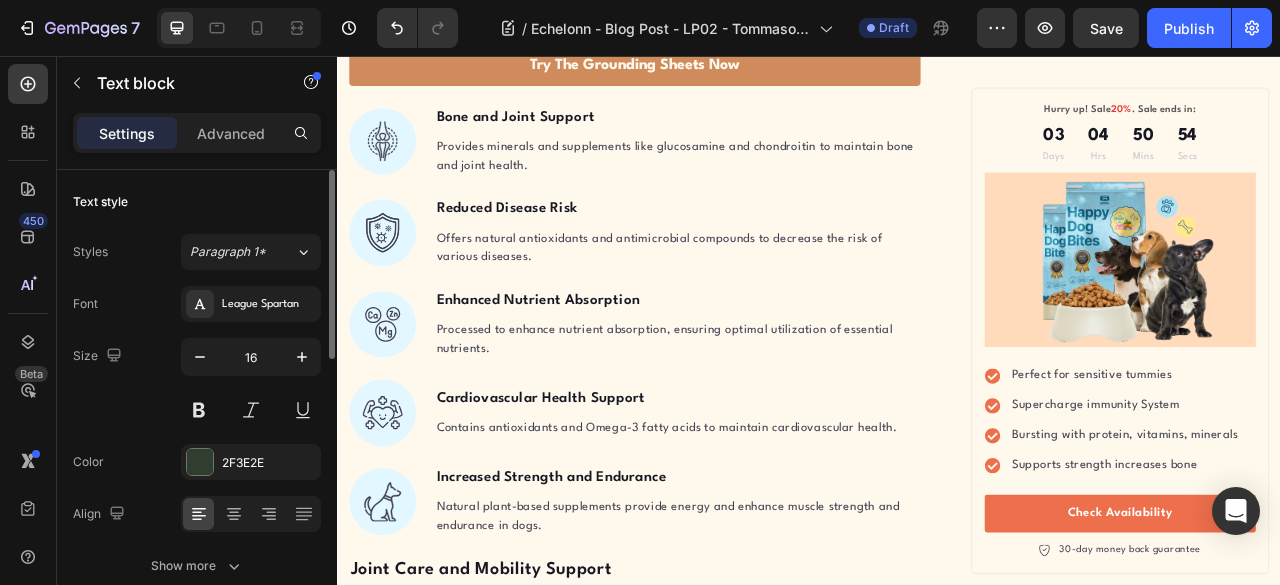 click on "Grounding, also known as earthing, is simply the practice of connecting your body directly with the Earth's surface. When you walk barefoot on grass or sand, you're grounding. That refreshing, calming feeling you experience at the beach? That's not just the vacation talking—it's your body rebalancing its electrical charge." at bounding box center [721, -495] 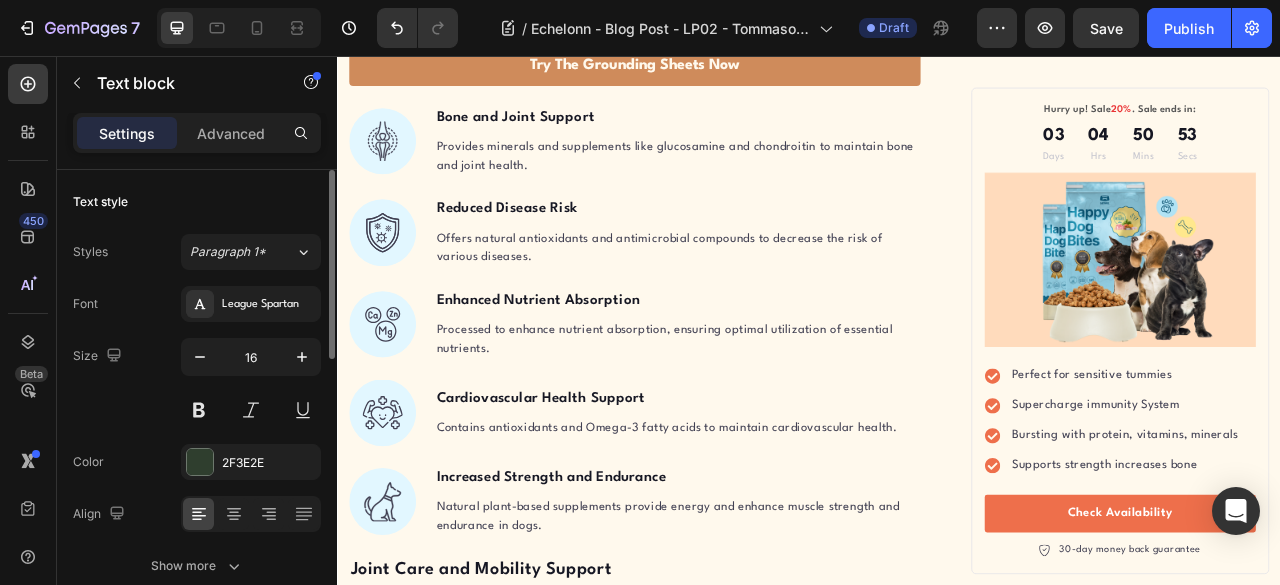 click on ""Grounding appears to improve sleep, normalize the day-night cortisol rhythm, reduce pain, reduce stress, shift the autonomic nervous system from sympathetic toward parasympathetic activation, increase heart rate variability, speed wound healing, and reduce blood viscosity." Text block What are grounding sheets , and how can they help? To understand this, we first need to grasp the concept of grounding itself.  Grounding, also known as earthing, is simply the practice of connecting your body directly with the Earth's surface. When you walk barefoot on grass or sand, you're grounding. That refreshing, calming feeling you experience at the beach? That's not just the vacation talking—it's your body rebalancing its electrical charge.  But here's the challenge: Most of us can't spend hours barefoot outdoors every day. That's where the  Heal Naturally Grounding Sheet  comes in—bringing the Earth's healing energy directly to your bed, where you spend a third of your life. Text block   24" at bounding box center (721, -495) 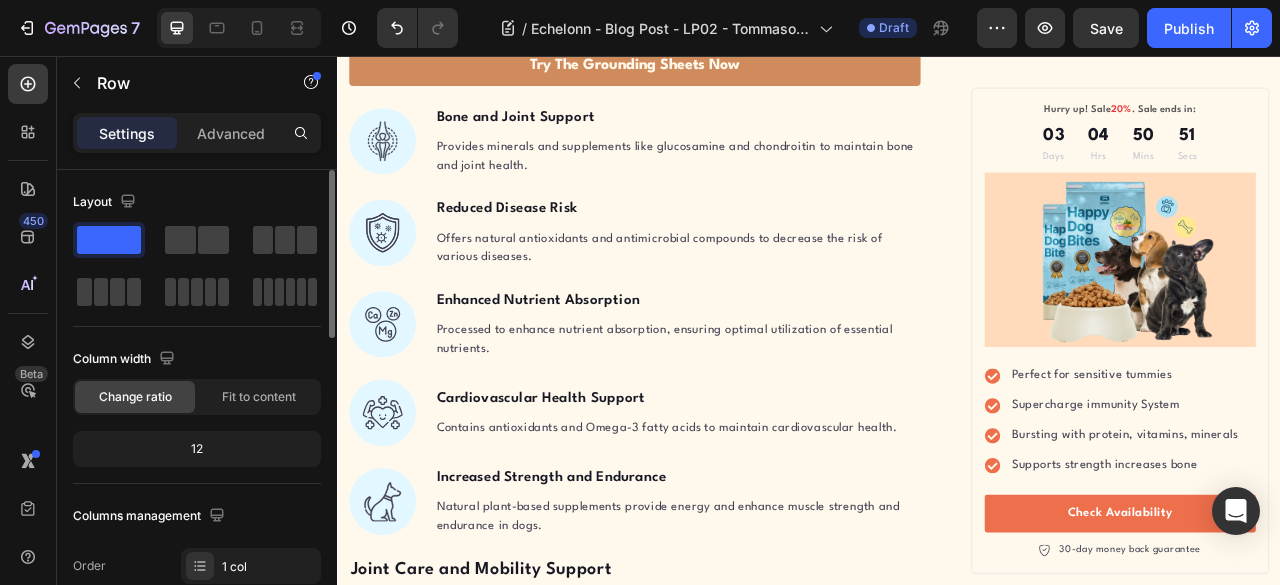click on "What are grounding sheets , and how can they help? To understand this, we first need to grasp the concept of grounding itself." at bounding box center (721, -578) 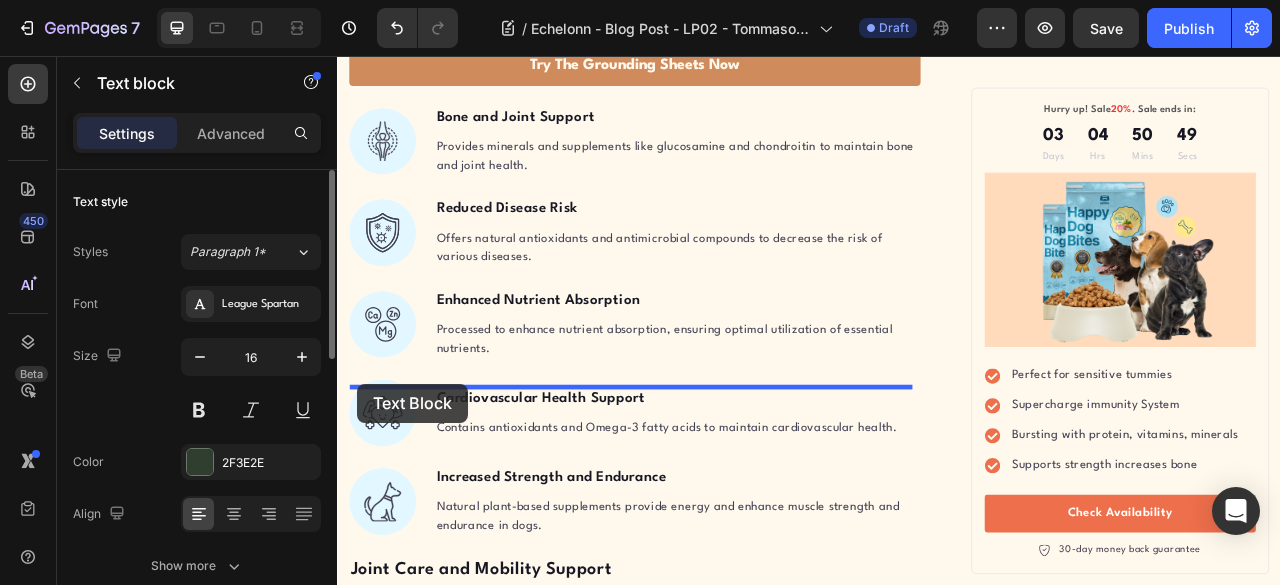 drag, startPoint x: 391, startPoint y: 121, endPoint x: 362, endPoint y: 473, distance: 353.1926 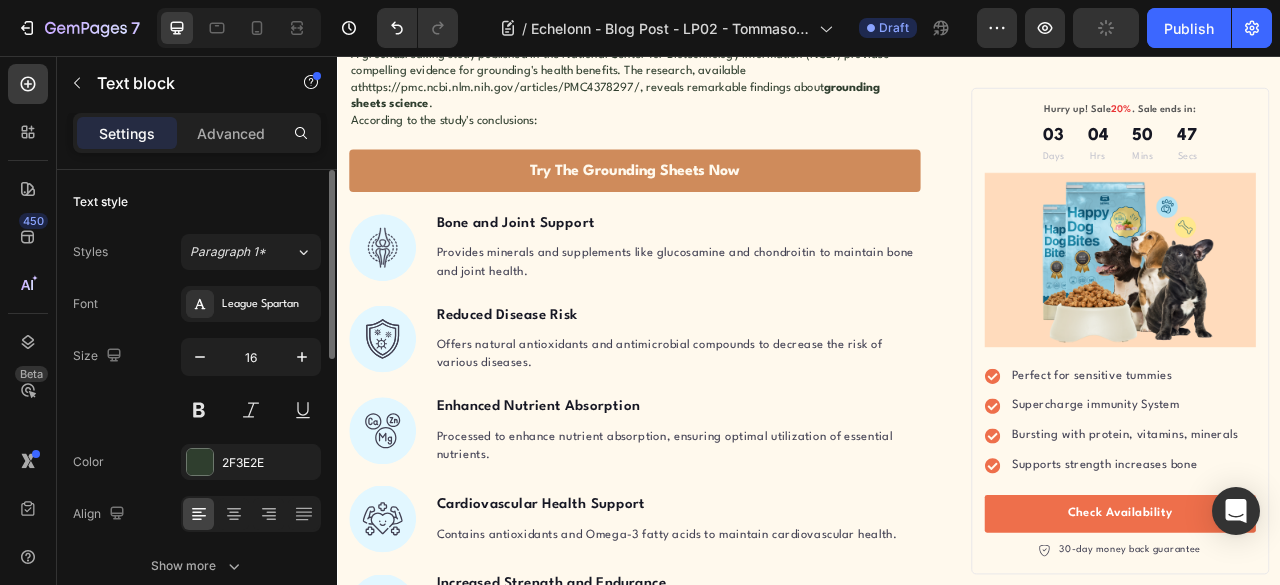 scroll, scrollTop: 3147, scrollLeft: 0, axis: vertical 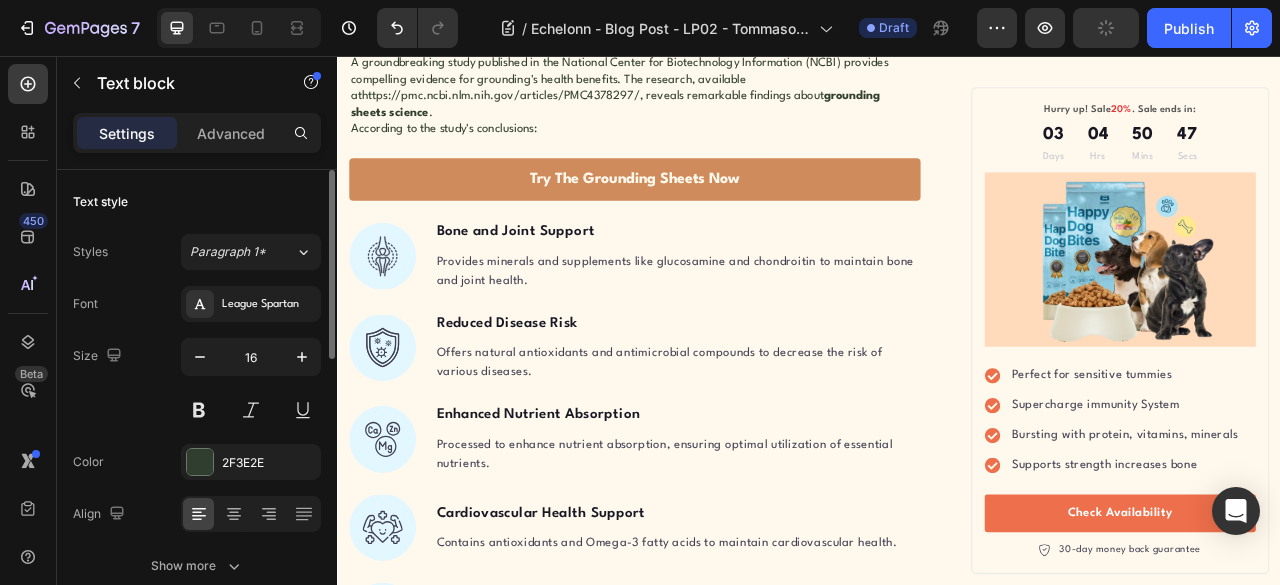 click on "Grounding, also known as earthing, is simply the practice of connecting your body directly with the Earth's surface. When you walk barefoot on grass or sand, you're grounding. That refreshing, calming feeling you experience at the beach? That's not just the vacation talking—it's your body rebalancing its electrical charge." at bounding box center [715, -333] 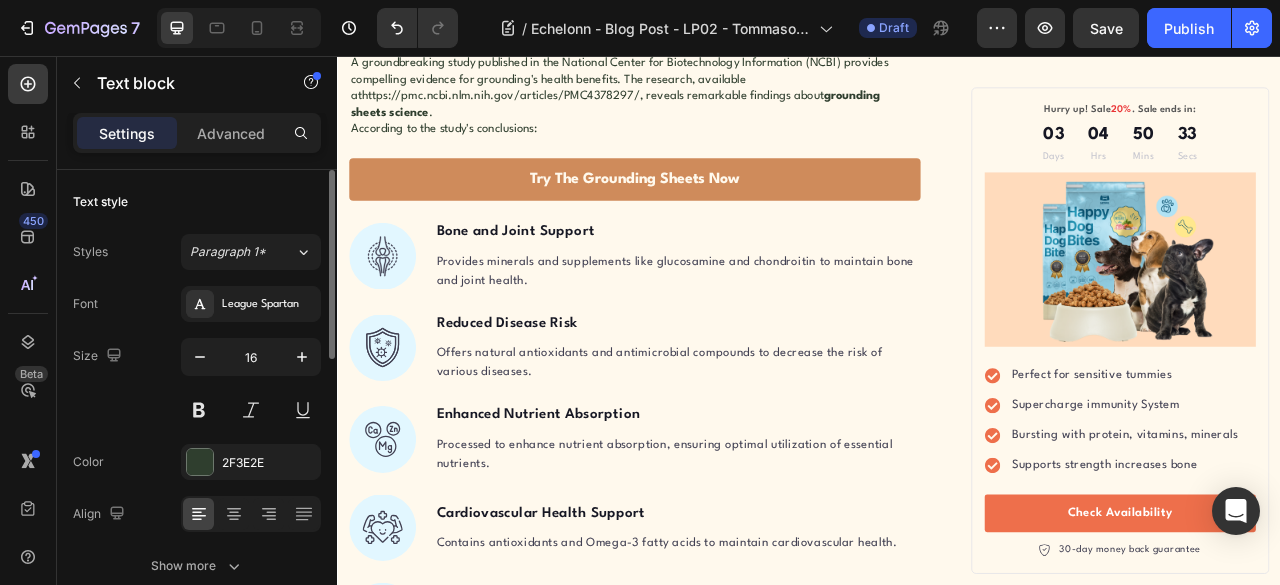 click on "What are grounding sheets , and how can they help? To understand this, we first need to grasp the concept of grounding itself." at bounding box center [715, -405] 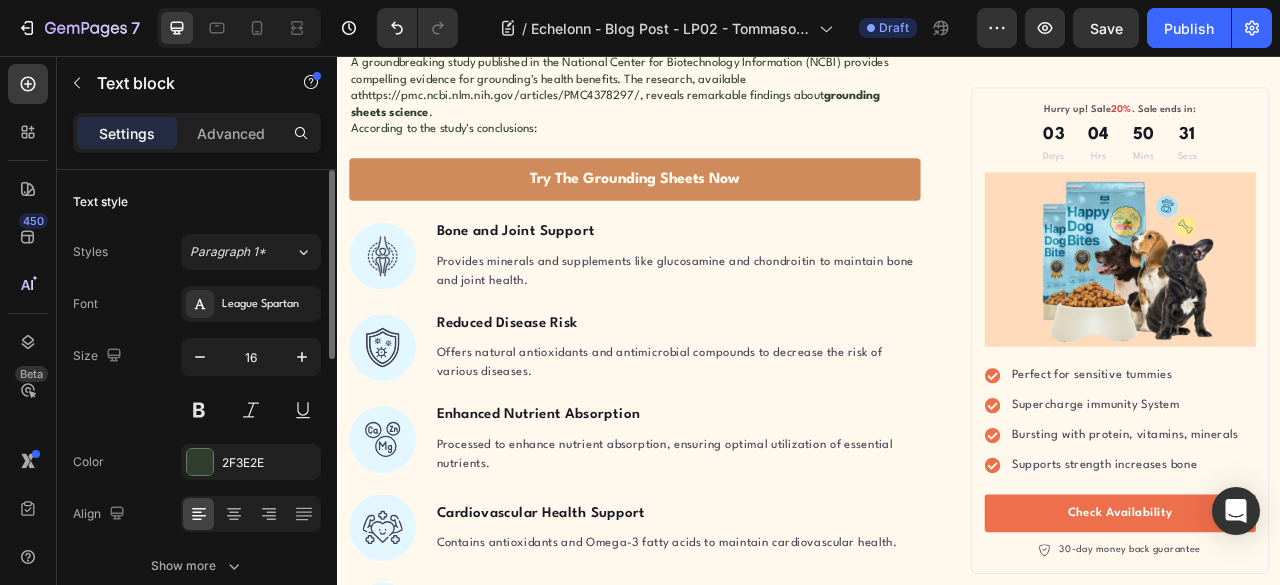 click on "Grounding, also known as earthing, is simply the practice of connecting your body directly with the Earth's surface. When you walk barefoot on grass or sand, you're grounding. That refreshing, calming feeling you experience at the beach? That's not just the vacation talking—it's your body rebalancing its electrical charge." at bounding box center [715, -333] 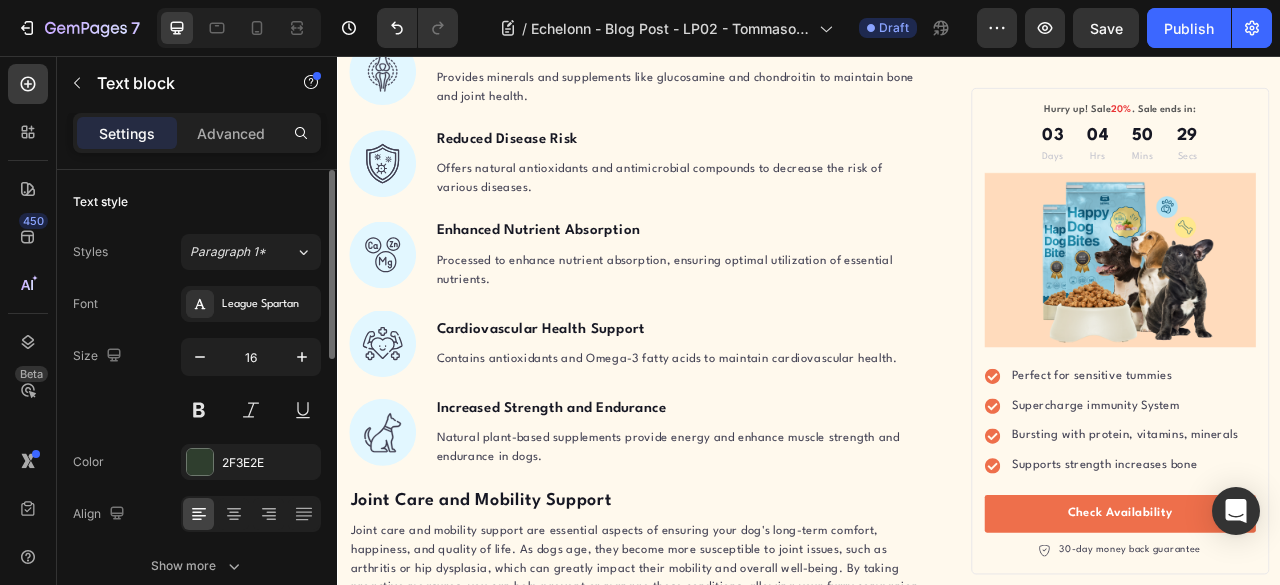 scroll, scrollTop: 2980, scrollLeft: 0, axis: vertical 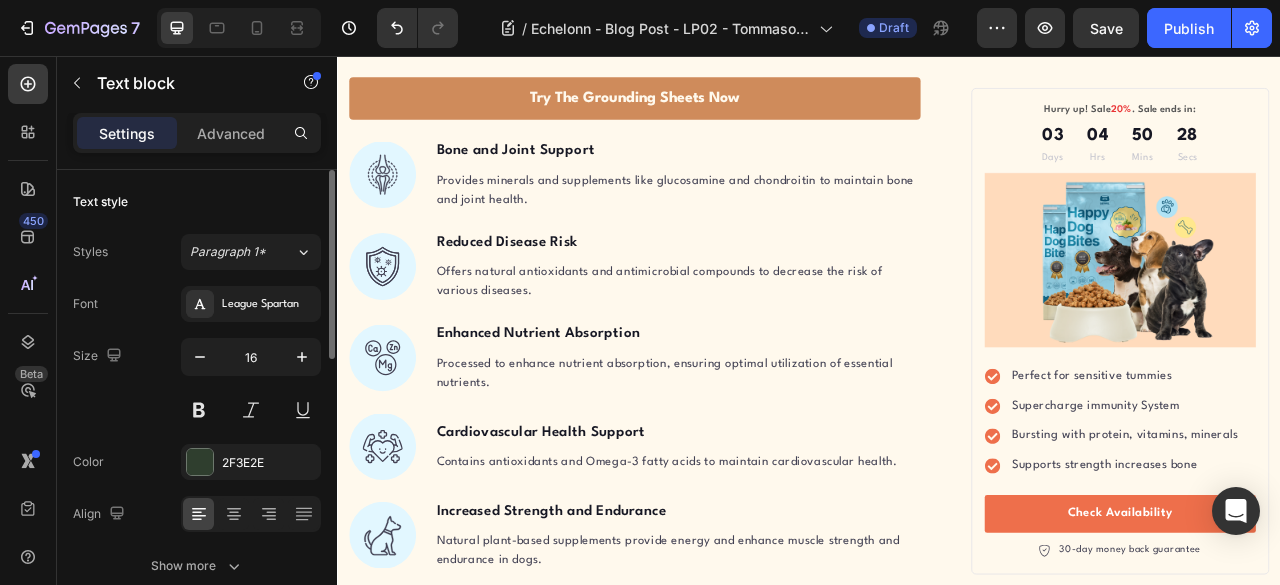 click on "Here's how it works: The Earth maintains a negative electrical charge on its surface. When your skin makes direct contact with the ground, your body absorbs these negative electrons. These electrons act as natural antioxidants, neutralizing the harmful positive-charged free radicals that accumulate in your system." at bounding box center [715, -516] 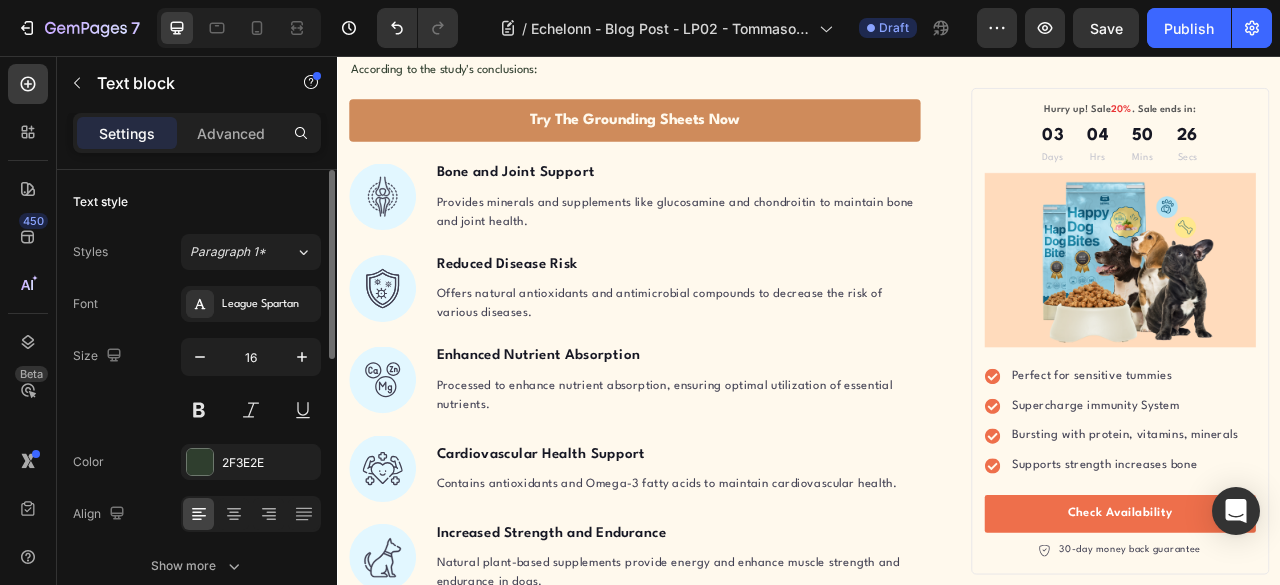scroll, scrollTop: 2980, scrollLeft: 0, axis: vertical 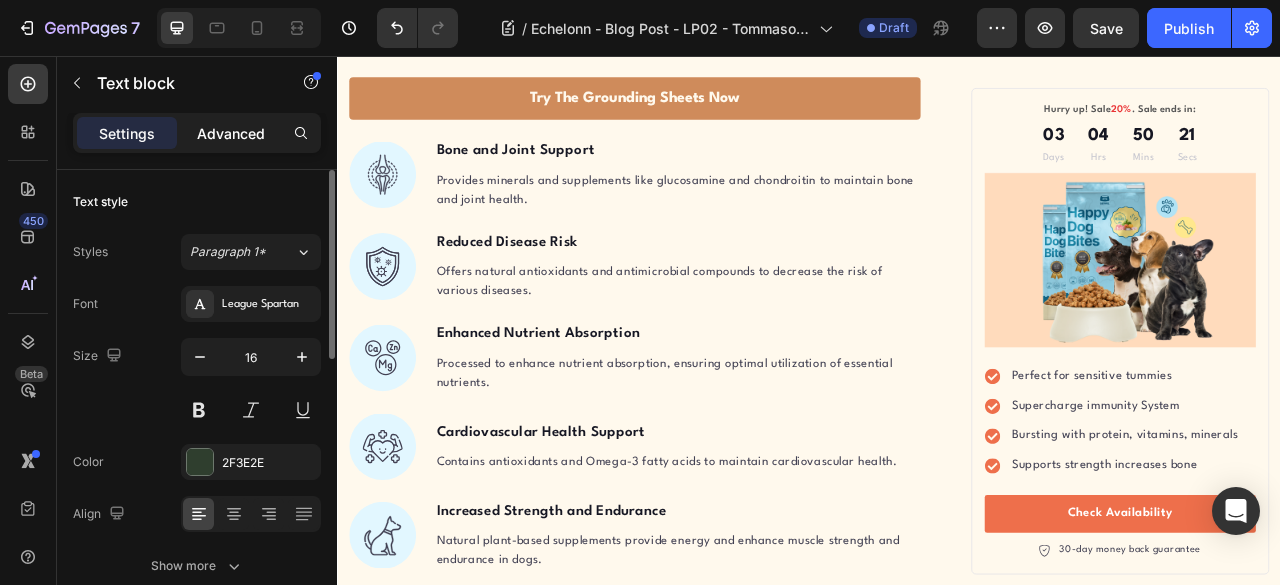 click on "Advanced" at bounding box center [231, 133] 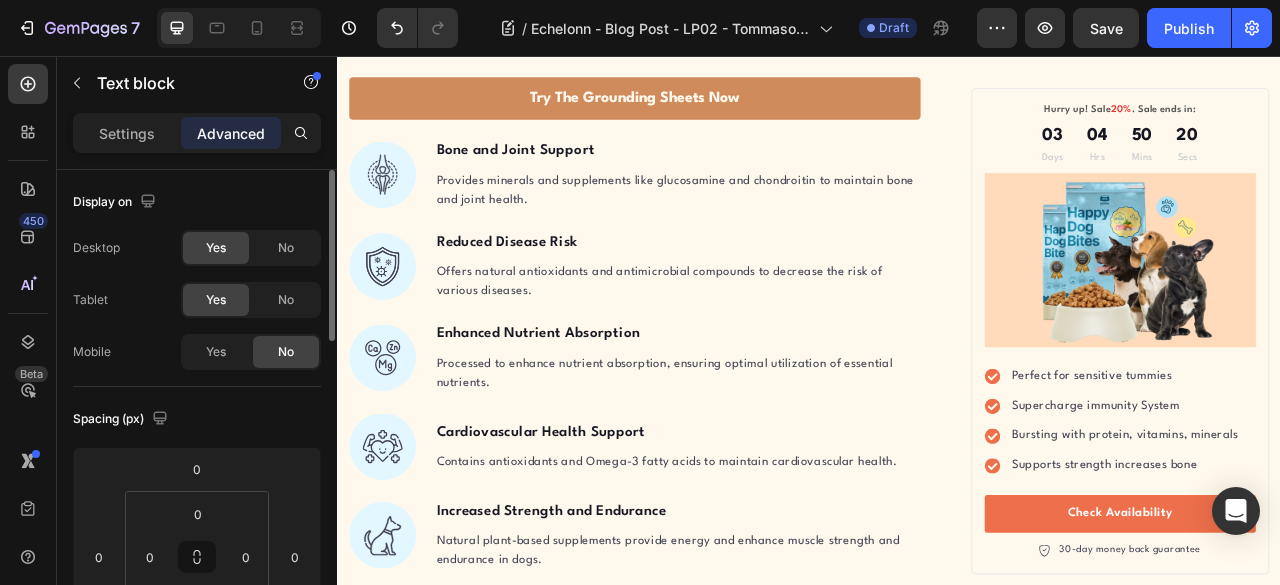 scroll, scrollTop: 166, scrollLeft: 0, axis: vertical 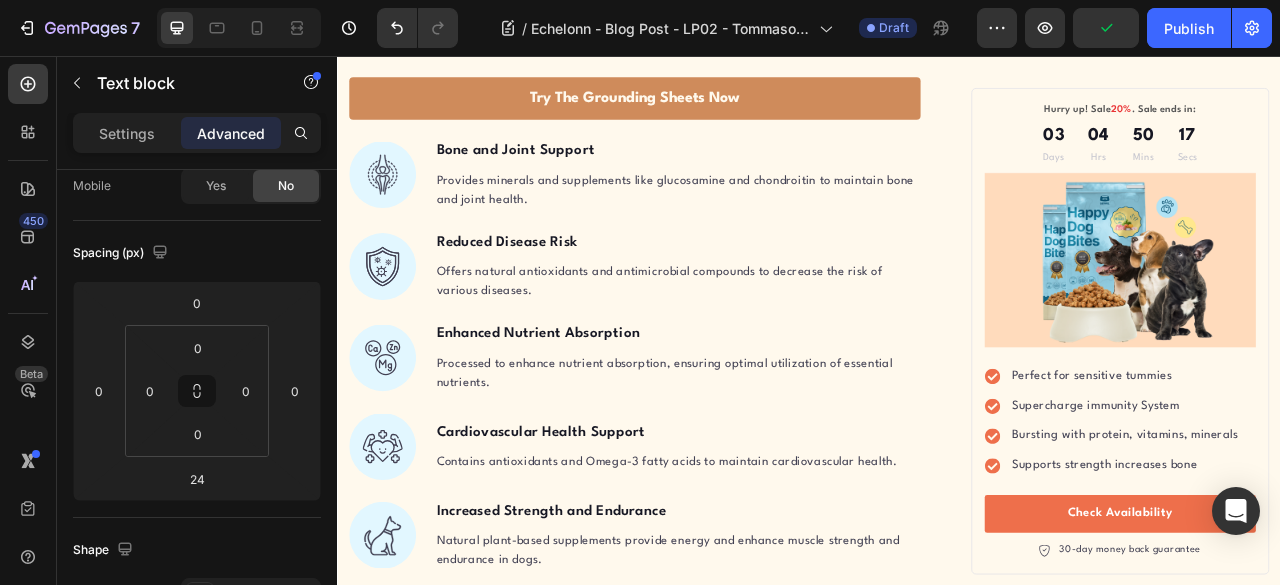 click on ""Grounding appears to improve sleep, normalize the day-night cortisol rhythm, reduce pain, reduce stress, shift the autonomic nervous system from sympathetic toward parasympathetic activation, increase heart rate variability, speed wound healing, and reduce blood viscosity." Text block Row" at bounding box center [715, -331] 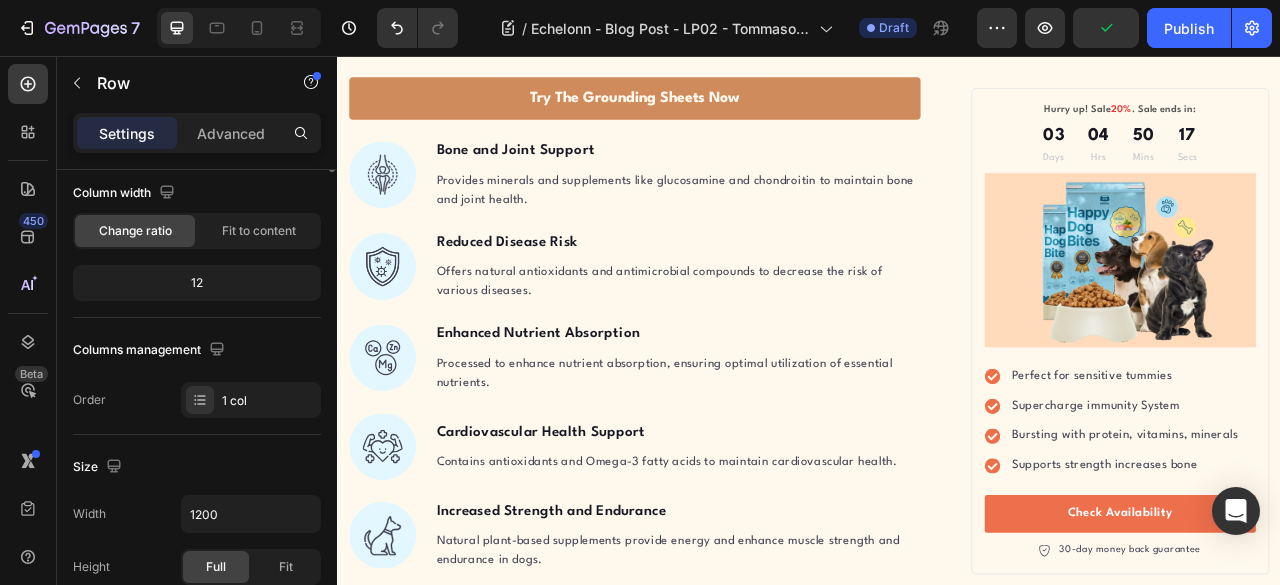 scroll, scrollTop: 0, scrollLeft: 0, axis: both 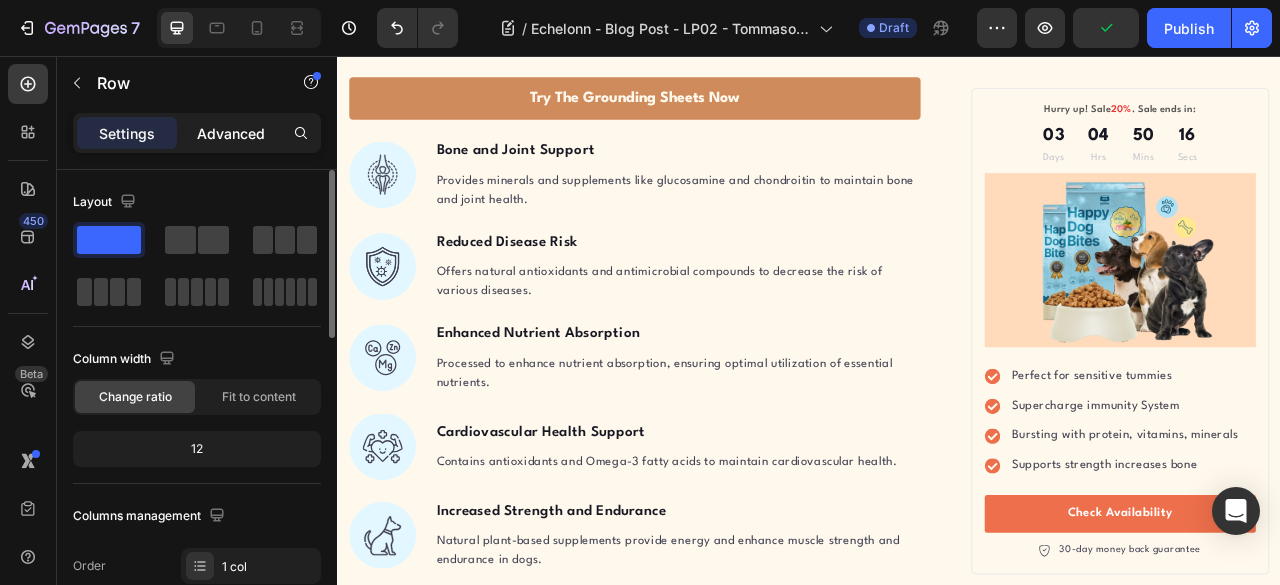 click on "Advanced" at bounding box center [231, 133] 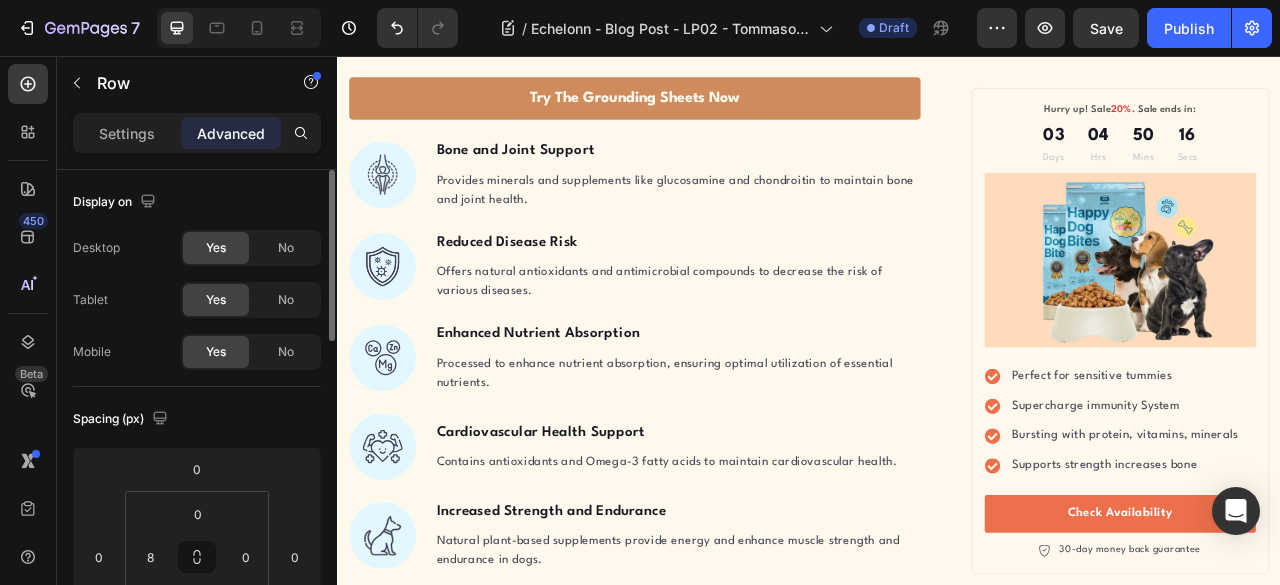 scroll, scrollTop: 166, scrollLeft: 0, axis: vertical 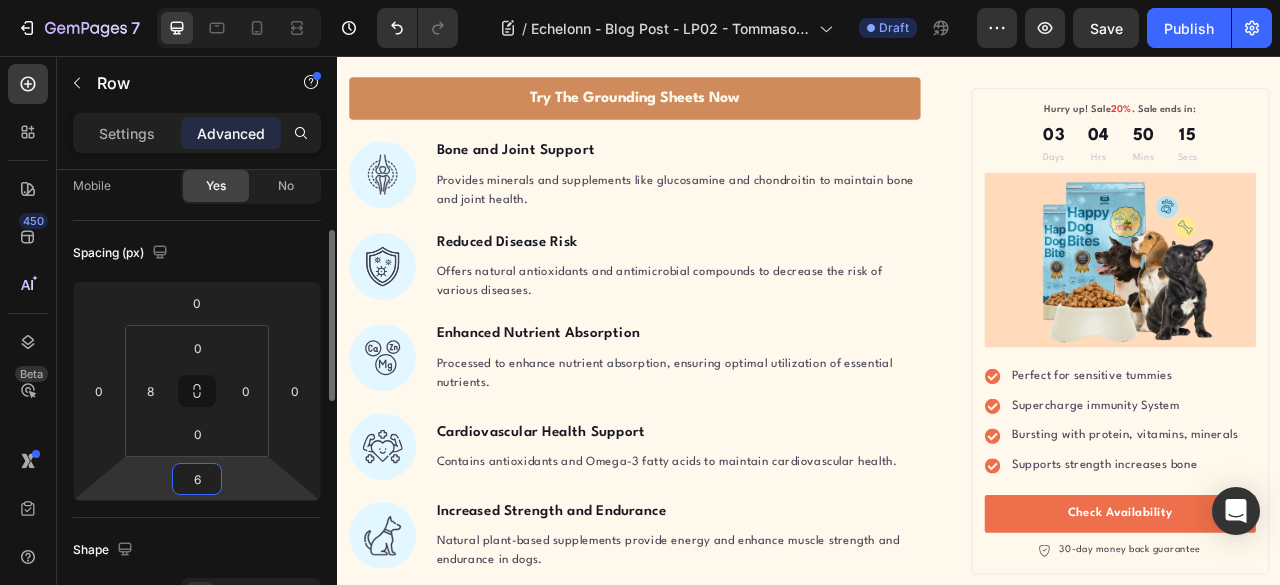 click on "6" at bounding box center (197, 479) 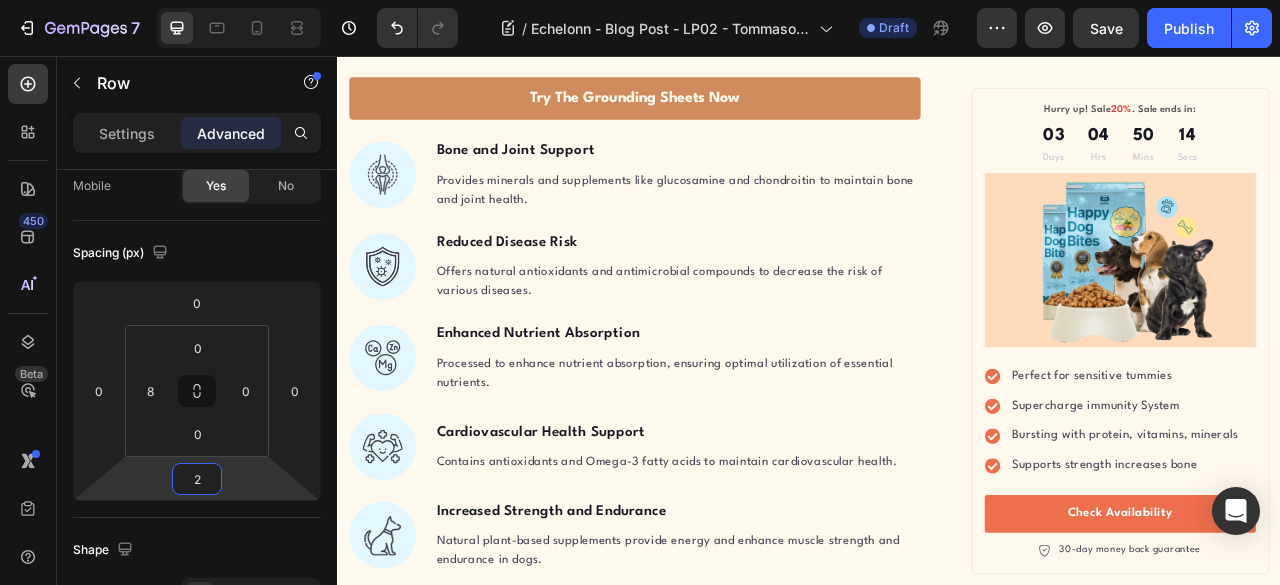 type on "24" 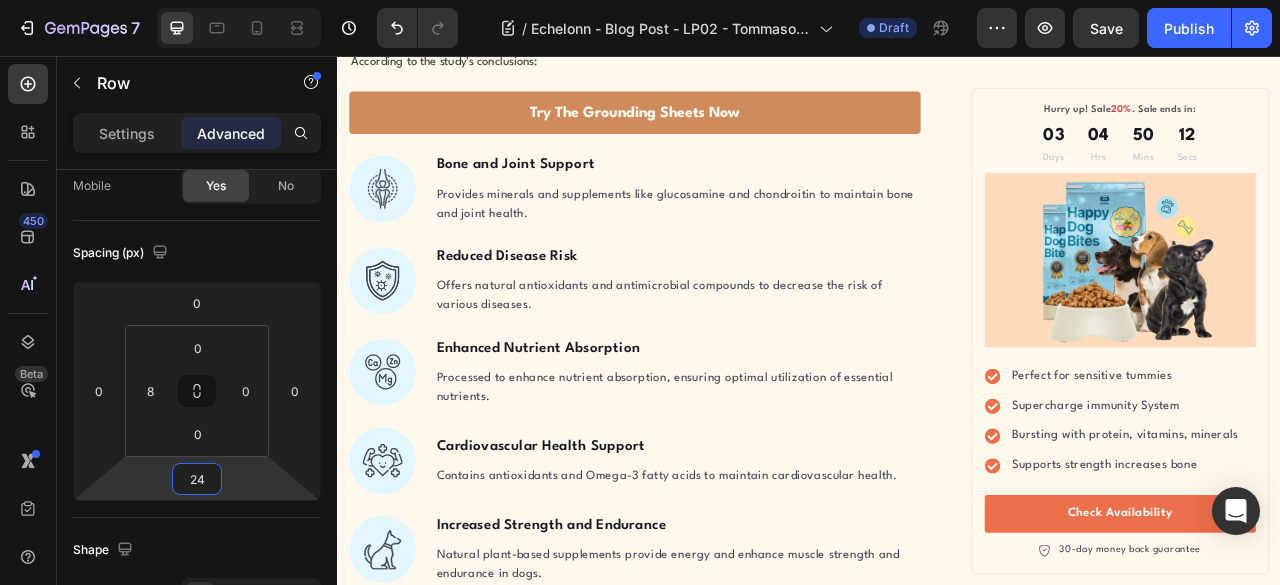 click on "Let's translate this scientific language into real-world benefits:" at bounding box center [573, -242] 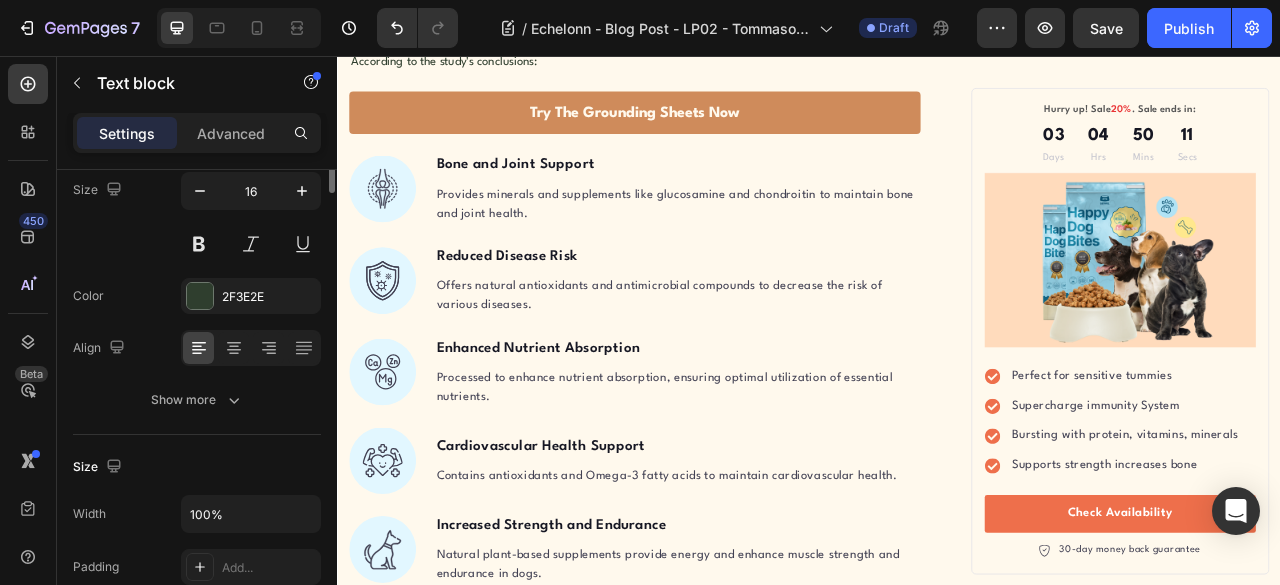 scroll, scrollTop: 0, scrollLeft: 0, axis: both 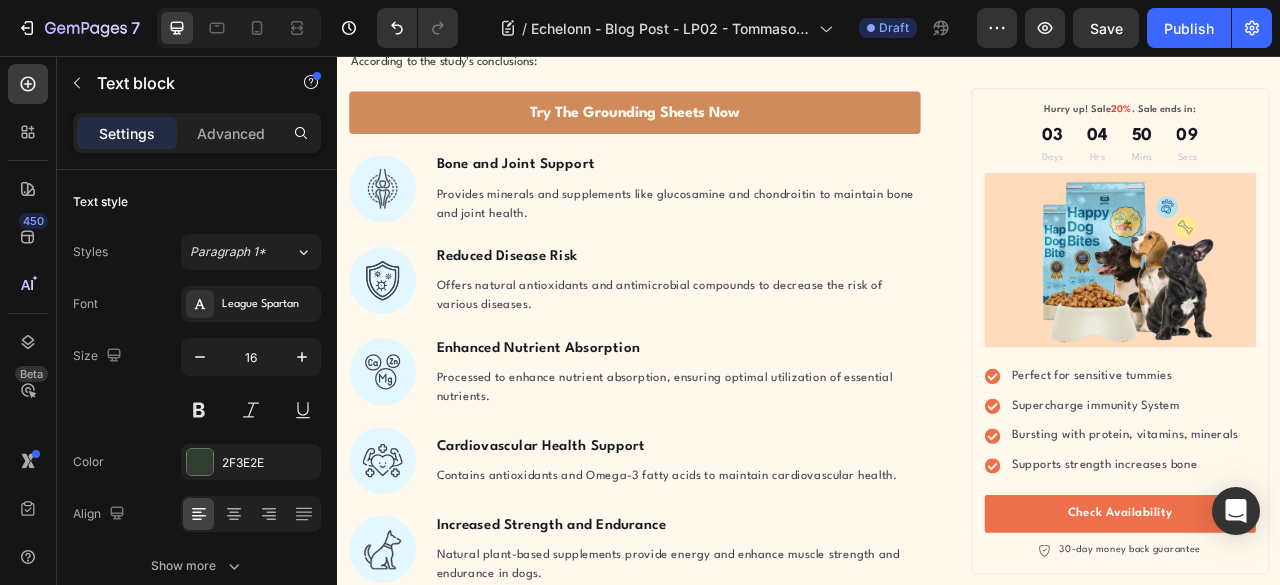 click on ""Grounding appears to improve sleep, normalize the day-night cortisol rhythm, reduce pain, reduce stress, shift the autonomic nervous system from sympathetic toward parasympathetic activation, increase heart rate variability, speed wound healing, and reduce blood viscosity." Text block Row" at bounding box center (715, -331) 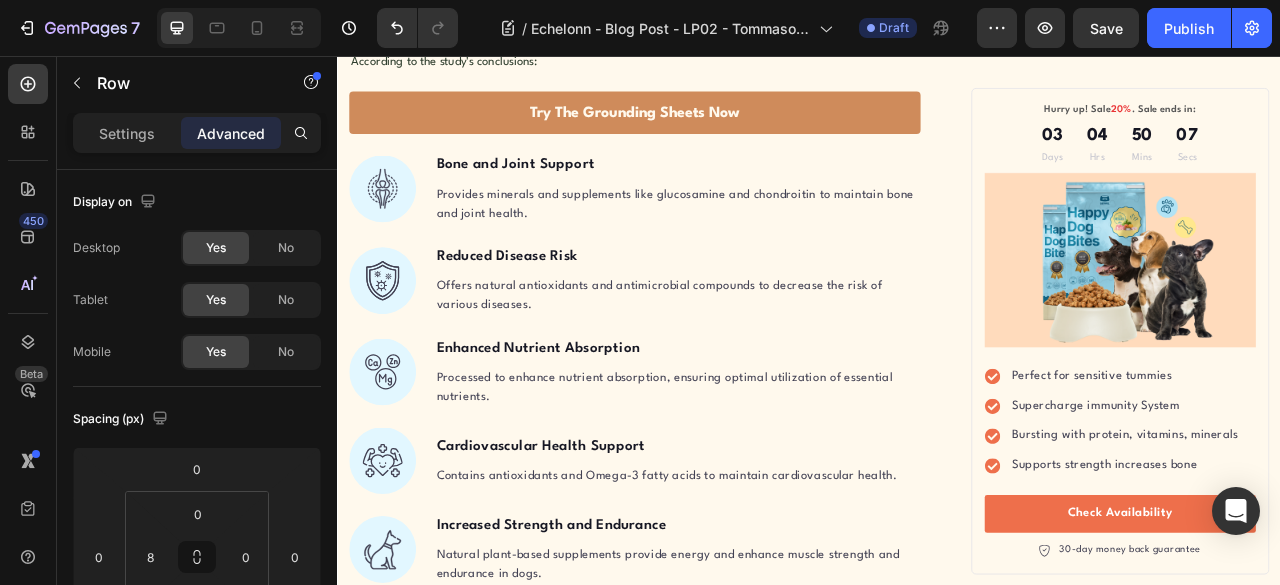 click on "Let's translate this scientific language into real-world benefits:" at bounding box center [573, -242] 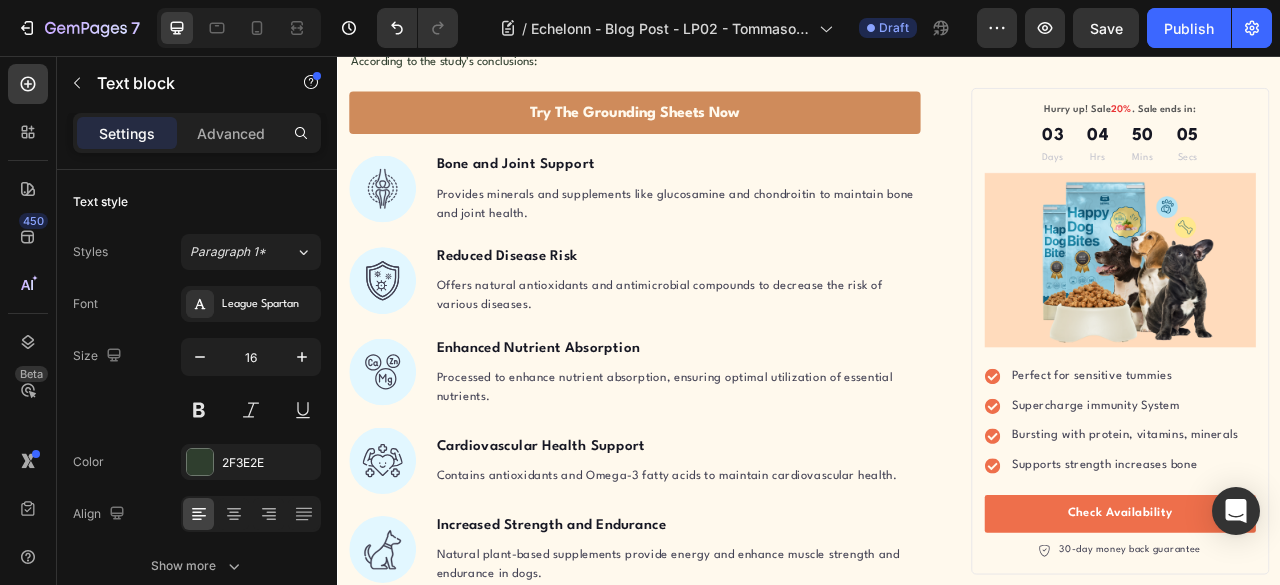 click on "Let's translate this scientific language into real-world benefits:" at bounding box center (573, -242) 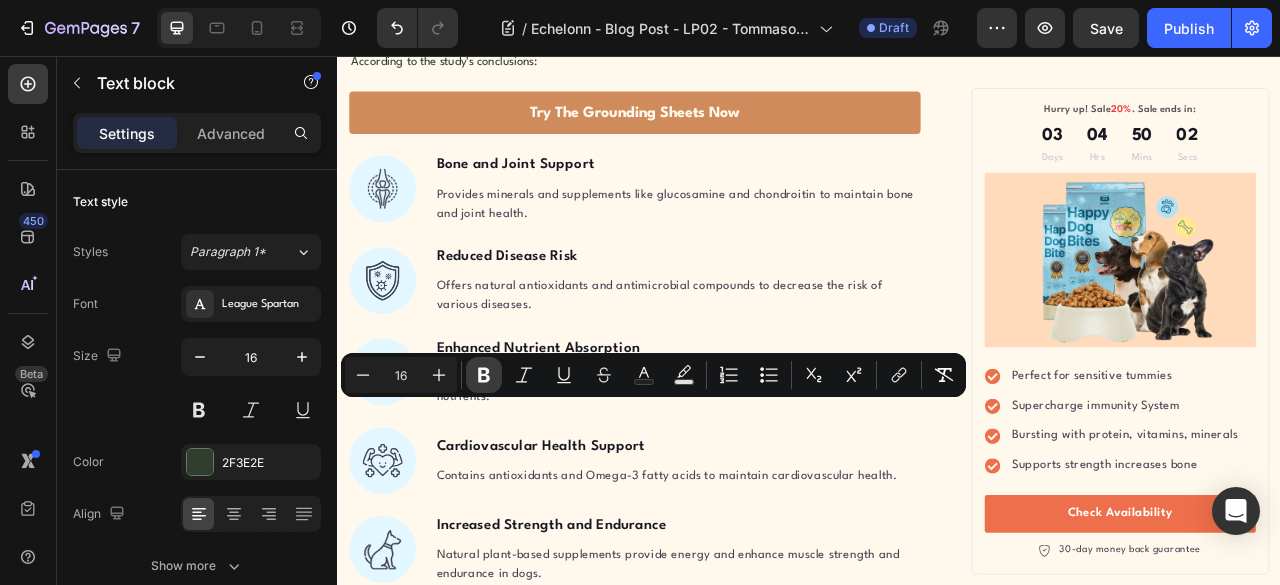 click 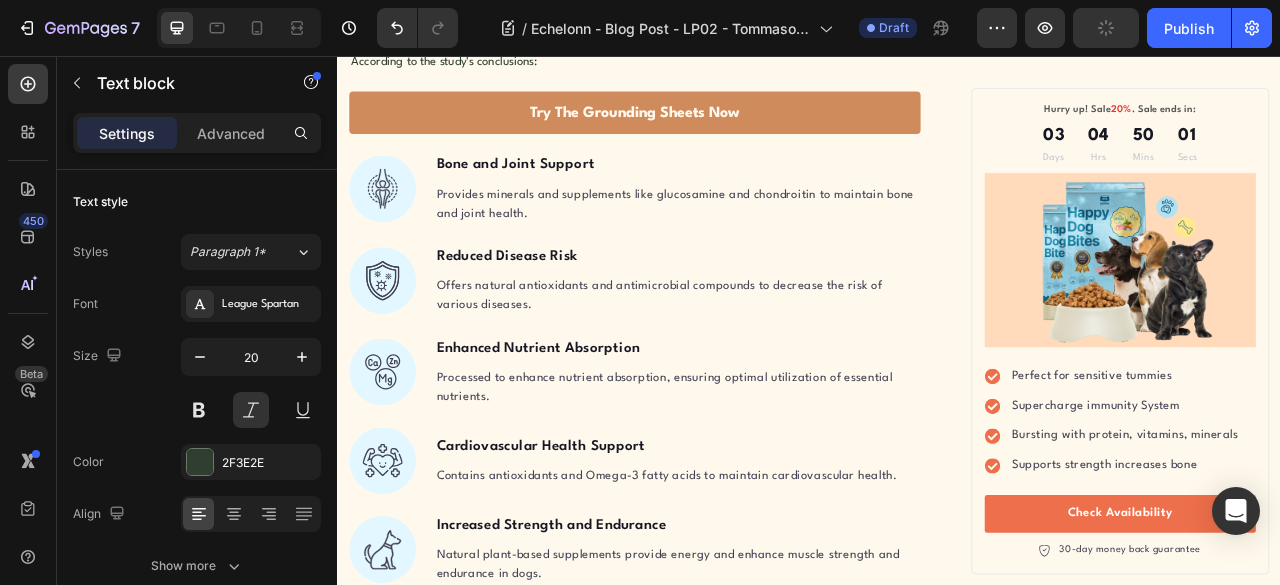 click on ""Grounding appears to improve sleep, normalize the day-night cortisol rhythm, reduce pain, reduce stress, shift the autonomic nervous system from sympathetic toward parasympathetic activation, increase heart rate variability, speed wound healing, and reduce blood viscosity."" at bounding box center (721, -331) 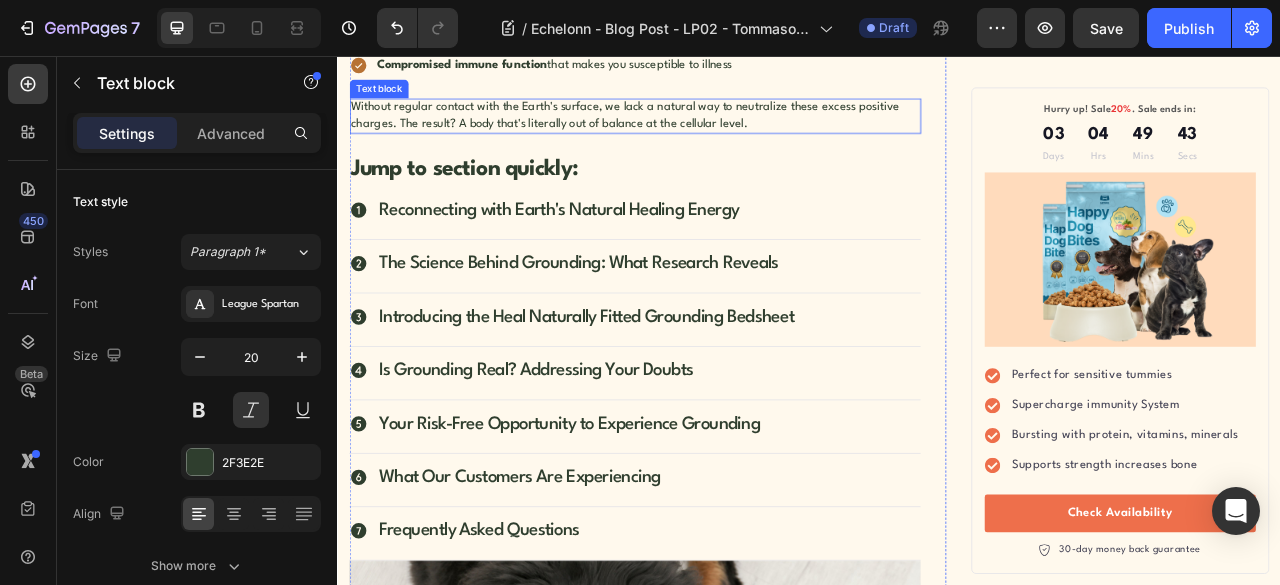 scroll, scrollTop: 1480, scrollLeft: 0, axis: vertical 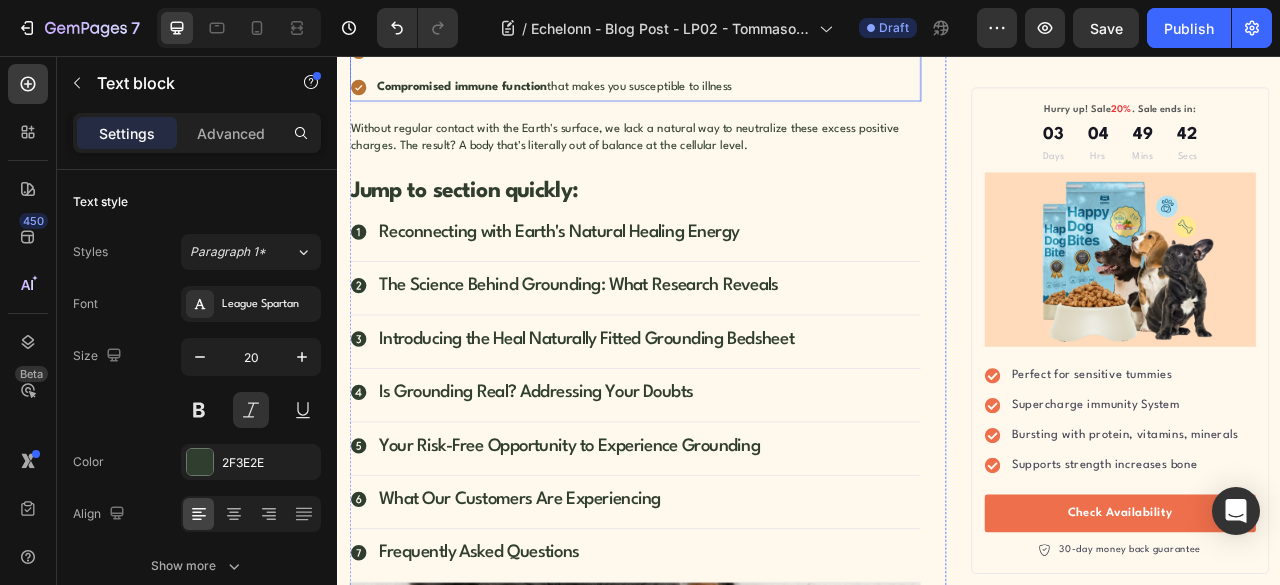 click 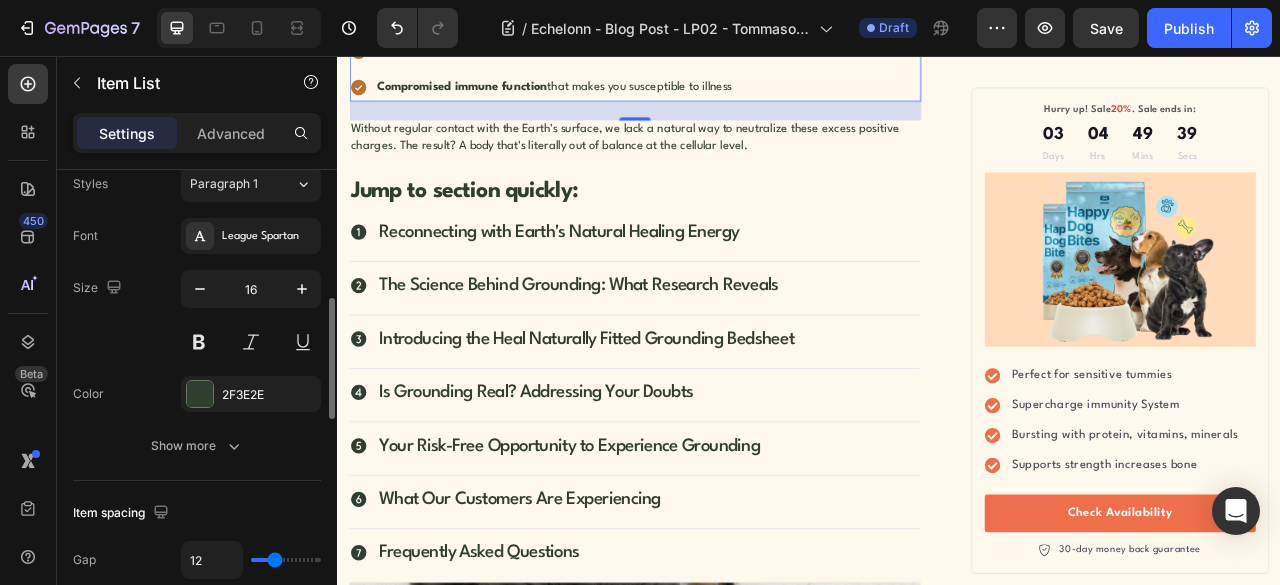 scroll, scrollTop: 0, scrollLeft: 0, axis: both 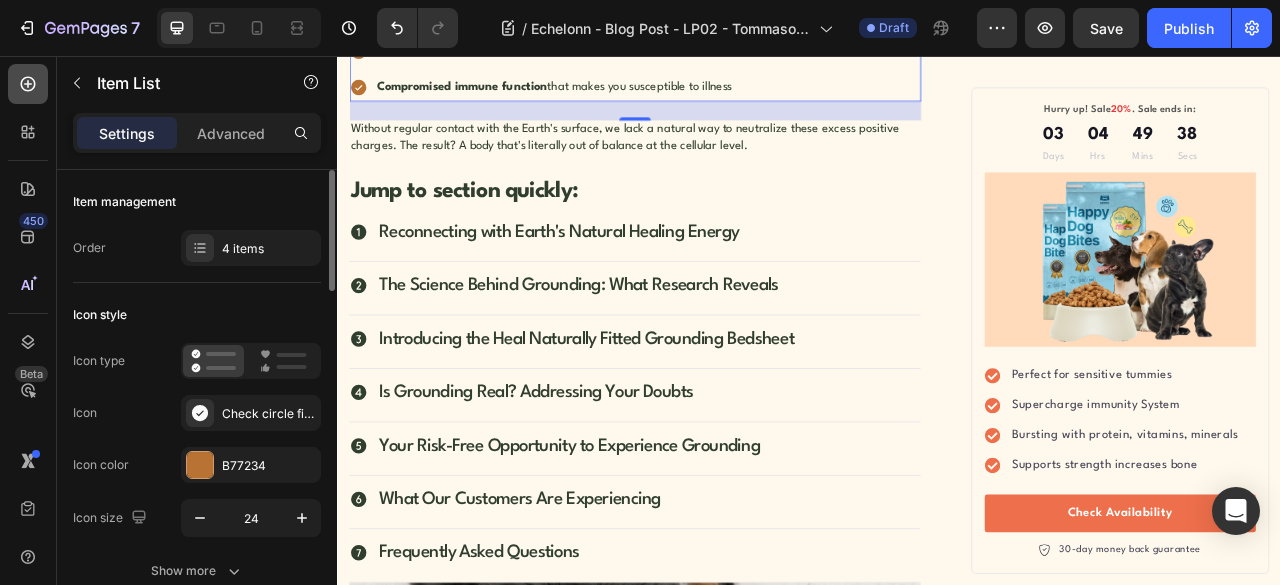 click 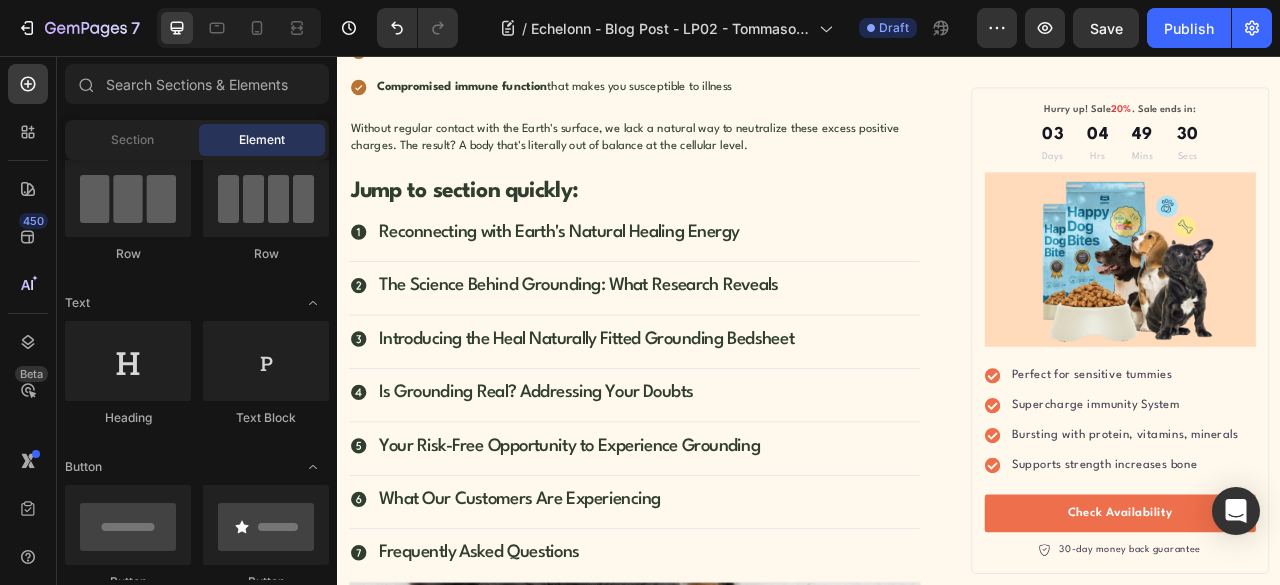 scroll, scrollTop: 0, scrollLeft: 0, axis: both 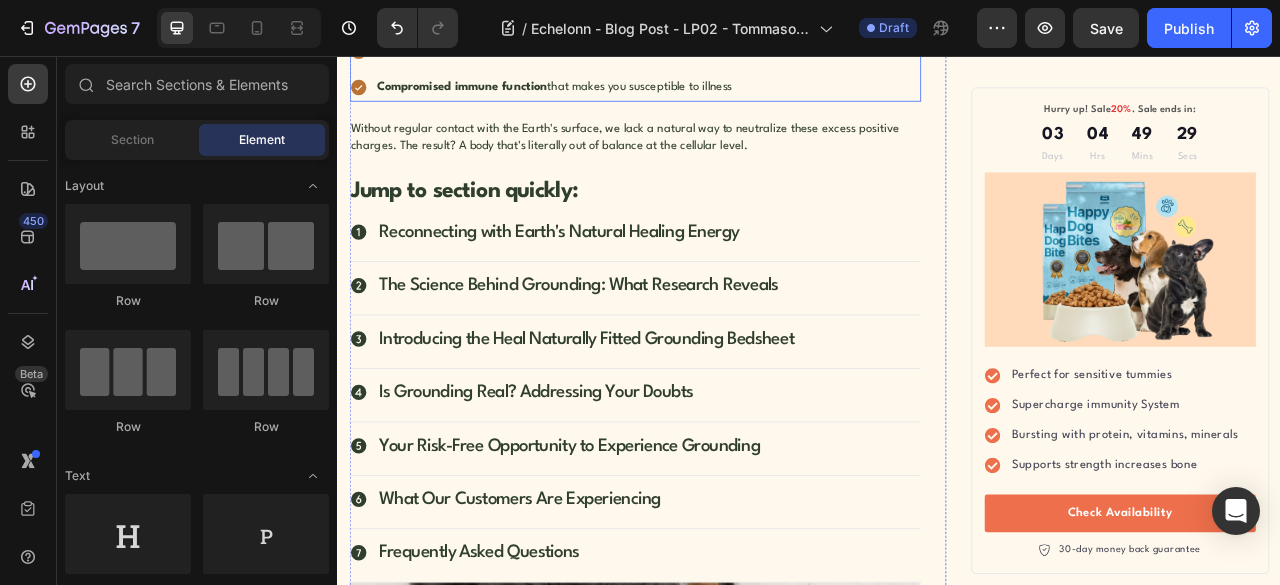 click on "Chronic inflammation  that manifests as joint pain, stiffness, and slow healing Disrupted sleep patterns  that leave you exhausted despite hours in bed Elevated stress levels  that keep your nervous system in constant "fight or flight" mode Compromised immune function  that makes you susceptible to illness" at bounding box center [656, 26] 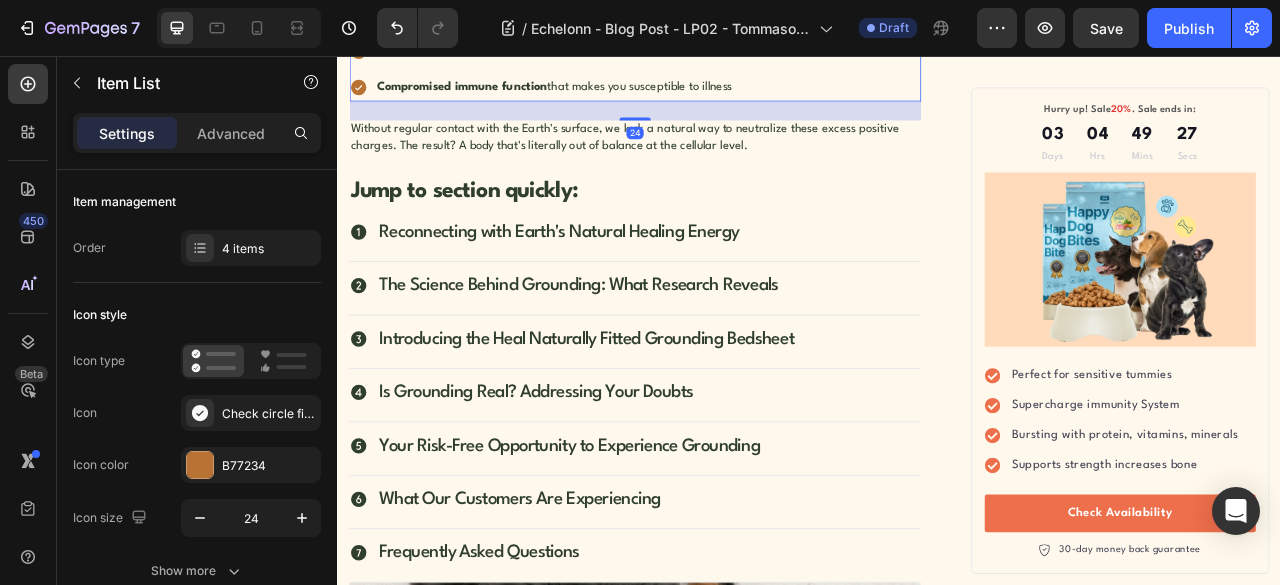 click 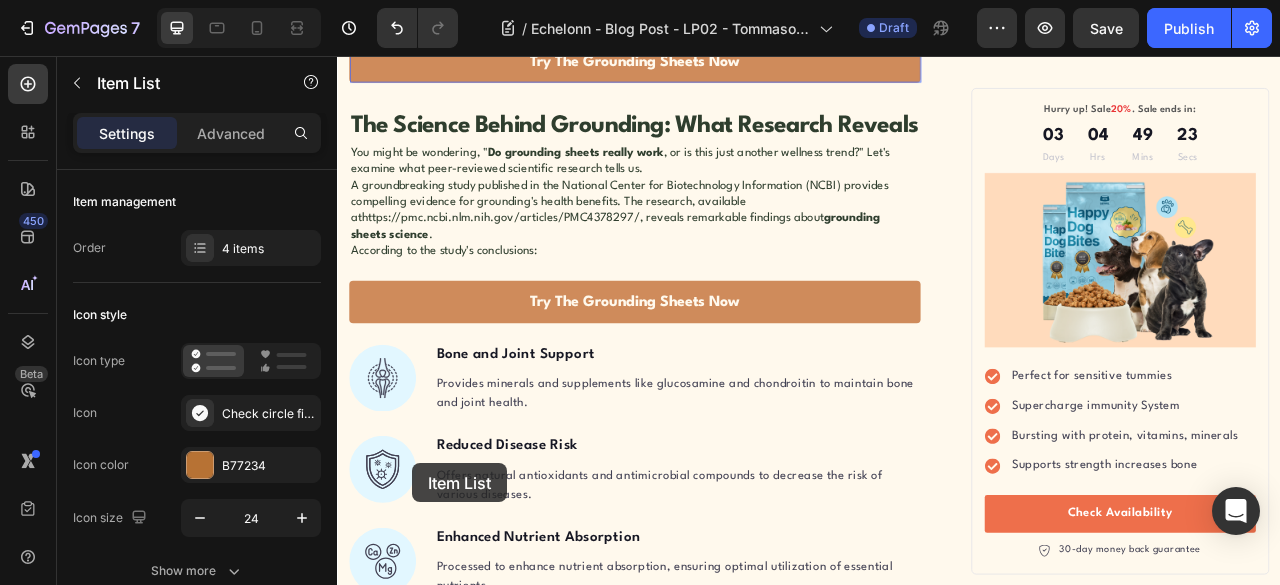 scroll, scrollTop: 3370, scrollLeft: 0, axis: vertical 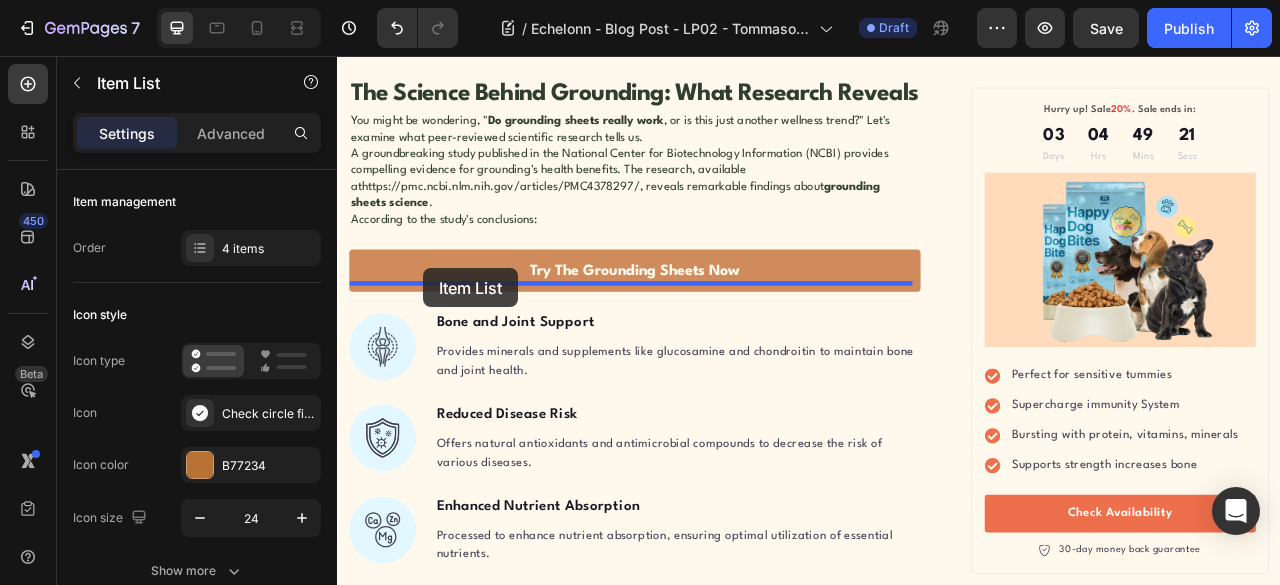 drag, startPoint x: 373, startPoint y: 459, endPoint x: 446, endPoint y: 326, distance: 151.71684 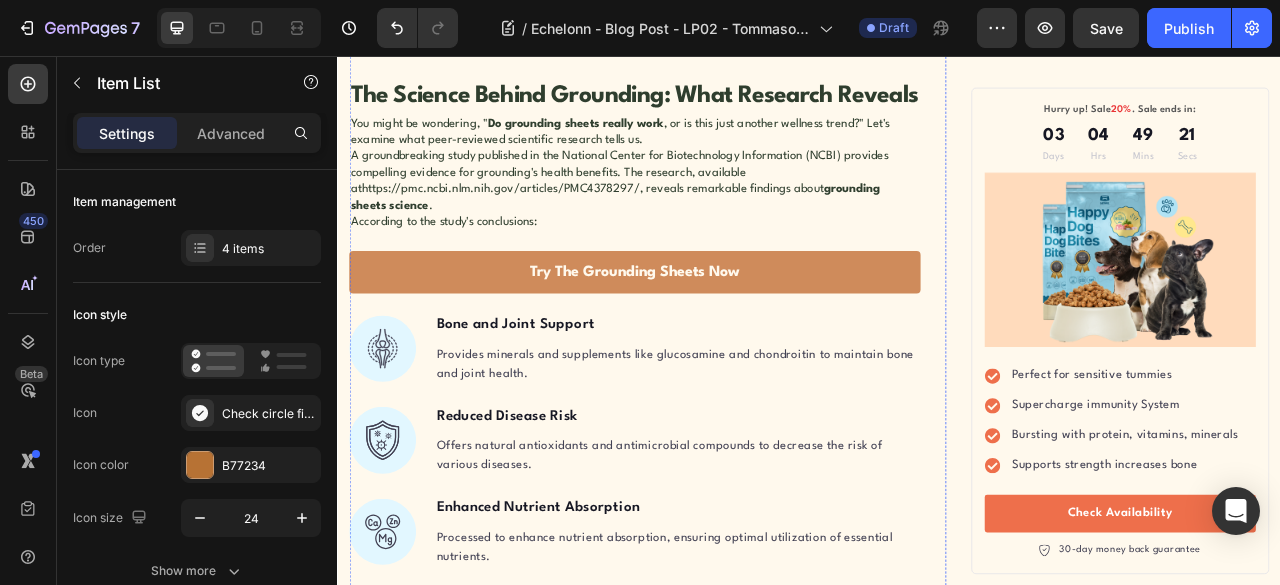 scroll, scrollTop: 3174, scrollLeft: 0, axis: vertical 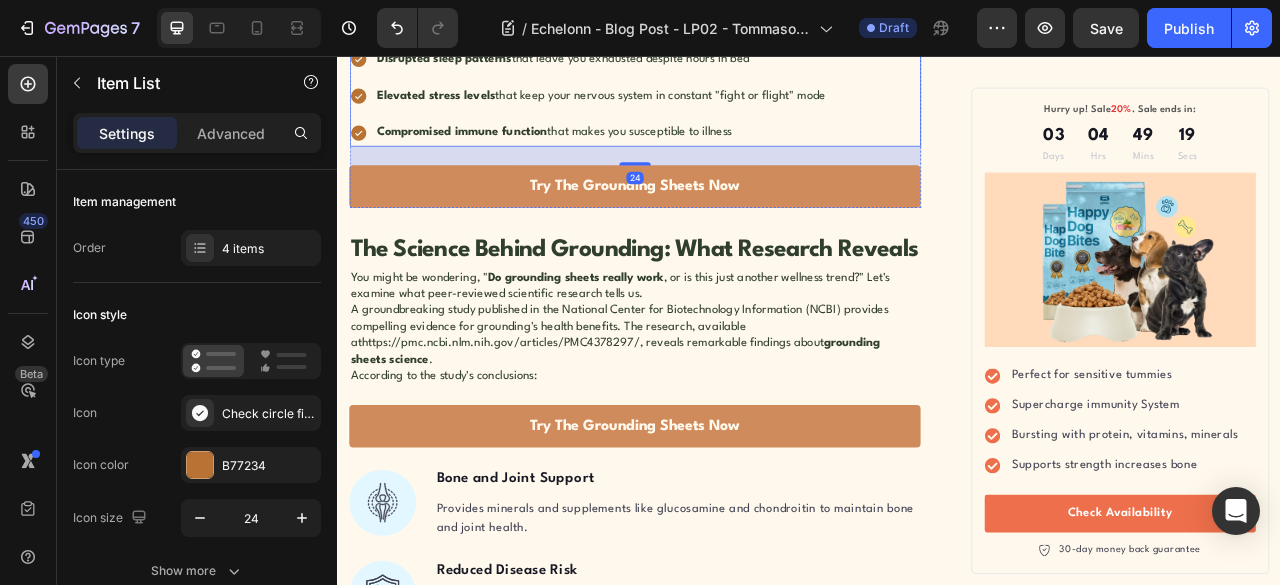 click on "Let's translate this scientific language into real-world benefits:" at bounding box center (715, -41) 